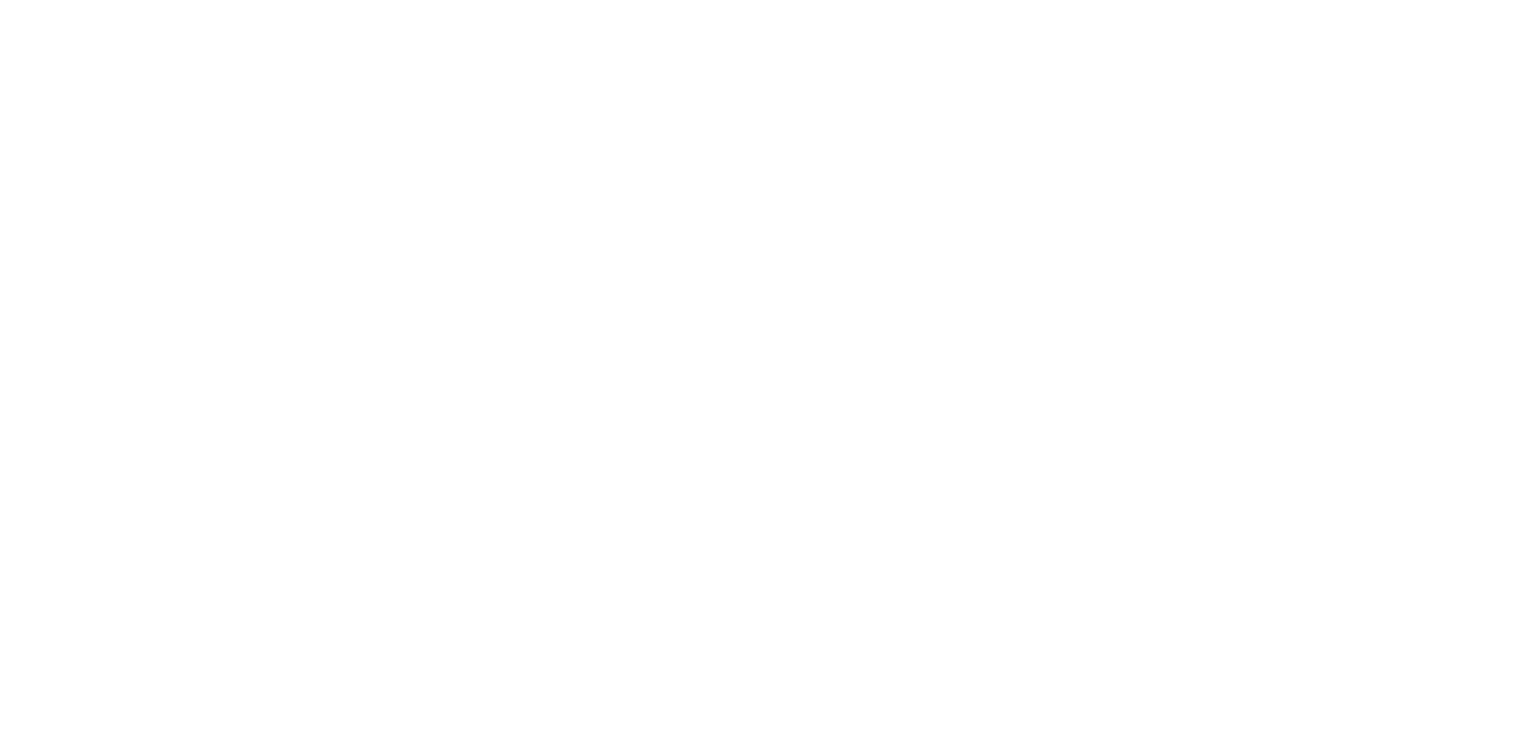 scroll, scrollTop: 0, scrollLeft: 0, axis: both 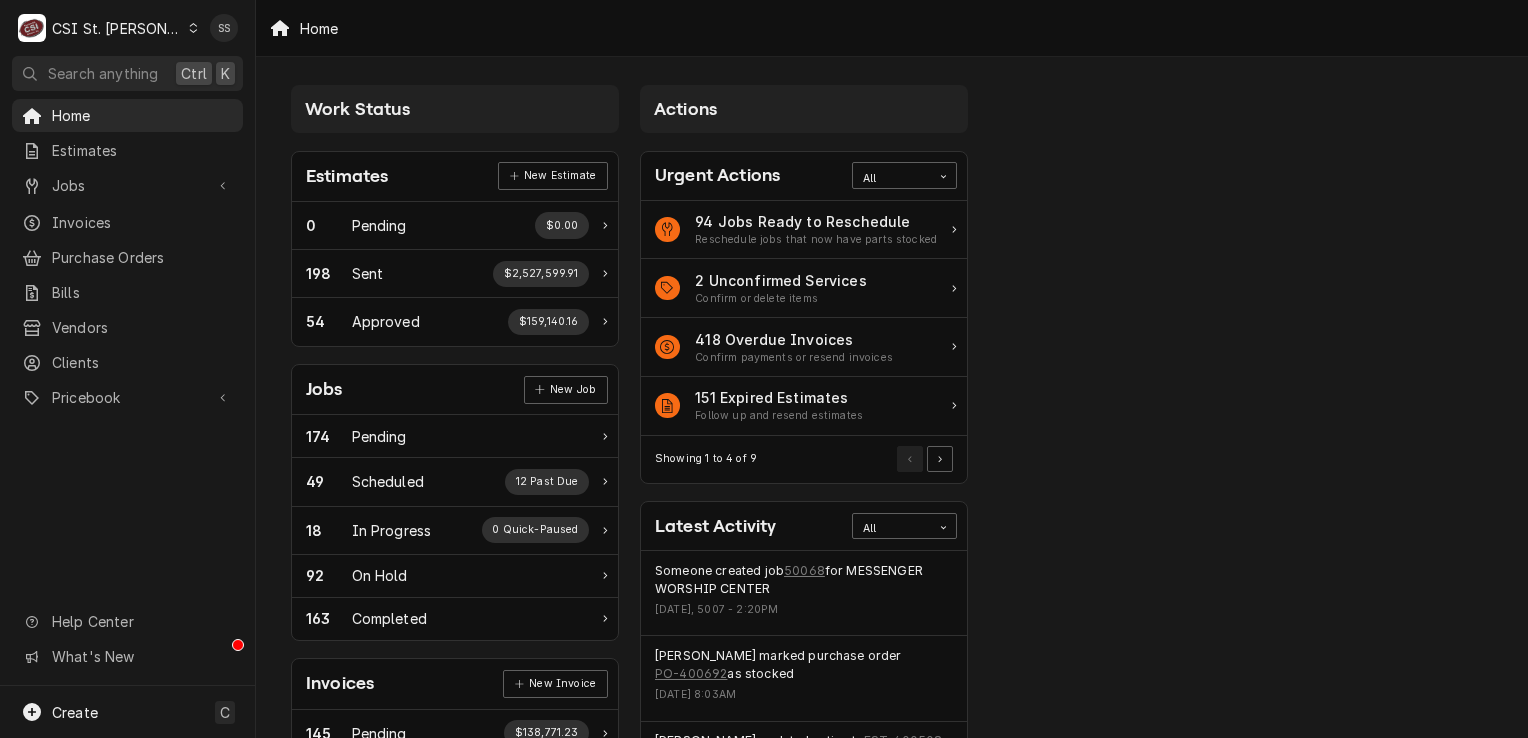 click 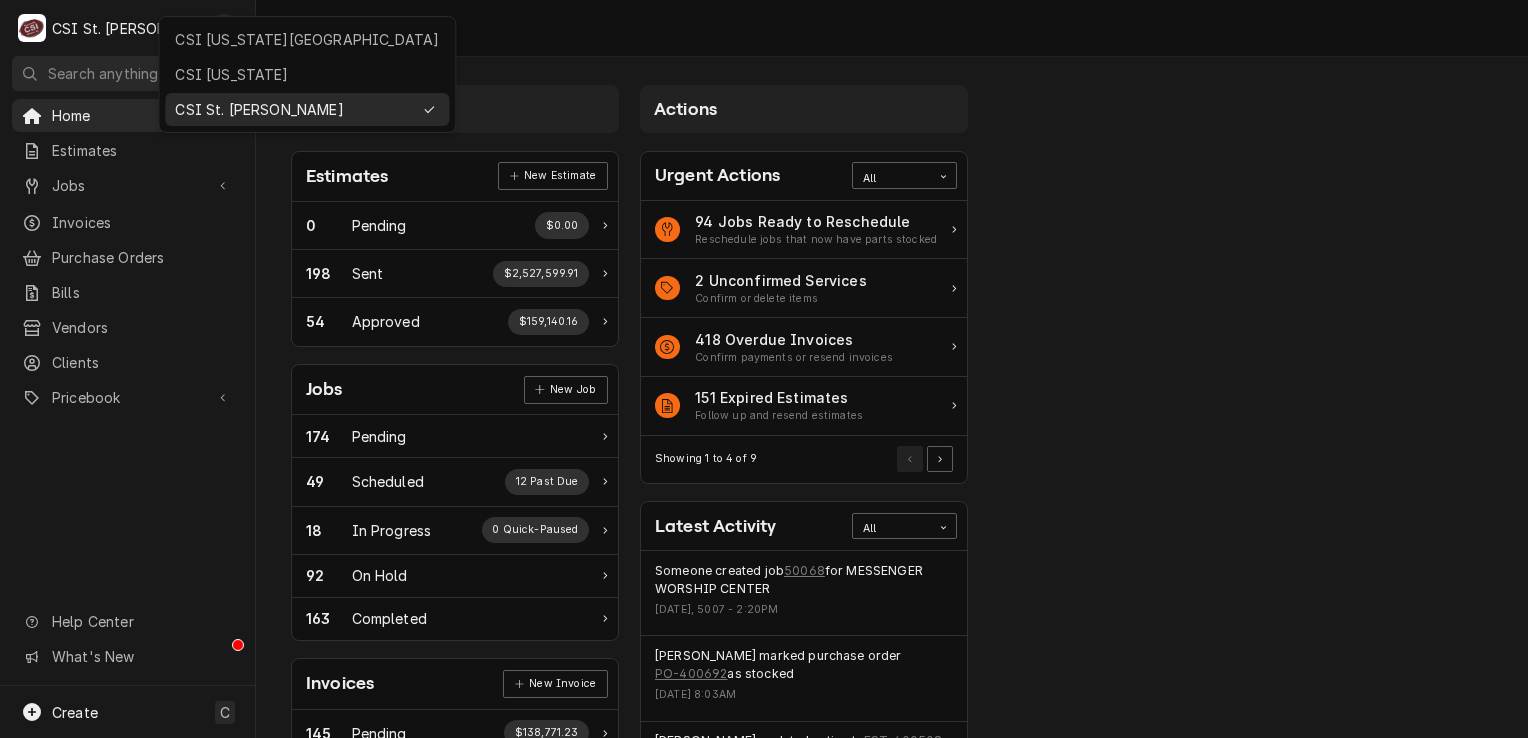 click on "C CSI St. Louis SS Search anything Ctrl K Home Estimates Jobs Jobs Job Series Invoices Purchase Orders Bills Vendors Clients Pricebook Services Parts & Materials Miscellaneous Discounts Tax Rates Help Center What's New Create C Home   Work Status Estimates New Estimate 0 Pending $0.00 198 Sent $2,527,599.91 54 Approved $159,140.16 Jobs New Job 174 Pending 49 Scheduled 12 Past Due 18 In Progress 0 Quick-Paused 92 On Hold 163 Completed Invoices New Invoice 145 Pending $138,771.23 366 Outstanding $342,759.96 418 Overdue $449,897.36 Purchase Orders New Order 205 Pending 93 Open 93 Unacknowledged 0 In Transit 0 Untracked 5 Delivered 743 Stocked Bills New Bill 1 Pending $0.00 40 Outstanding $16,171.78 75 Overdue $23,211.57 Actions Urgent Actions All 94 Jobs Ready to Reschedule Reschedule jobs that now have parts stocked 2 Unconfirmed Services Confirm or delete items 418 Overdue Invoices Confirm payments or resend invoices 151 Expired Estimates Follow up and resend estimates Latest Activity" at bounding box center [764, 369] 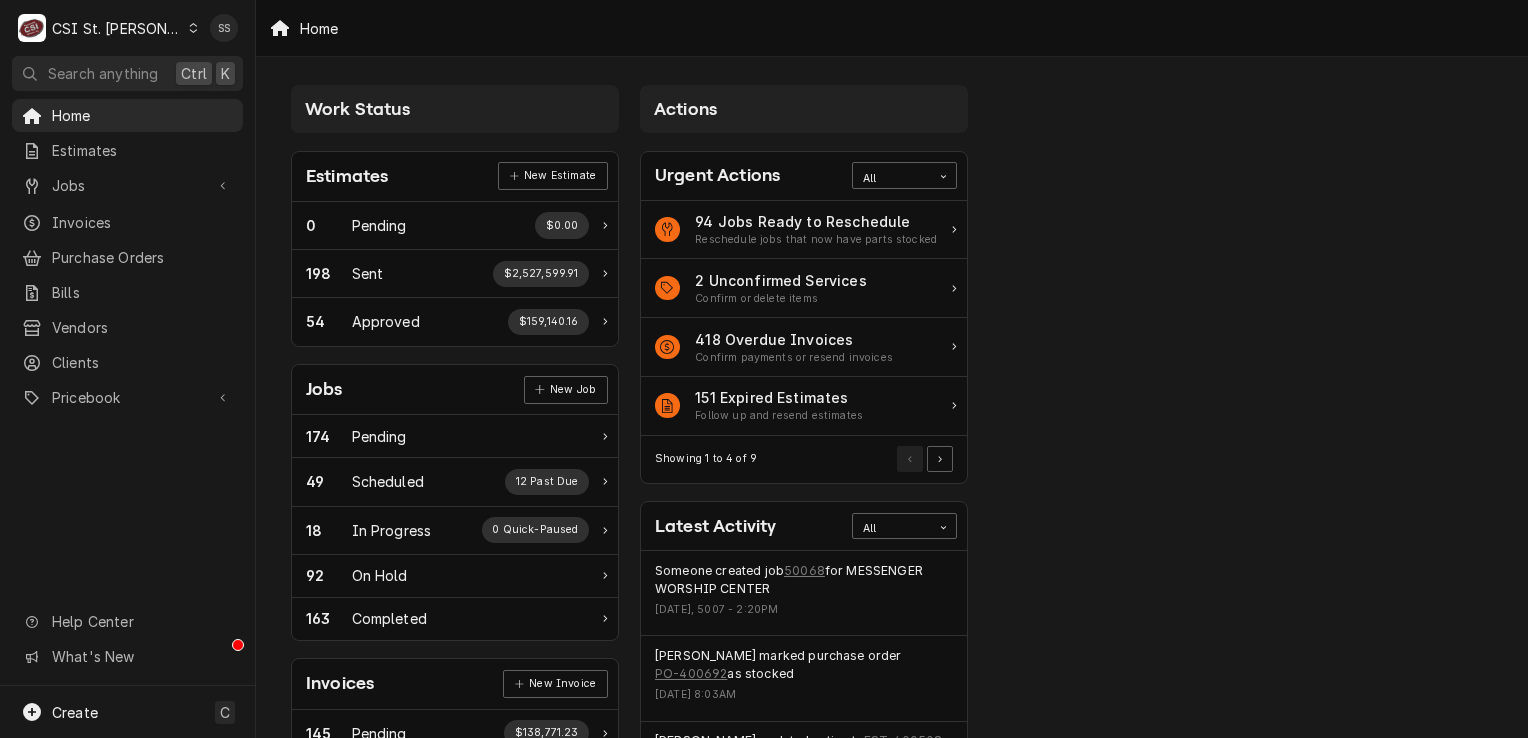 click on "Jobs" at bounding box center [127, 185] 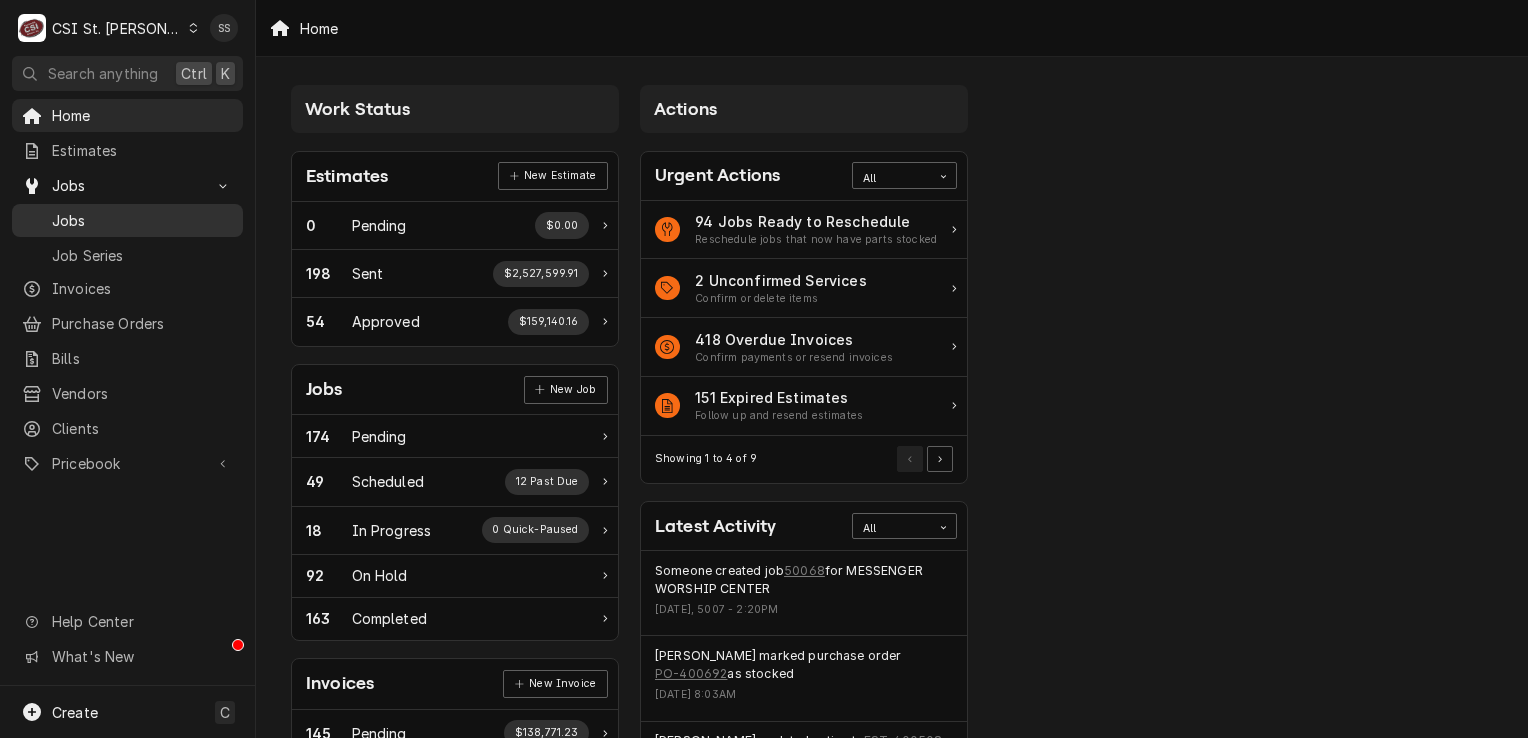 click on "Jobs" at bounding box center [142, 220] 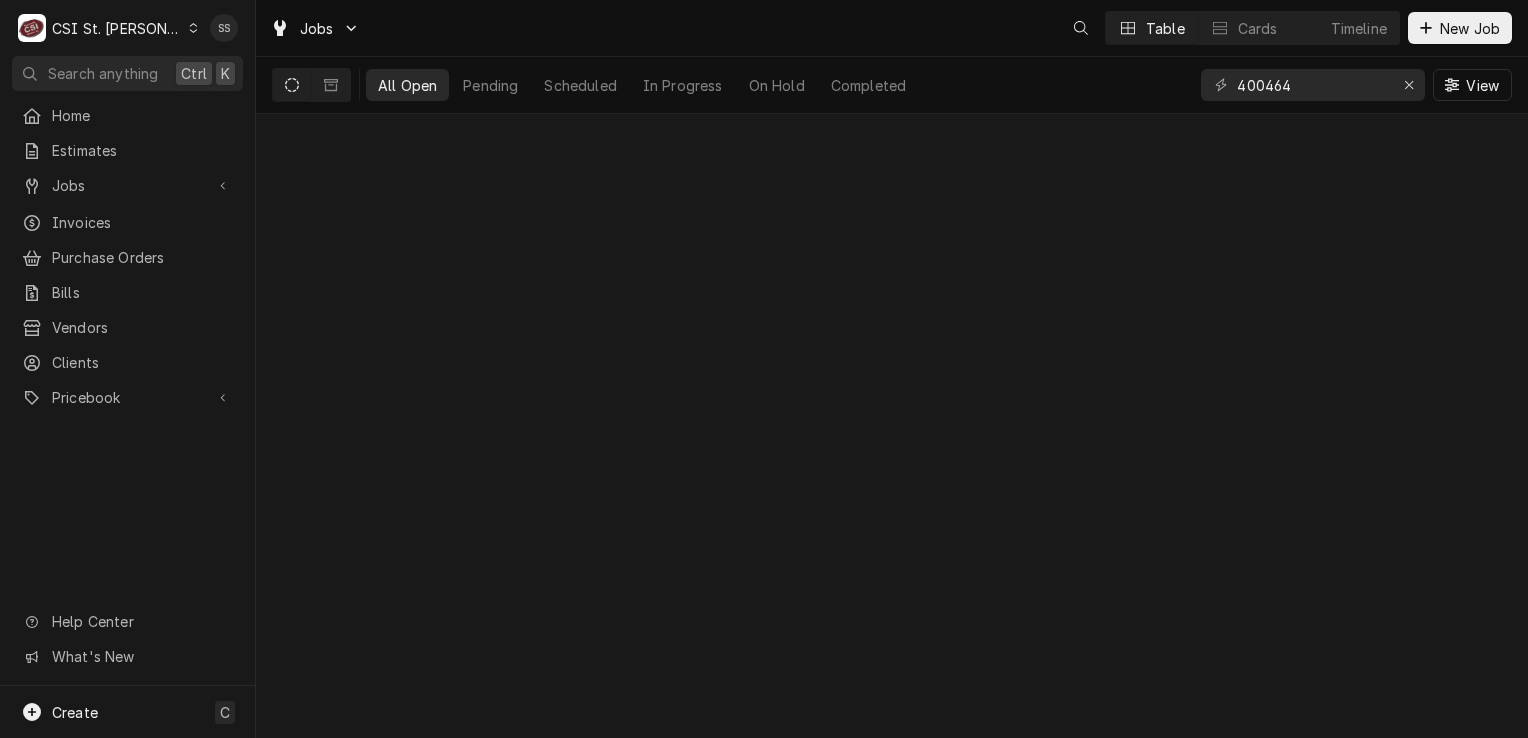 scroll, scrollTop: 0, scrollLeft: 0, axis: both 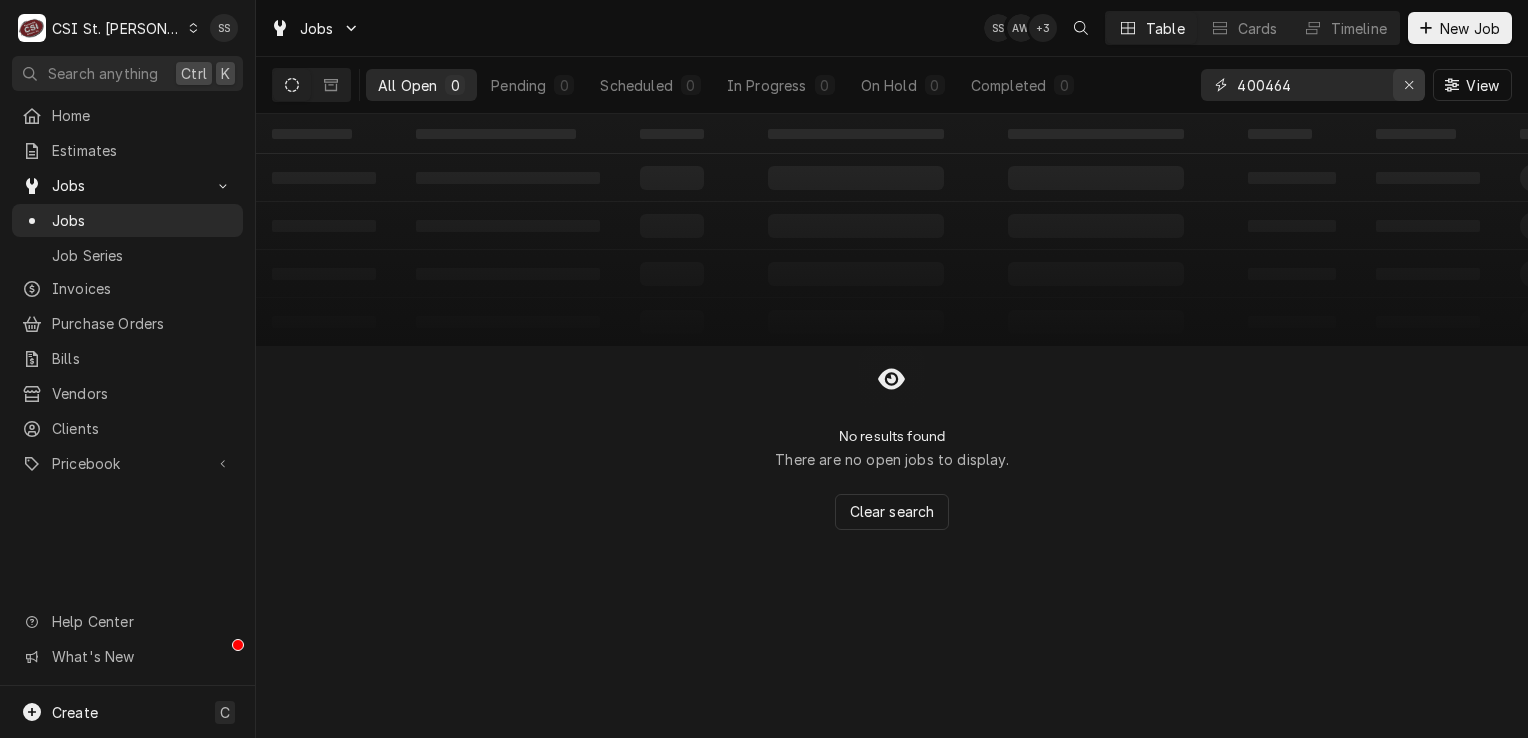 click 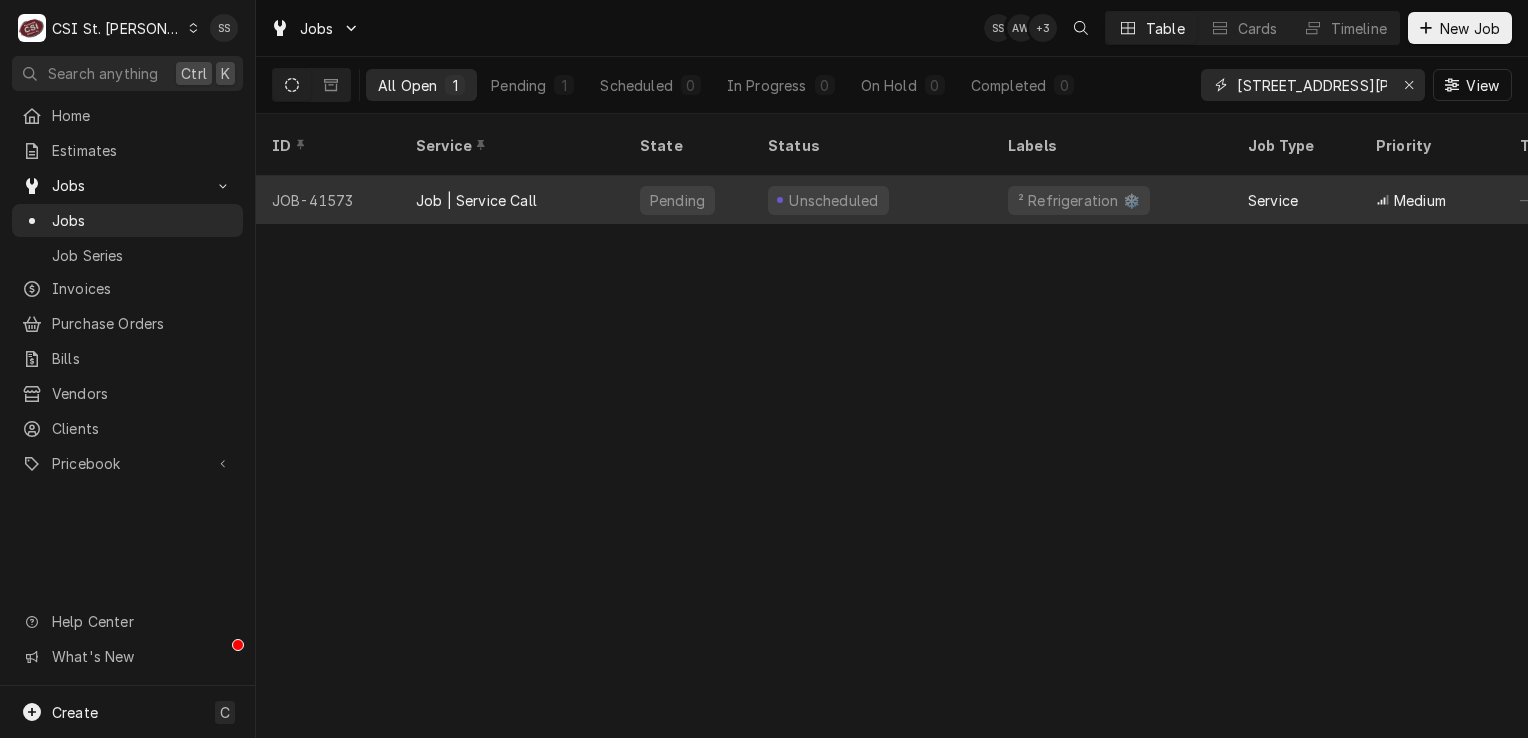 type on "8135 dale ave" 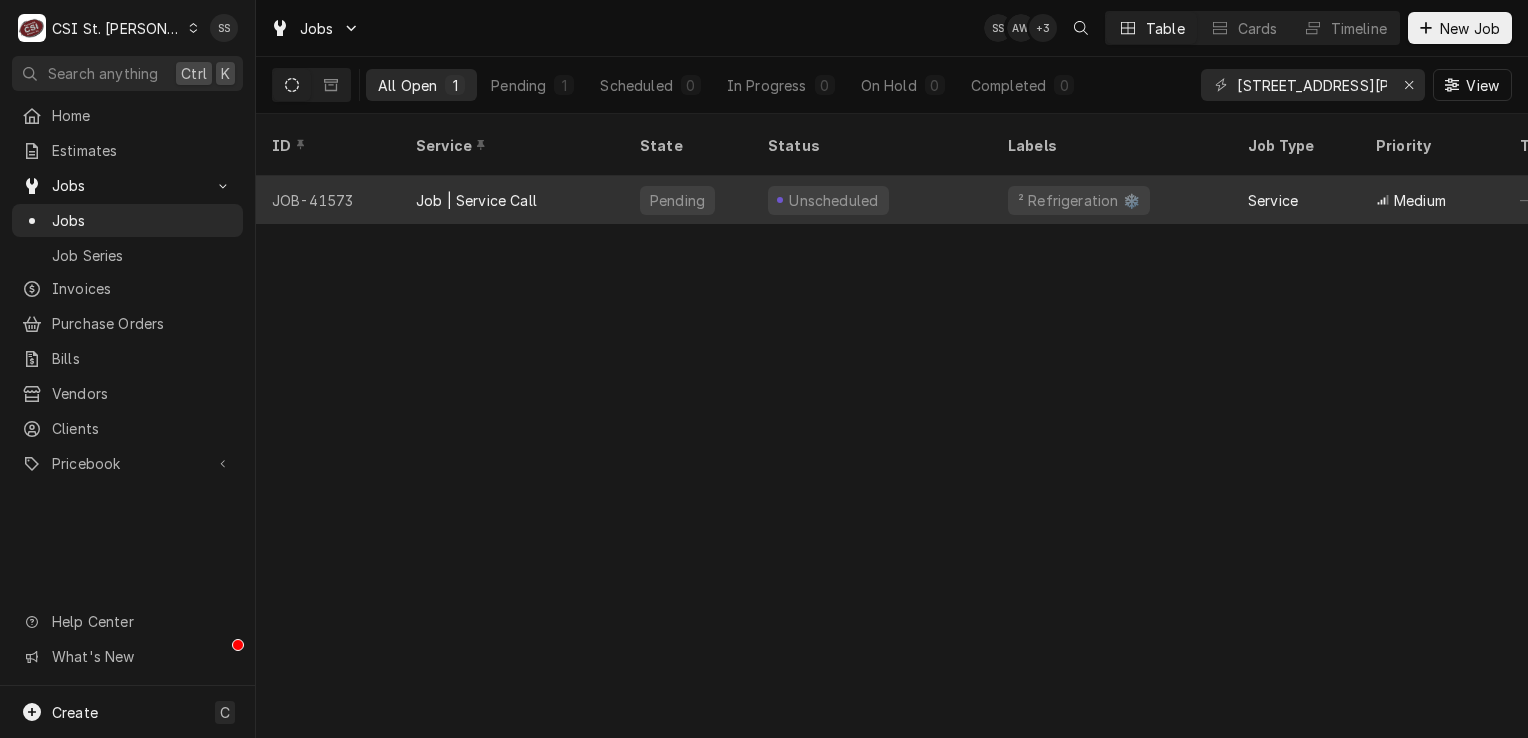 click on "Unscheduled" at bounding box center [872, 200] 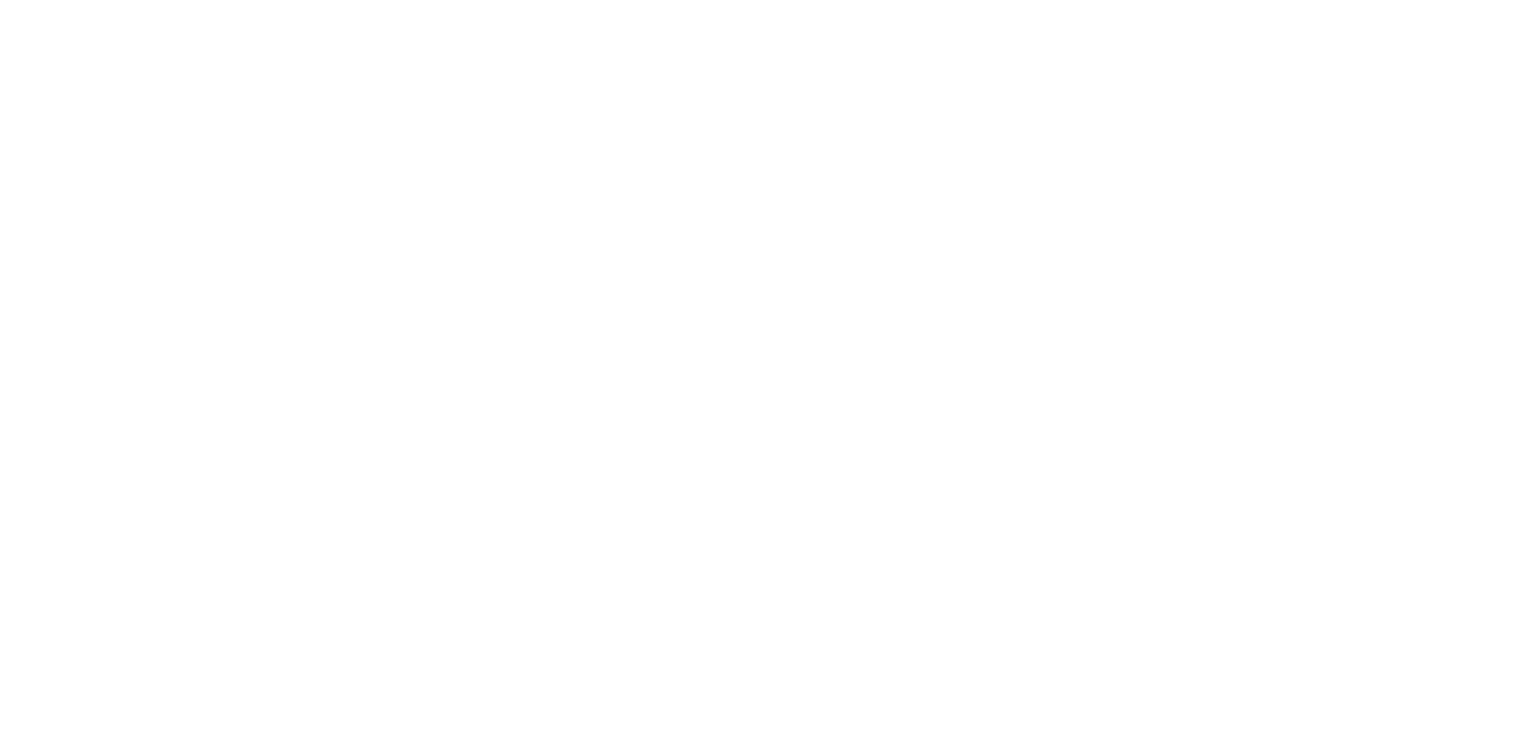 scroll, scrollTop: 0, scrollLeft: 0, axis: both 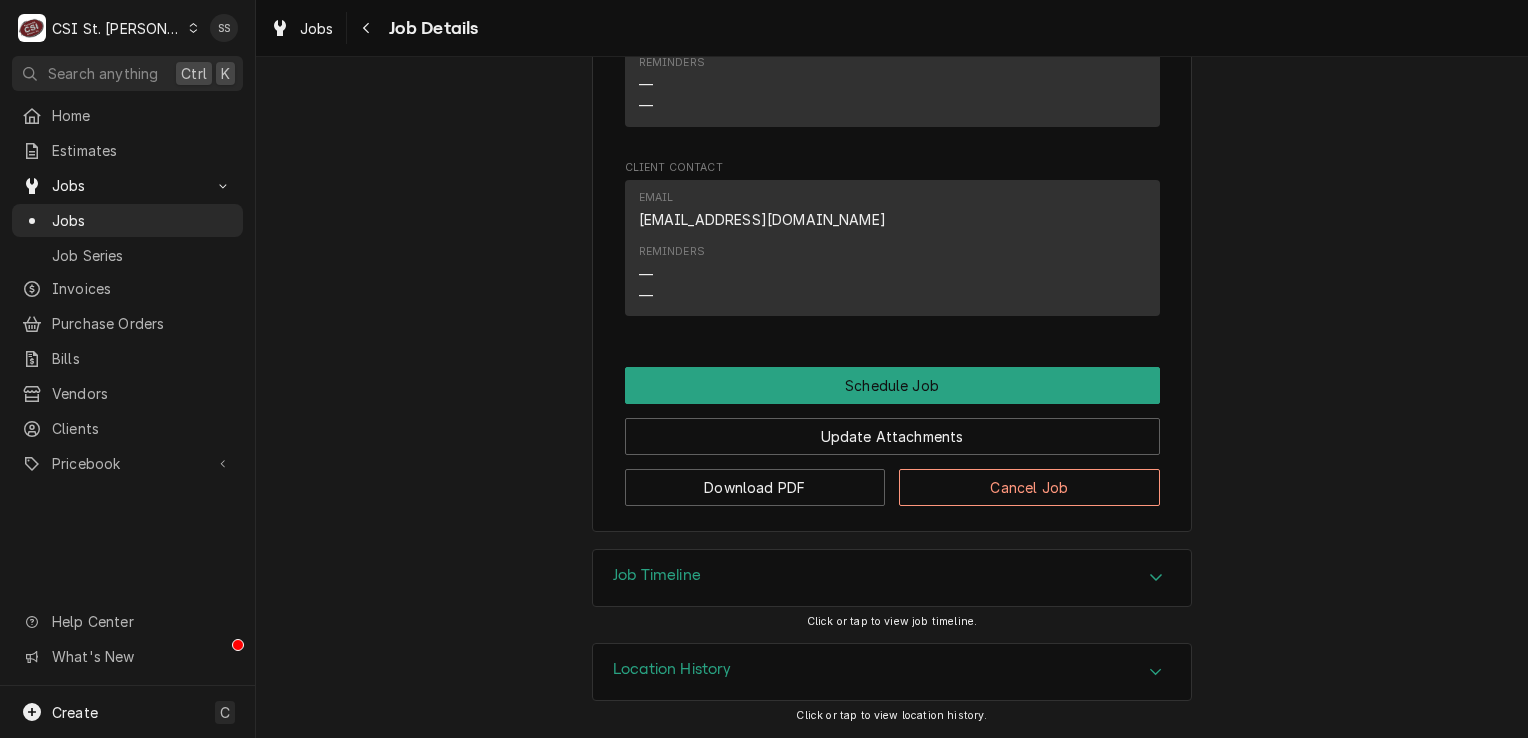 click on "Job Timeline" at bounding box center (892, 578) 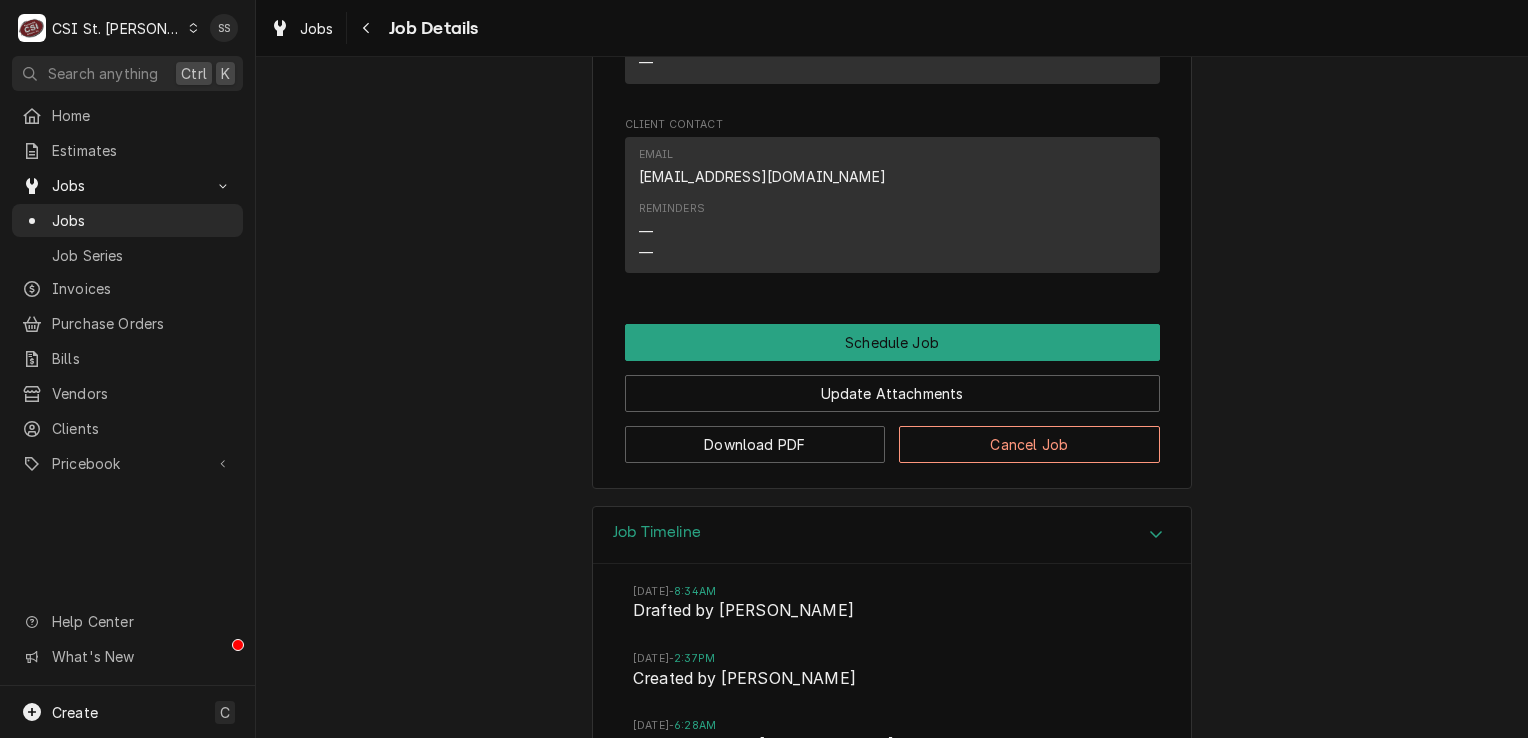 scroll, scrollTop: 1948, scrollLeft: 0, axis: vertical 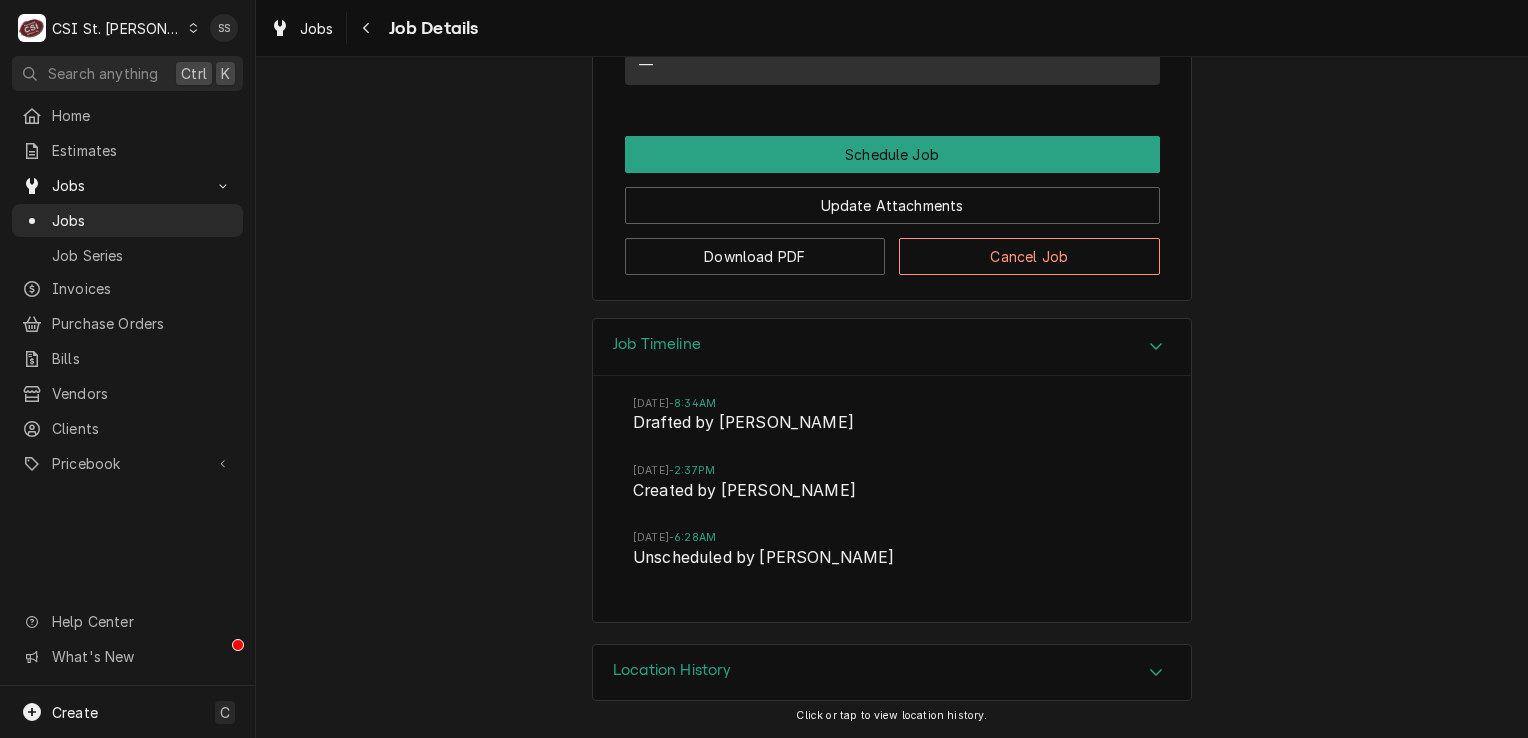 click on "Location History" at bounding box center [892, 673] 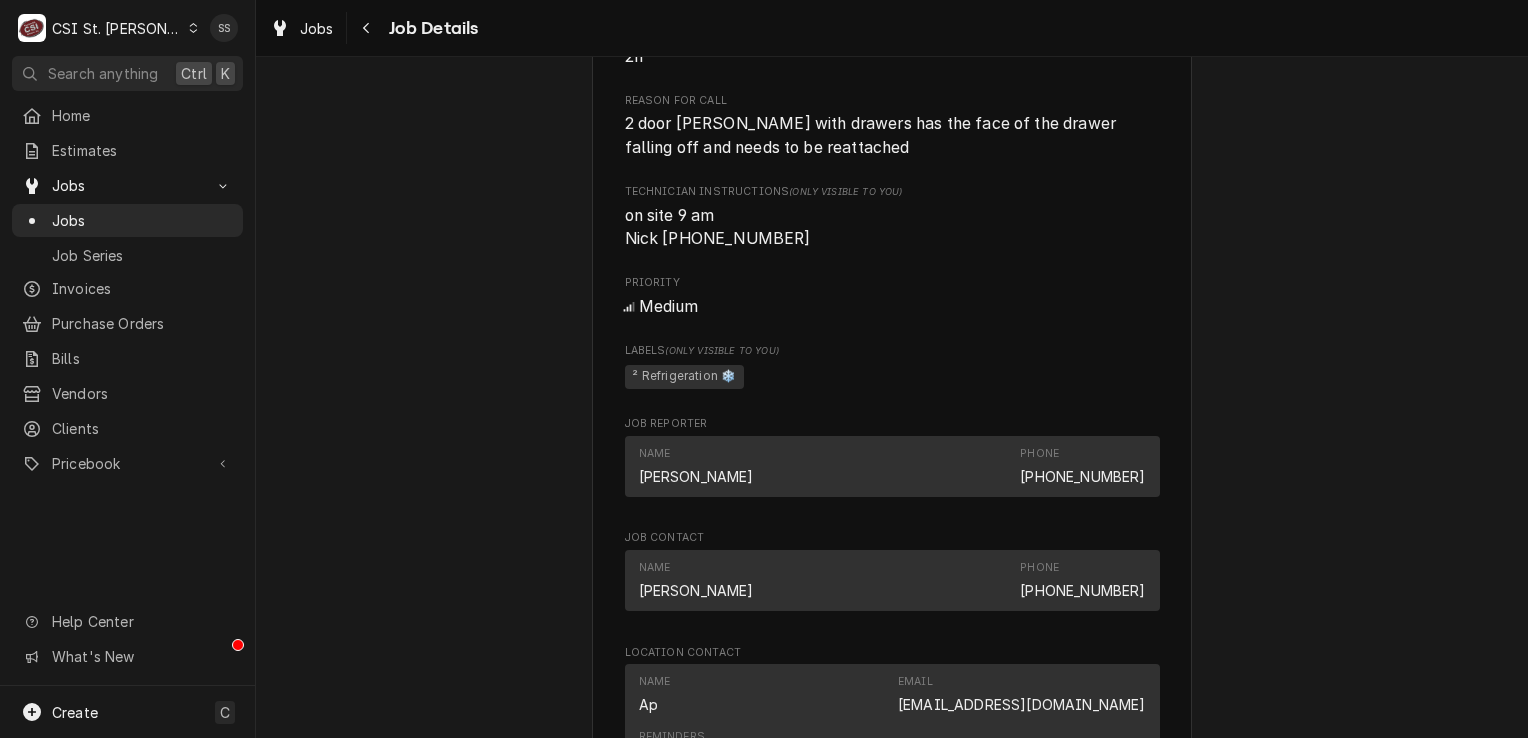 scroll, scrollTop: 1200, scrollLeft: 0, axis: vertical 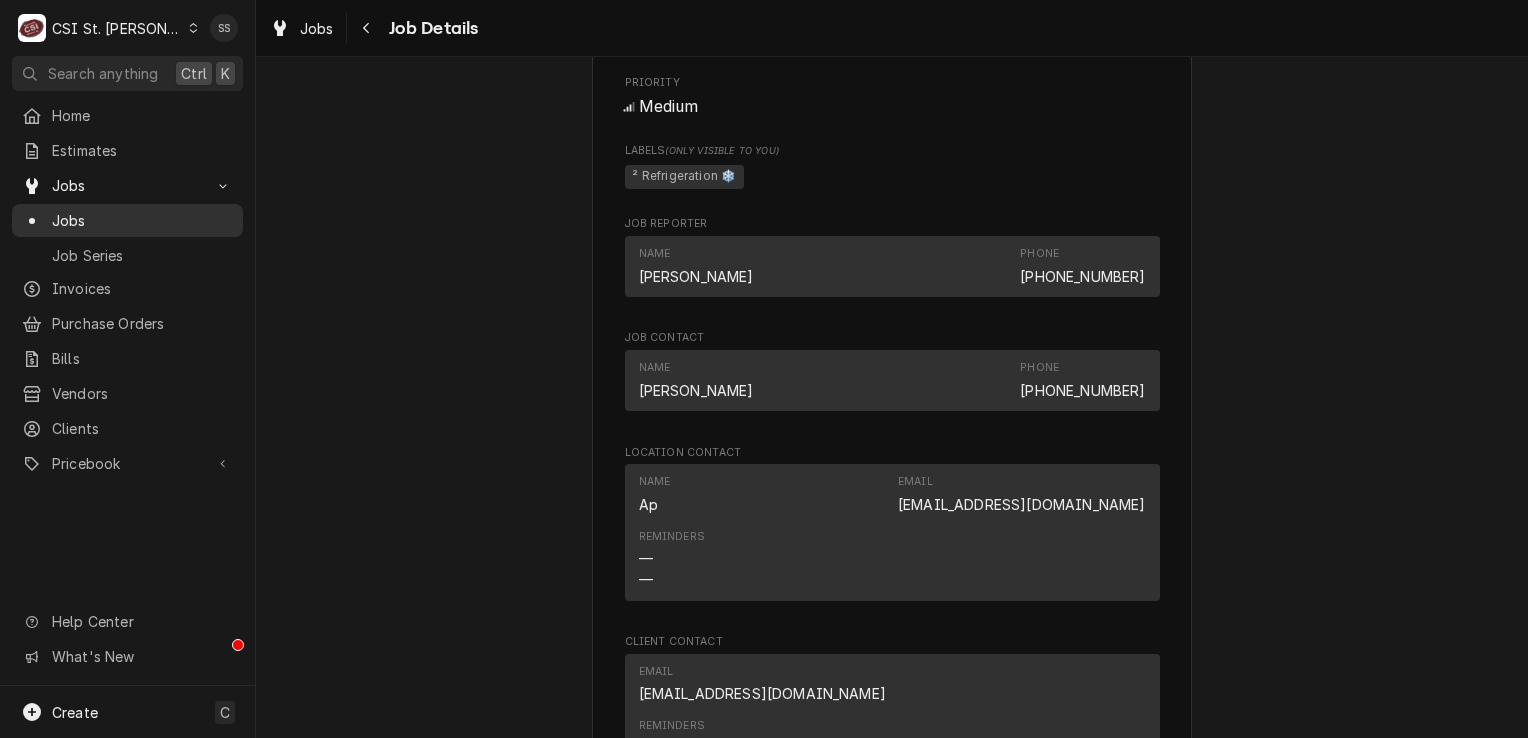 click on "Jobs" at bounding box center (142, 220) 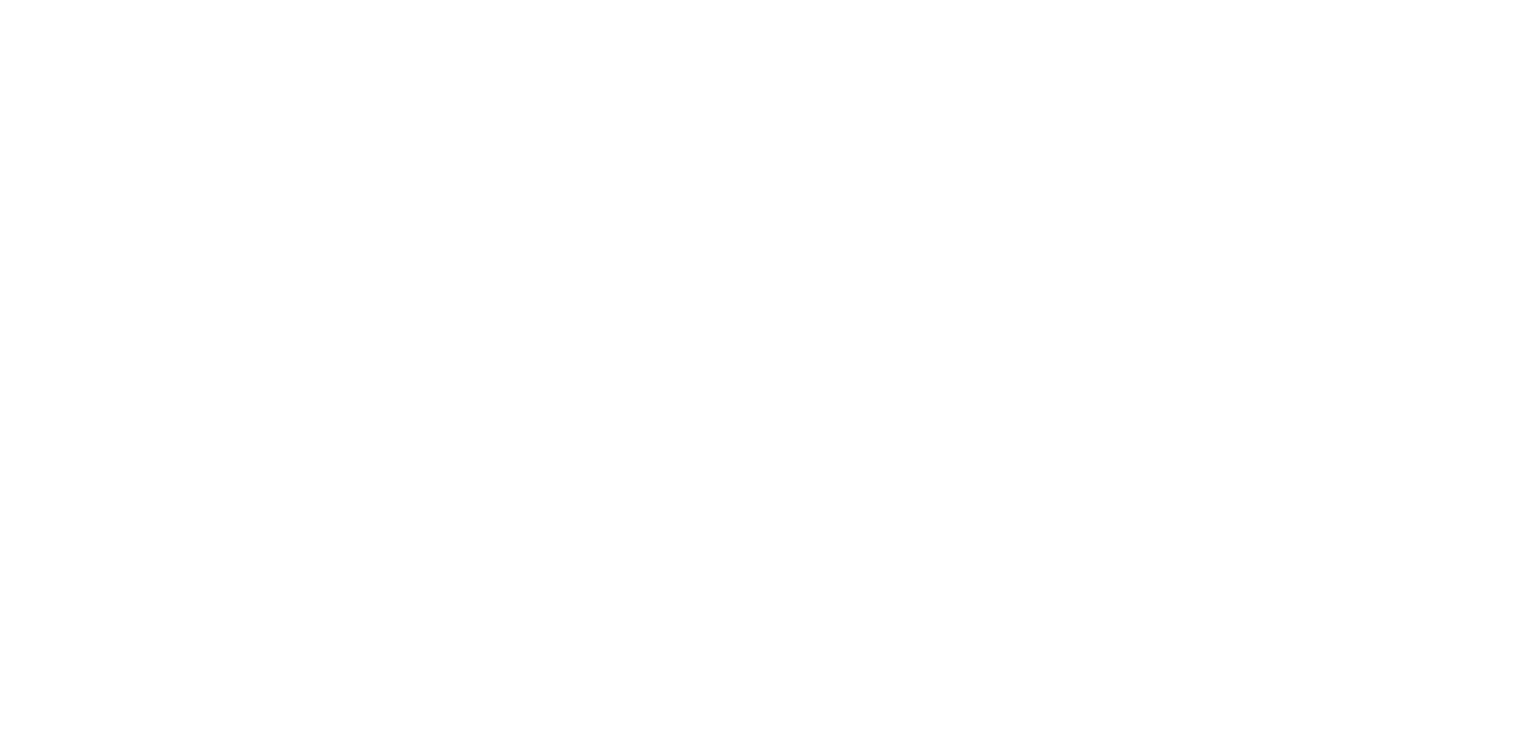 scroll, scrollTop: 0, scrollLeft: 0, axis: both 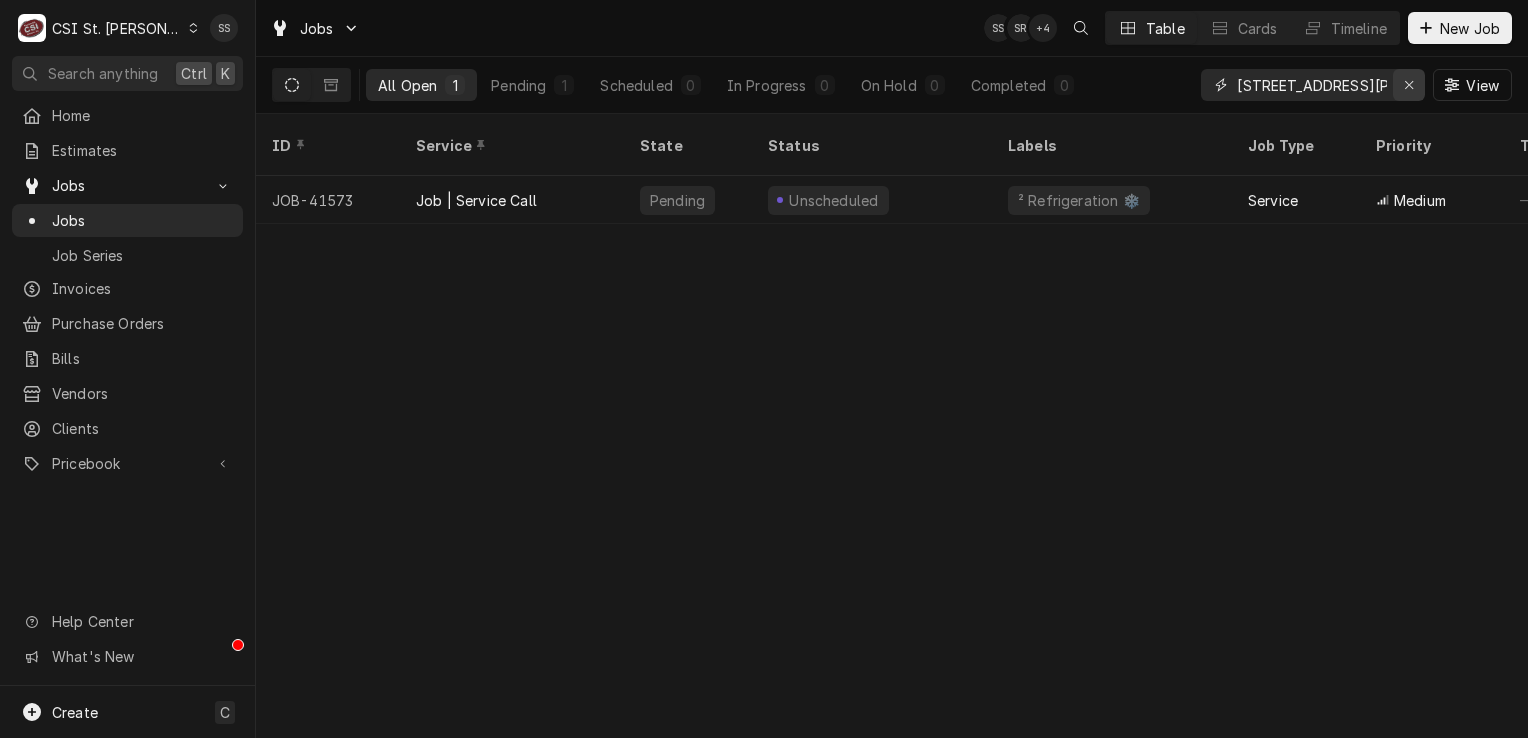 click 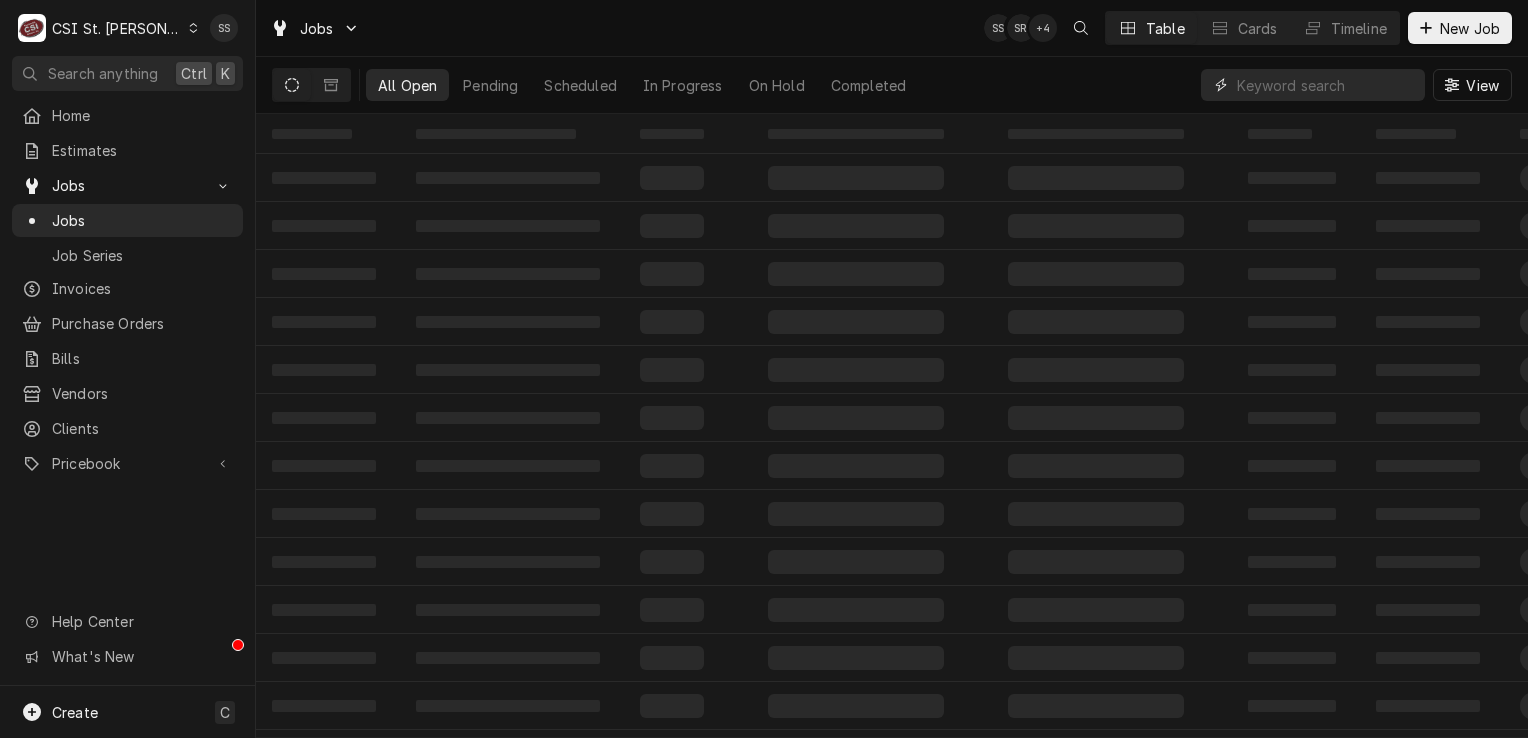 click at bounding box center (1326, 85) 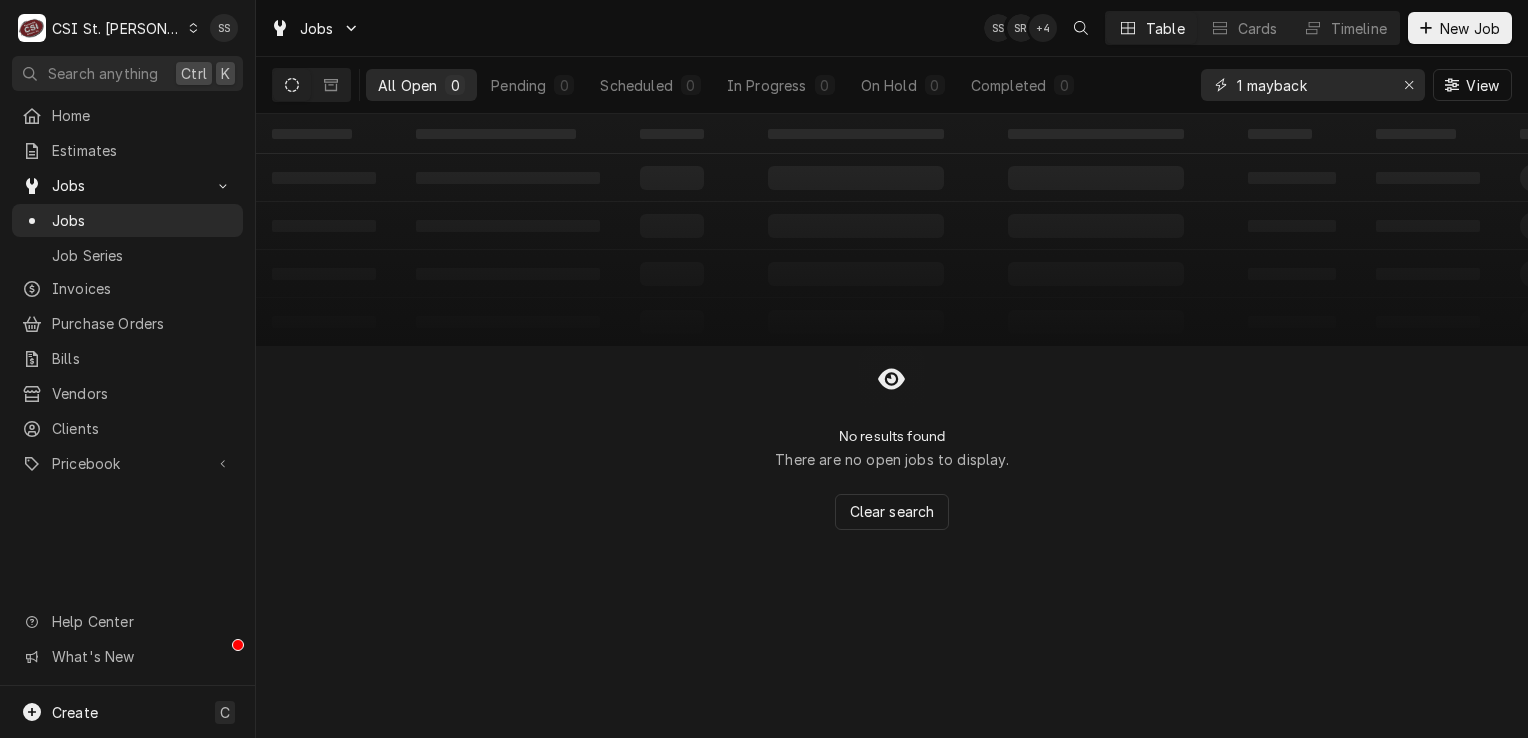 type on "1 mayback" 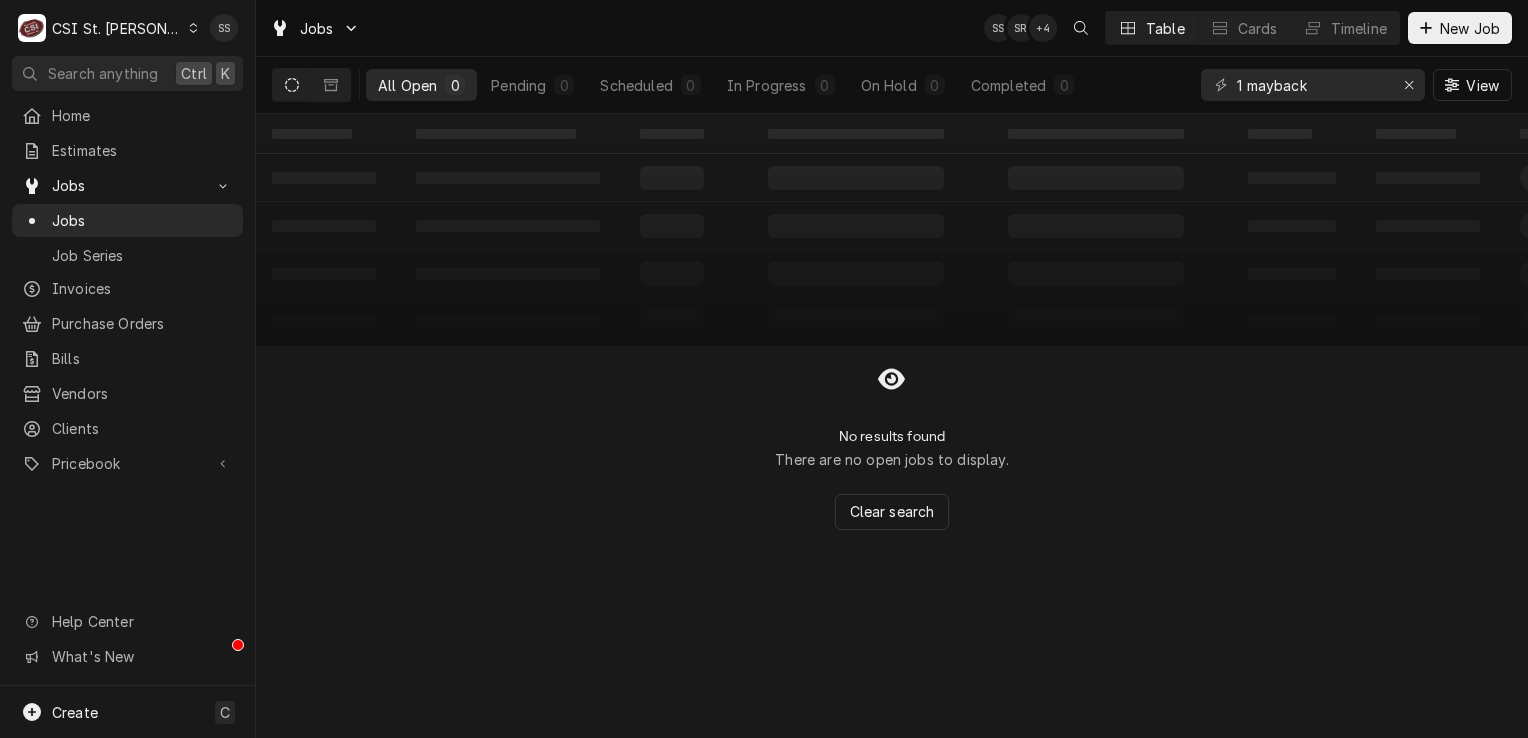 click on "CSI St. [PERSON_NAME]" at bounding box center (117, 28) 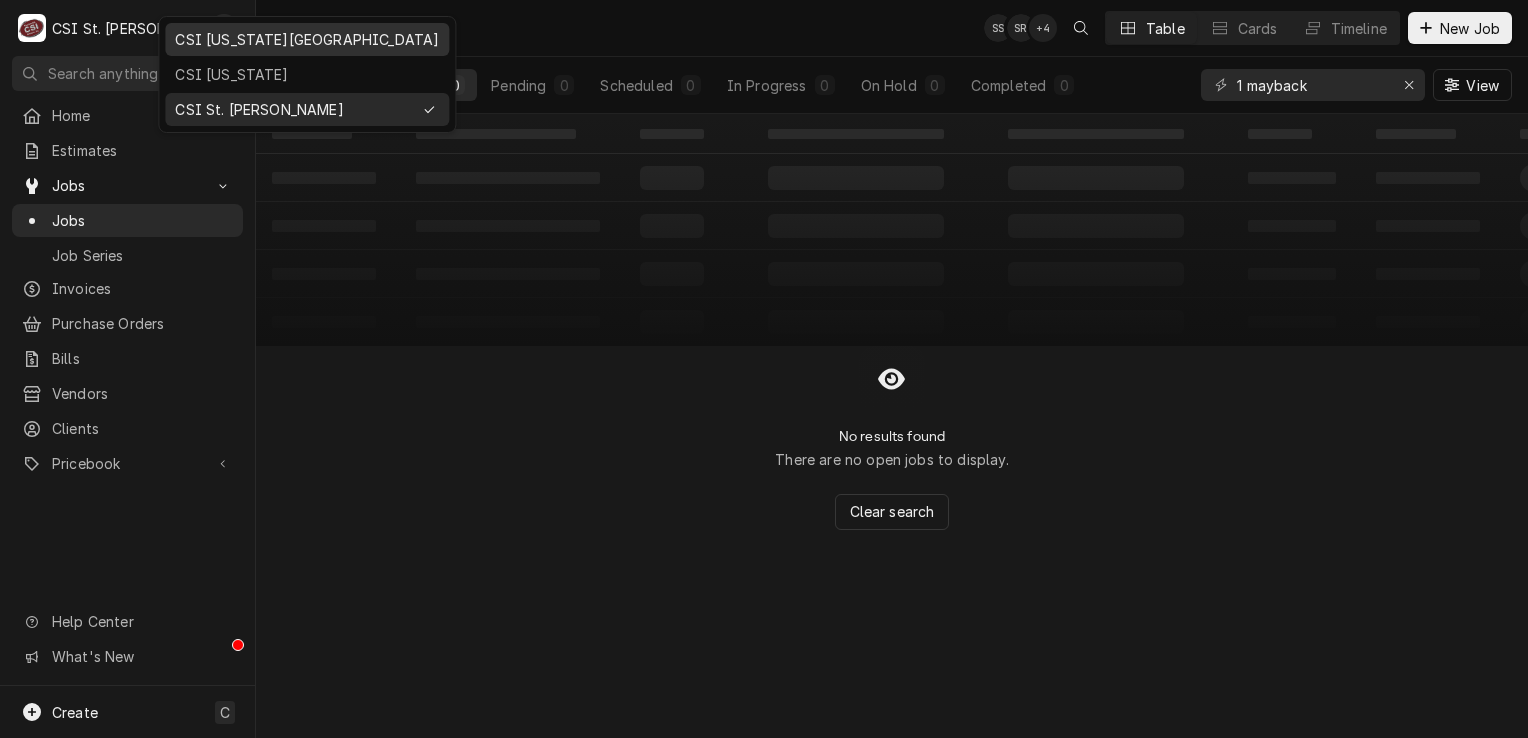 click on "CSI [US_STATE][GEOGRAPHIC_DATA]" at bounding box center (307, 39) 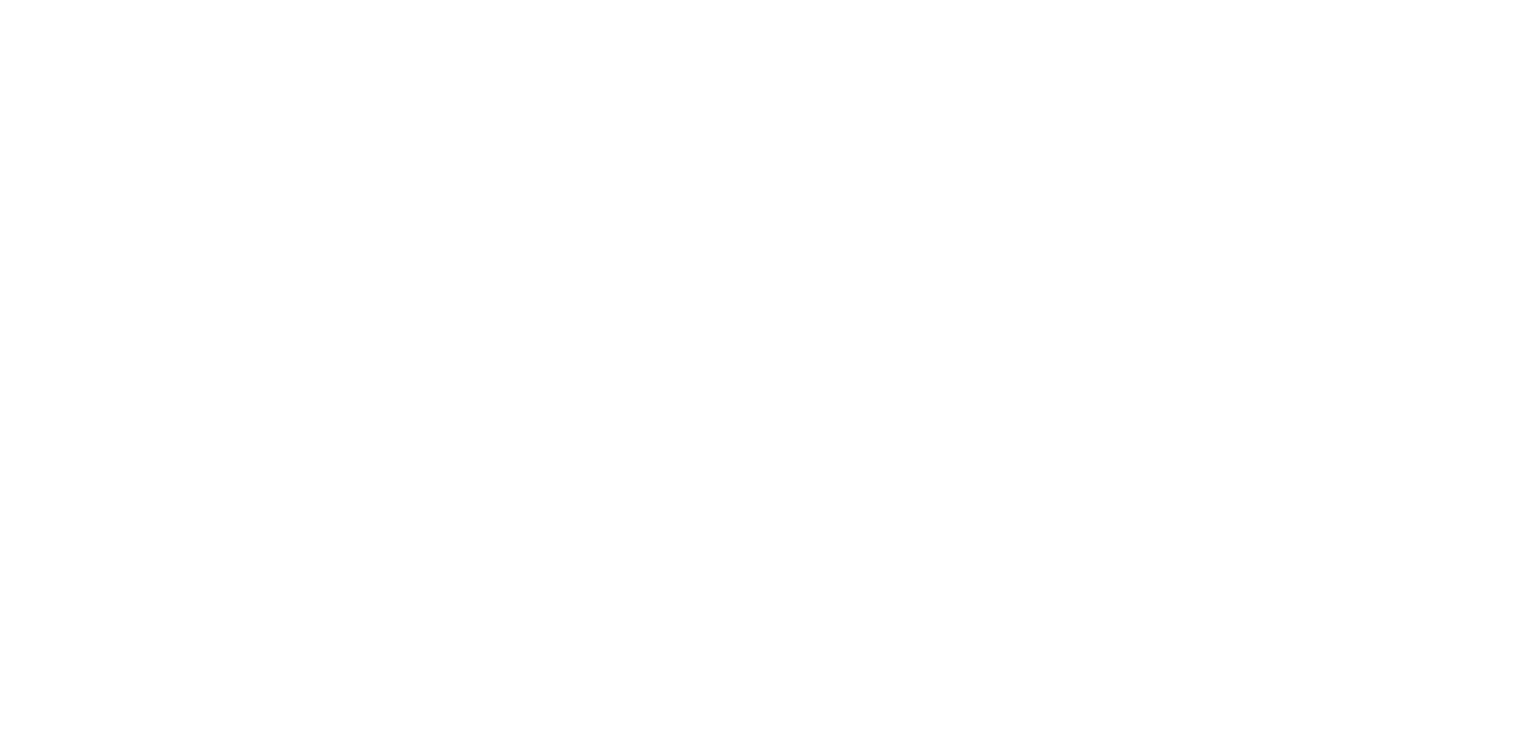 scroll, scrollTop: 0, scrollLeft: 0, axis: both 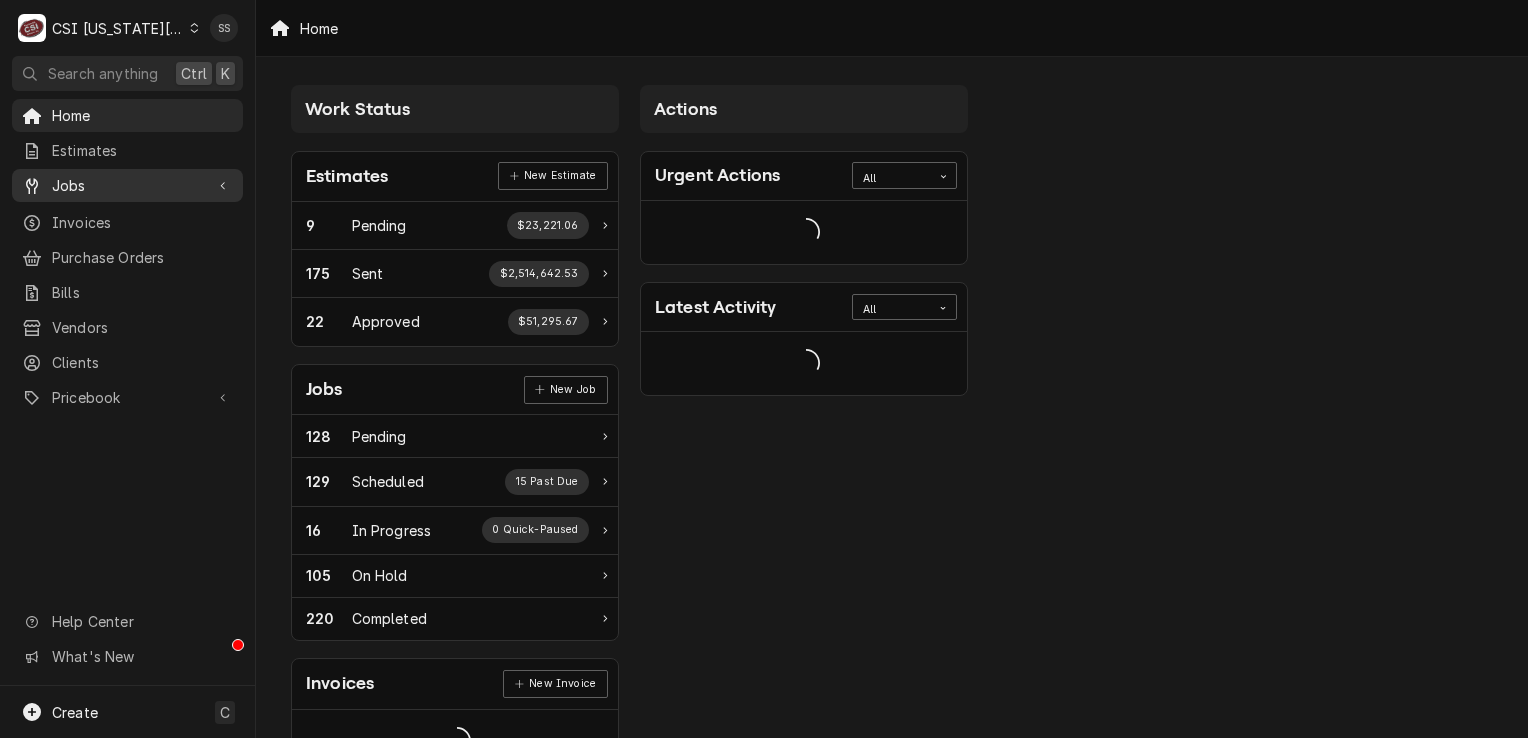 click on "Jobs" at bounding box center (127, 185) 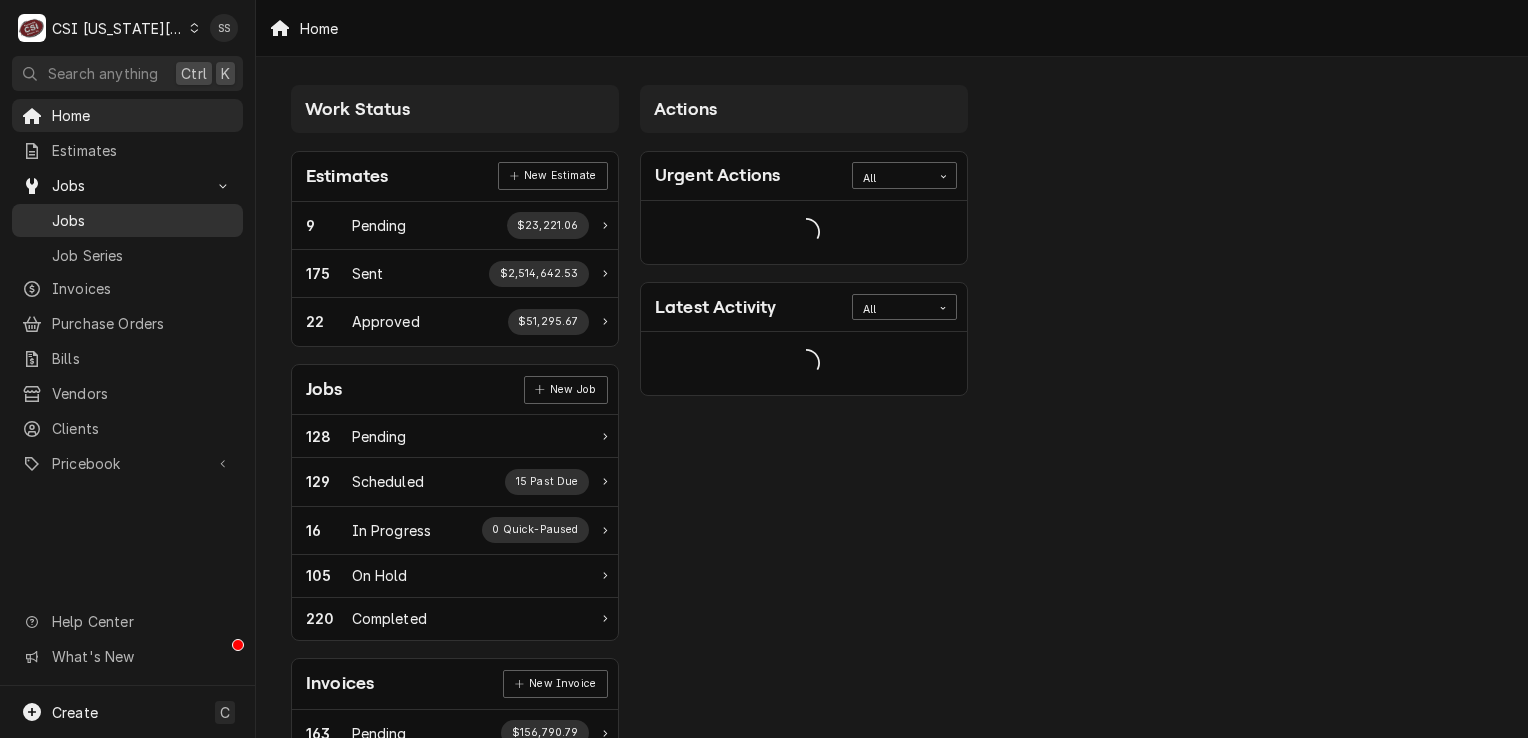 click on "Jobs" at bounding box center [142, 220] 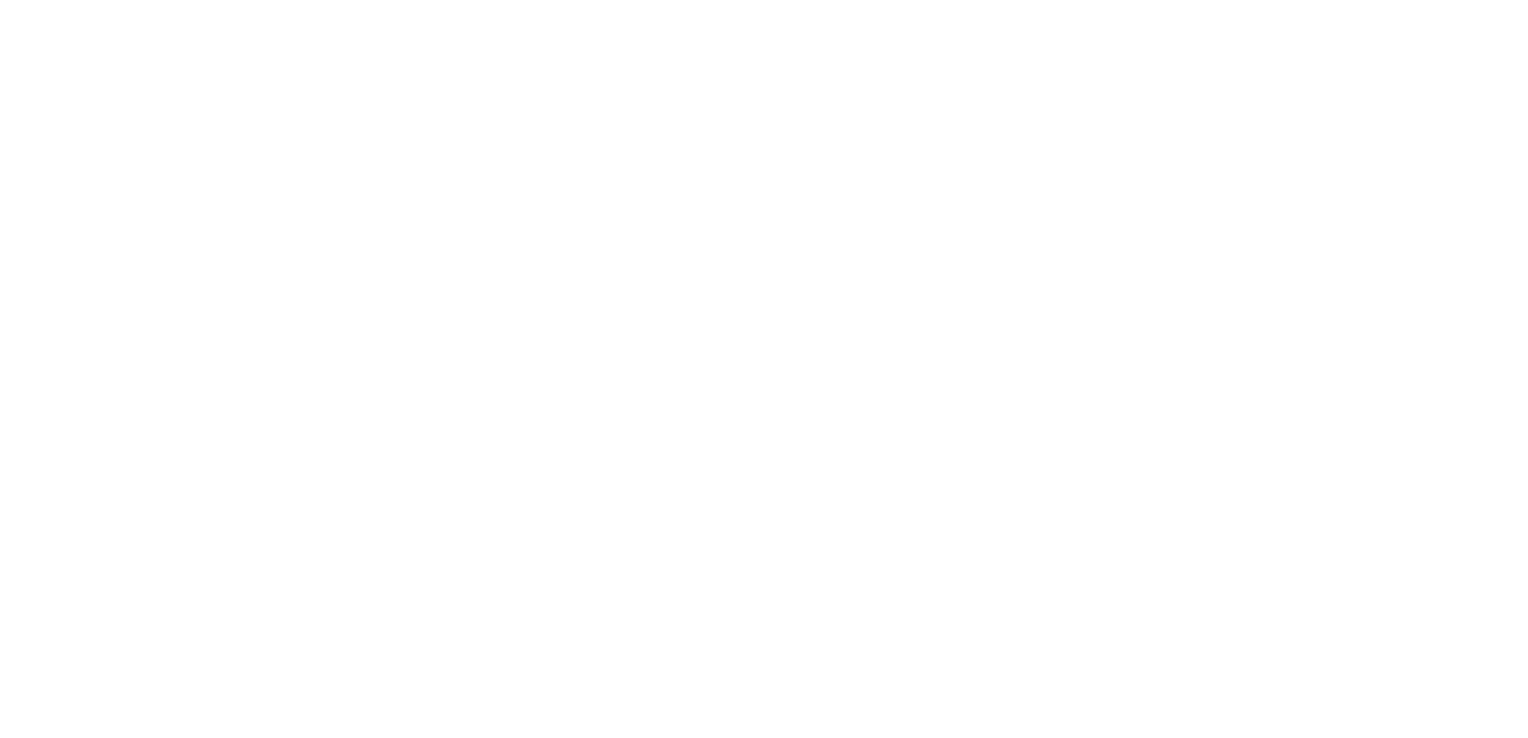 scroll, scrollTop: 0, scrollLeft: 0, axis: both 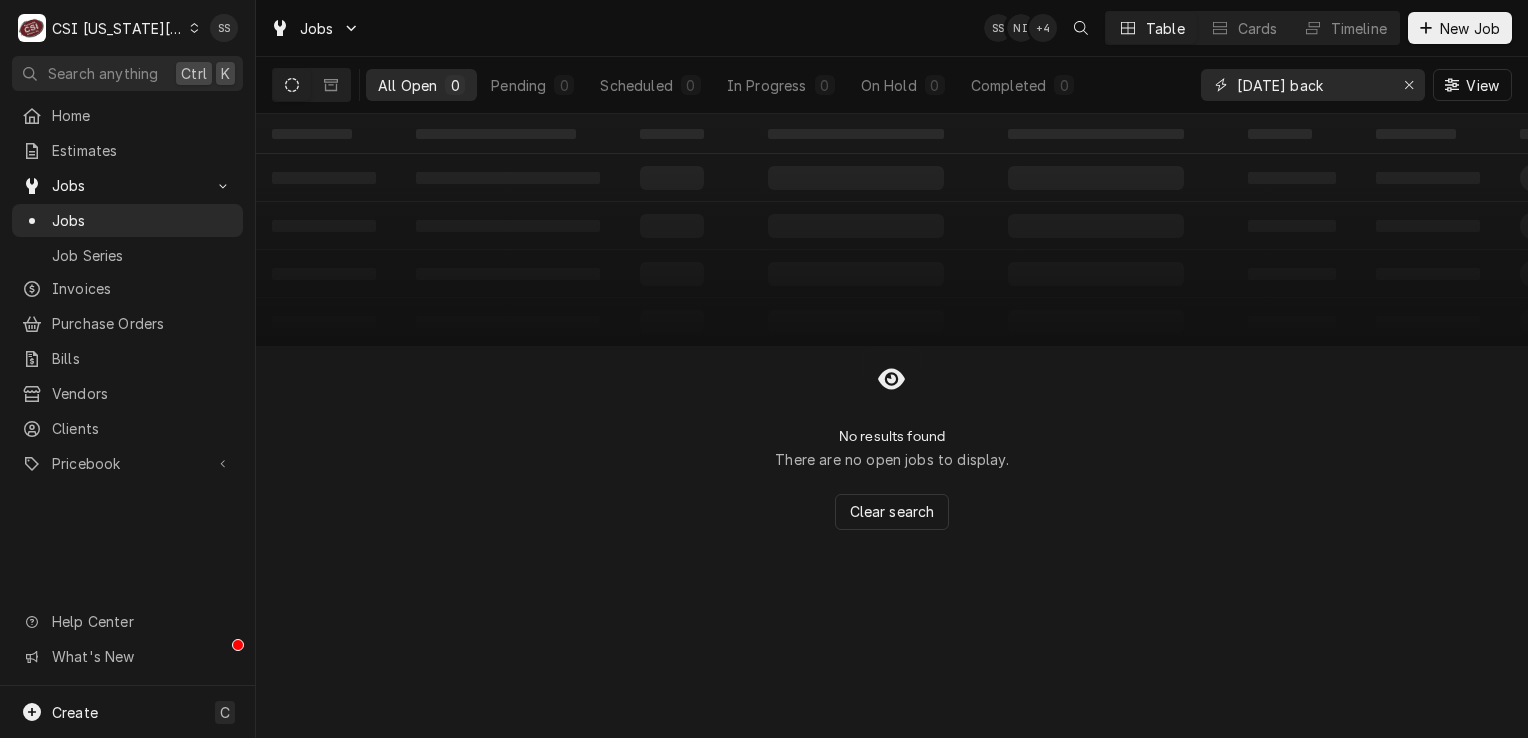 drag, startPoint x: 1334, startPoint y: 86, endPoint x: 1226, endPoint y: 93, distance: 108.226616 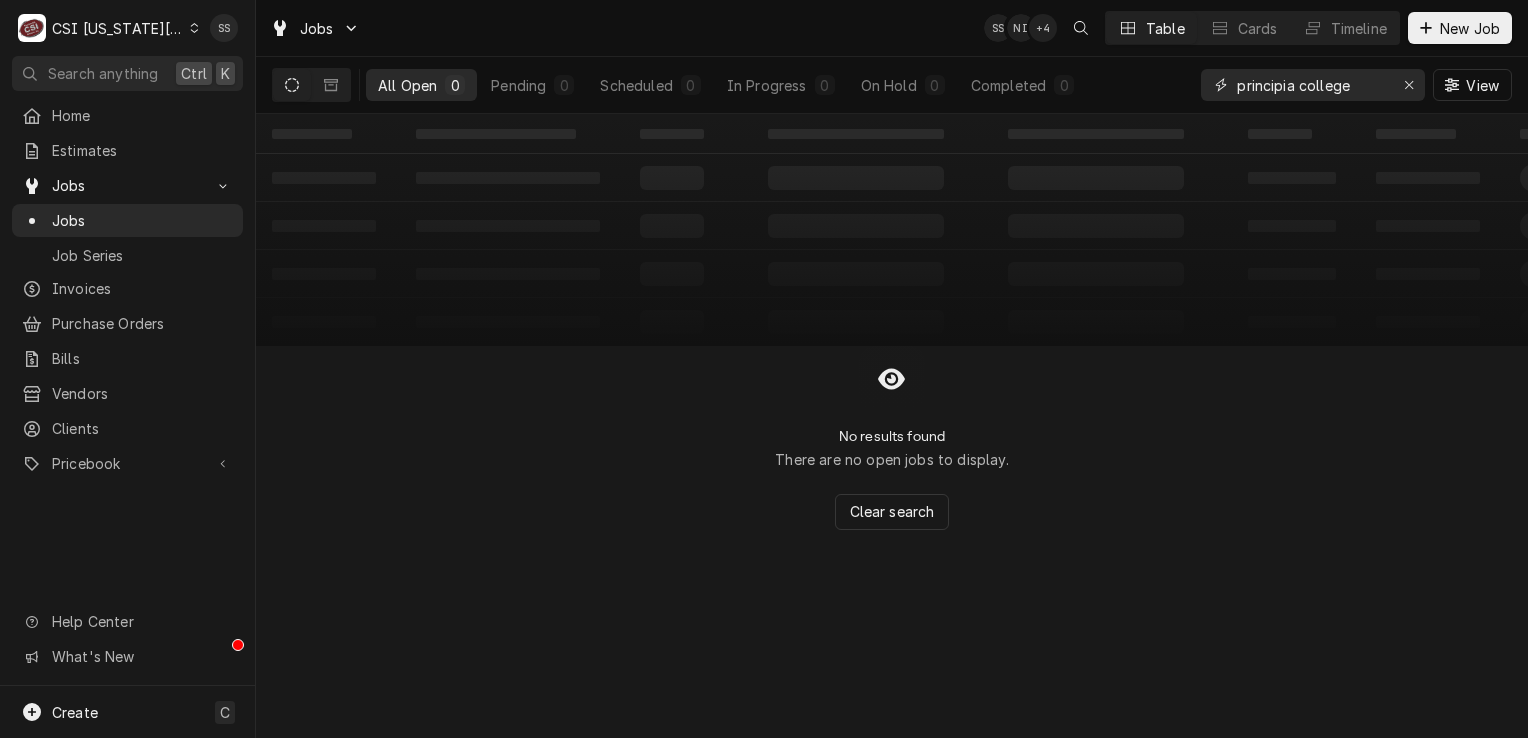 type on "principia college" 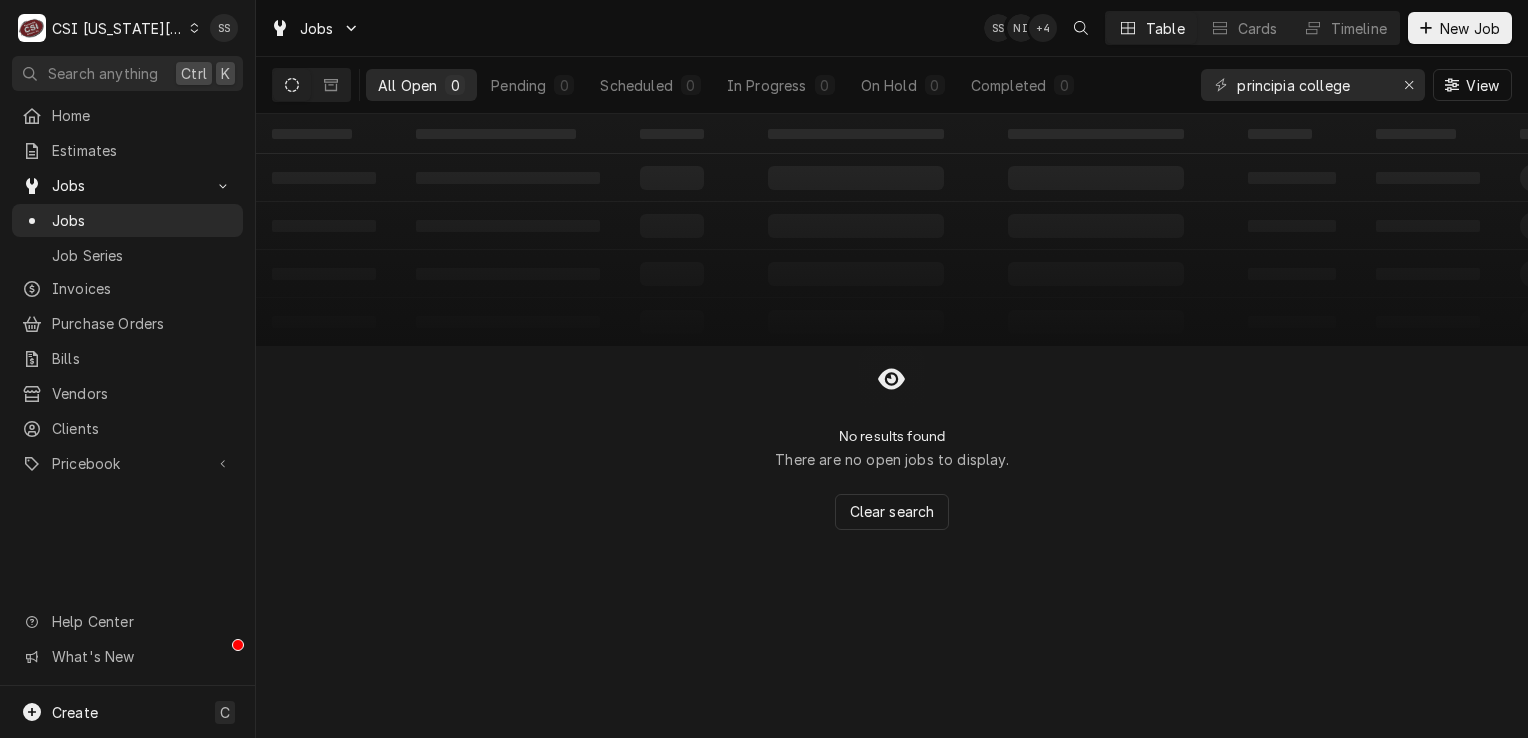 click on "CSI Kansas City" at bounding box center [118, 28] 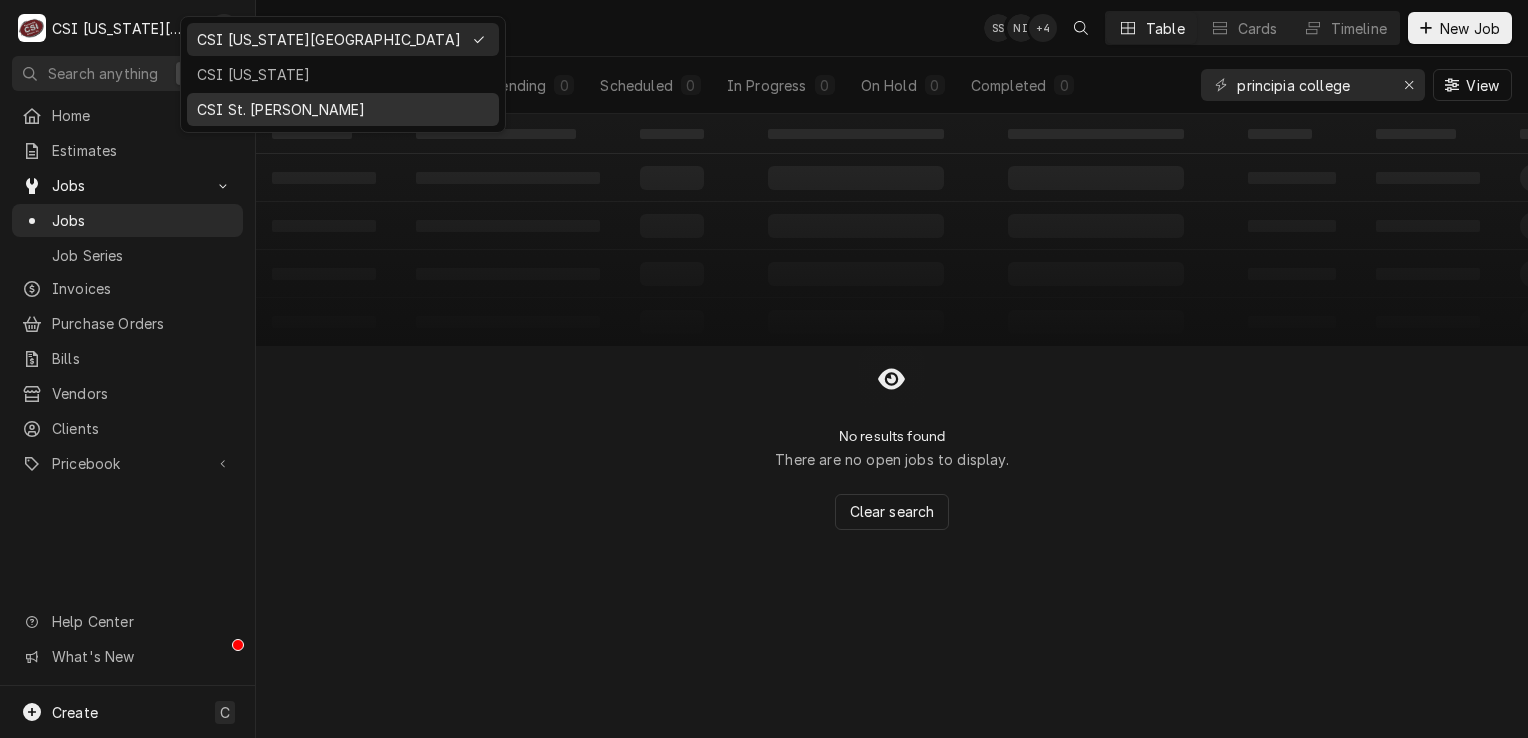 click on "CSI St. [PERSON_NAME]" at bounding box center [343, 109] 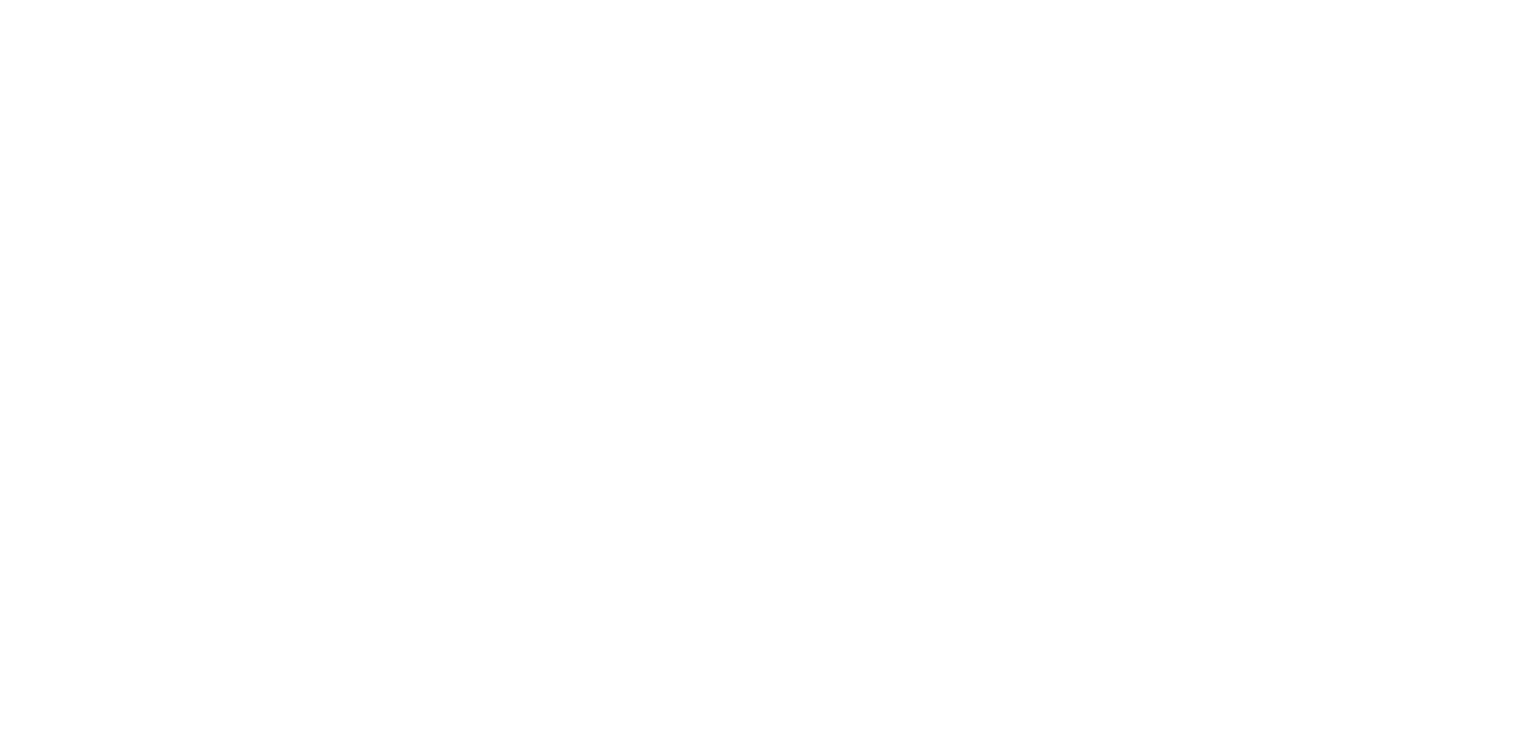 scroll, scrollTop: 0, scrollLeft: 0, axis: both 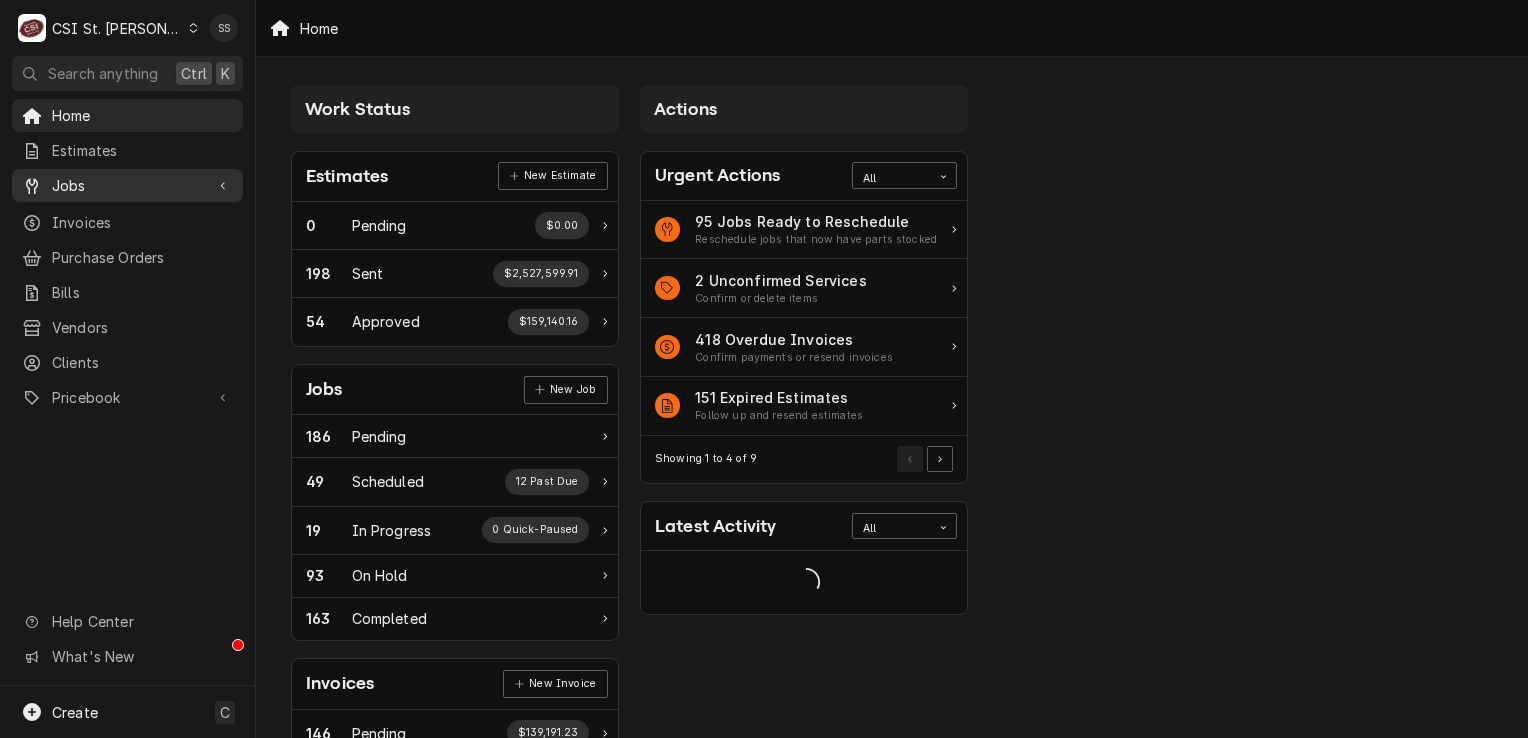 click on "Jobs" at bounding box center [127, 185] 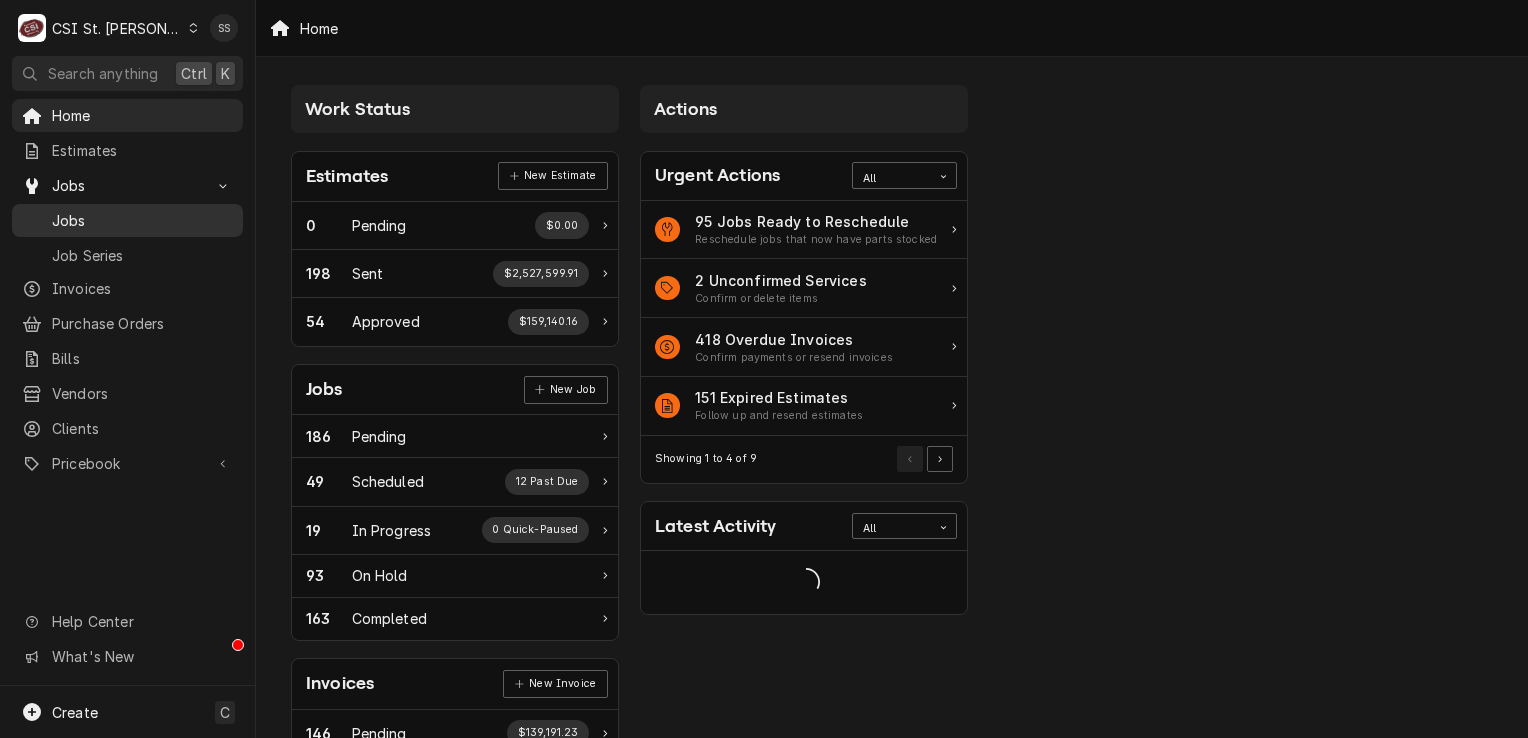 click on "Jobs" at bounding box center (142, 220) 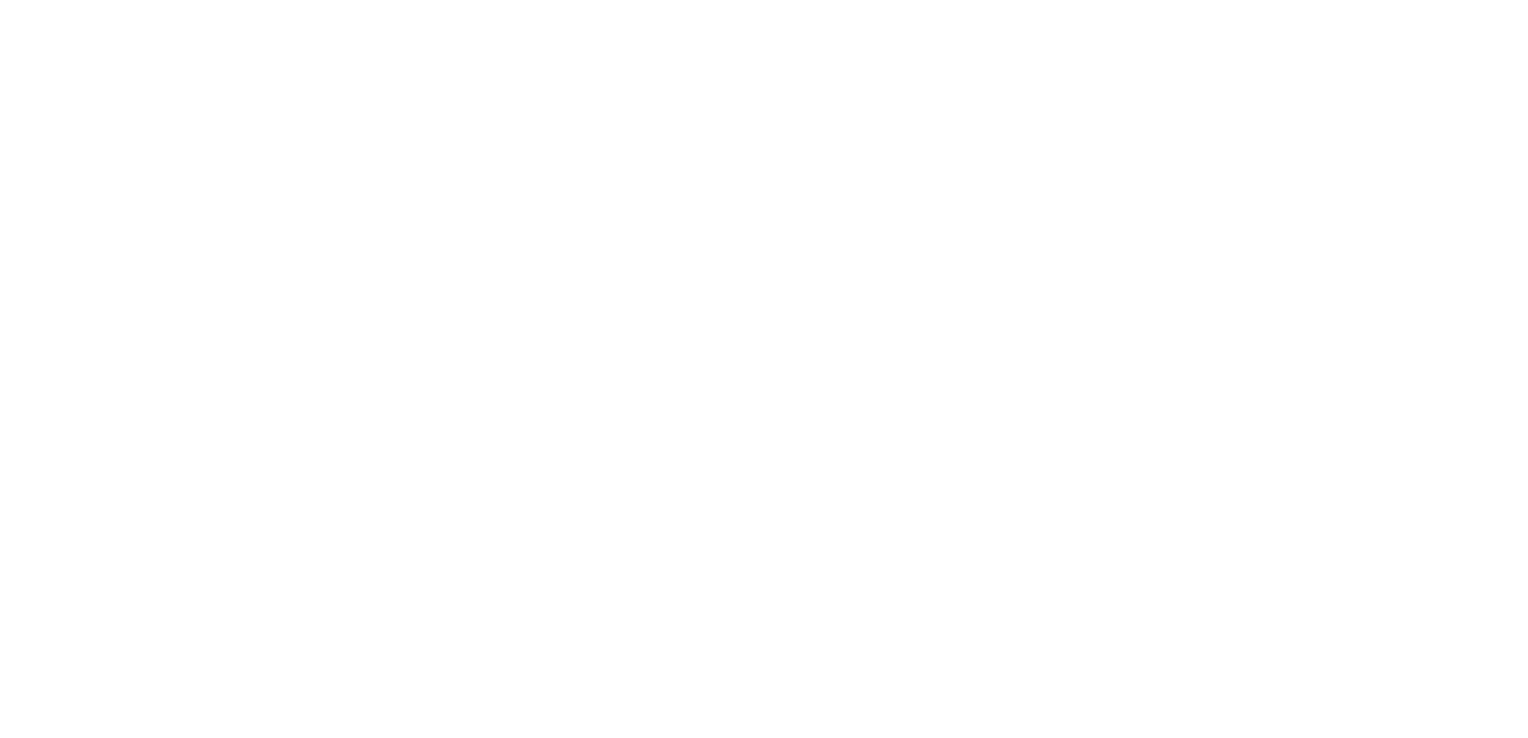 scroll, scrollTop: 0, scrollLeft: 0, axis: both 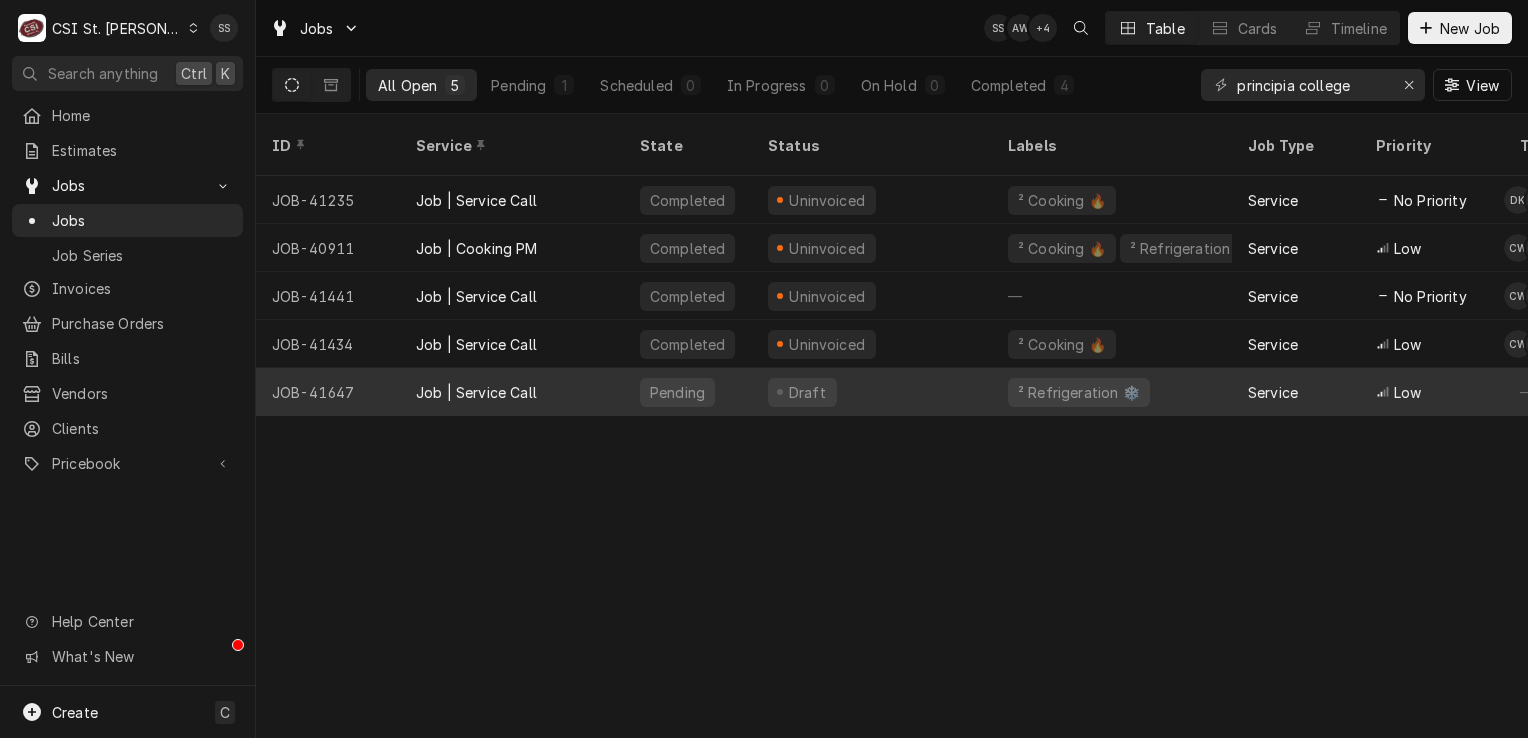 click on "Job | Service Call" at bounding box center [512, 392] 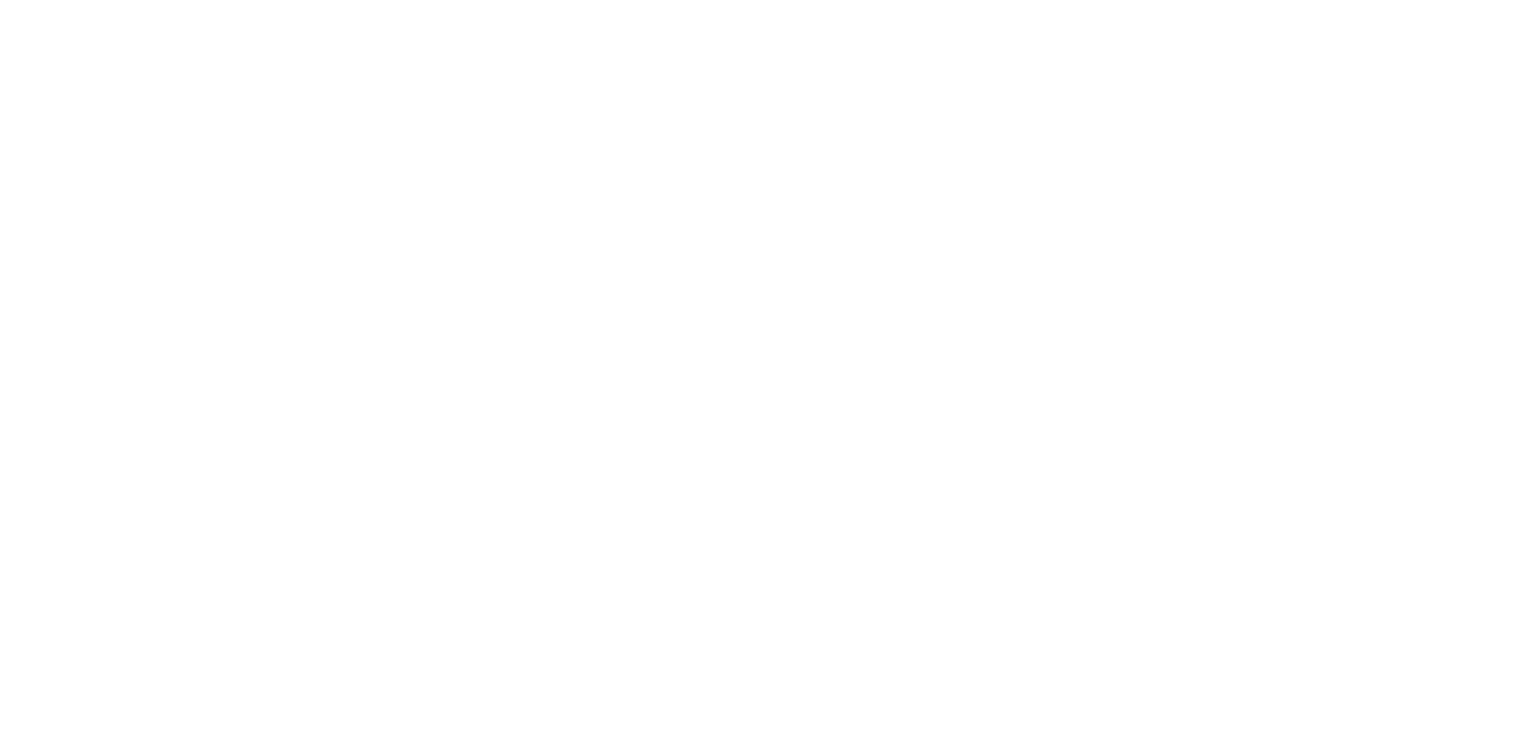 scroll, scrollTop: 0, scrollLeft: 0, axis: both 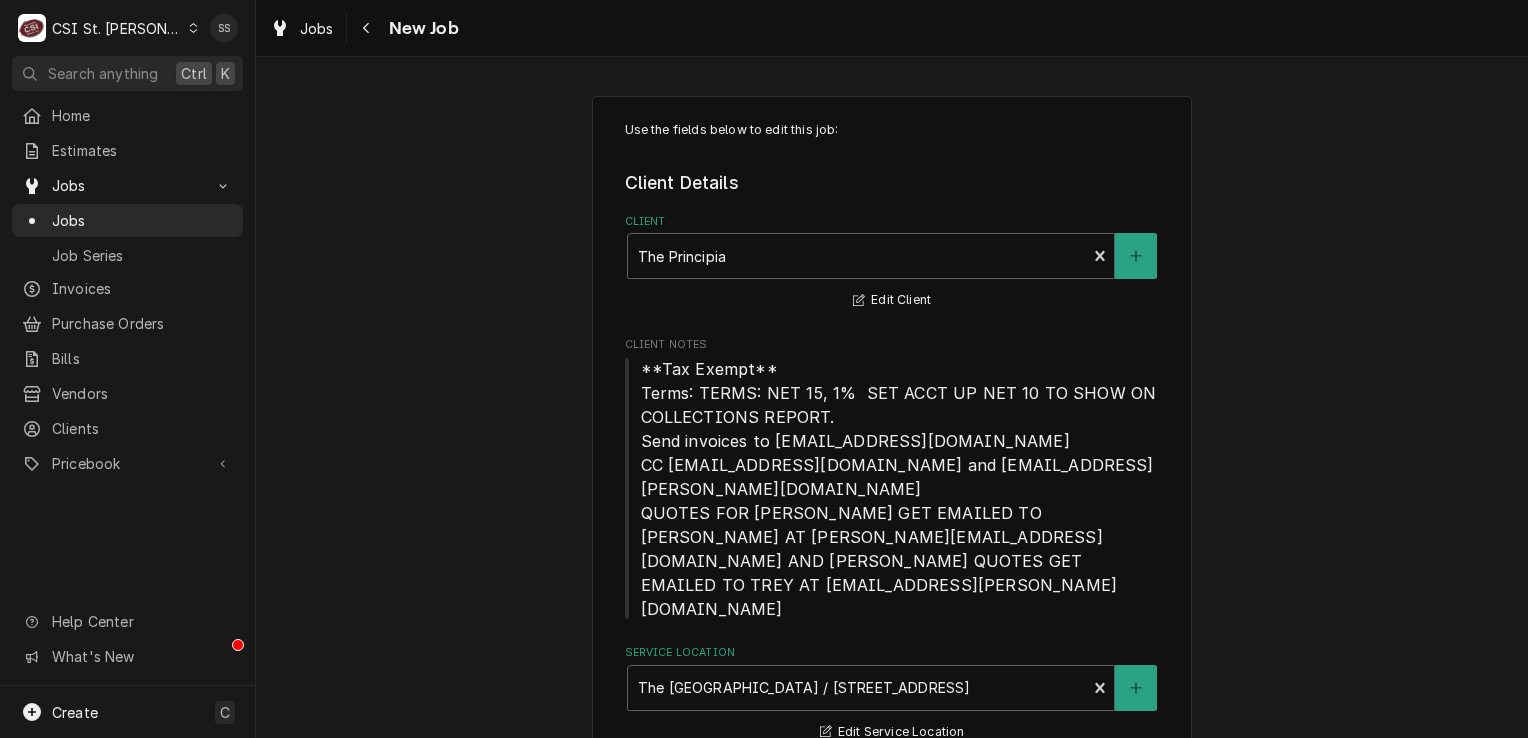 type on "x" 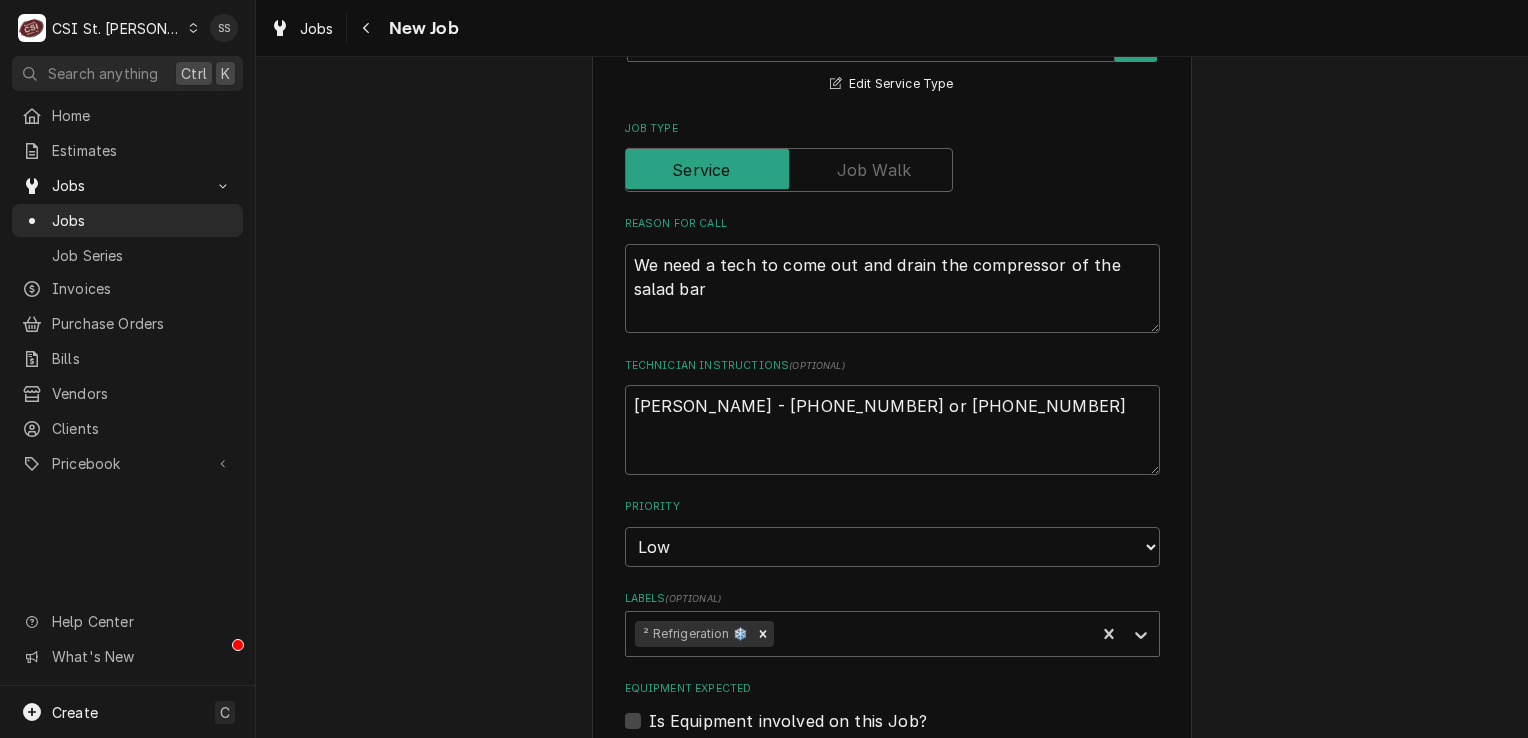 scroll, scrollTop: 1800, scrollLeft: 0, axis: vertical 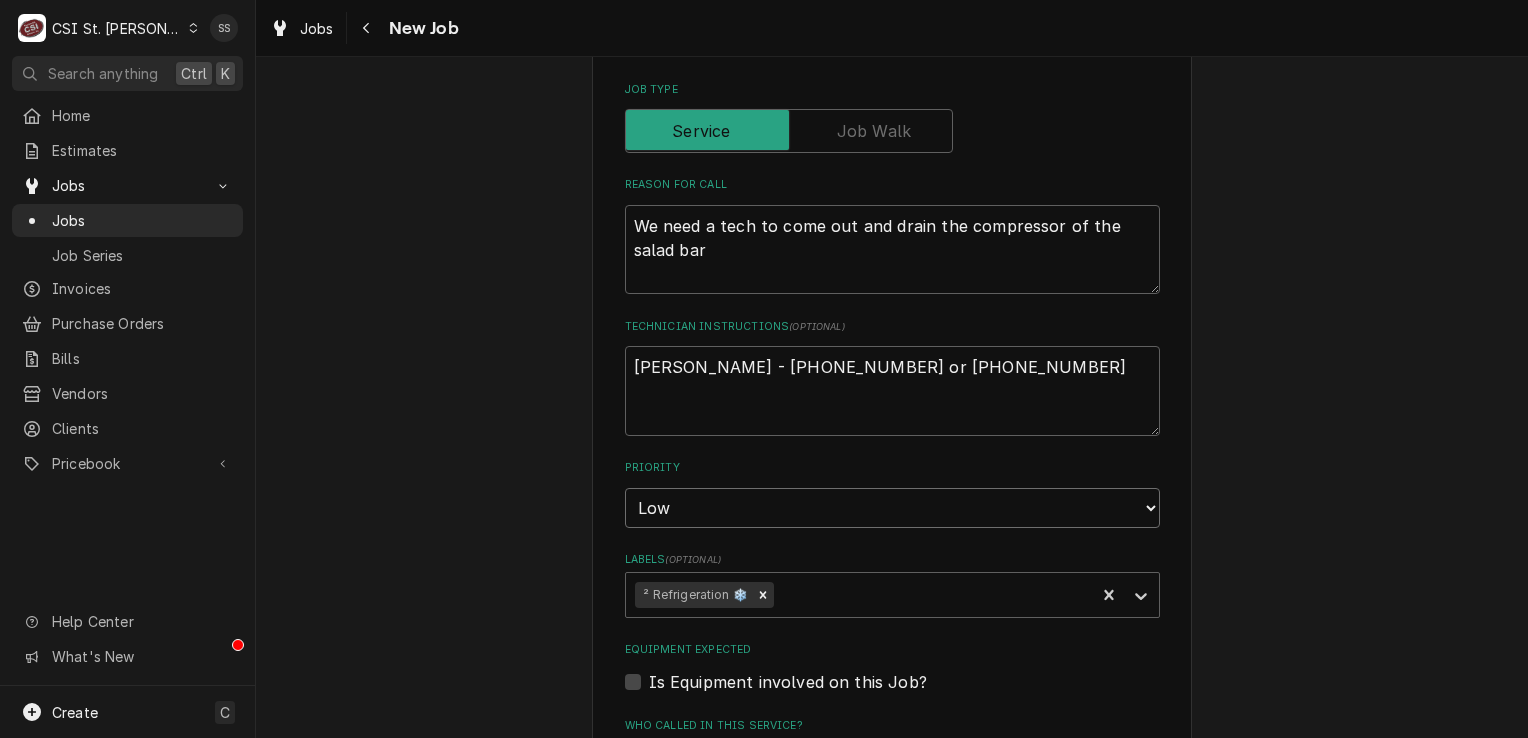 click on "No Priority Urgent High Medium Low" at bounding box center [892, 508] 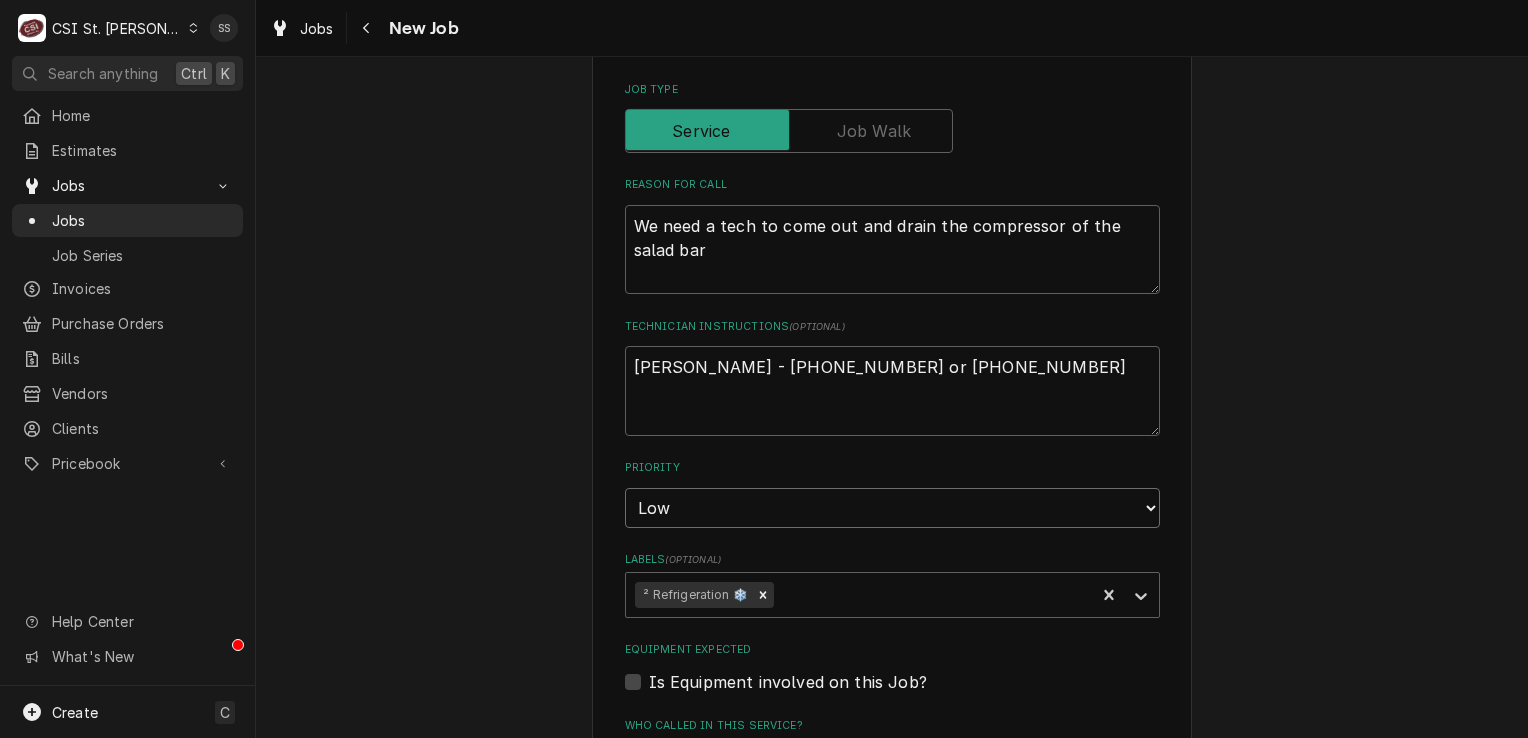 select on "1" 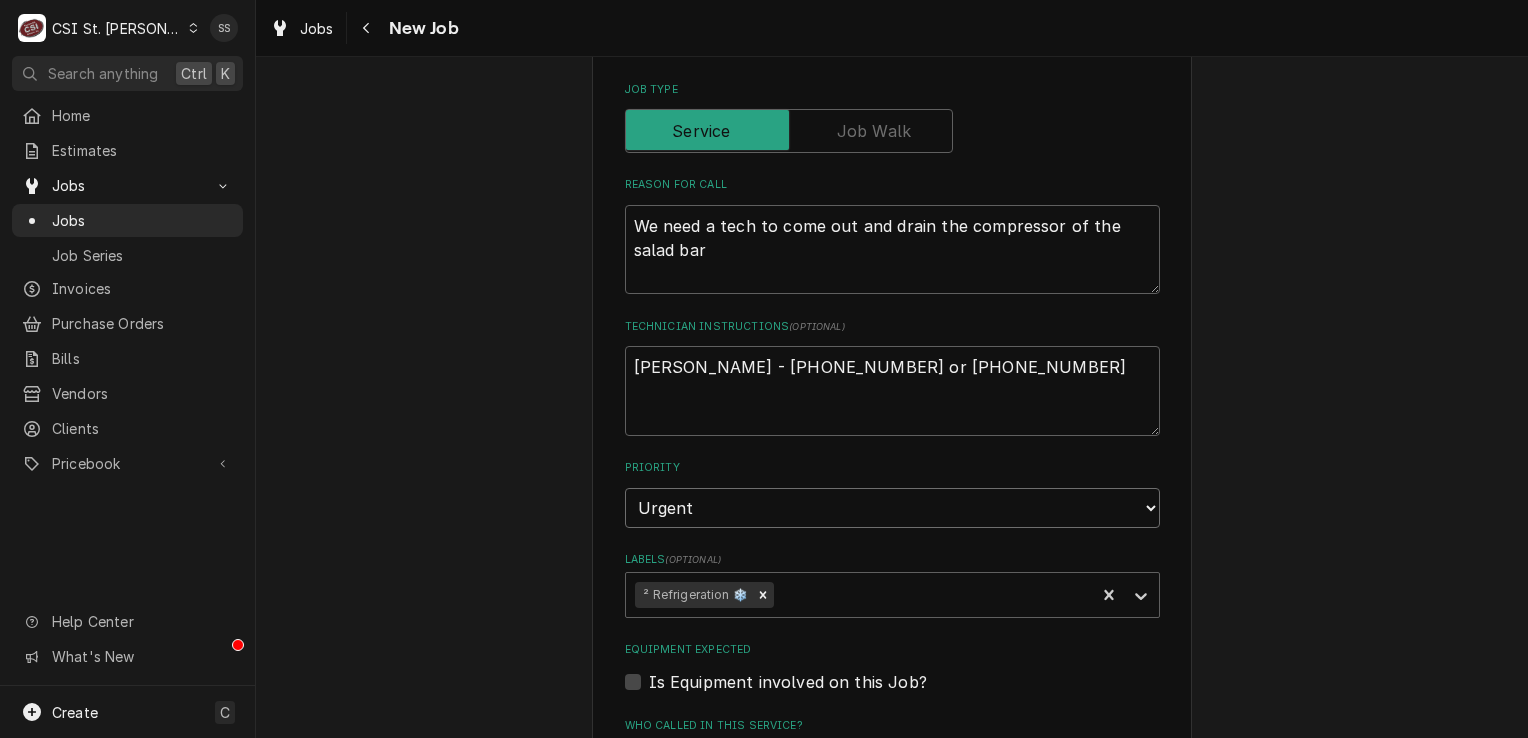 click on "No Priority Urgent High Medium Low" at bounding box center [892, 508] 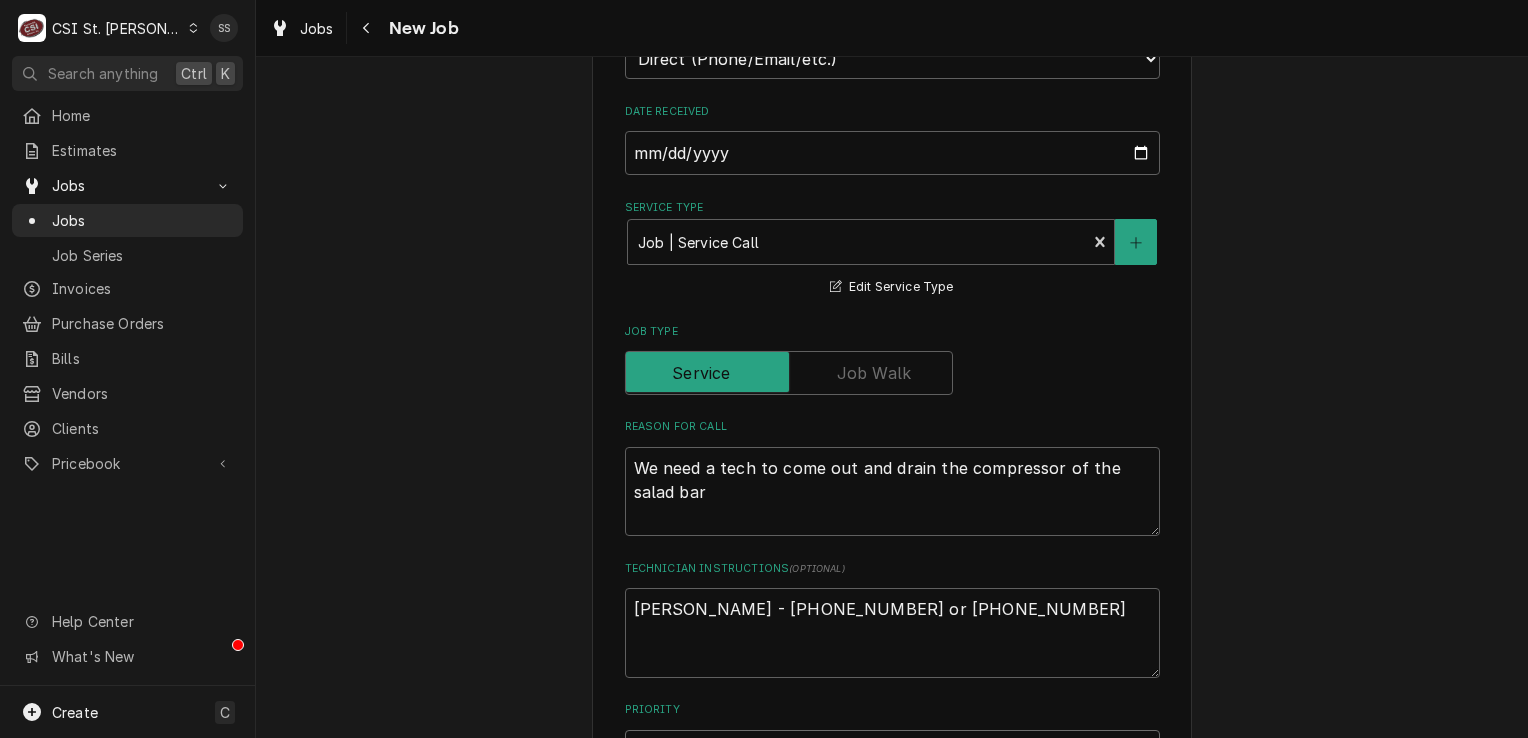 scroll, scrollTop: 1500, scrollLeft: 0, axis: vertical 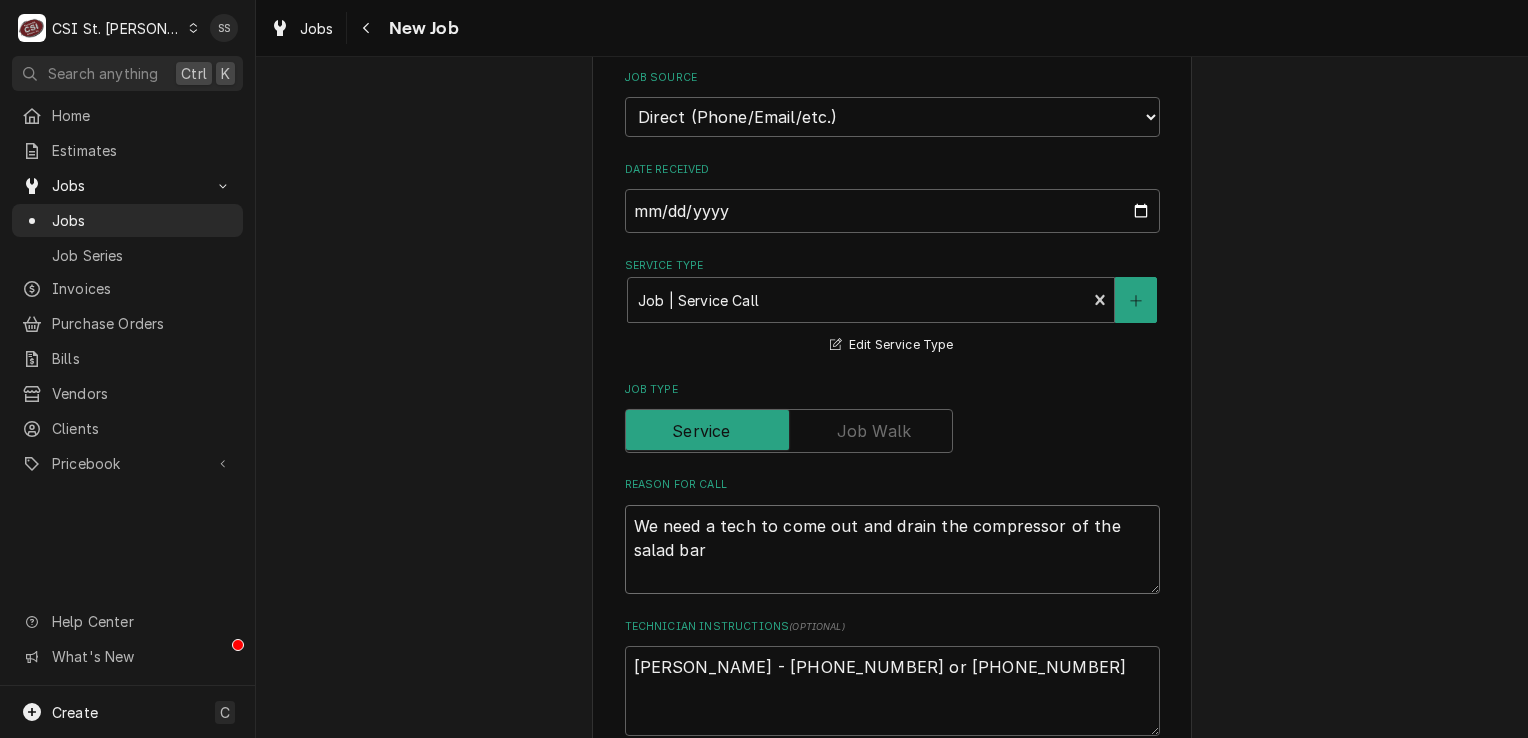 click on "We need a tech to come out and drain the compressor of the salad bar" at bounding box center (892, 550) 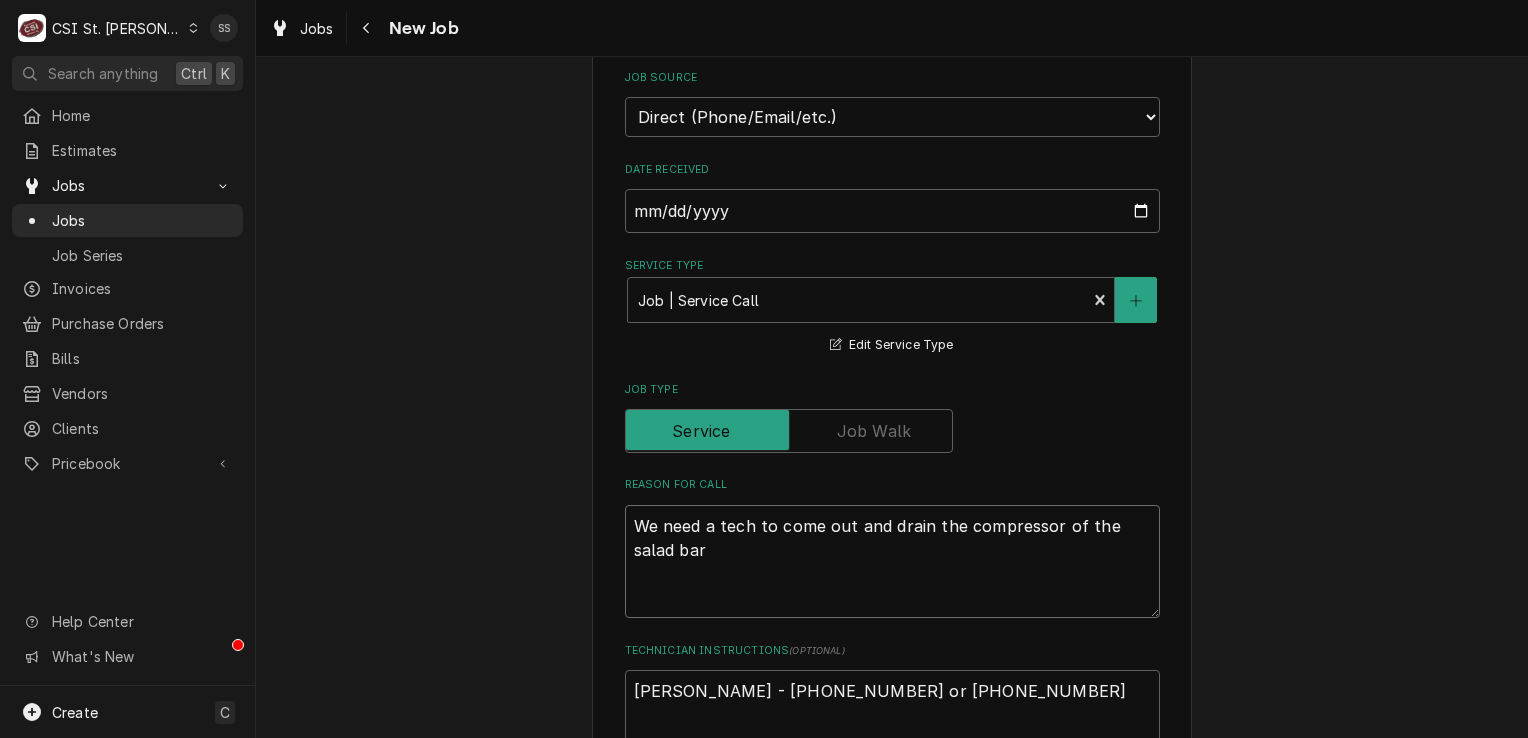 type on "x" 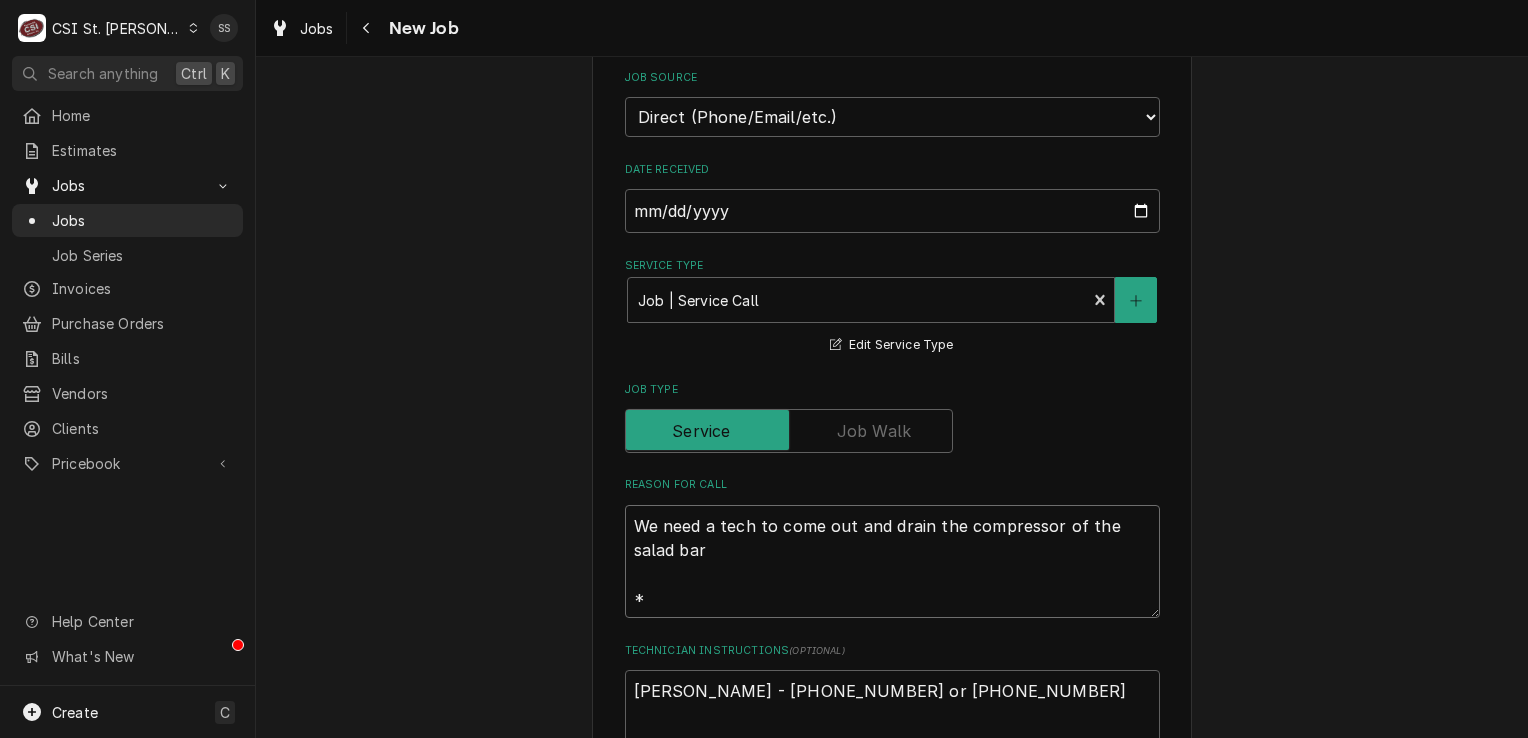 type on "x" 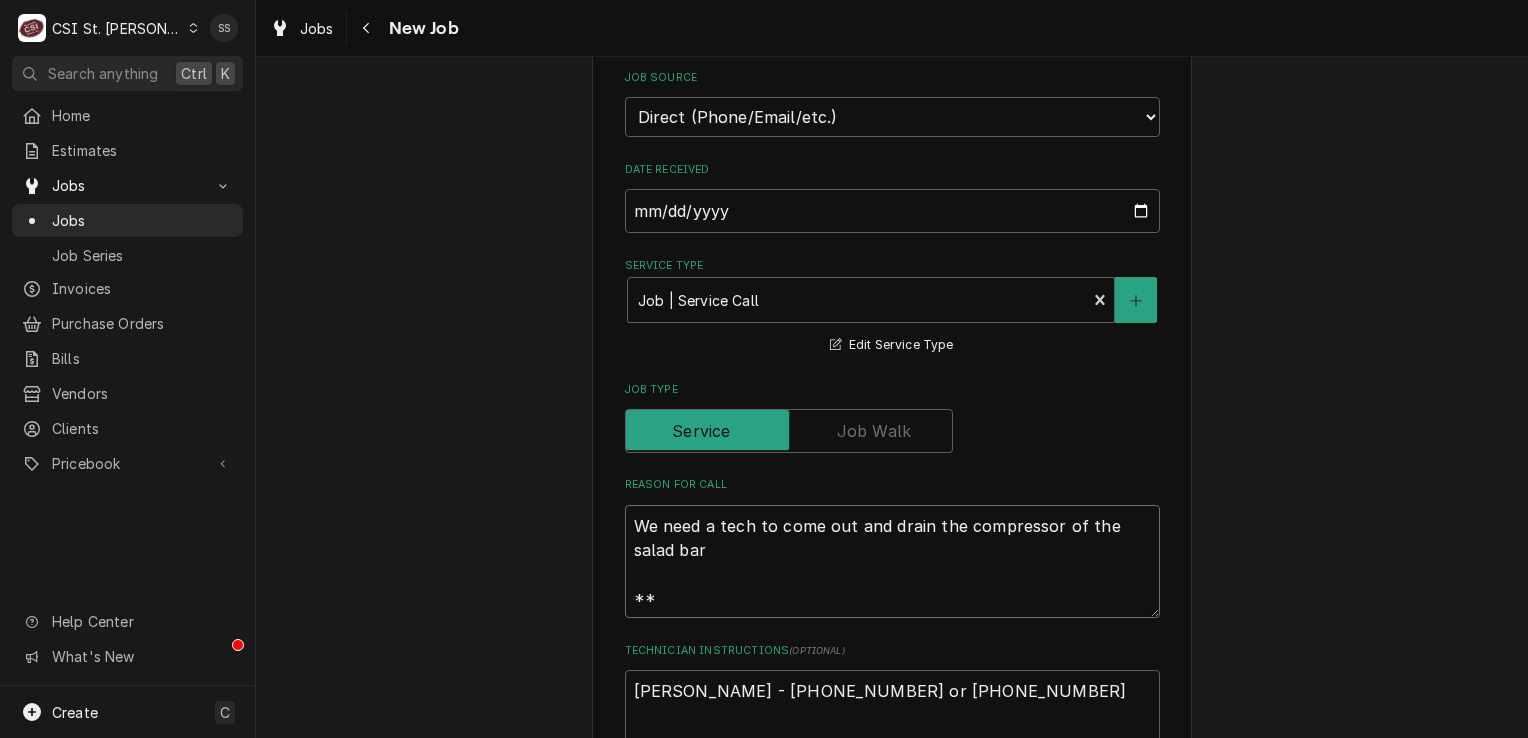 type on "x" 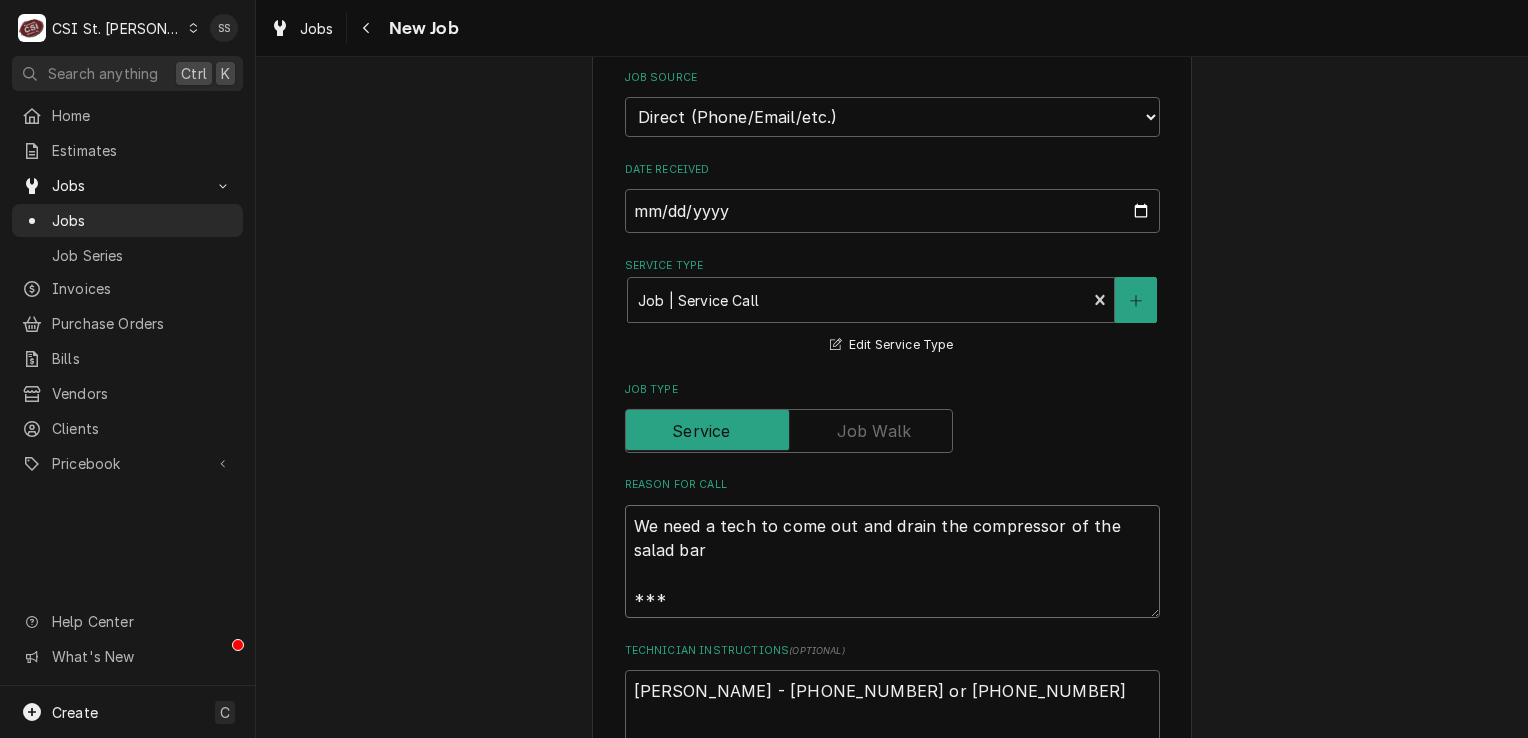 type on "x" 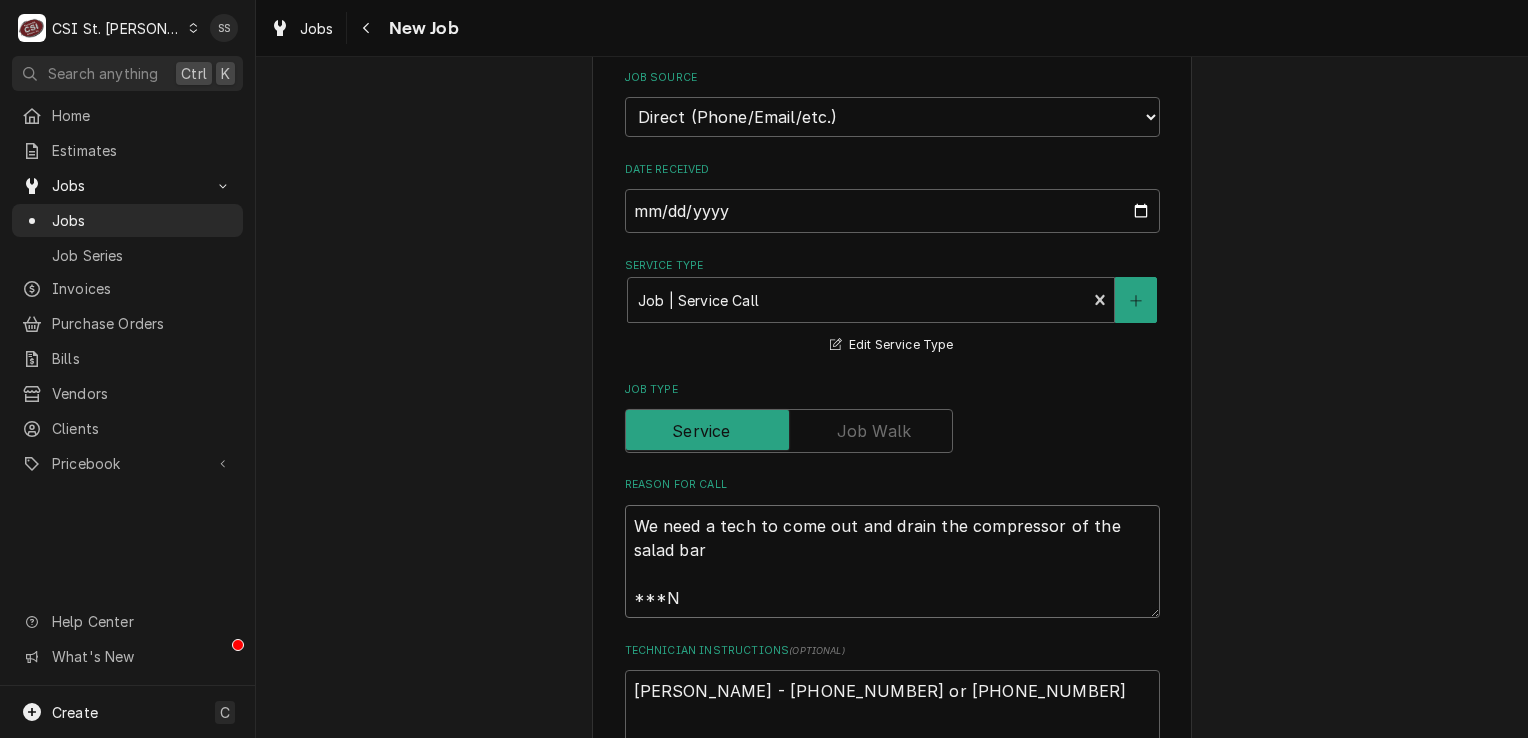 type on "x" 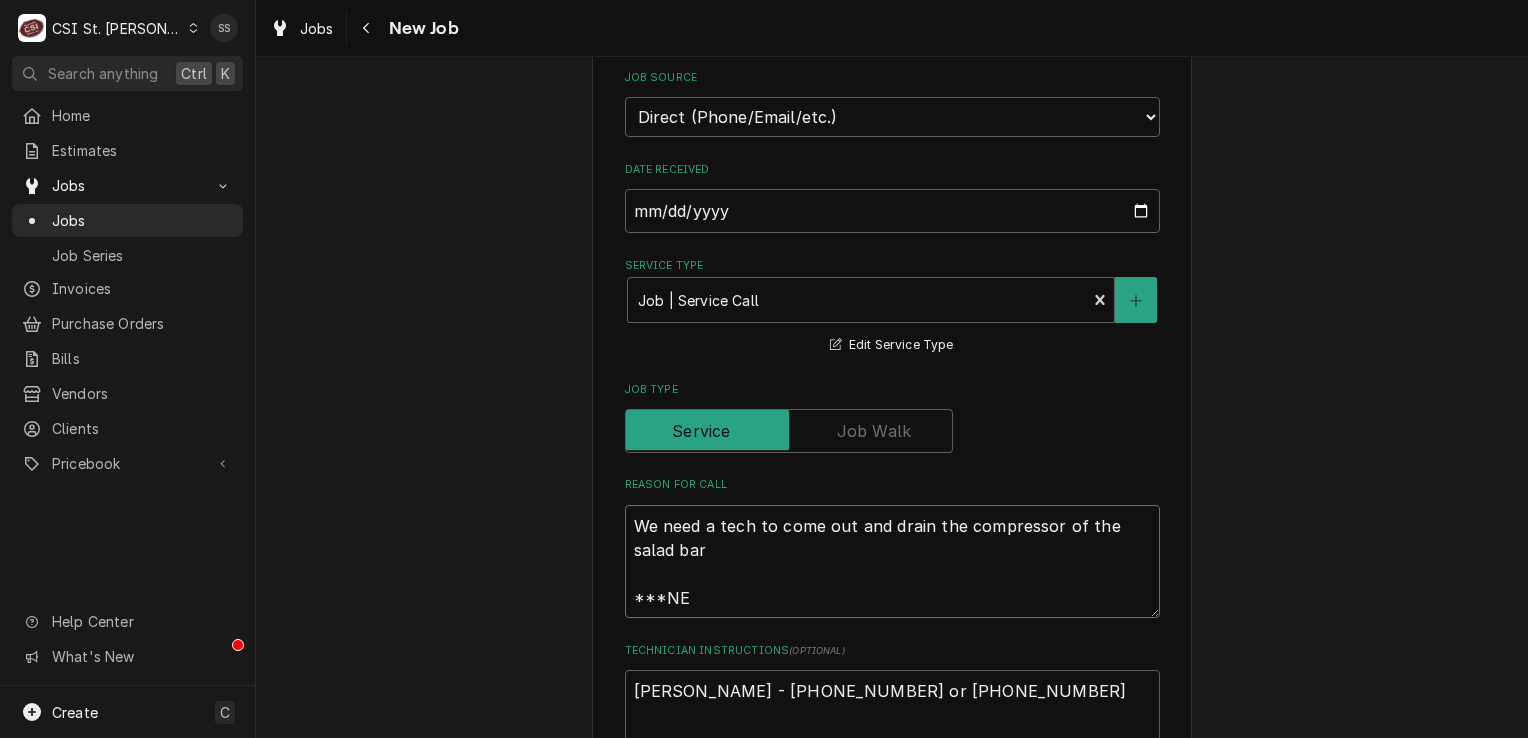 type on "x" 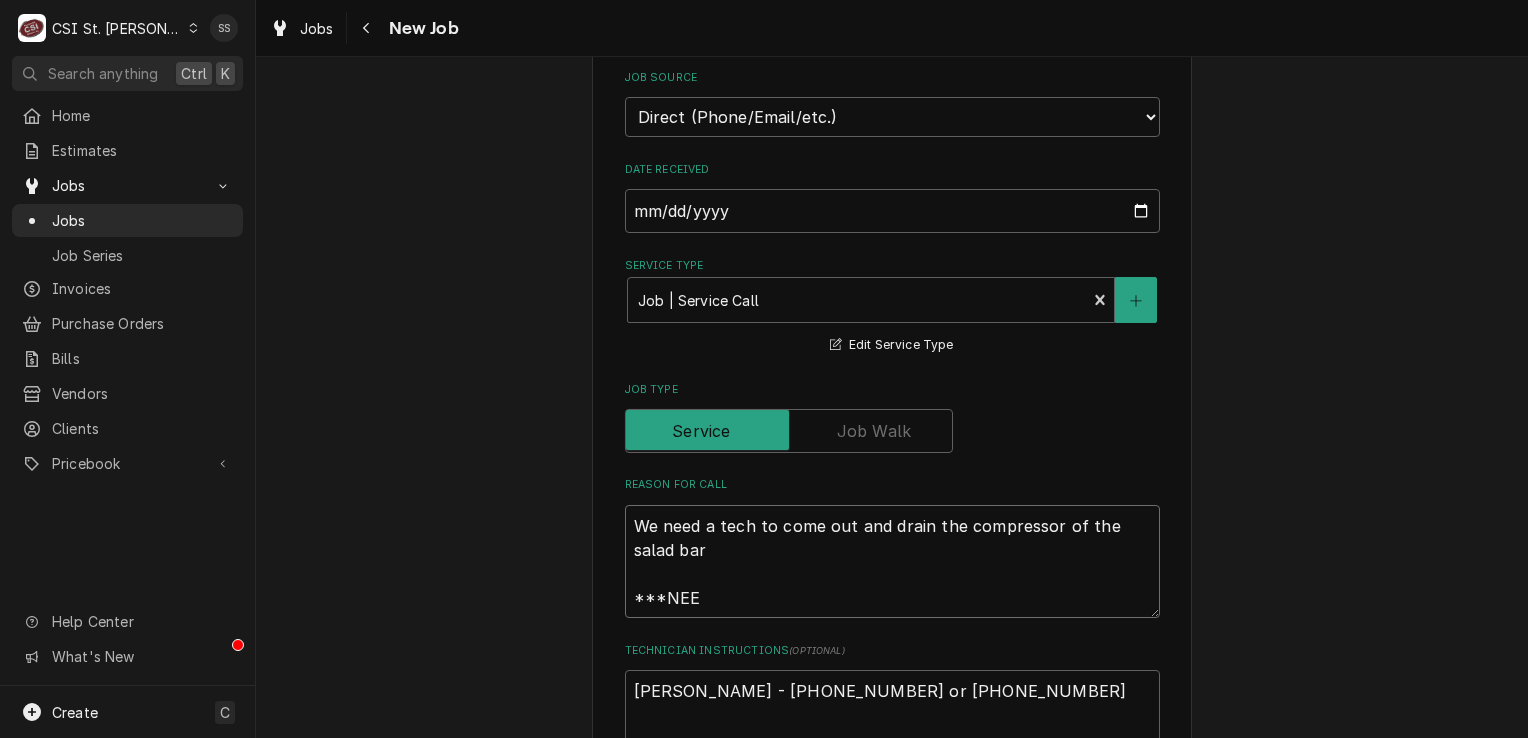 type on "x" 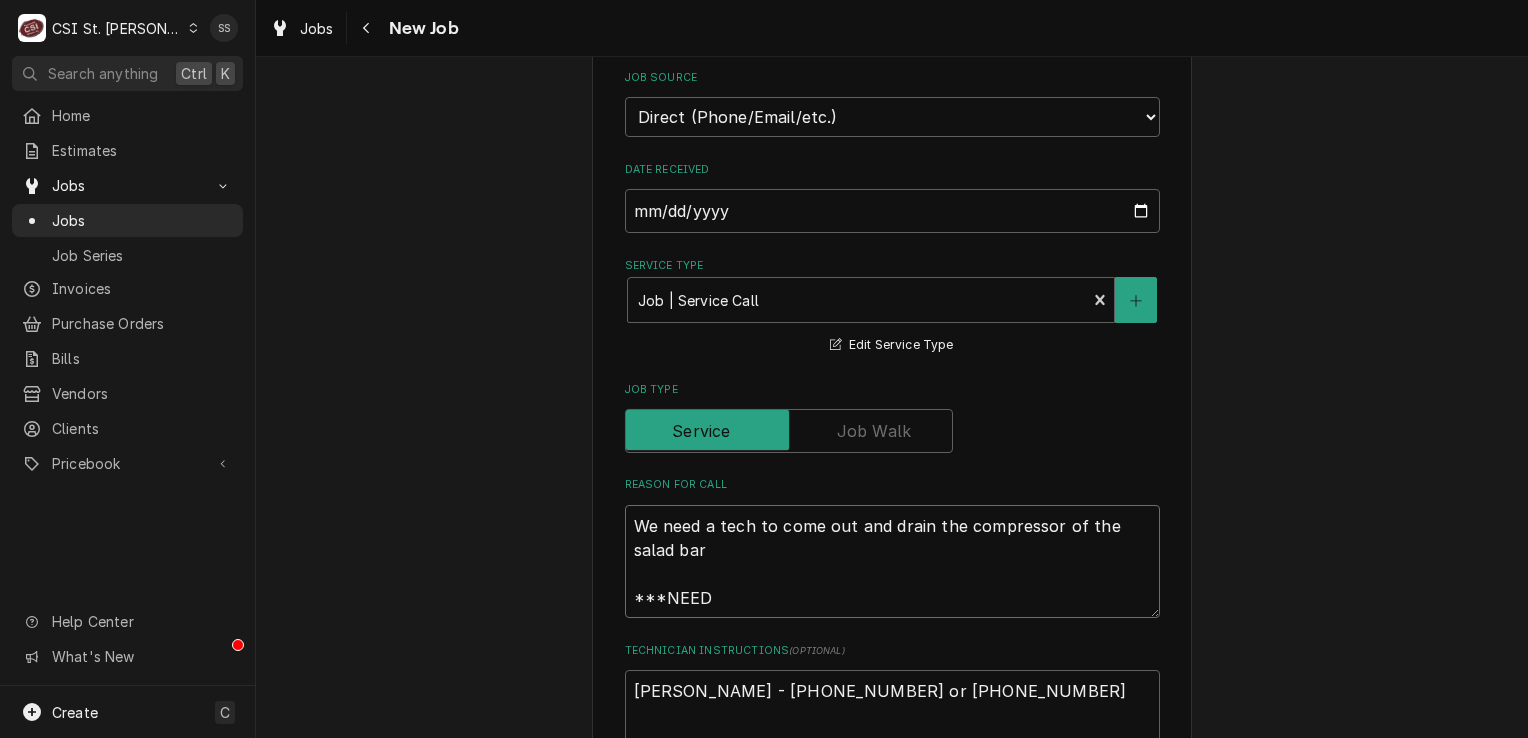 type on "x" 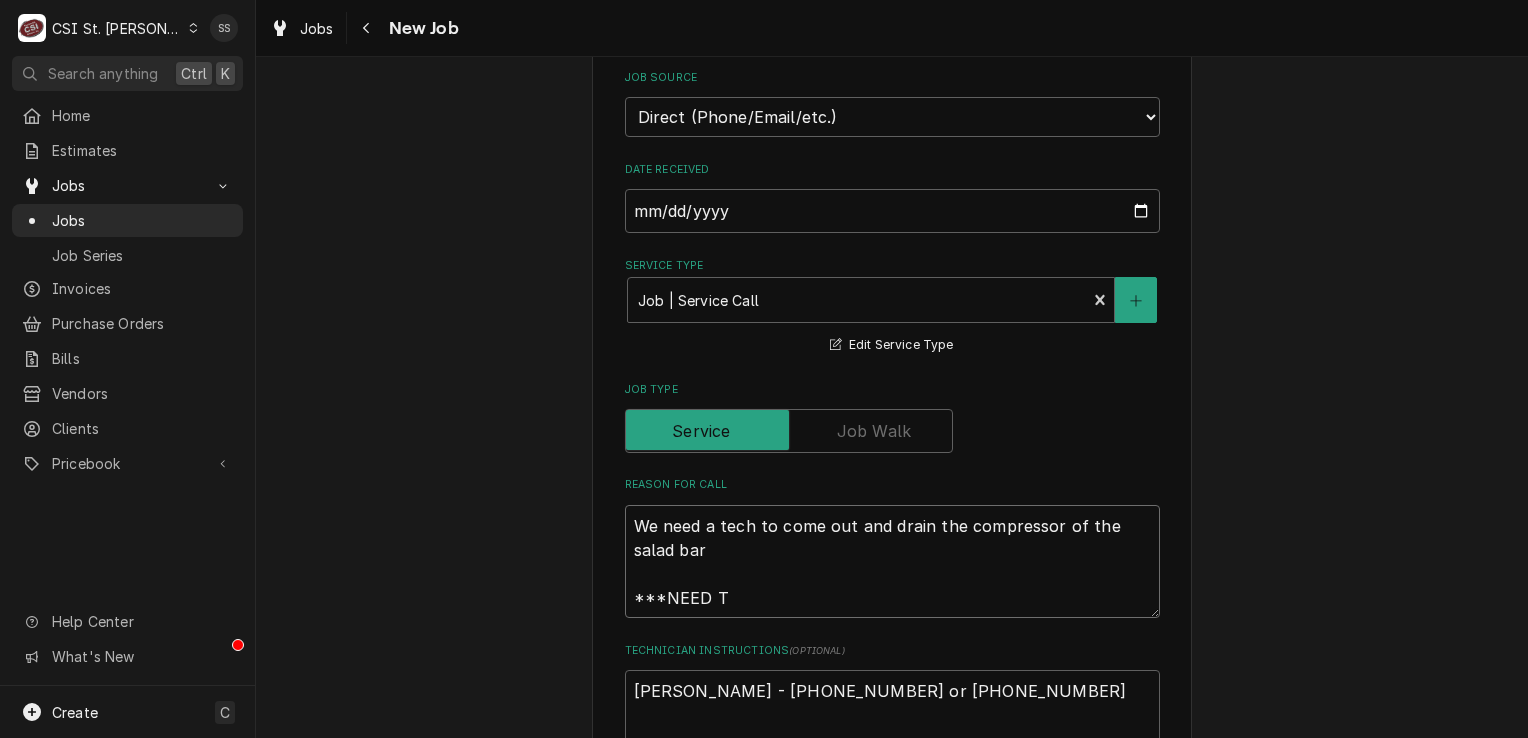 type on "x" 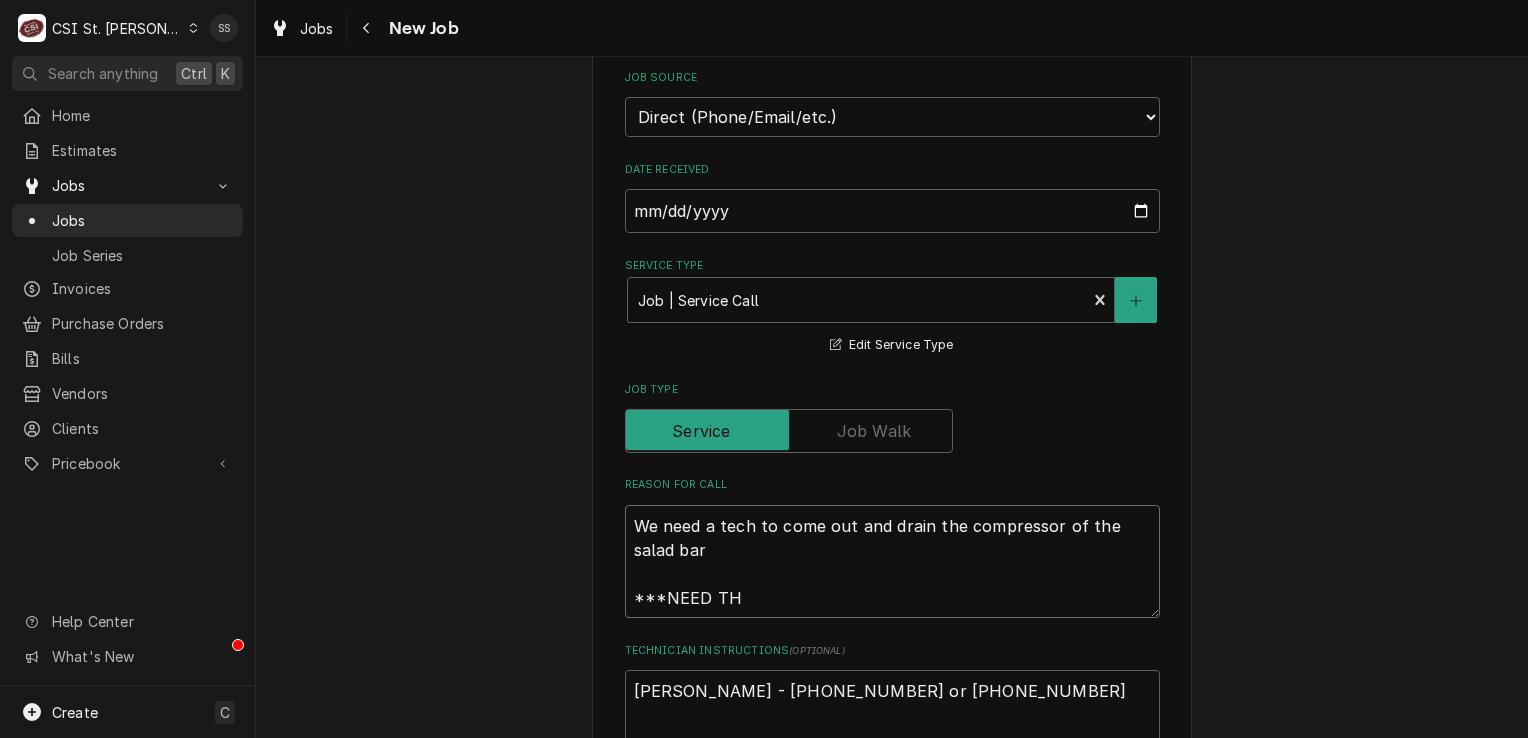 type on "x" 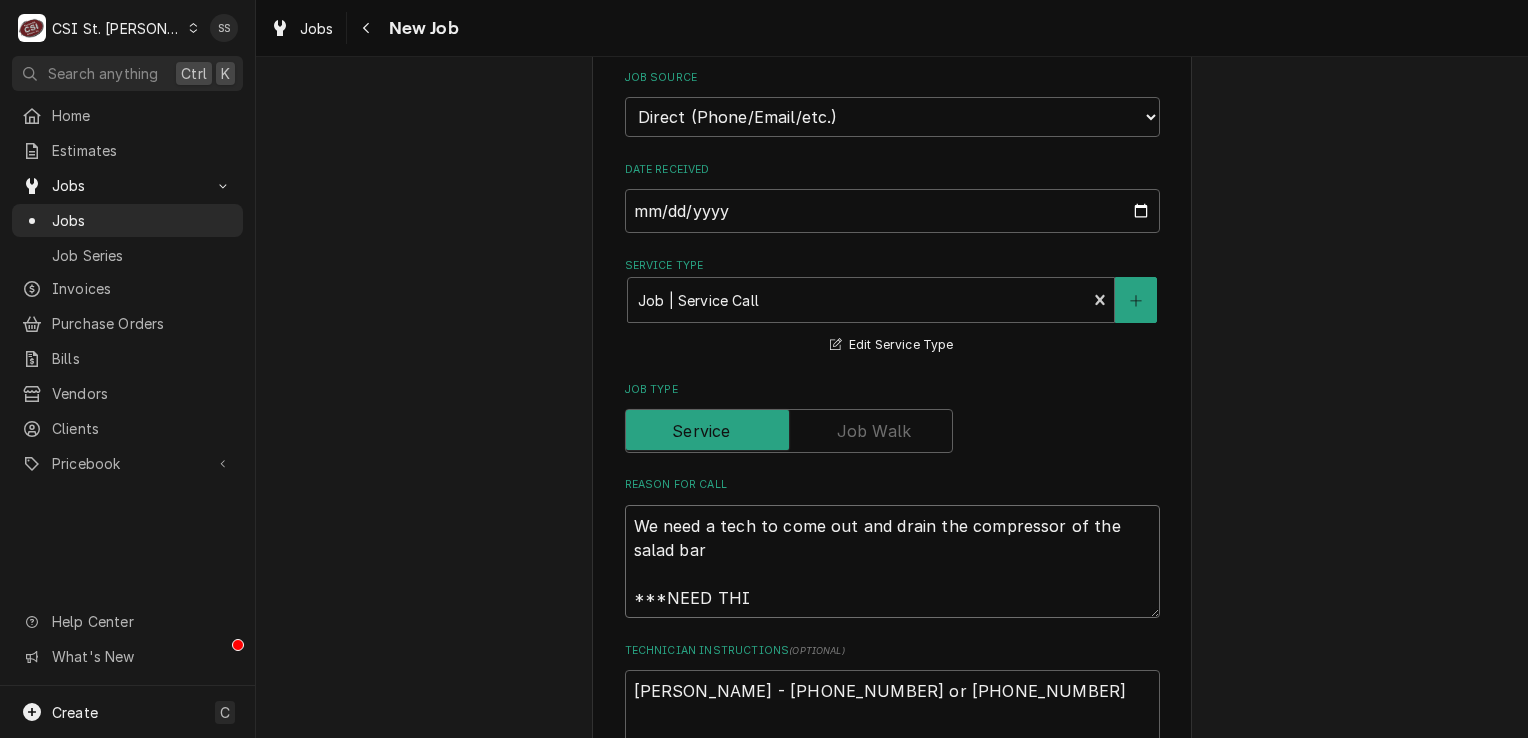 type on "x" 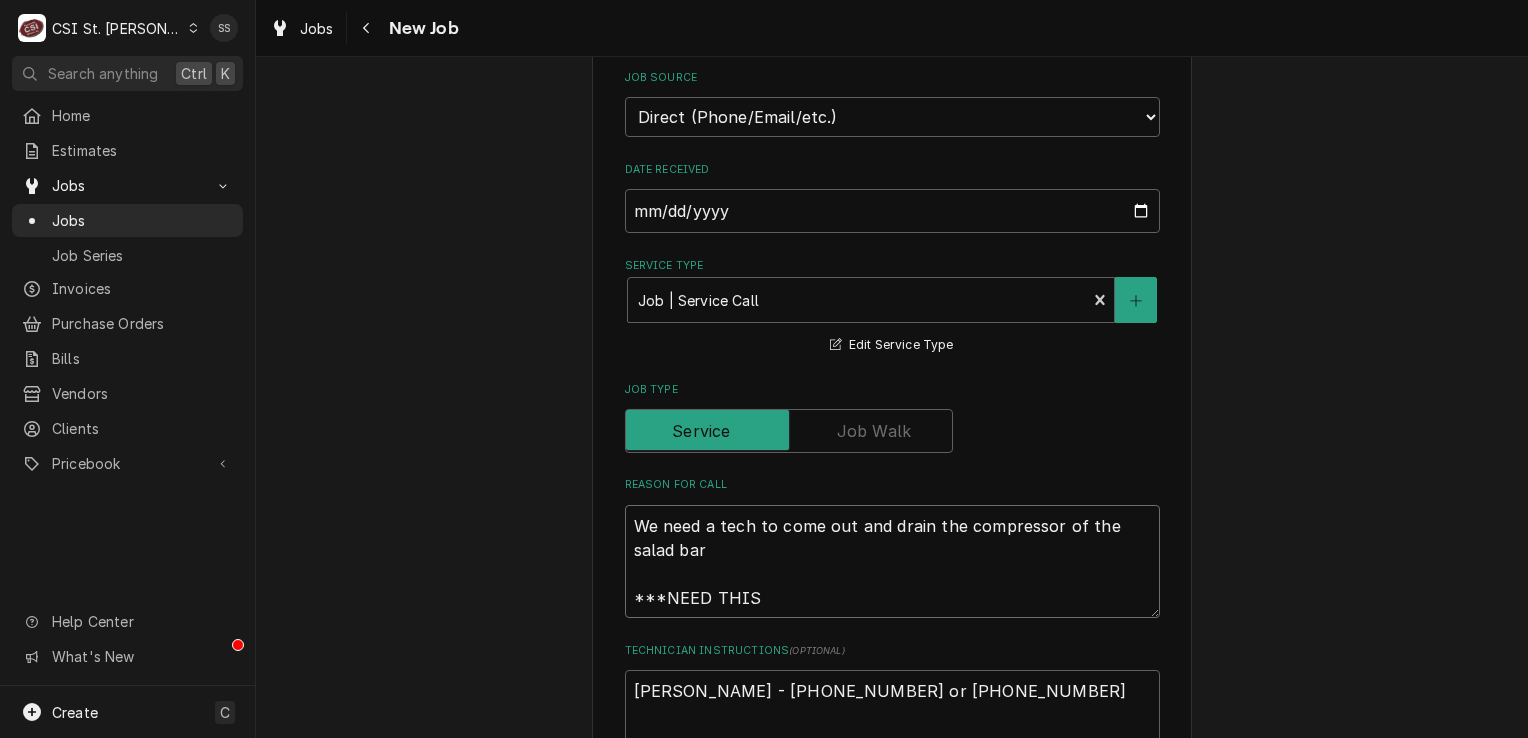 type on "x" 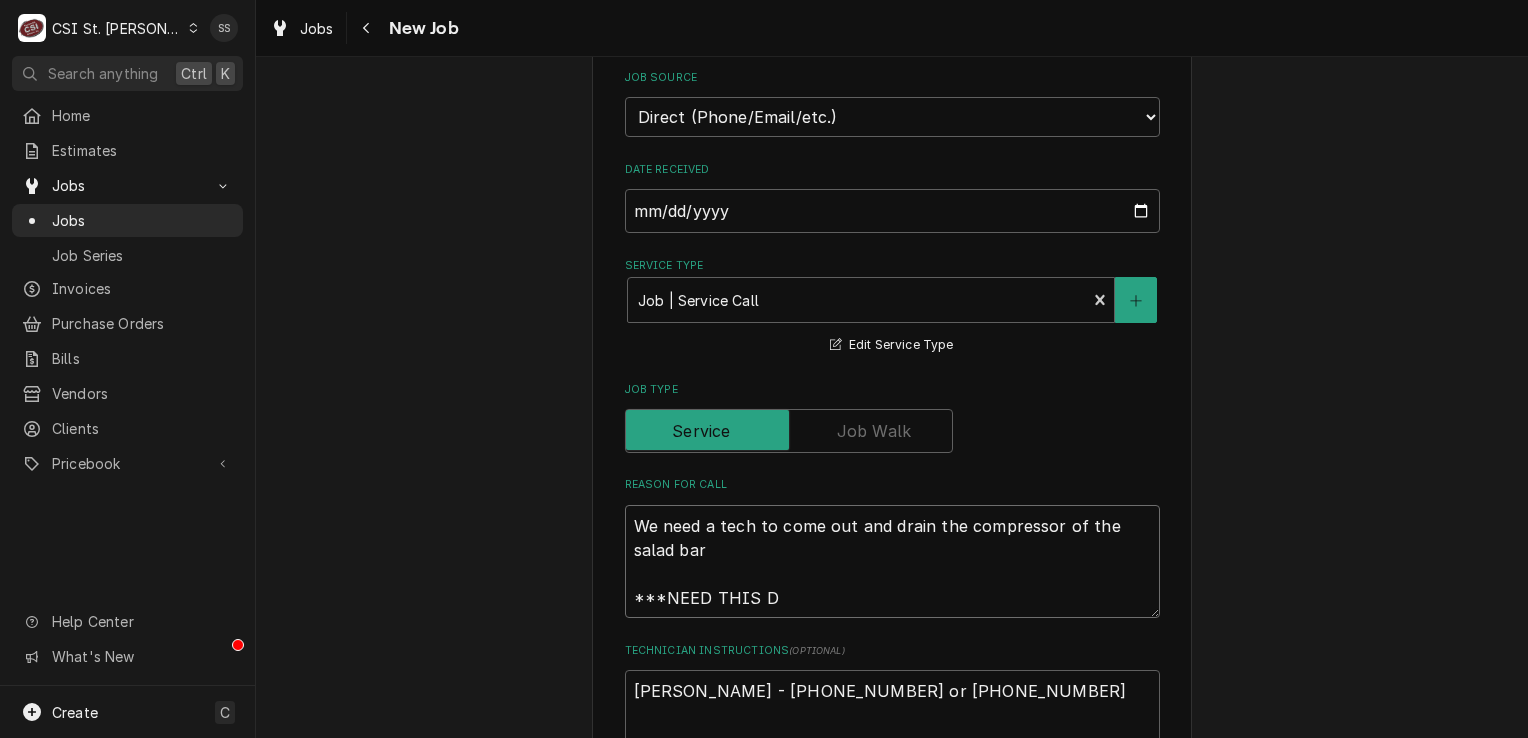 type on "x" 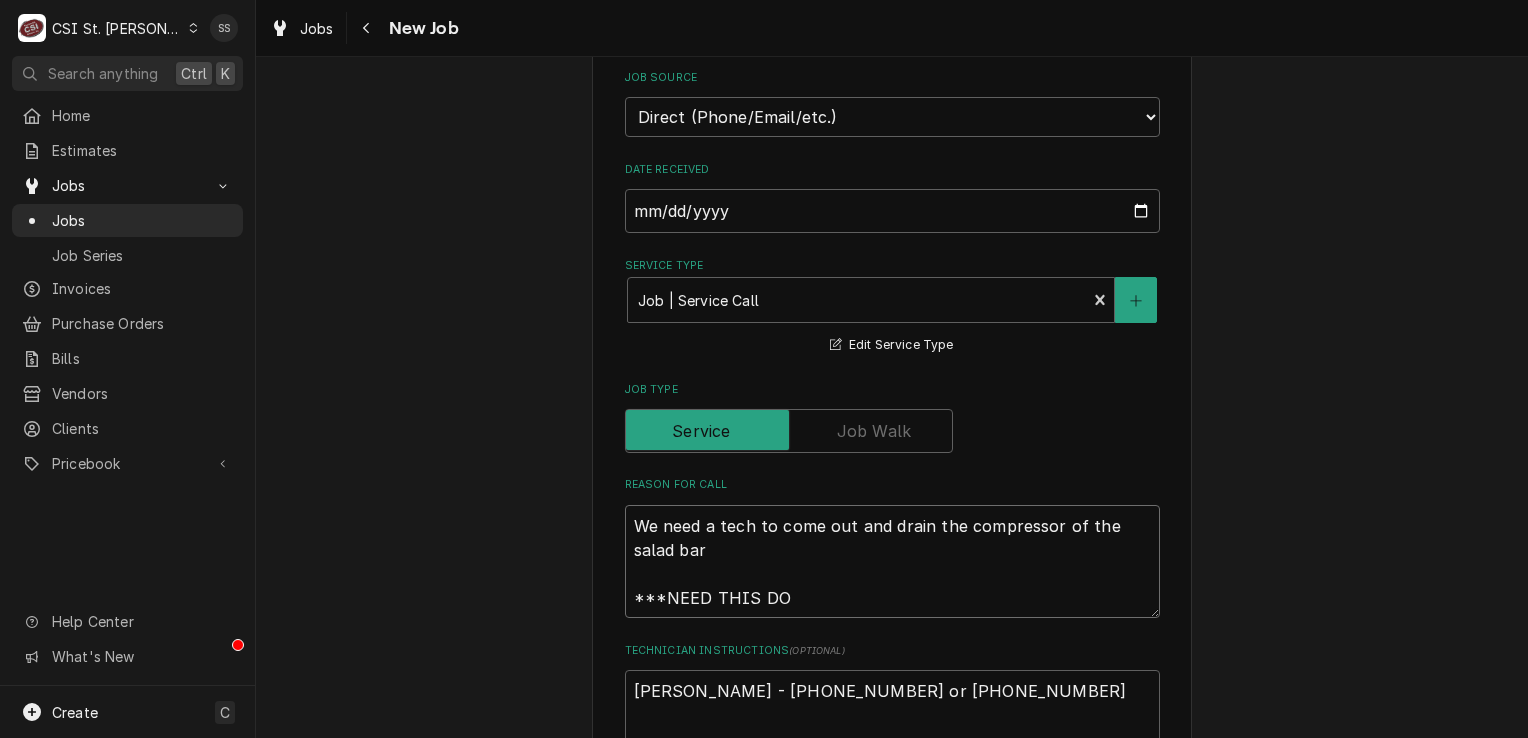 type on "x" 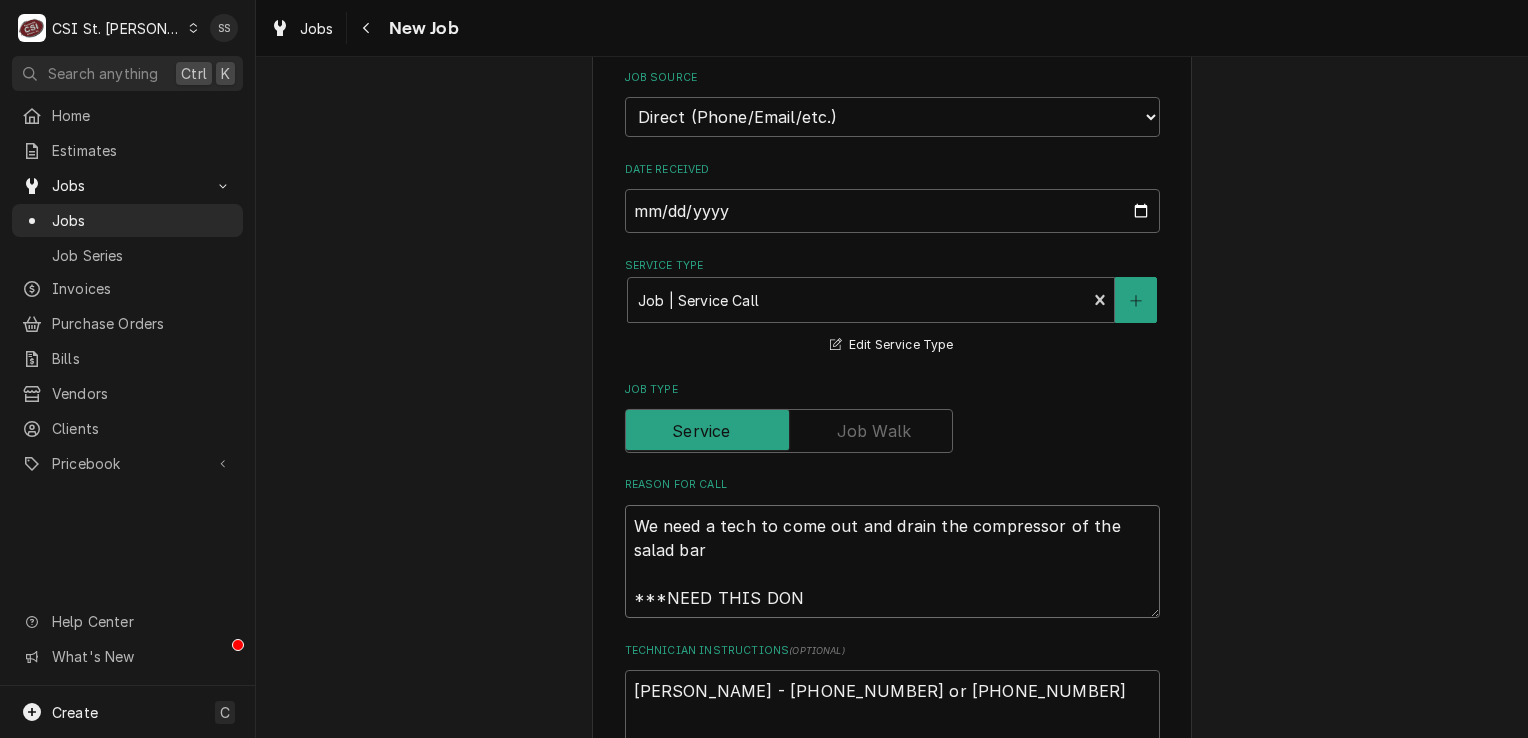type on "x" 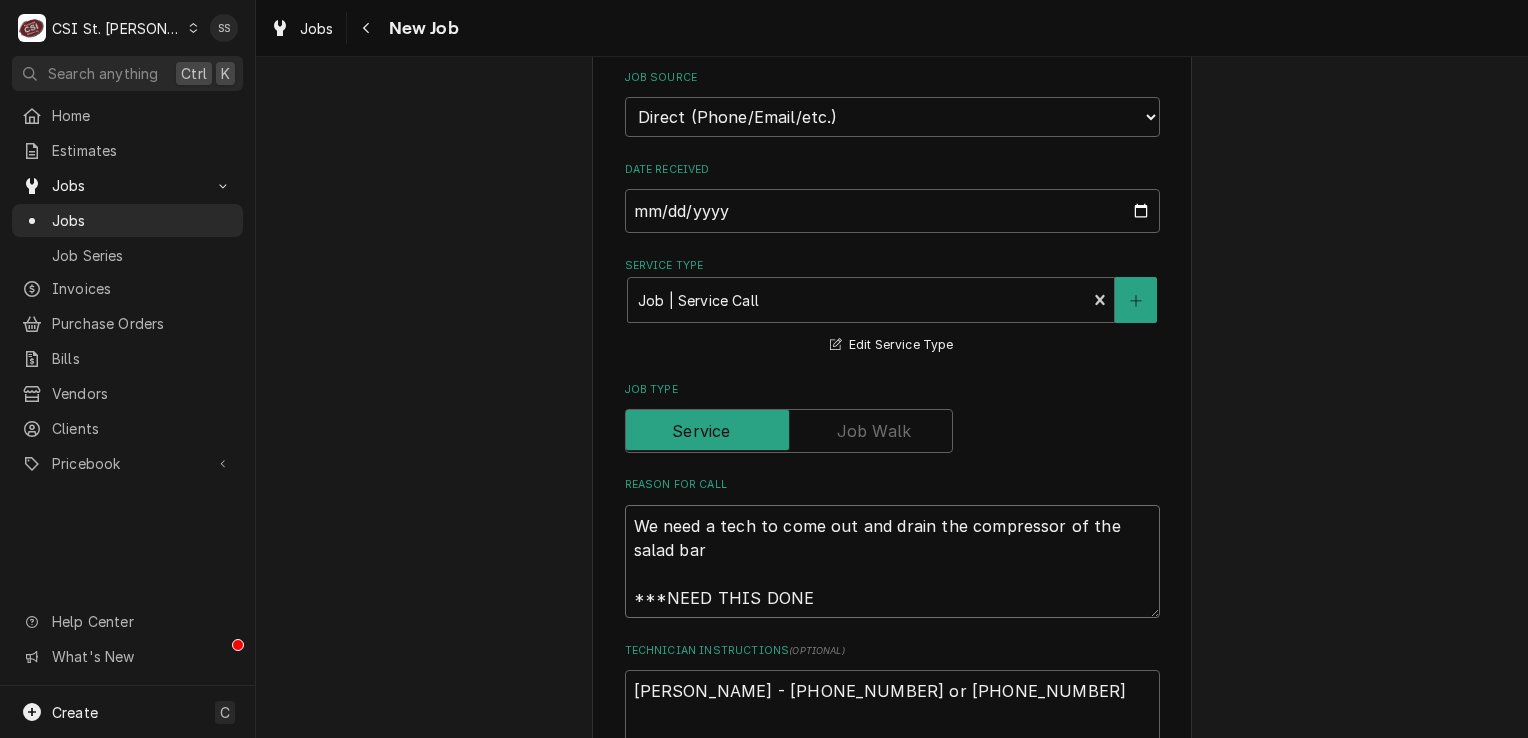 type on "x" 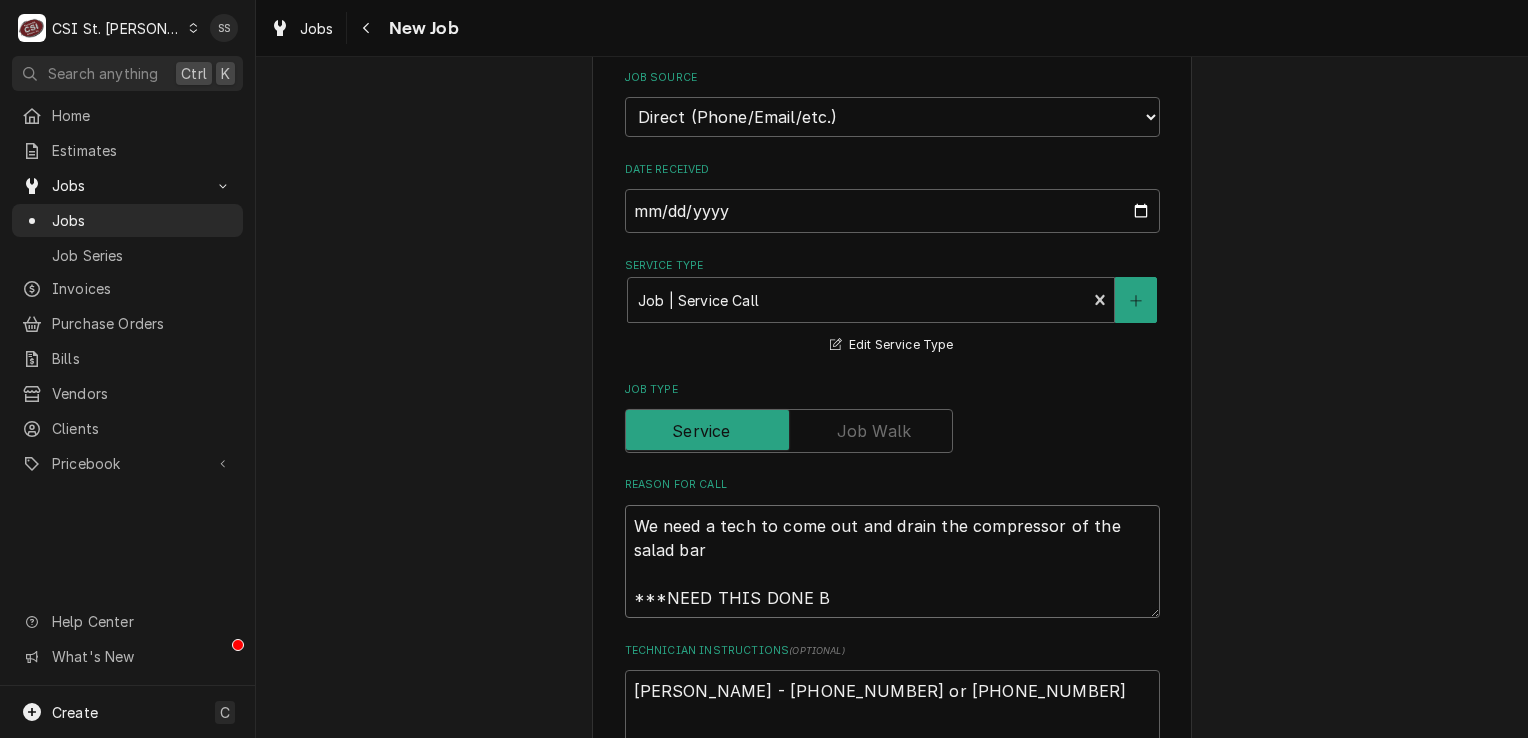 type on "x" 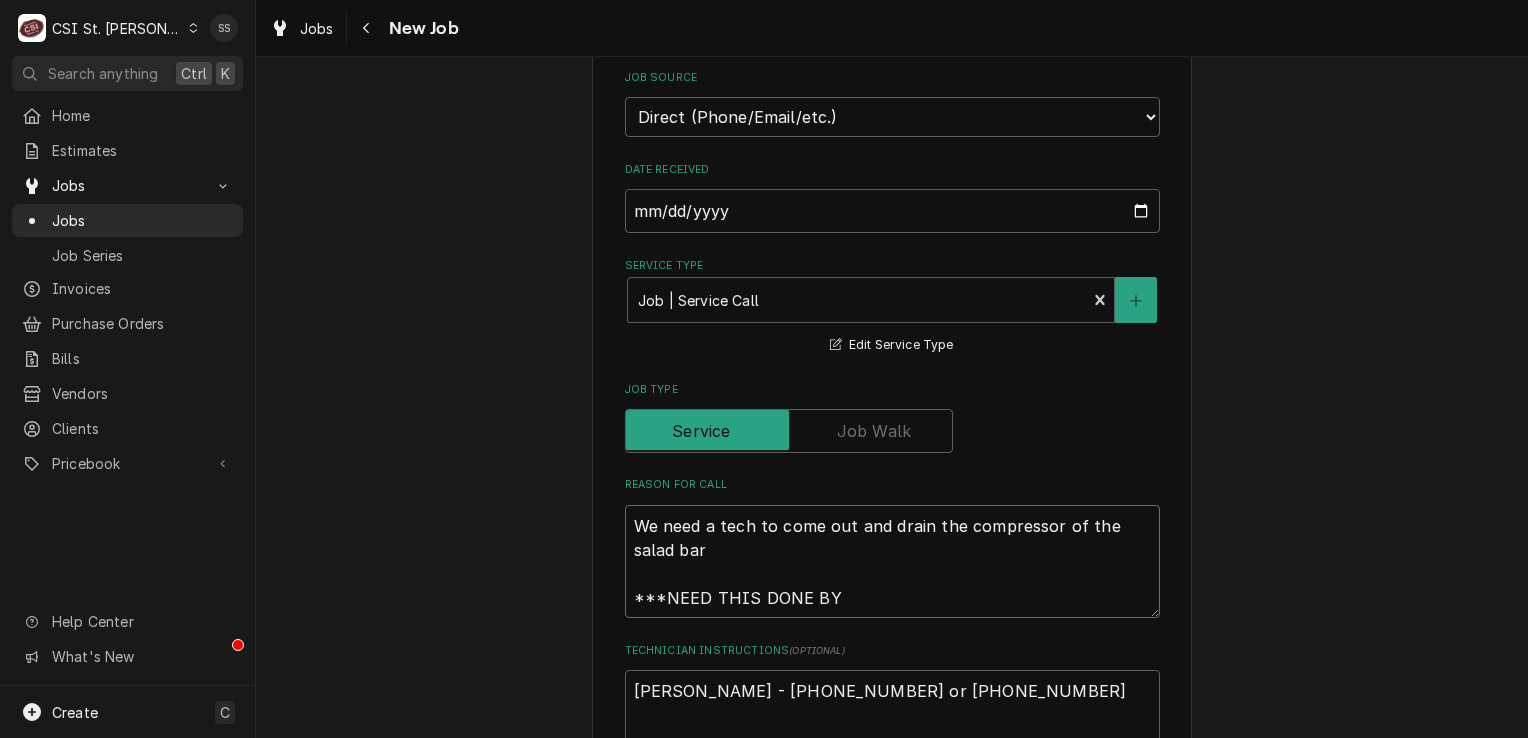 type on "x" 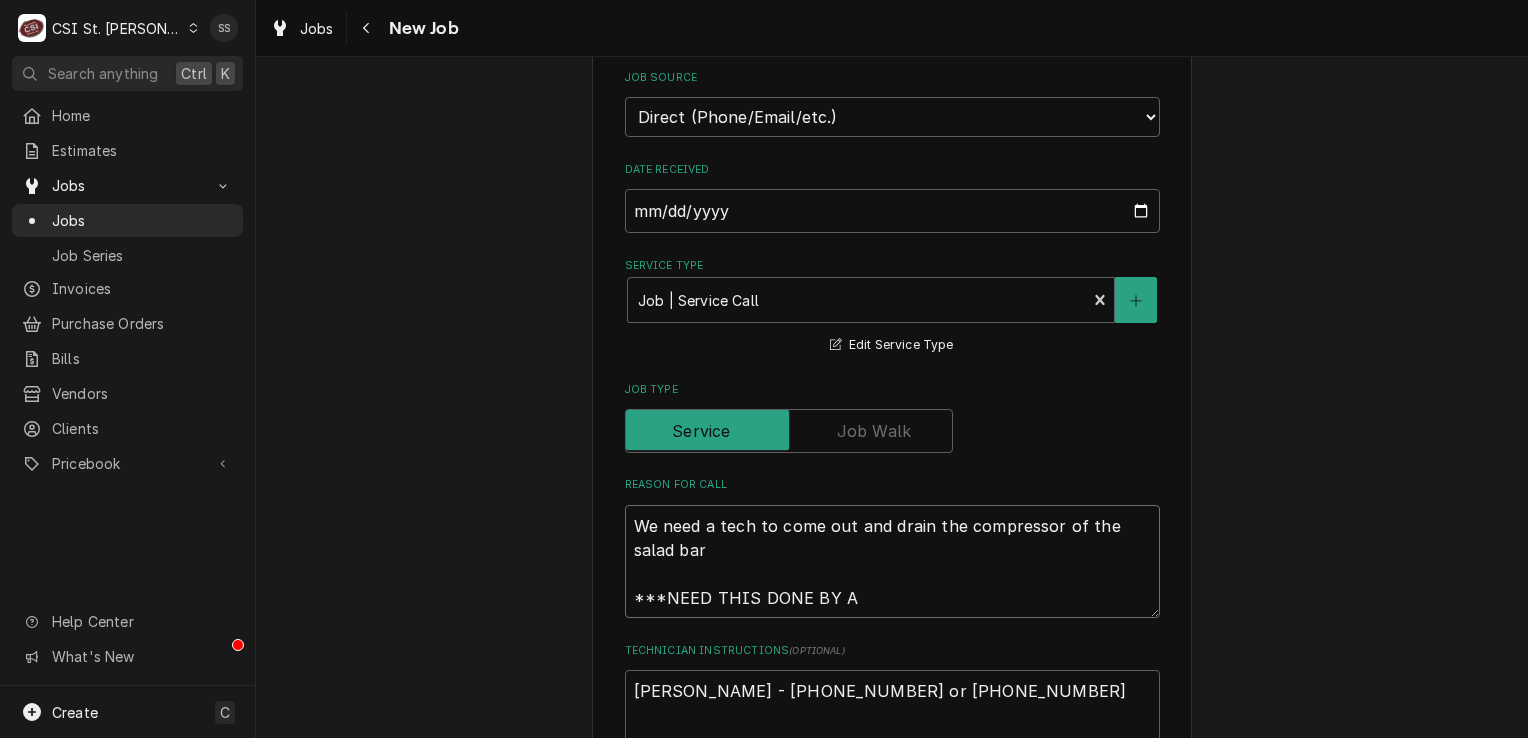 type on "x" 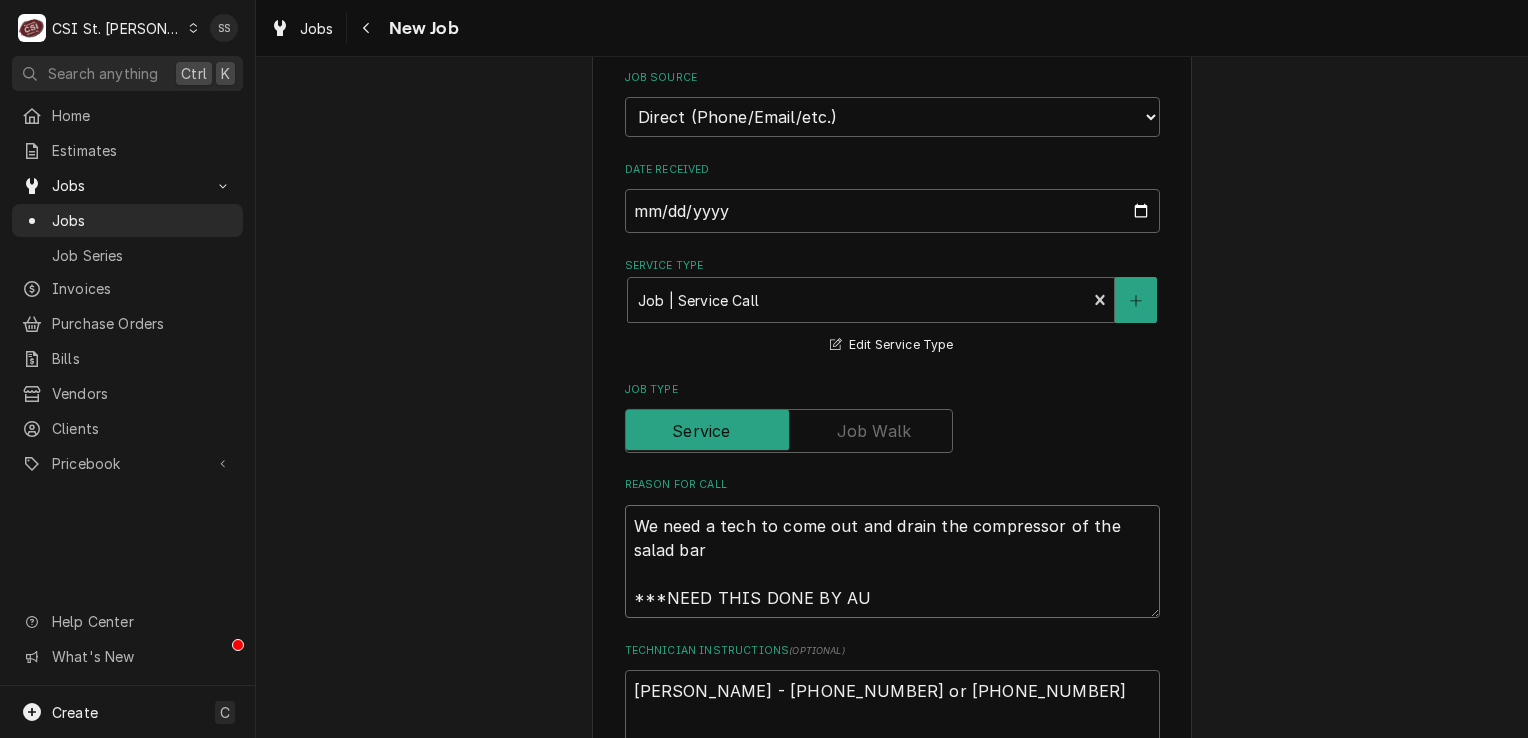 type on "x" 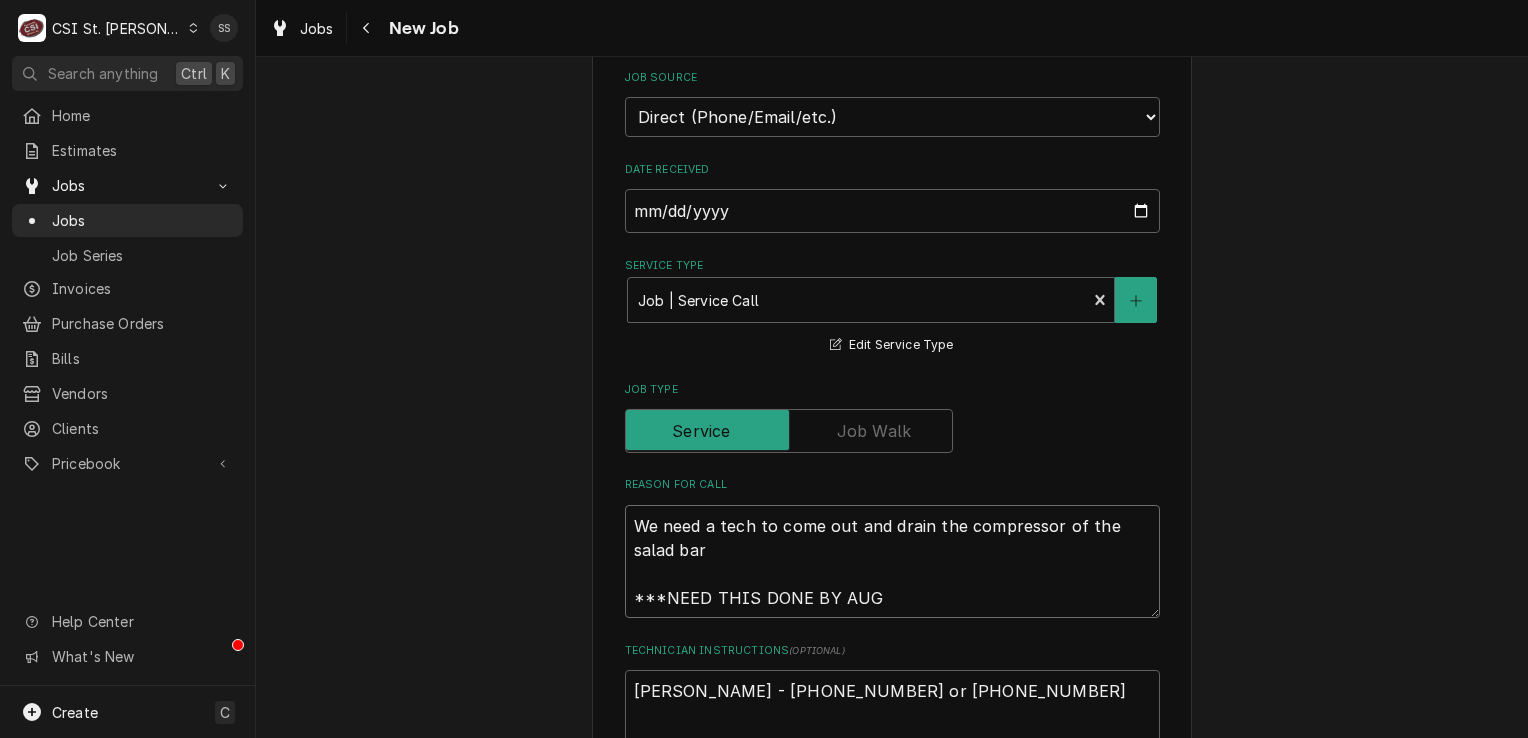 type on "x" 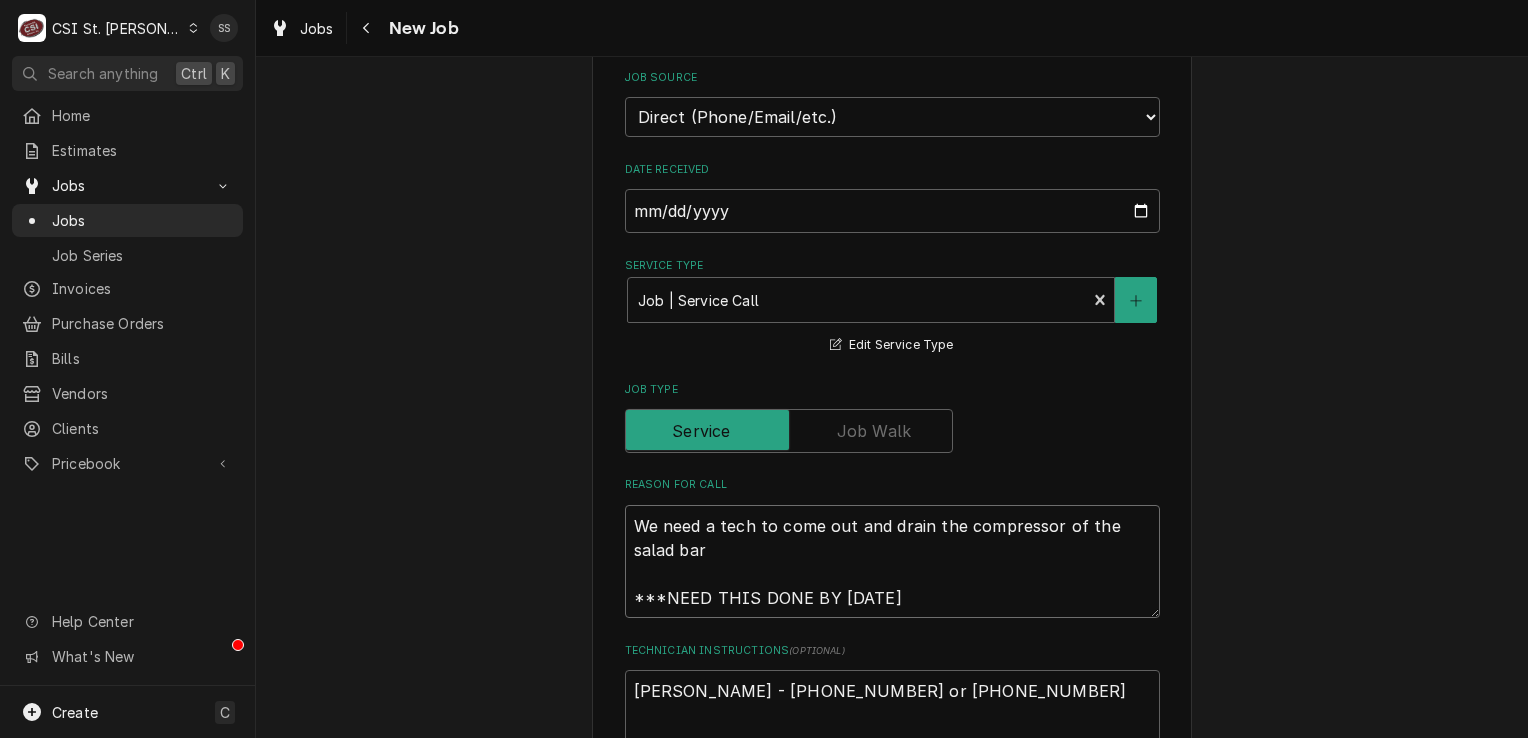type on "x" 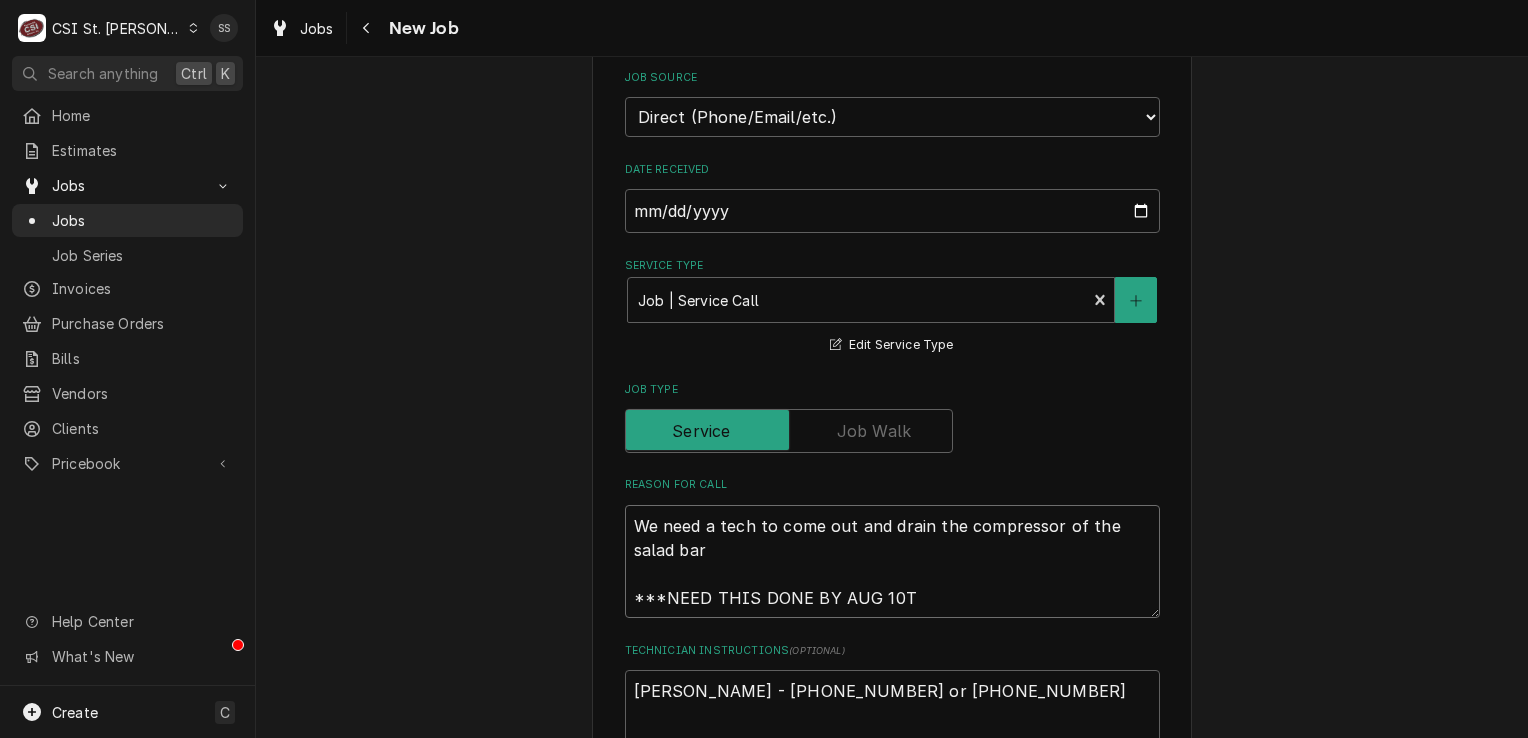 type on "x" 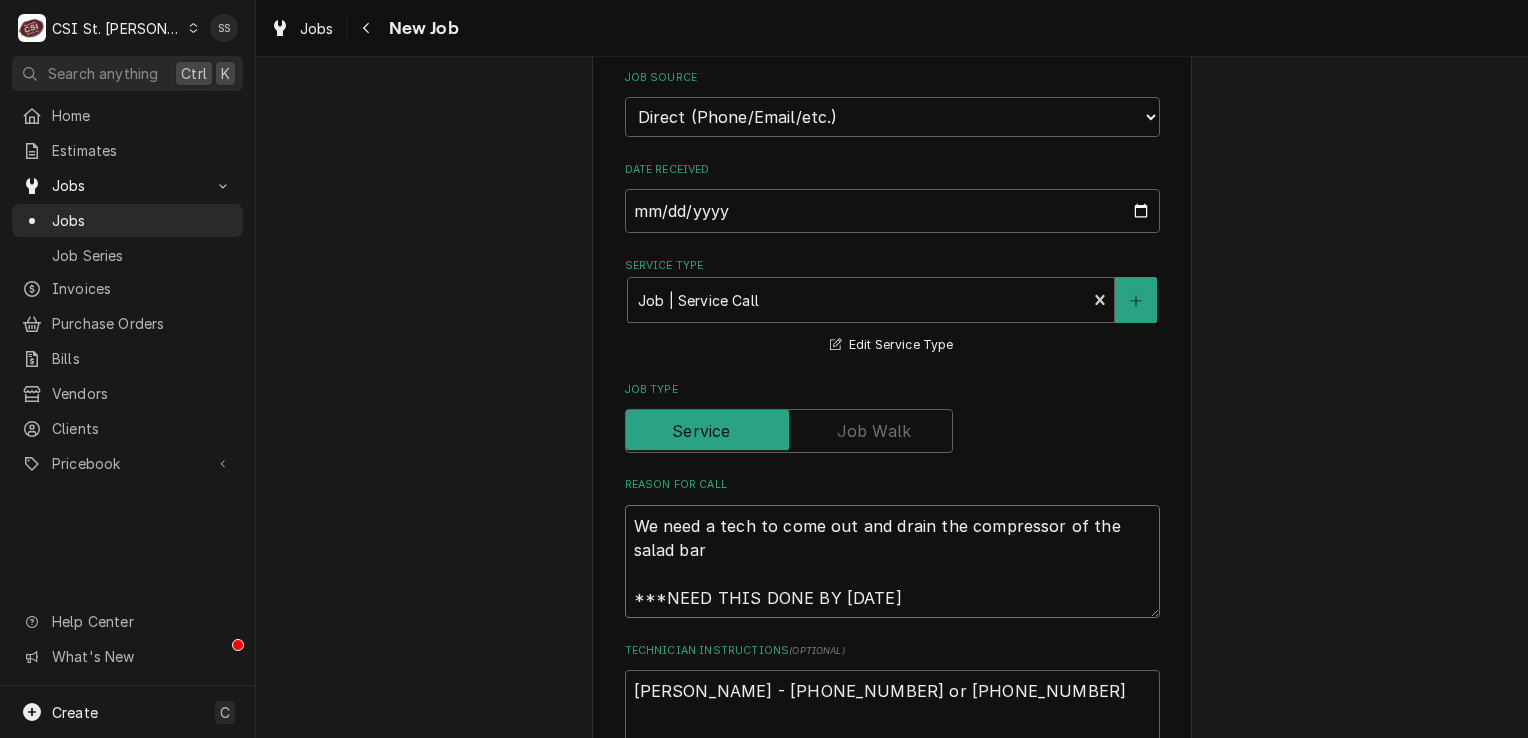 type on "x" 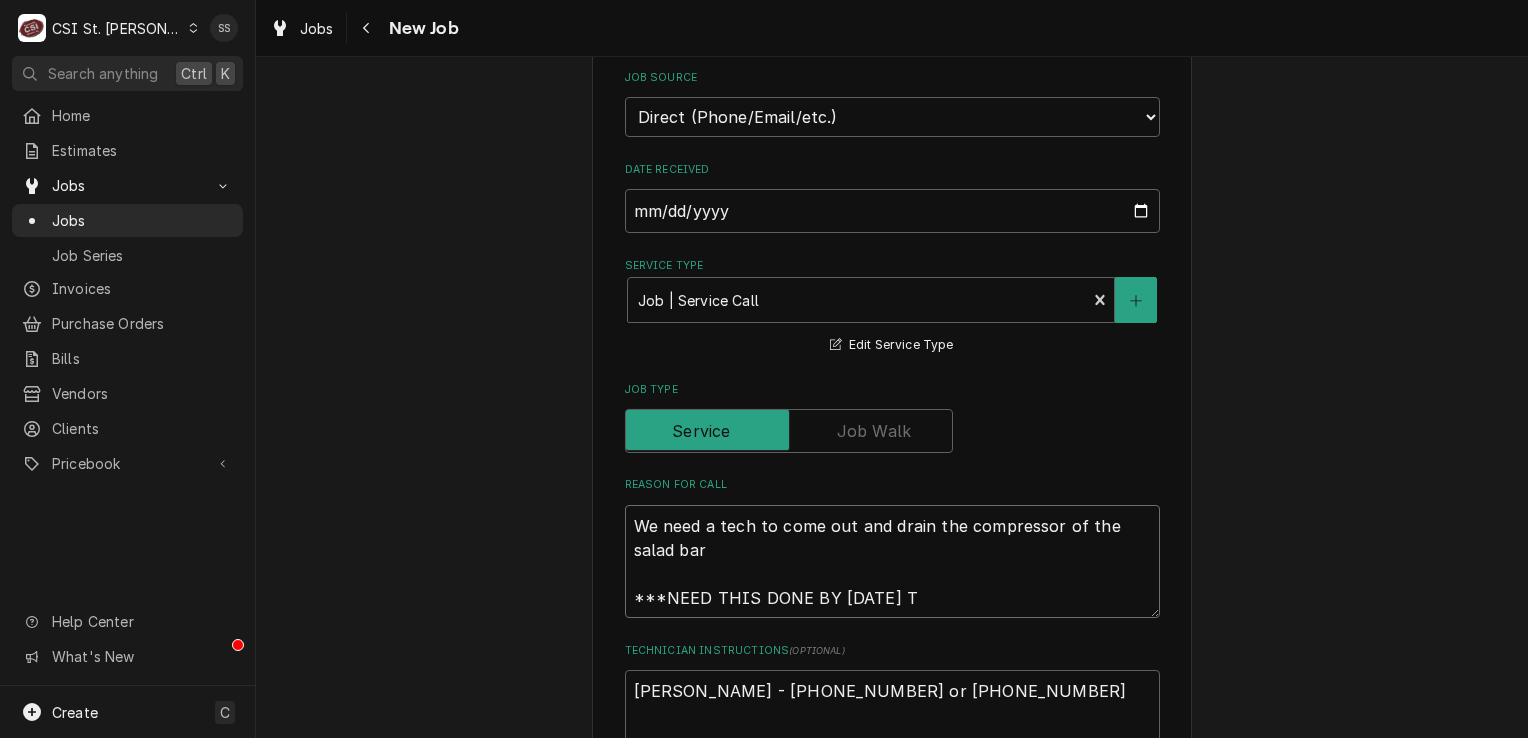 type on "x" 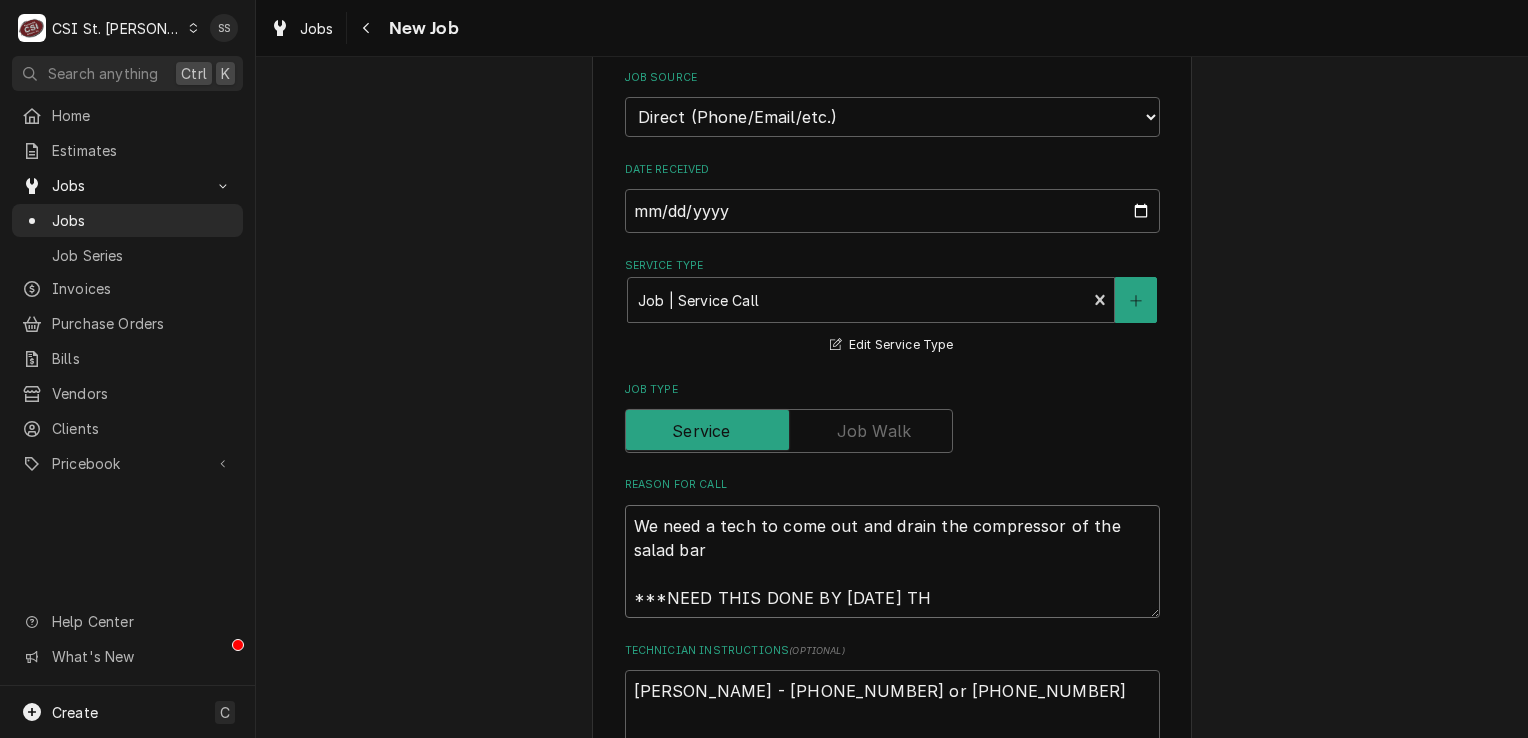 type on "x" 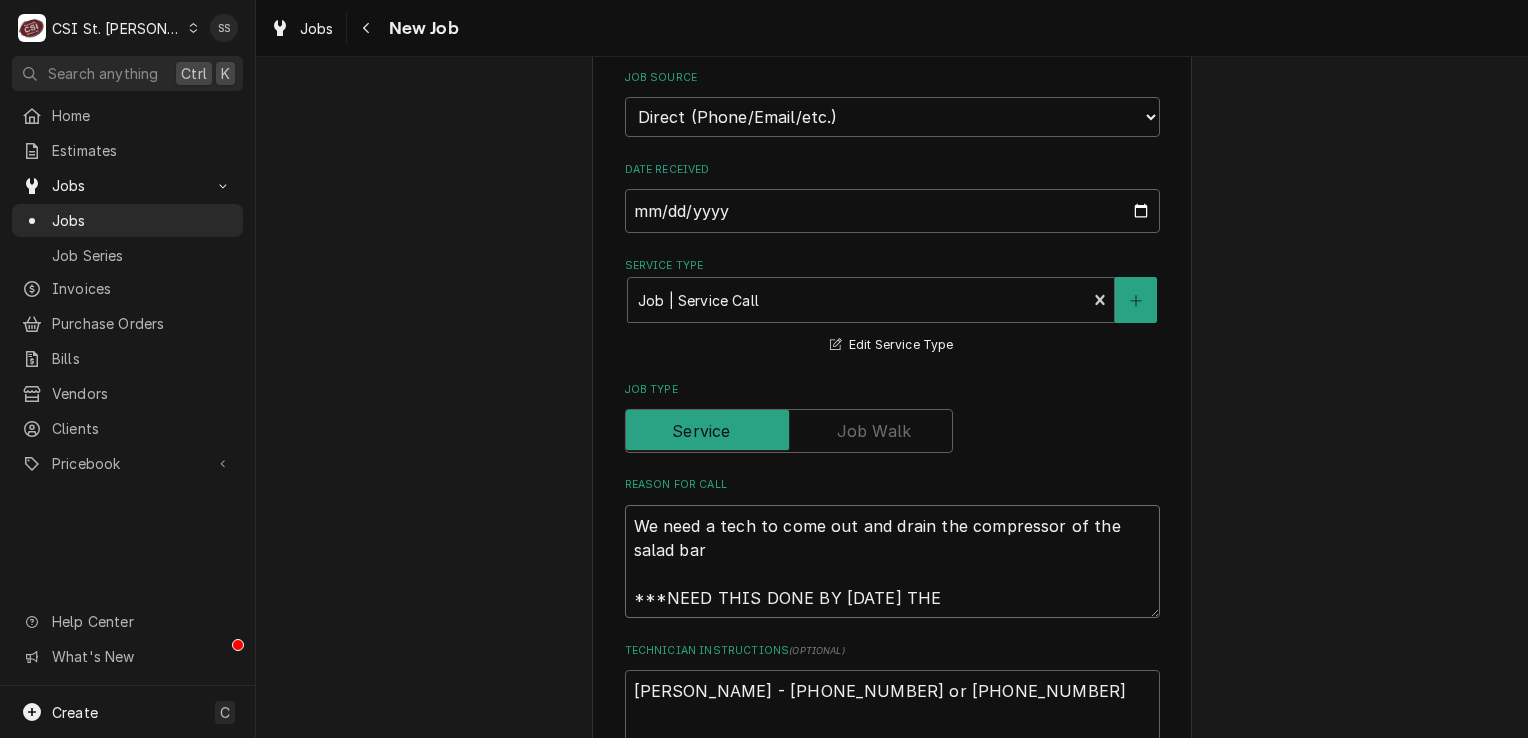 type on "x" 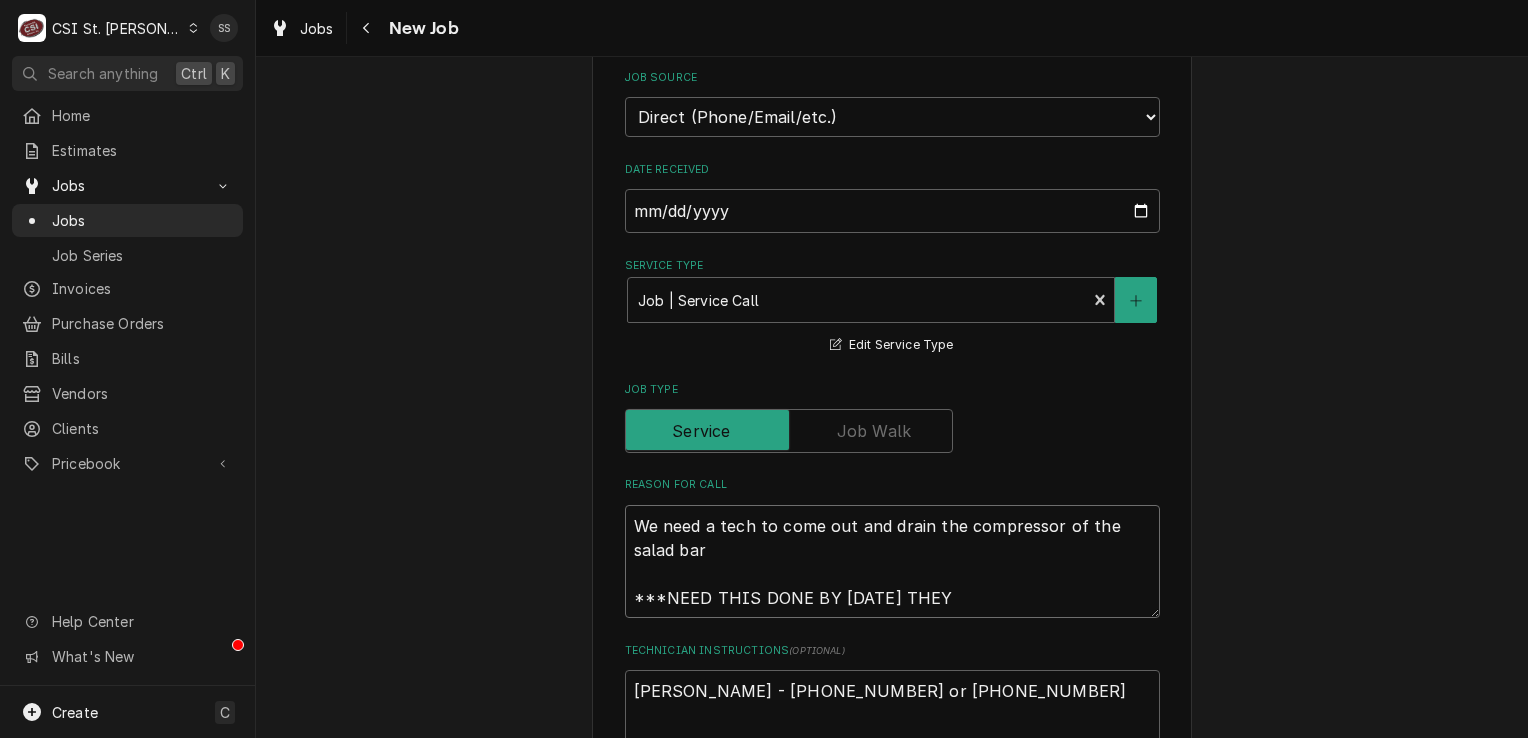 type on "x" 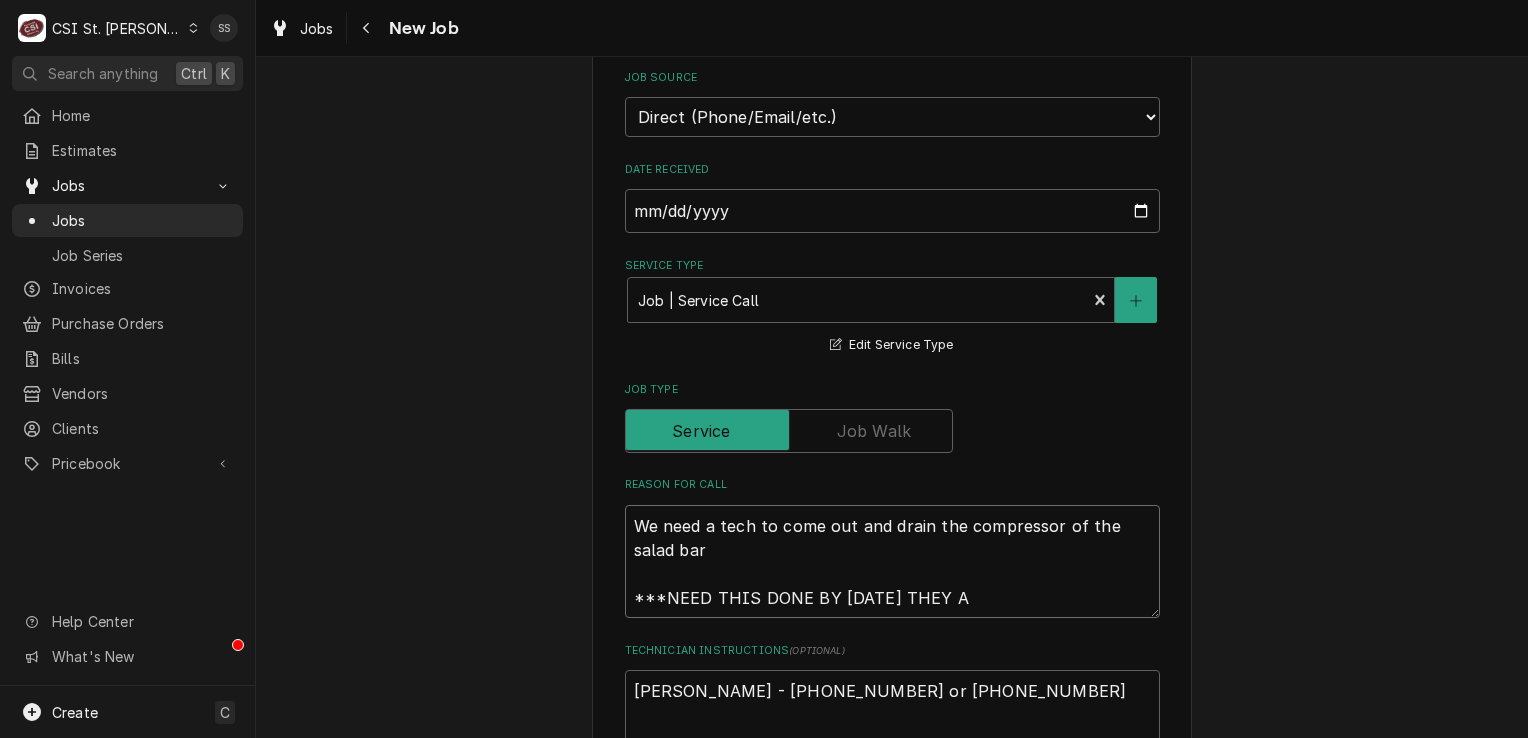 type on "x" 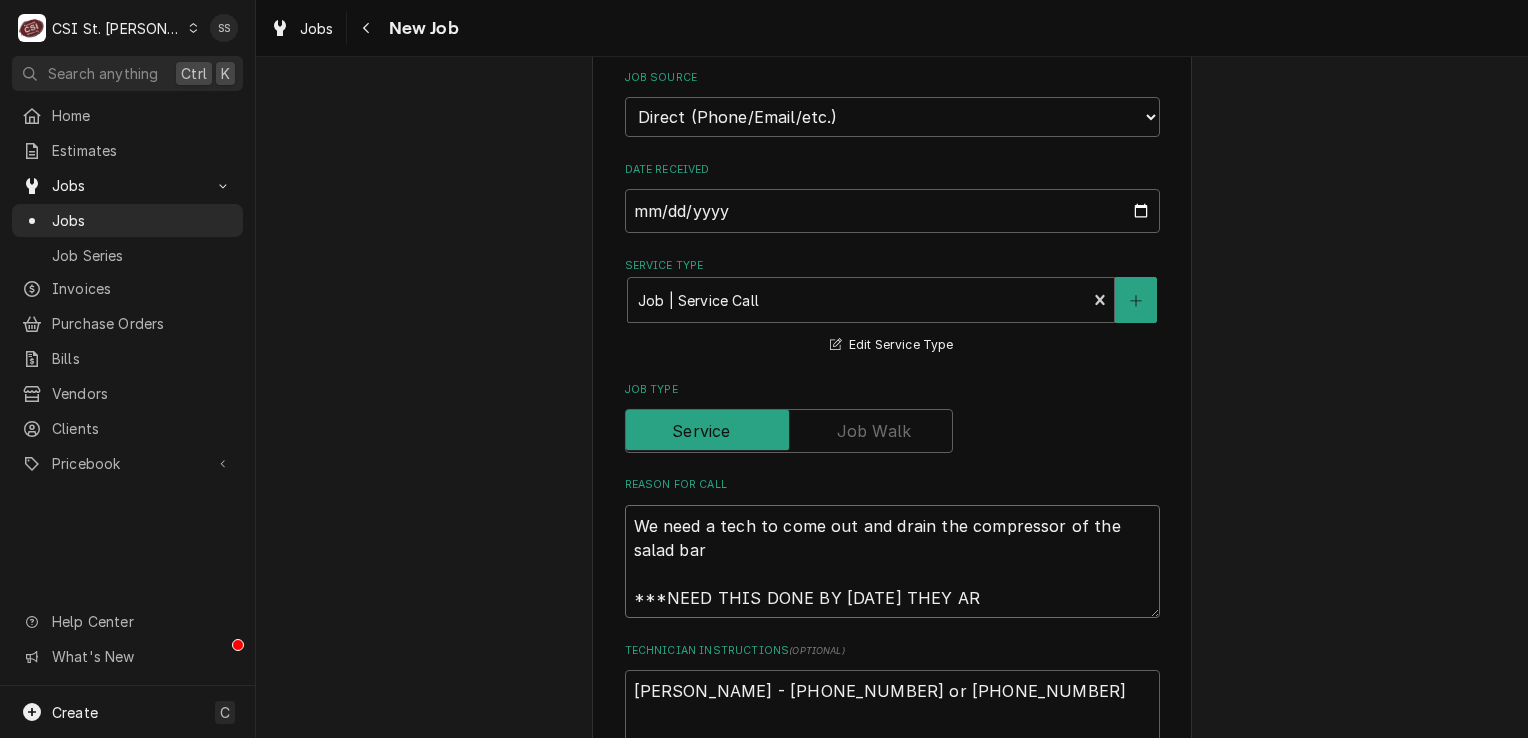 type on "x" 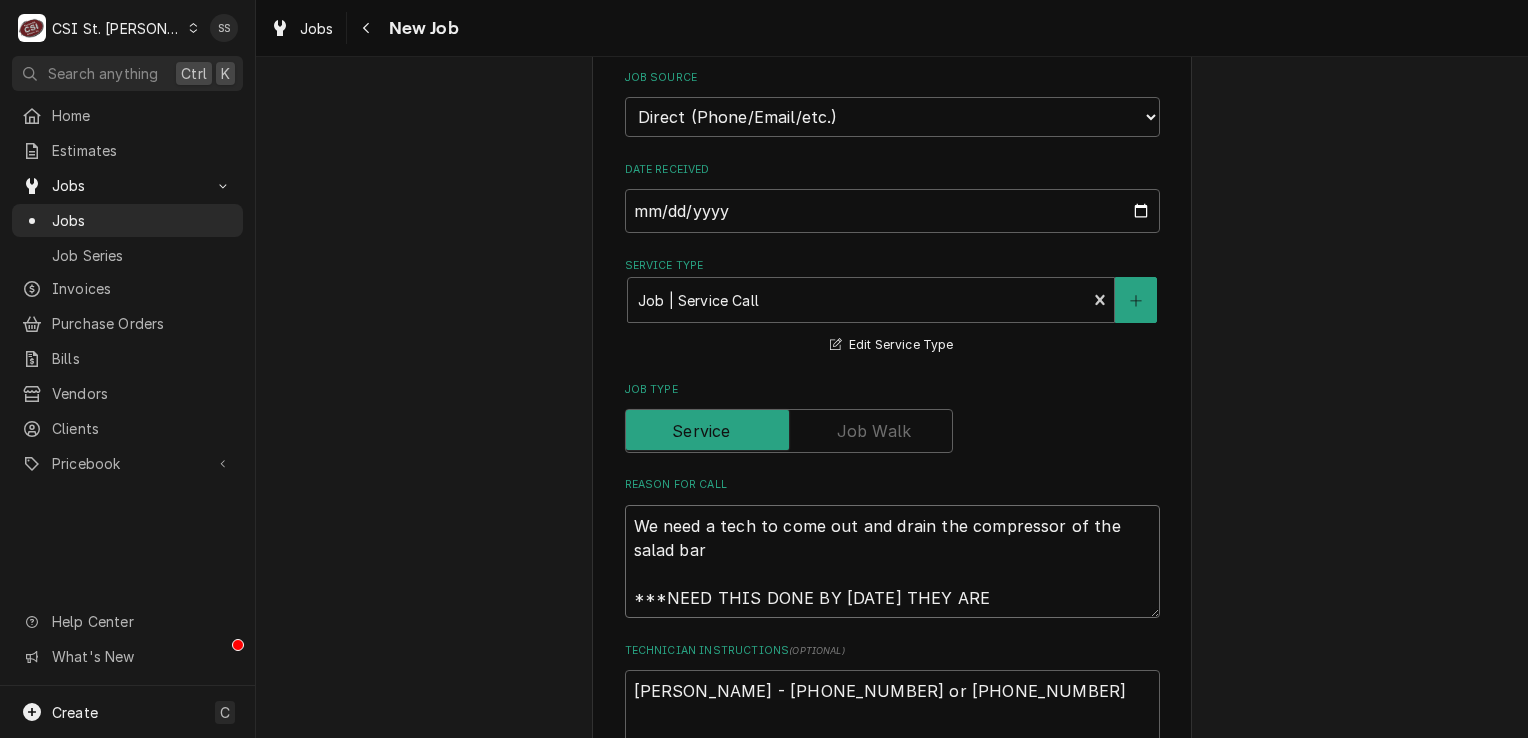 type on "x" 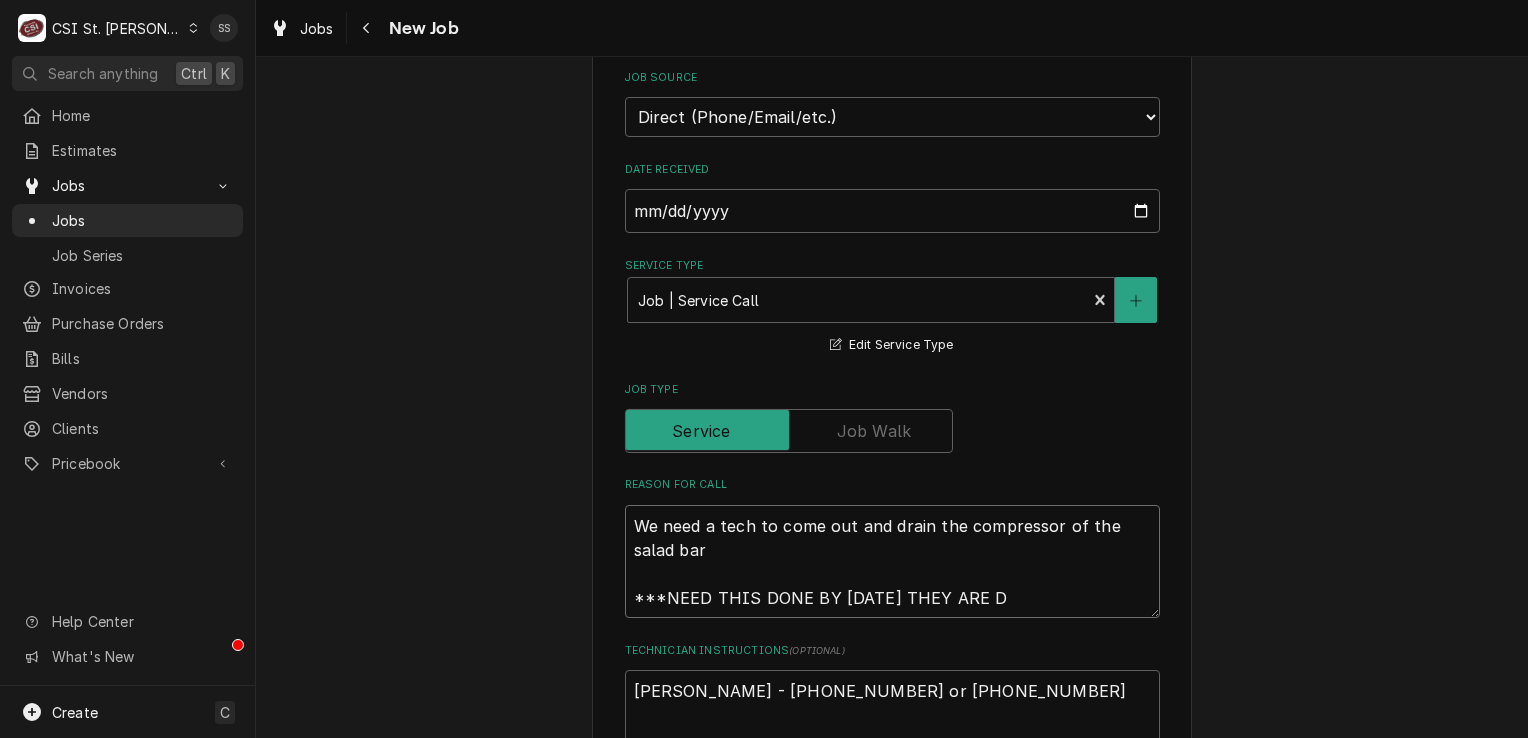 type on "x" 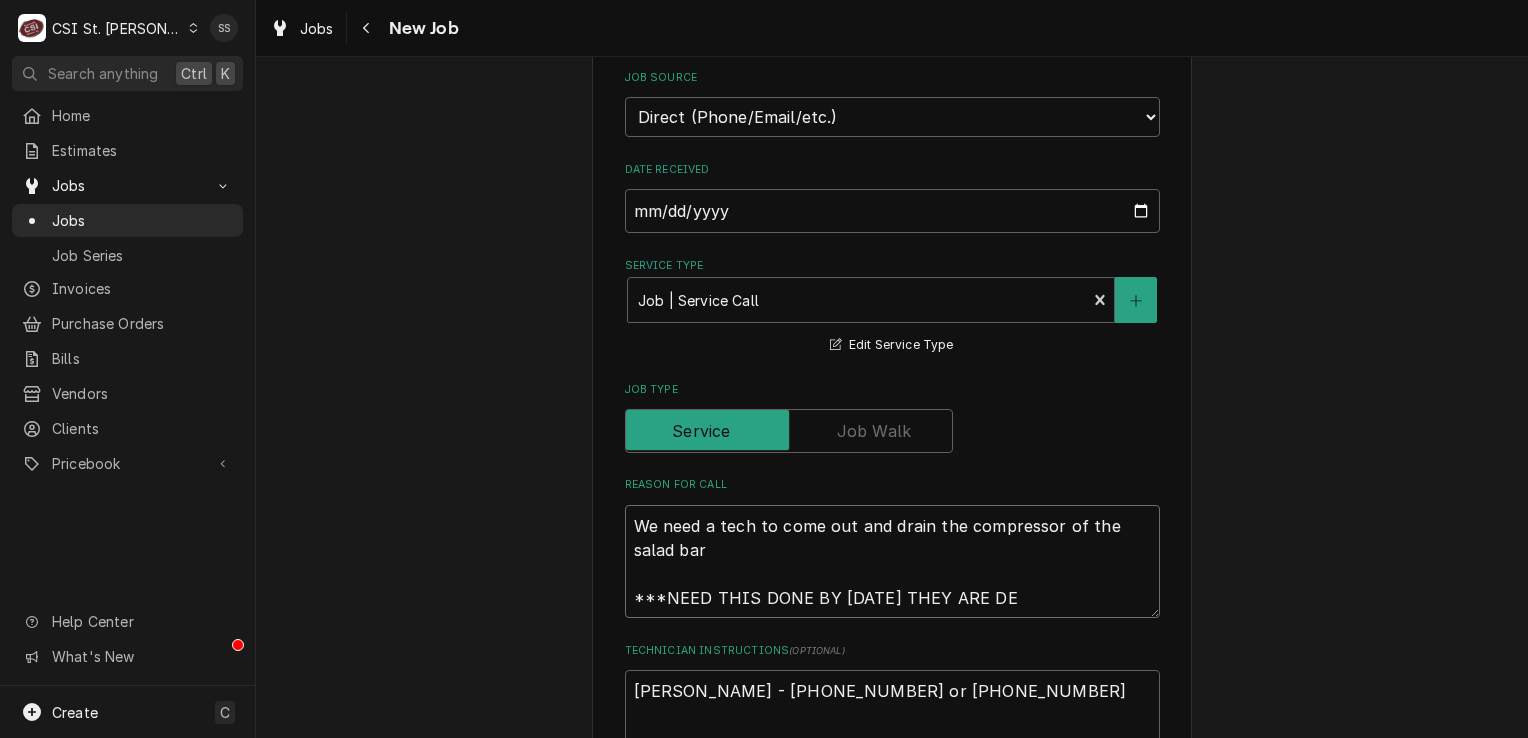 type on "x" 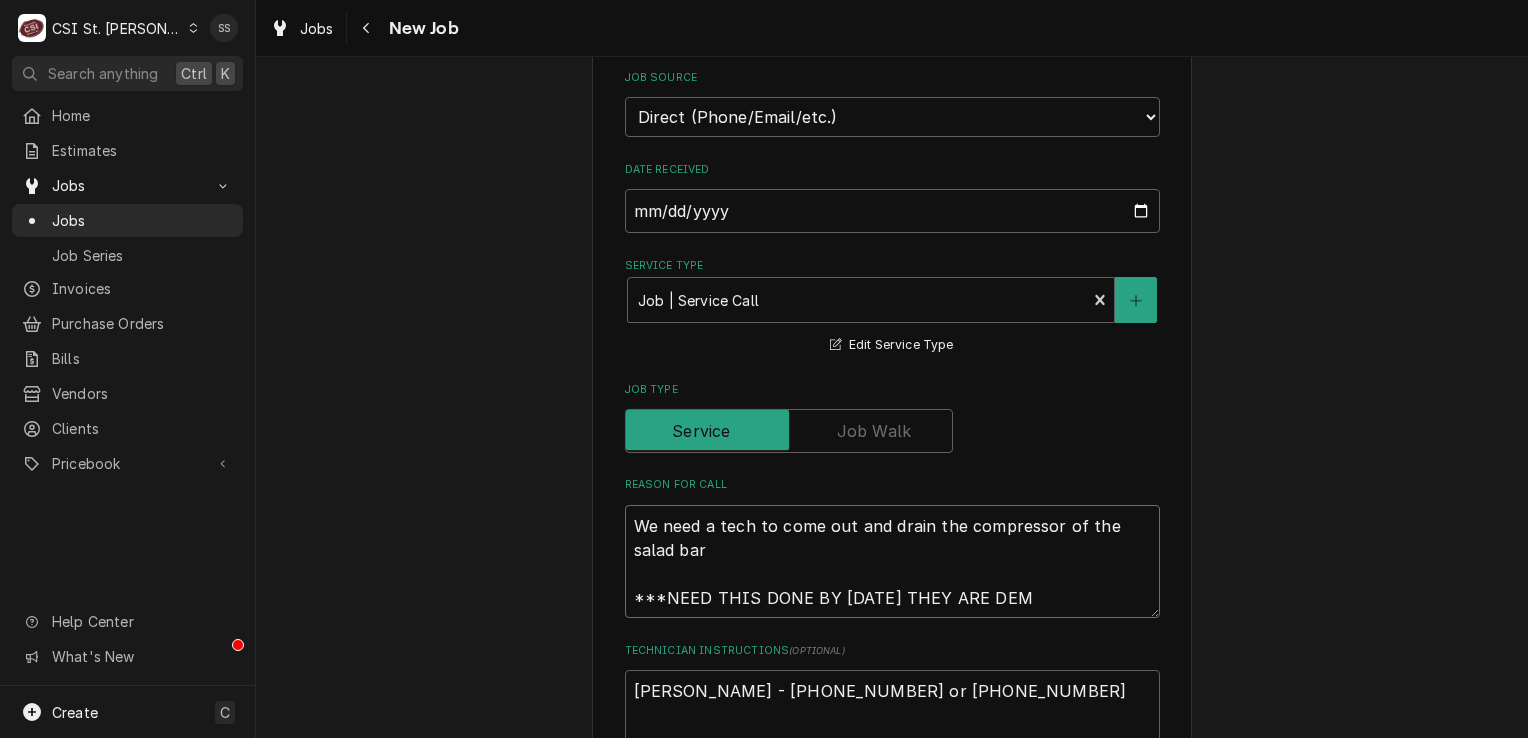 type on "x" 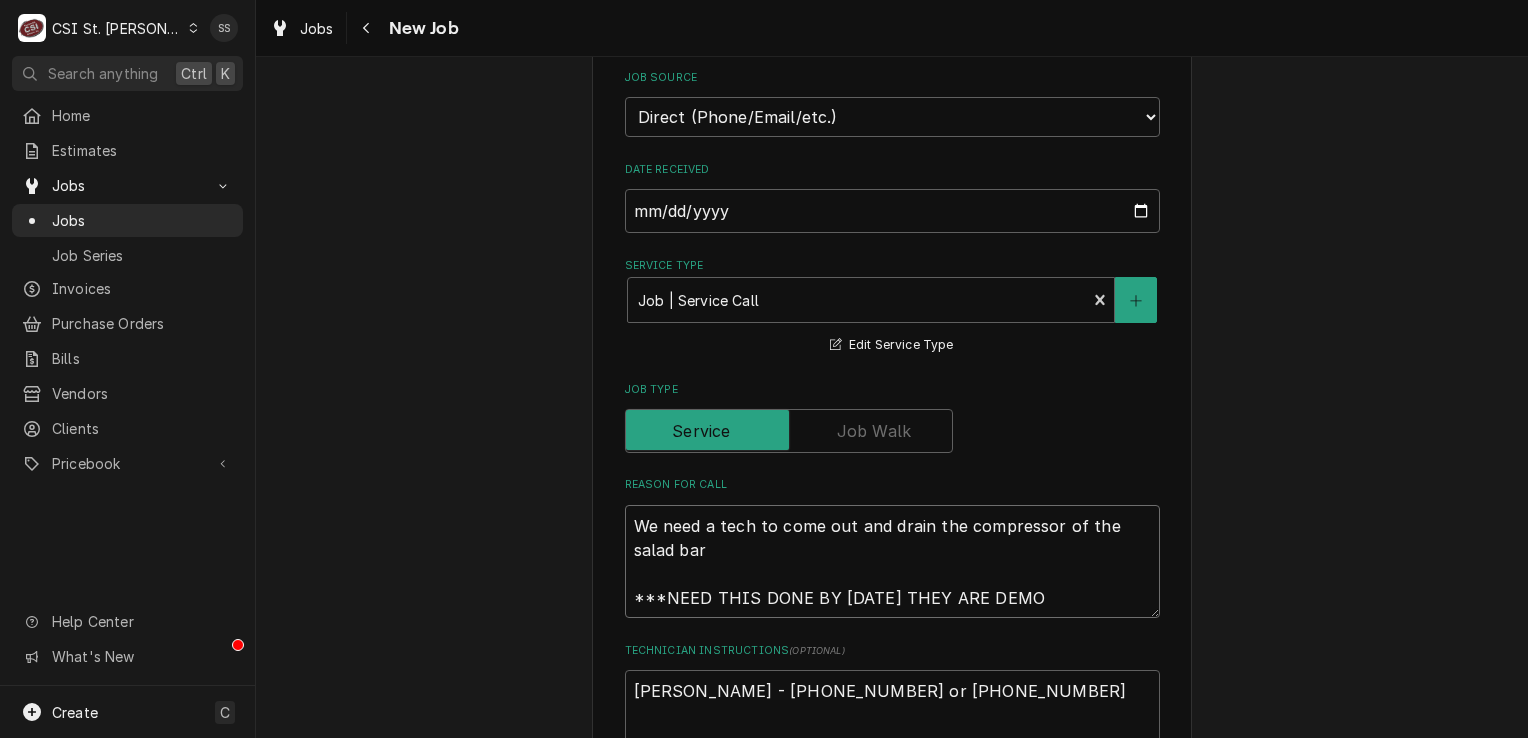 type on "x" 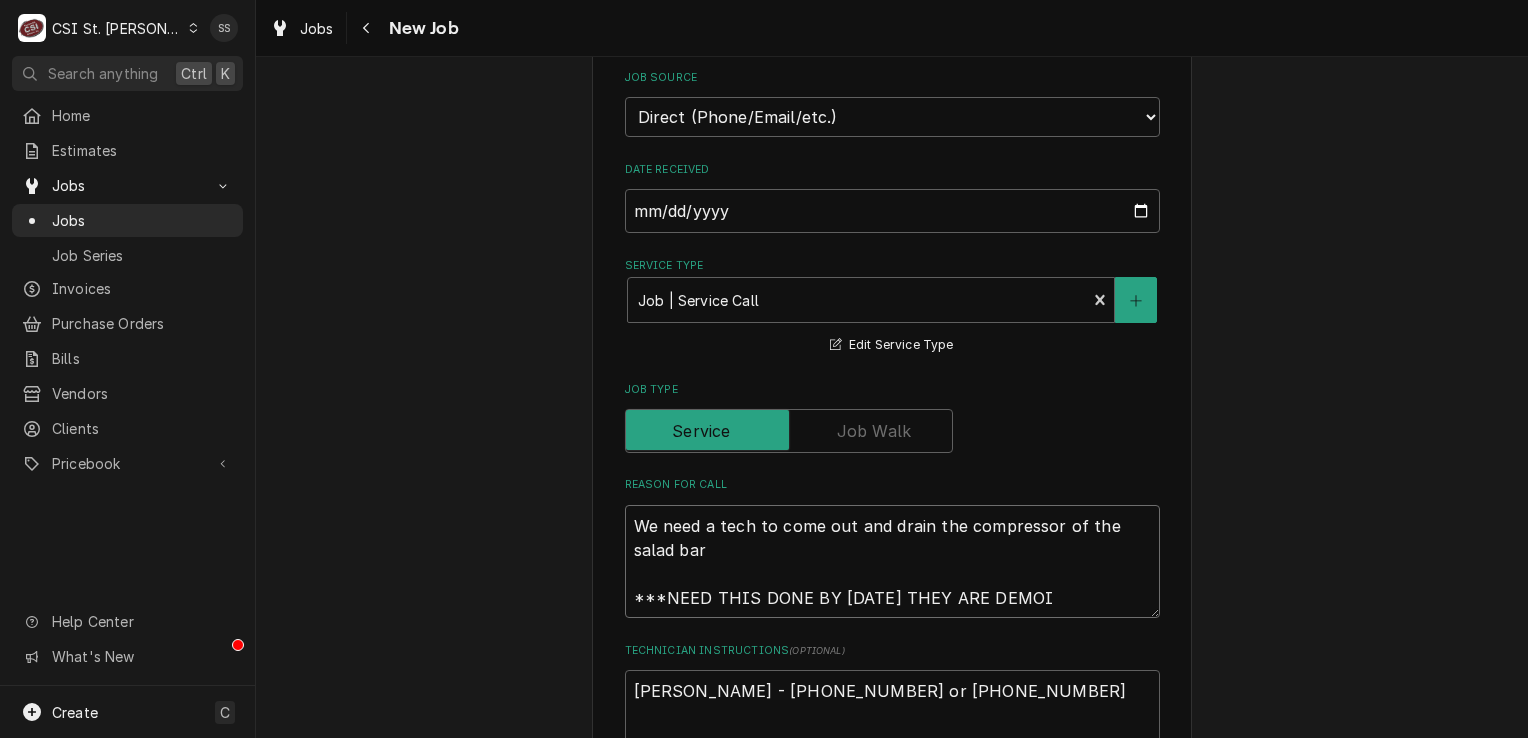 type on "x" 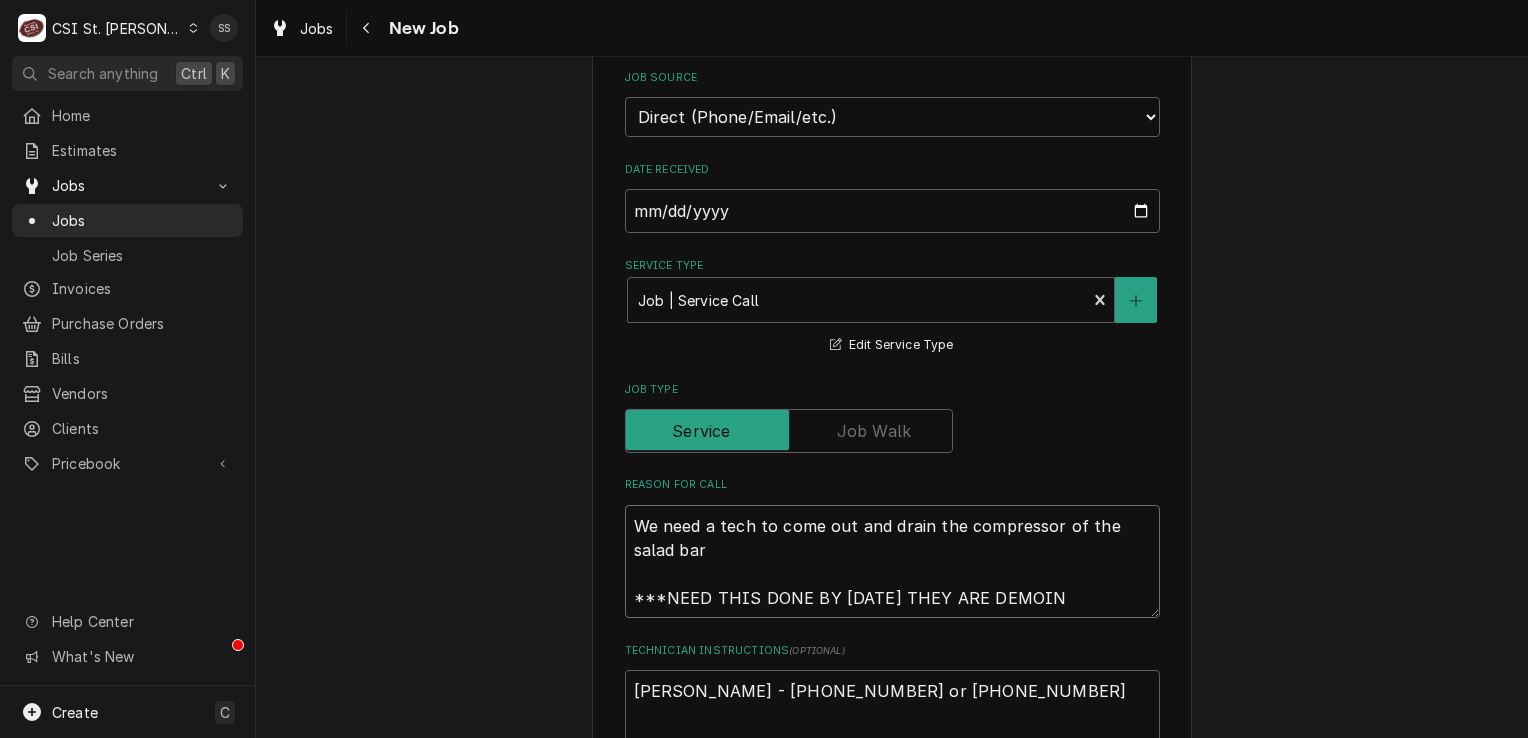 type on "x" 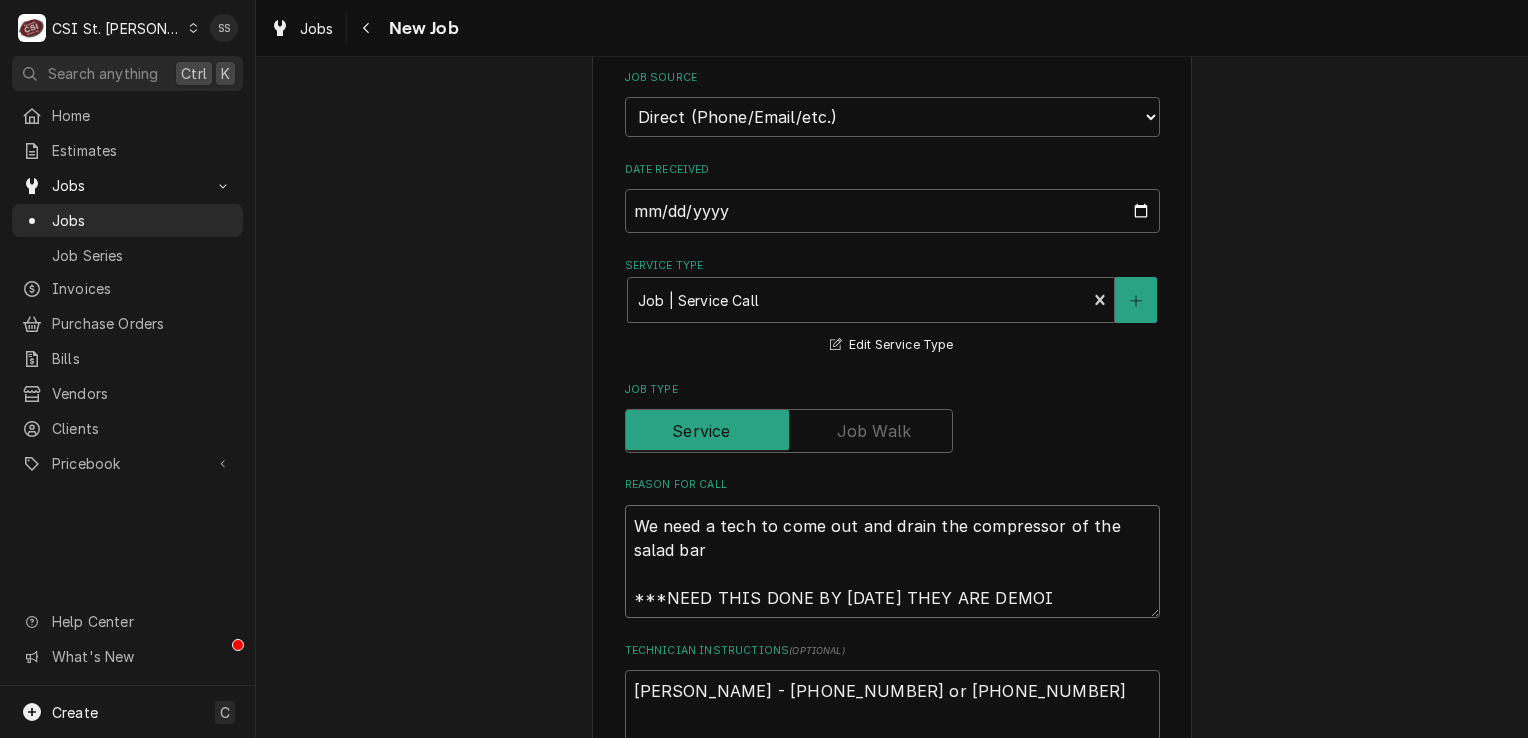 type on "x" 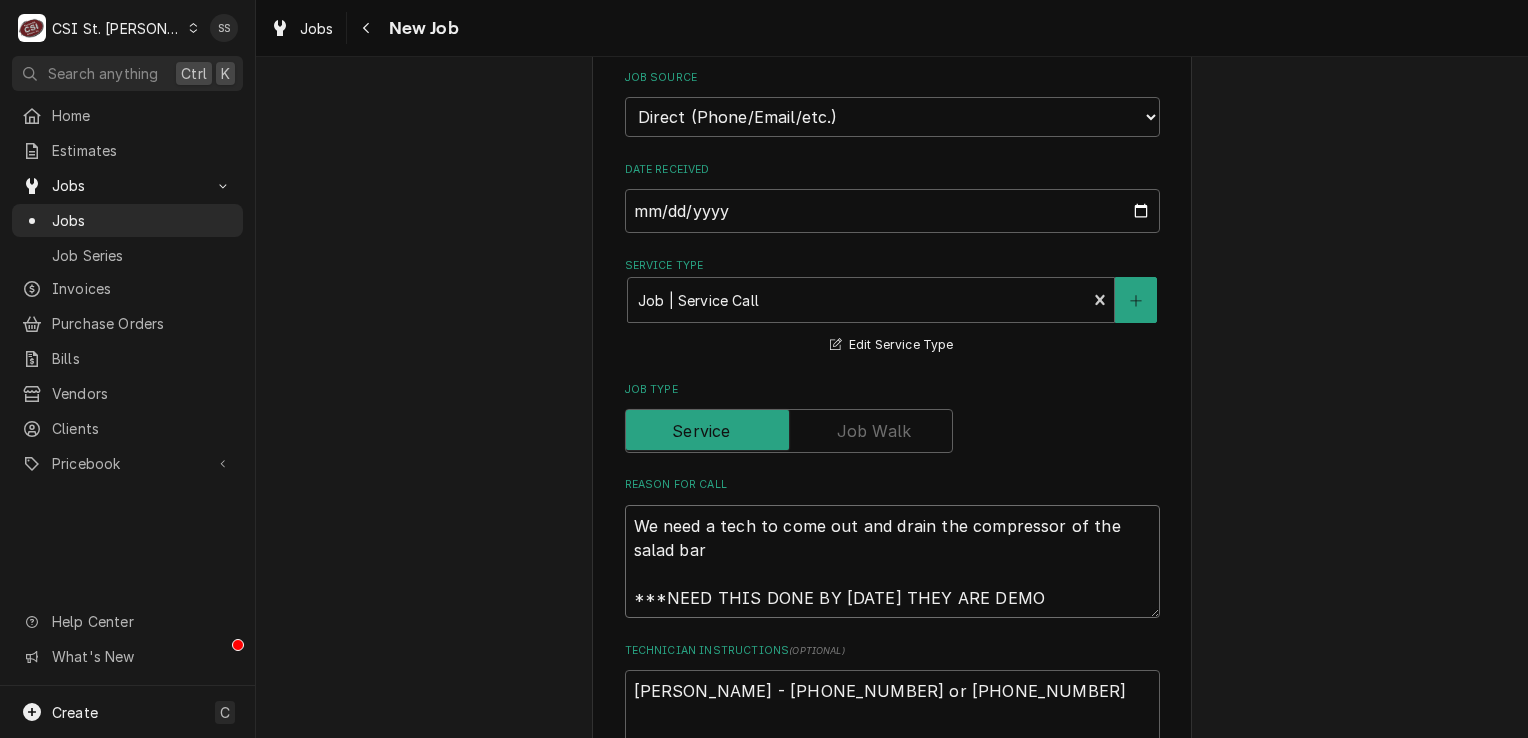 type on "x" 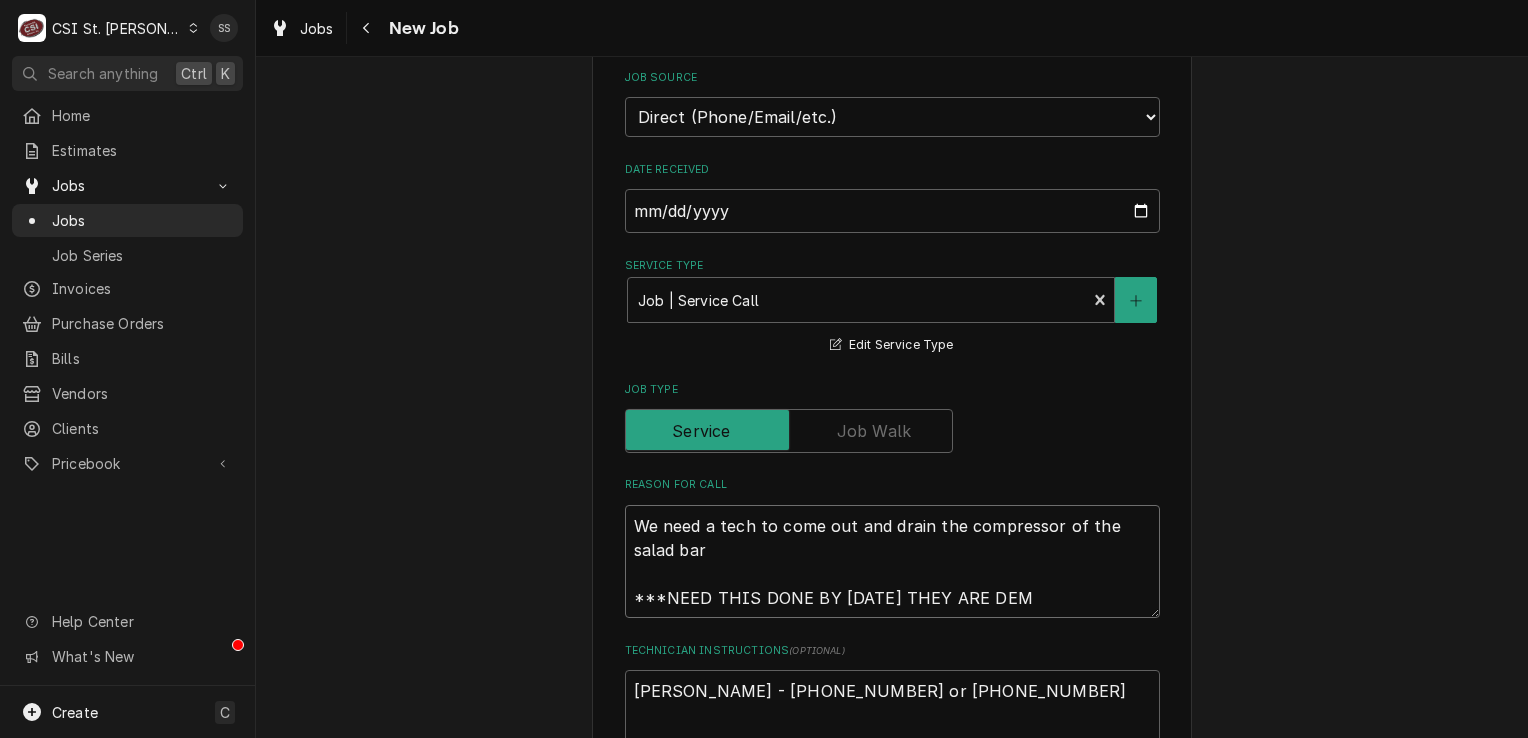 type on "x" 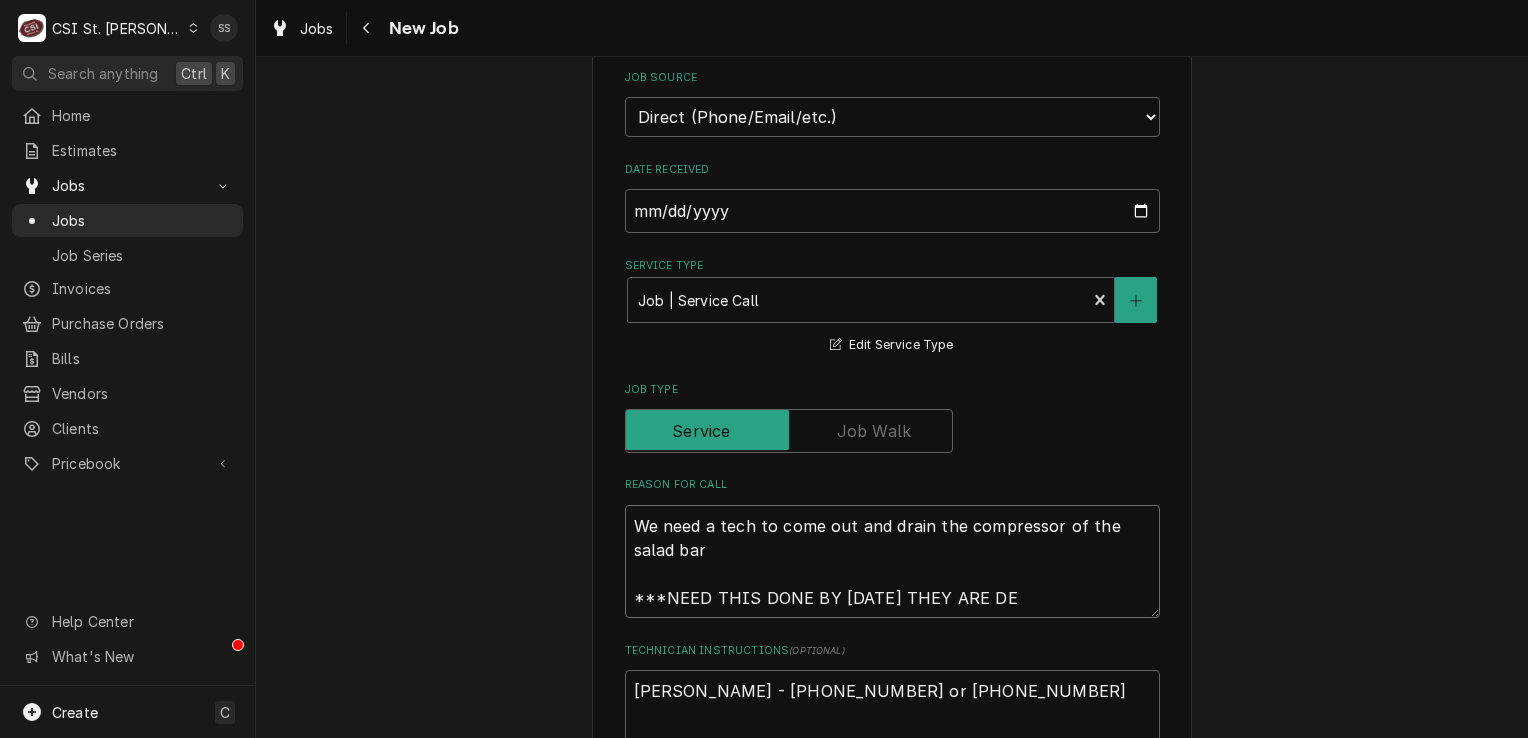 type on "x" 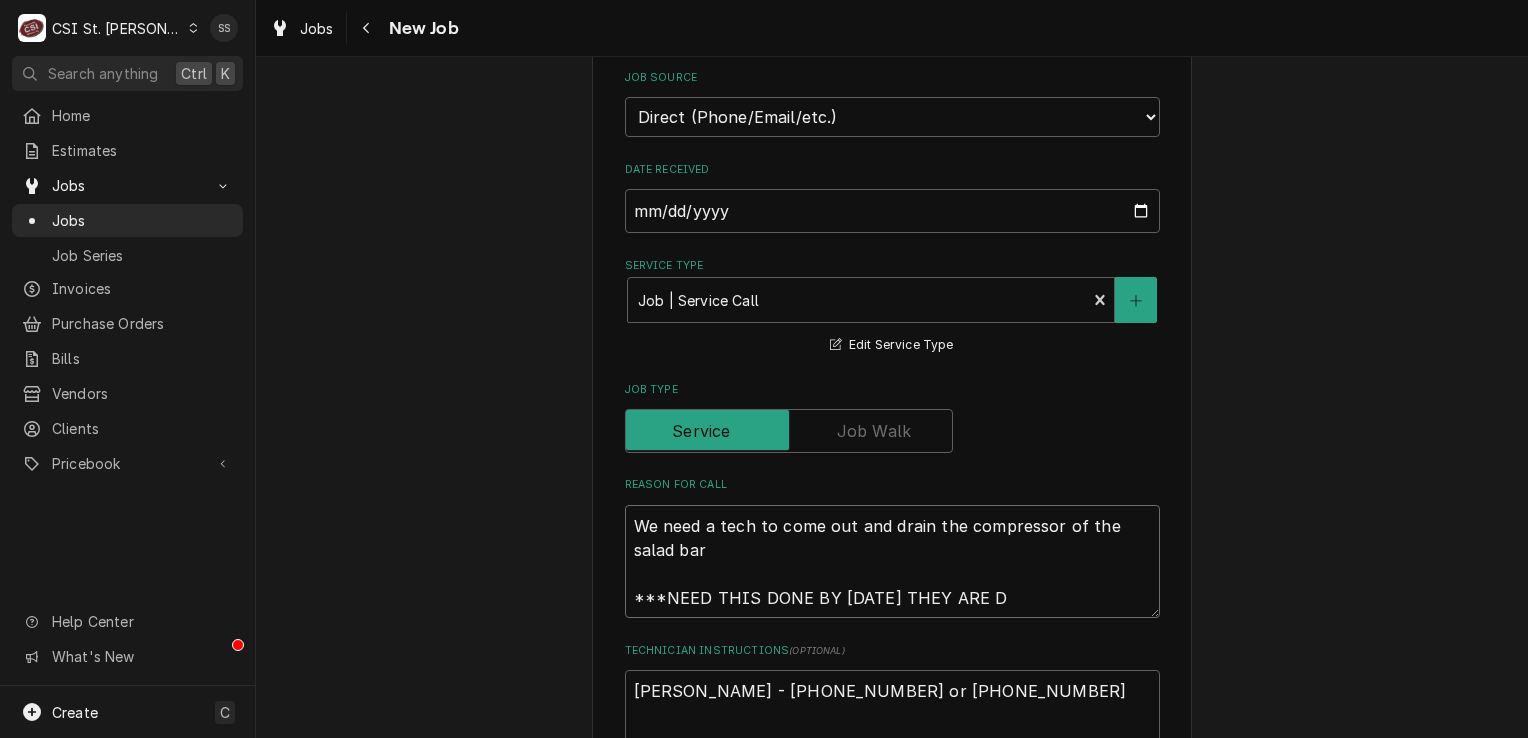 type on "x" 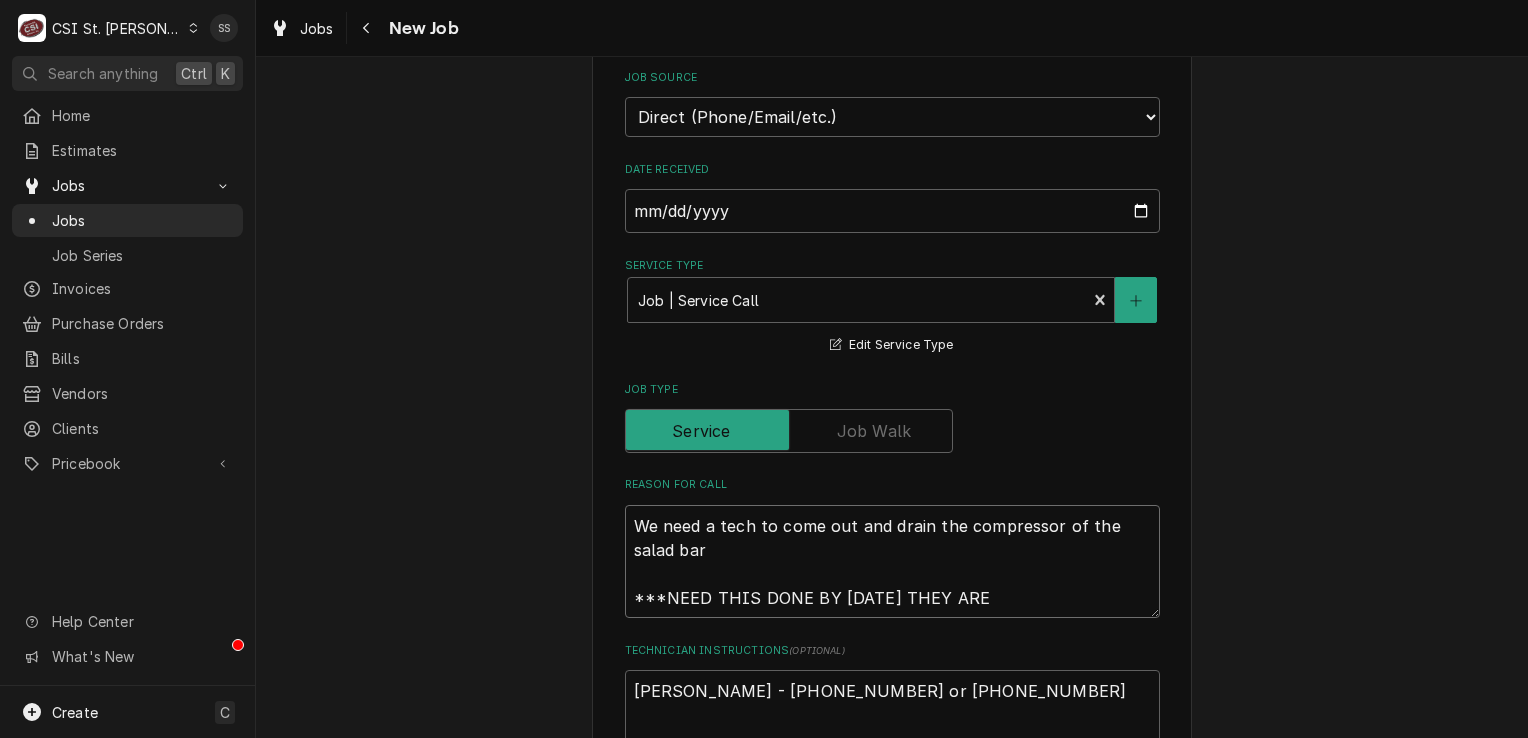type on "x" 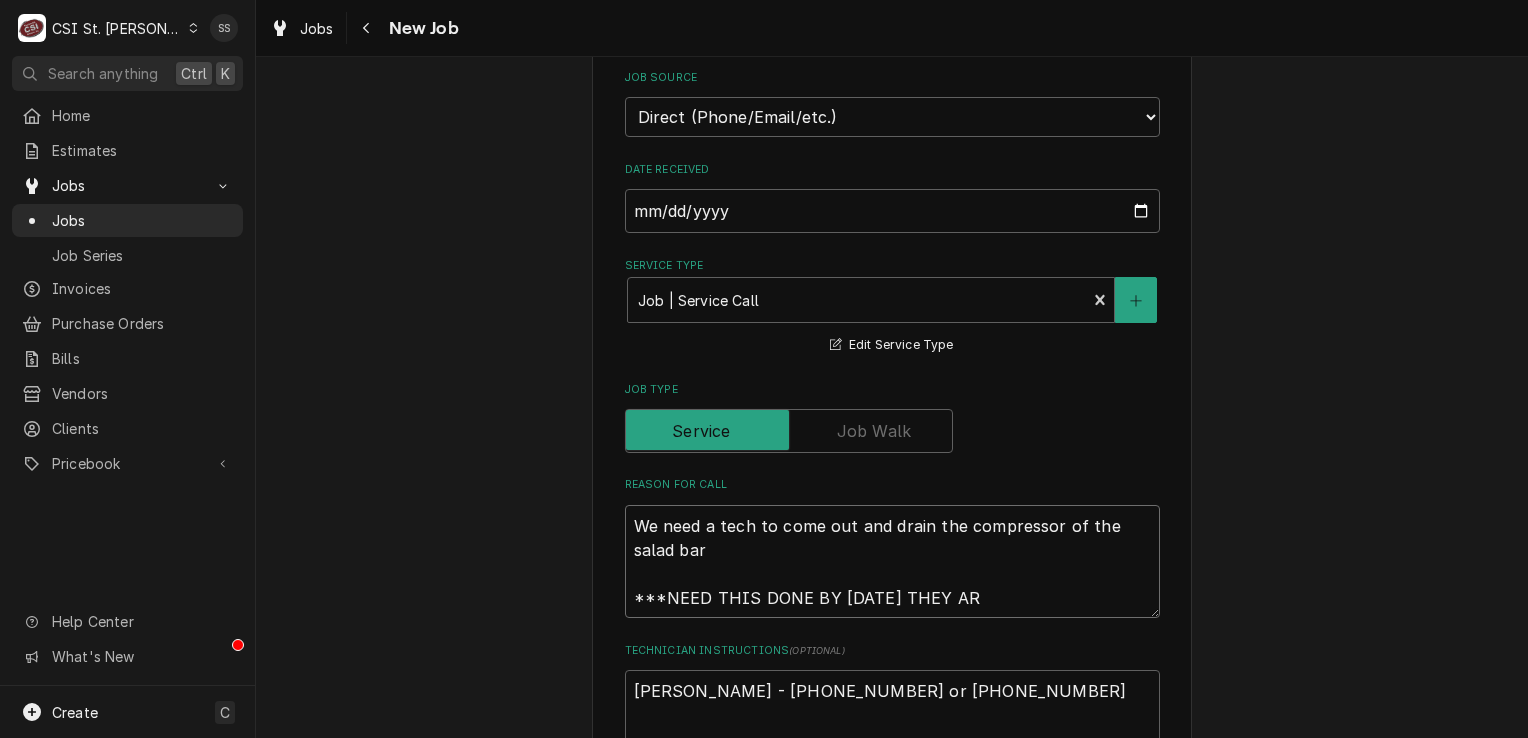 type on "x" 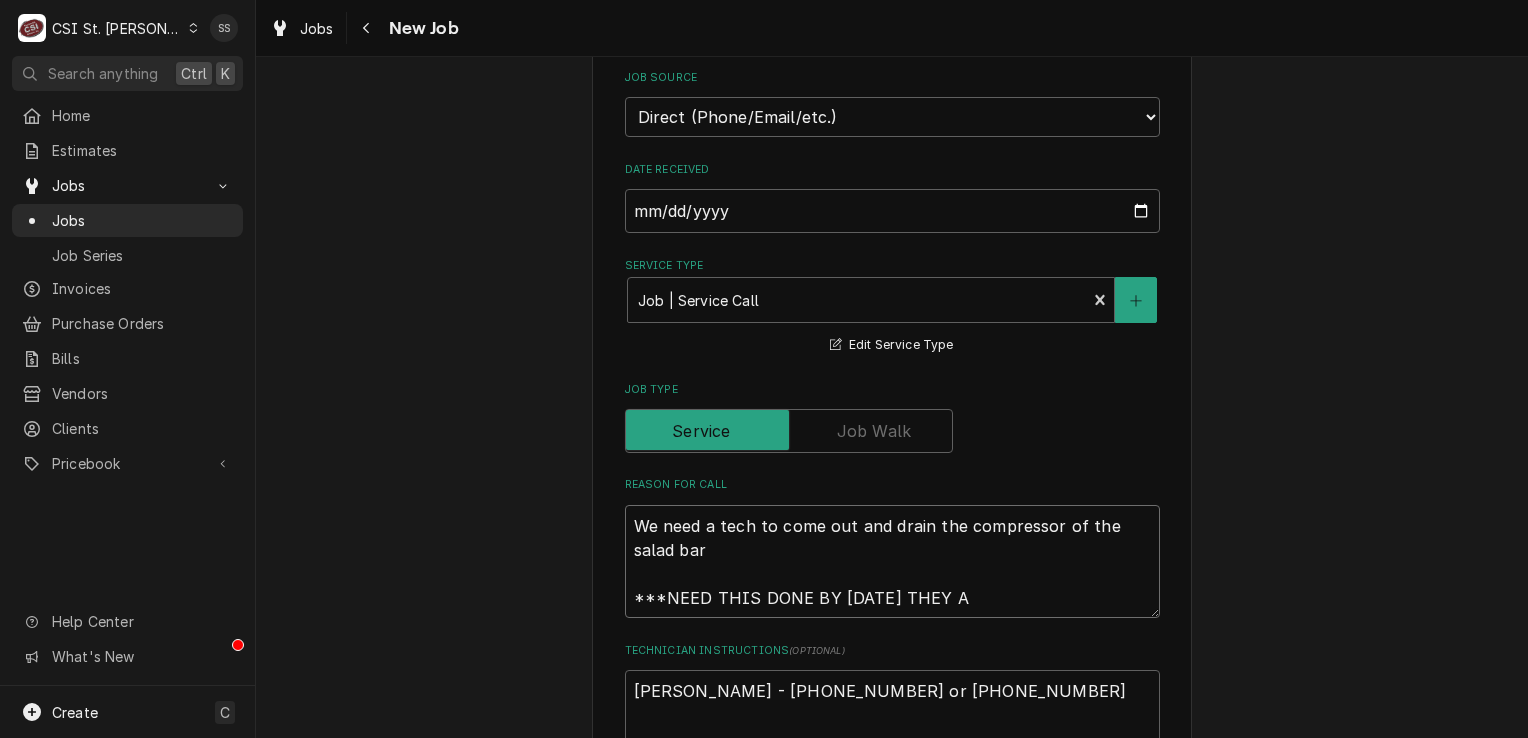 type on "We need a tech to come out and drain the compressor of the salad bar
***NEED THIS DONE BY AUG 10TH THEY" 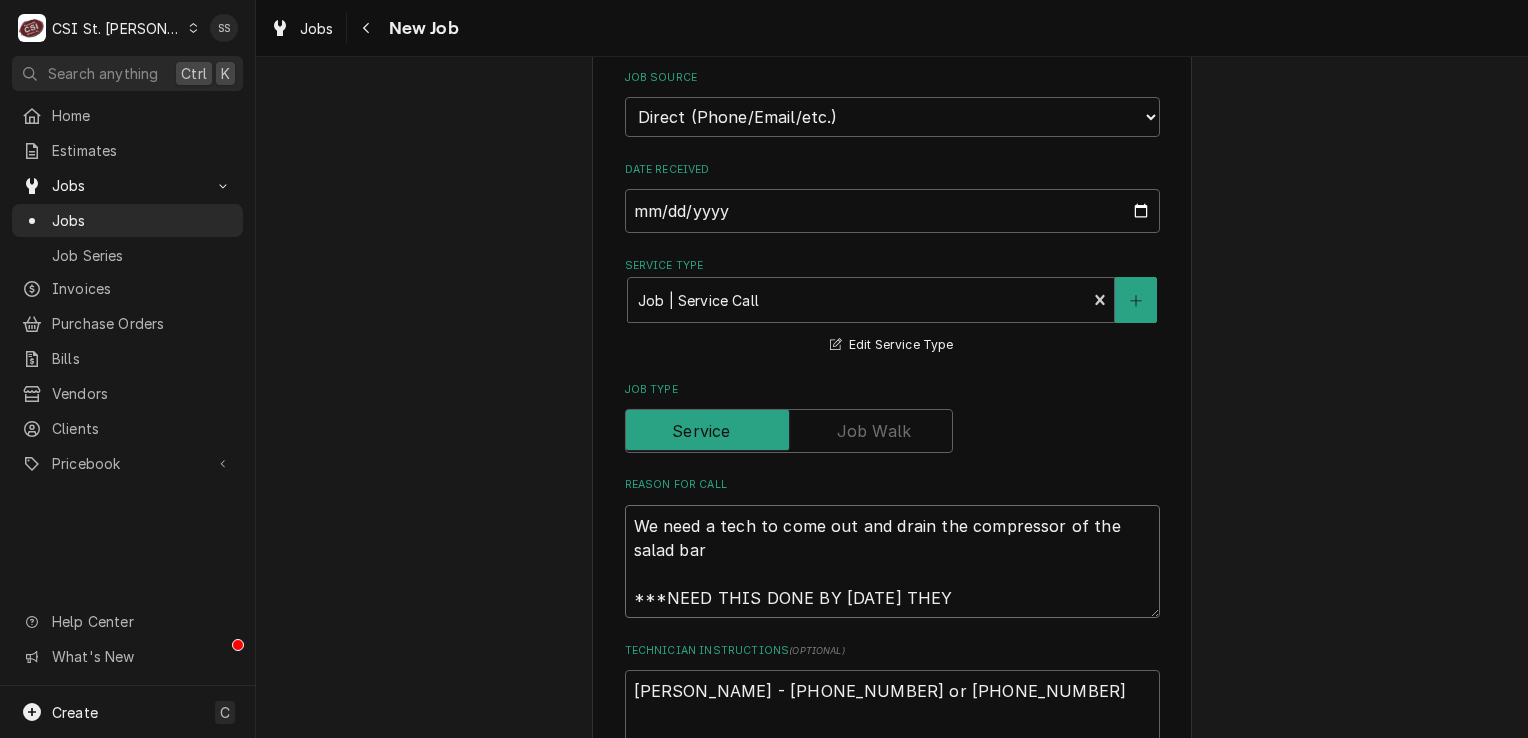 type on "x" 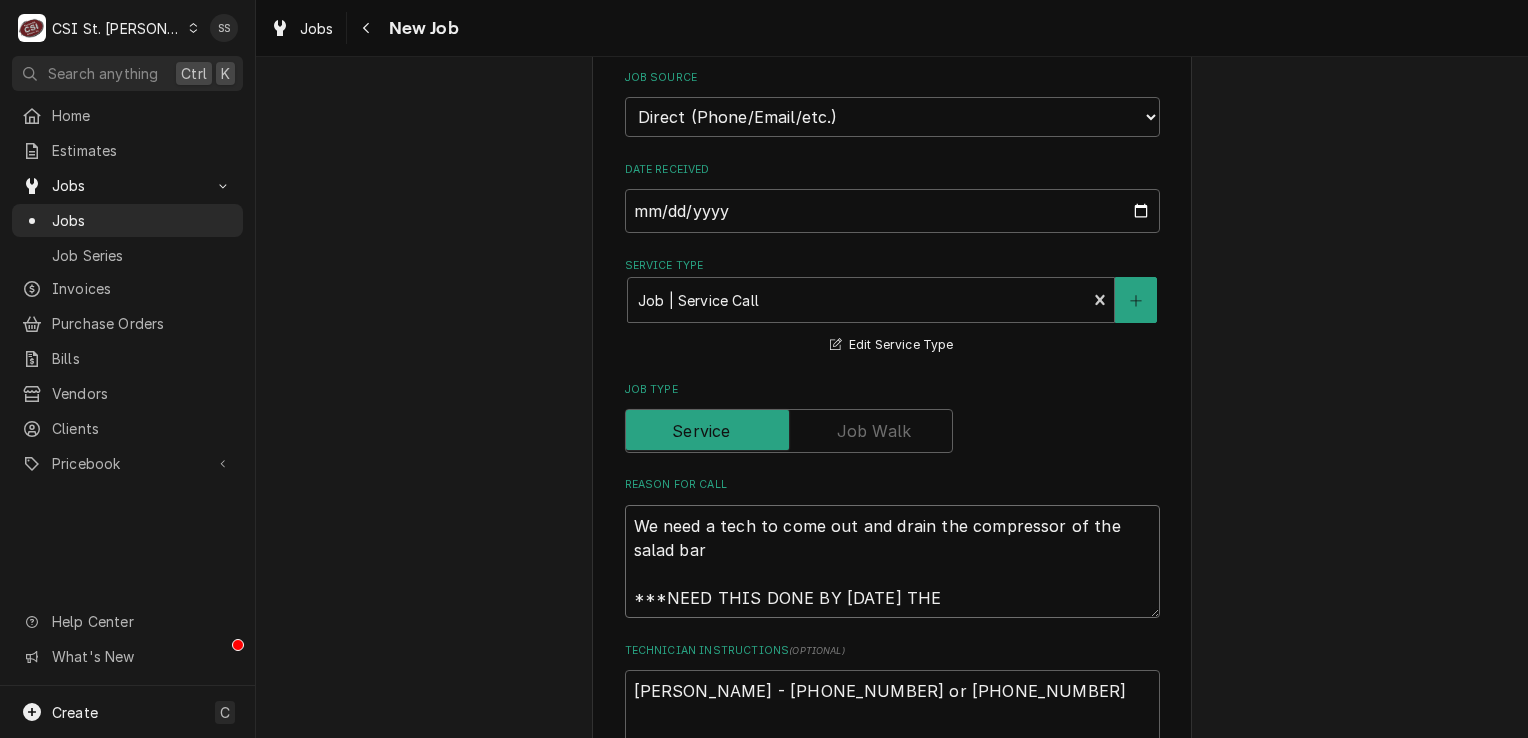 type on "x" 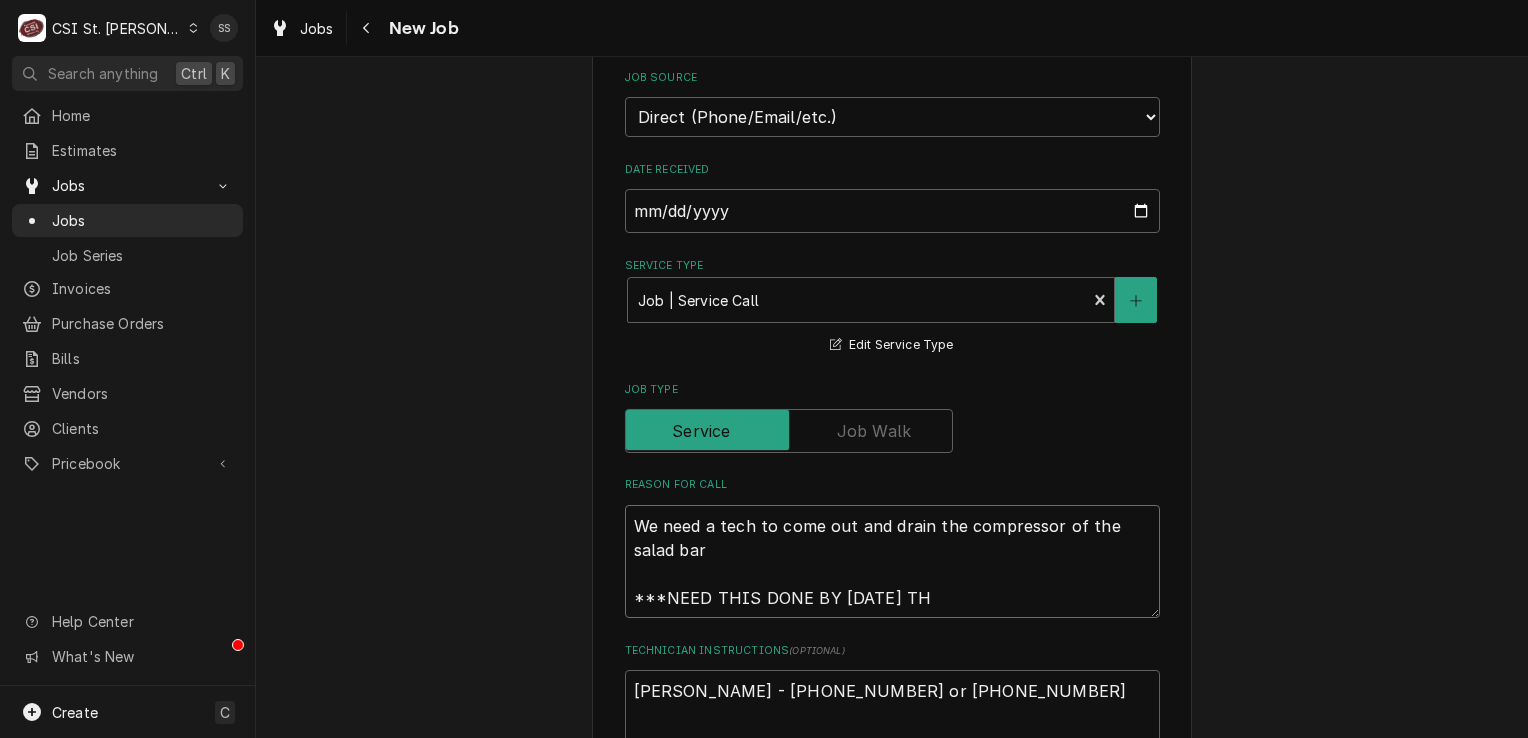 type on "x" 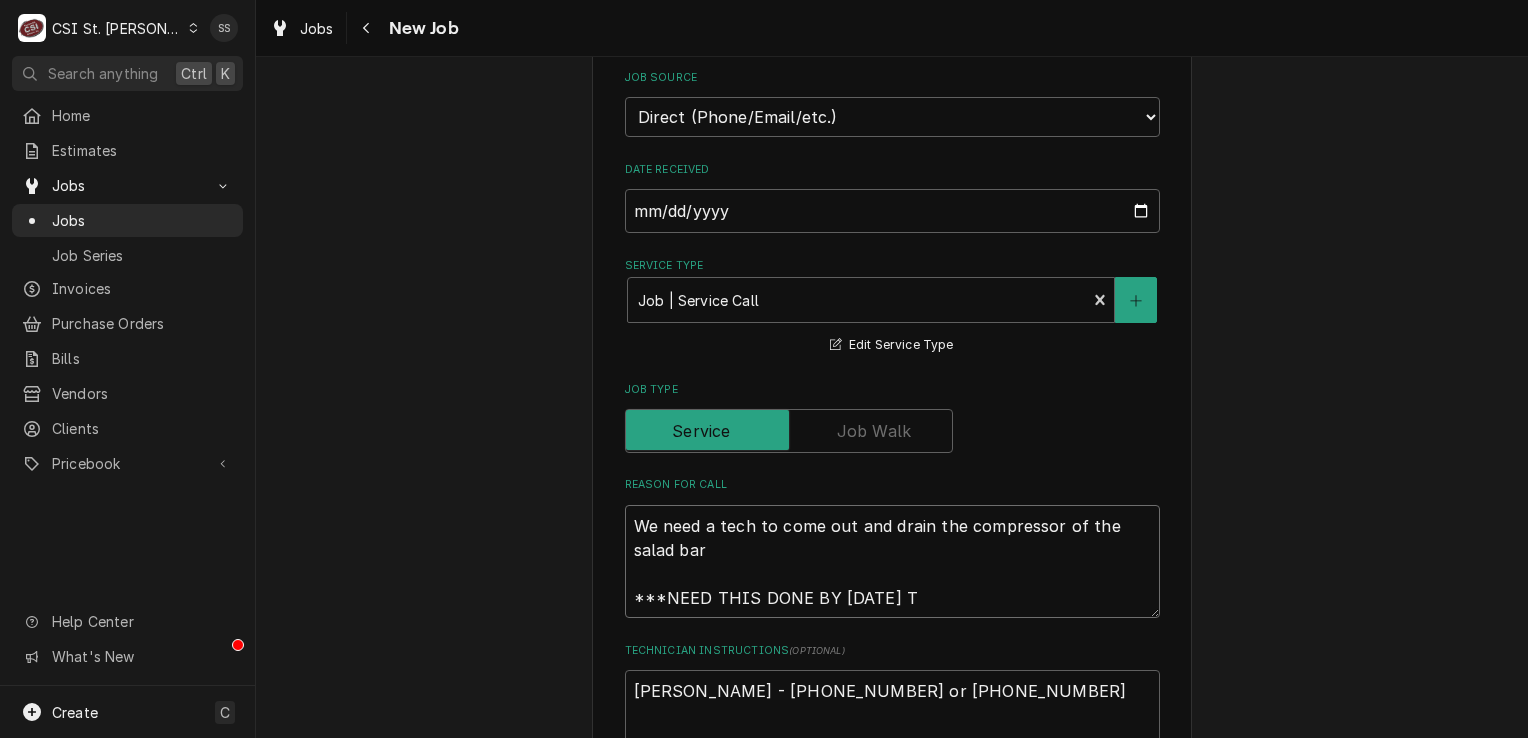 type on "x" 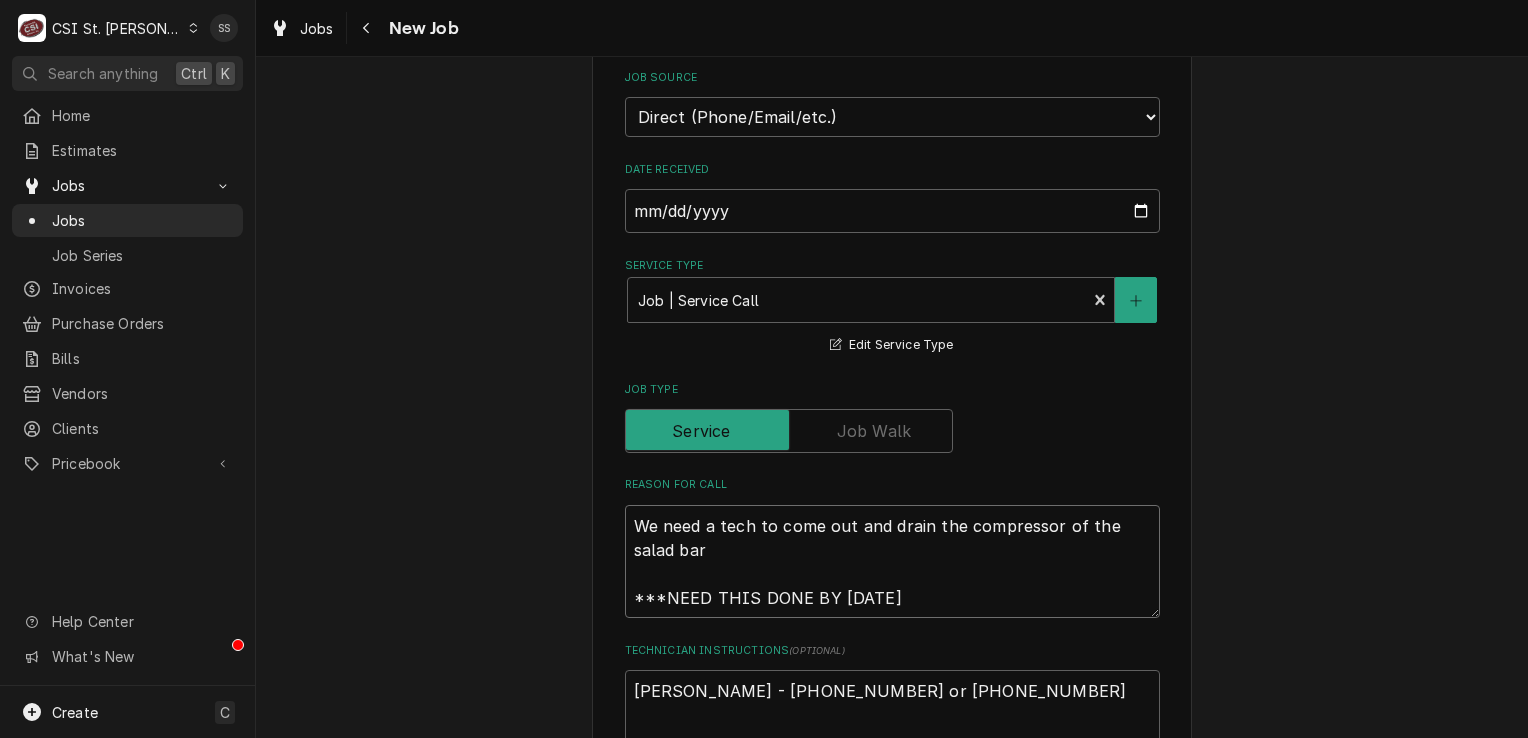 type on "x" 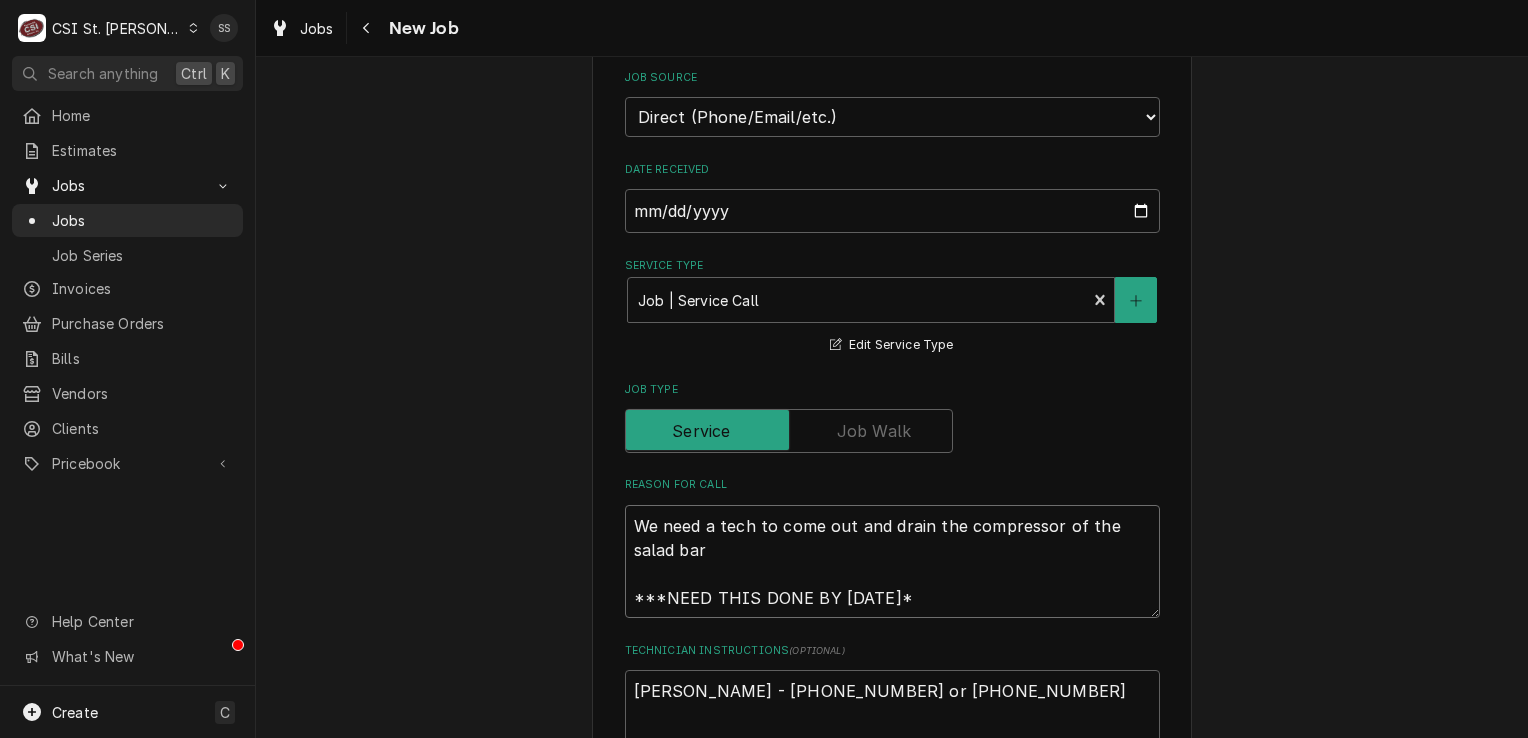 type on "x" 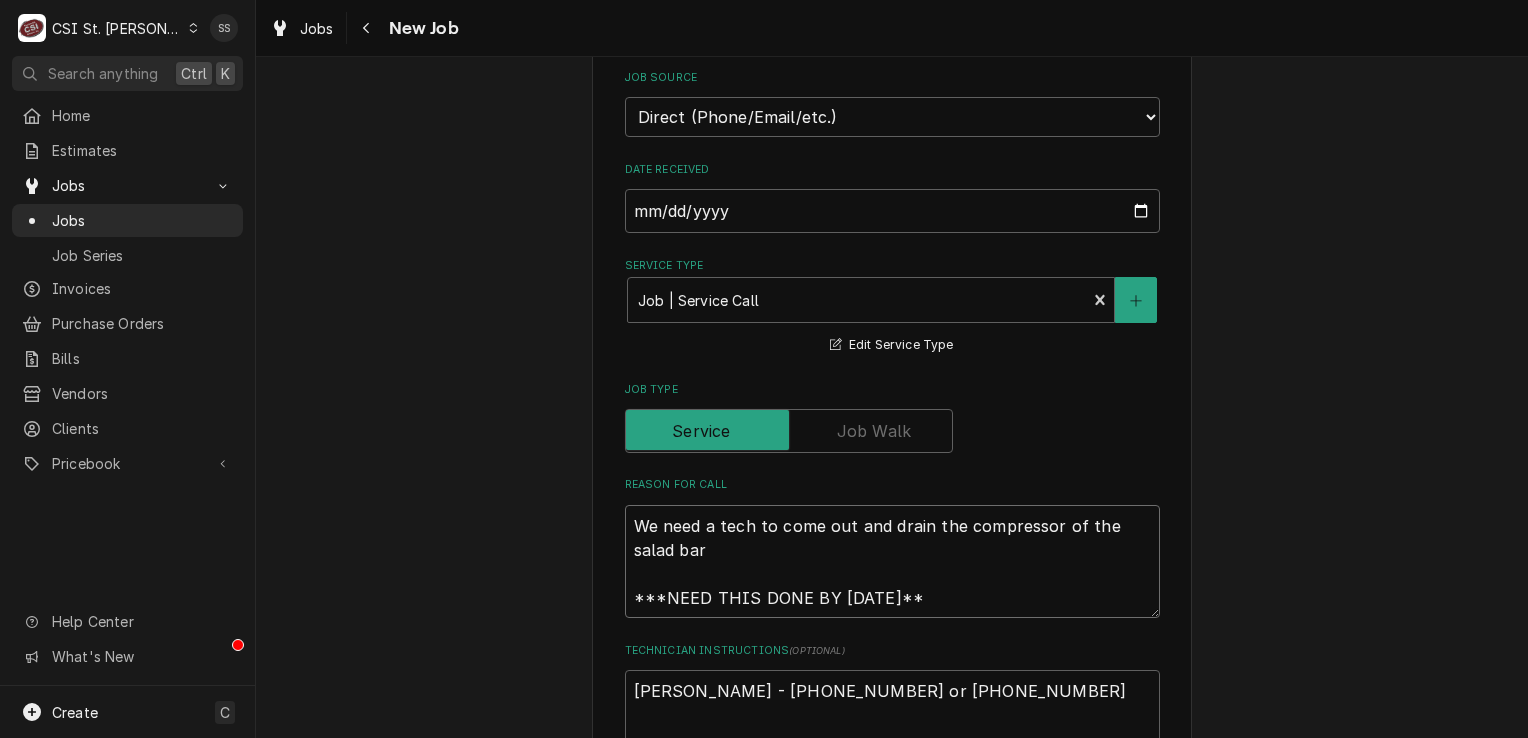 type on "x" 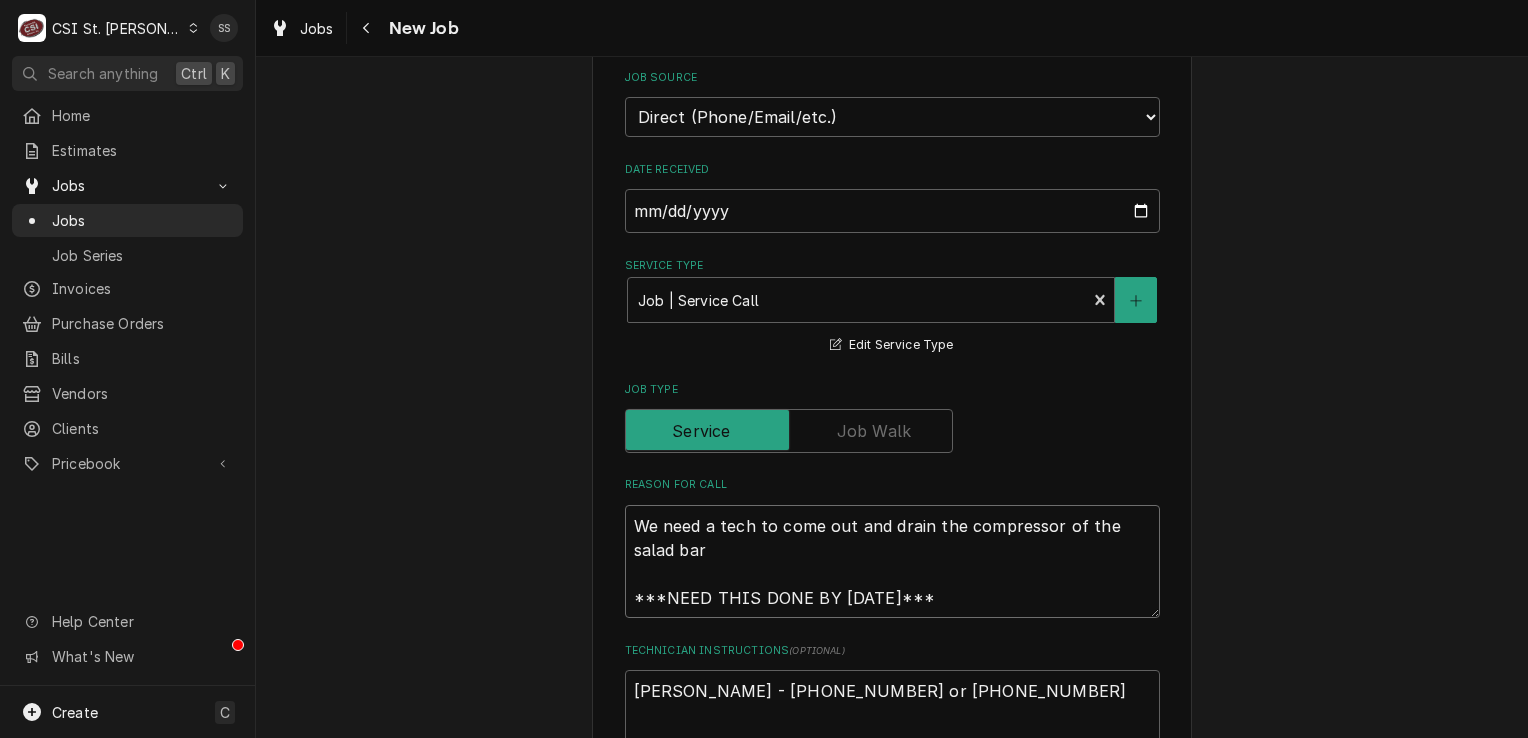 type on "x" 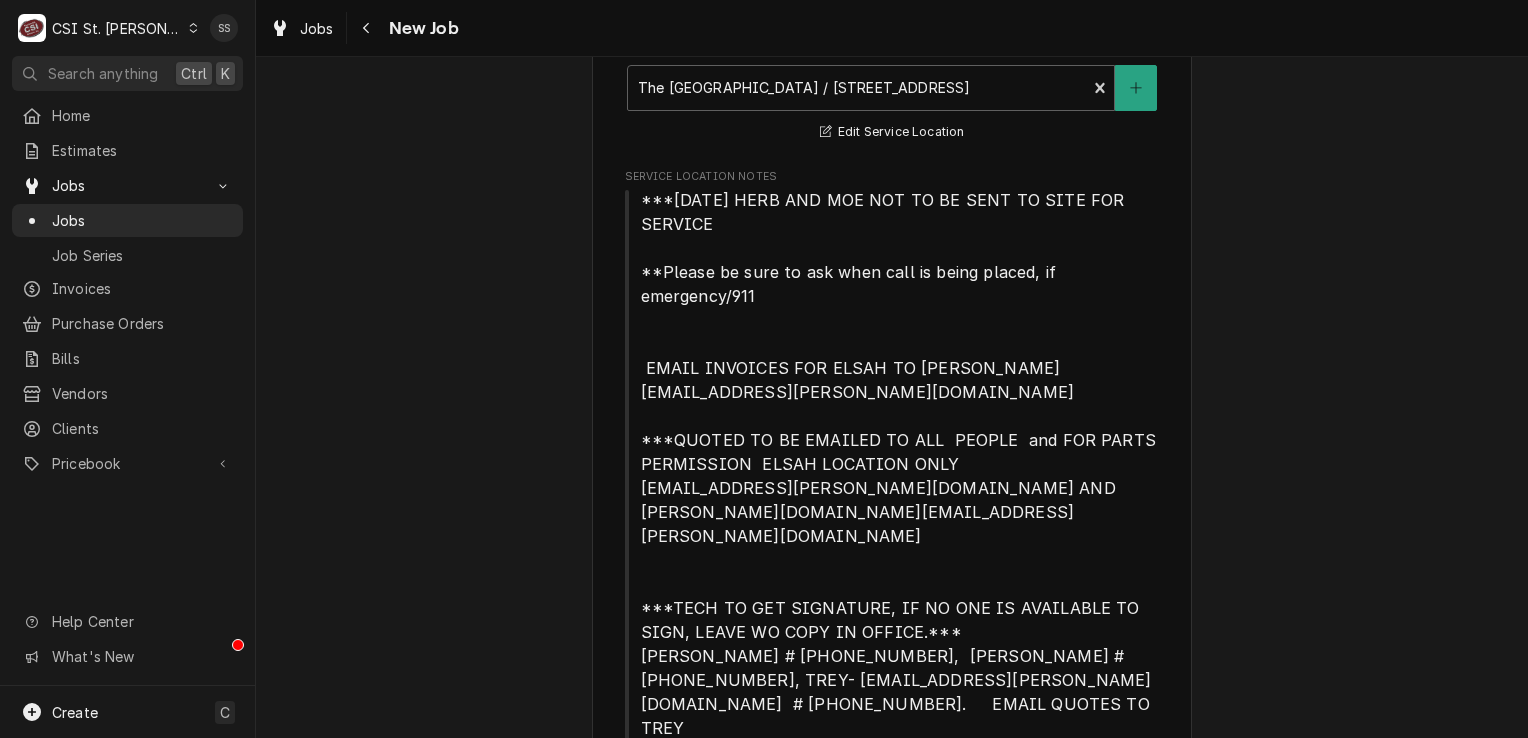 scroll, scrollTop: 0, scrollLeft: 0, axis: both 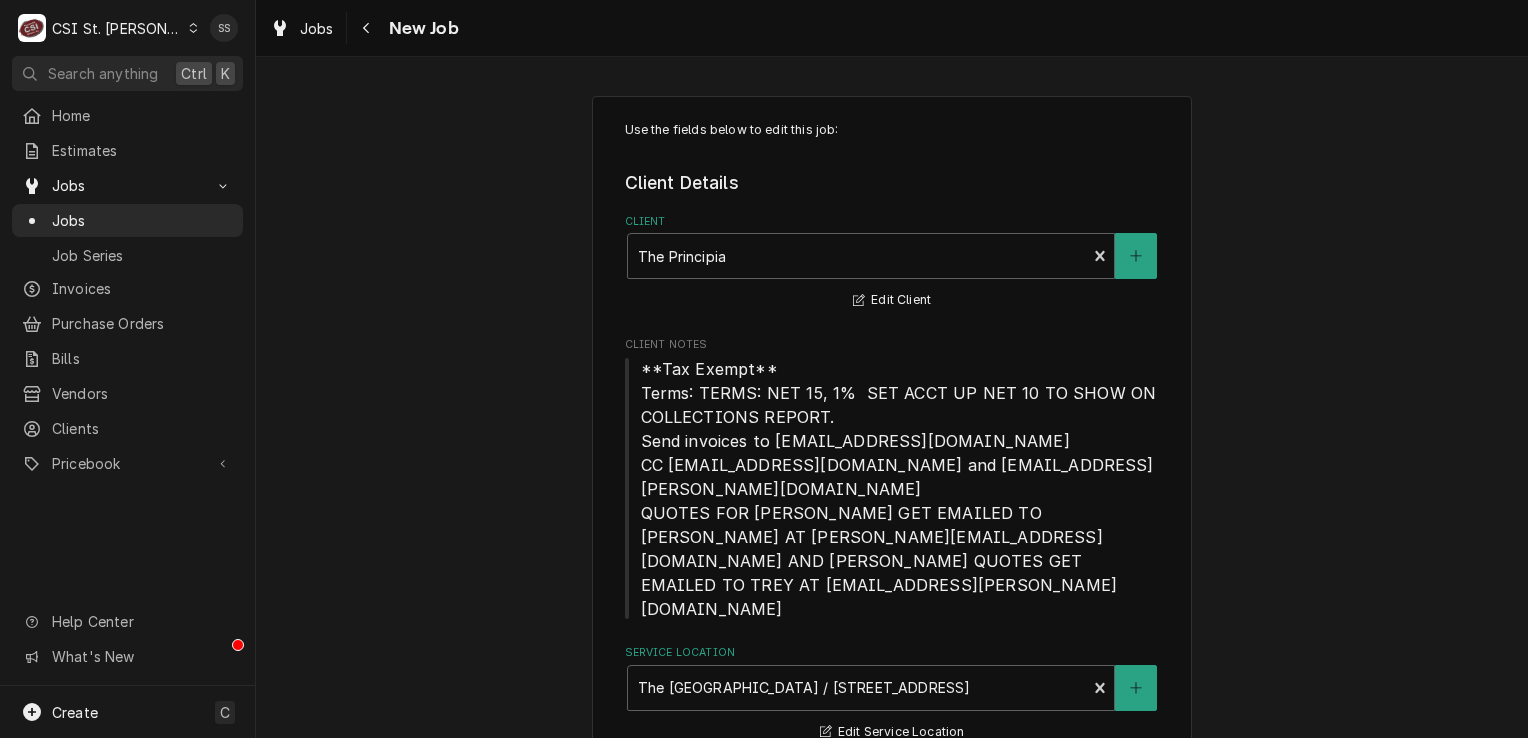 type on "We need a tech to come out and drain the compressor of the salad bar
***NEED THIS DONE BY AUG 10TH***" 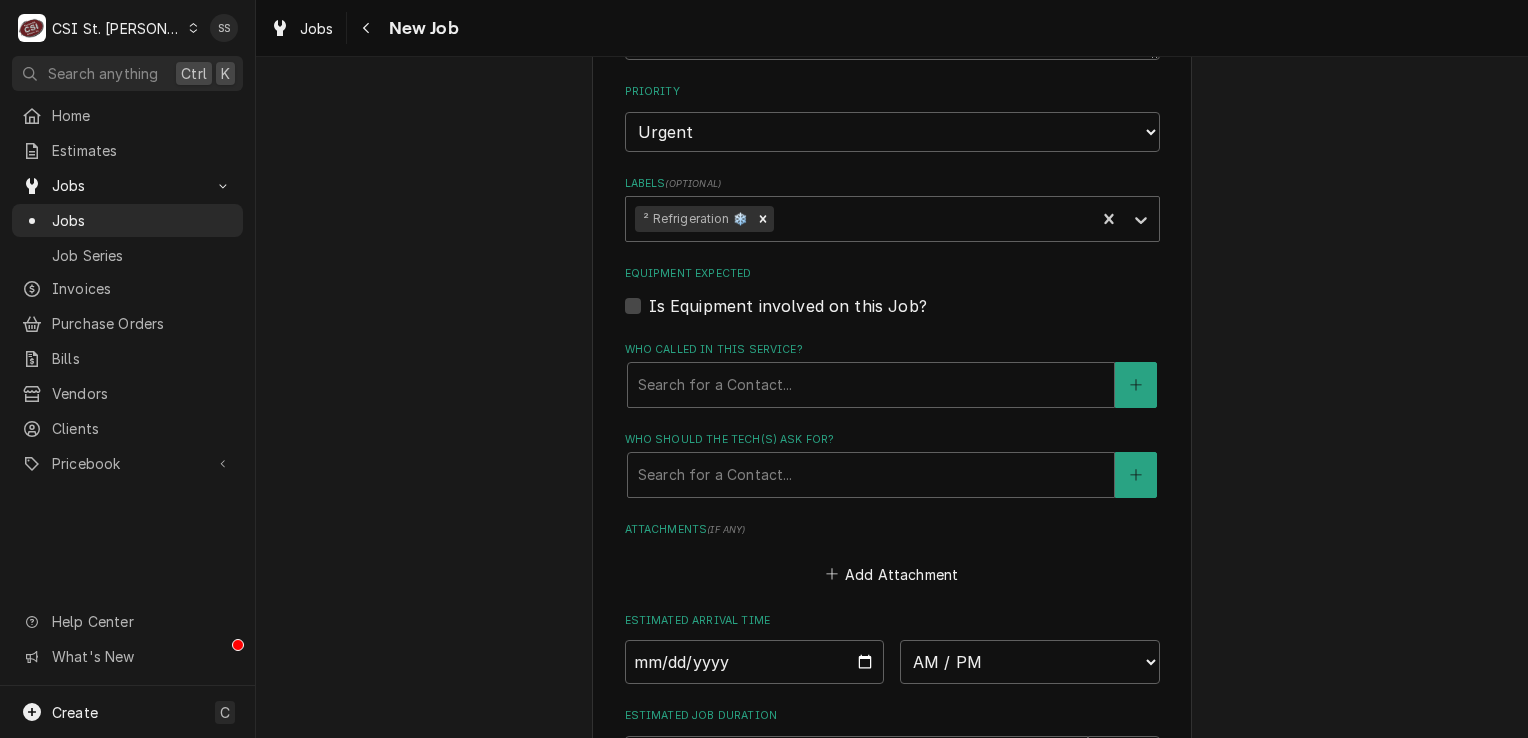 scroll, scrollTop: 2380, scrollLeft: 0, axis: vertical 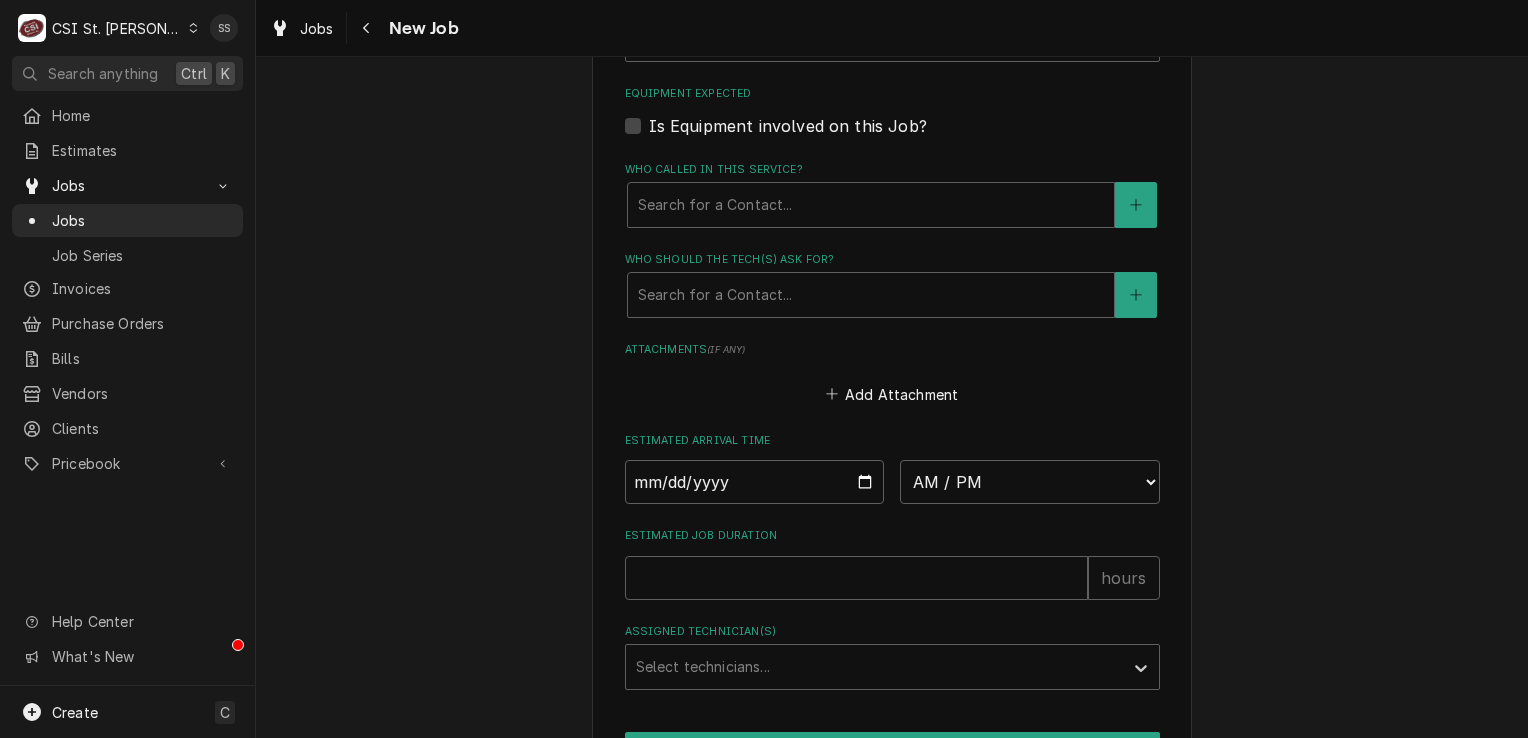 click on "Save Draft" at bounding box center [755, 852] 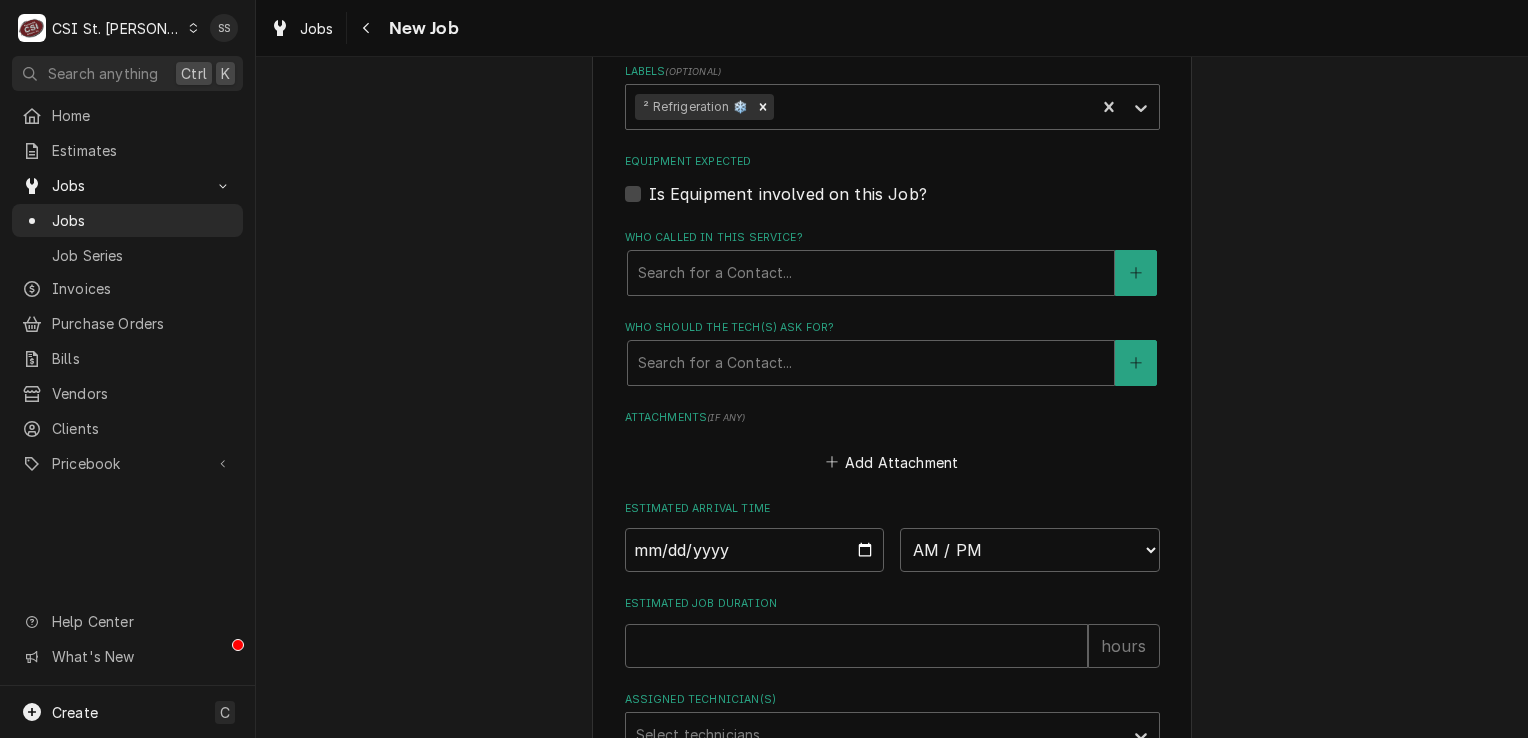 type on "x" 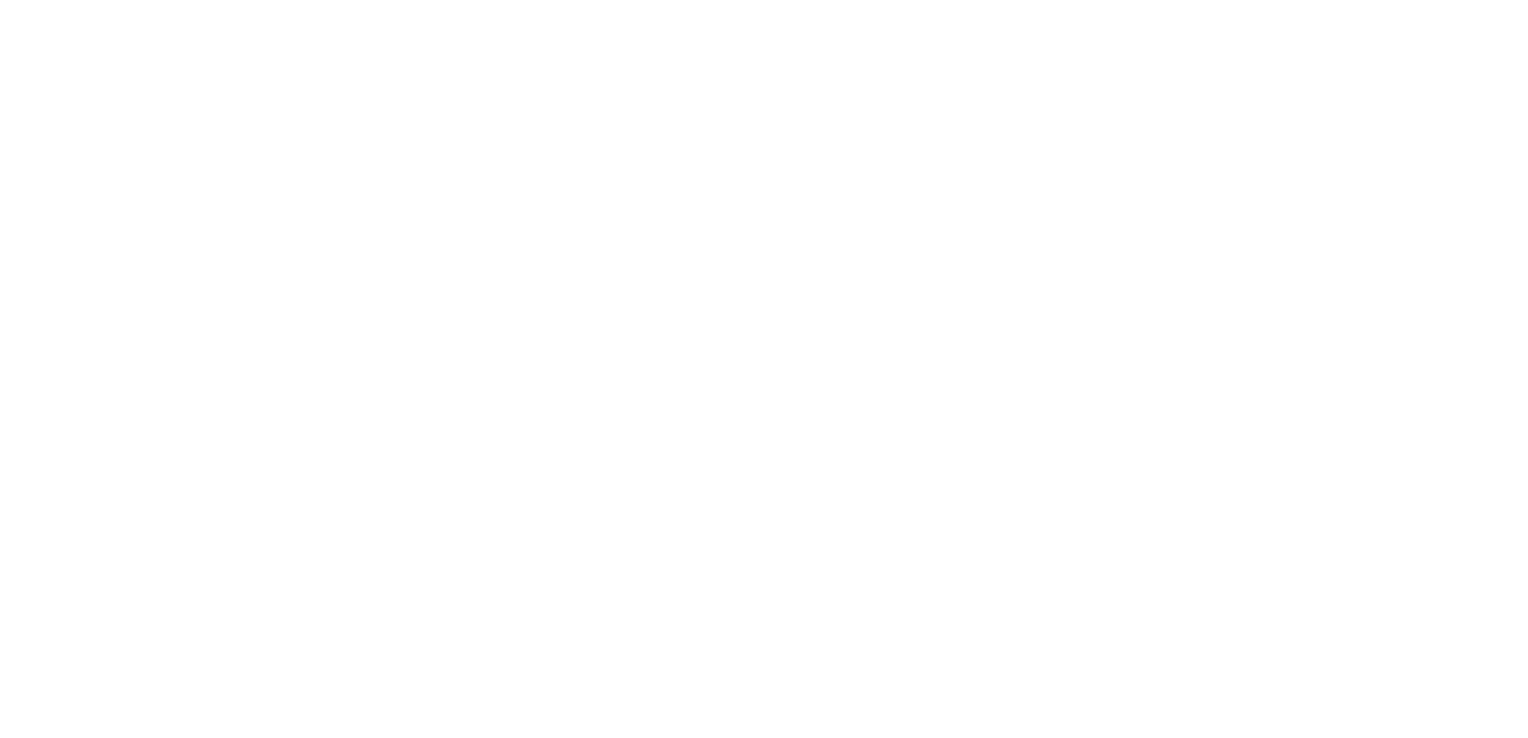 scroll, scrollTop: 0, scrollLeft: 0, axis: both 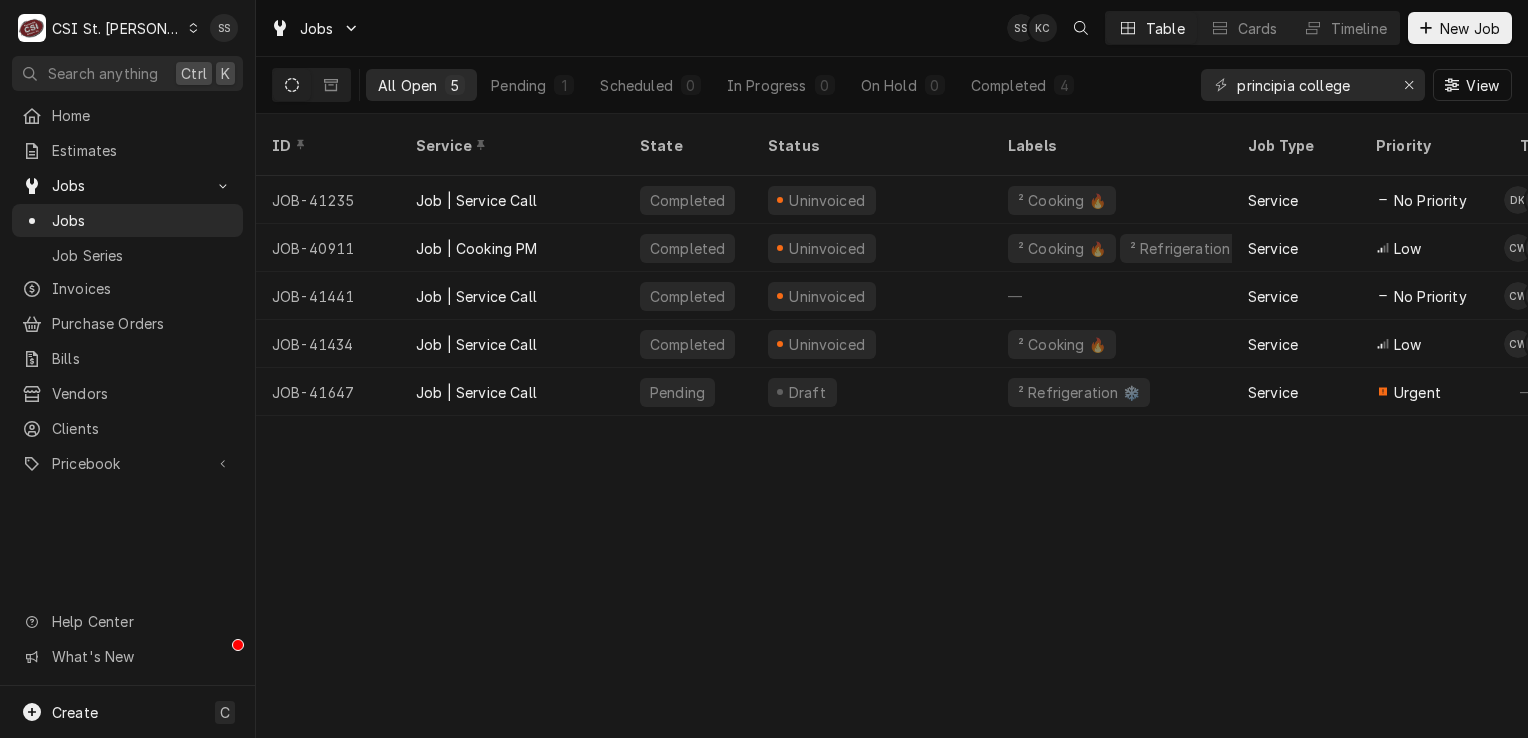 click on "C CSI St. Louis" at bounding box center [108, 28] 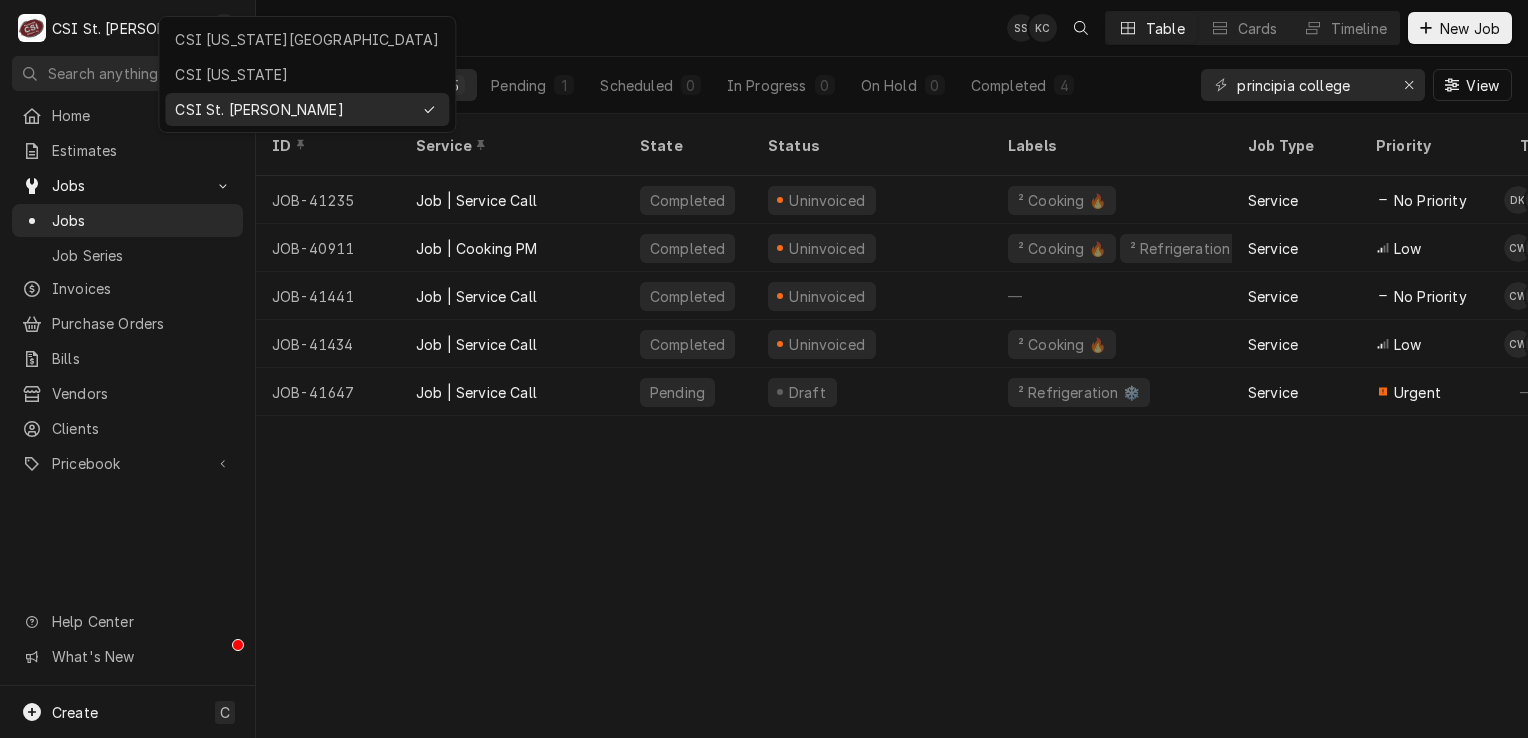 click on "CSI [US_STATE][GEOGRAPHIC_DATA]" at bounding box center (307, 39) 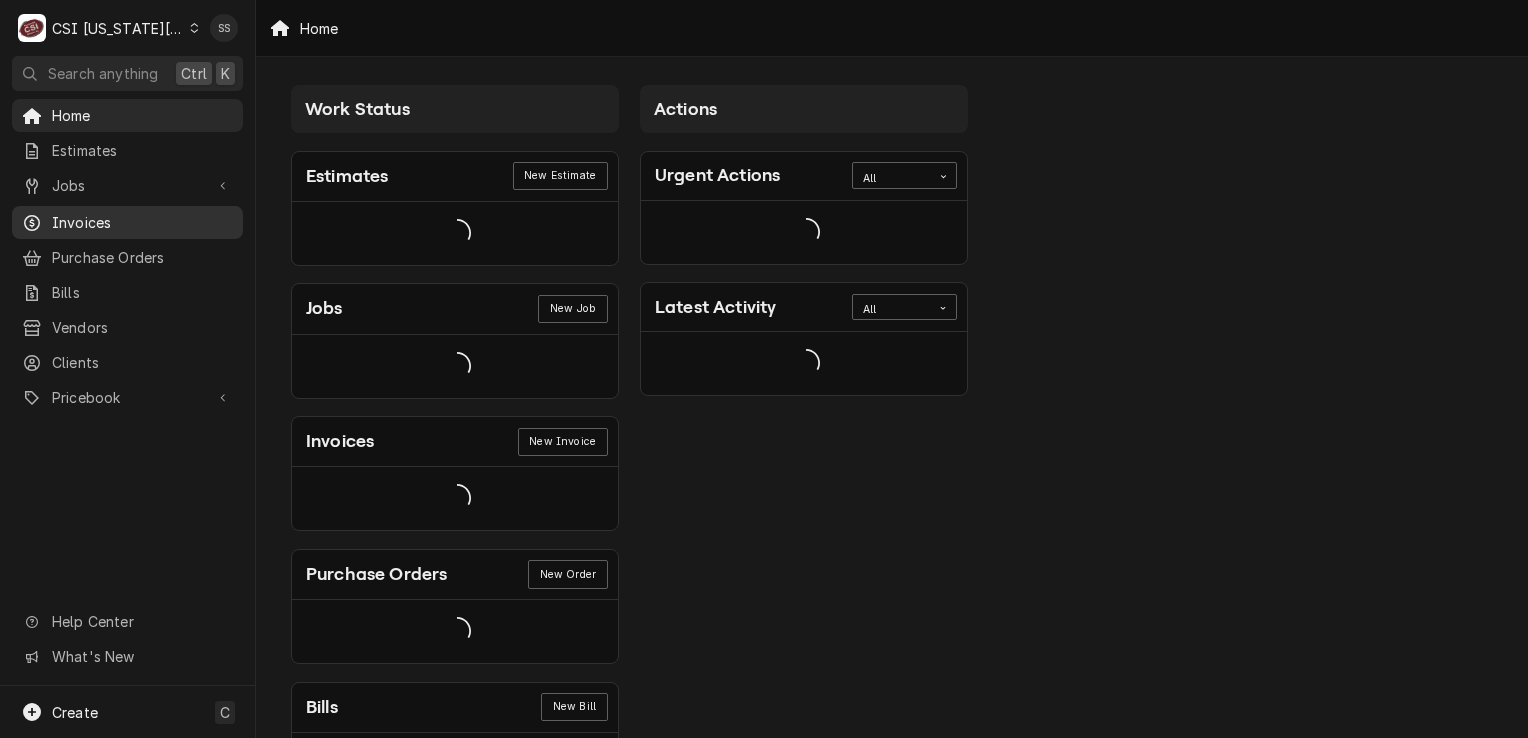 scroll, scrollTop: 0, scrollLeft: 0, axis: both 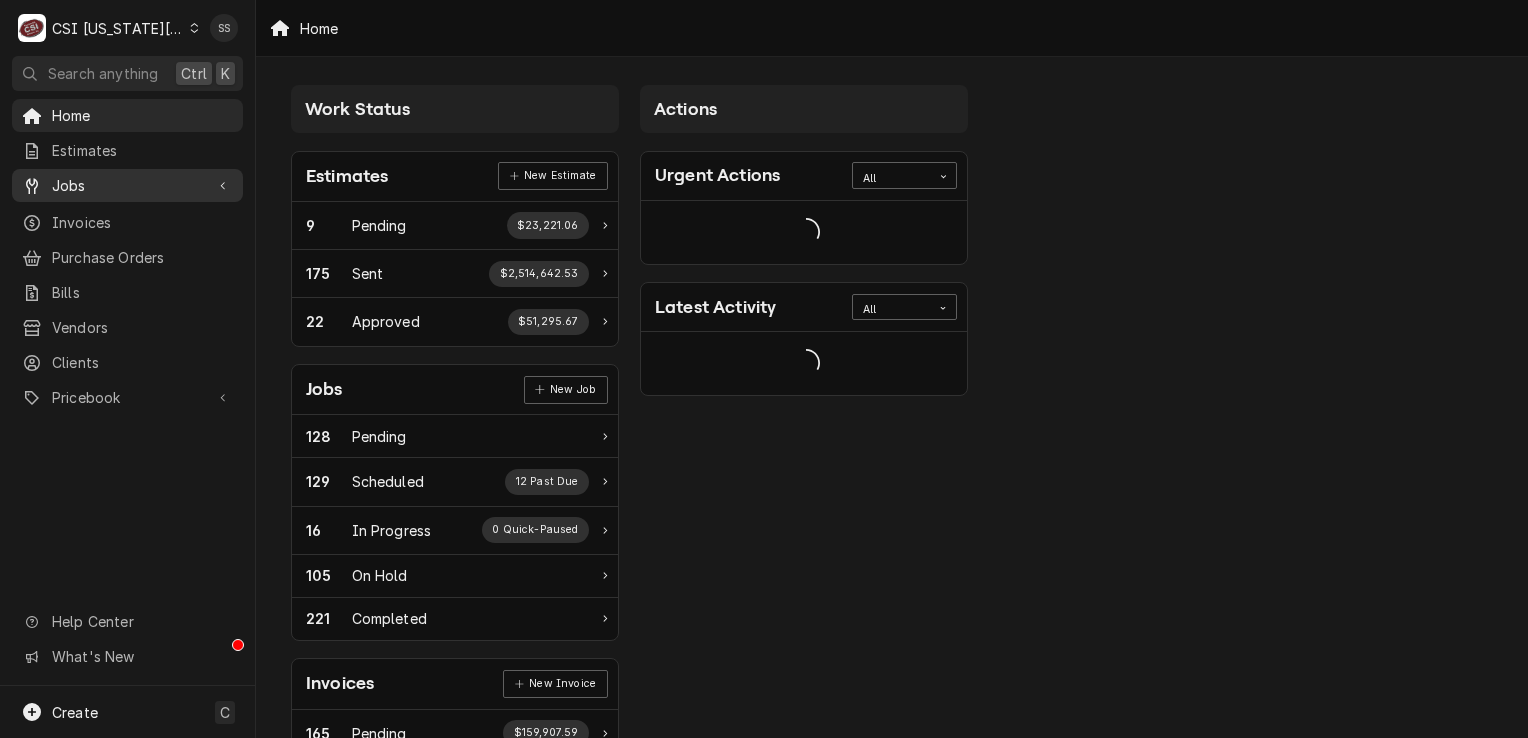click on "Jobs" at bounding box center (127, 185) 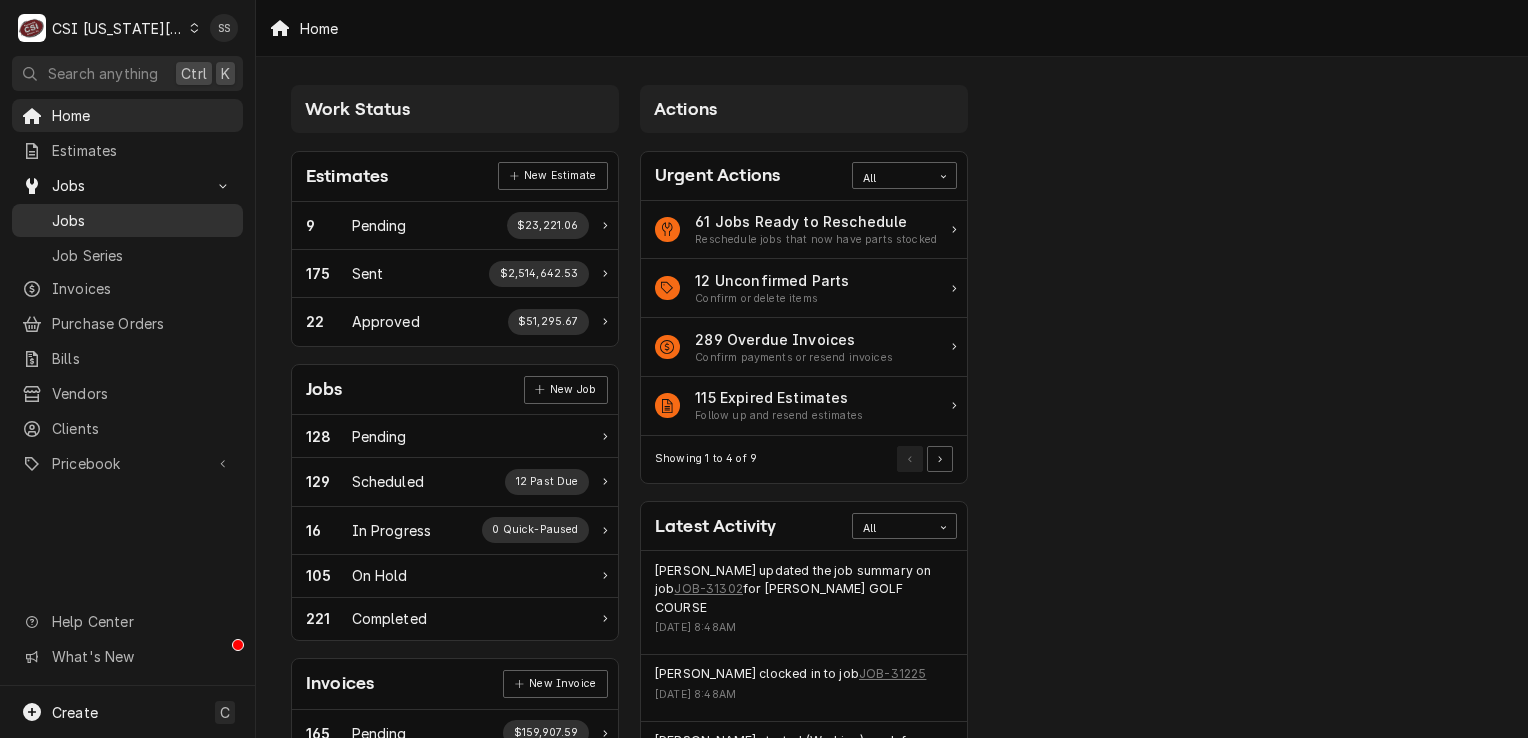 click on "Jobs" at bounding box center (142, 220) 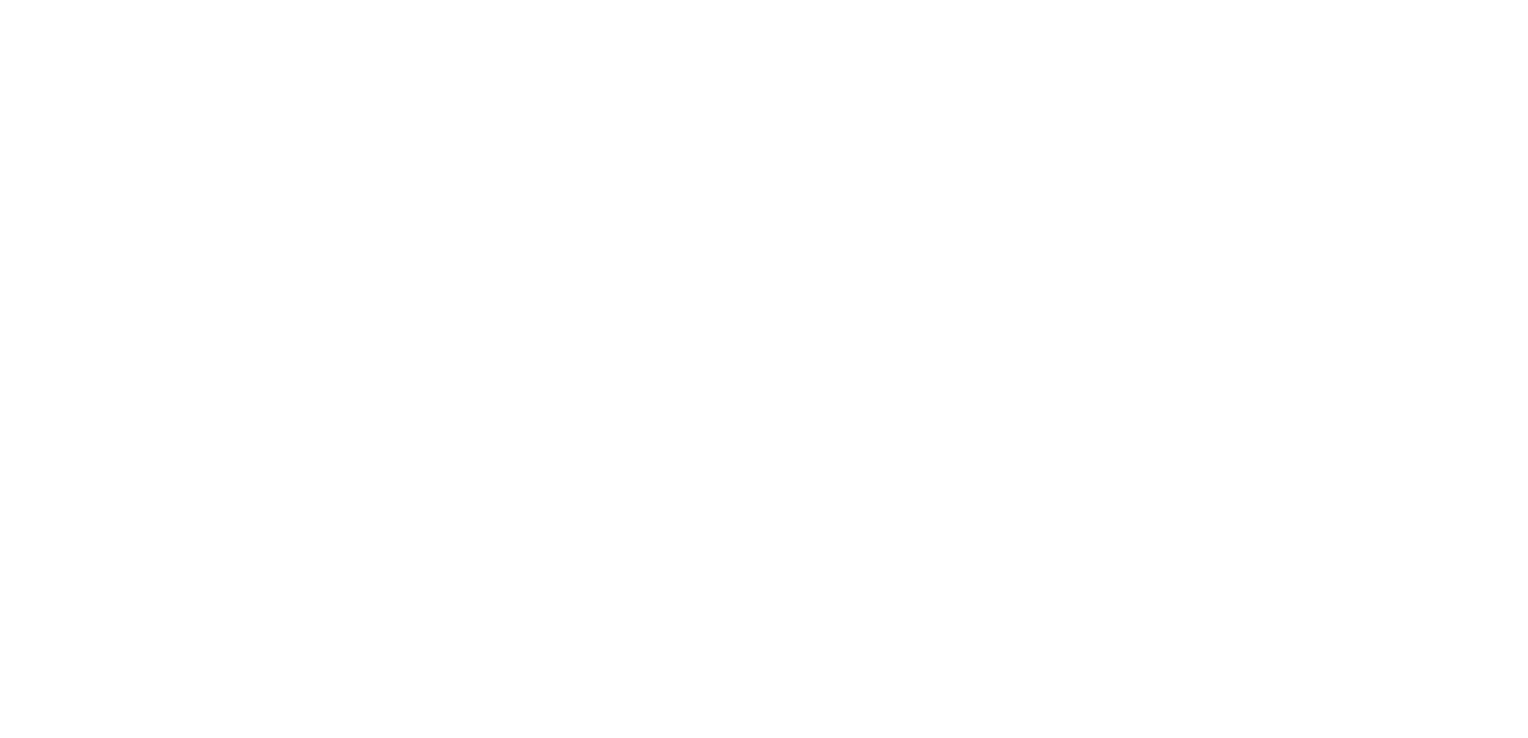 scroll, scrollTop: 0, scrollLeft: 0, axis: both 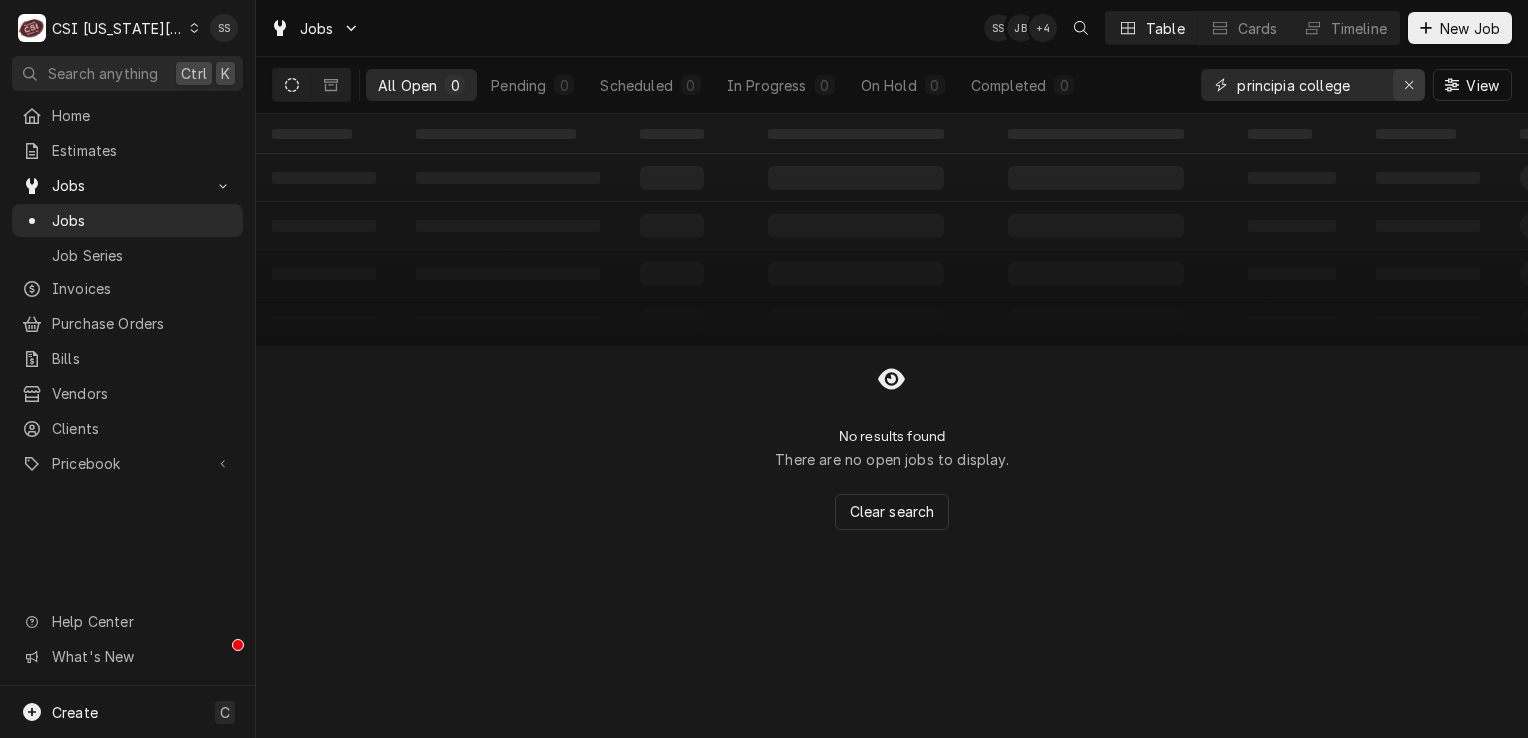 click at bounding box center (1409, 85) 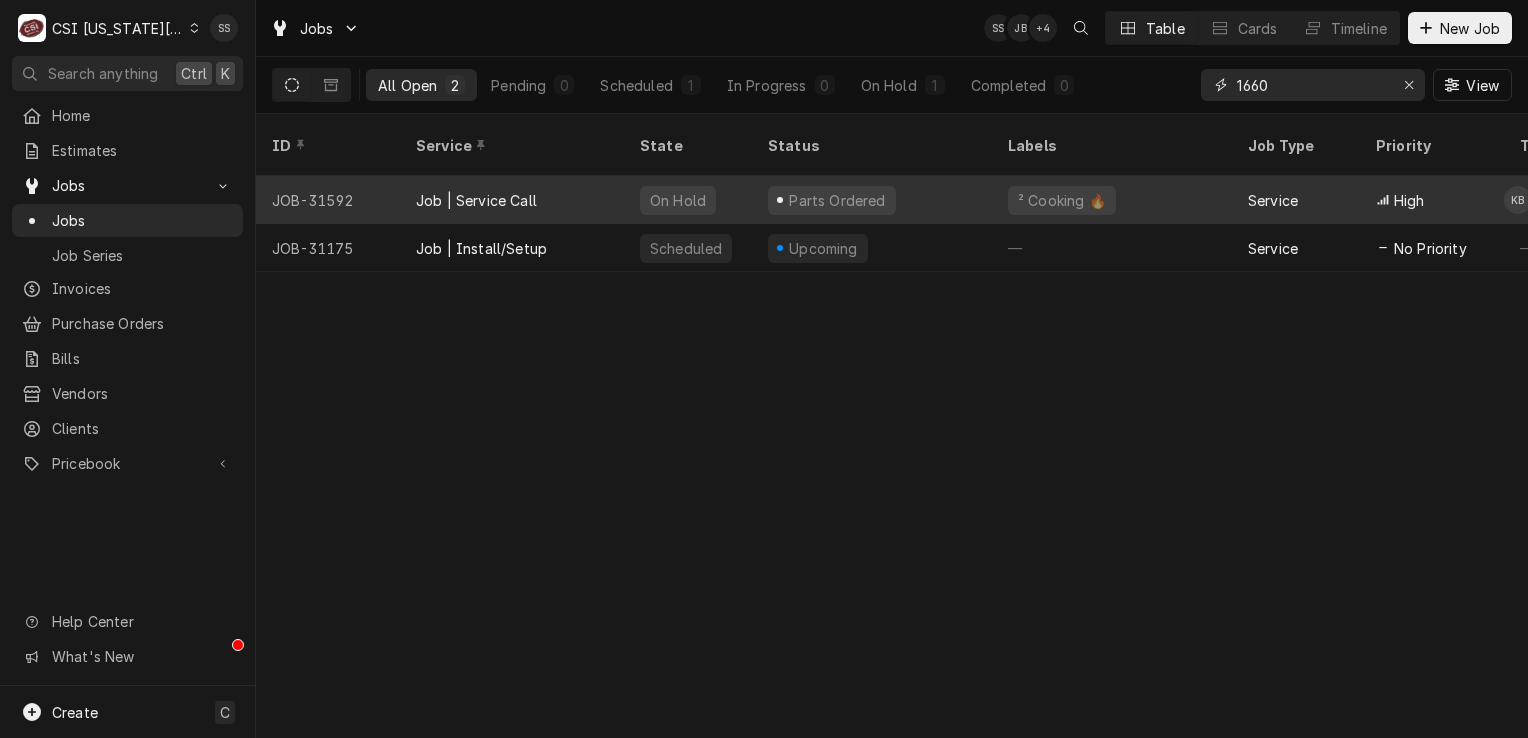 type on "1660" 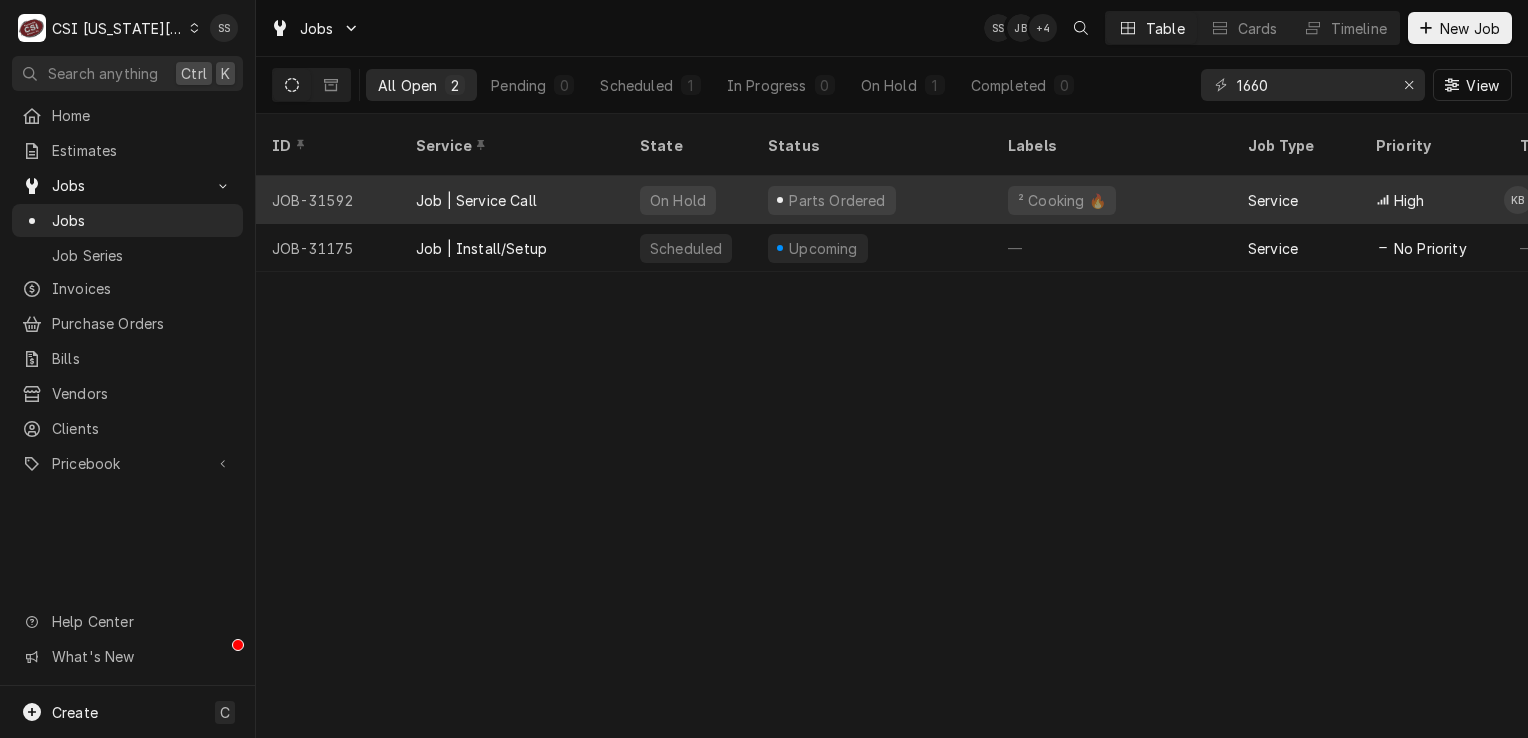 click on "Job | Service Call" at bounding box center [476, 200] 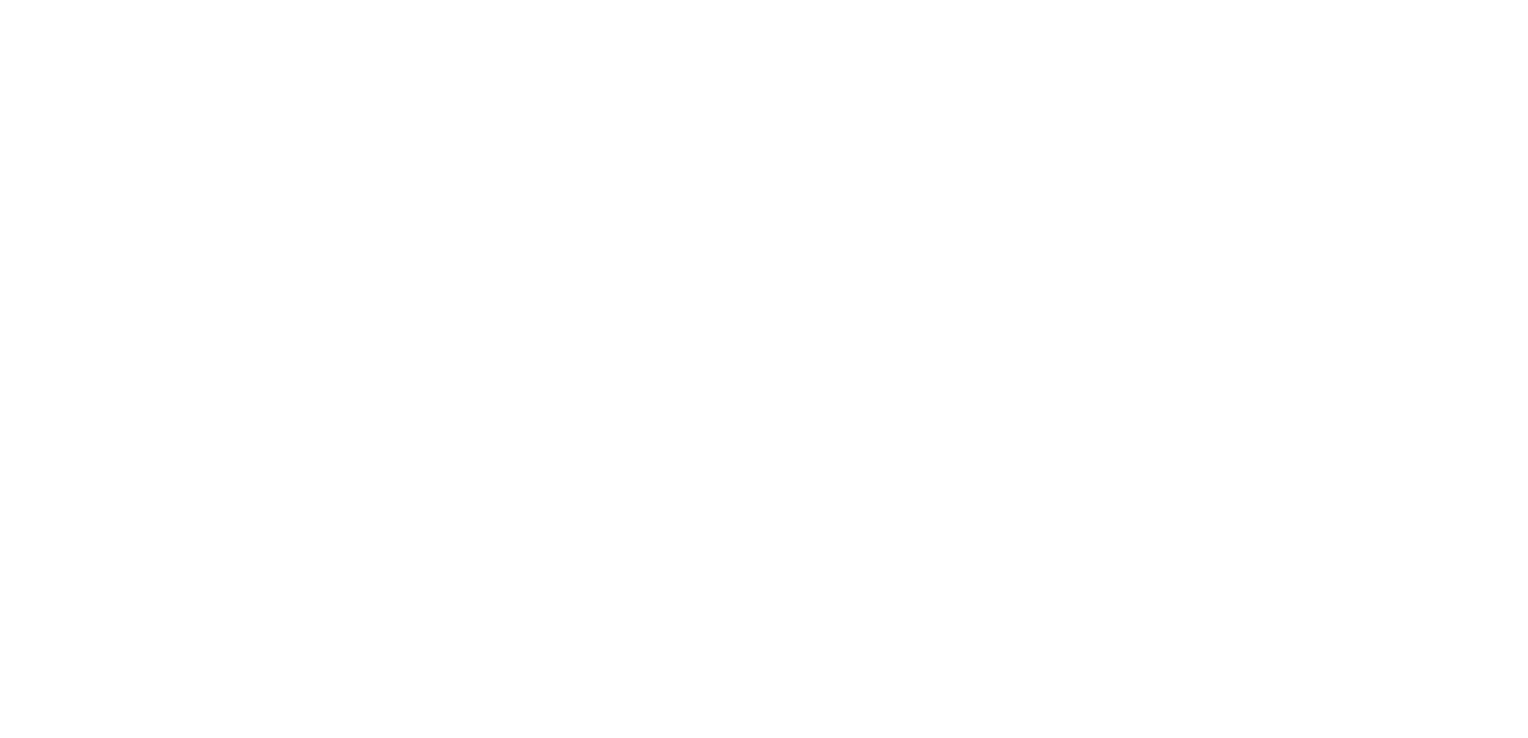 scroll, scrollTop: 0, scrollLeft: 0, axis: both 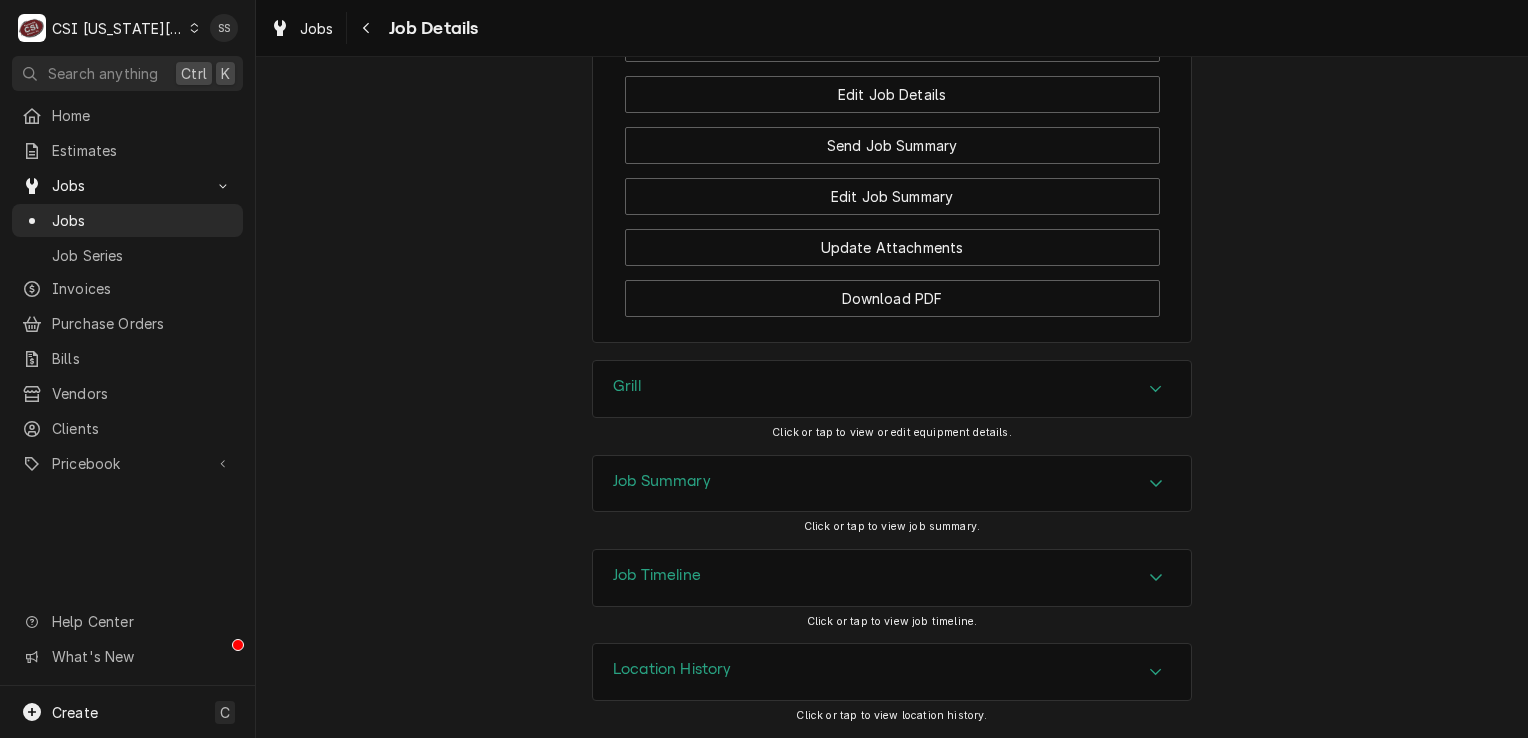 click on "Job Summary" at bounding box center [892, 484] 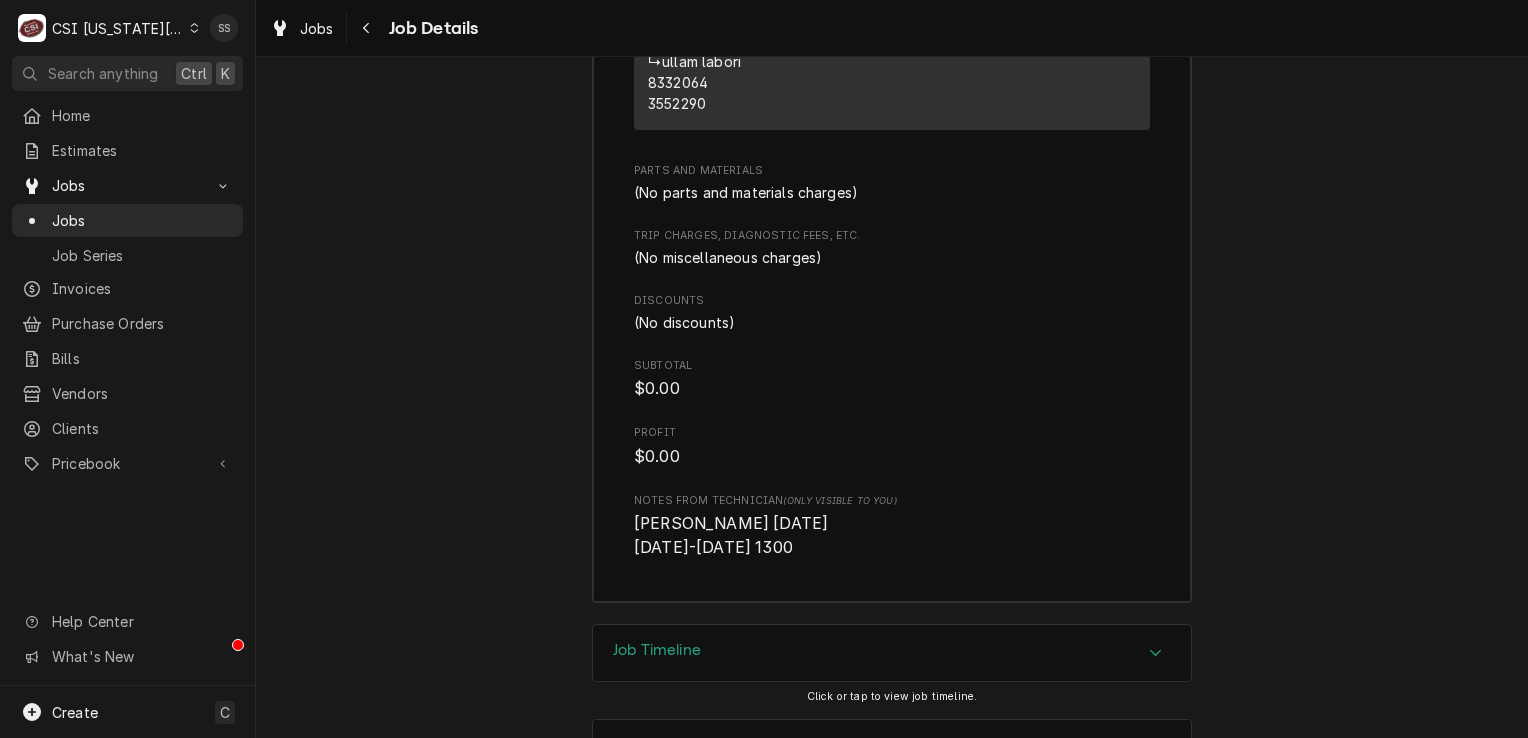 scroll, scrollTop: 5317, scrollLeft: 0, axis: vertical 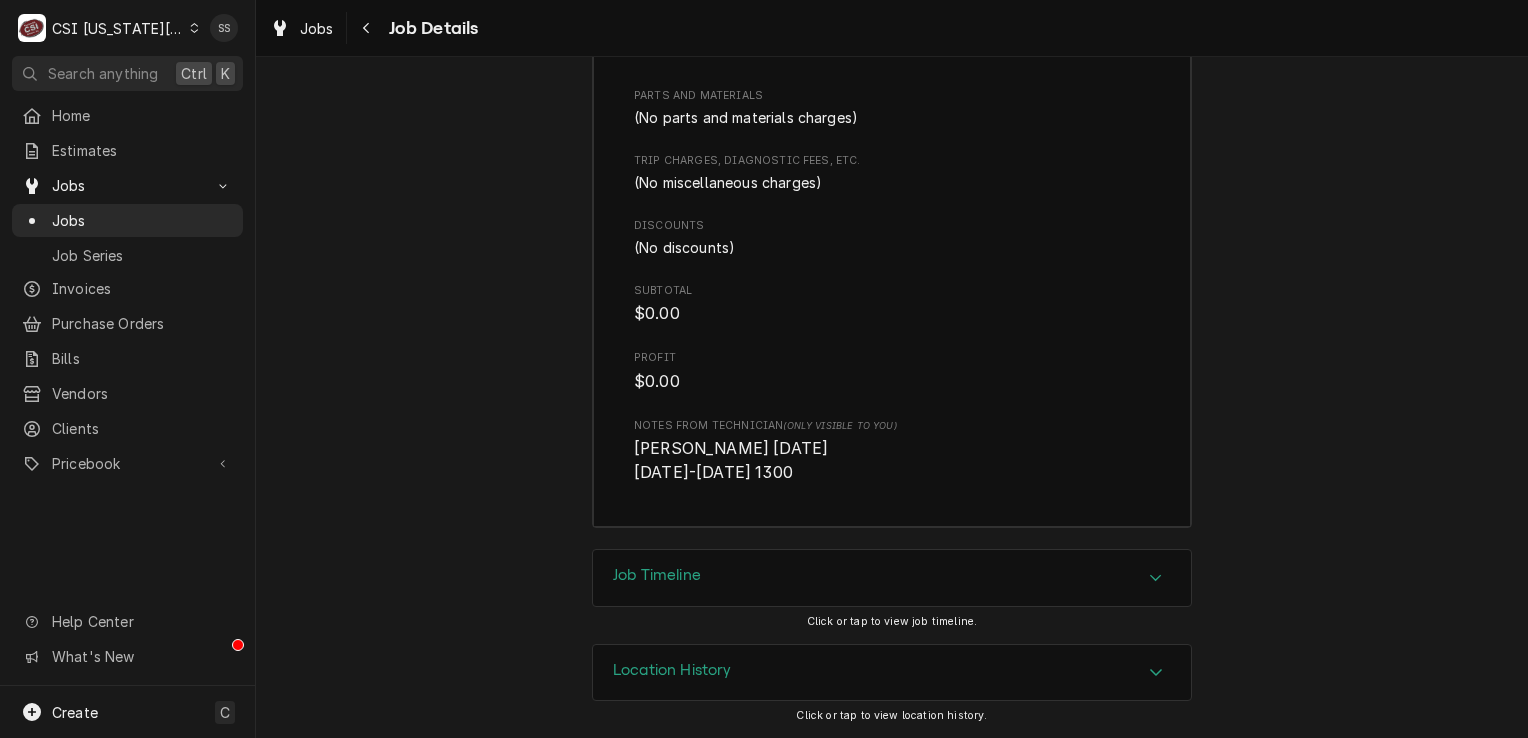 click on "Job Timeline" at bounding box center (657, 578) 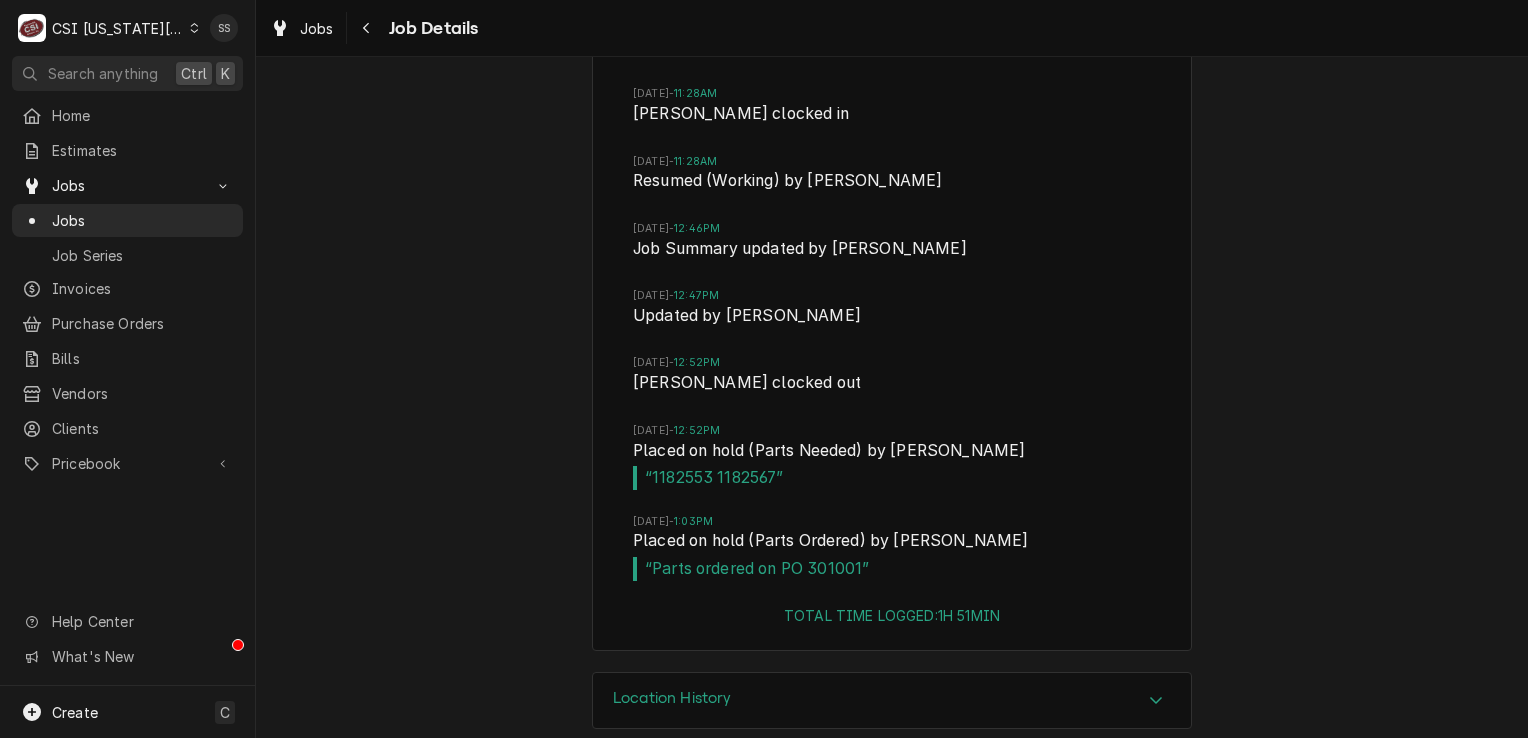 scroll, scrollTop: 6117, scrollLeft: 0, axis: vertical 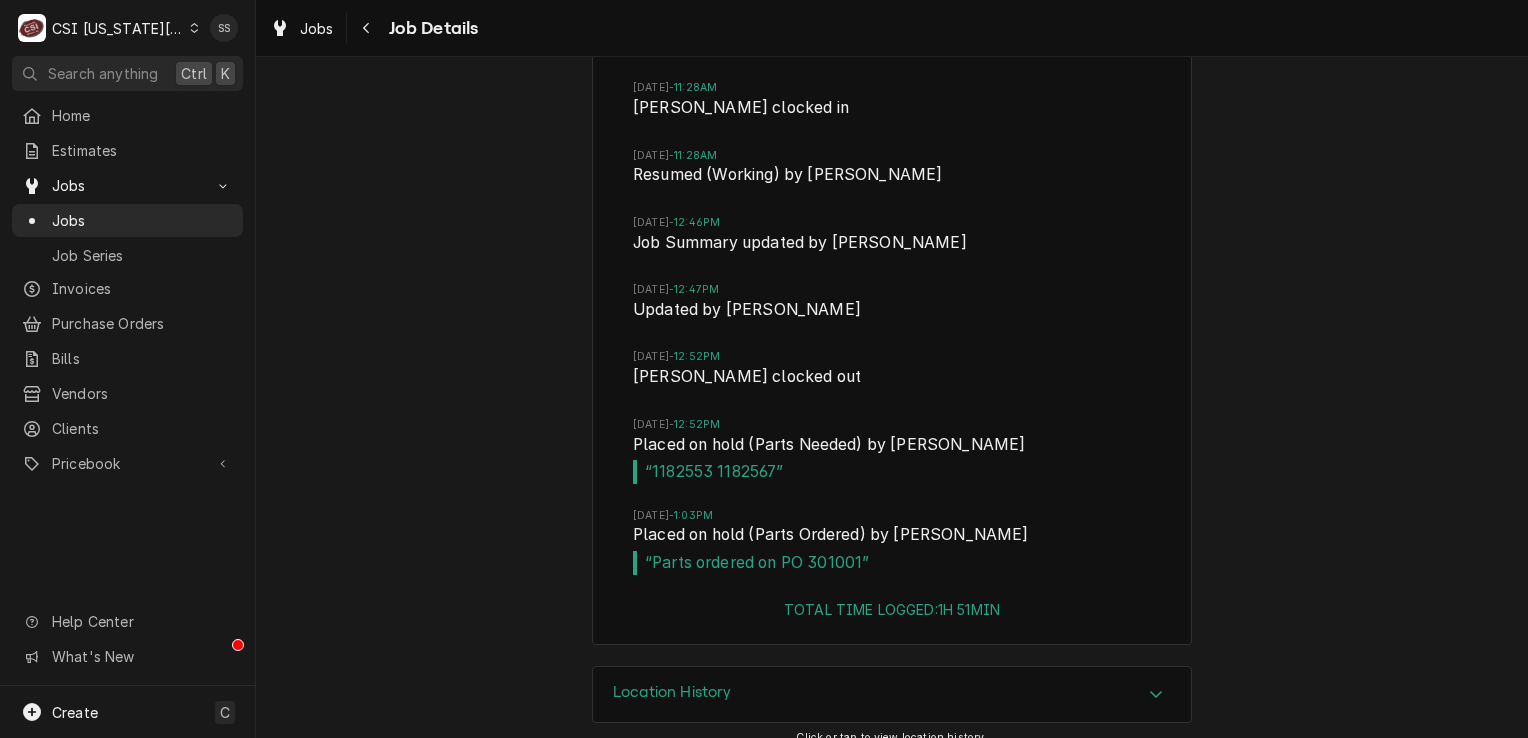 drag, startPoint x: 685, startPoint y: 448, endPoint x: 1327, endPoint y: 466, distance: 642.25226 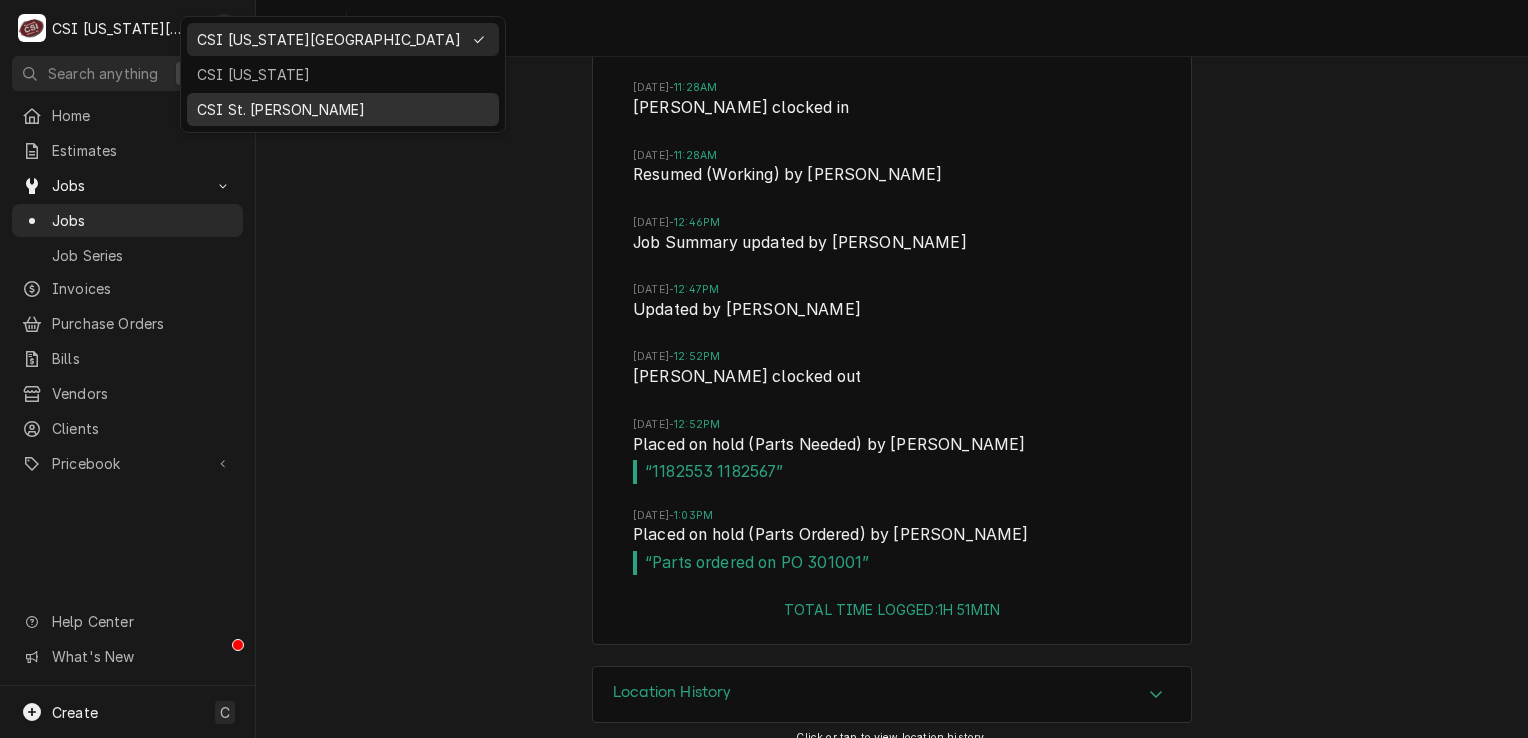 click on "CSI St. [PERSON_NAME]" at bounding box center (343, 109) 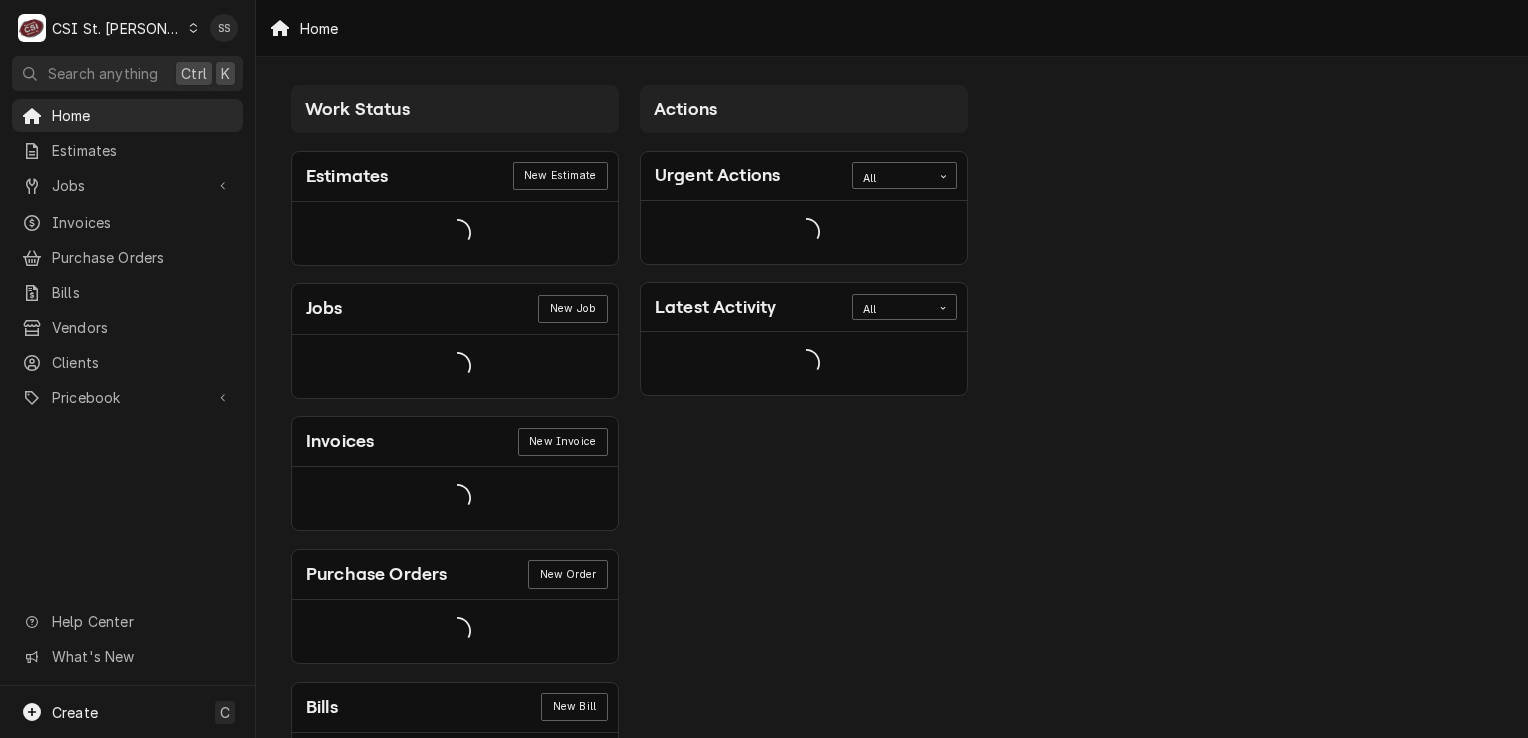 scroll, scrollTop: 0, scrollLeft: 0, axis: both 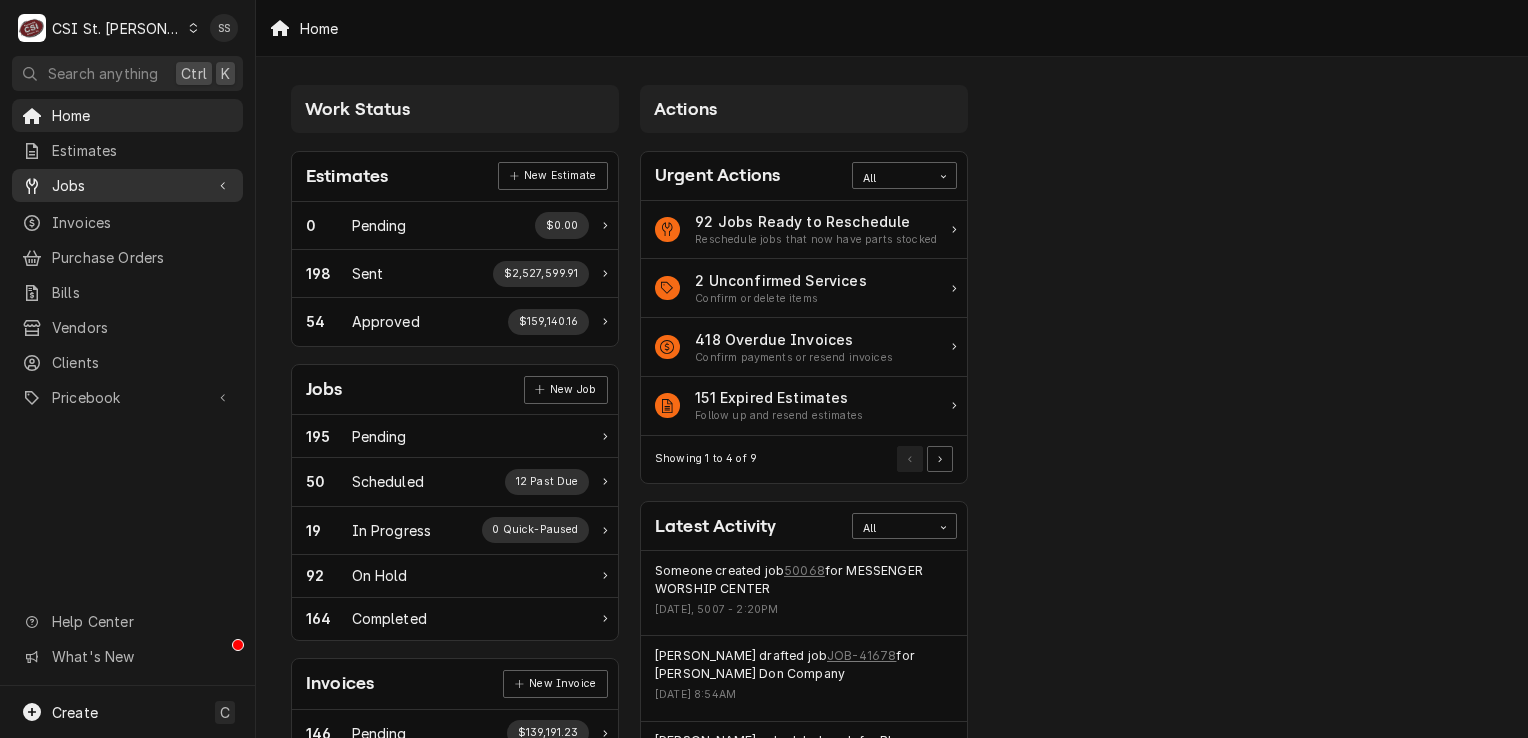 click on "Jobs" at bounding box center (127, 185) 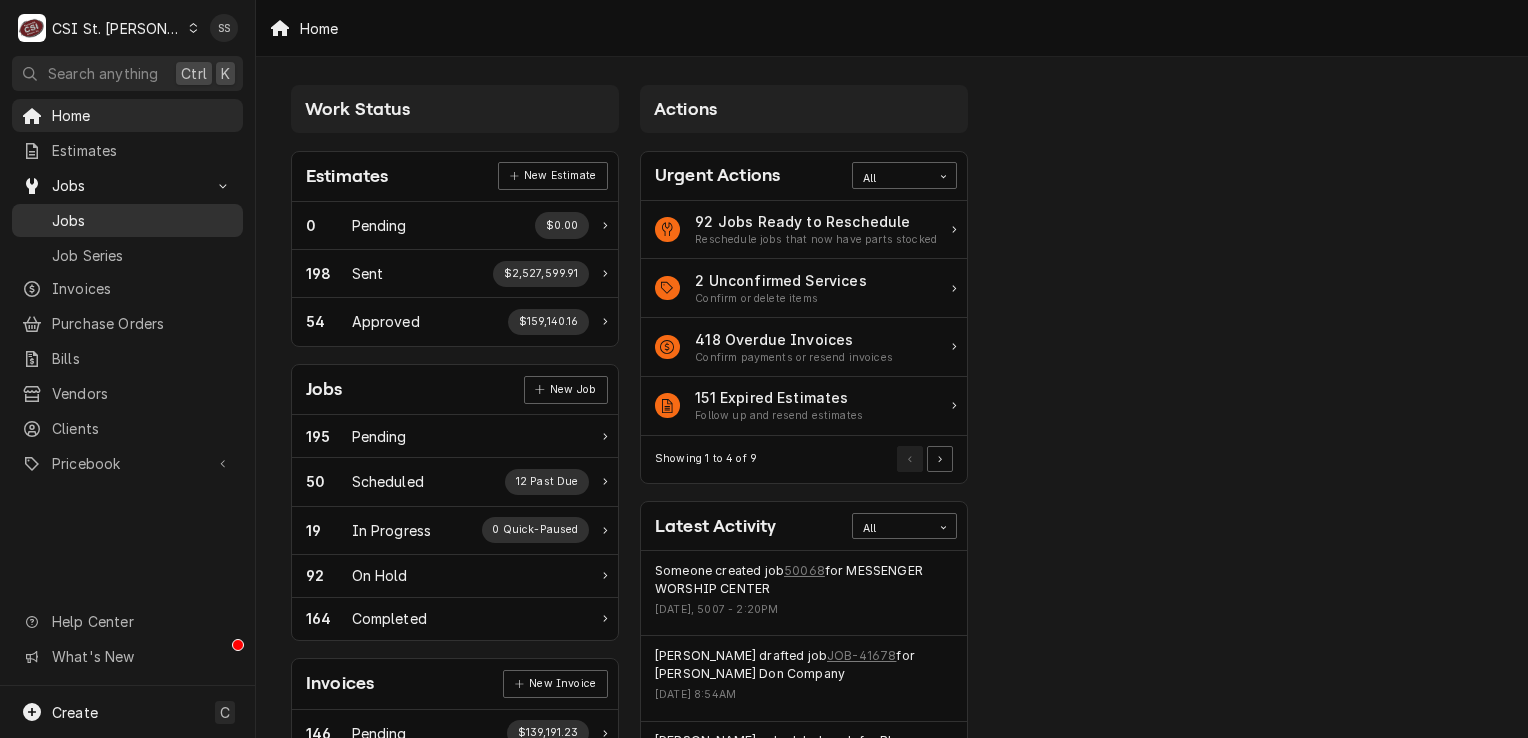click on "Jobs" at bounding box center [142, 220] 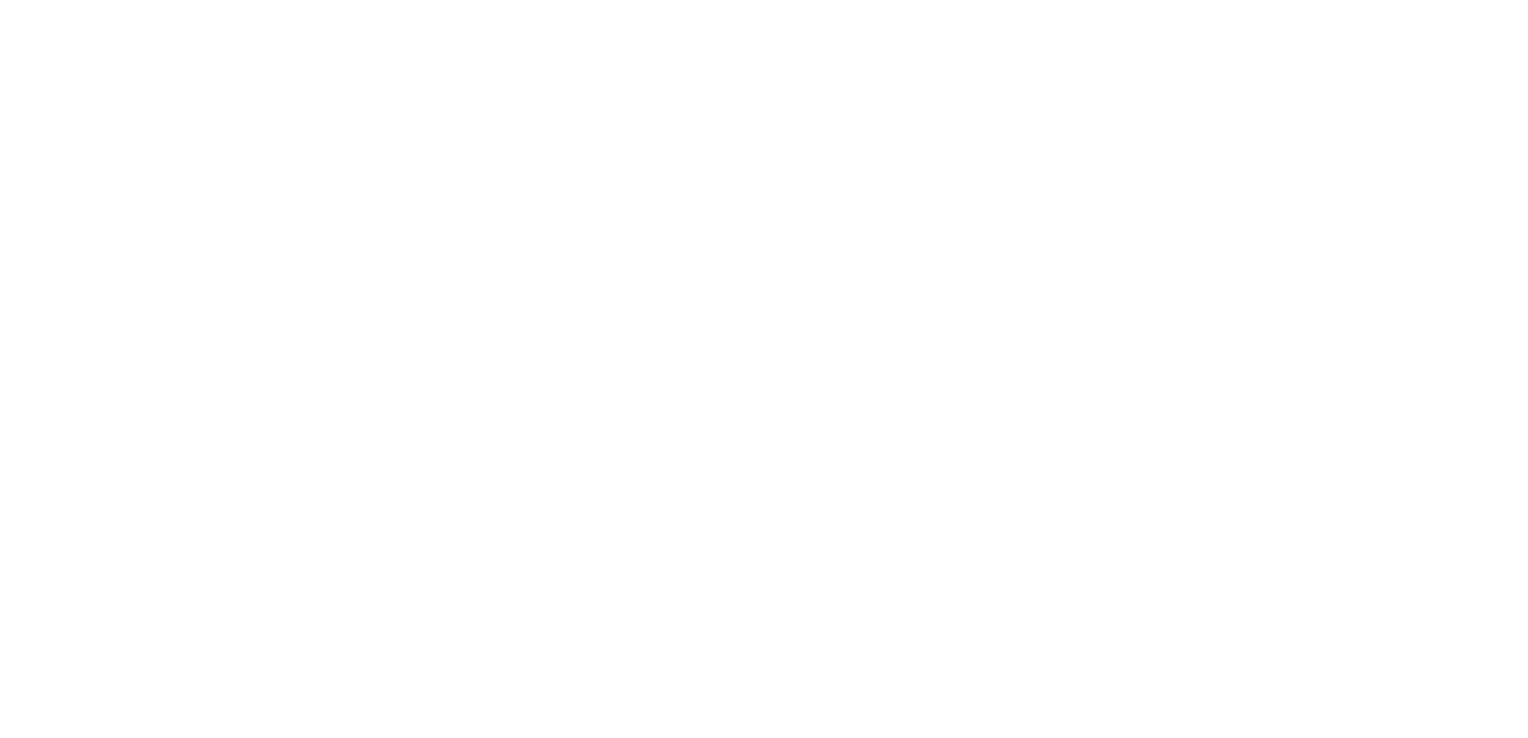 scroll, scrollTop: 0, scrollLeft: 0, axis: both 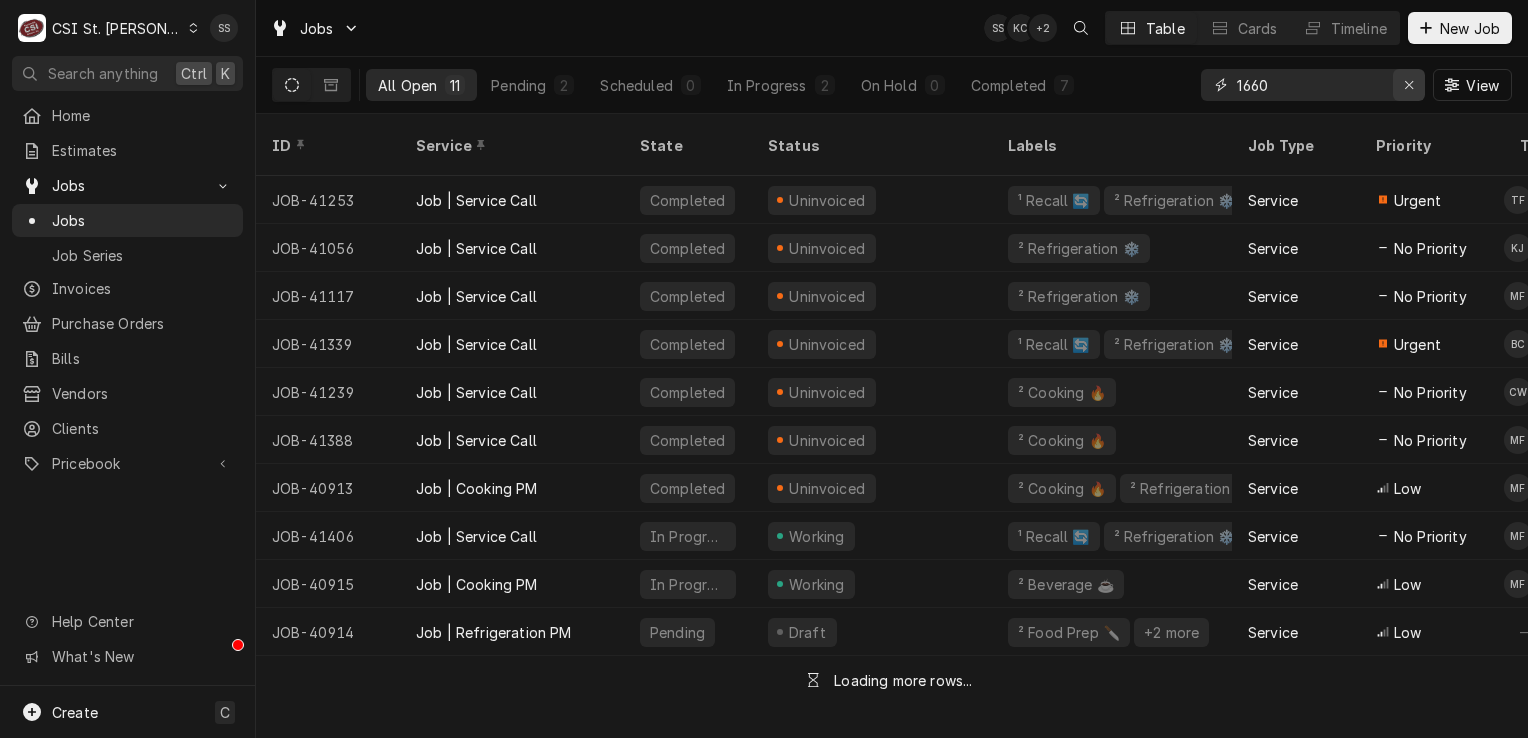 click at bounding box center (1409, 85) 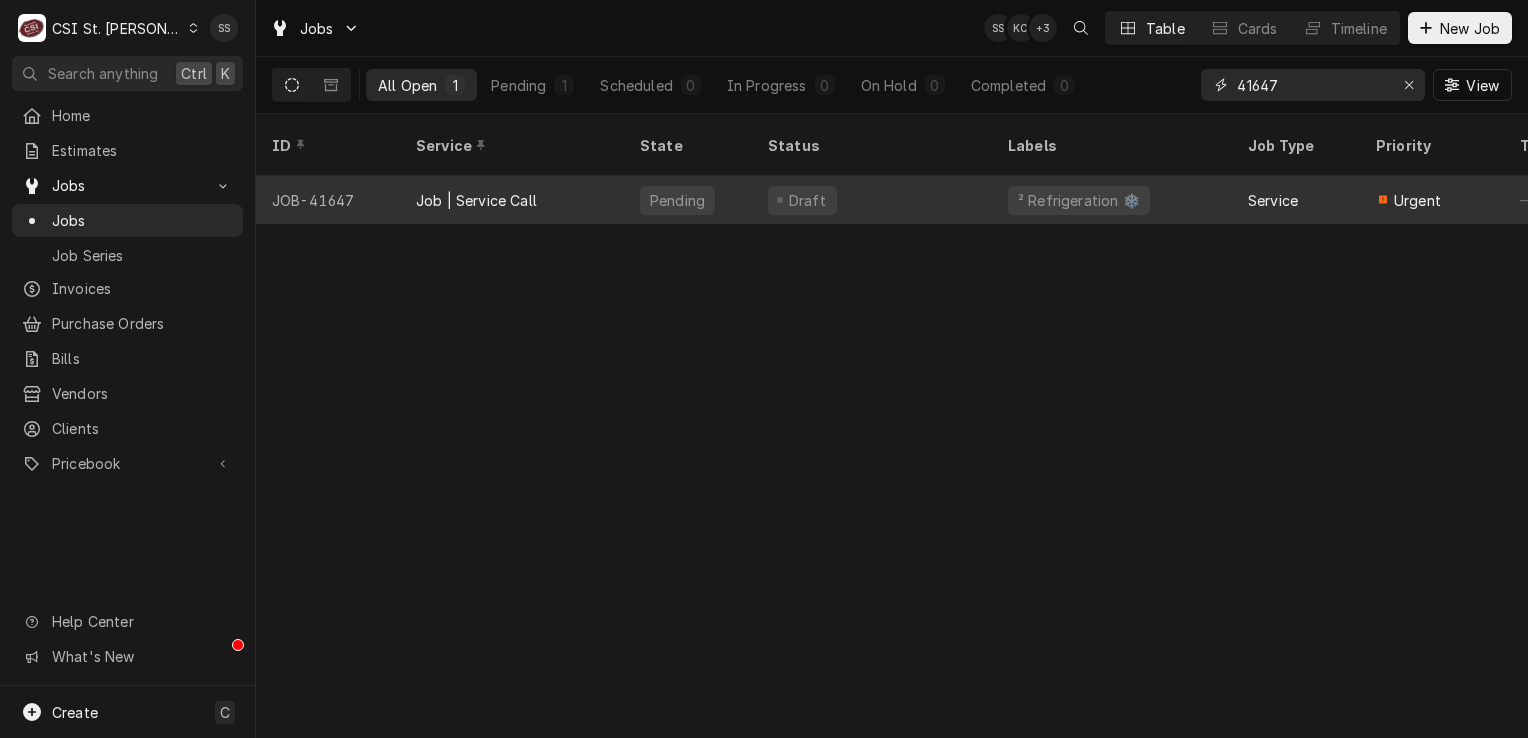 type on "41647" 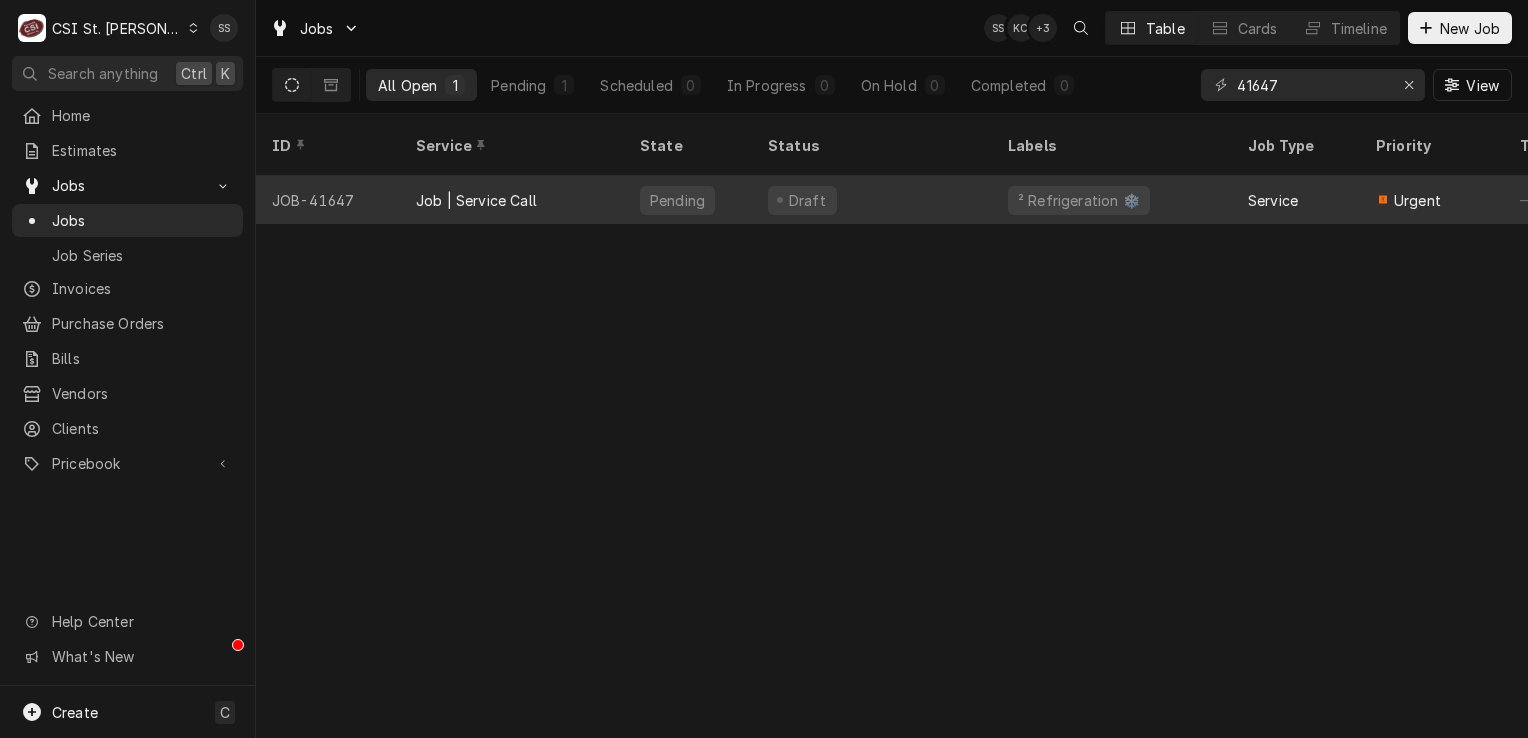click on "Job | Service Call" at bounding box center [476, 200] 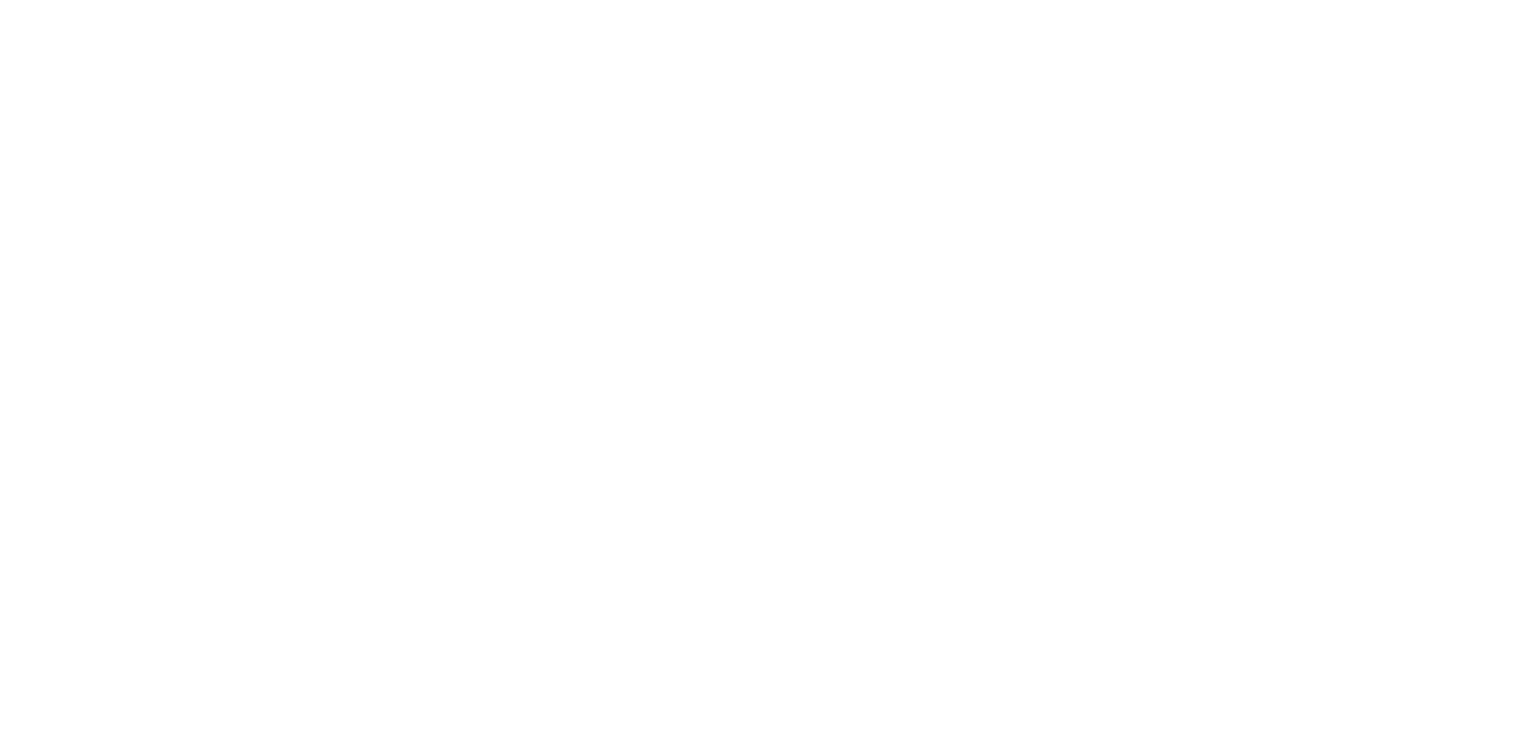 scroll, scrollTop: 0, scrollLeft: 0, axis: both 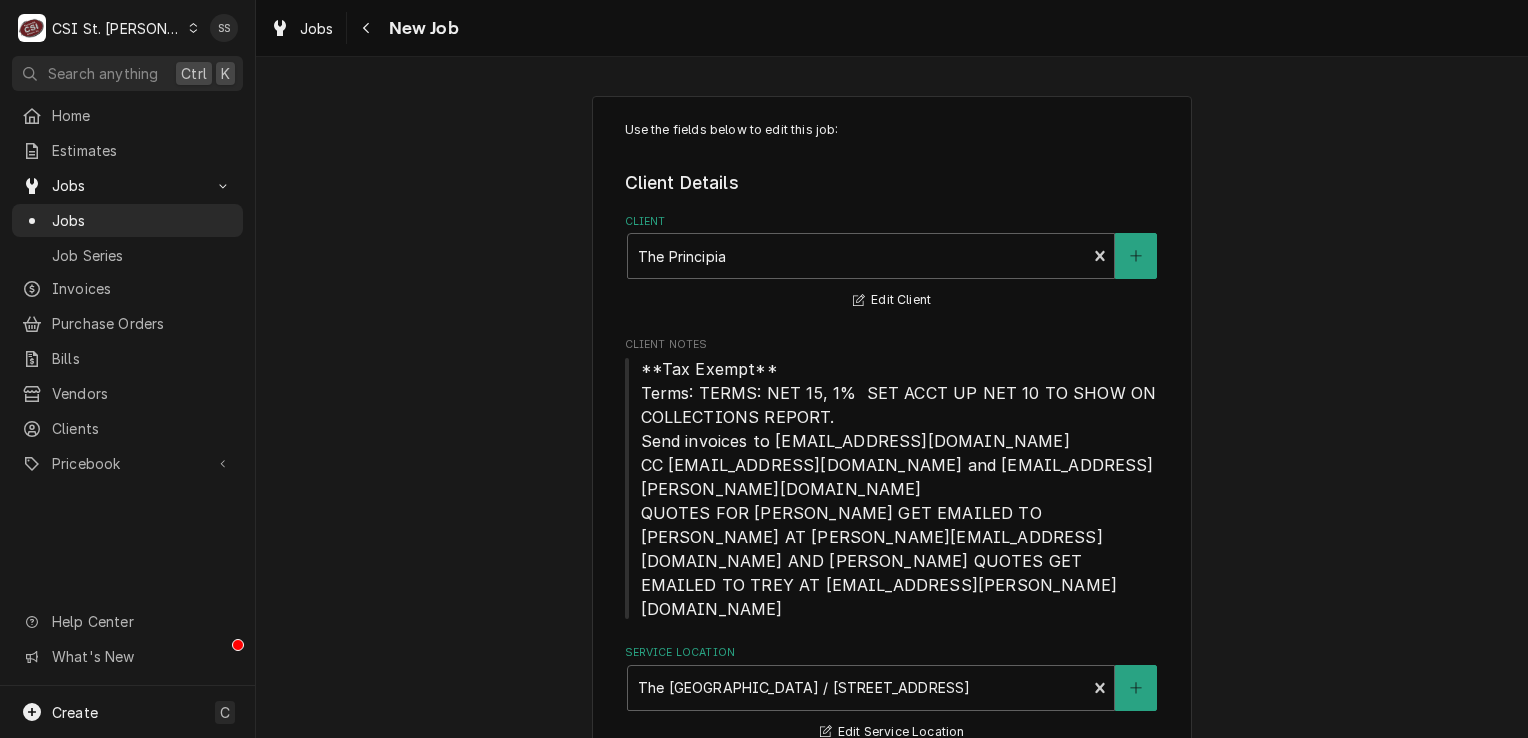 type on "x" 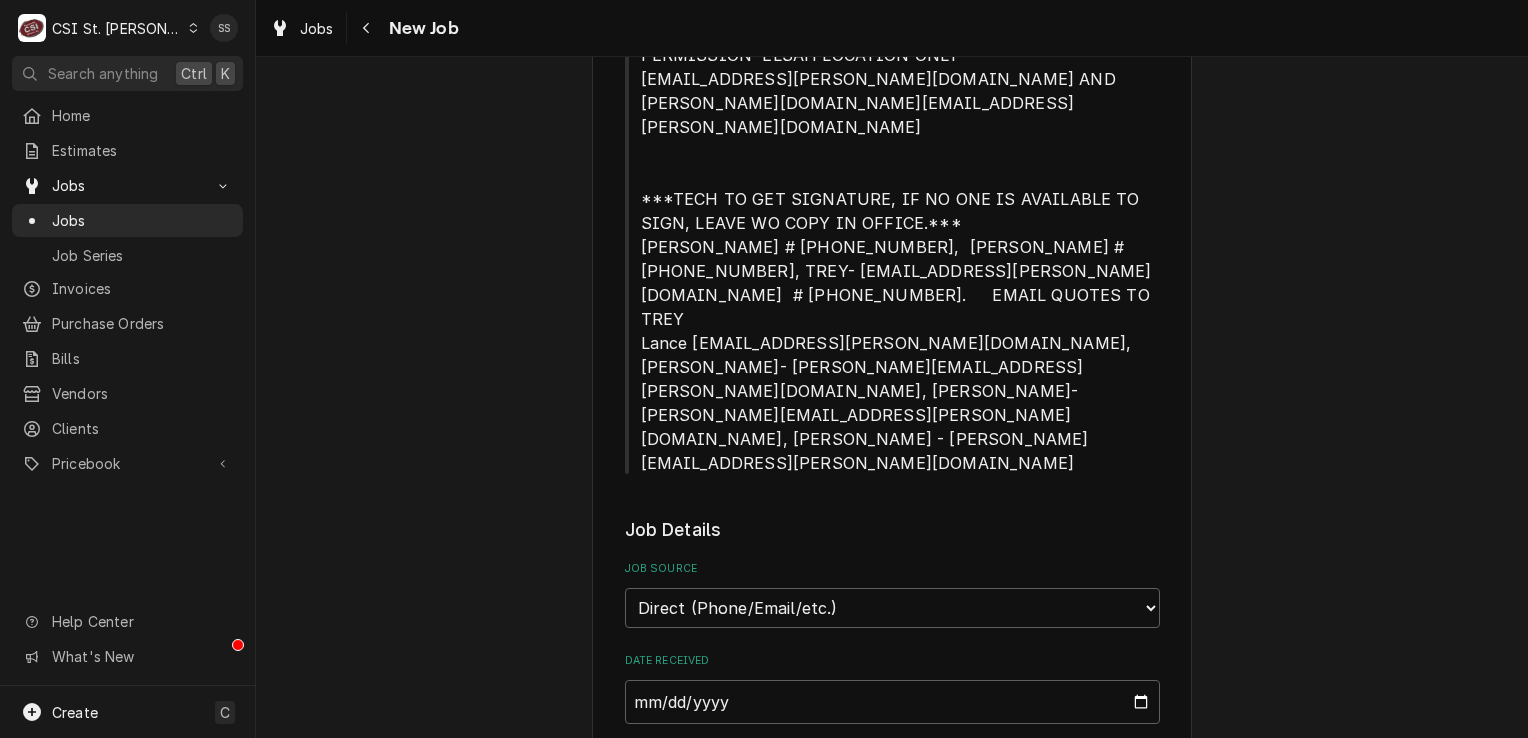 scroll, scrollTop: 980, scrollLeft: 0, axis: vertical 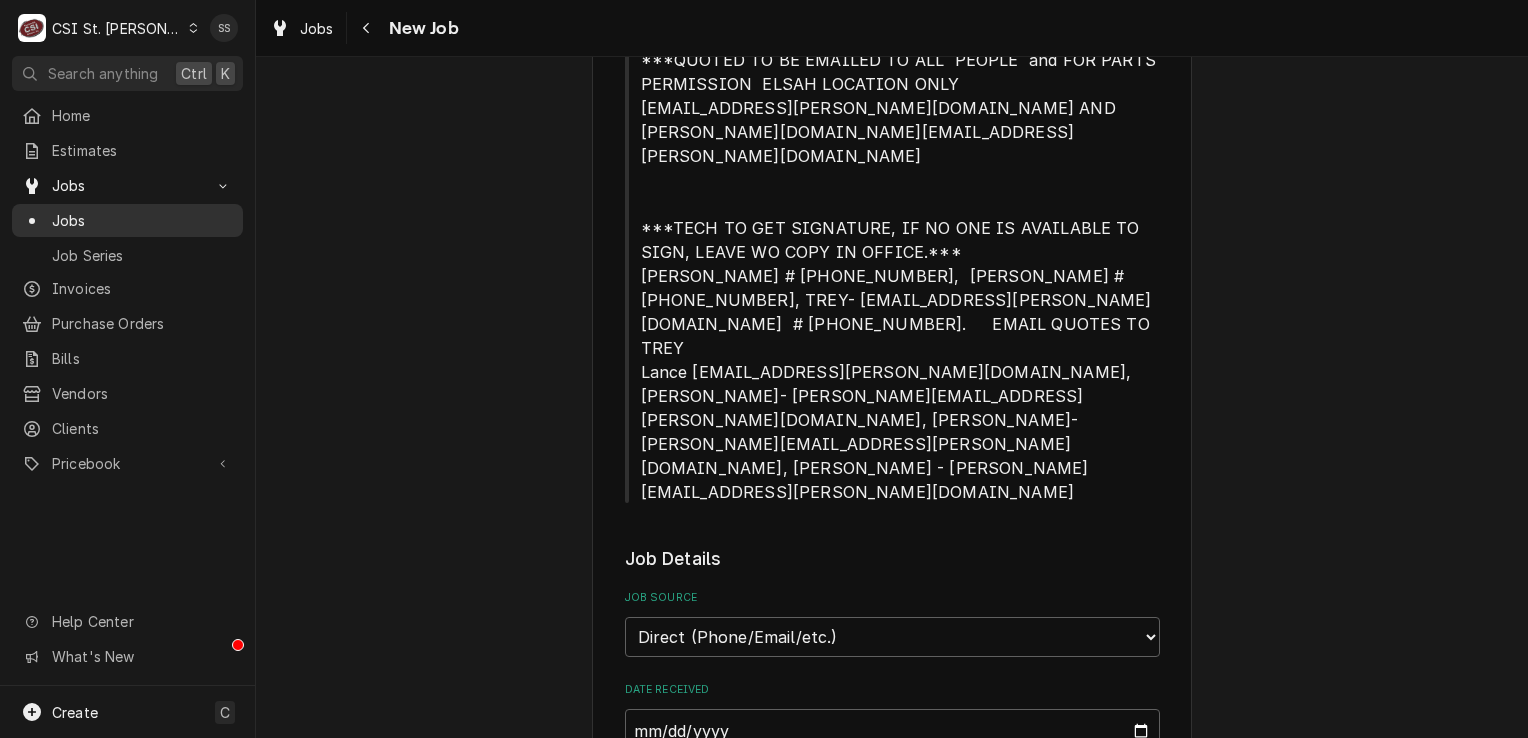 click on "Jobs" at bounding box center [142, 220] 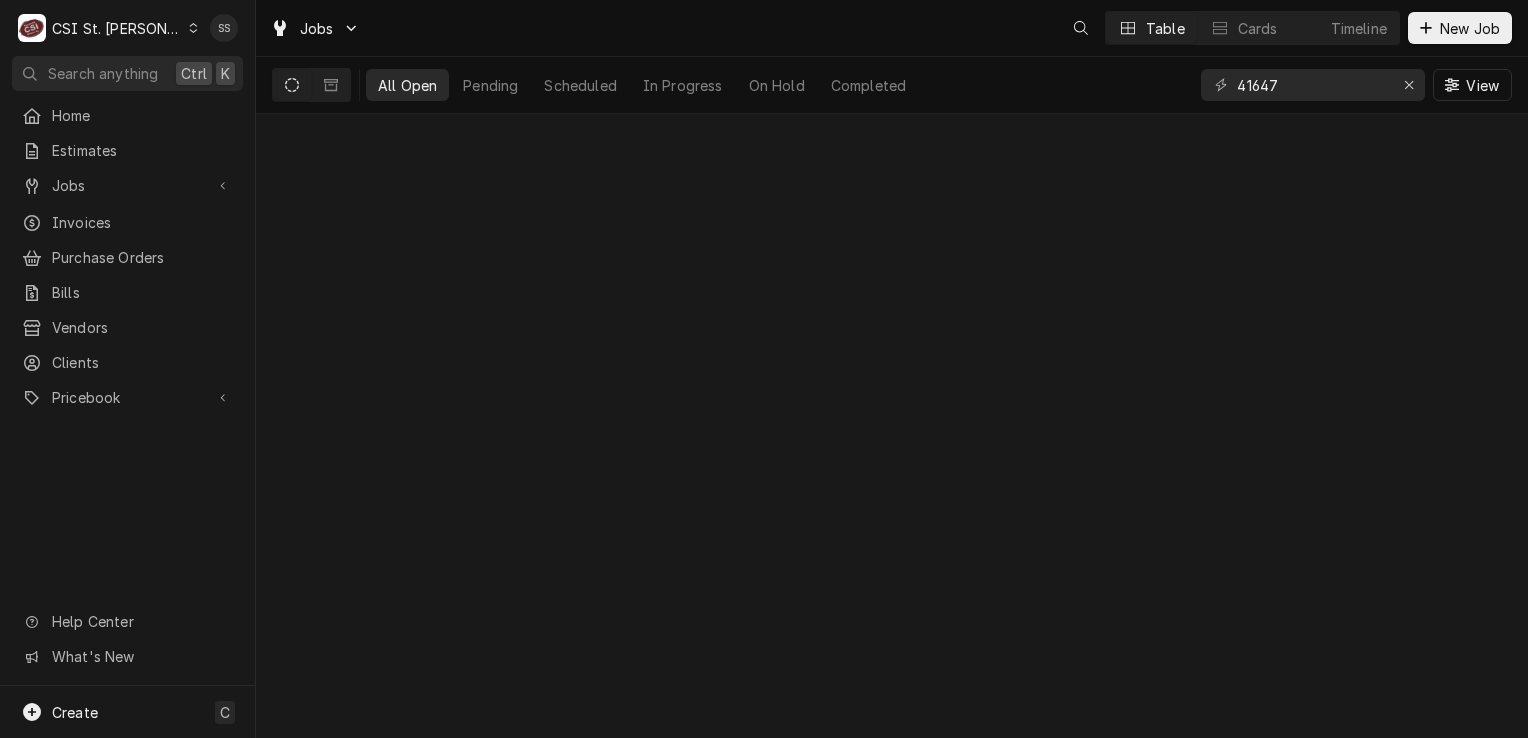 scroll, scrollTop: 0, scrollLeft: 0, axis: both 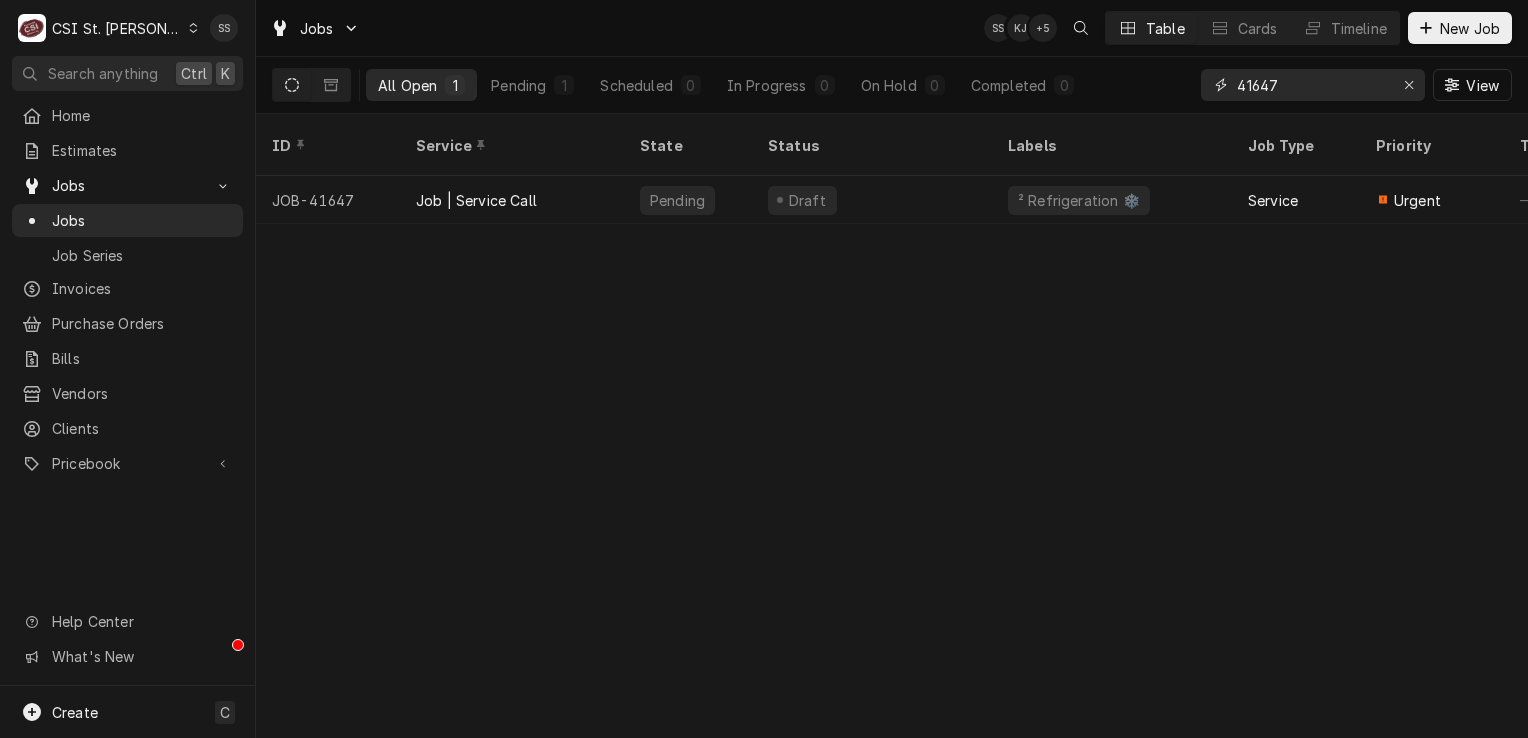 click 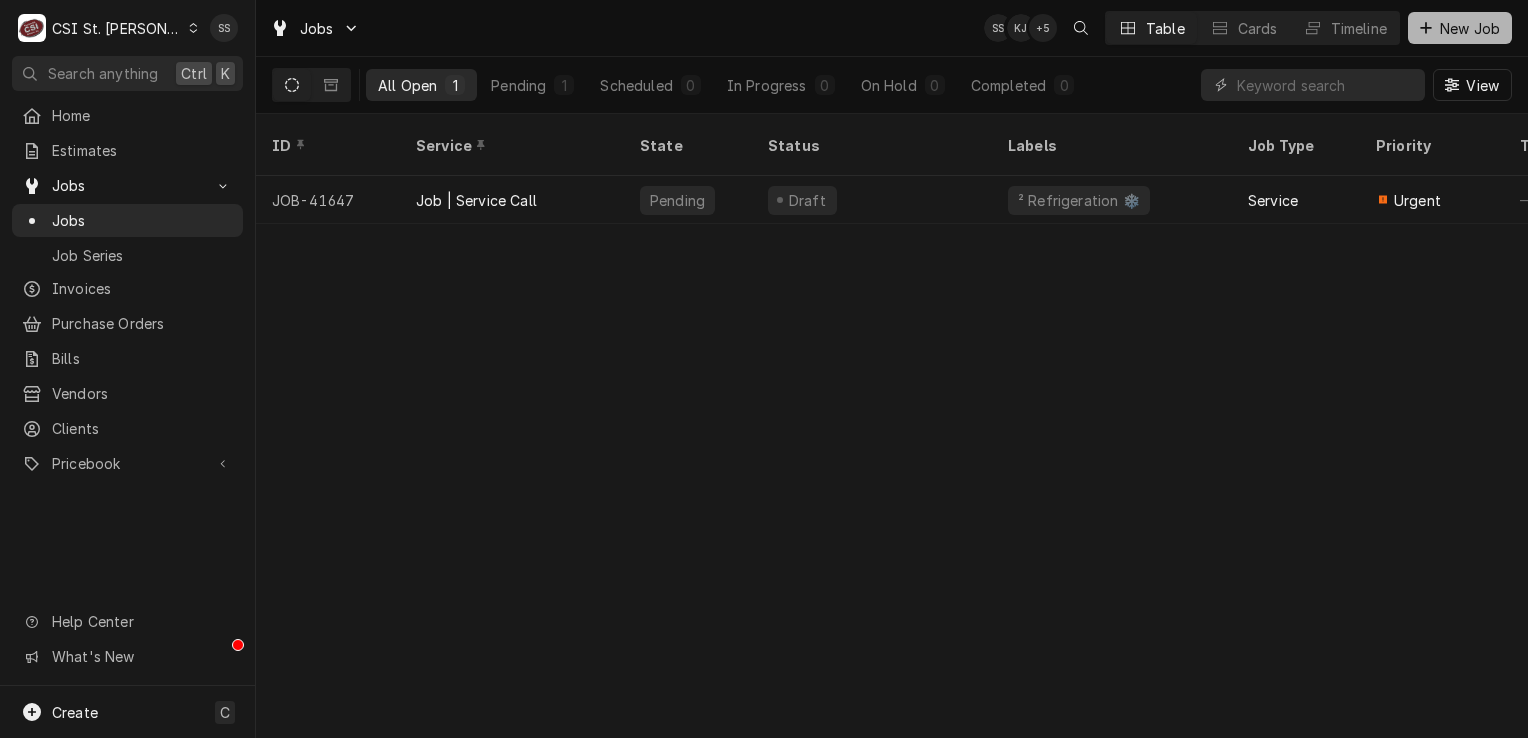 click on "New Job" at bounding box center (1460, 28) 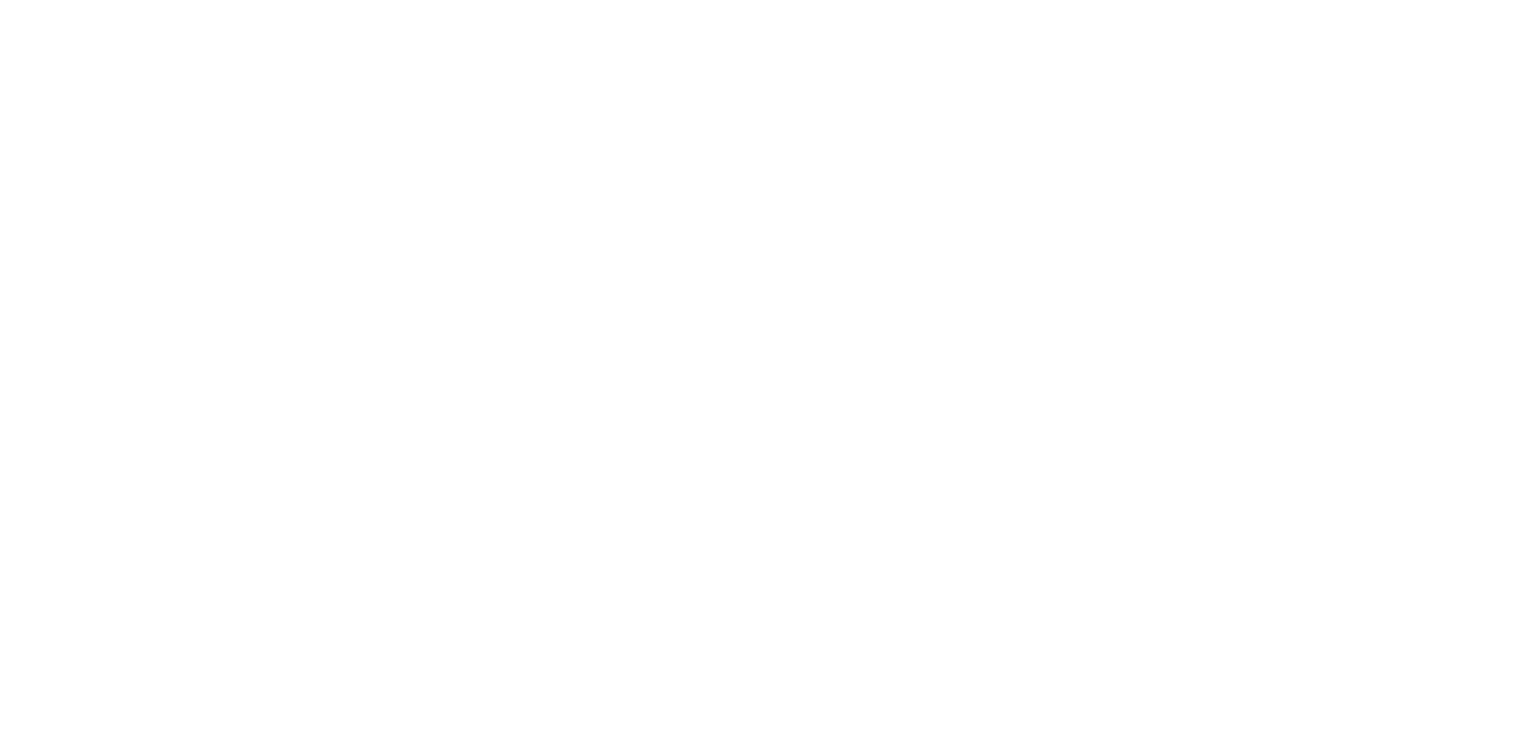 scroll, scrollTop: 0, scrollLeft: 0, axis: both 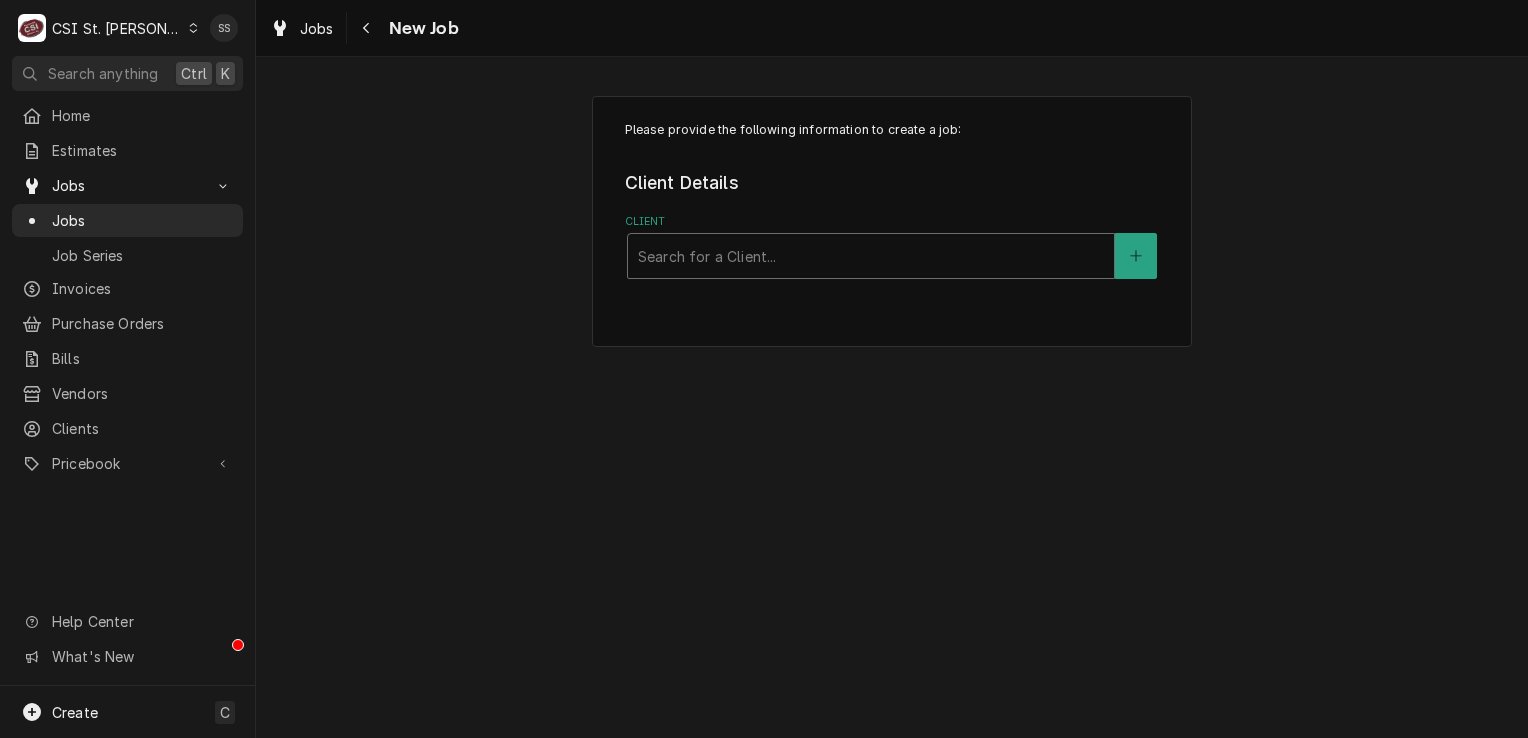 click at bounding box center [871, 256] 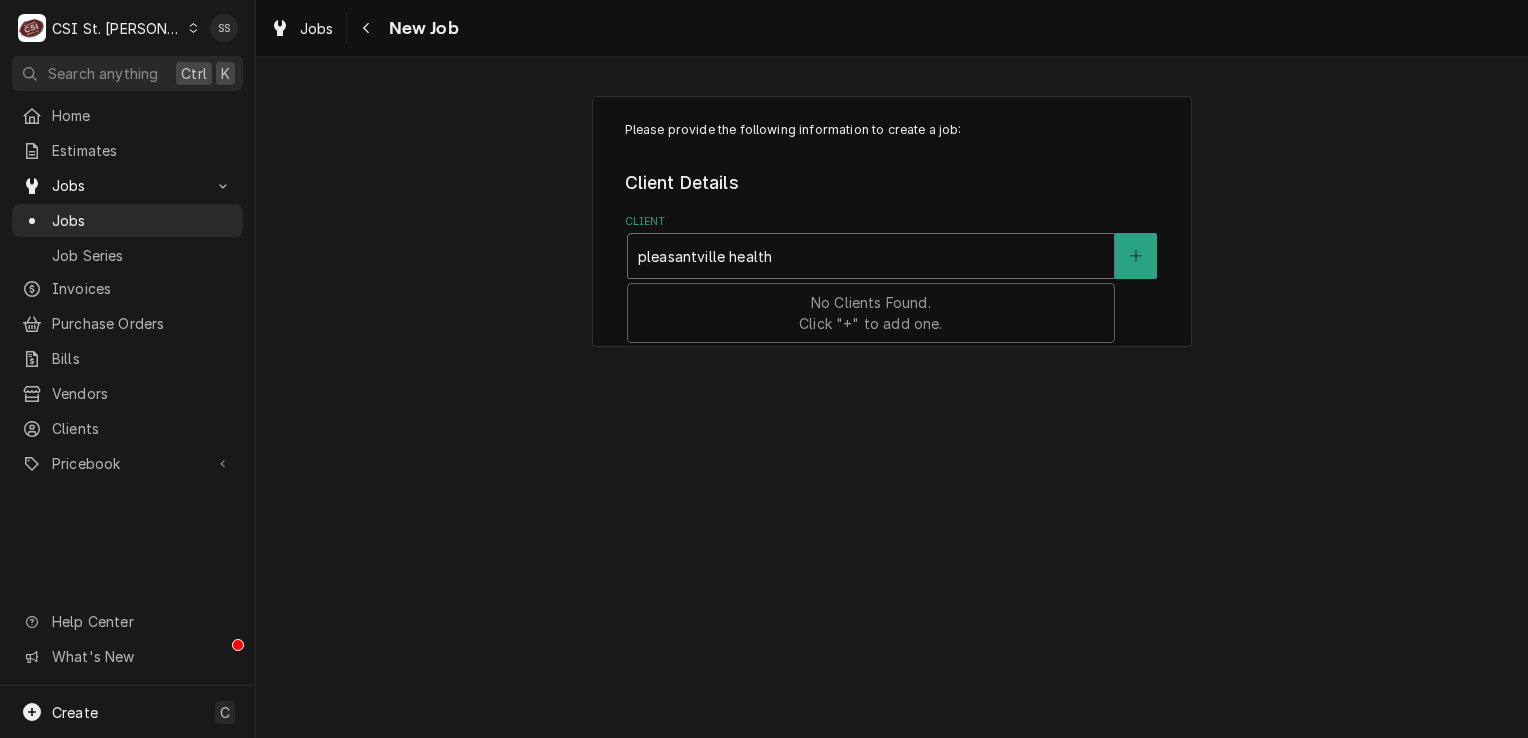 type on "pleasantville health" 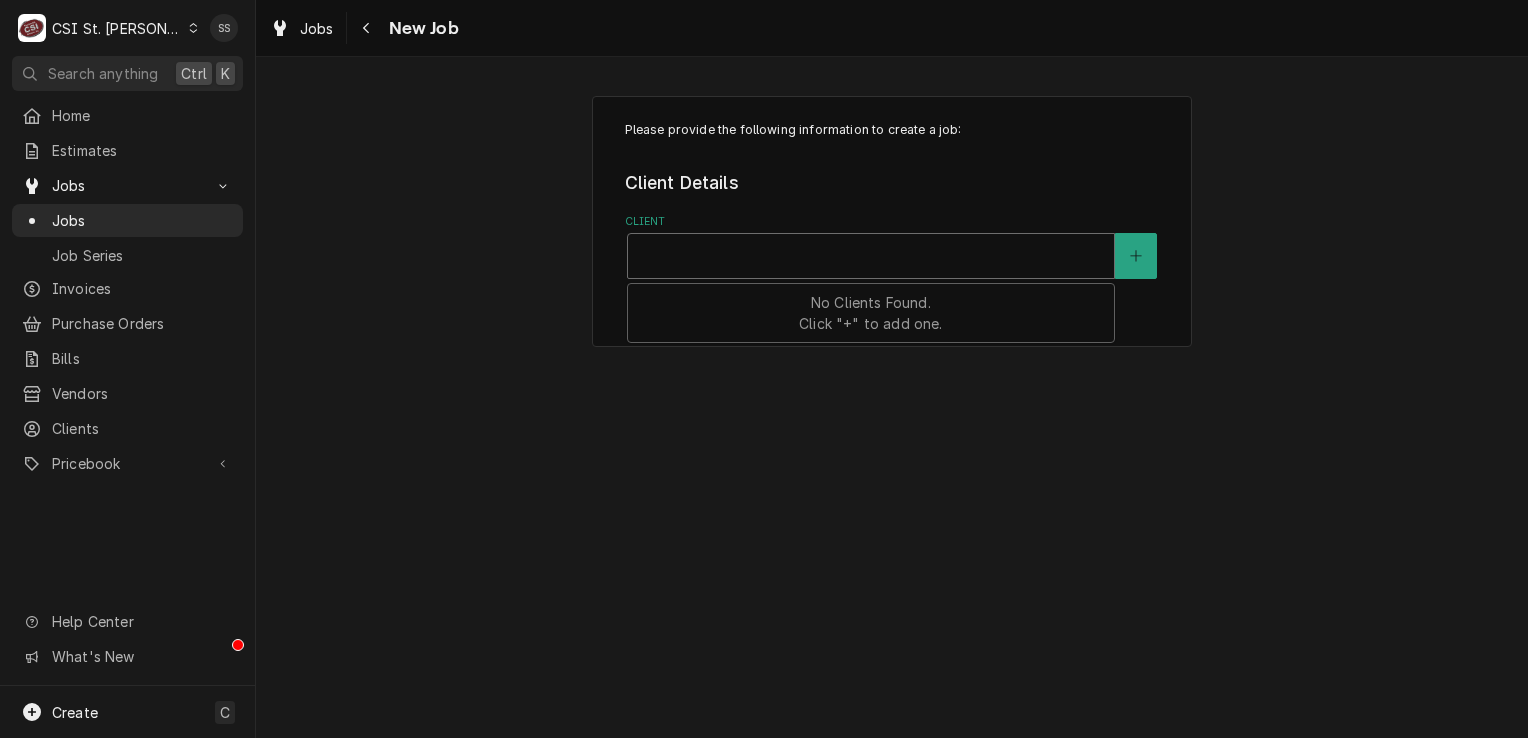 click on "CSI St. [PERSON_NAME]" at bounding box center [117, 28] 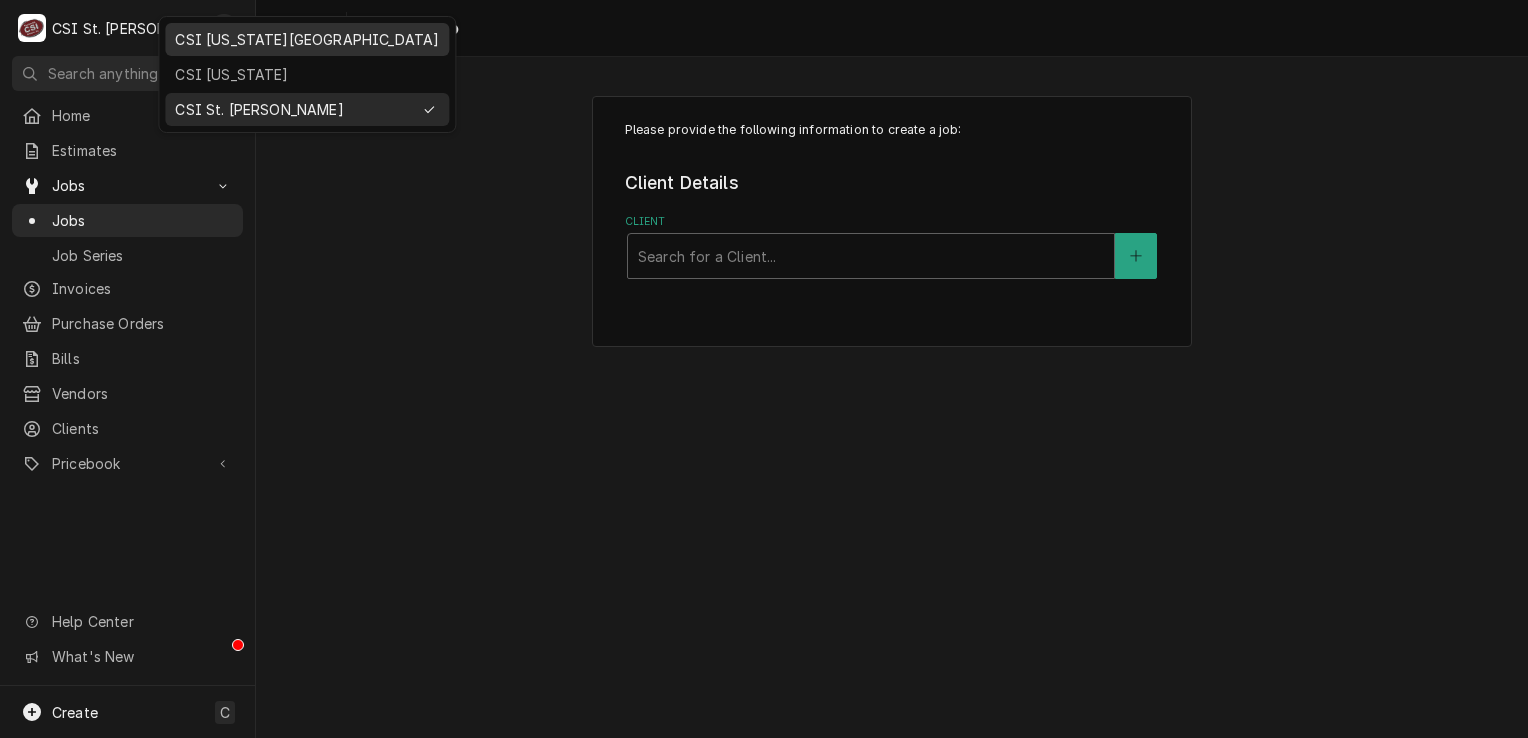 click on "CSI [US_STATE][GEOGRAPHIC_DATA]" at bounding box center (307, 39) 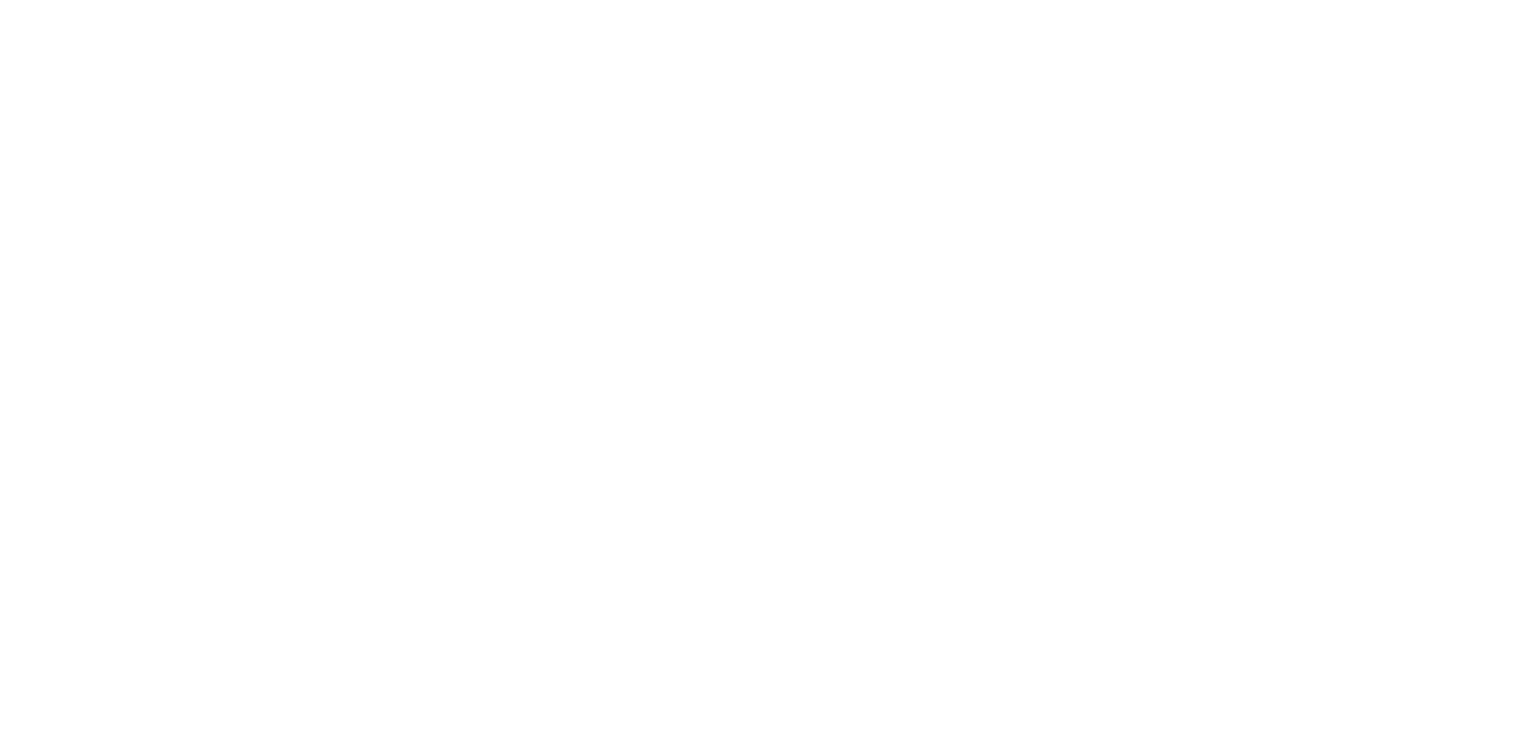 scroll, scrollTop: 0, scrollLeft: 0, axis: both 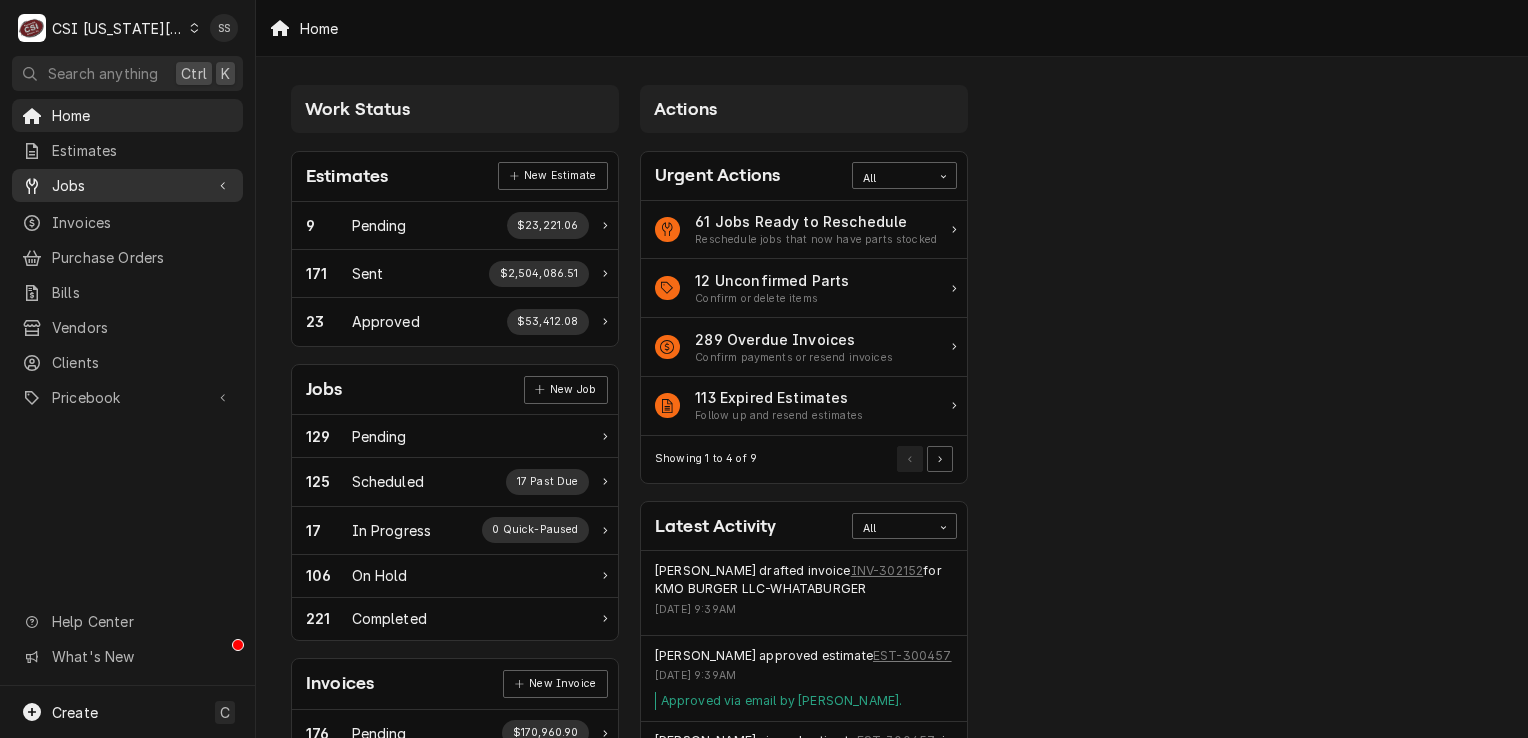 click on "Jobs" at bounding box center [127, 185] 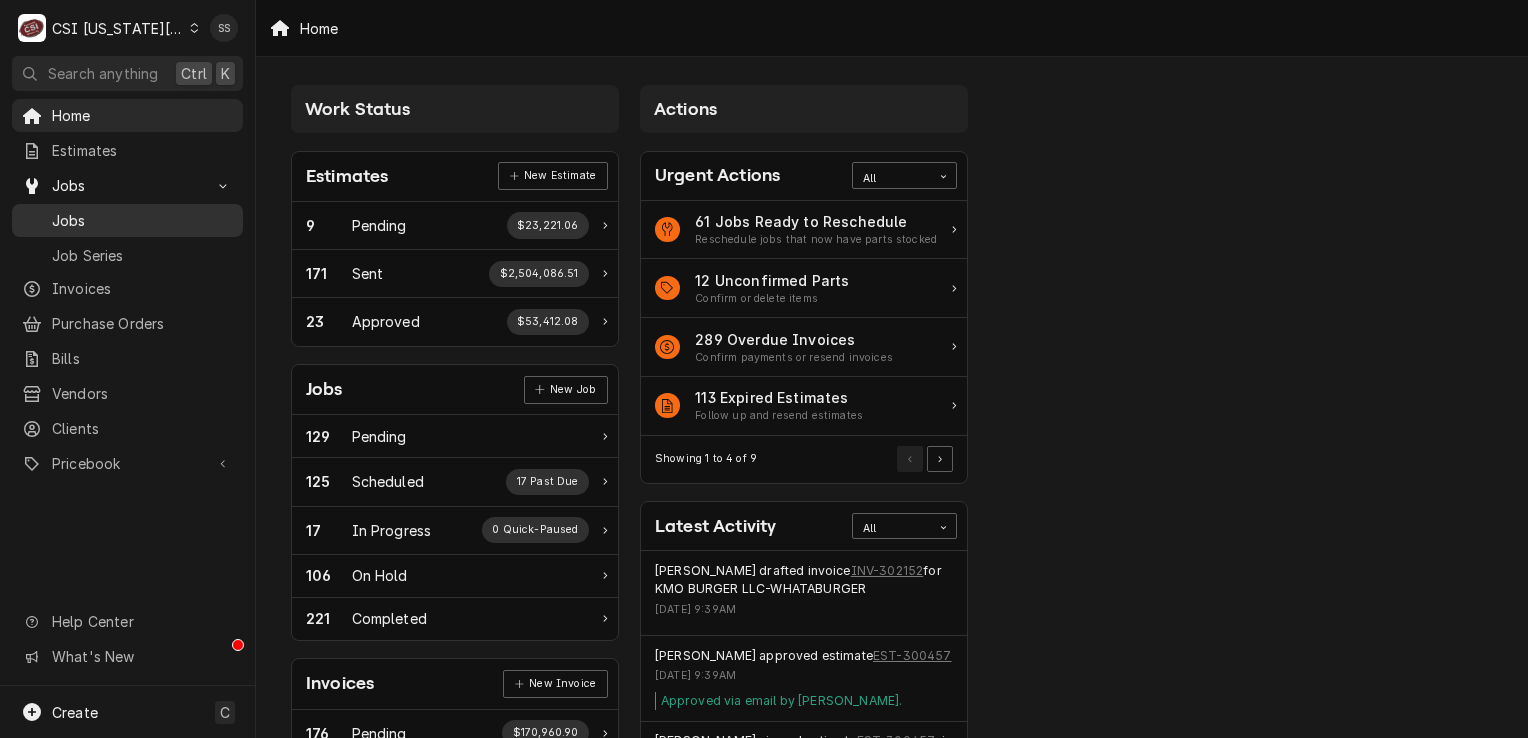 click on "Jobs" at bounding box center [142, 220] 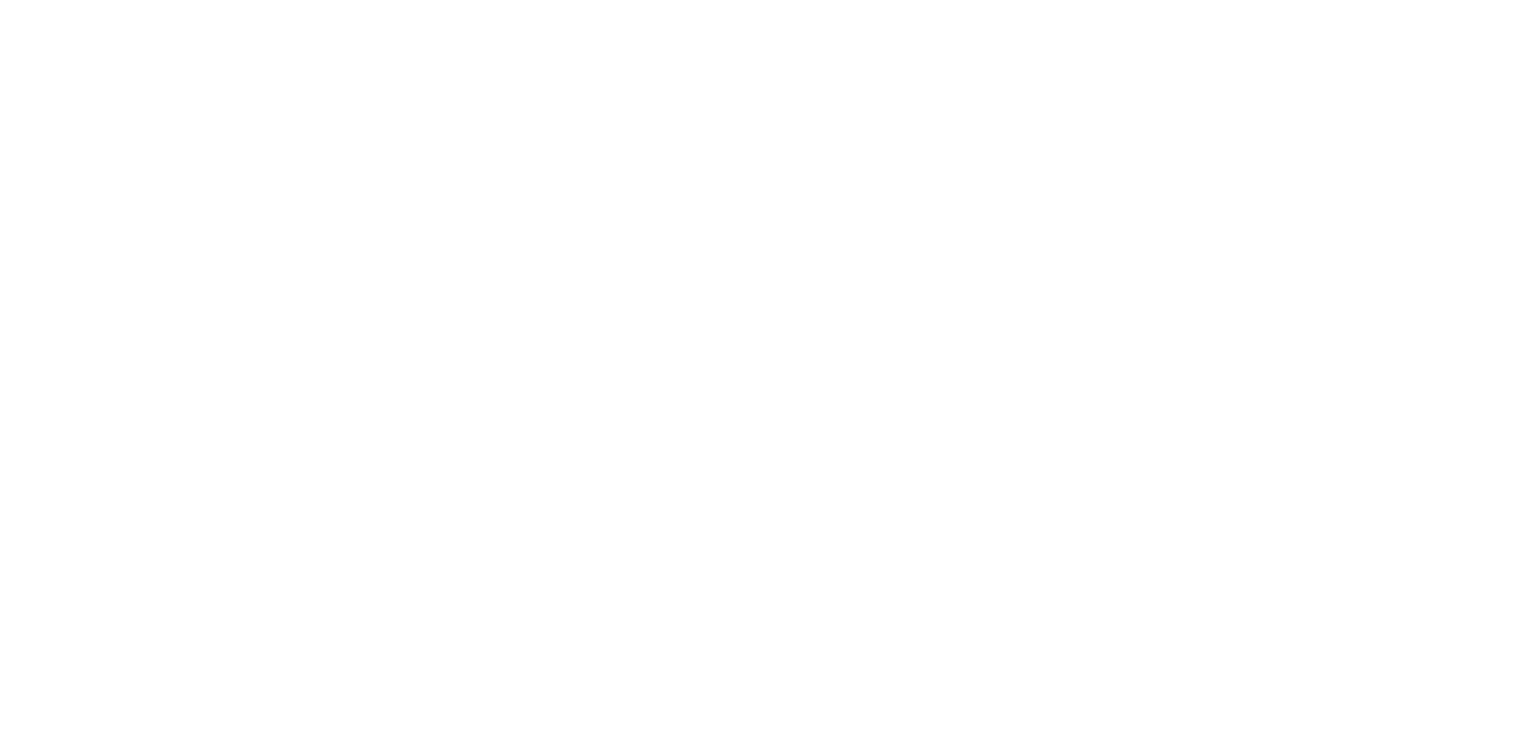 scroll, scrollTop: 0, scrollLeft: 0, axis: both 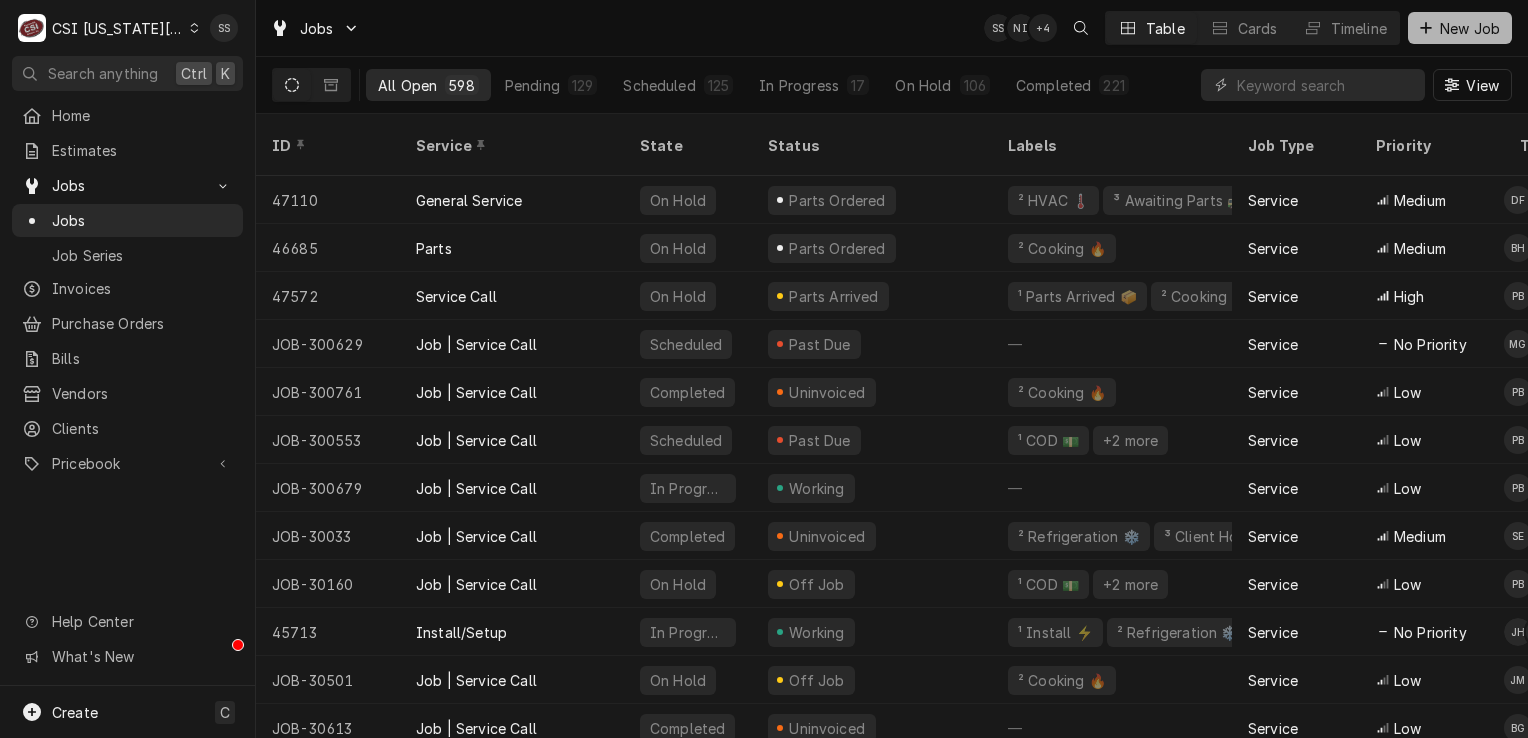 click at bounding box center (1426, 28) 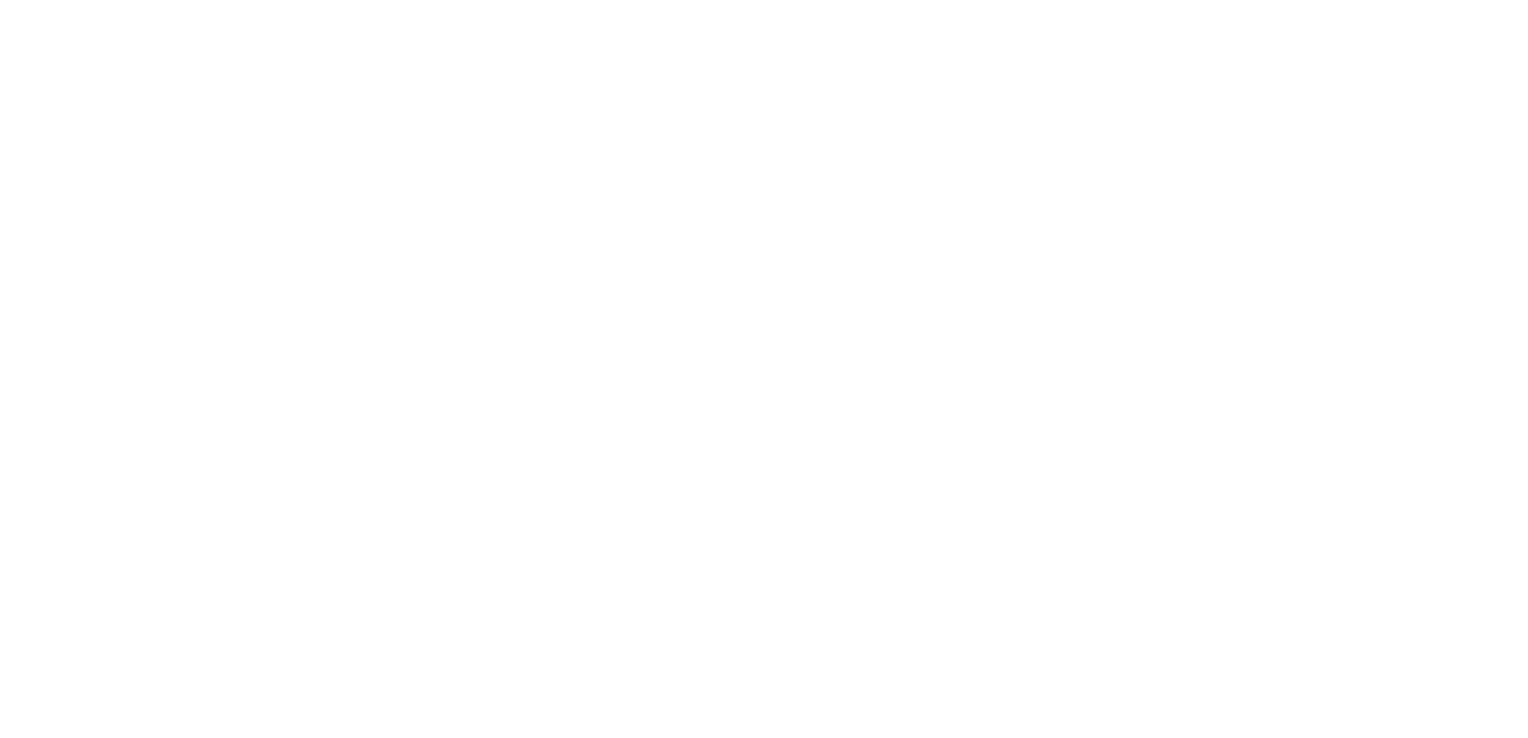 scroll, scrollTop: 0, scrollLeft: 0, axis: both 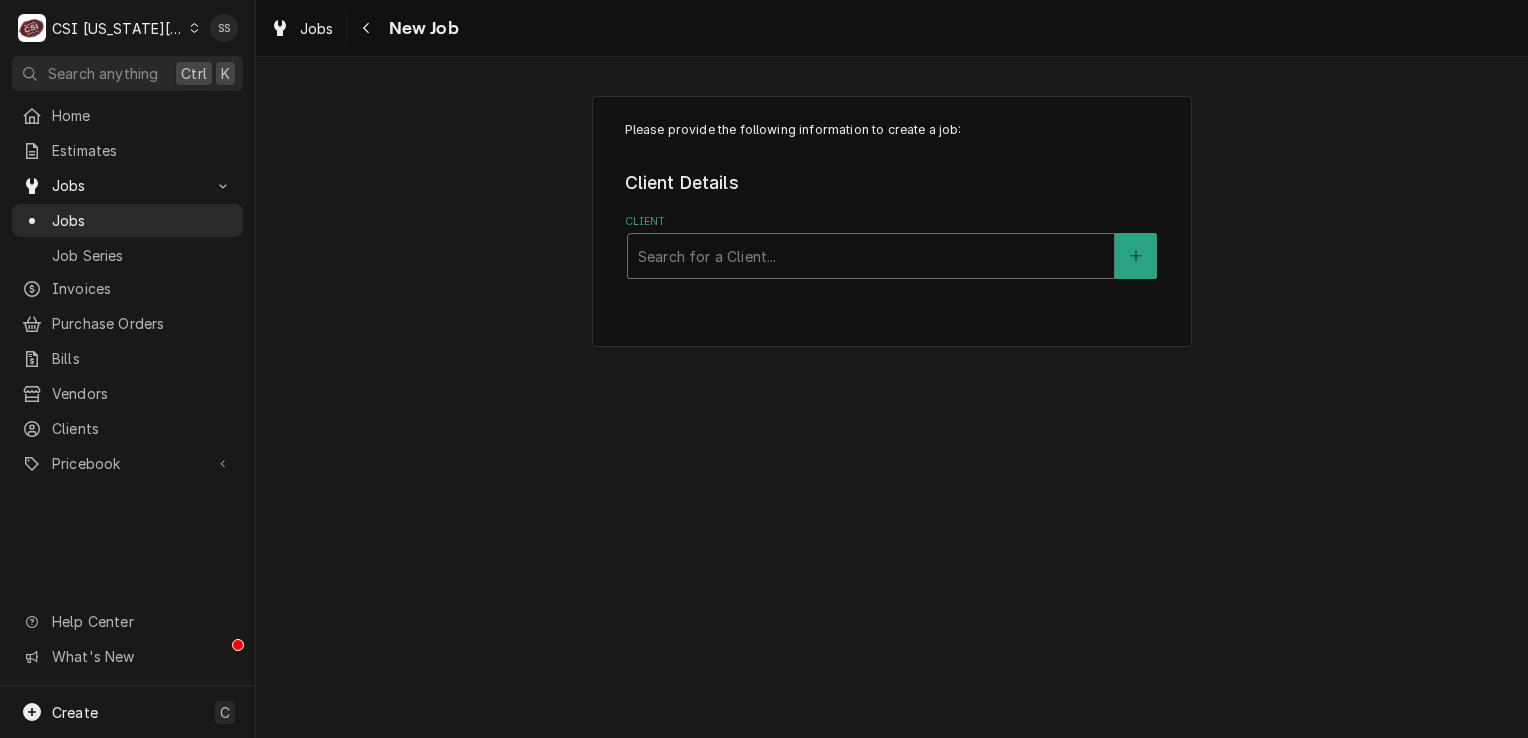 click at bounding box center (871, 256) 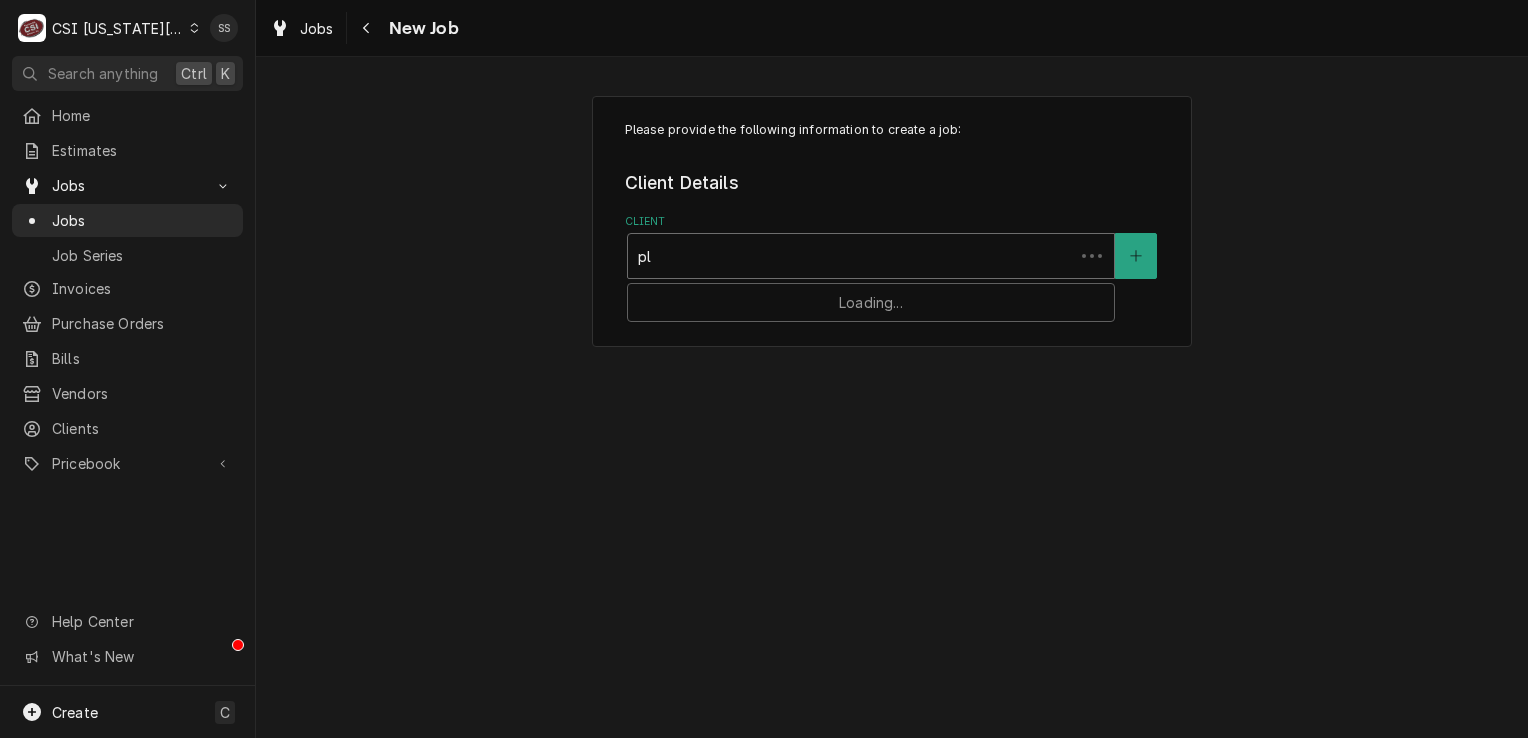 type on "p" 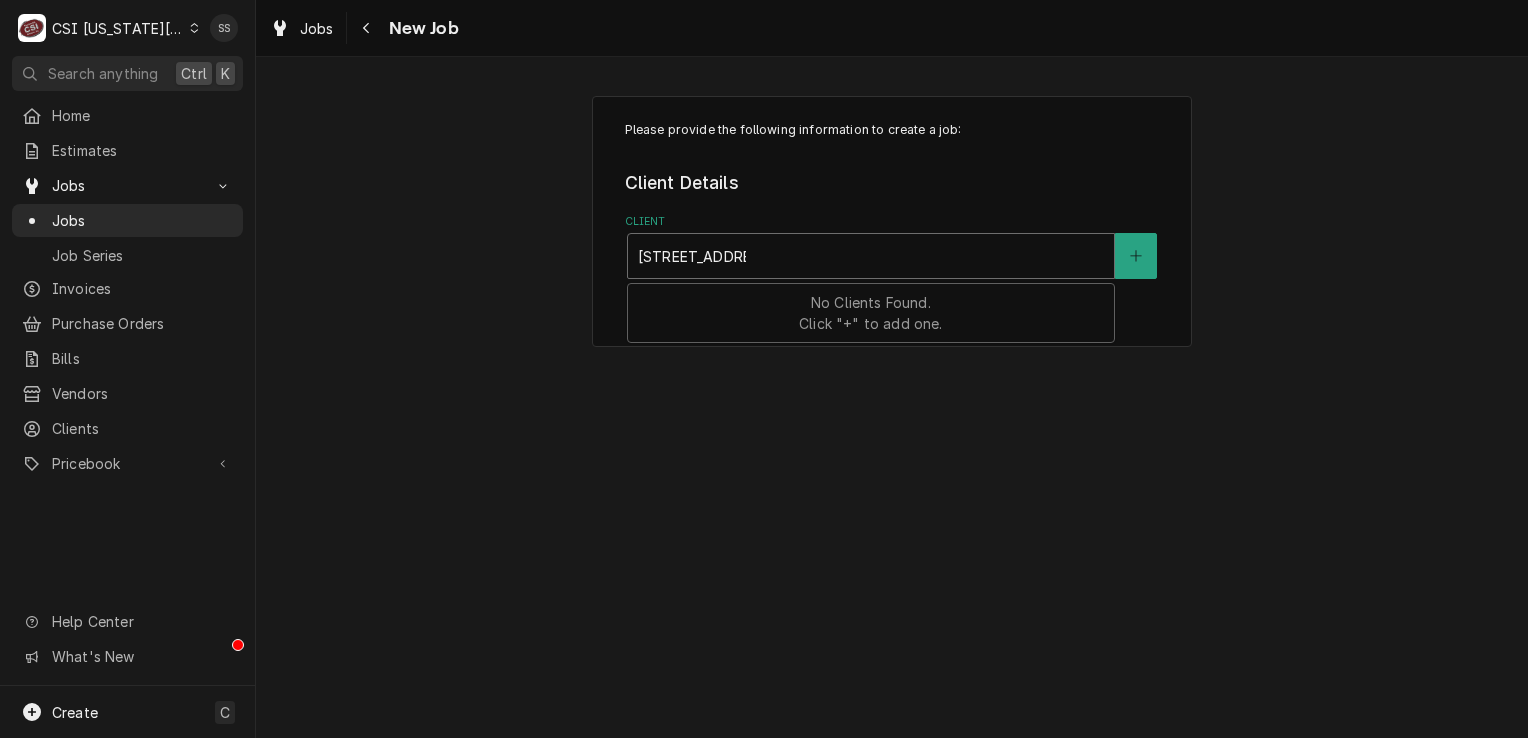 type on "1300 broadway" 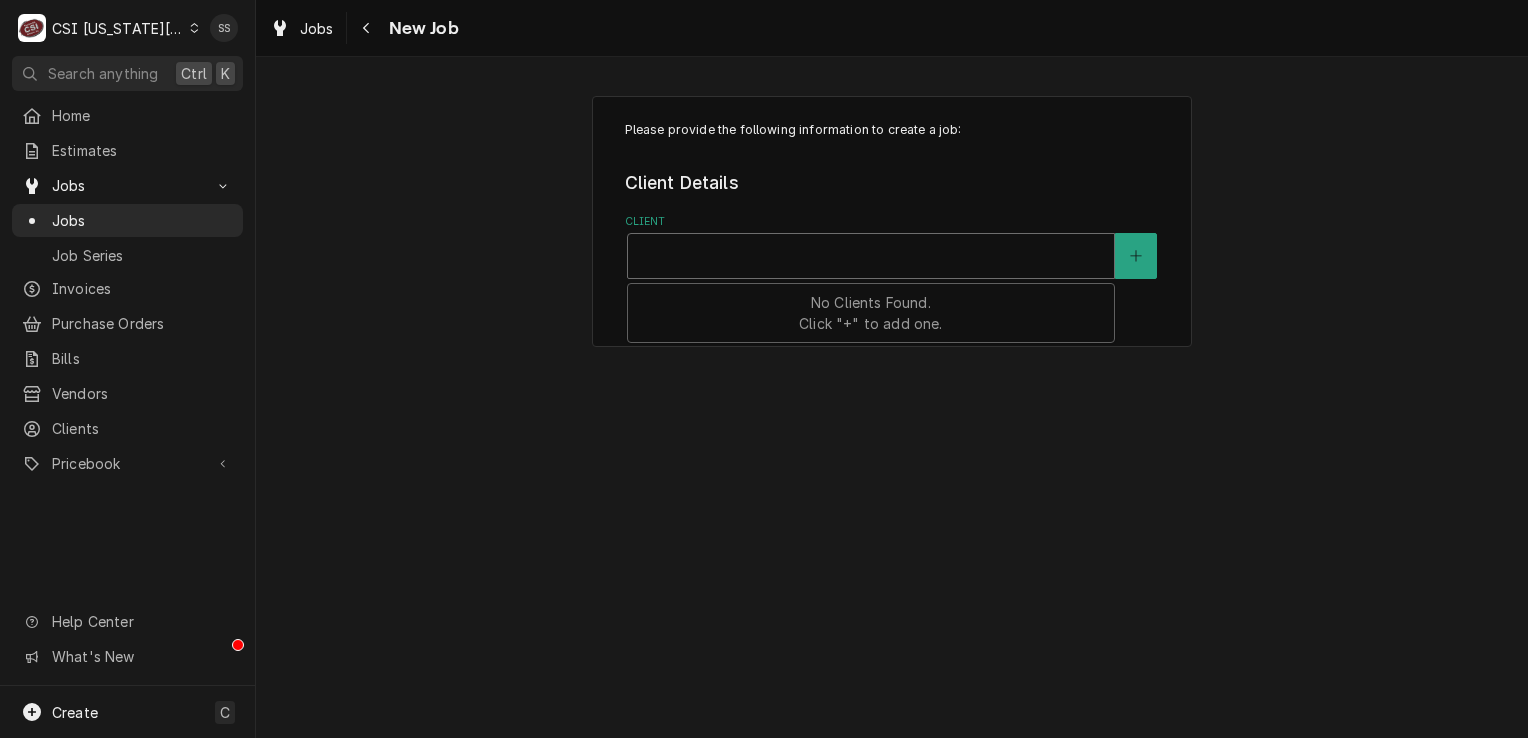 click on "CSI [US_STATE][GEOGRAPHIC_DATA]" at bounding box center [118, 28] 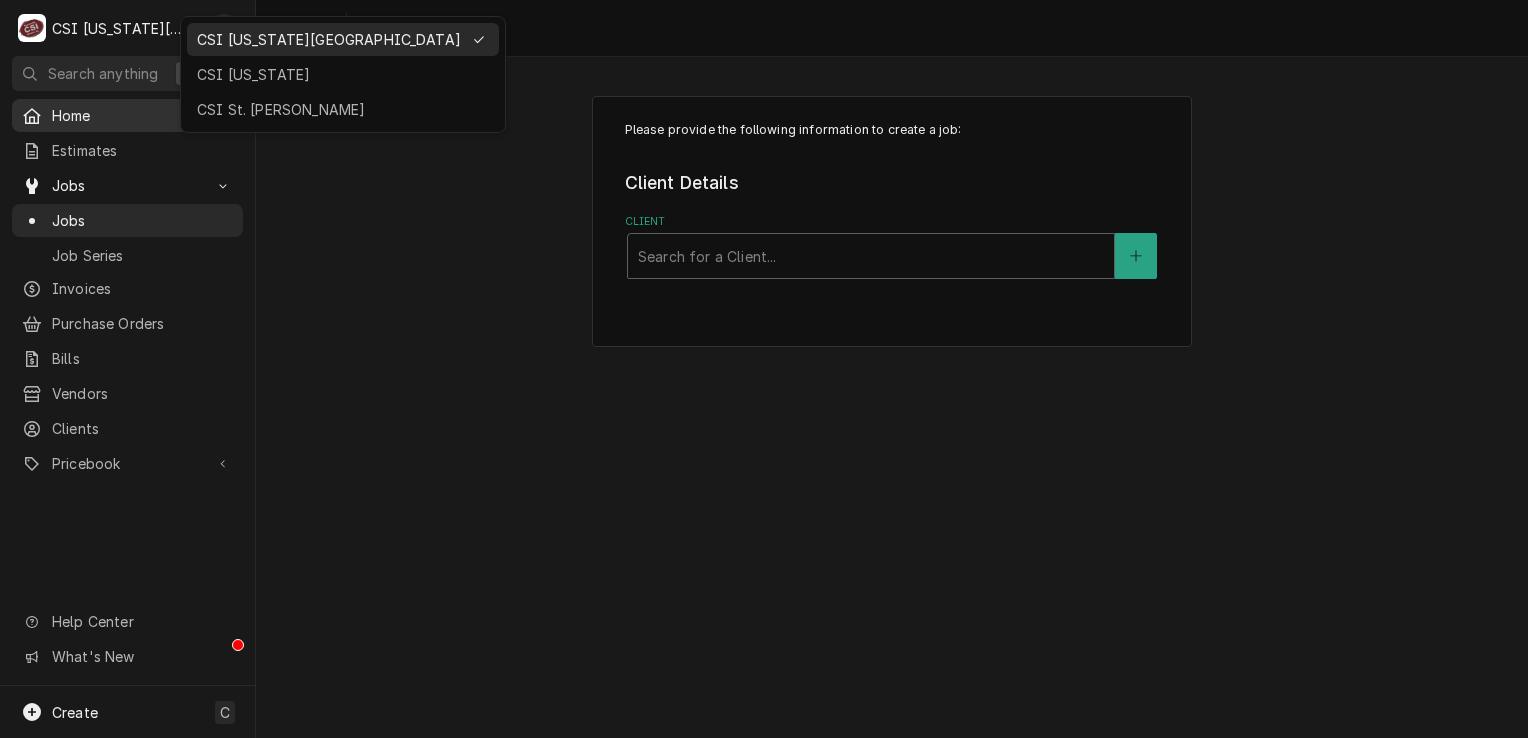 click on "CSI St. [PERSON_NAME]" at bounding box center [343, 109] 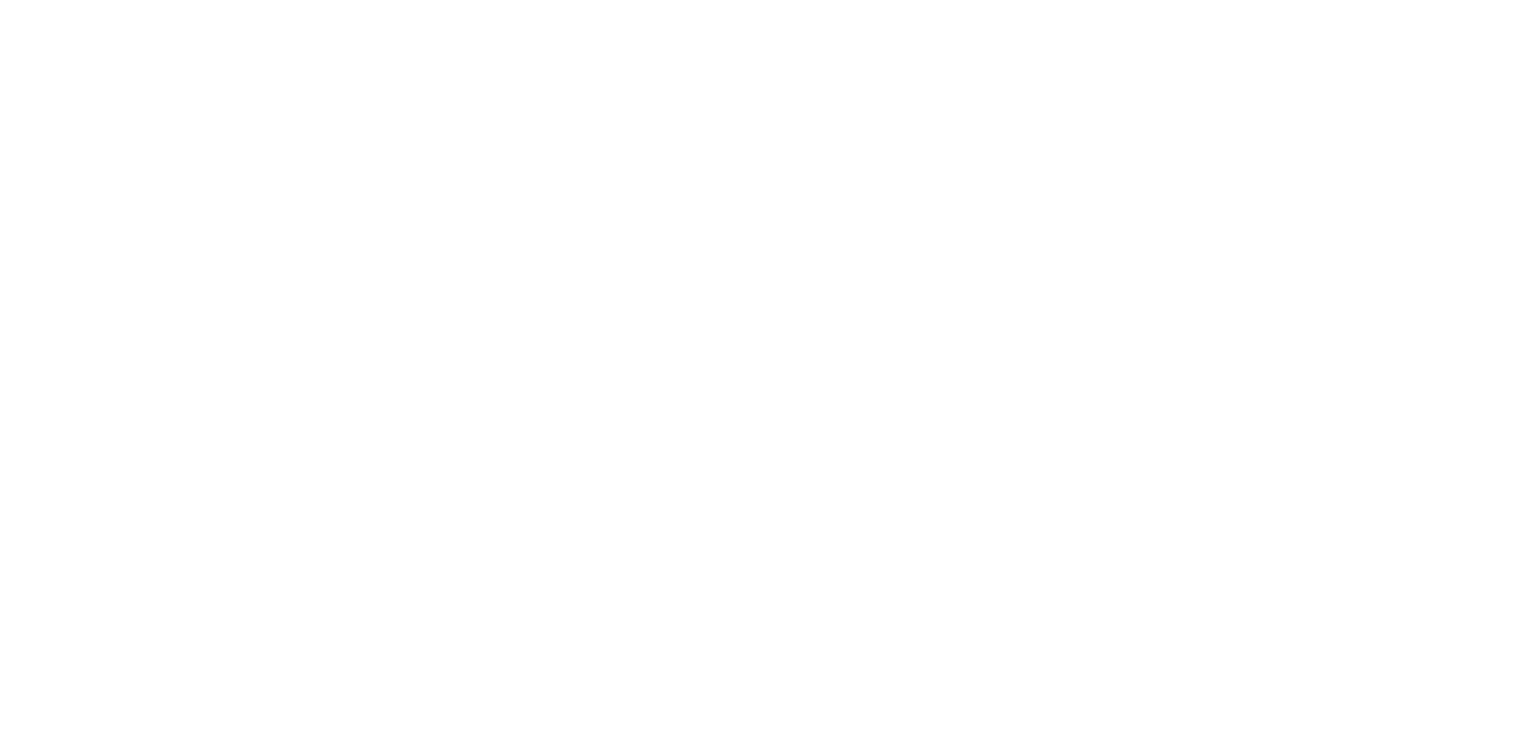 scroll, scrollTop: 0, scrollLeft: 0, axis: both 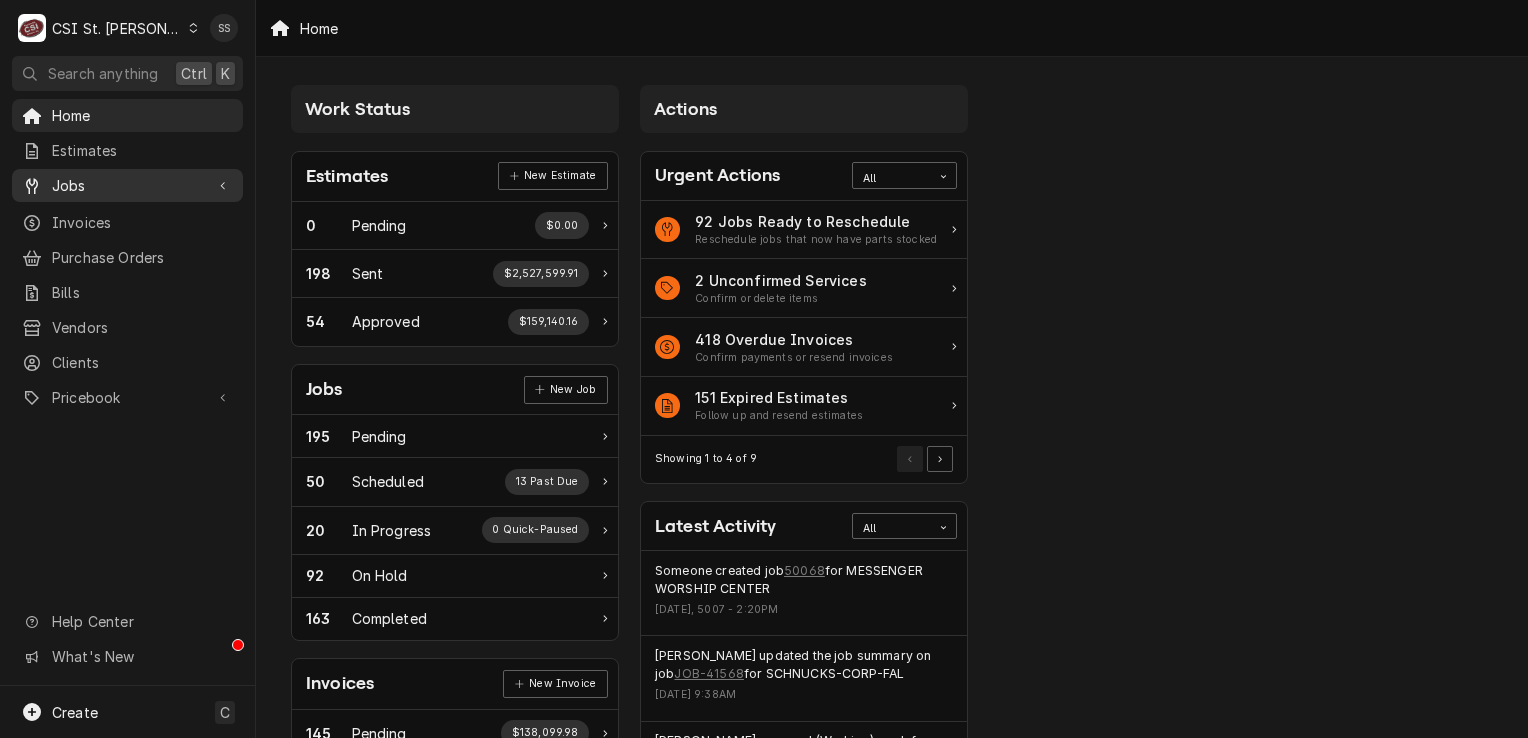 click on "Jobs" at bounding box center (127, 185) 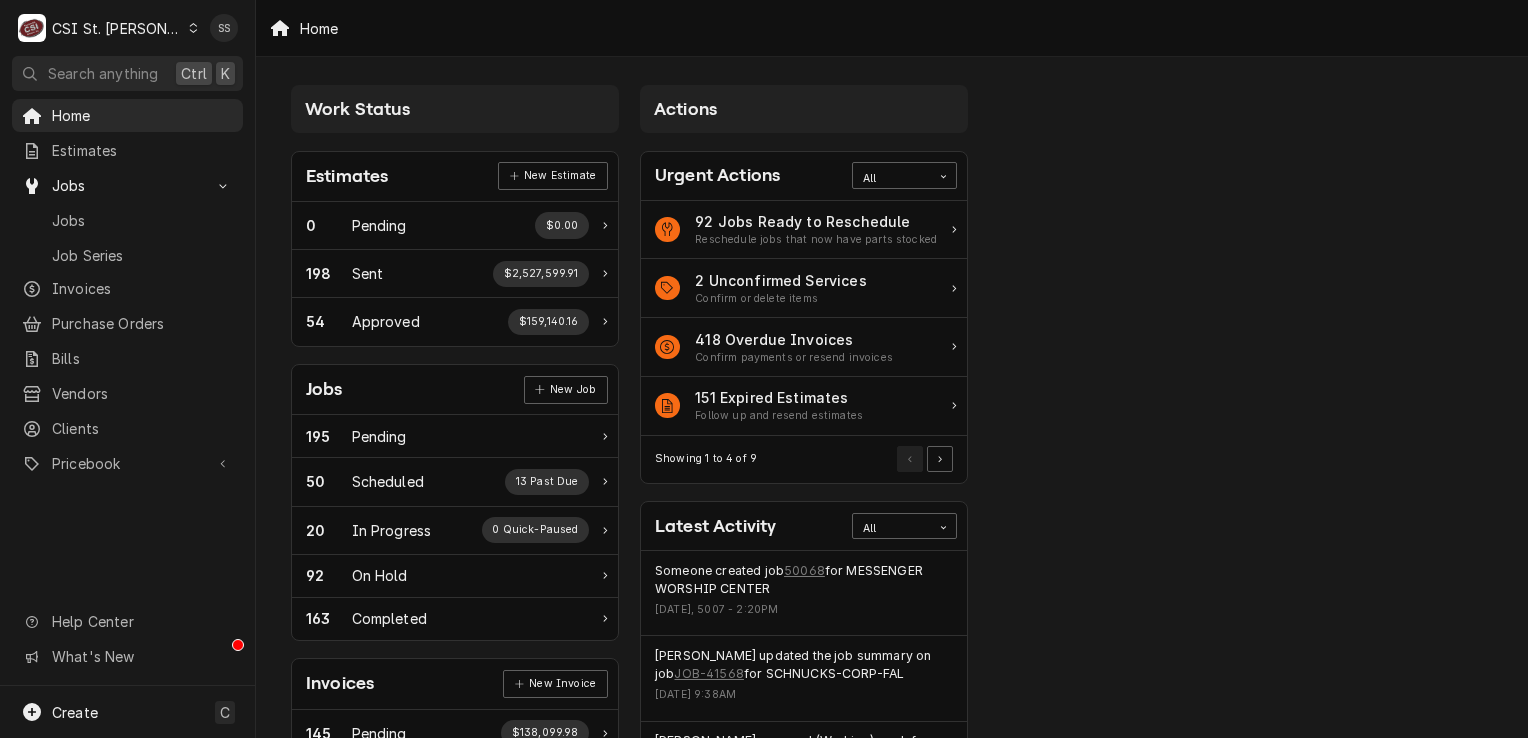 click on "CSI St. [PERSON_NAME]" at bounding box center (117, 28) 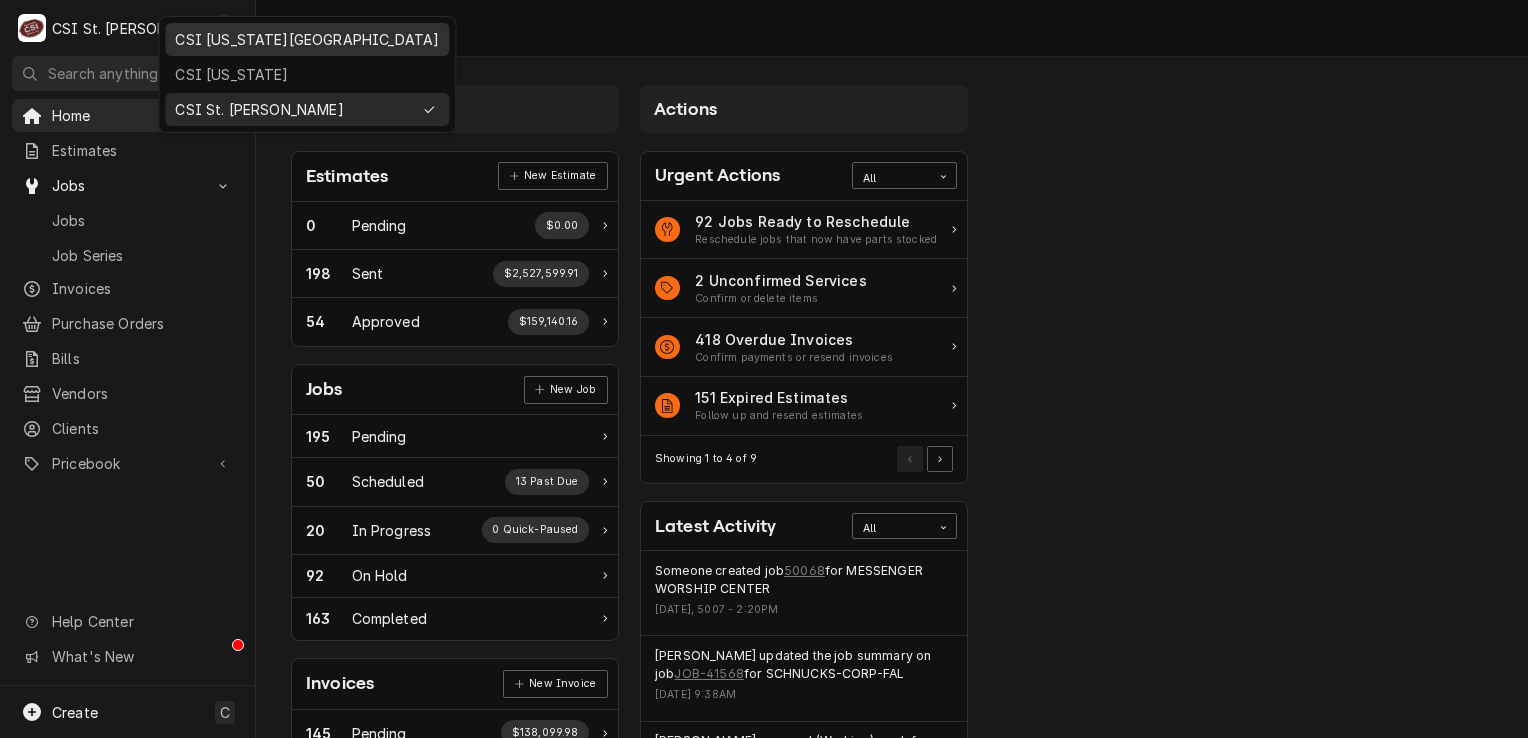 click on "CSI [US_STATE][GEOGRAPHIC_DATA]" at bounding box center (307, 39) 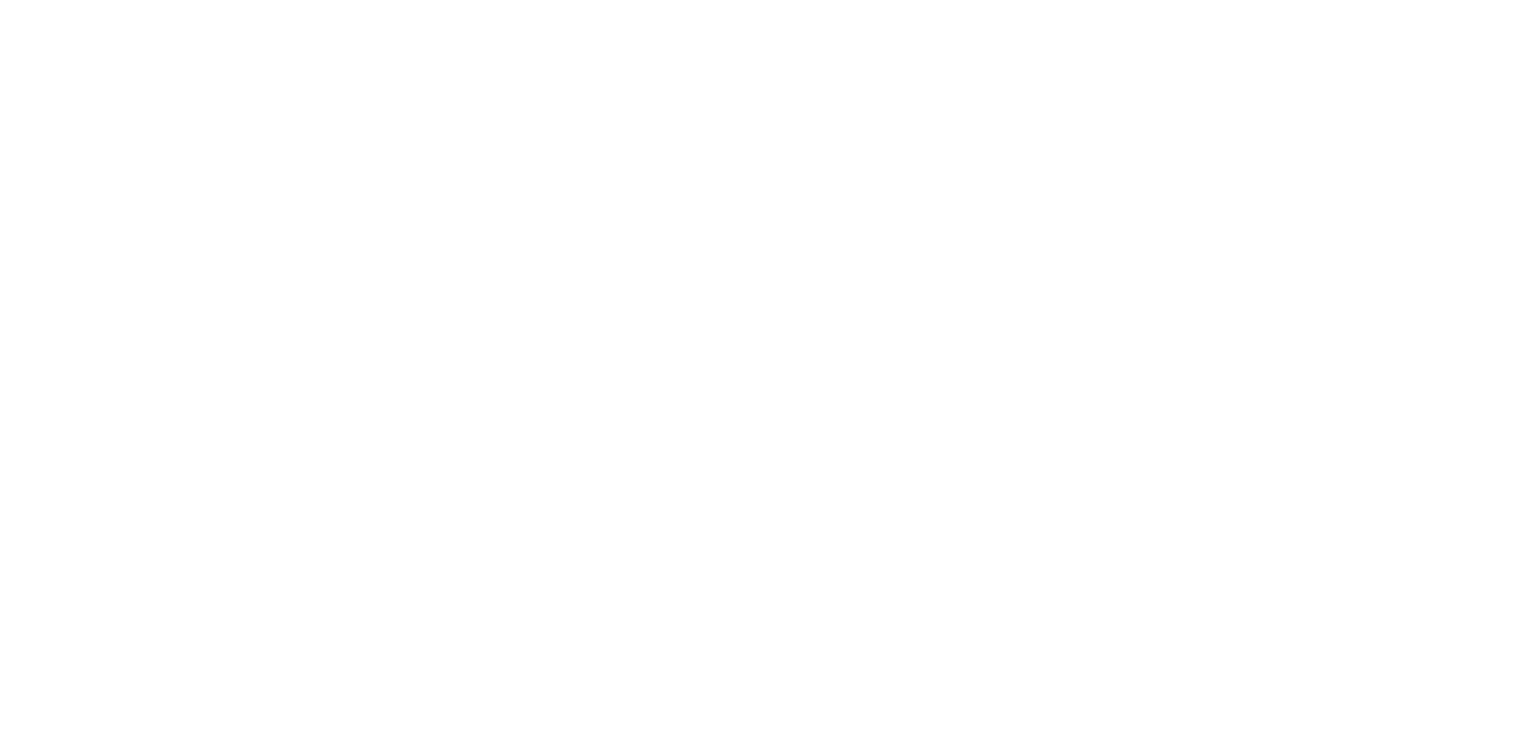 scroll, scrollTop: 0, scrollLeft: 0, axis: both 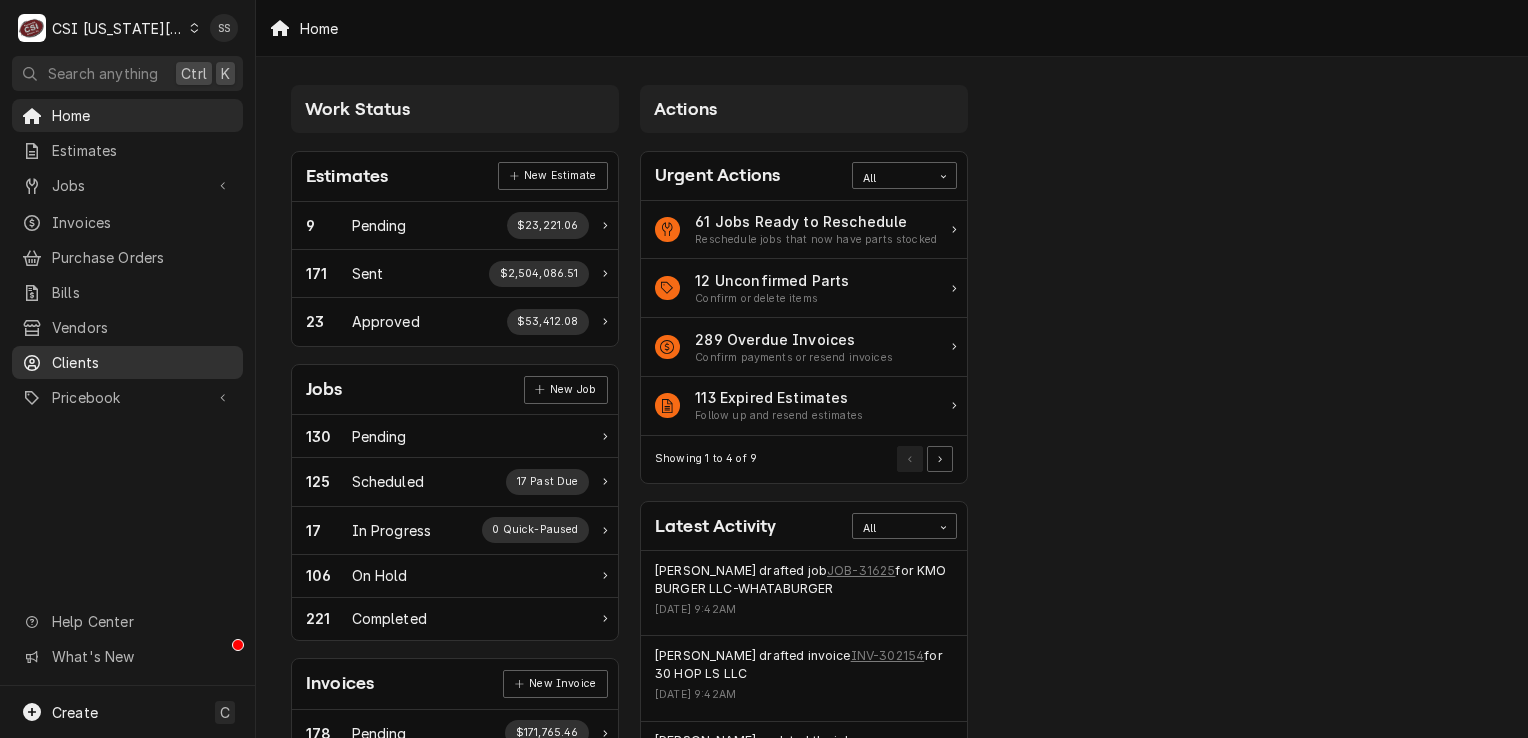 click on "Clients" at bounding box center (127, 362) 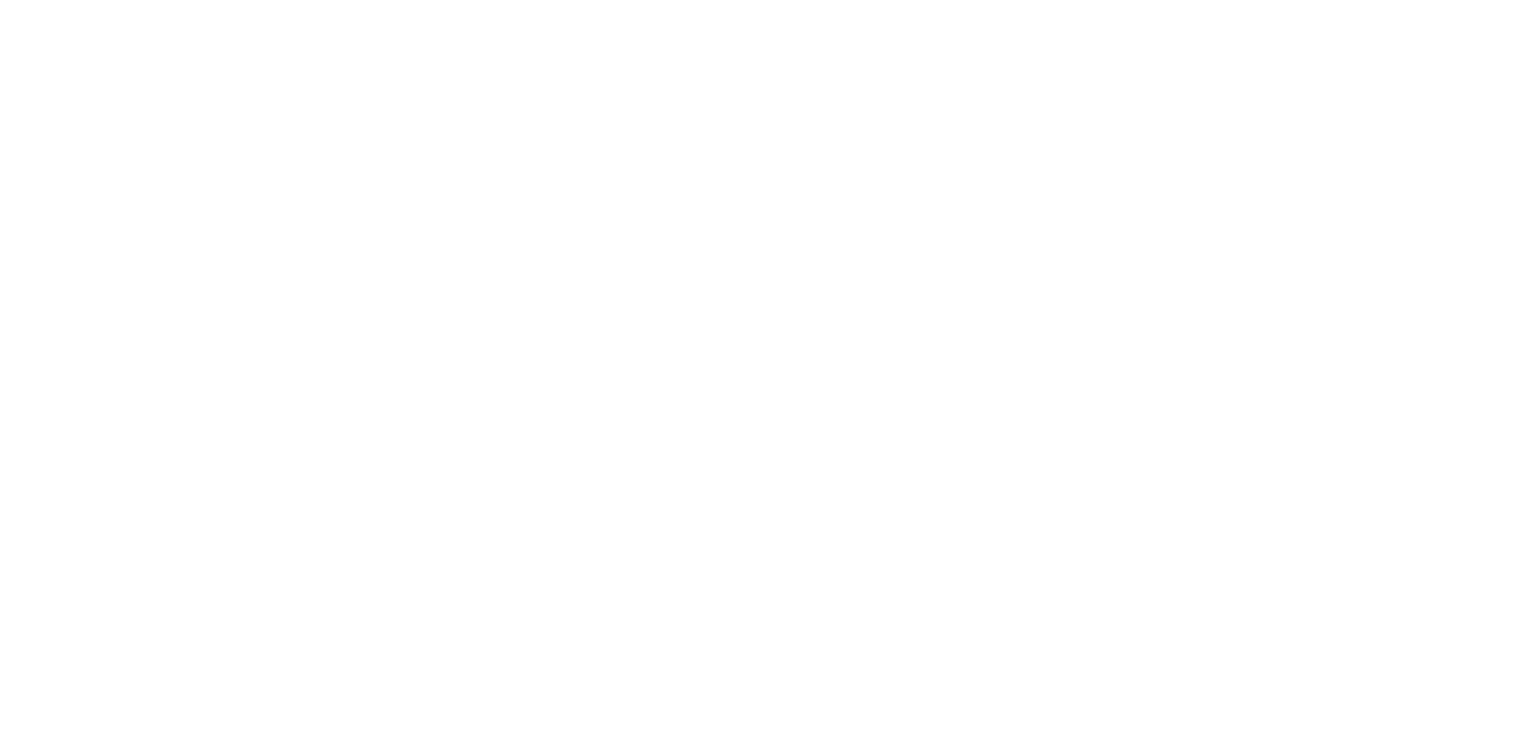 scroll, scrollTop: 0, scrollLeft: 0, axis: both 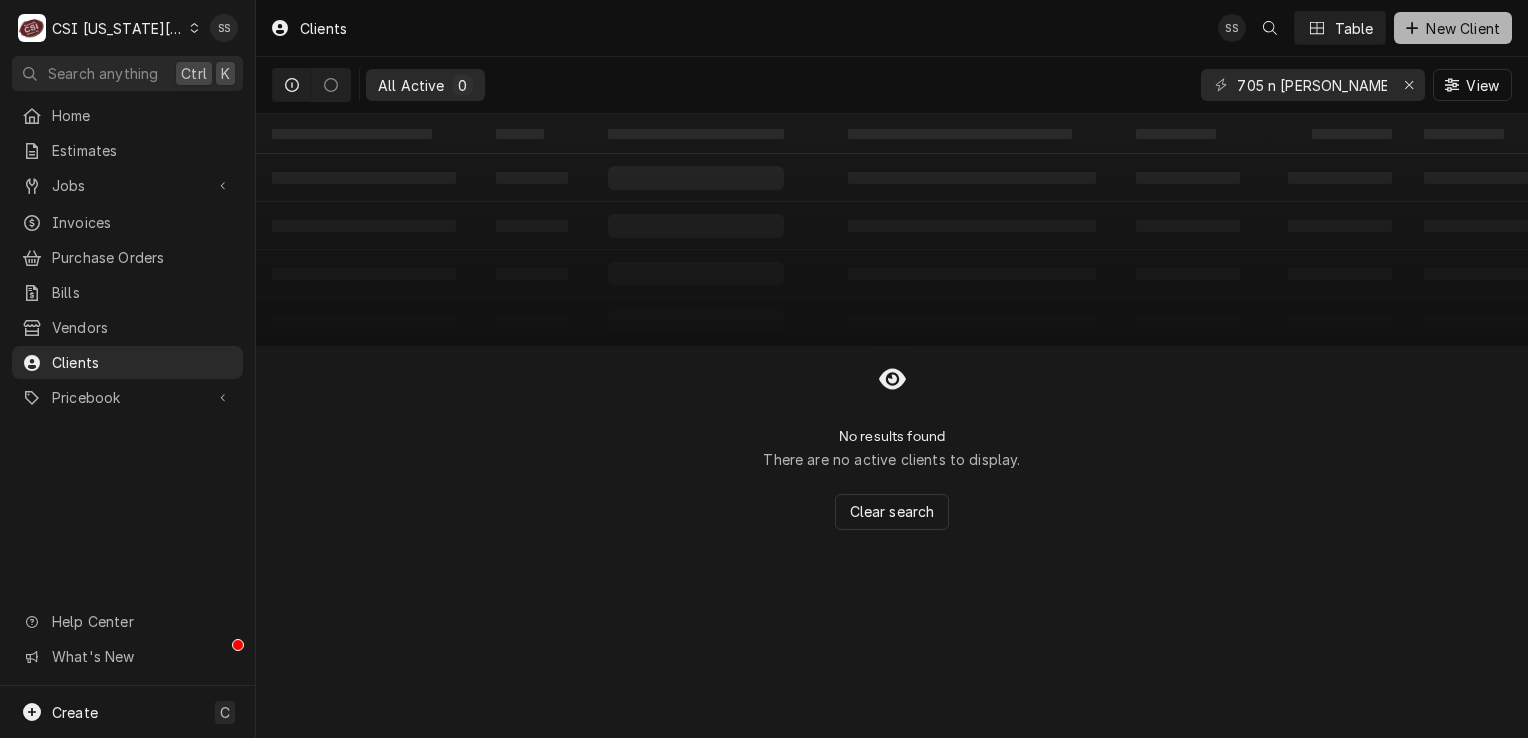 click at bounding box center (1412, 28) 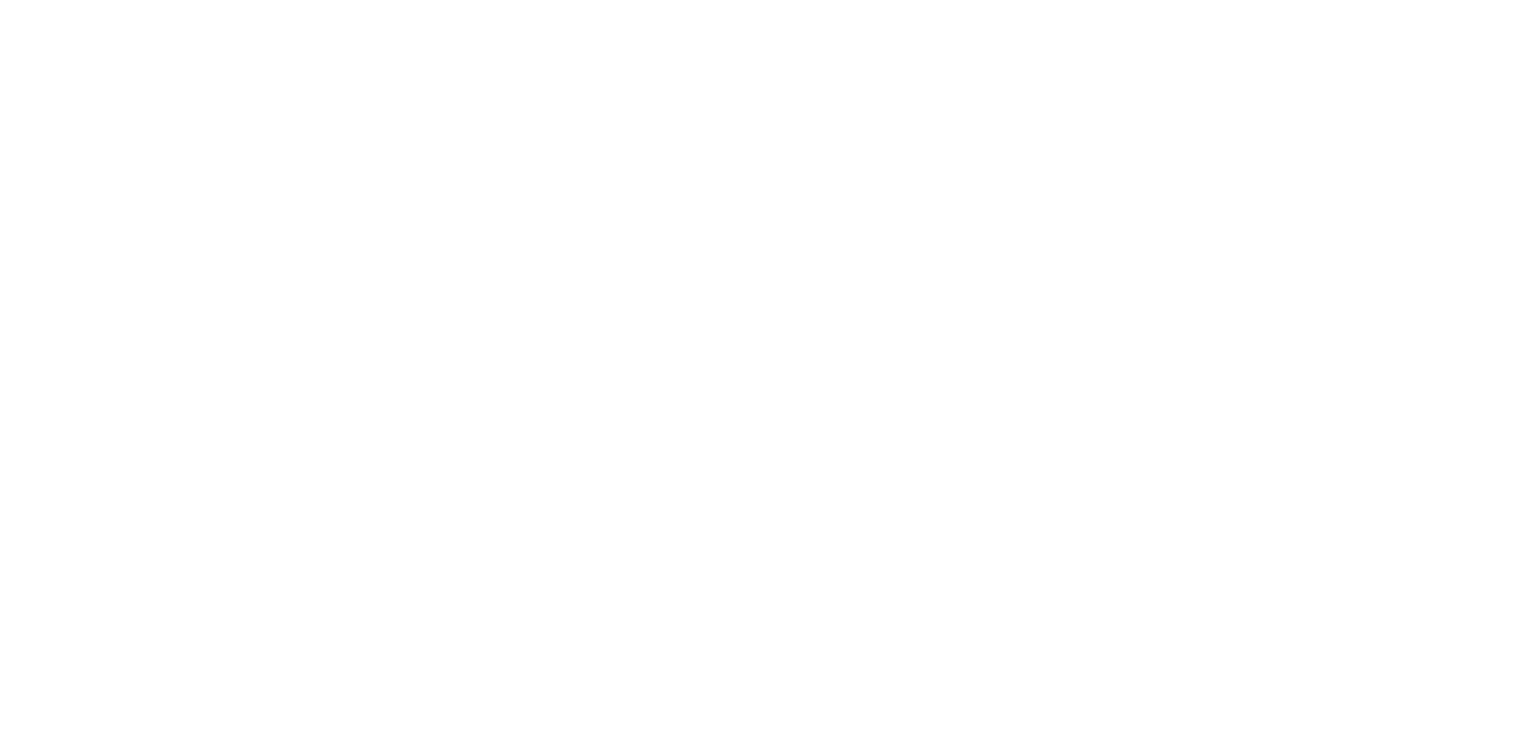 scroll, scrollTop: 0, scrollLeft: 0, axis: both 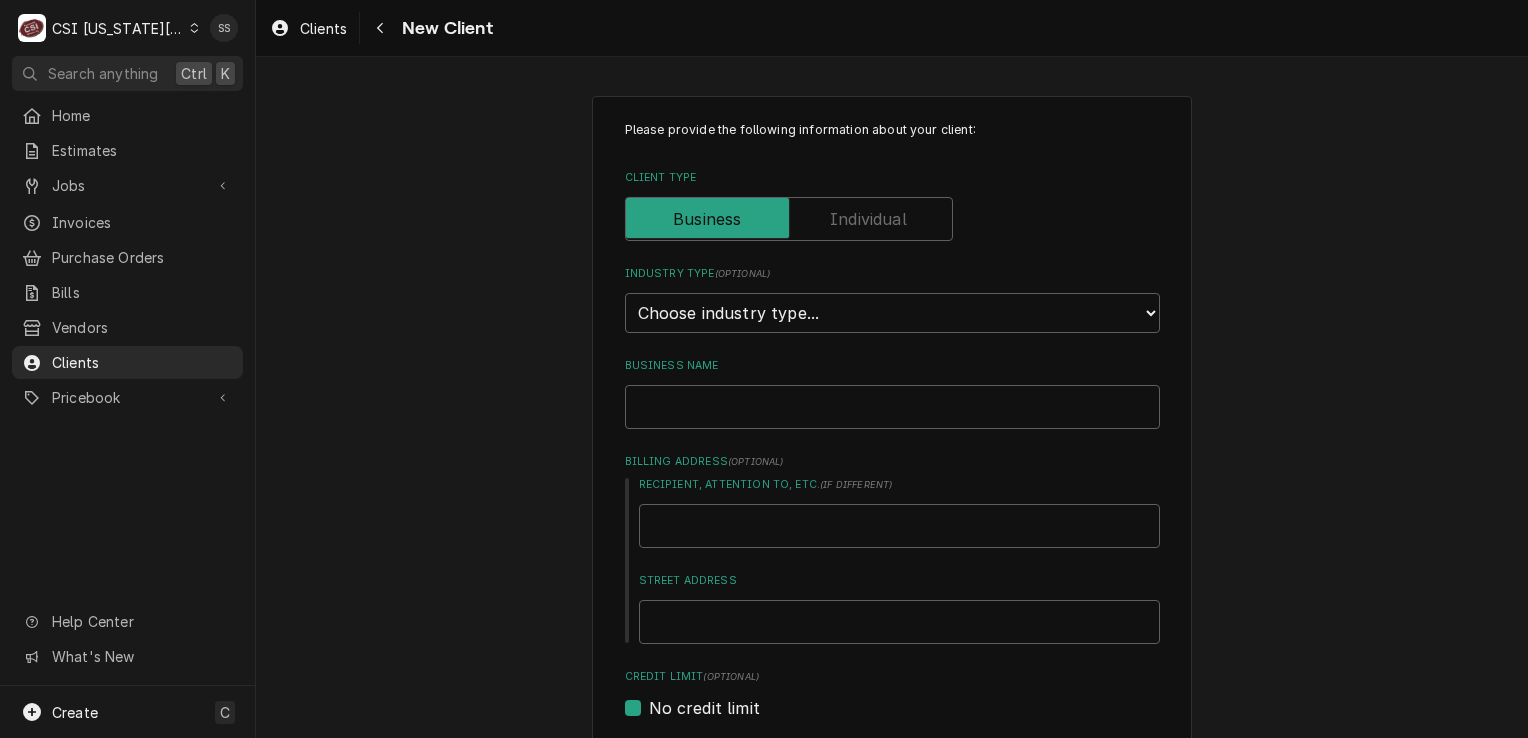 type on "x" 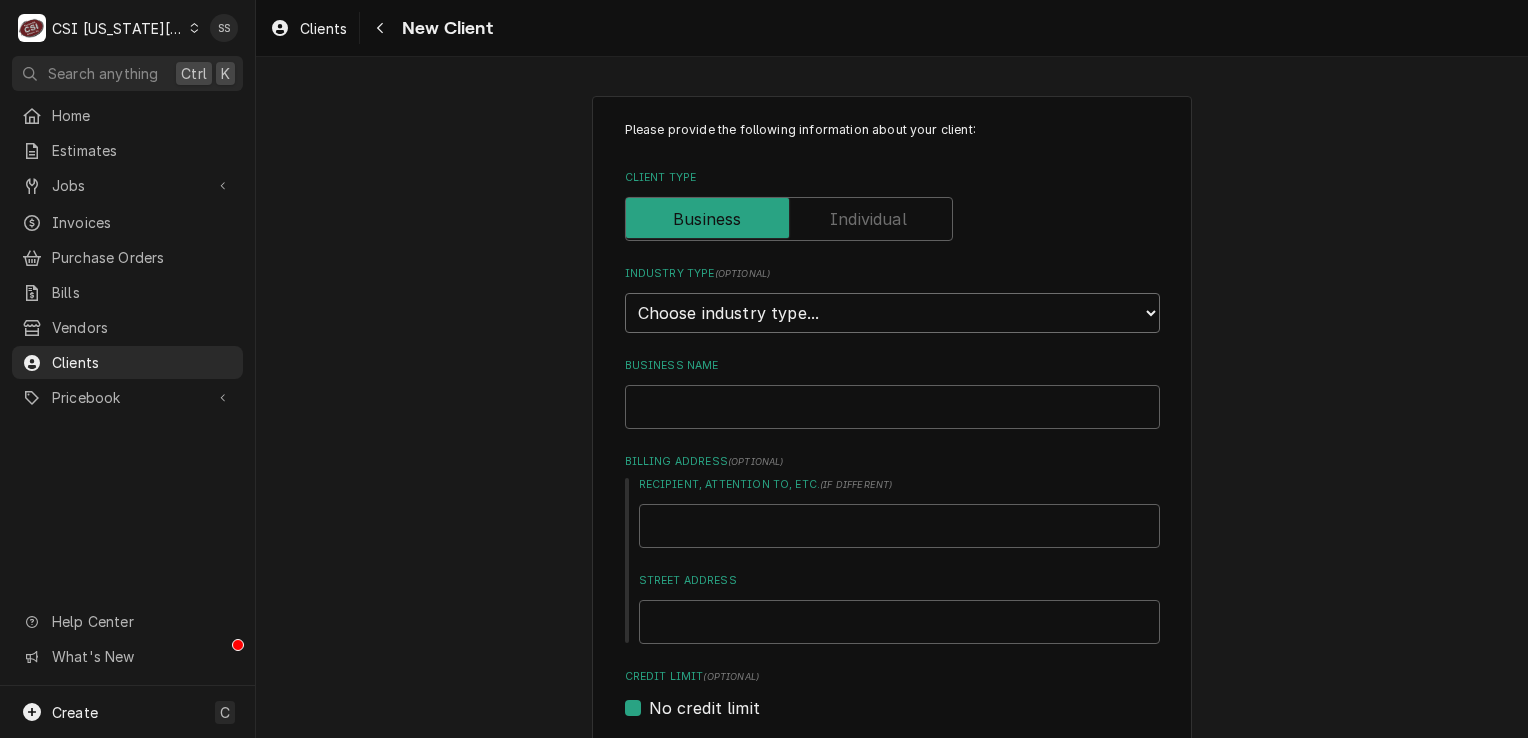 click on "Choose industry type... Residential Commercial Industrial Government" at bounding box center [892, 313] 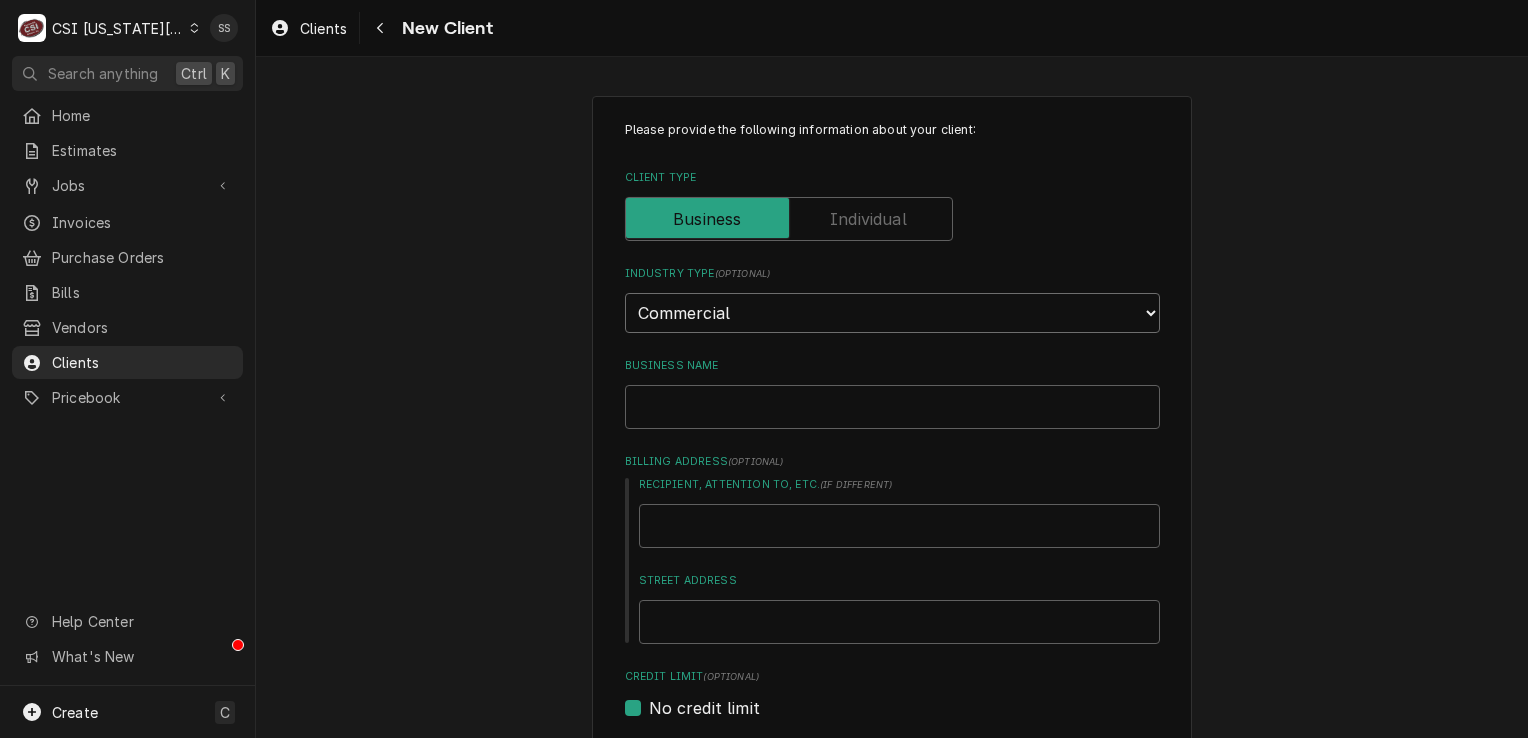 click on "Choose industry type... Residential Commercial Industrial Government" at bounding box center [892, 313] 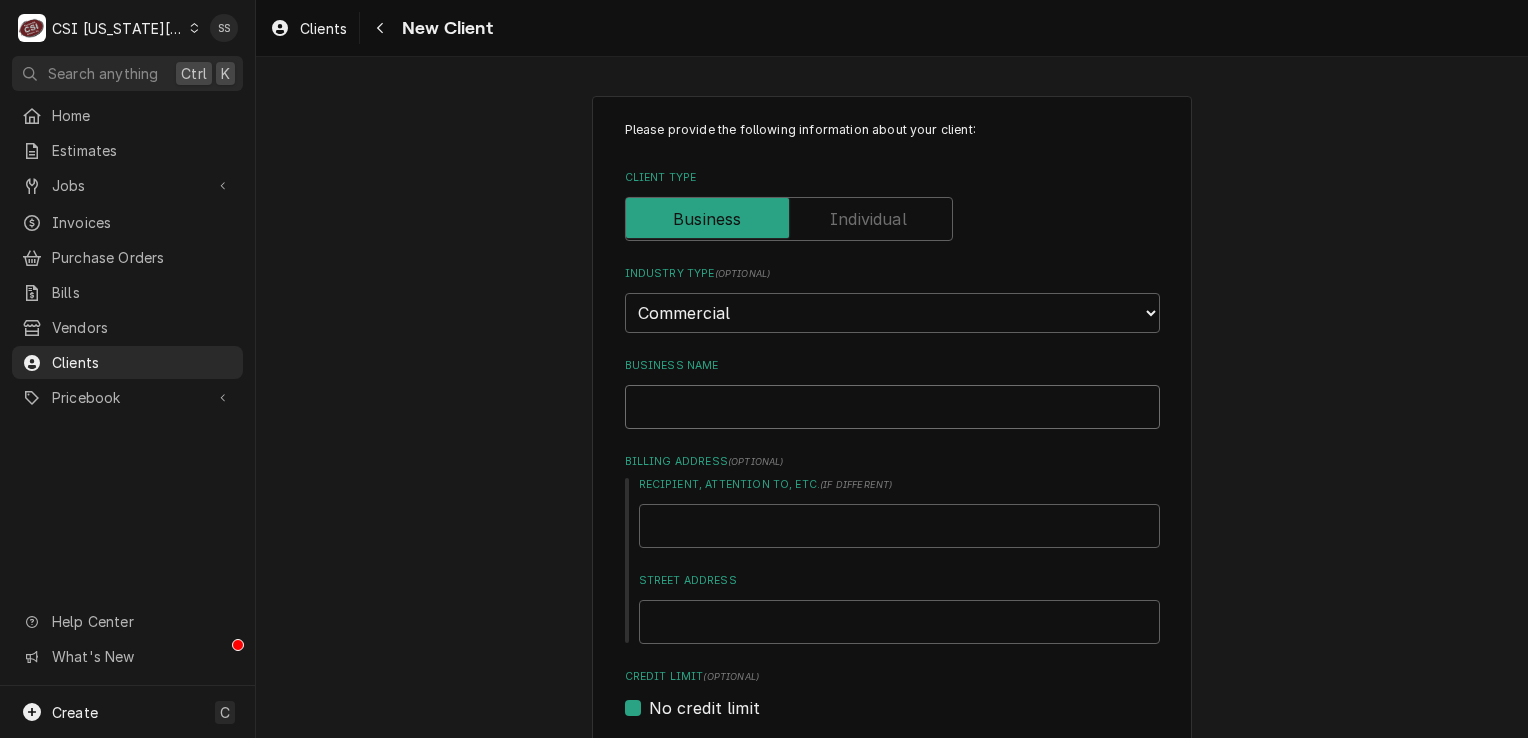click on "Business Name" at bounding box center (892, 407) 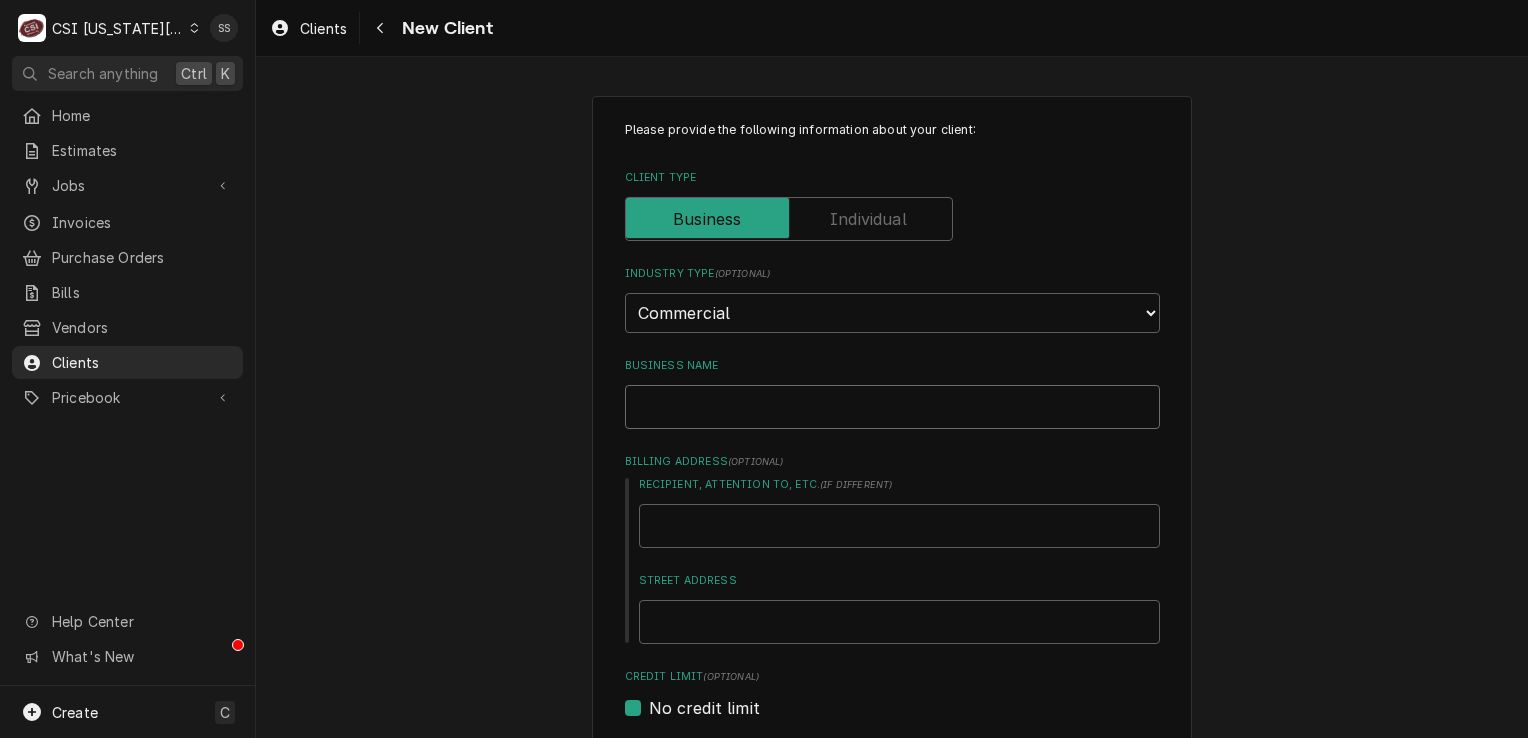 type on "x" 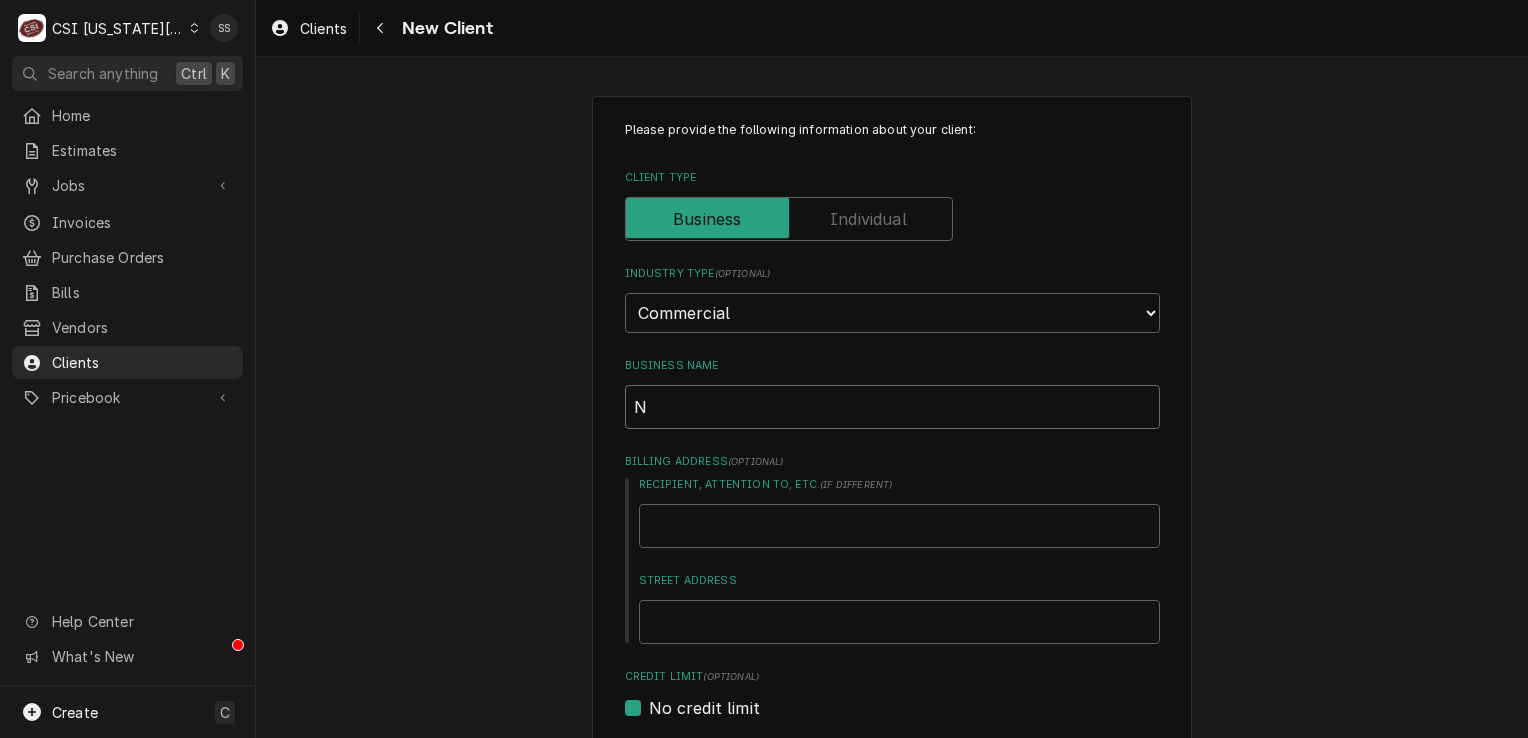 type on "x" 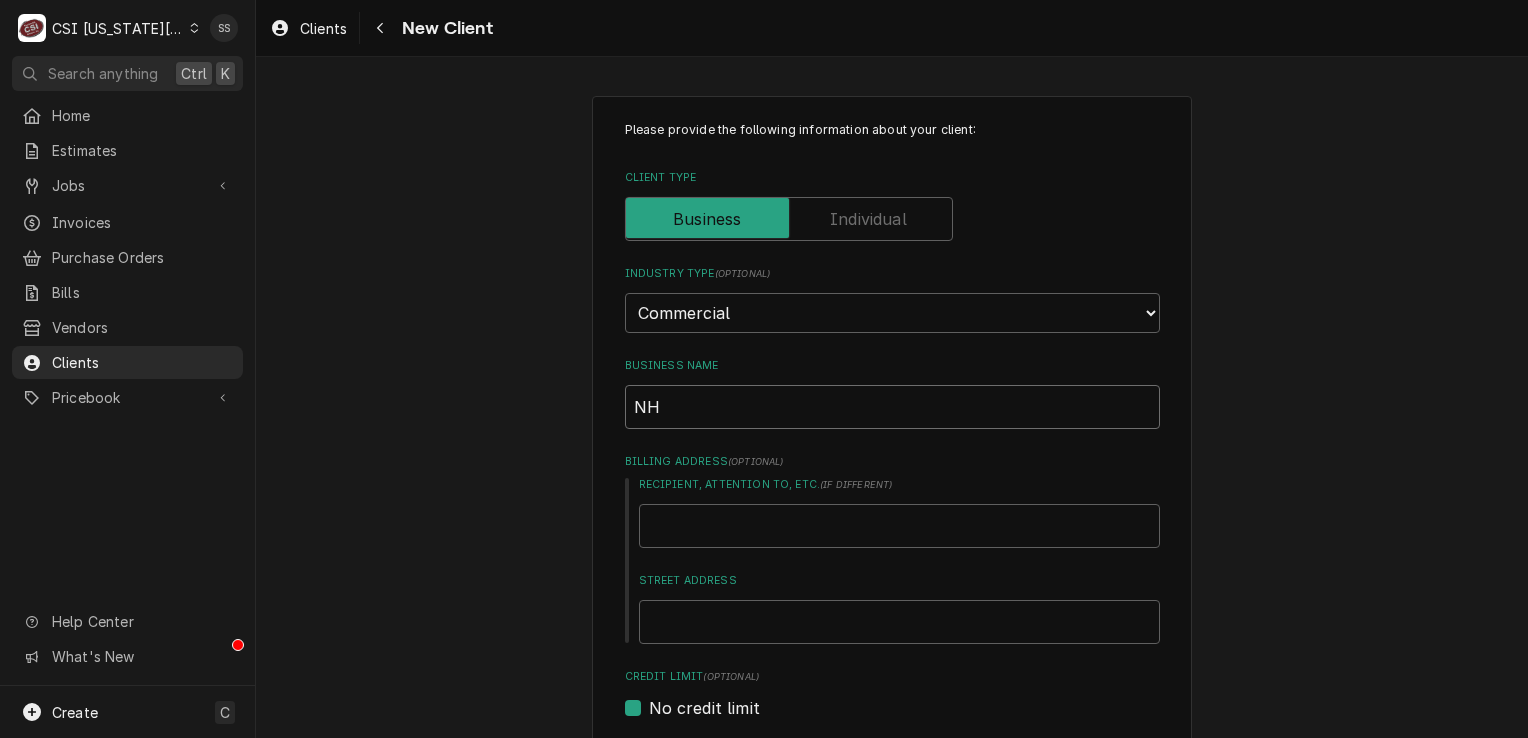 type on "x" 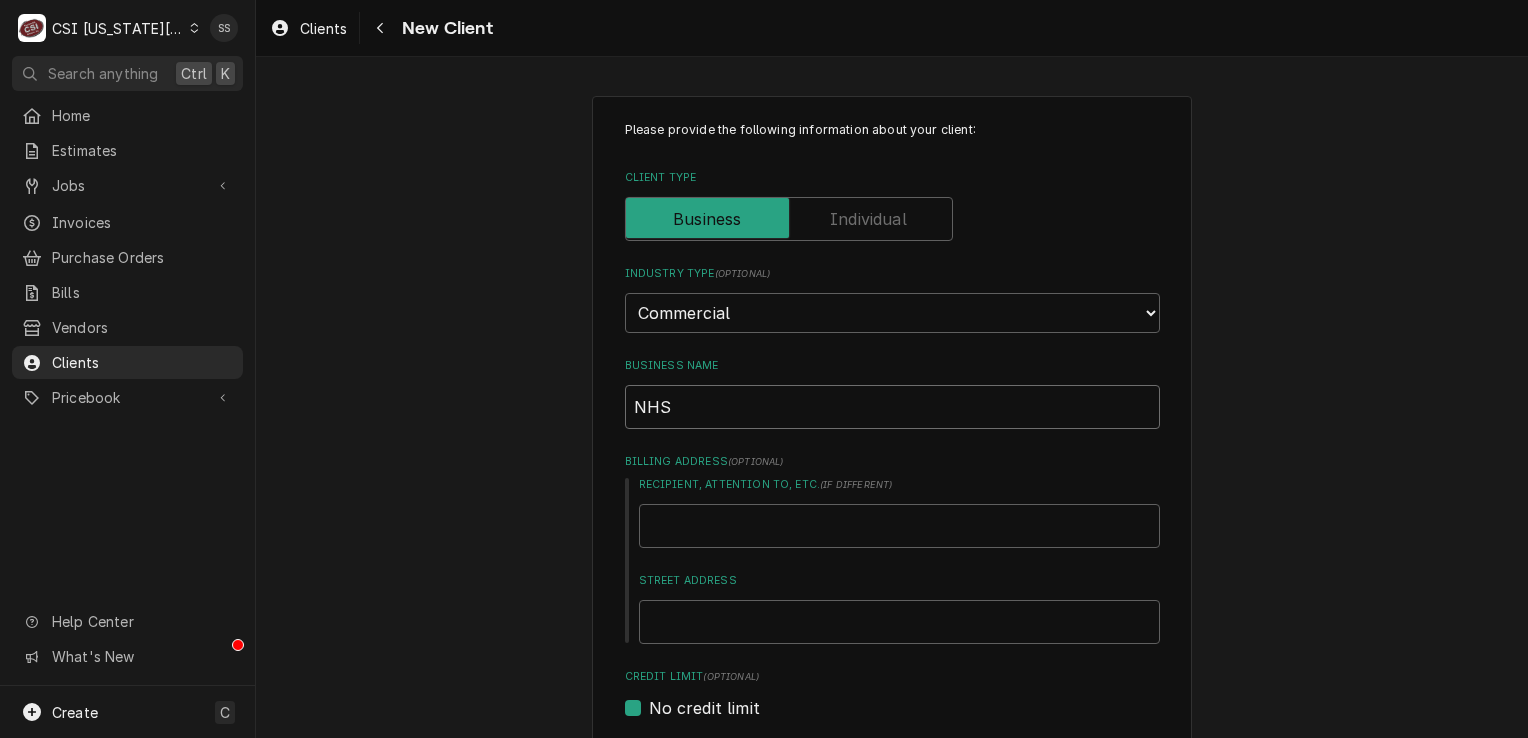 type on "x" 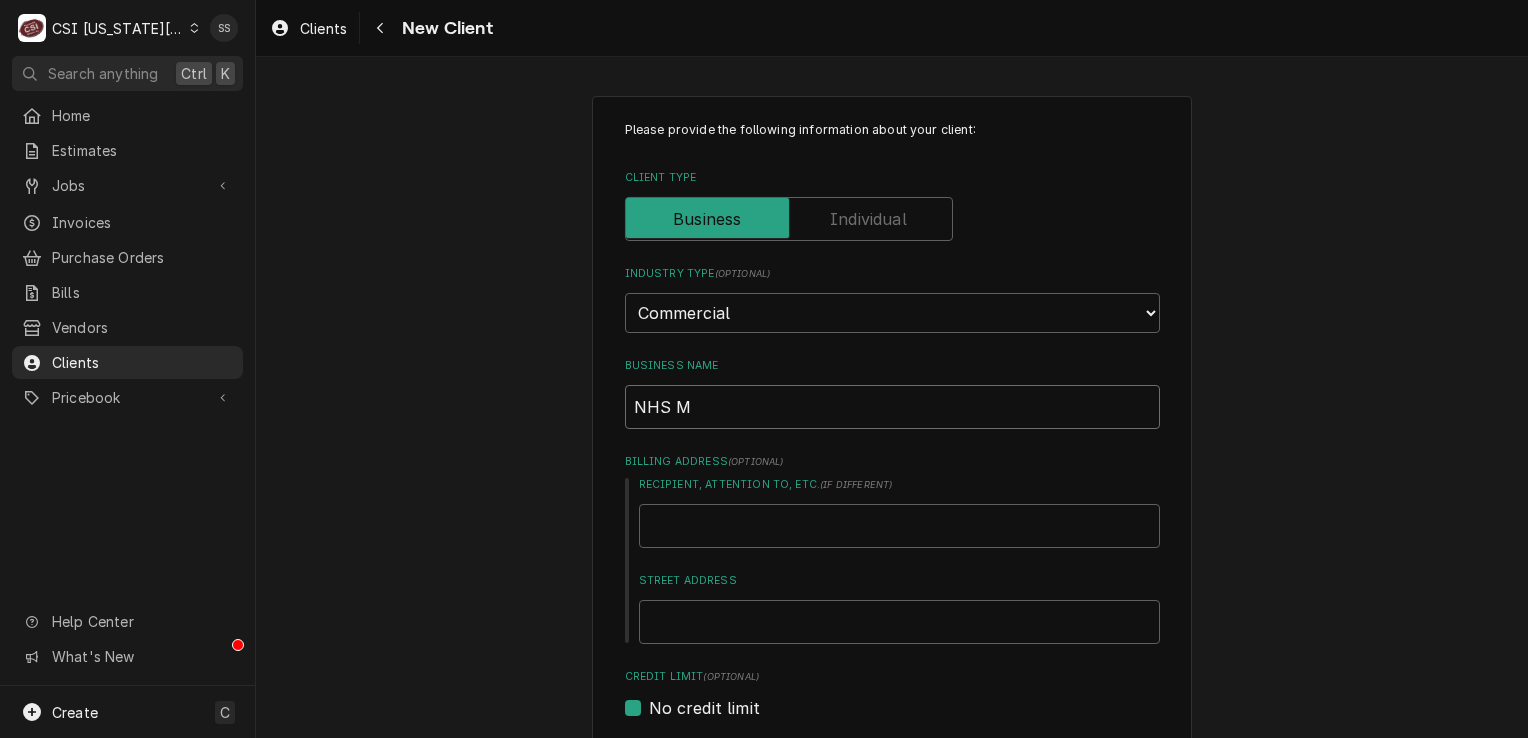 type on "x" 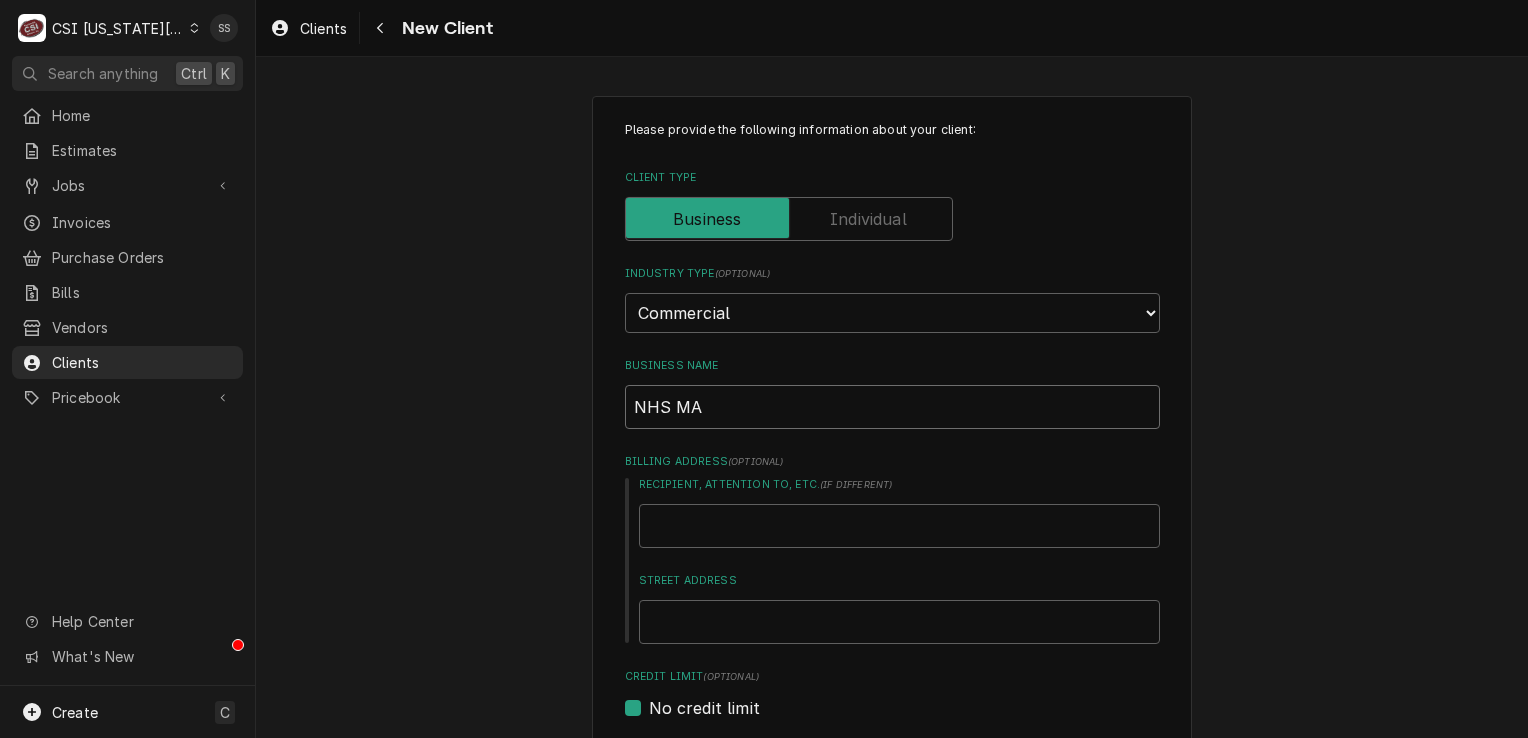 type on "x" 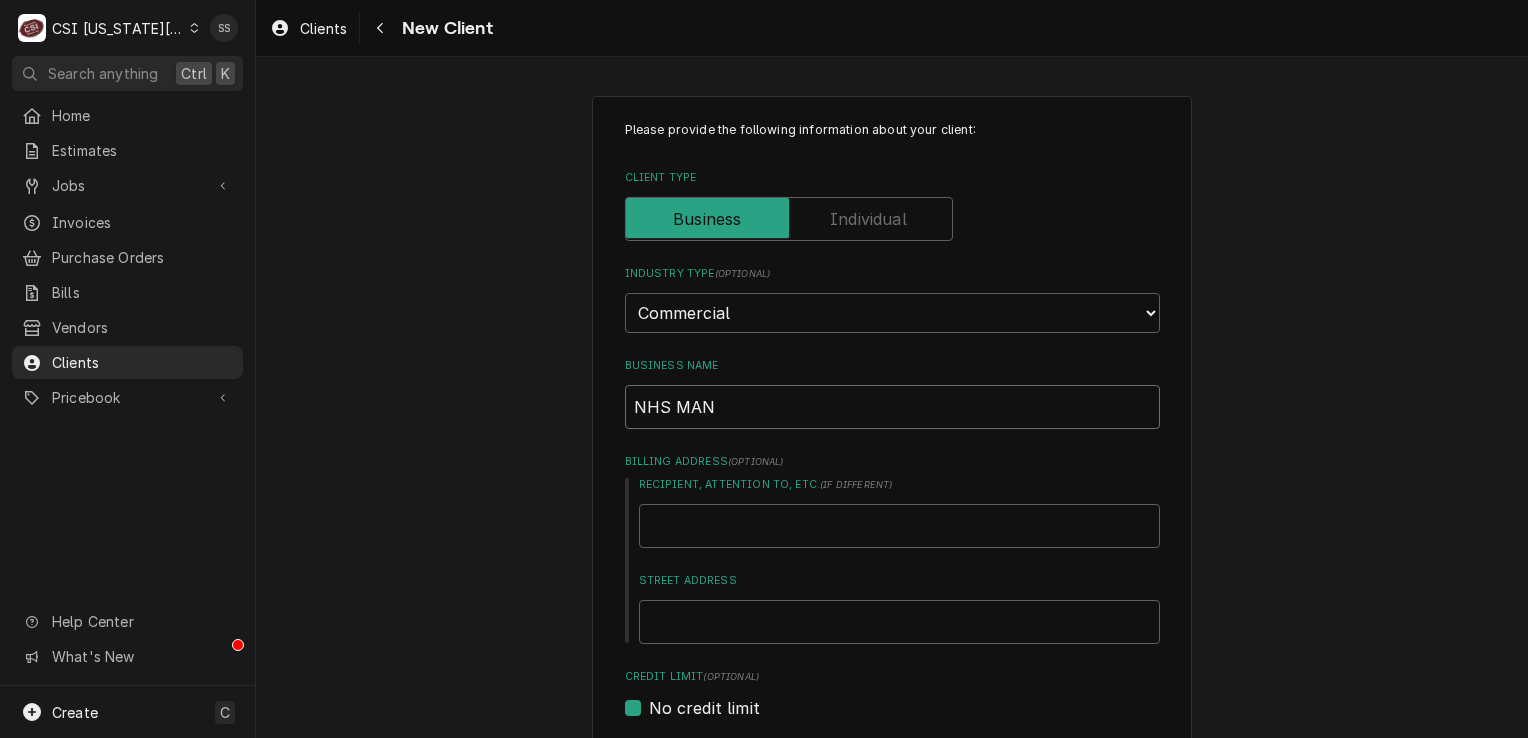 type on "x" 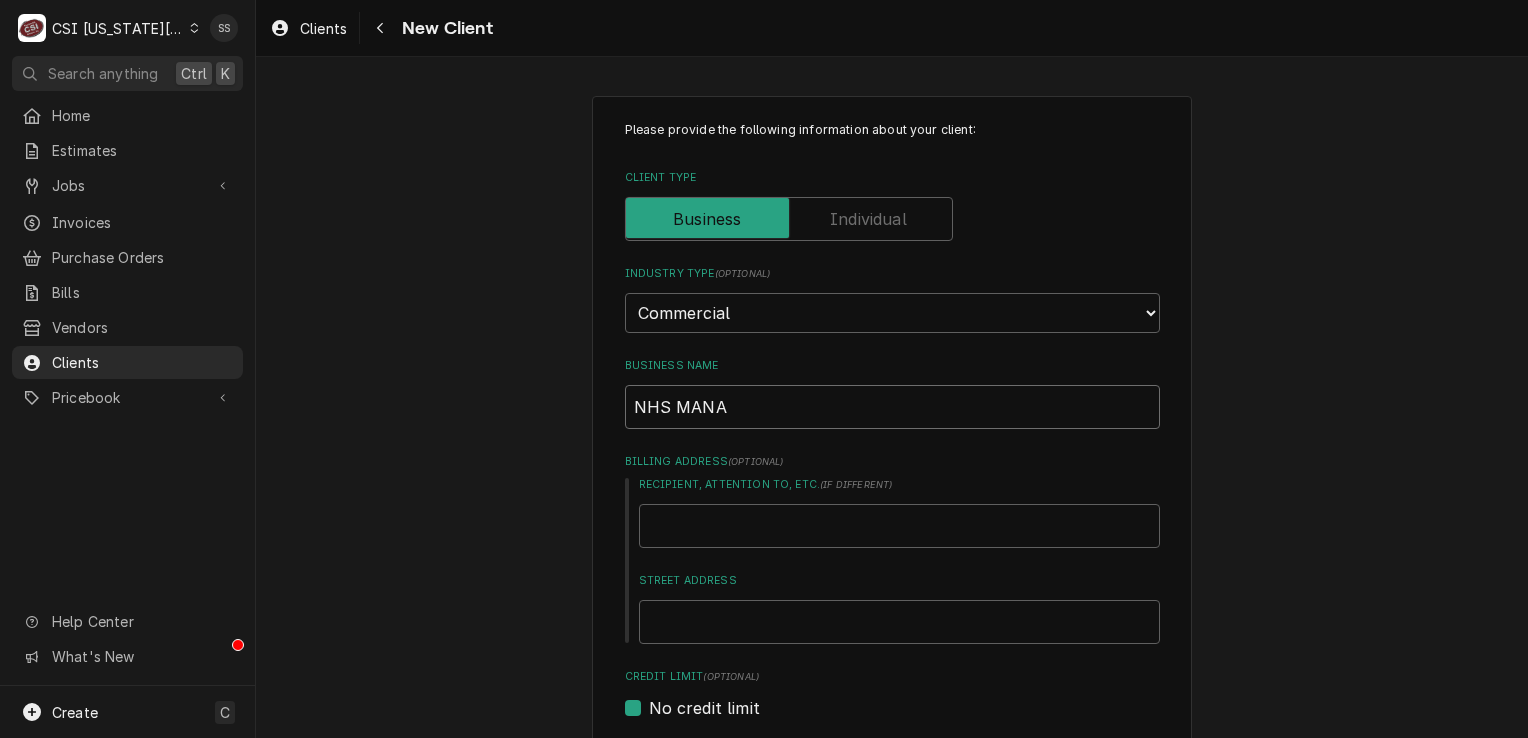 type on "x" 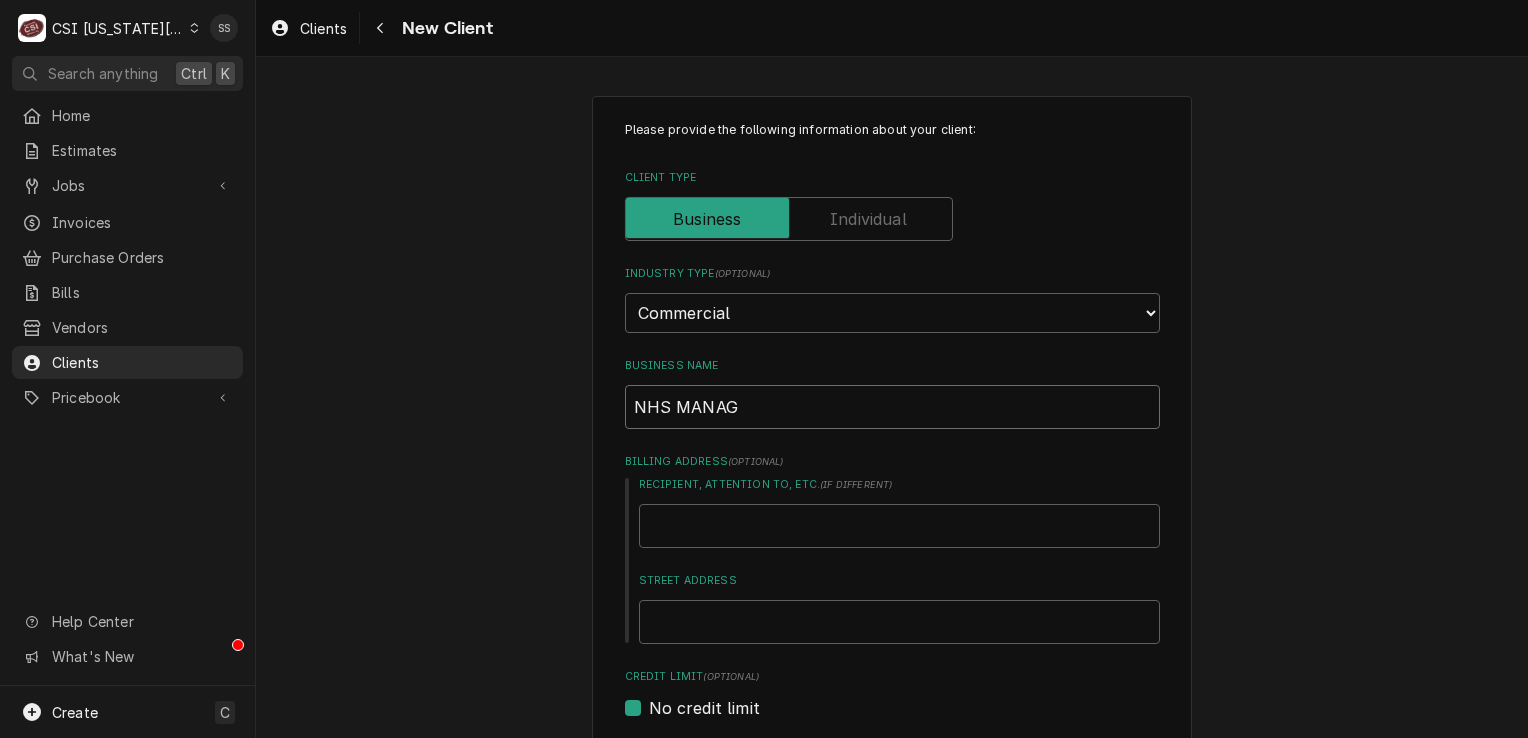 type on "x" 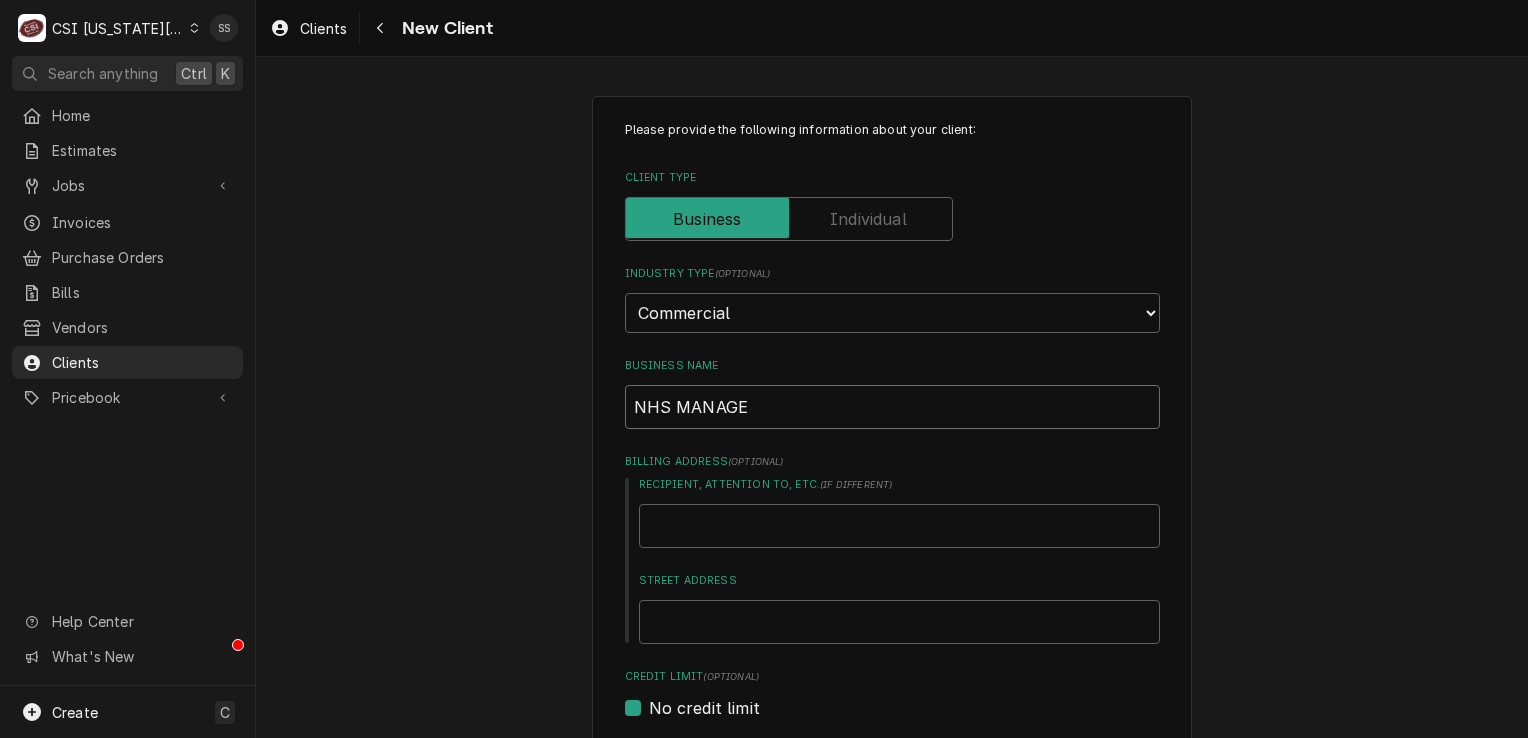 type on "x" 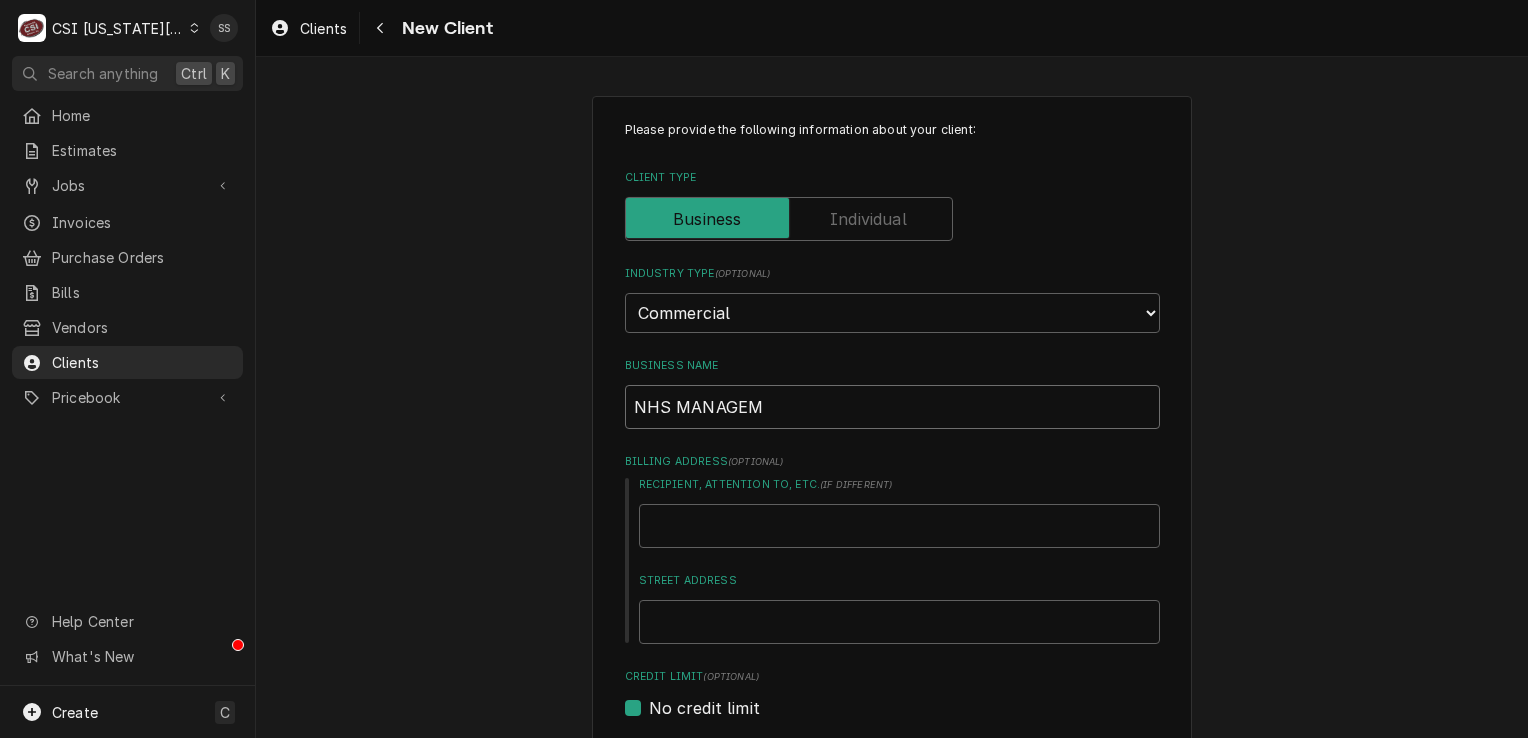 type on "x" 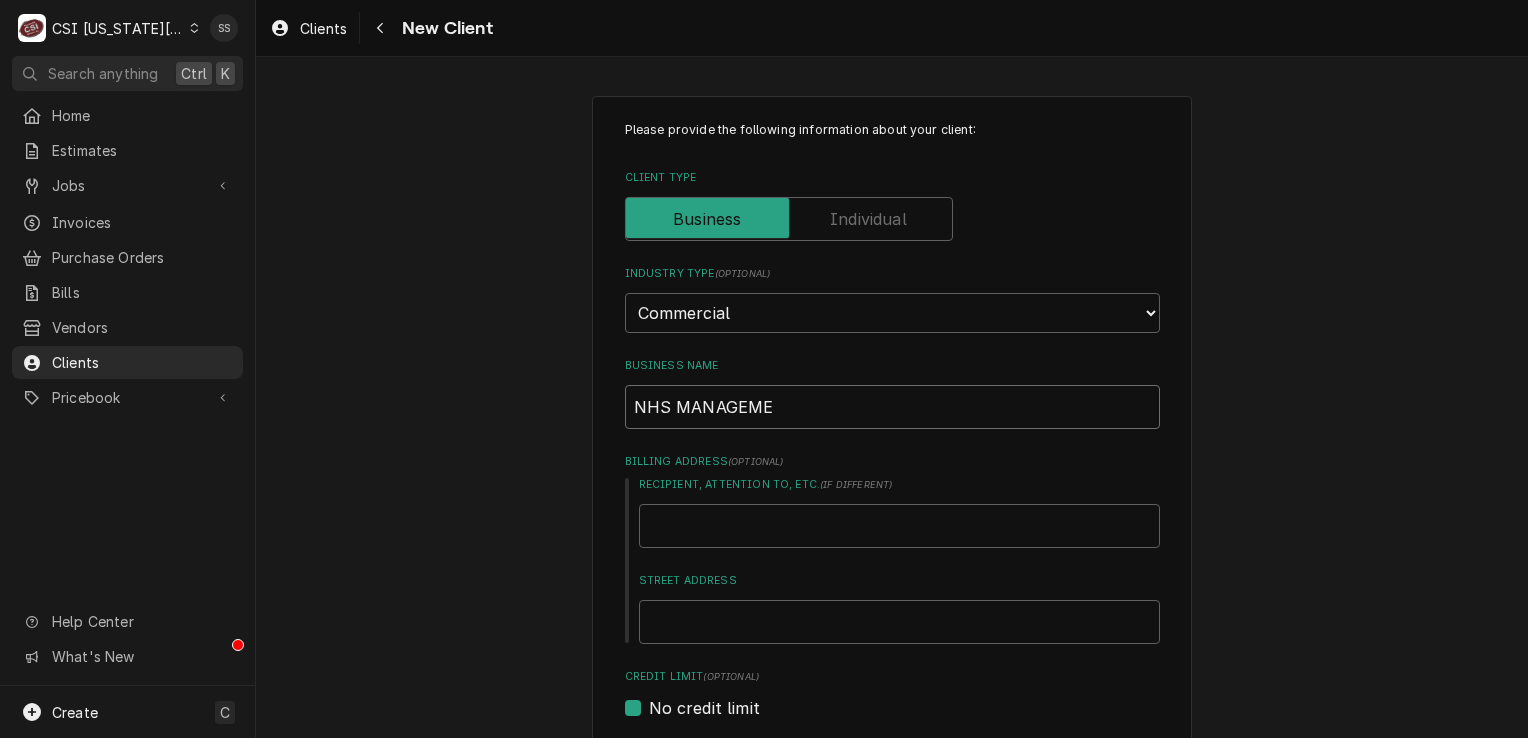 type on "x" 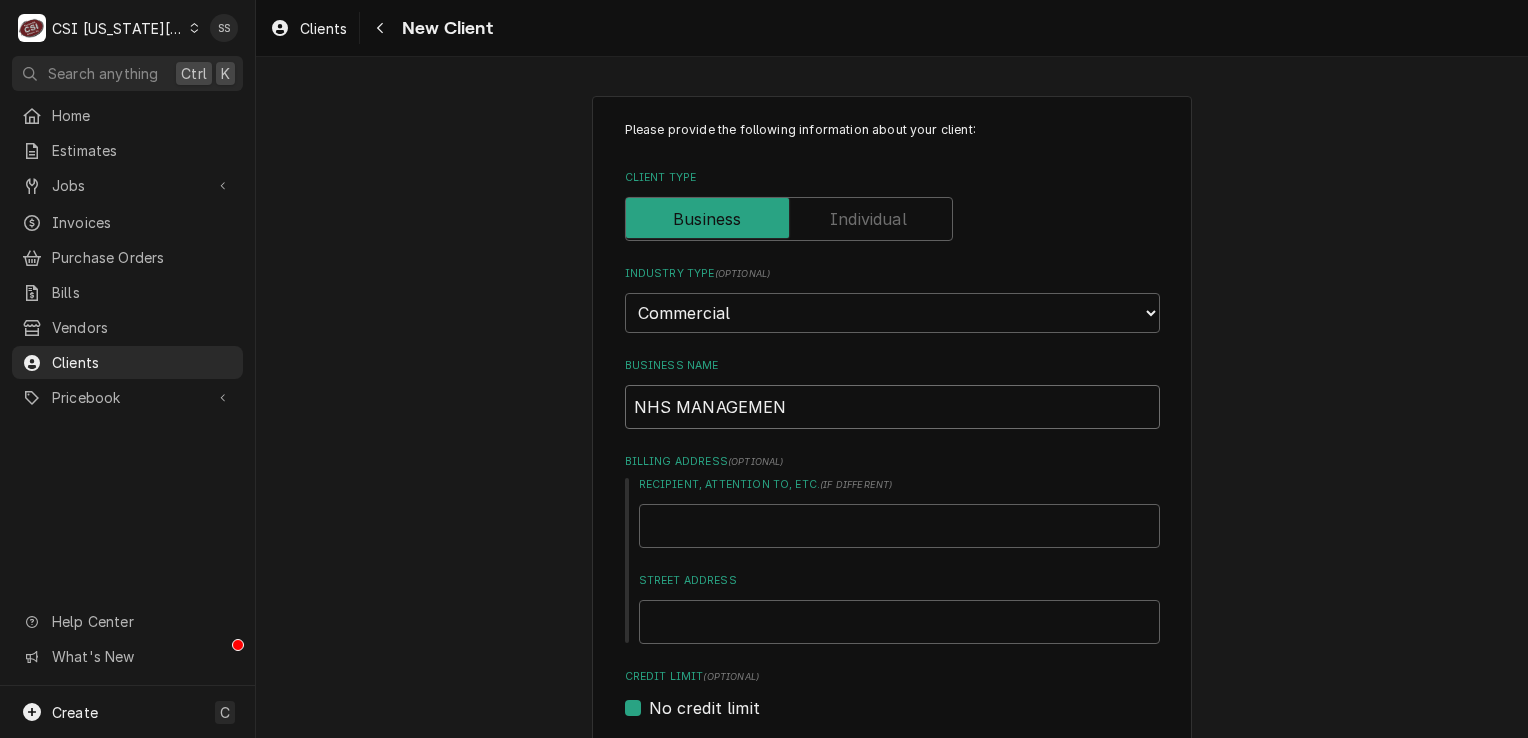type on "x" 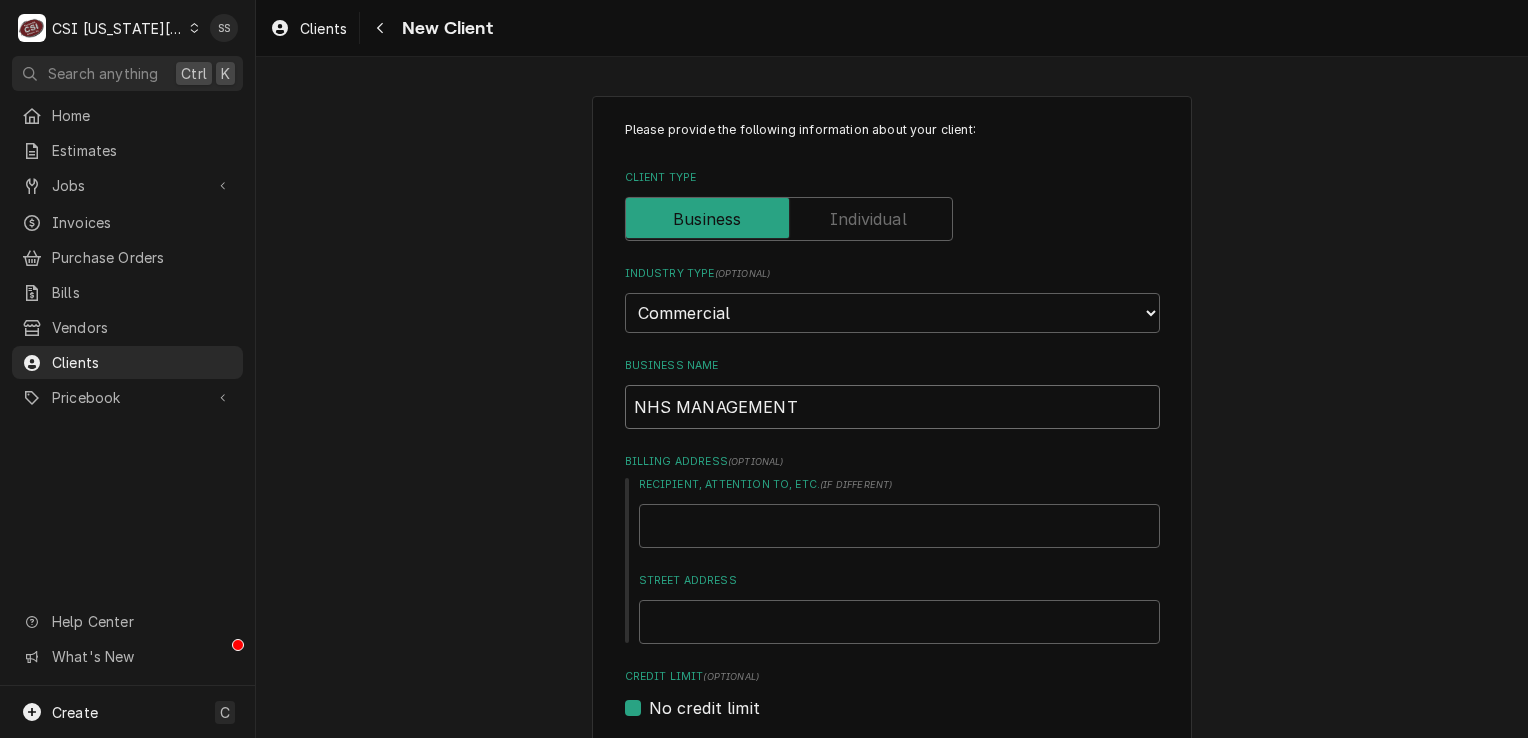 type on "NHS MANAGEMENT" 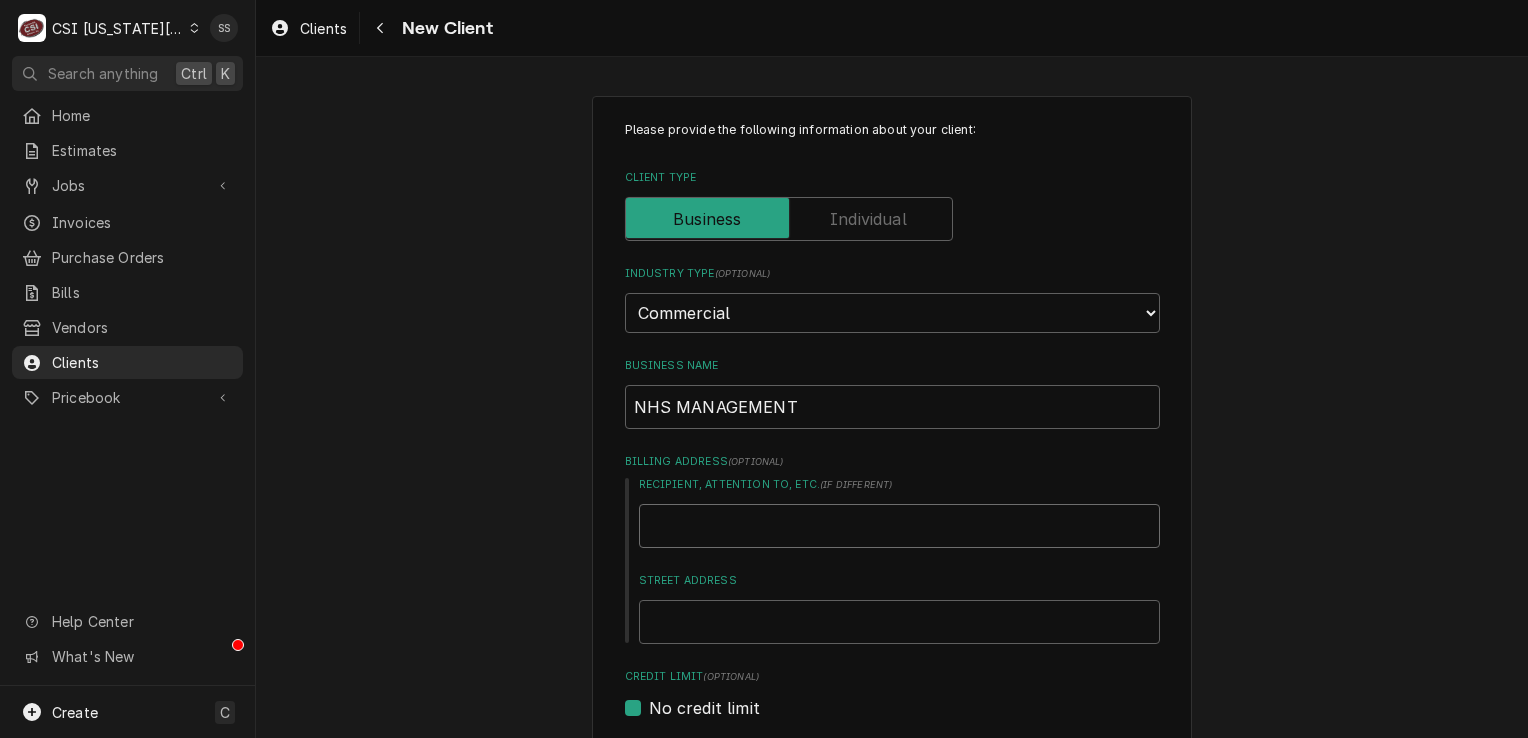 click on "Recipient, Attention To, etc.  ( if different )" at bounding box center (899, 526) 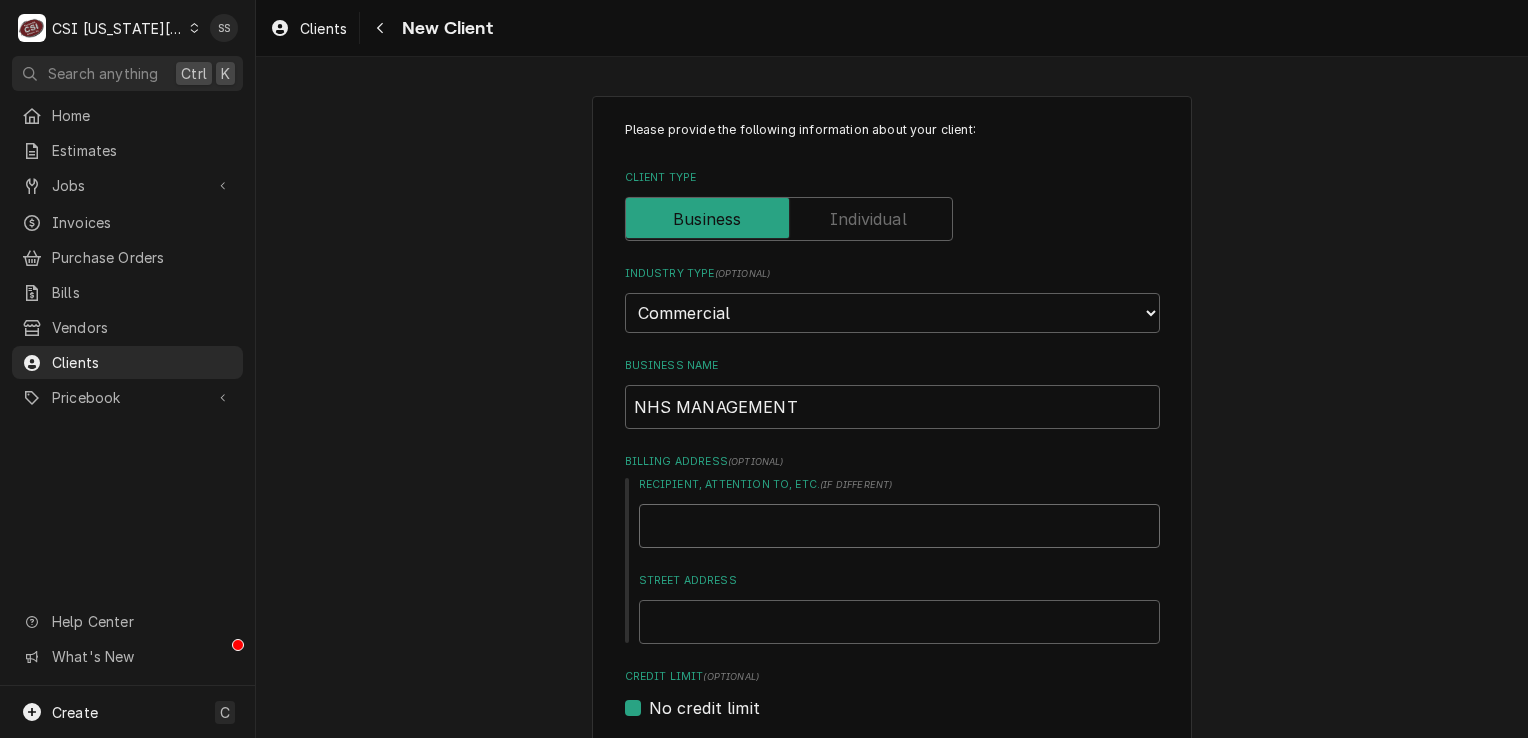 type on "x" 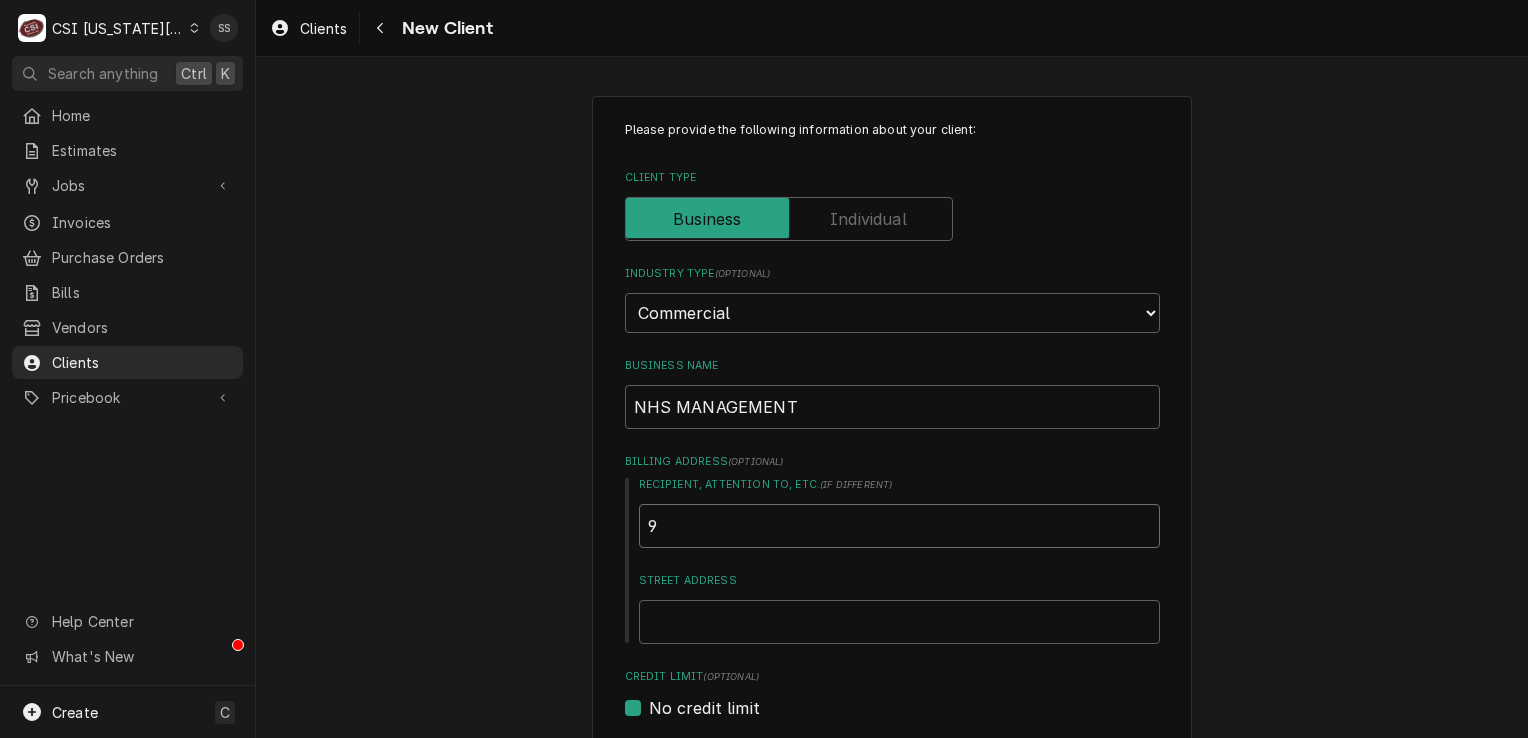 type on "x" 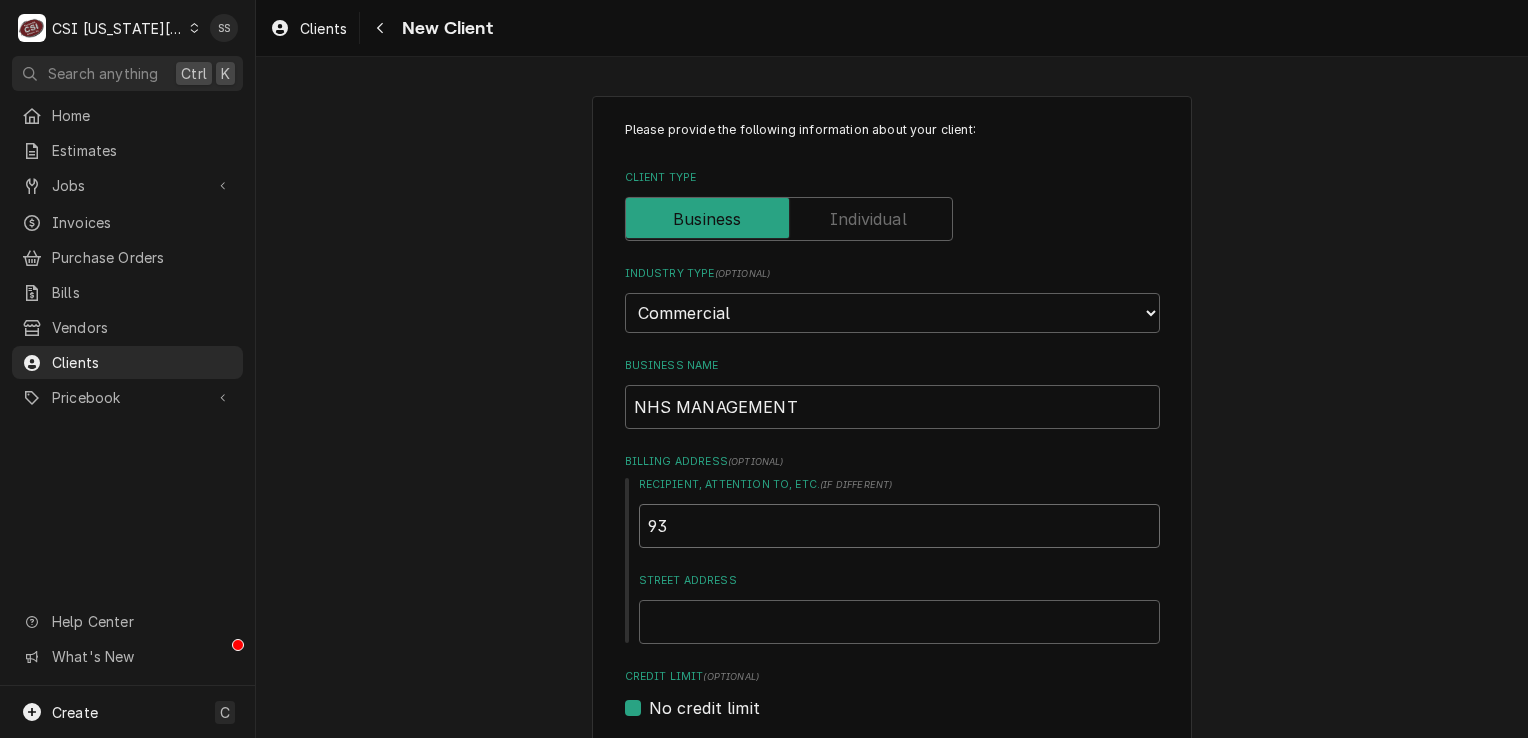 type on "x" 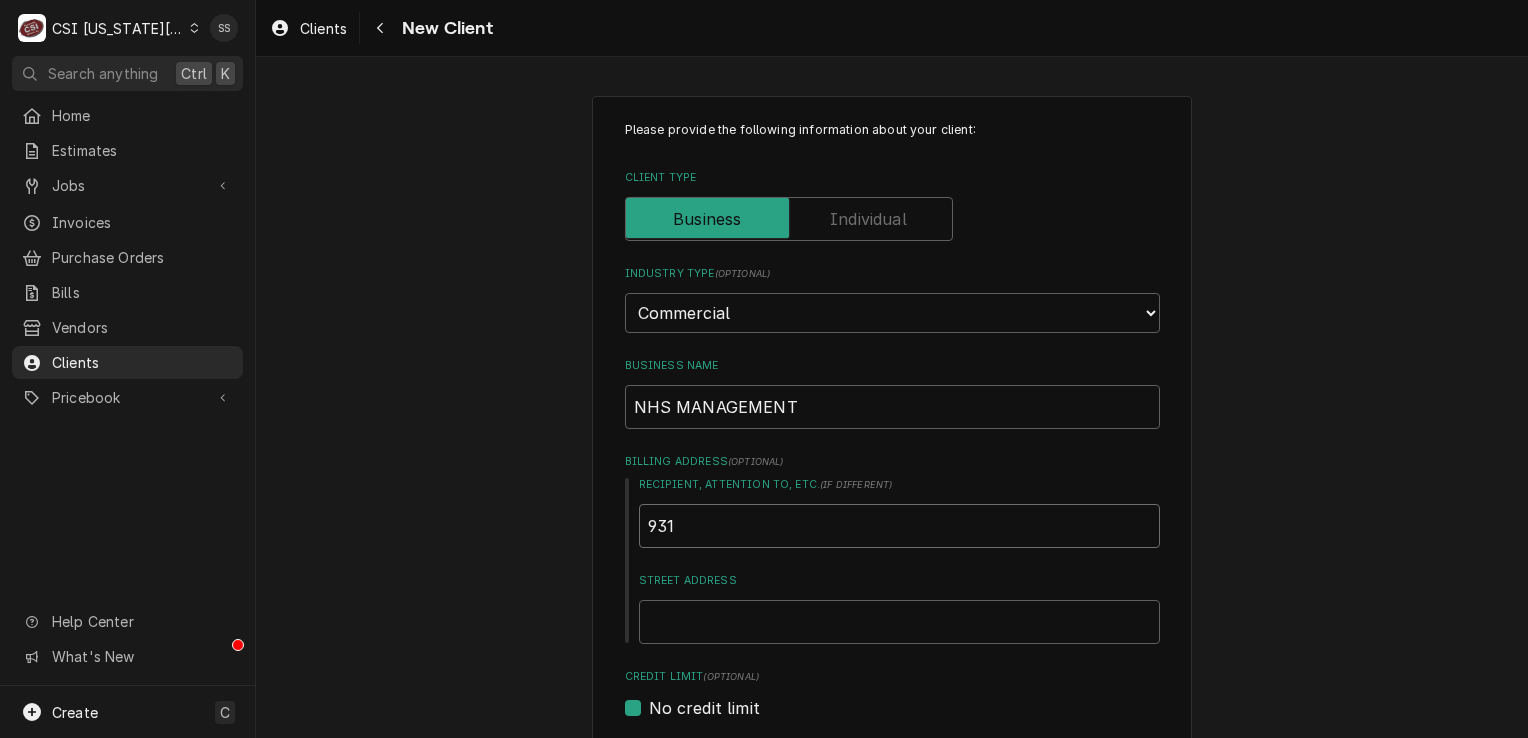 type on "x" 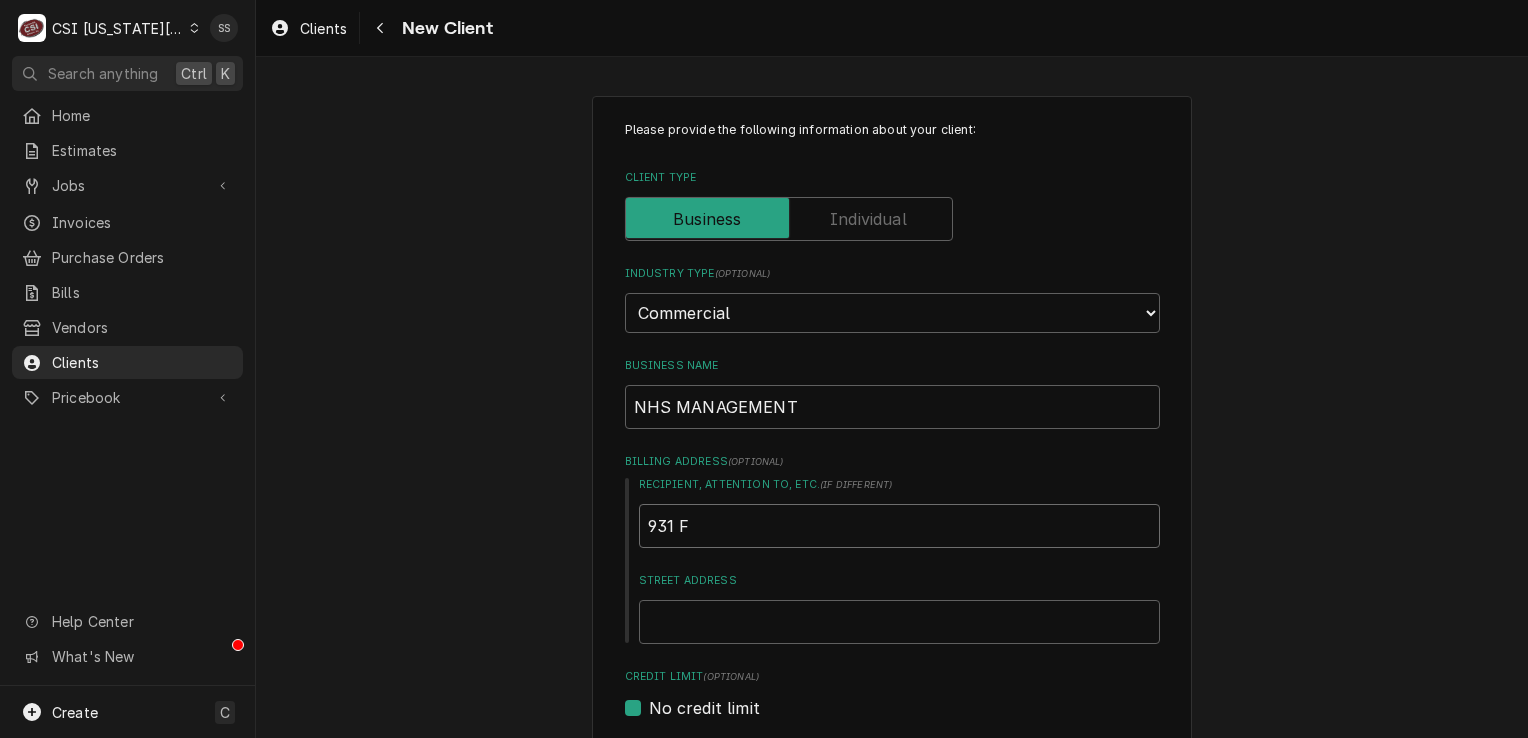 type on "x" 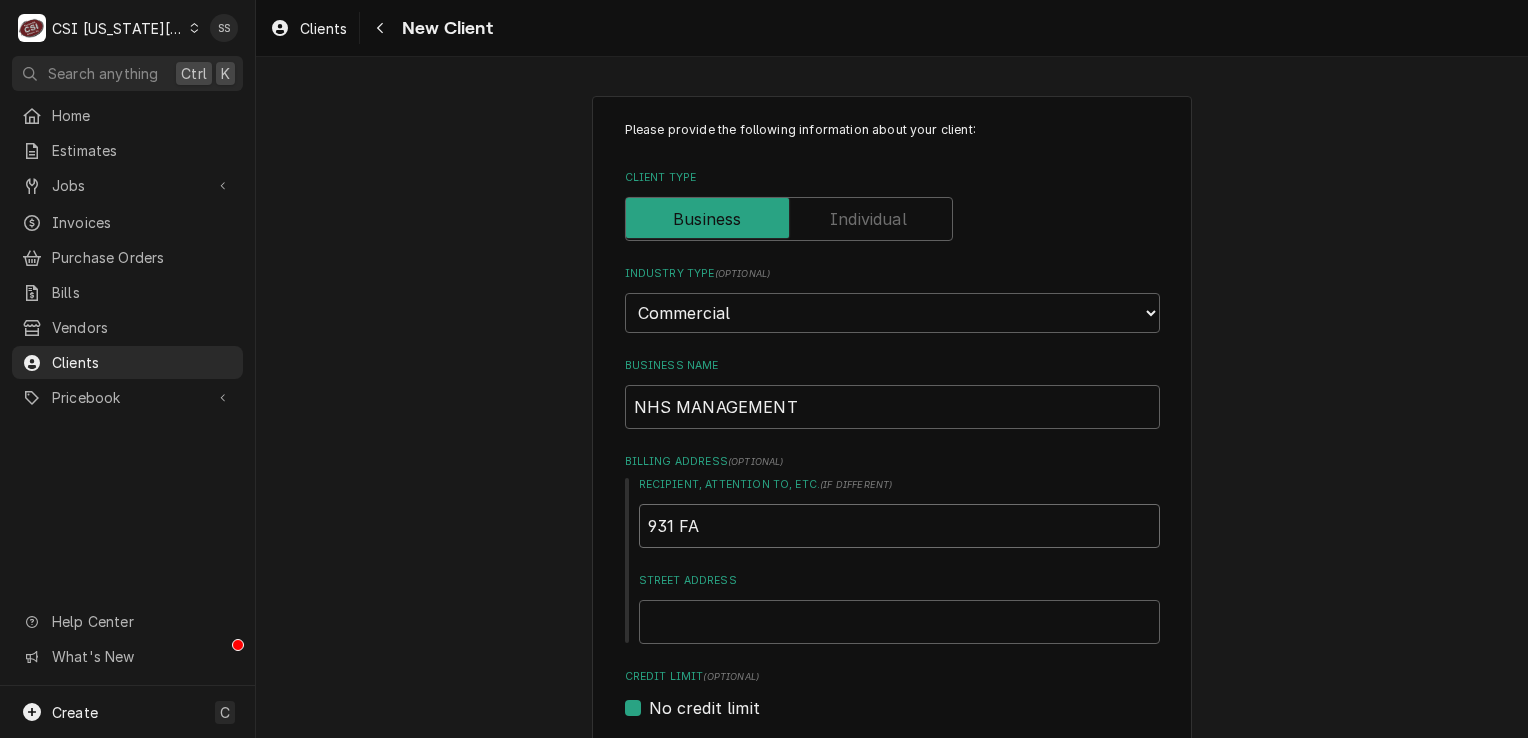 type on "x" 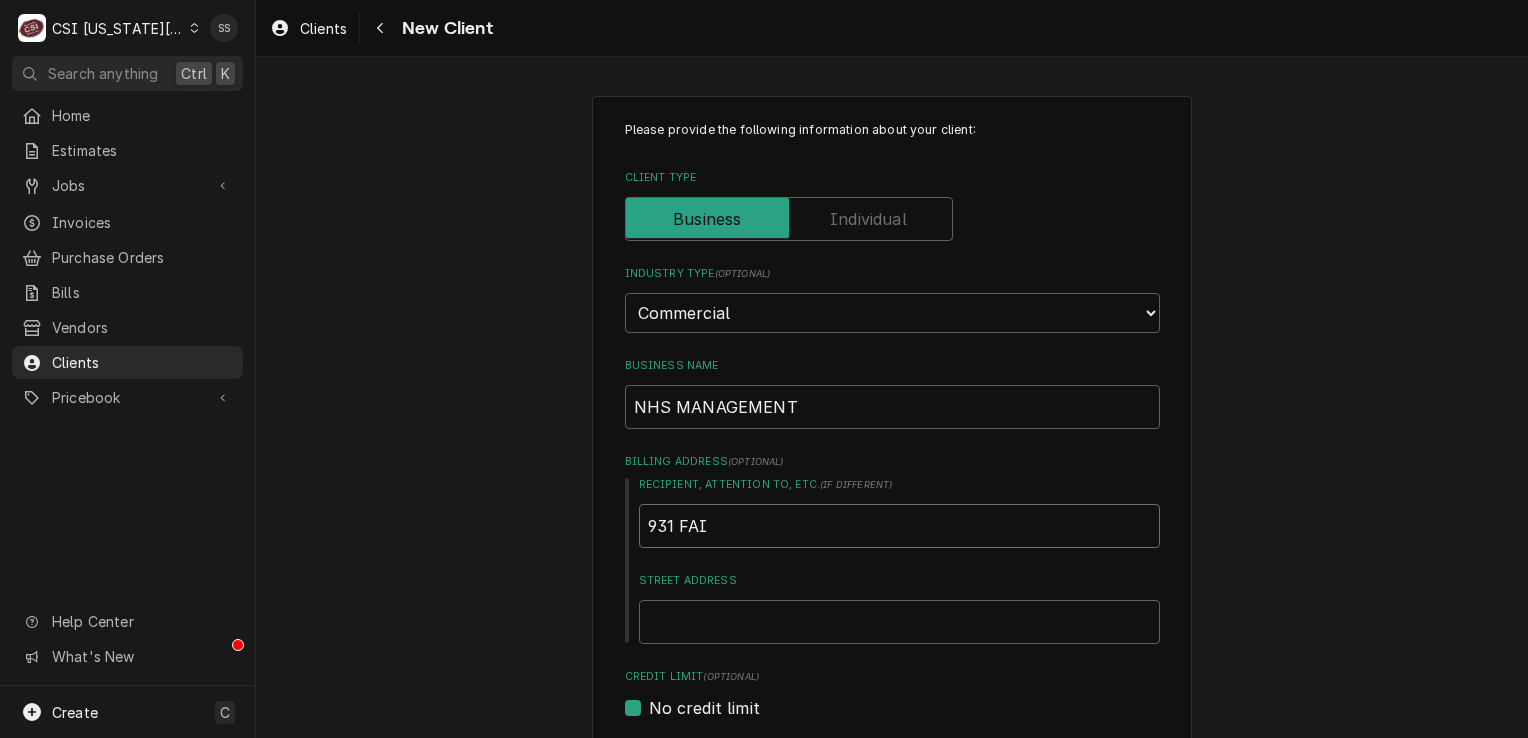 type on "x" 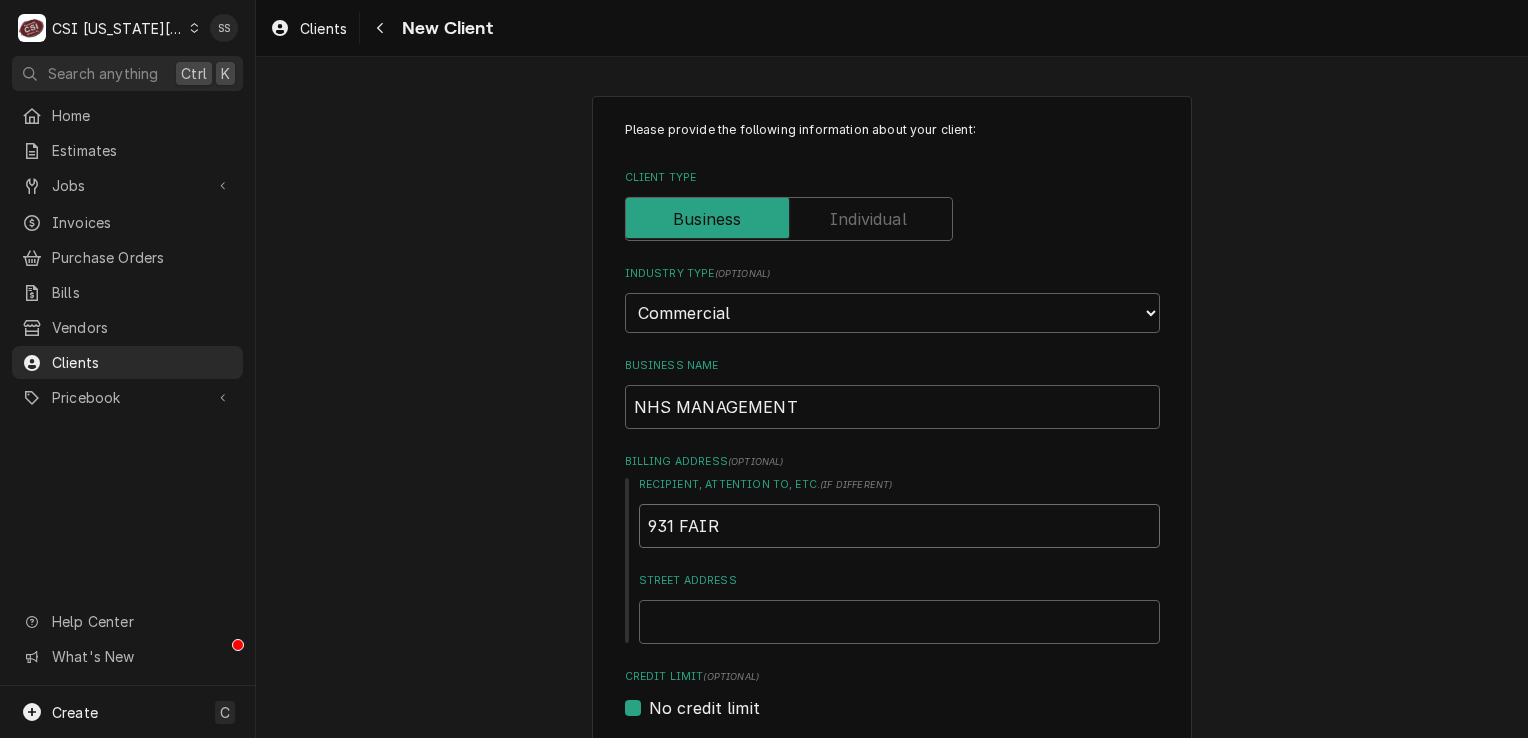 type on "x" 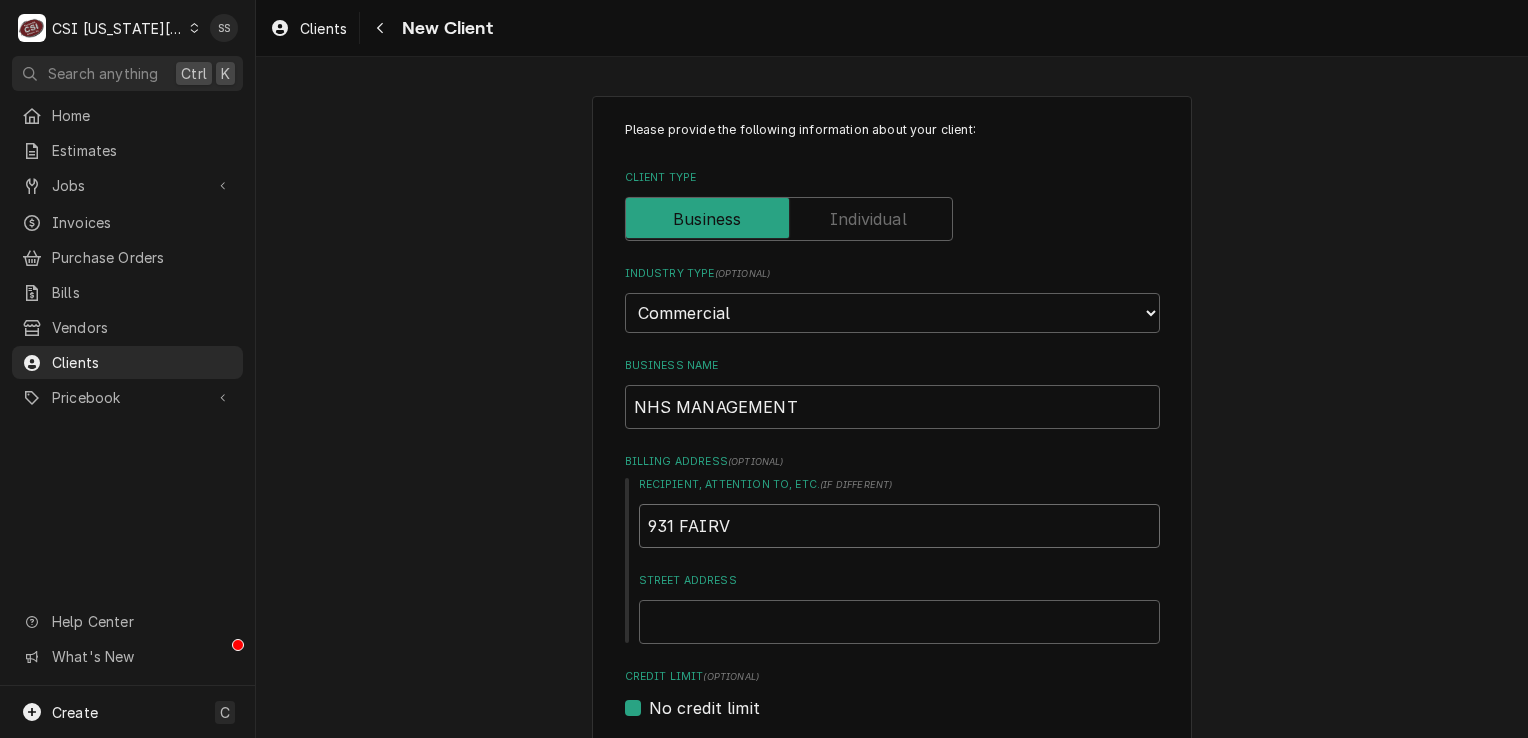 type on "x" 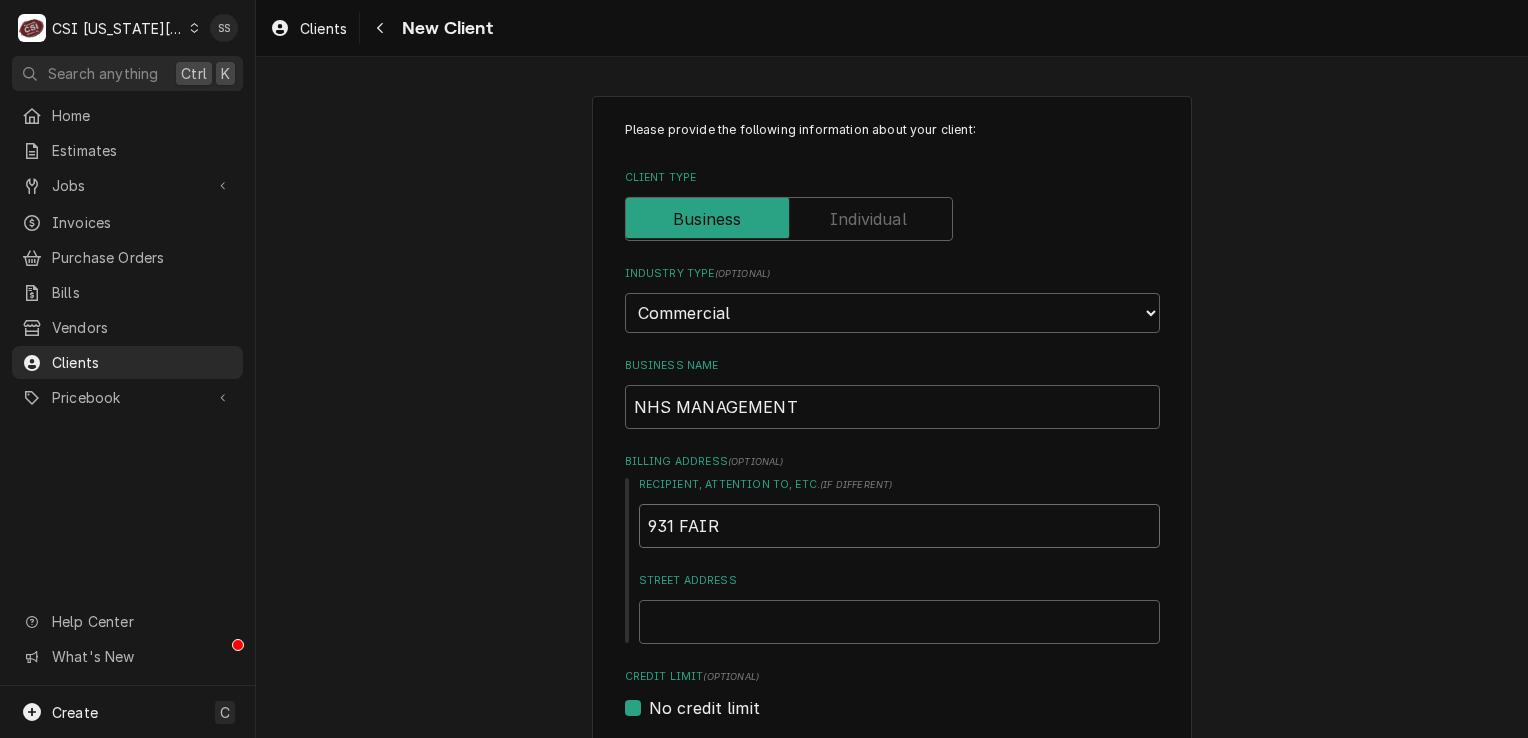 type on "x" 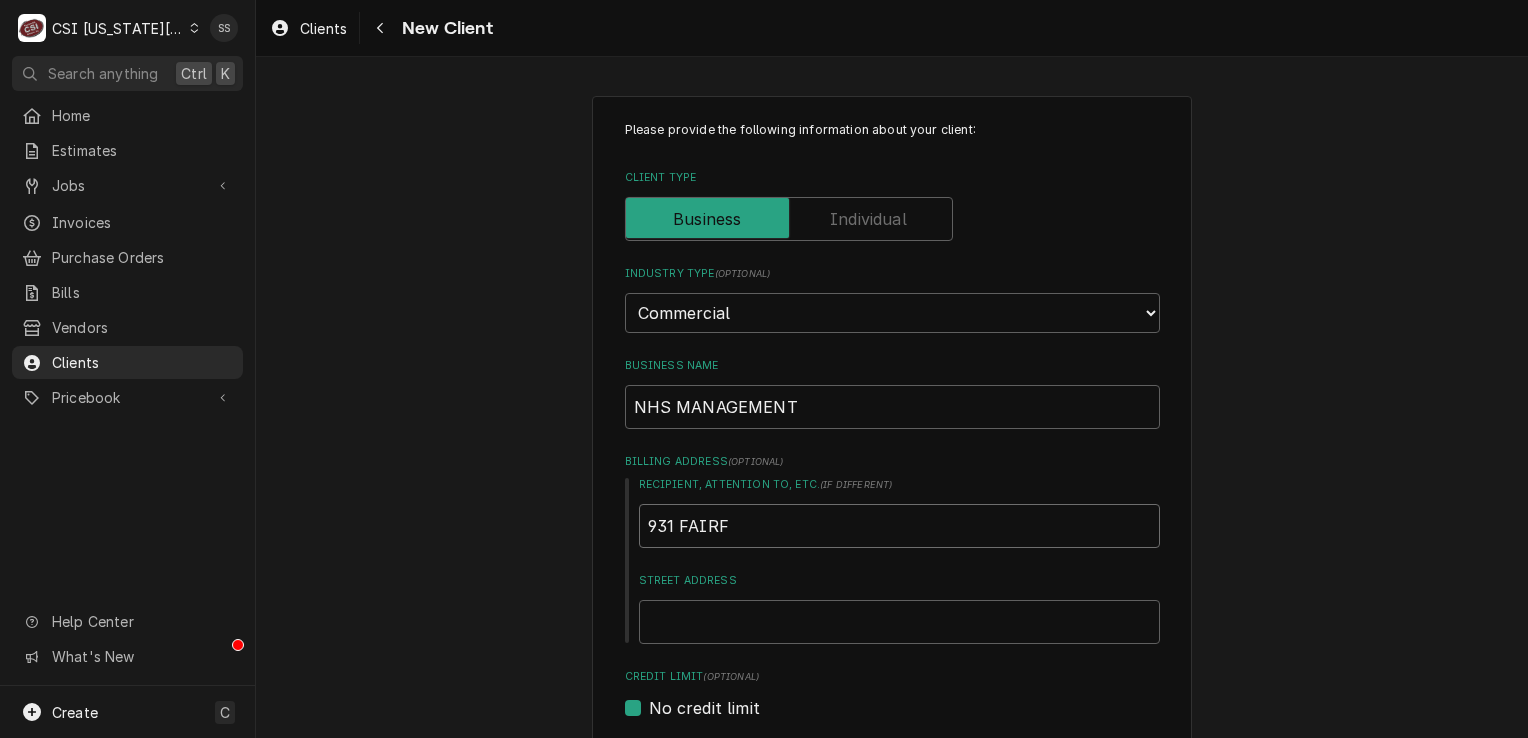 type on "x" 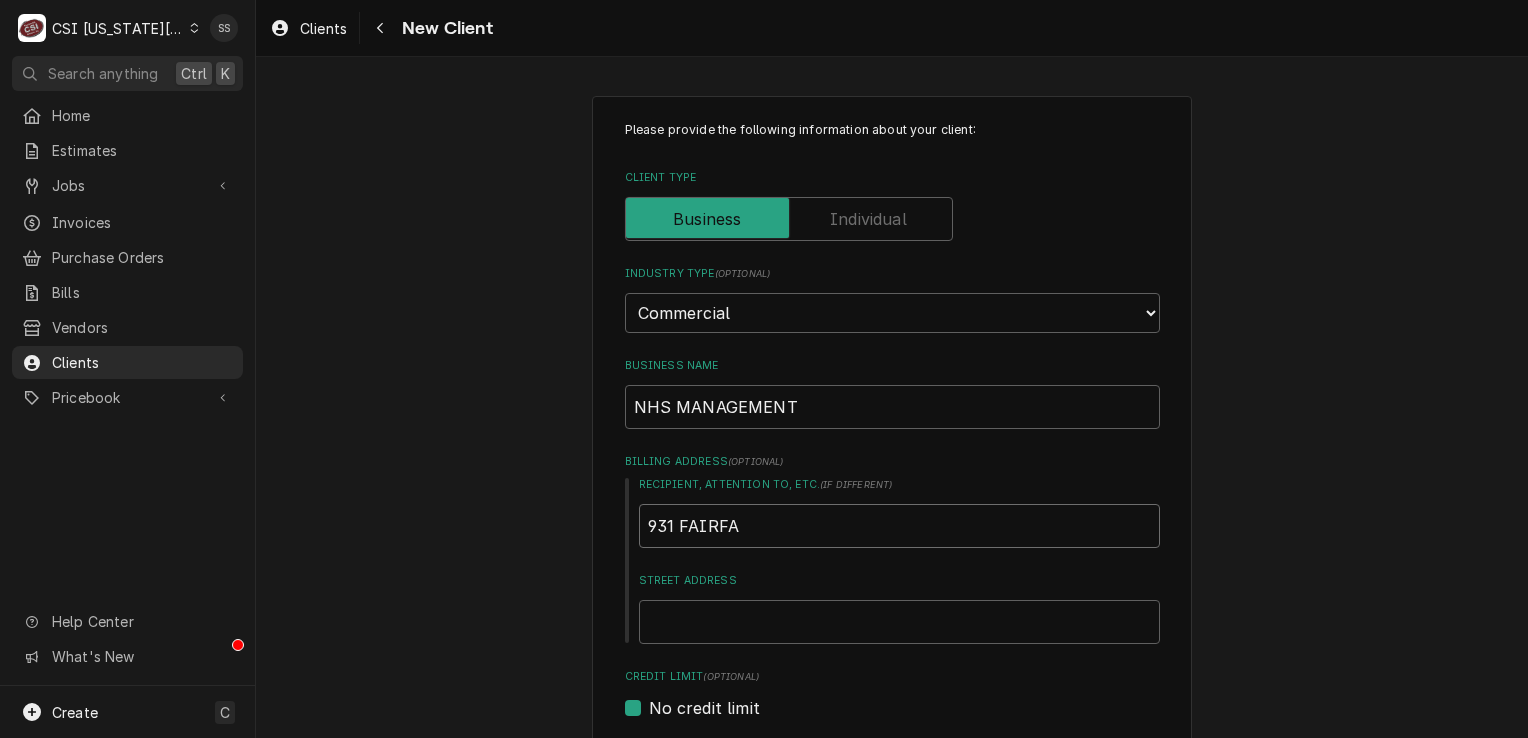 type on "x" 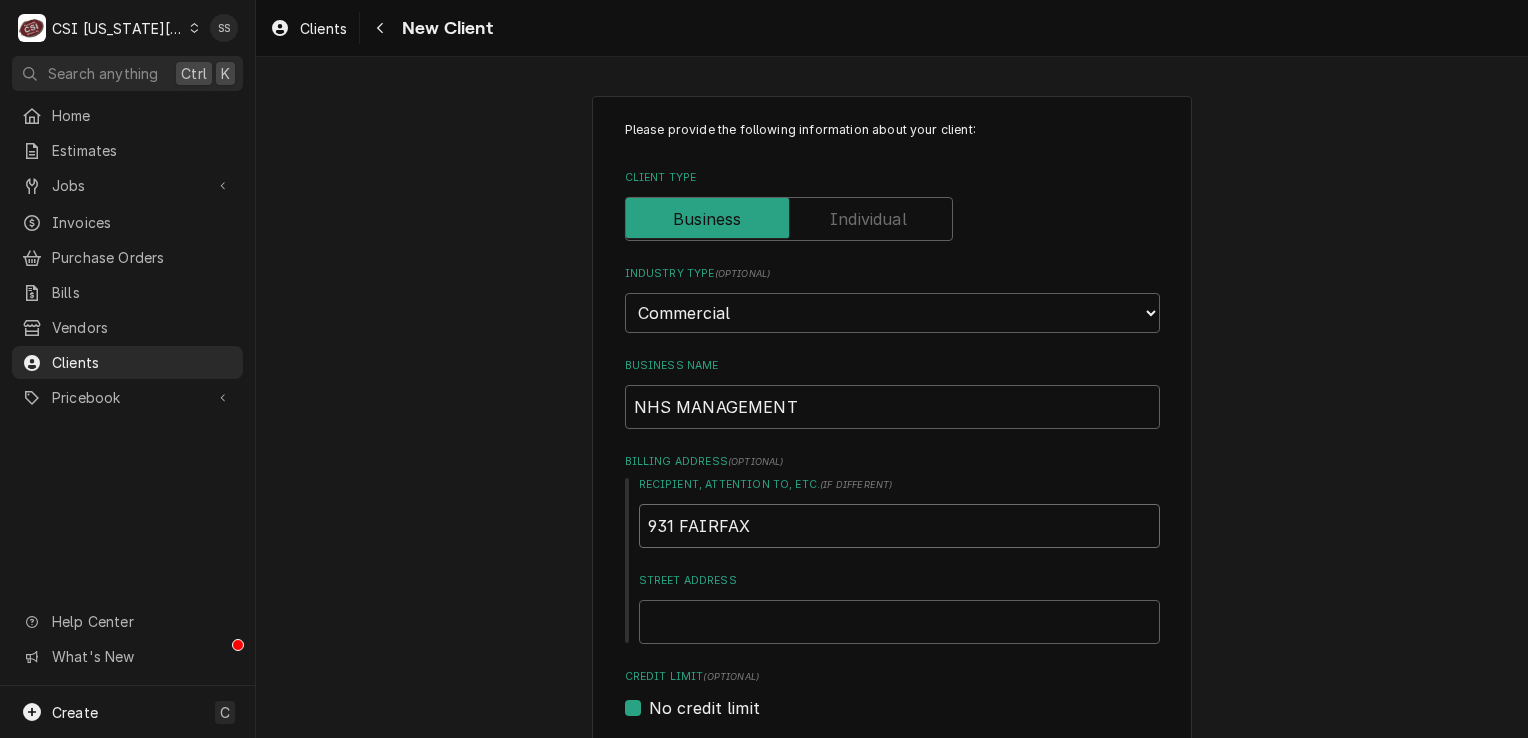 type on "x" 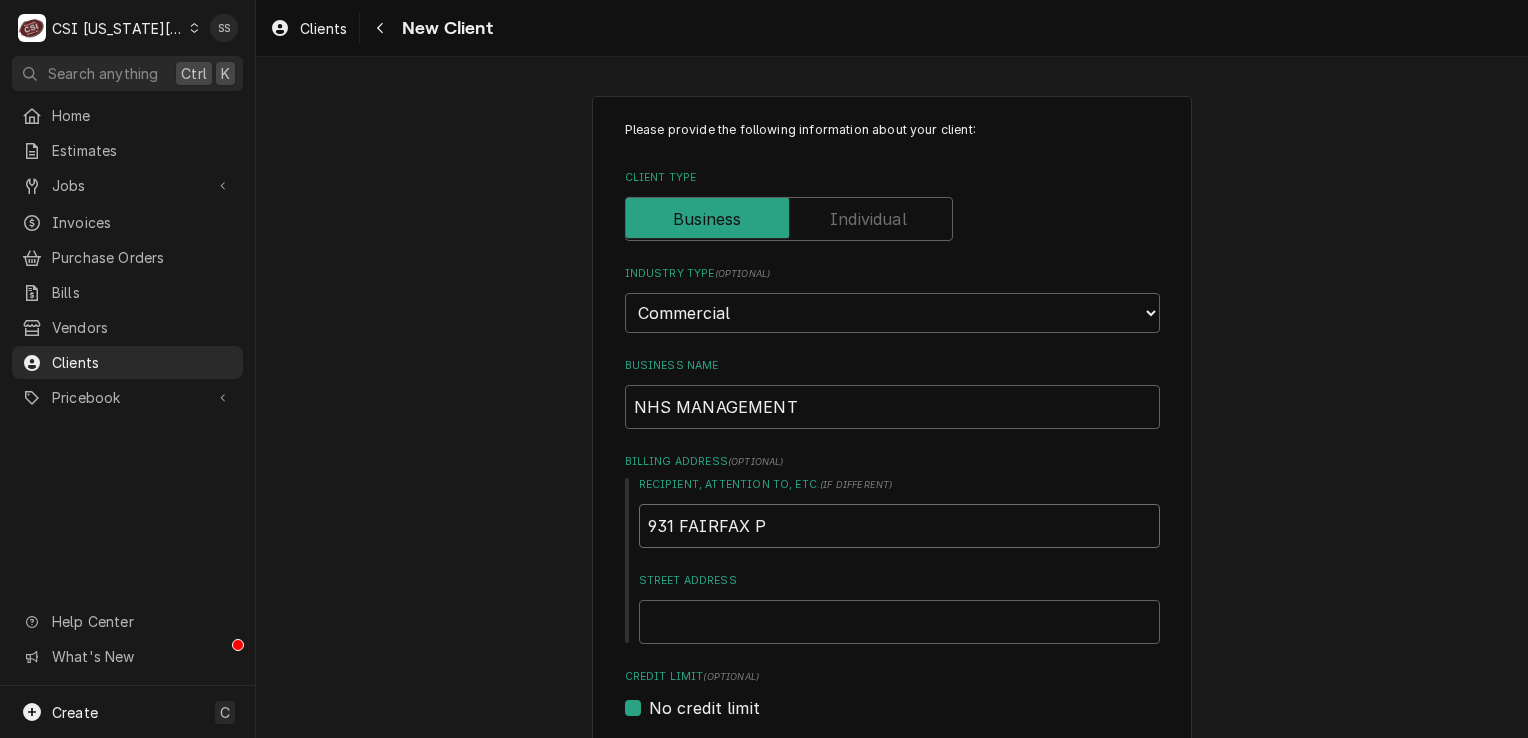type on "x" 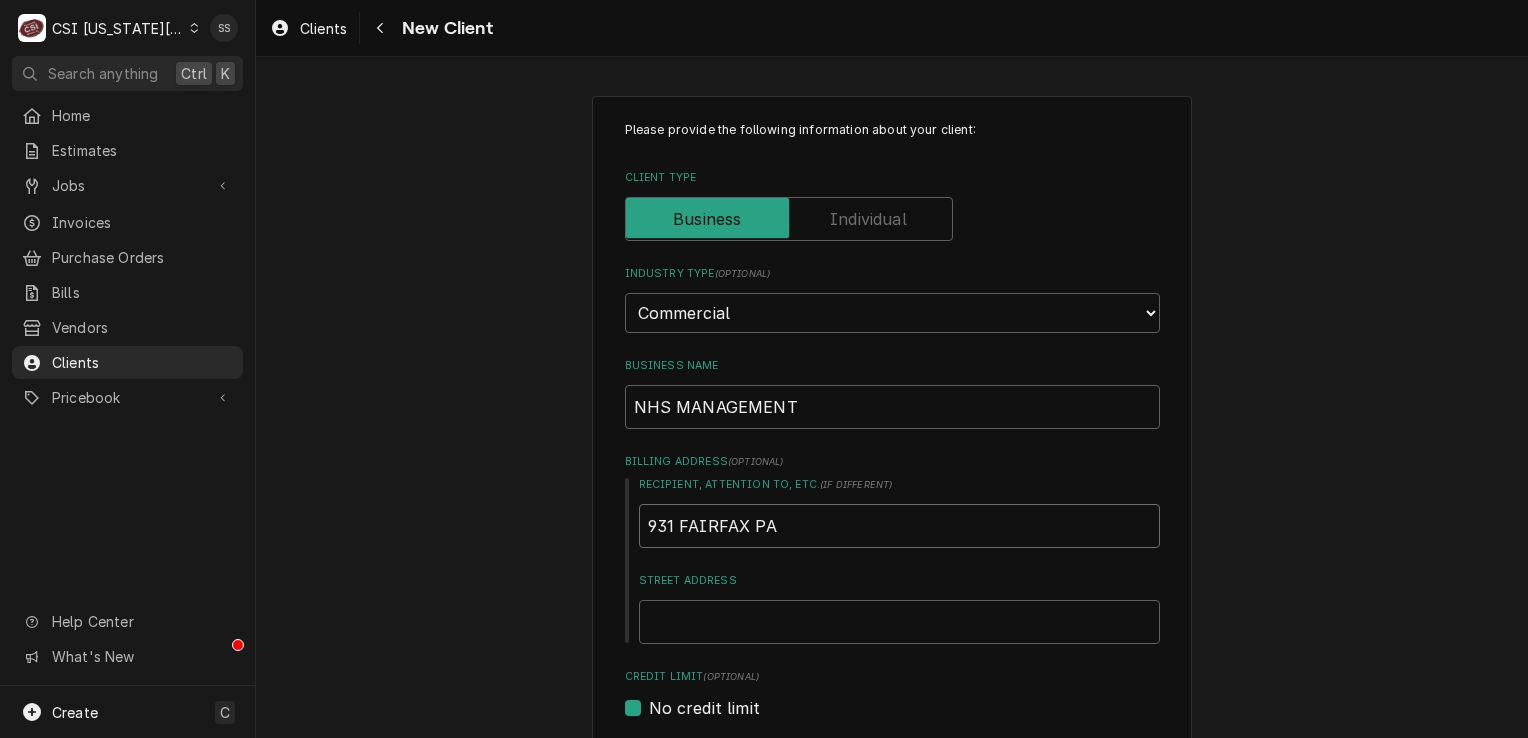 type on "x" 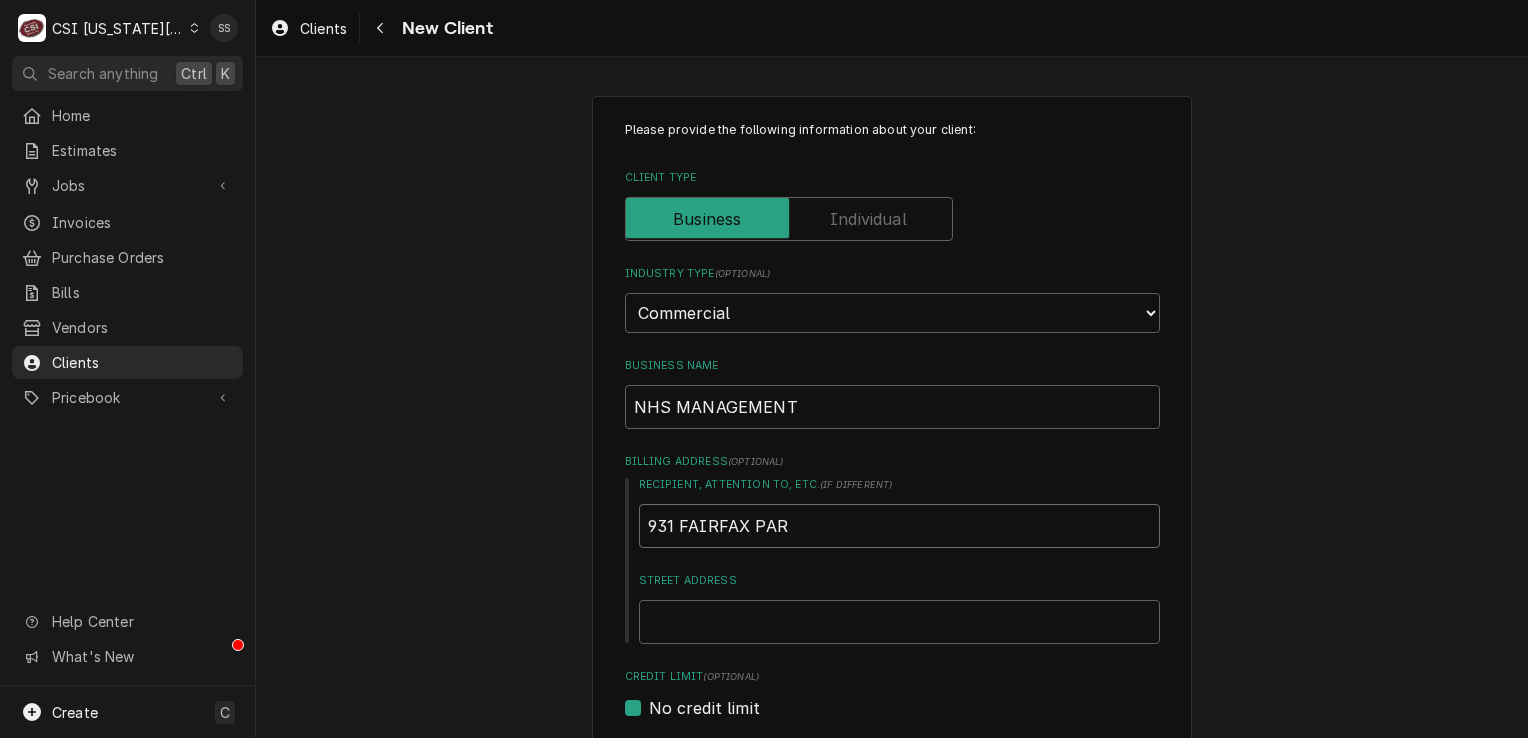 type on "x" 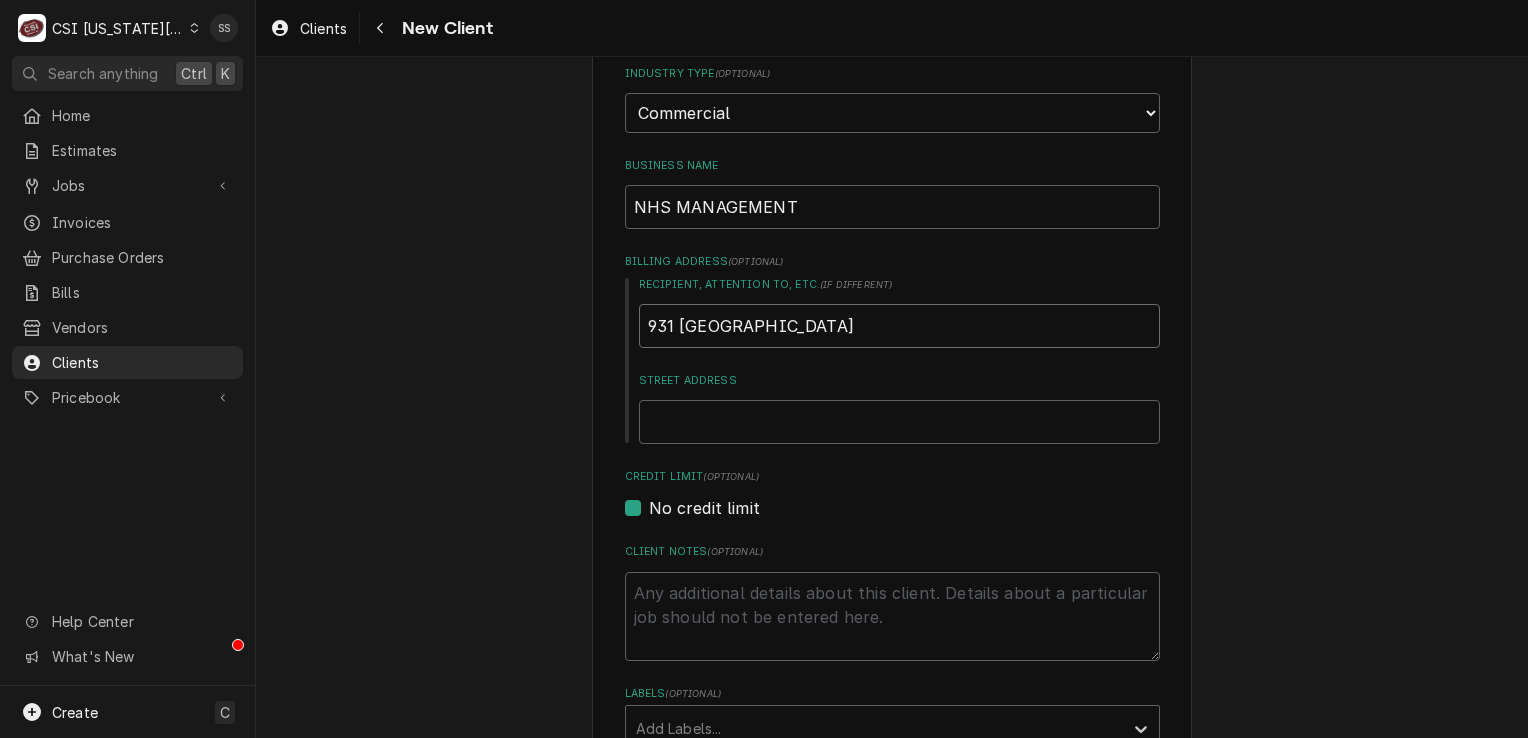 scroll, scrollTop: 300, scrollLeft: 0, axis: vertical 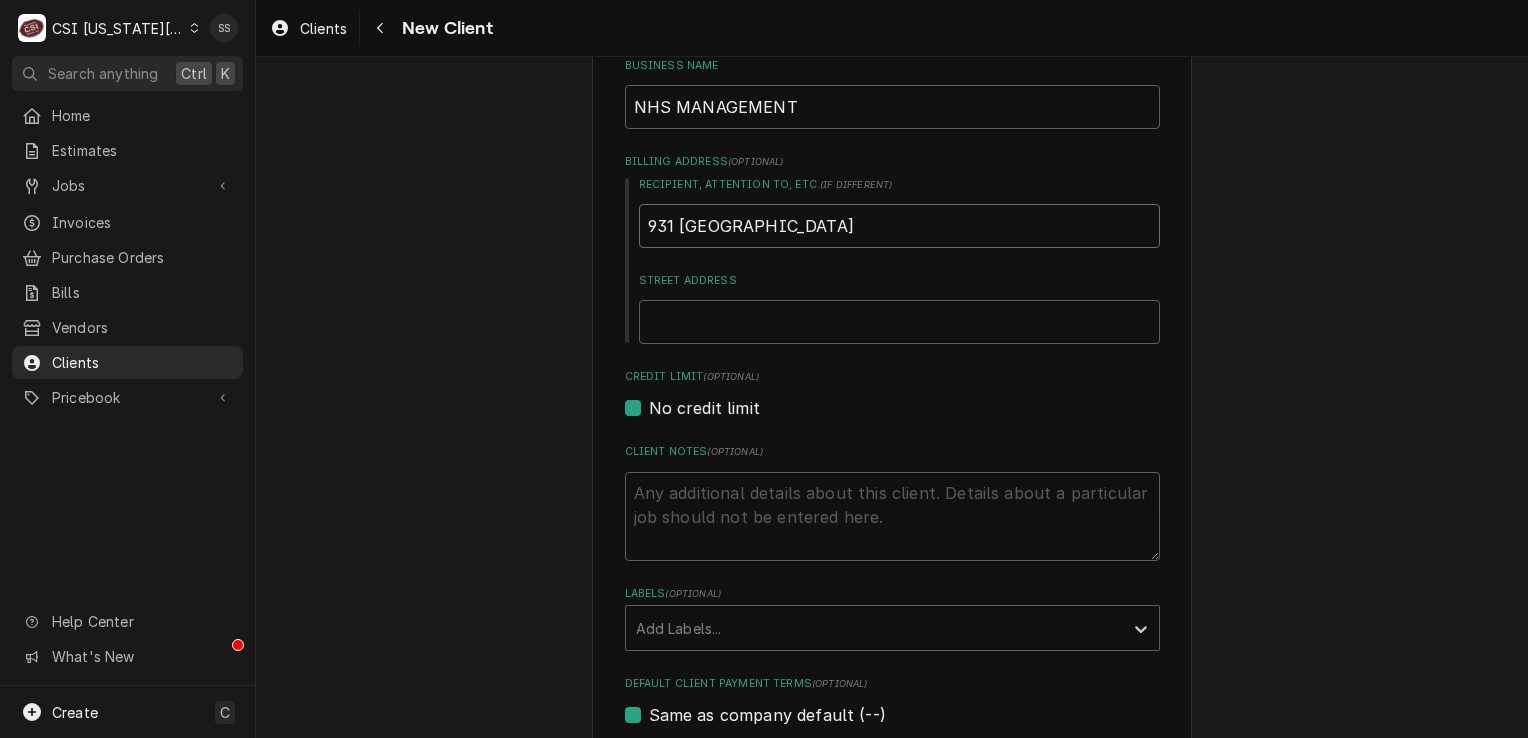 drag, startPoint x: 800, startPoint y: 232, endPoint x: 636, endPoint y: 228, distance: 164.04877 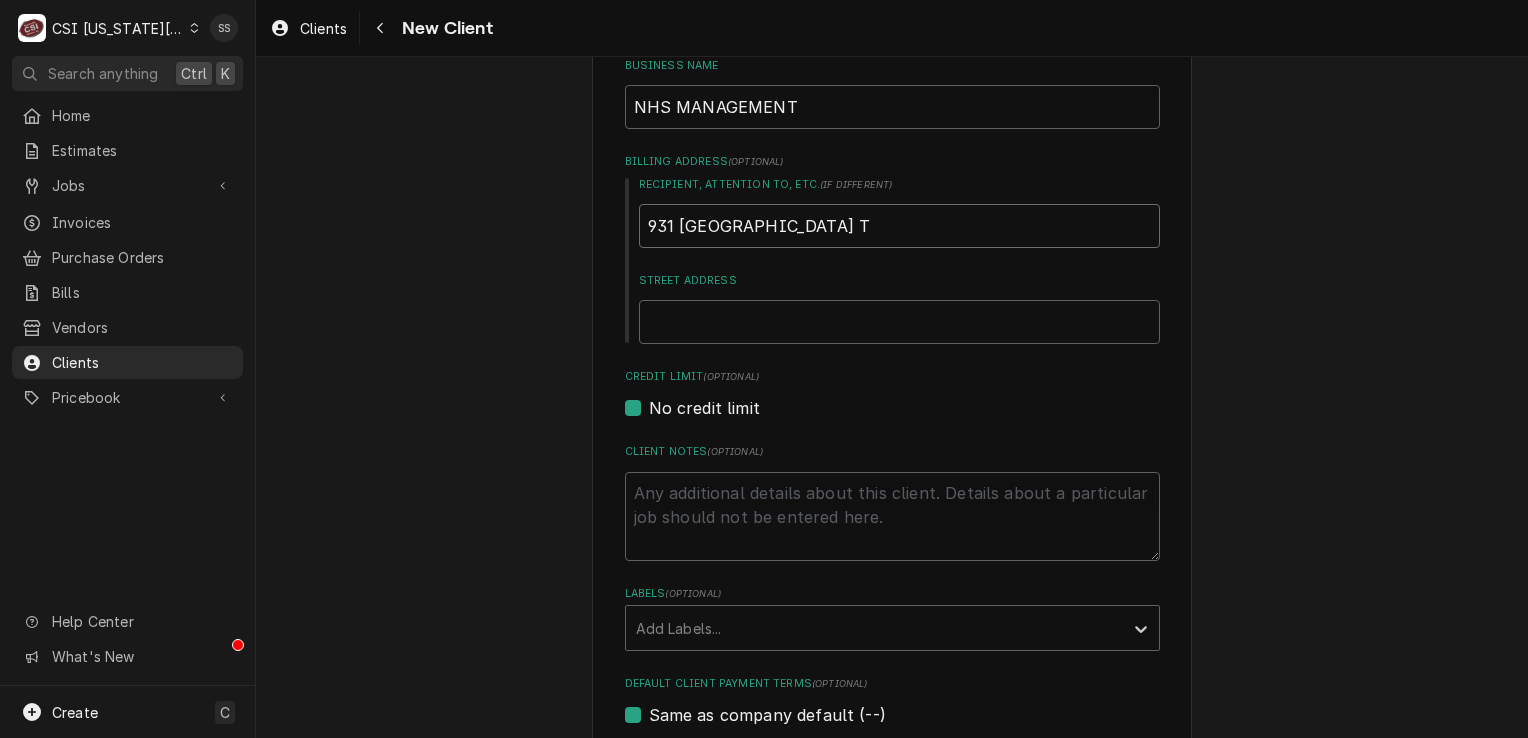 type on "x" 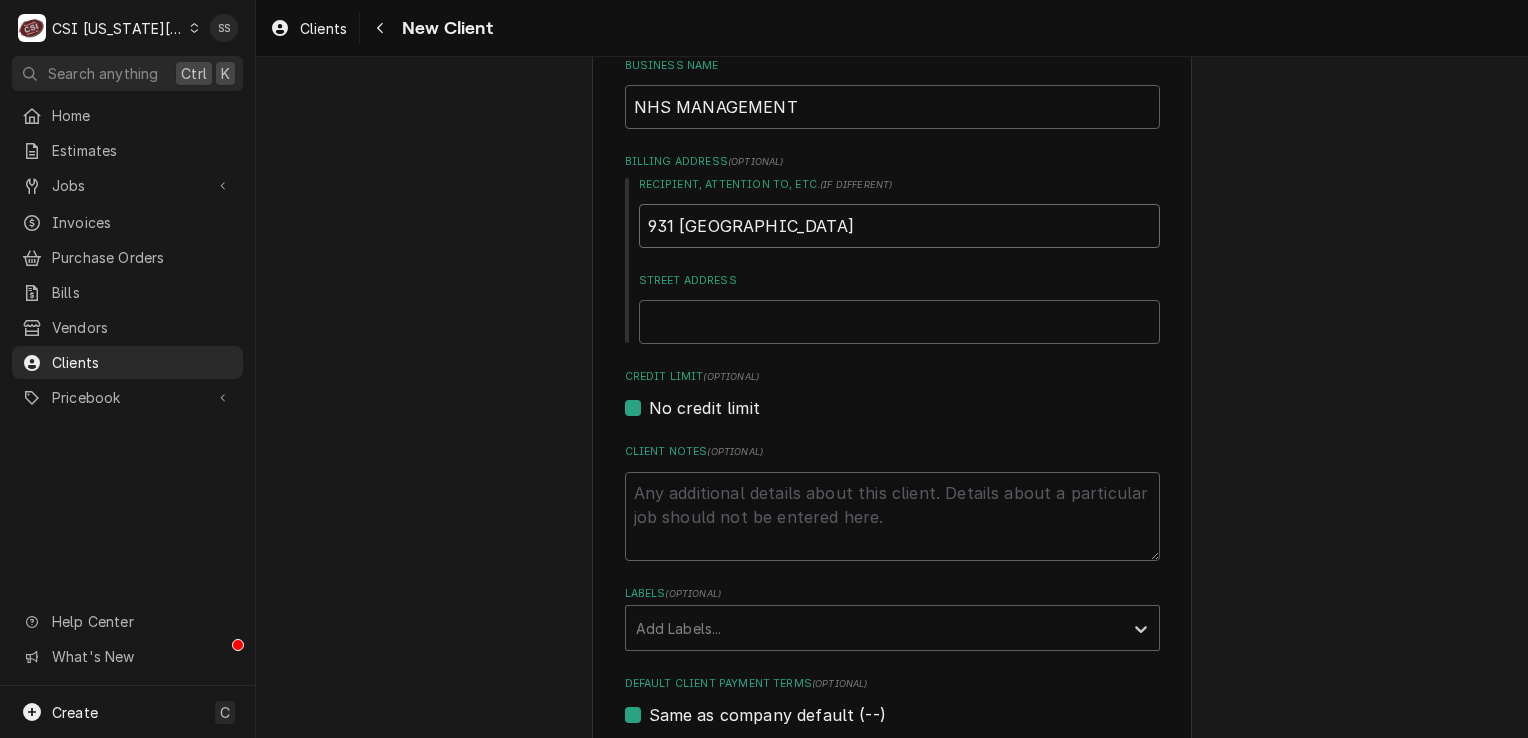 type on "x" 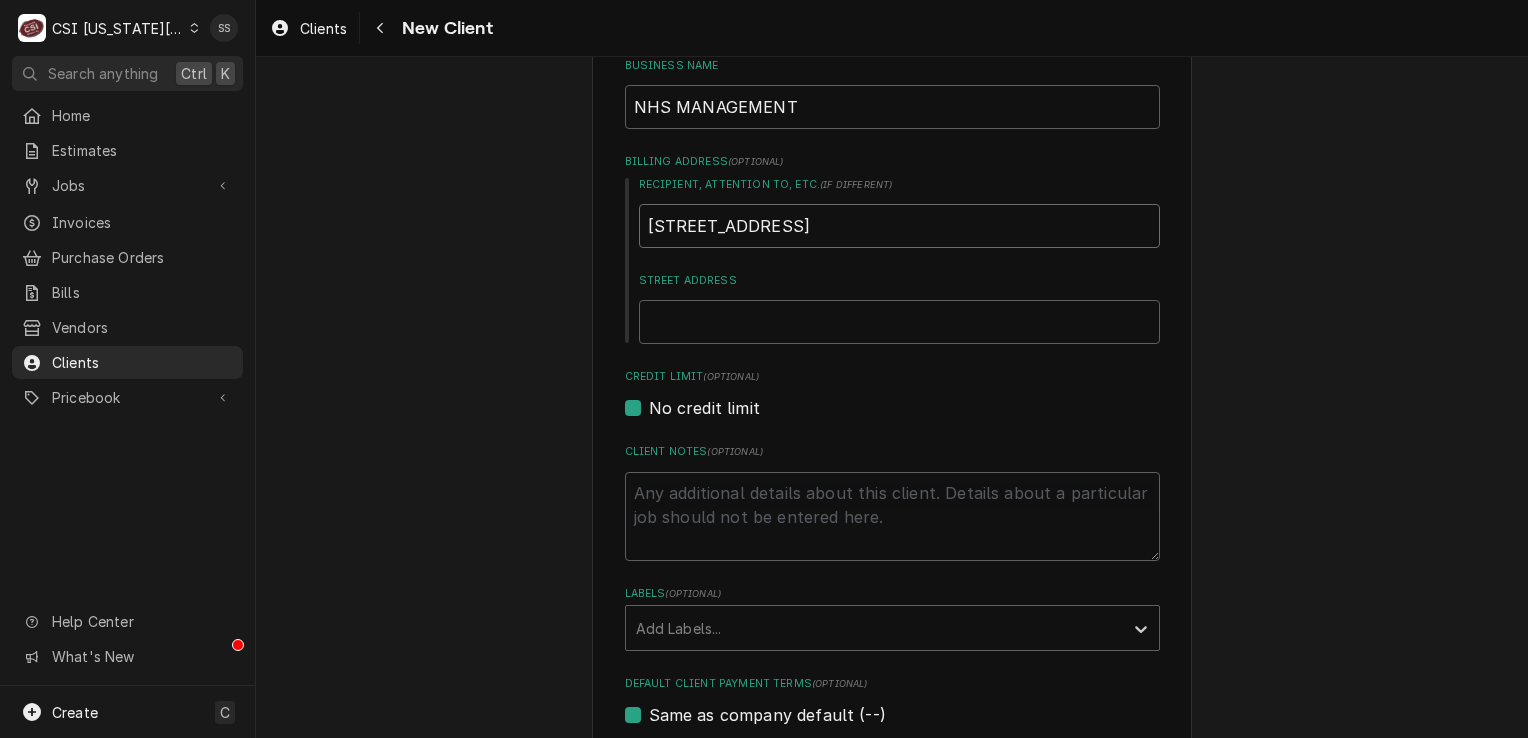 type on "x" 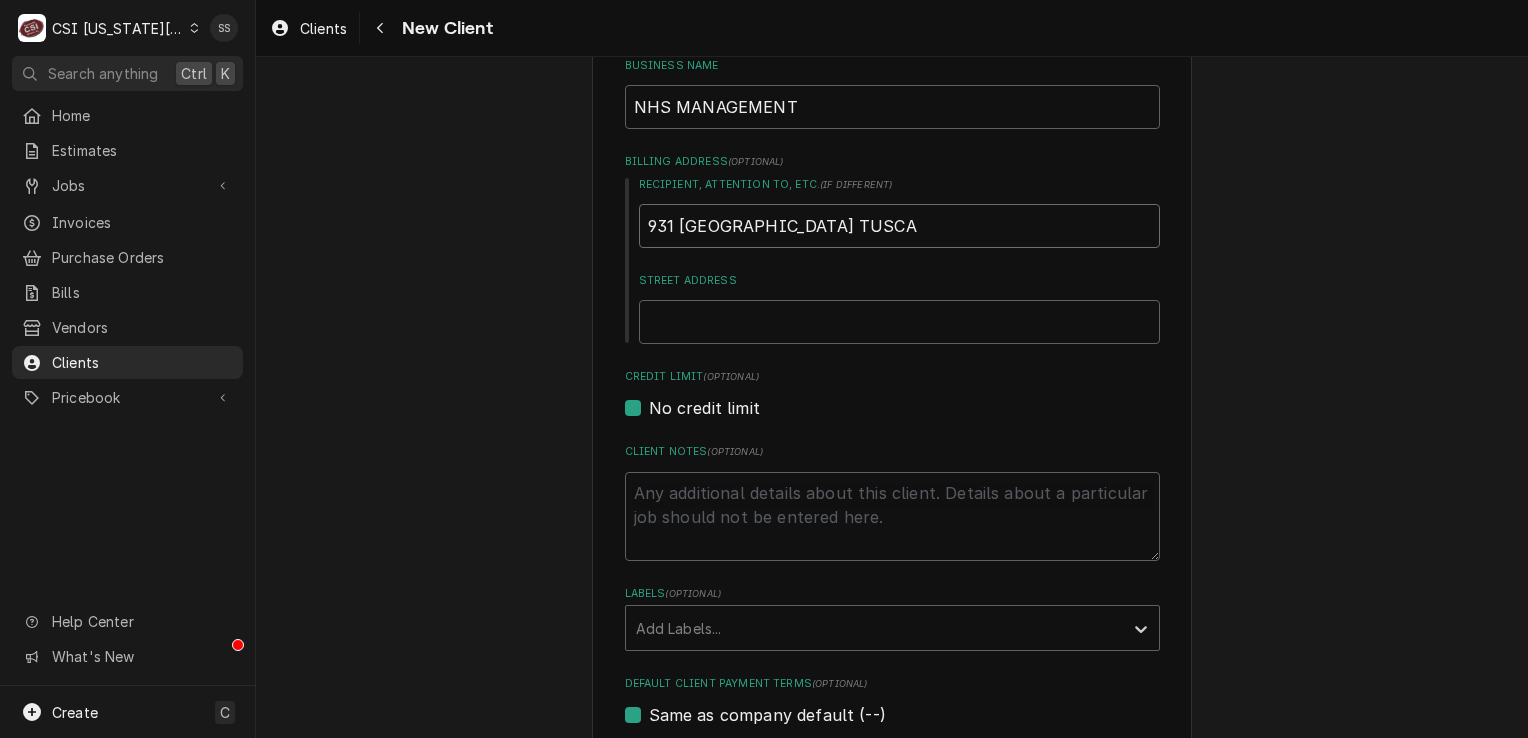 type on "x" 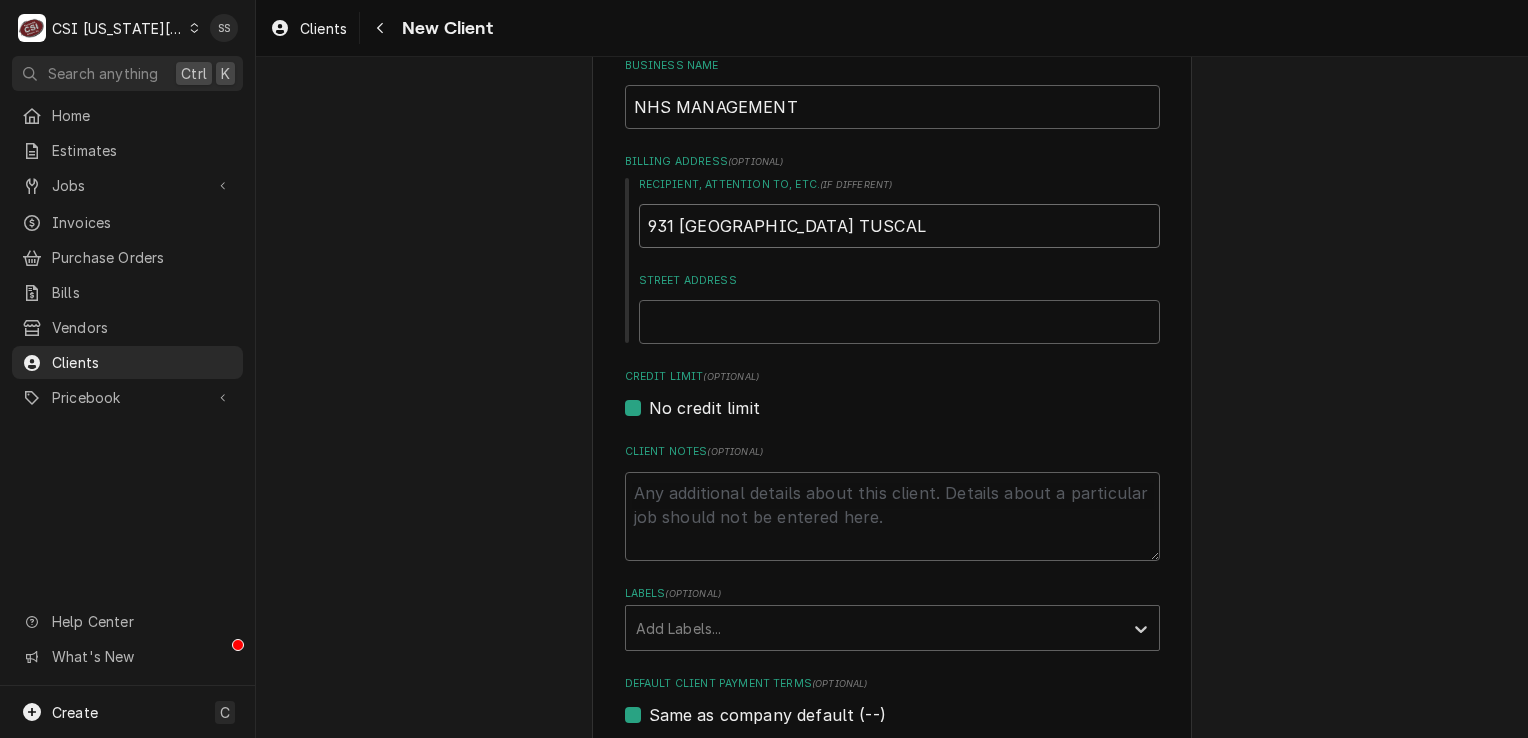 type on "x" 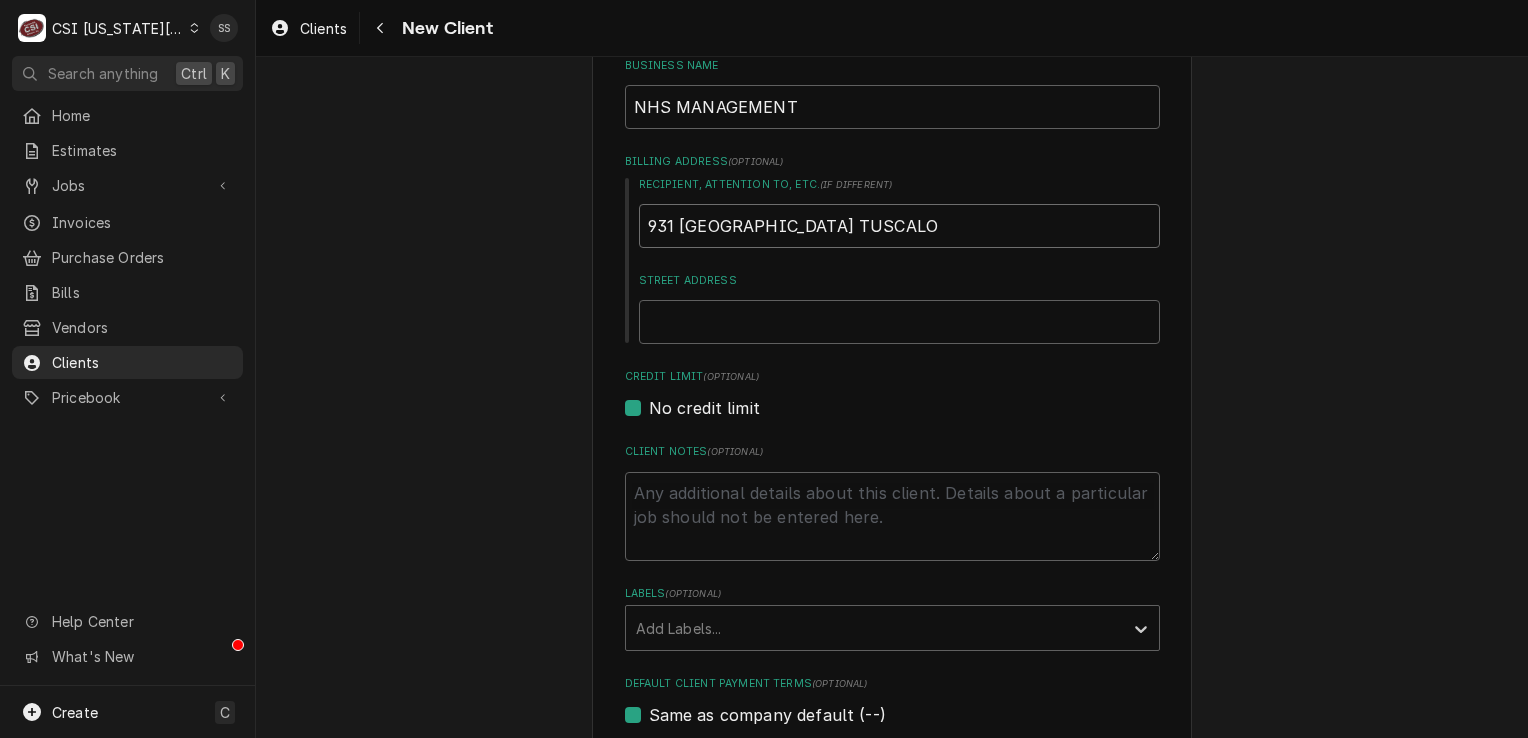 type on "x" 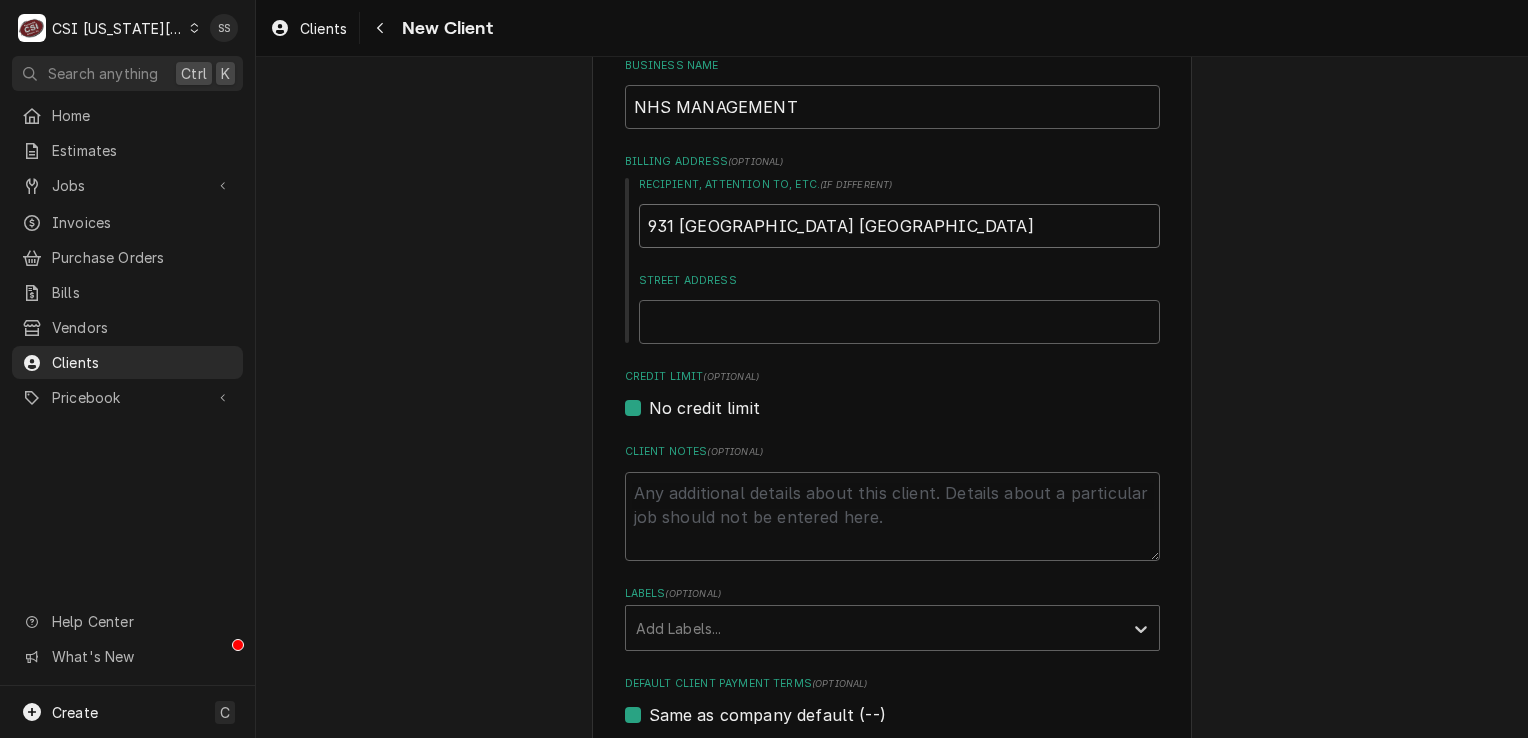 type on "x" 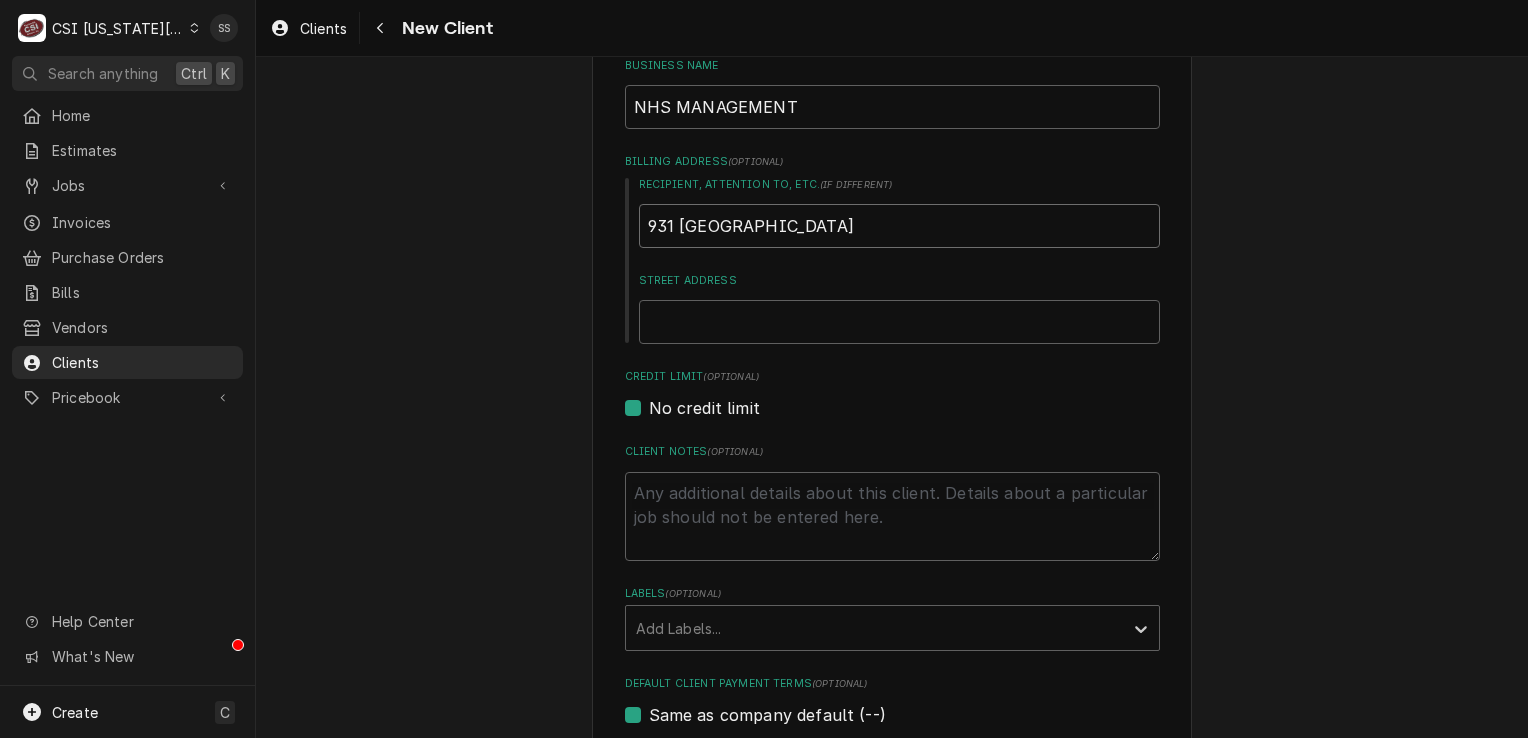 type on "x" 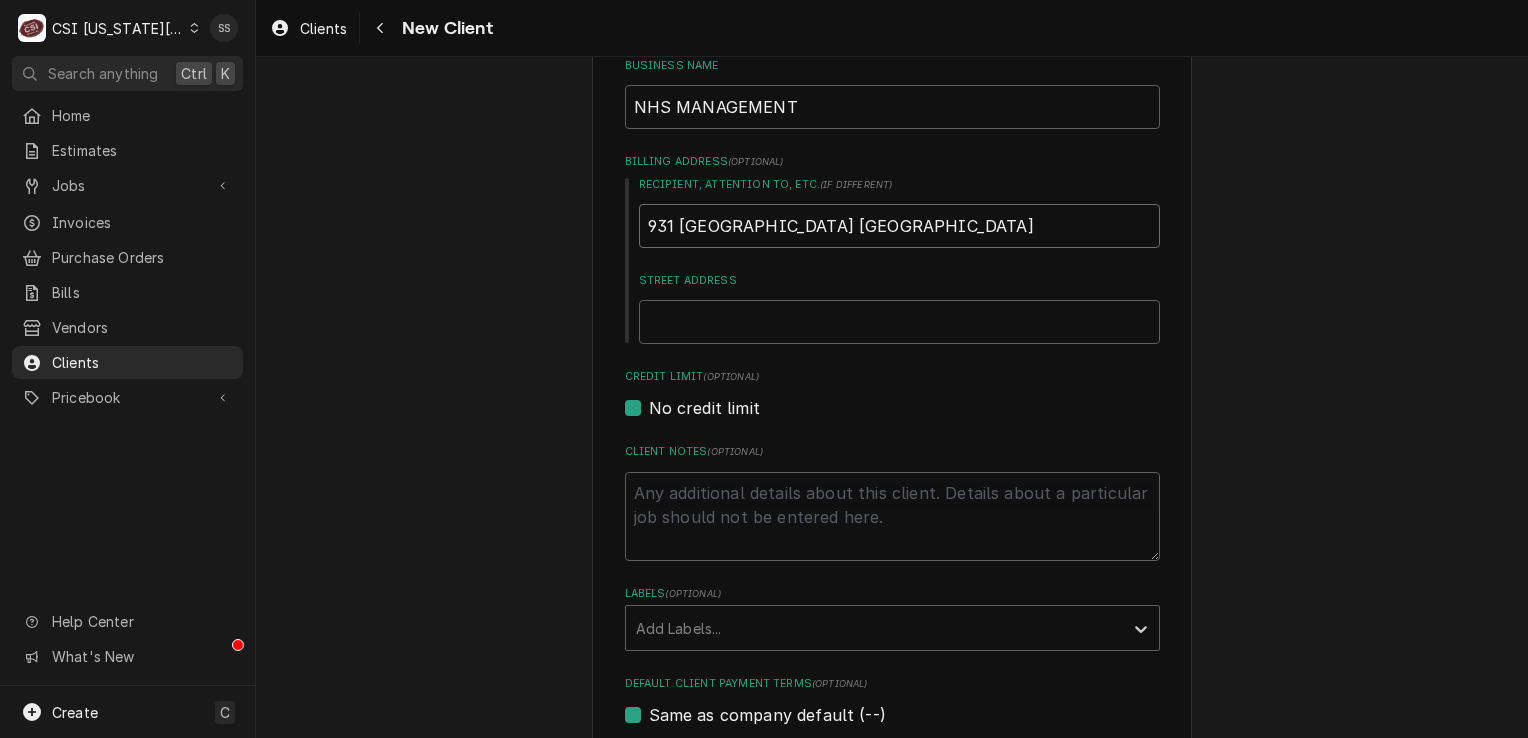 type on "x" 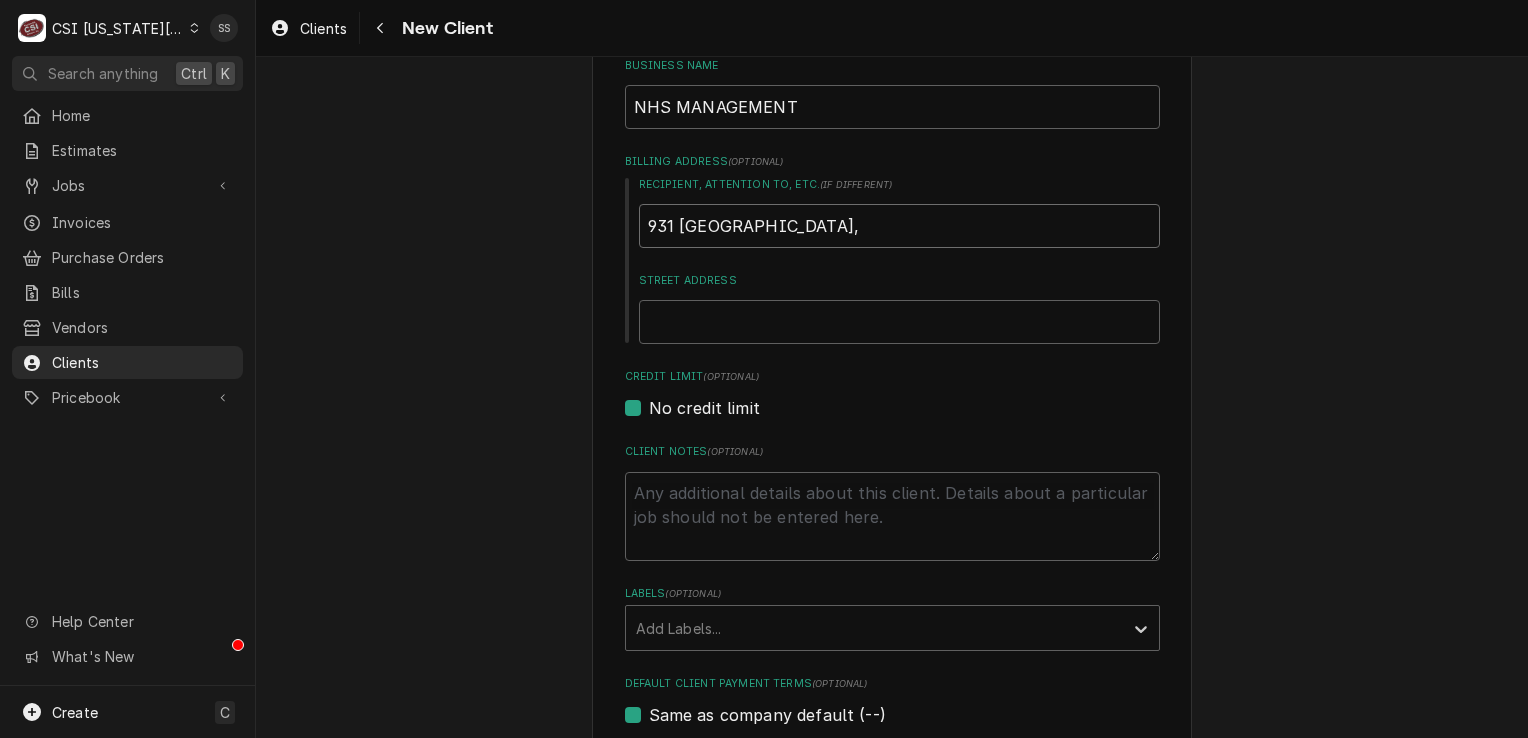type on "x" 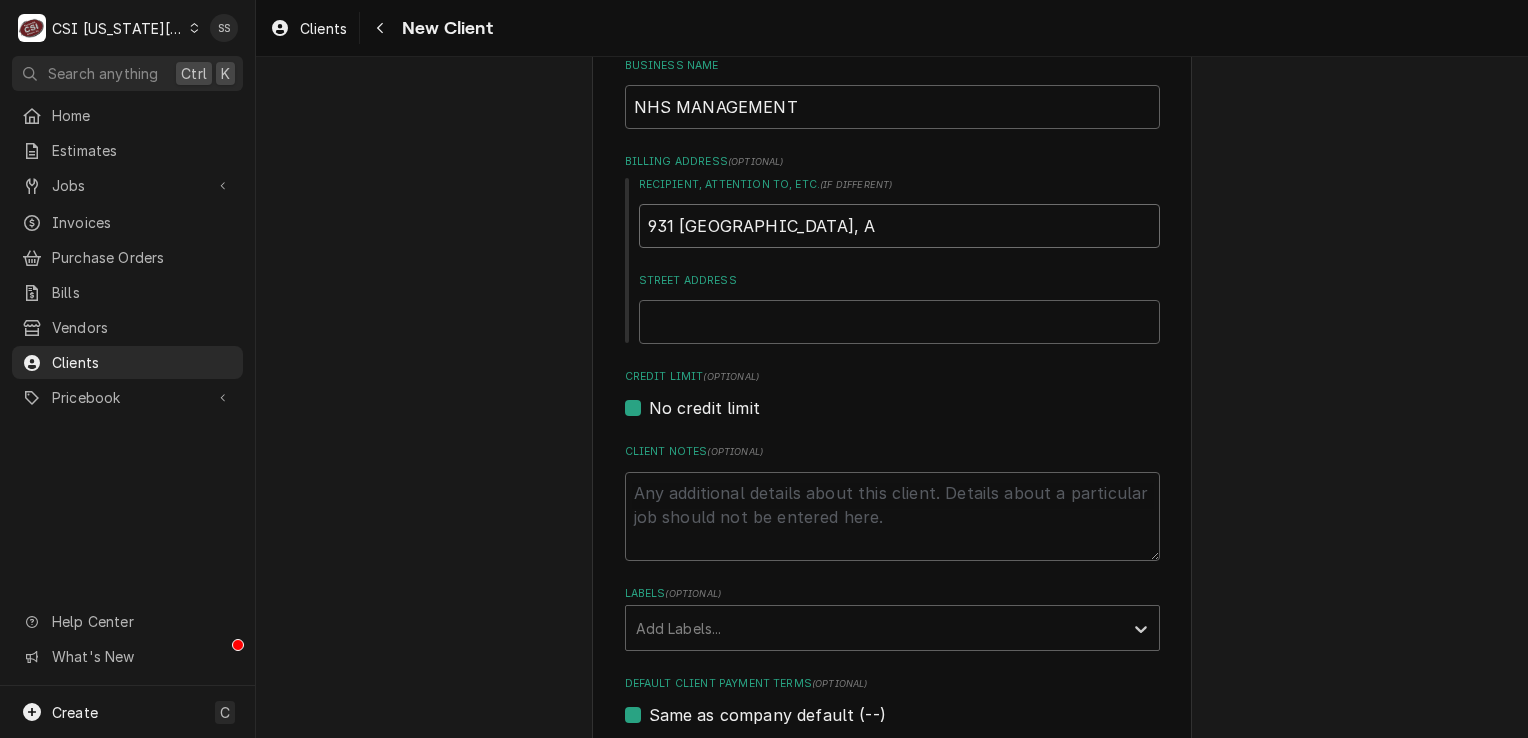 type on "x" 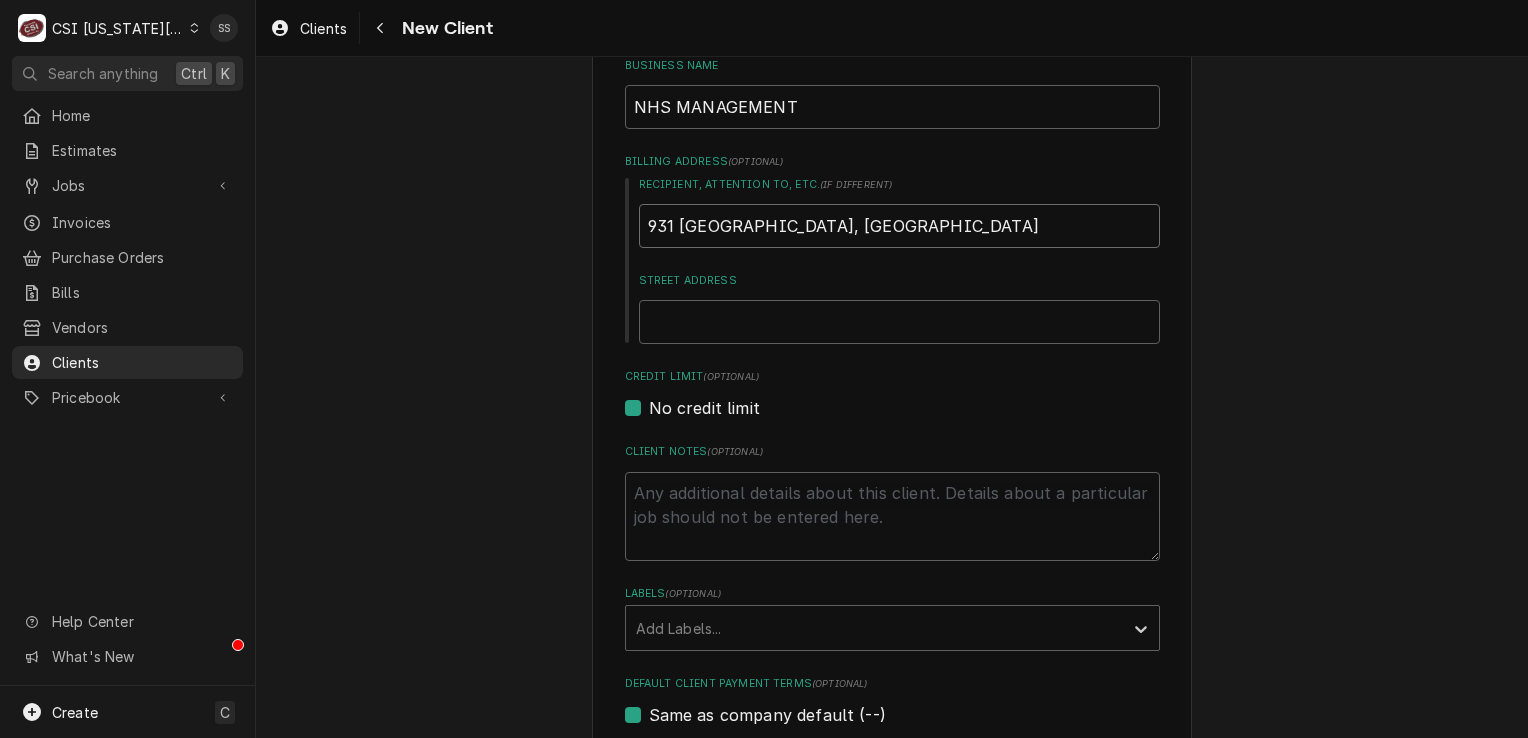 type on "x" 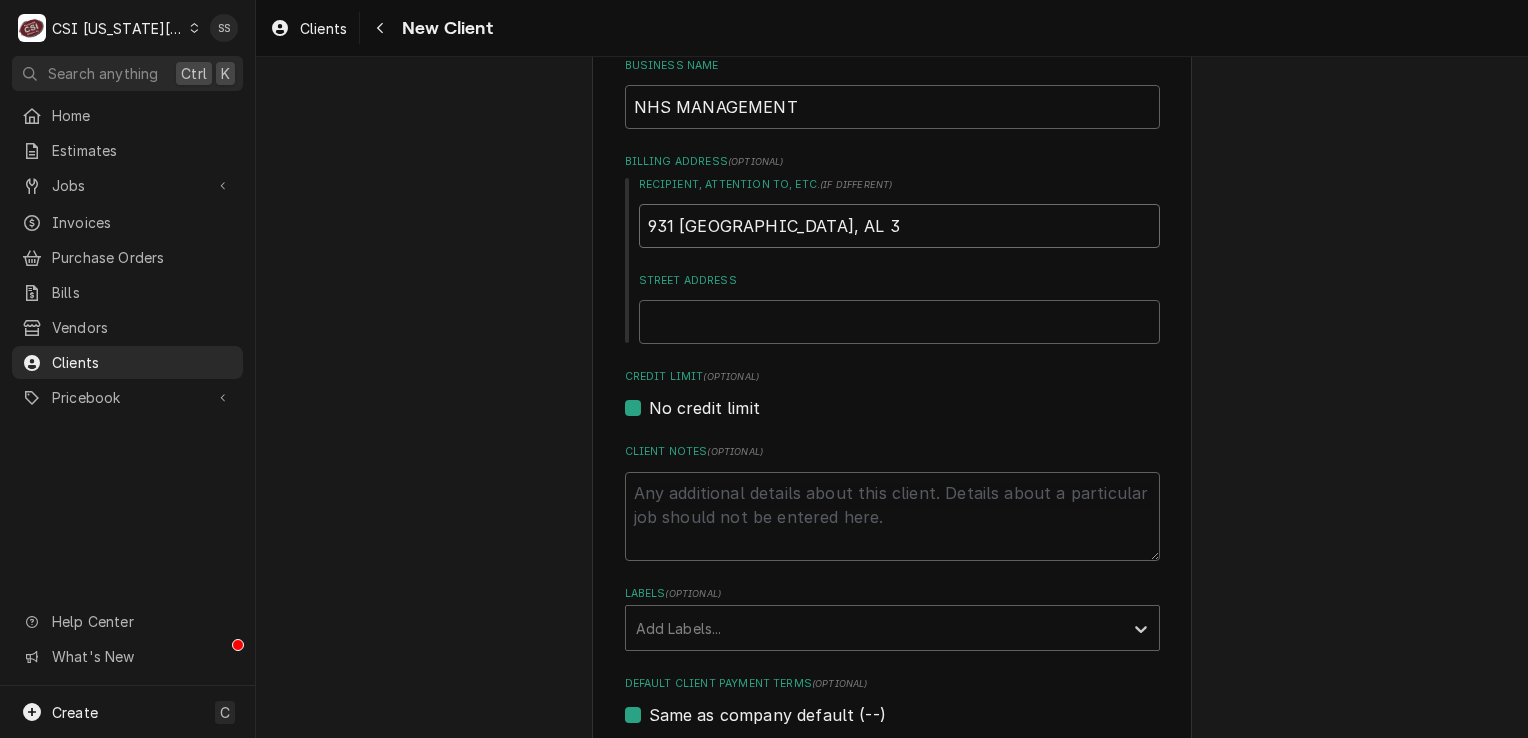 type on "x" 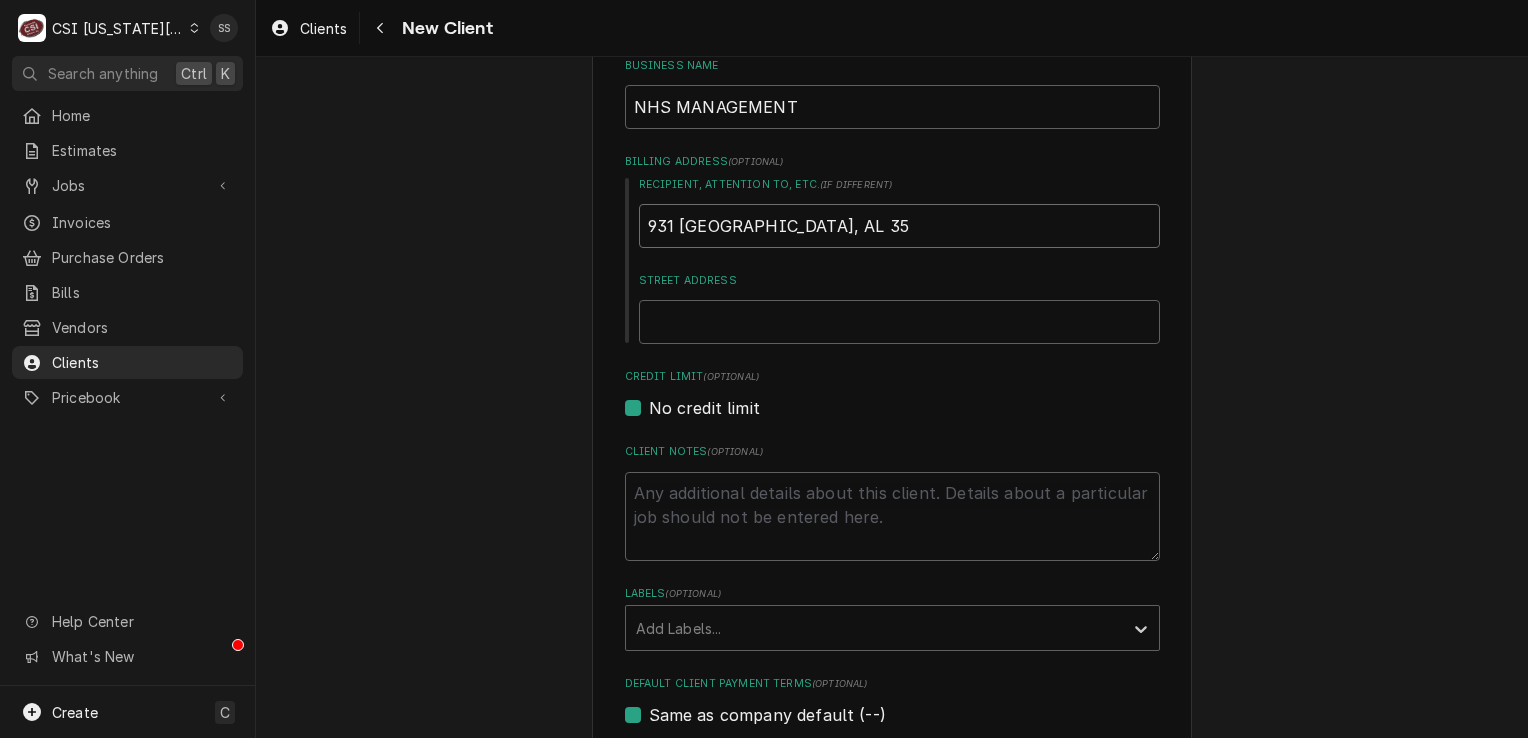 type on "x" 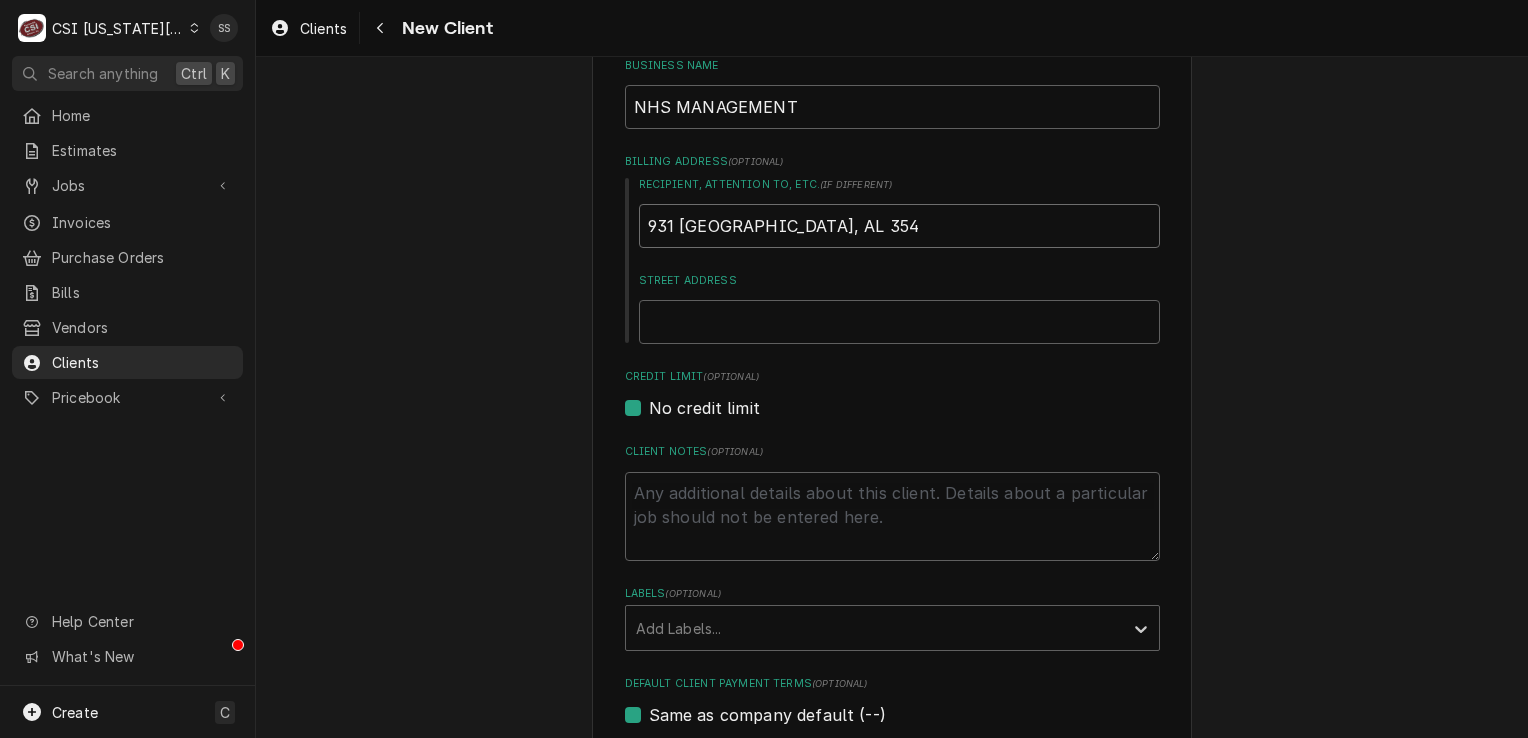 type on "x" 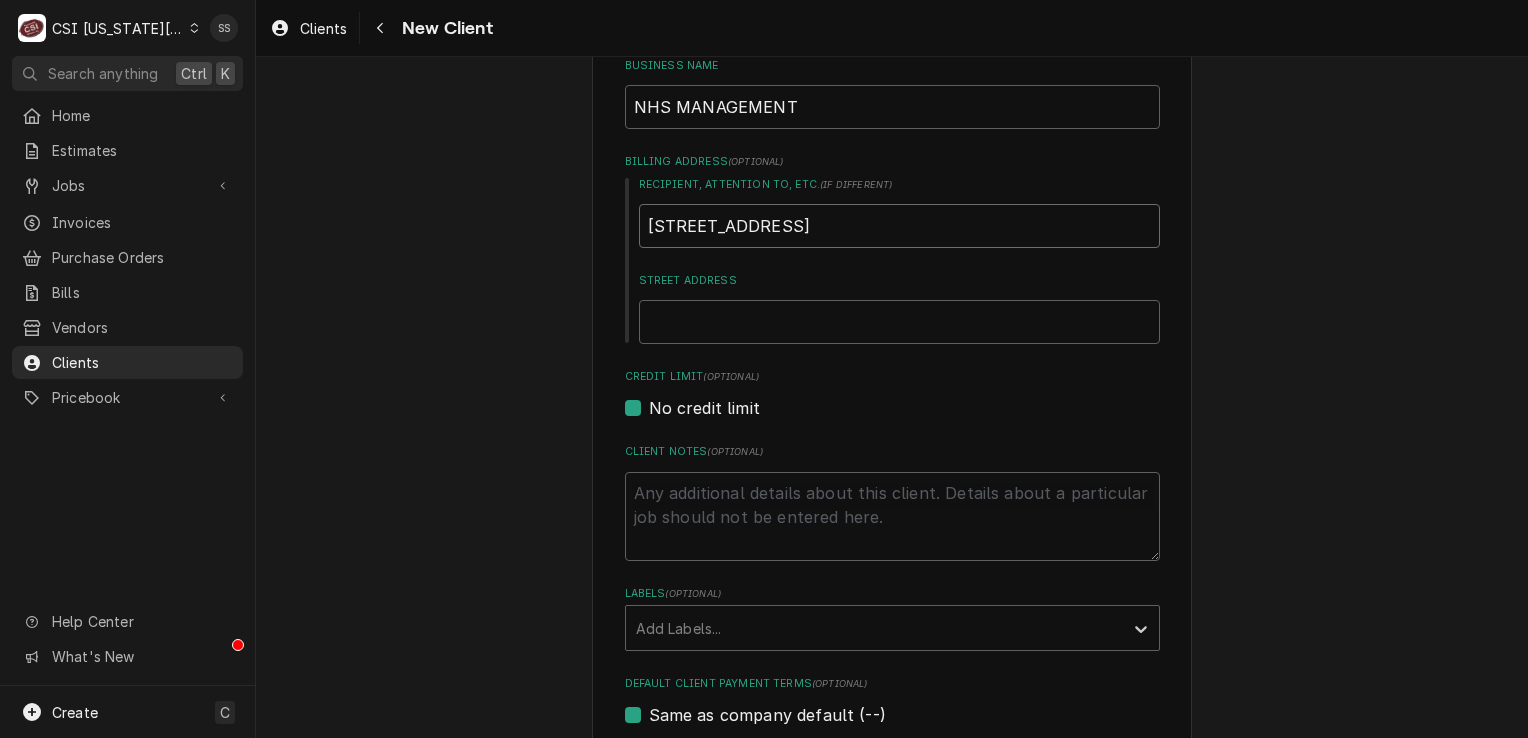 type on "x" 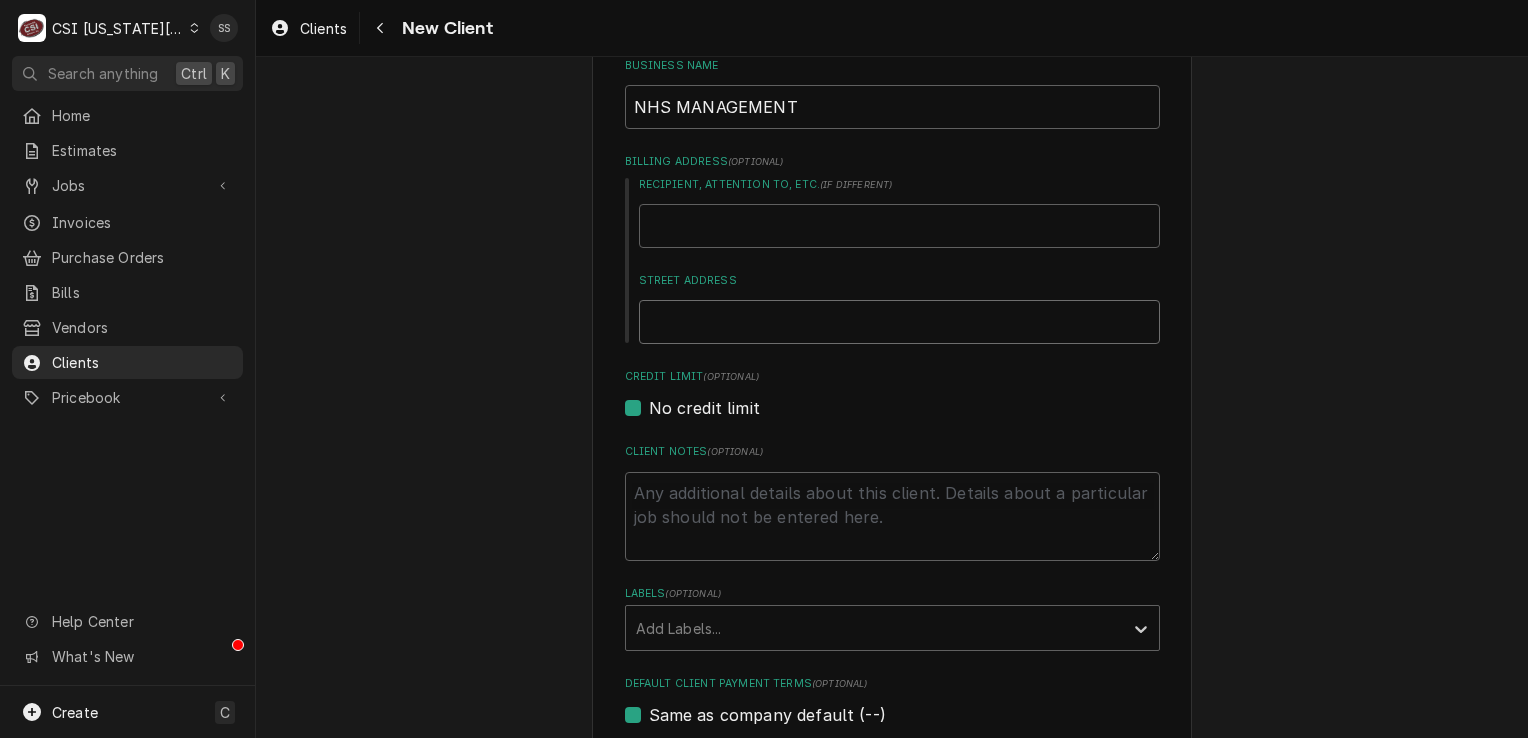 click on "Street Address" at bounding box center (899, 322) 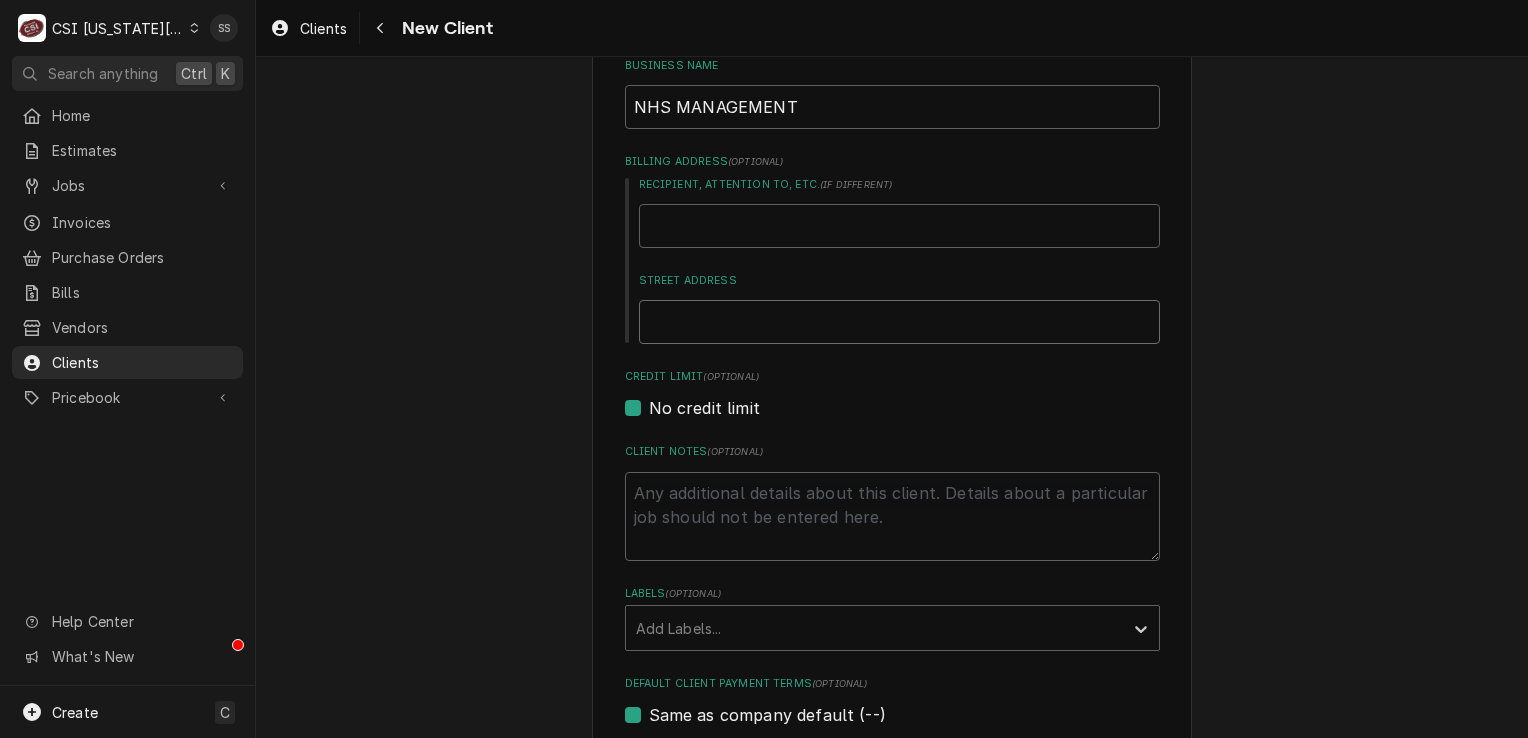paste on "931 FAIRFAX PARK TUSCALOOSA, AL 35406" 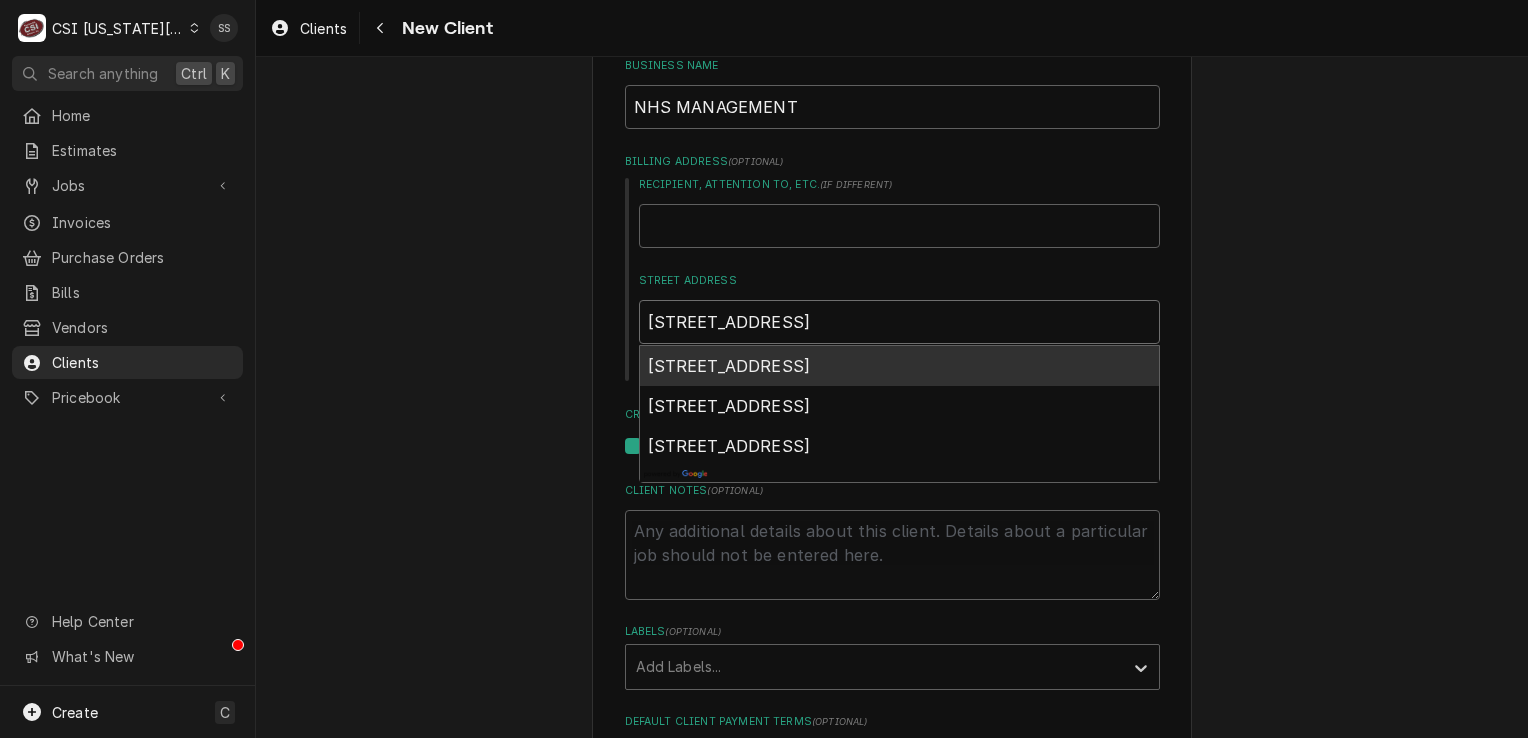 type on "931 FAIRFAX PARK TUSCALOOSA, AL 35406" 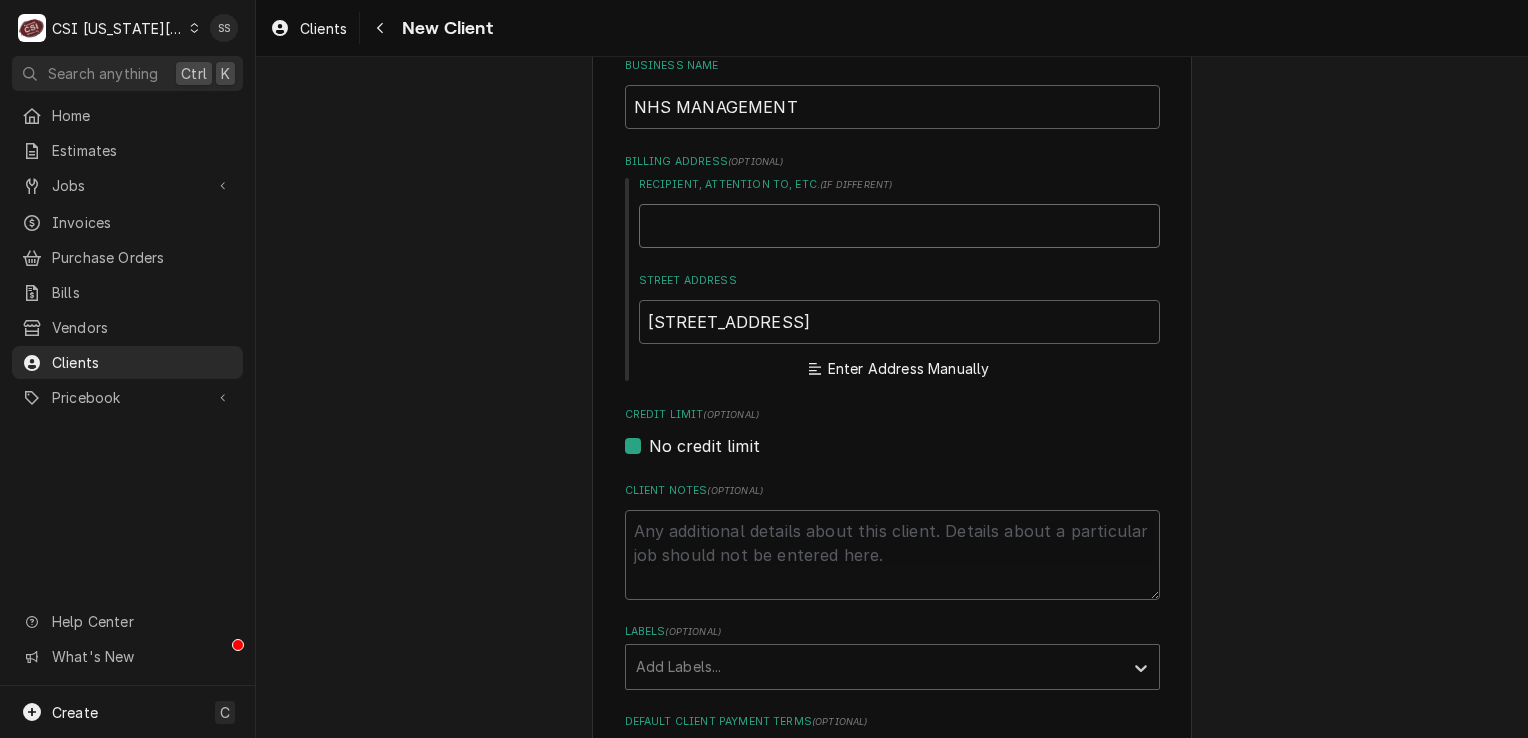 click on "Recipient, Attention To, etc.  ( if different )" at bounding box center [899, 226] 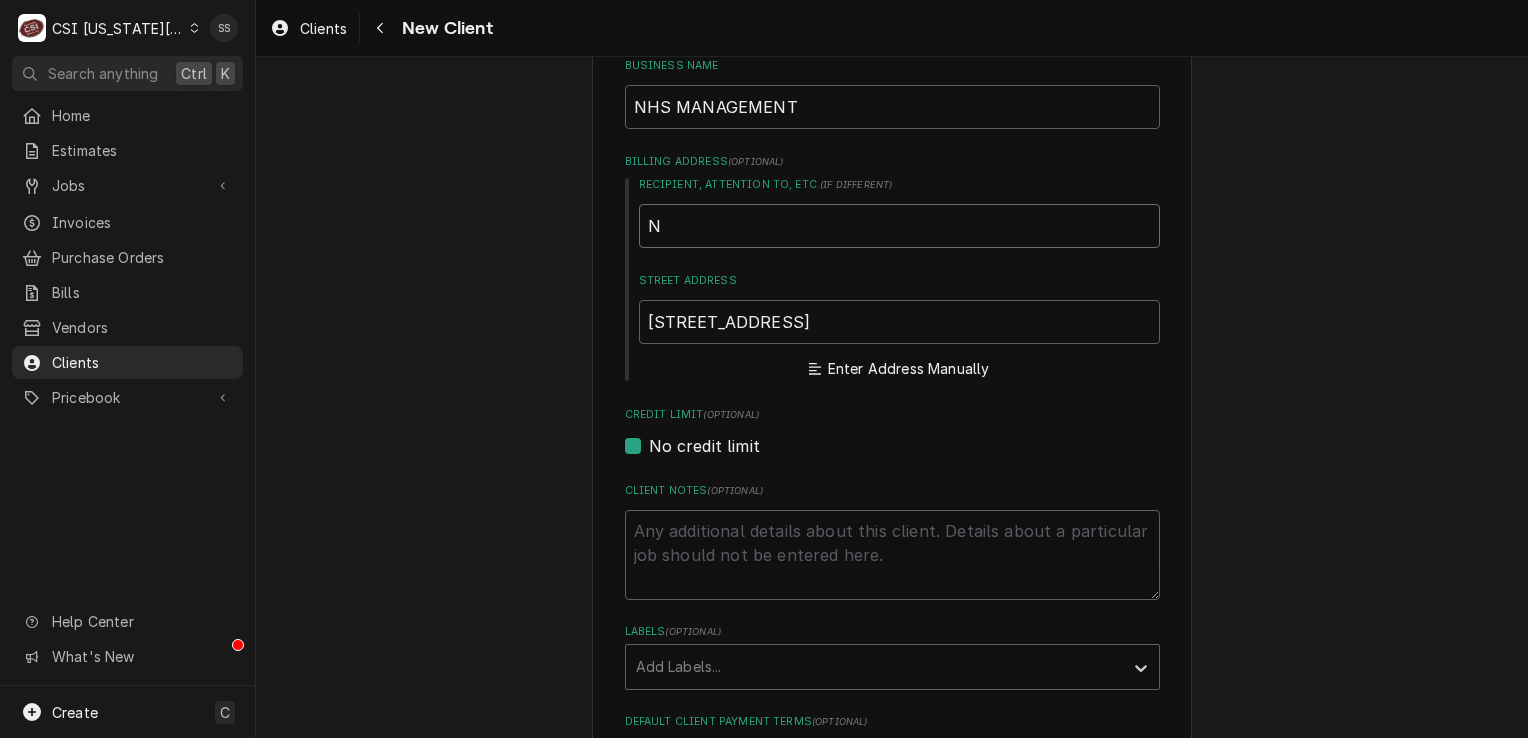 type on "x" 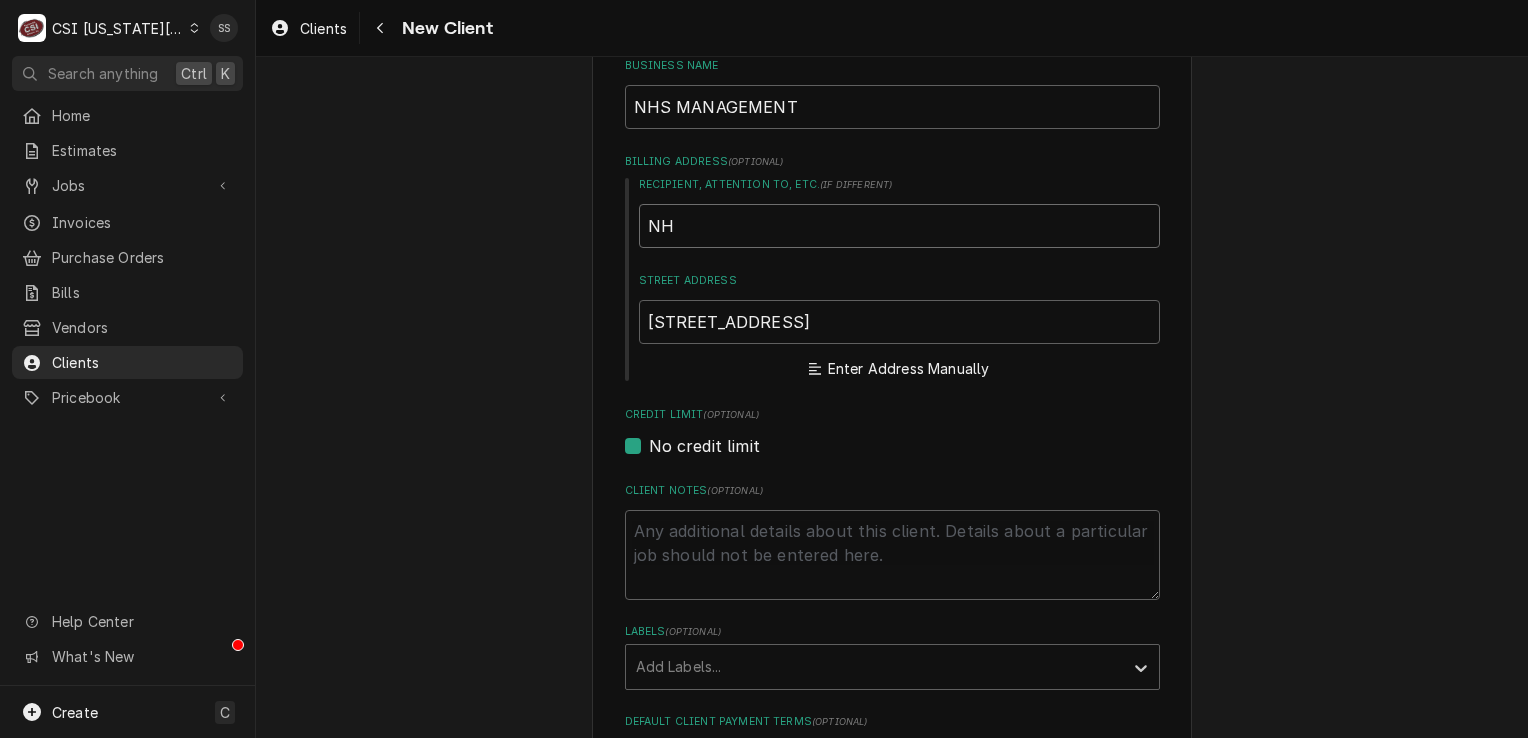 type on "x" 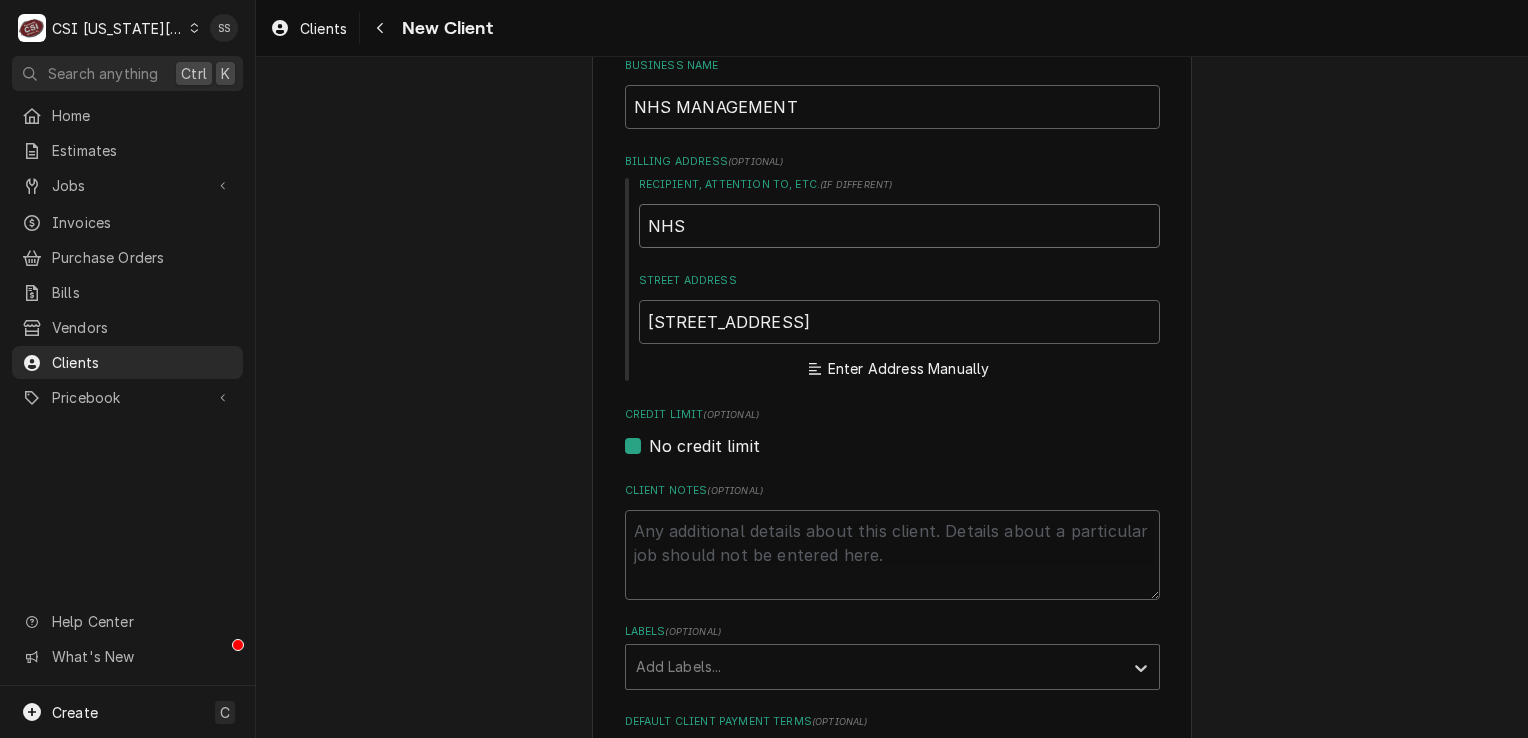 type on "x" 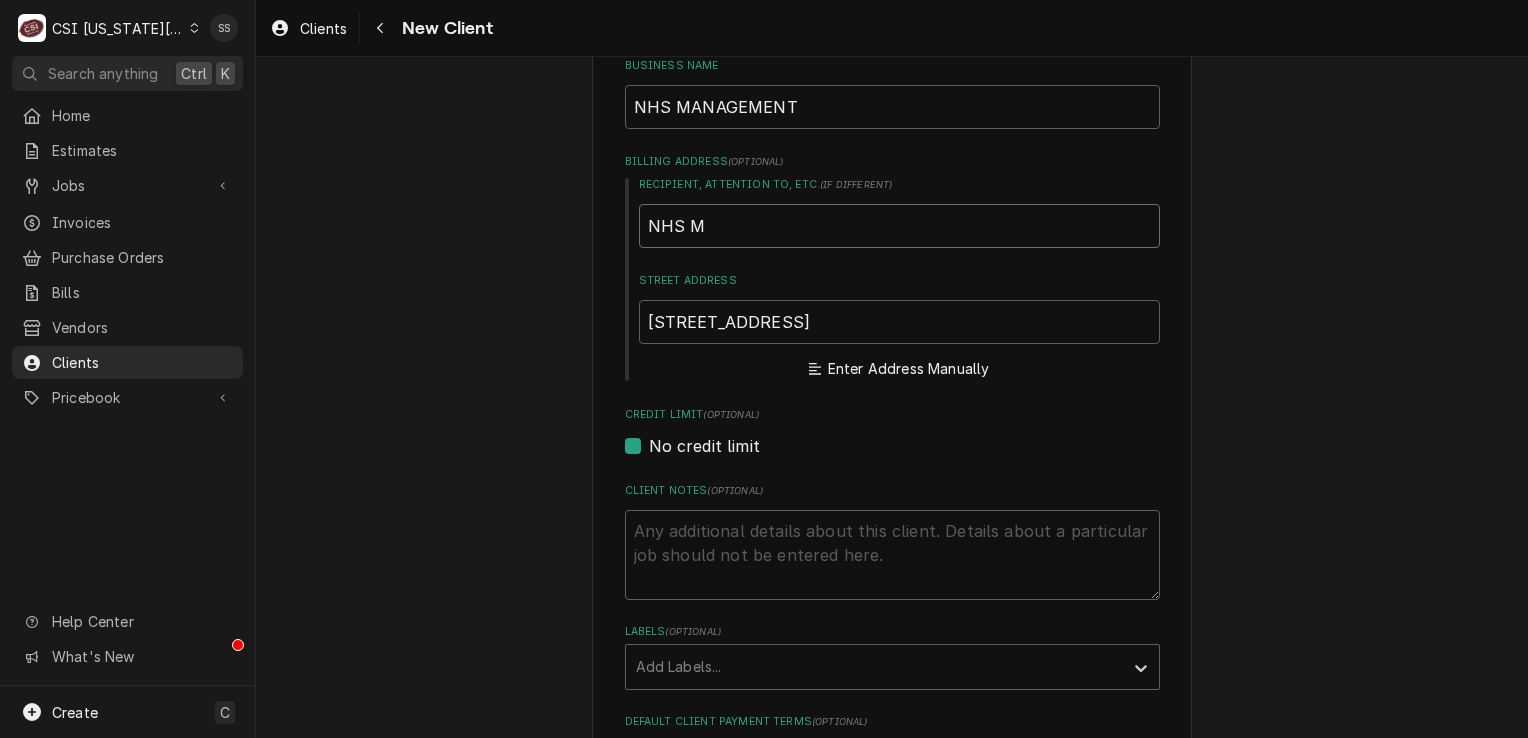 type on "x" 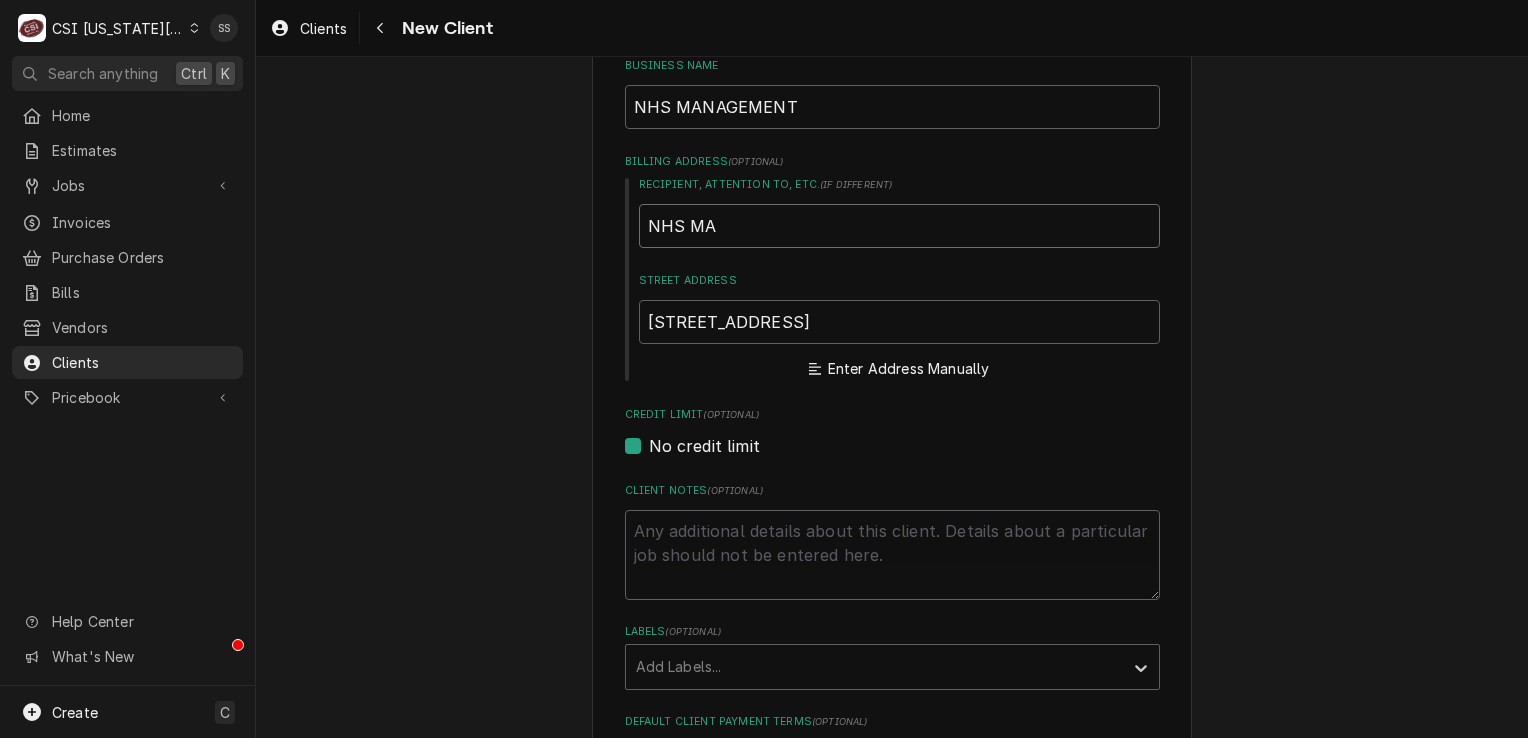 type on "x" 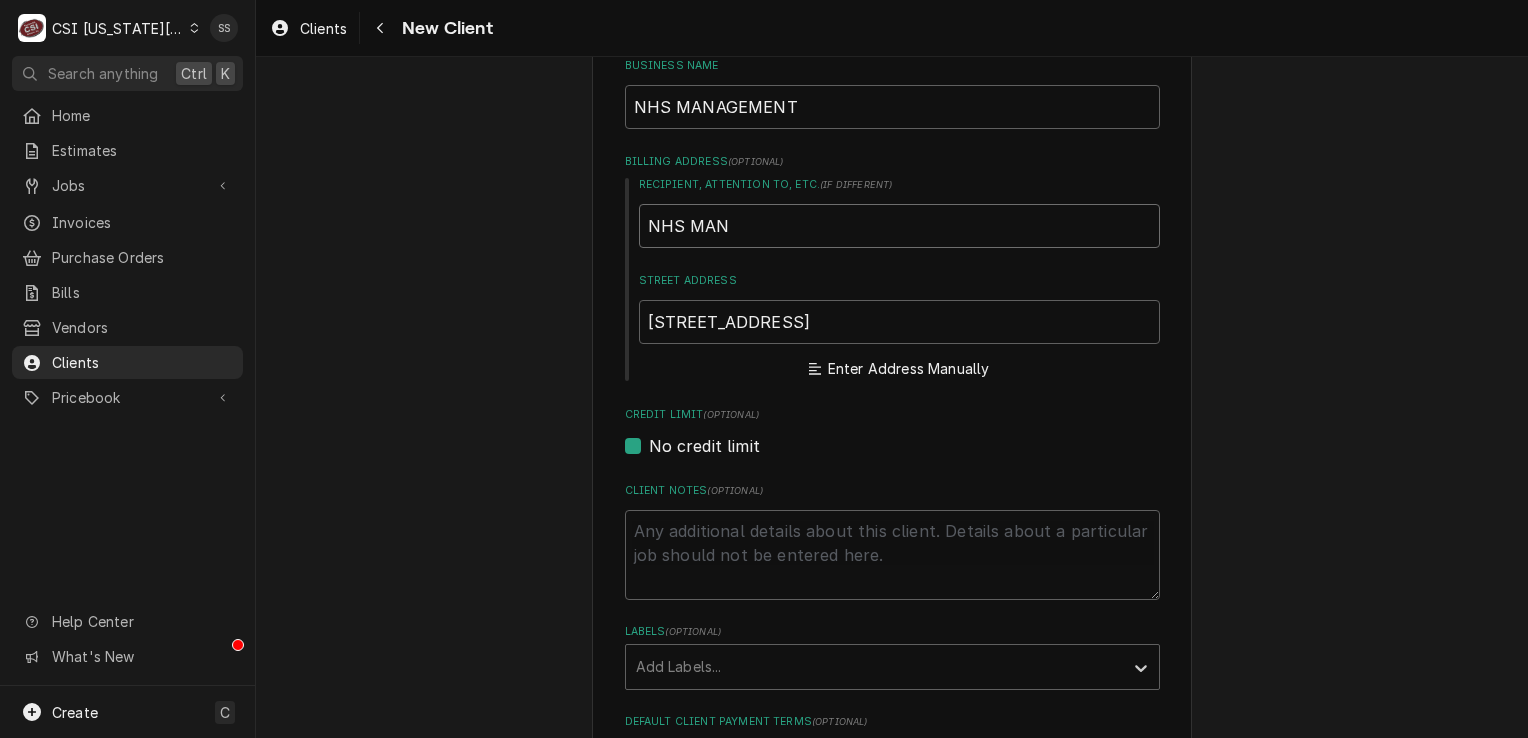 type on "x" 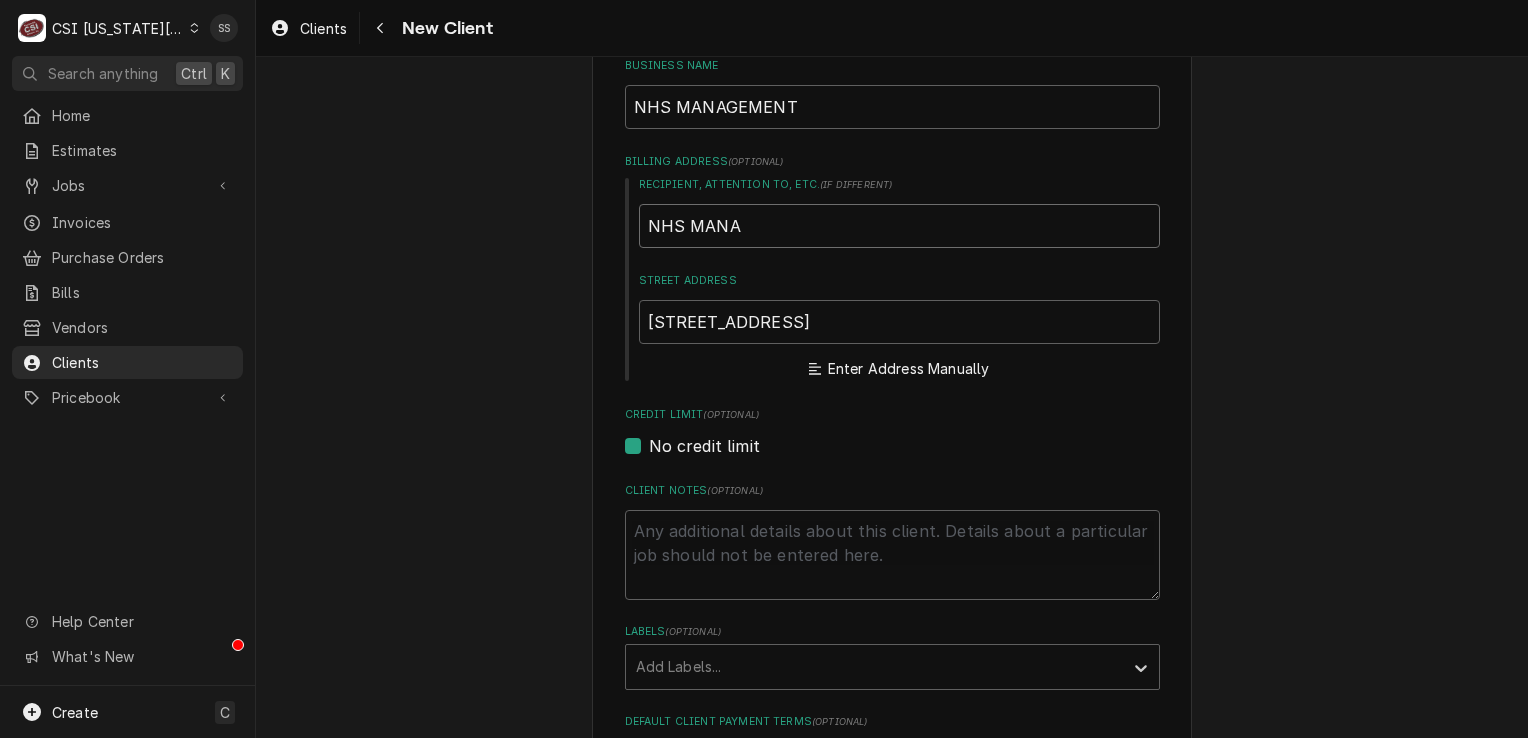 type on "x" 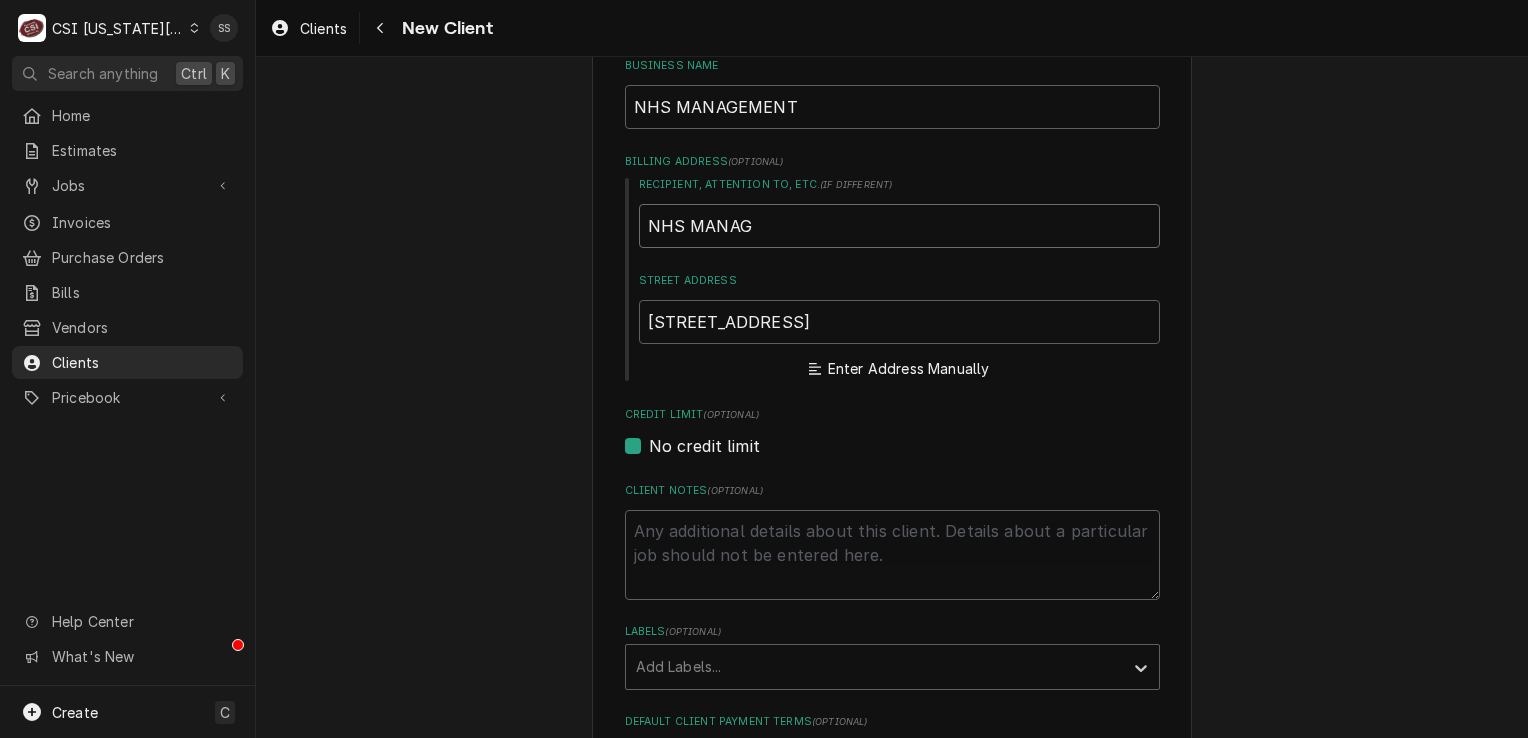 type on "x" 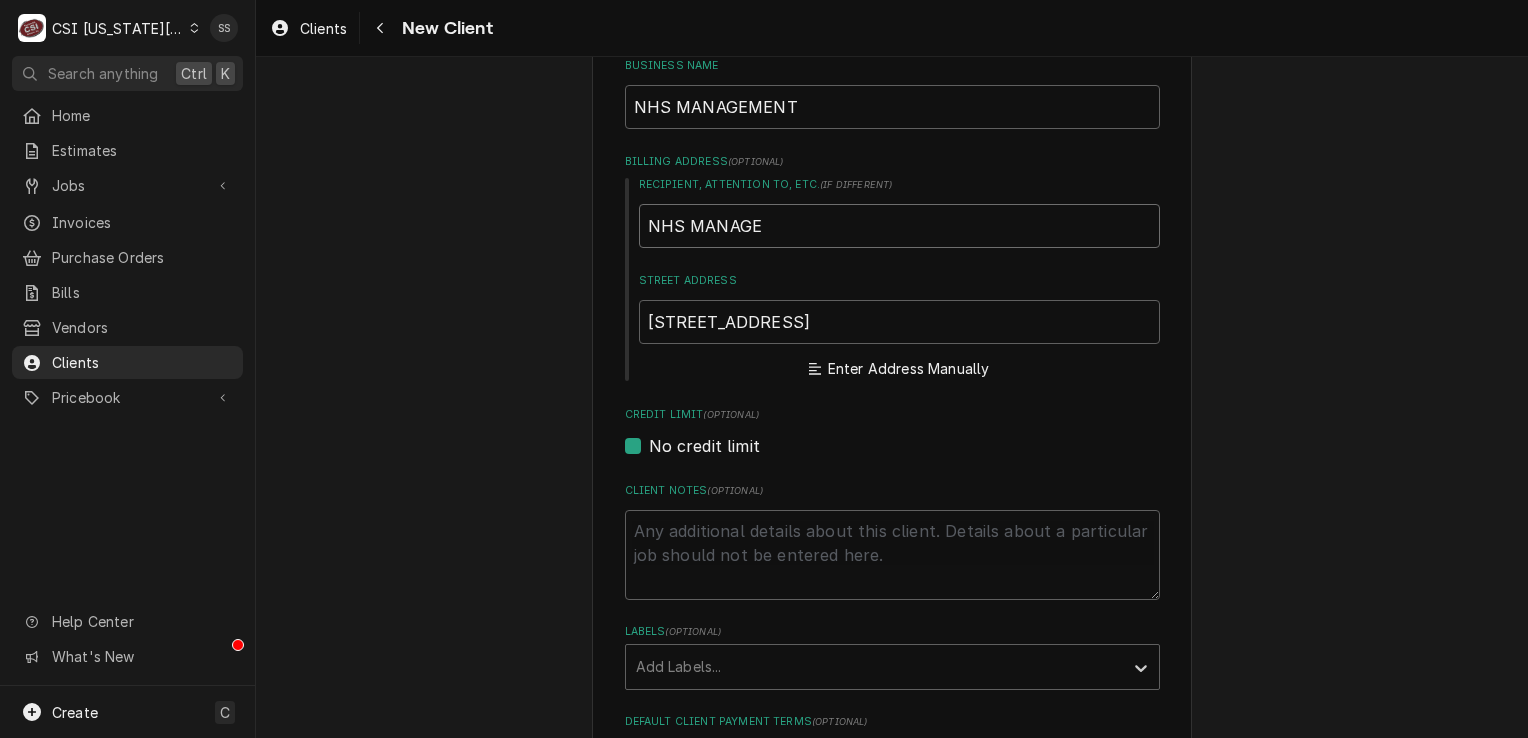 type on "x" 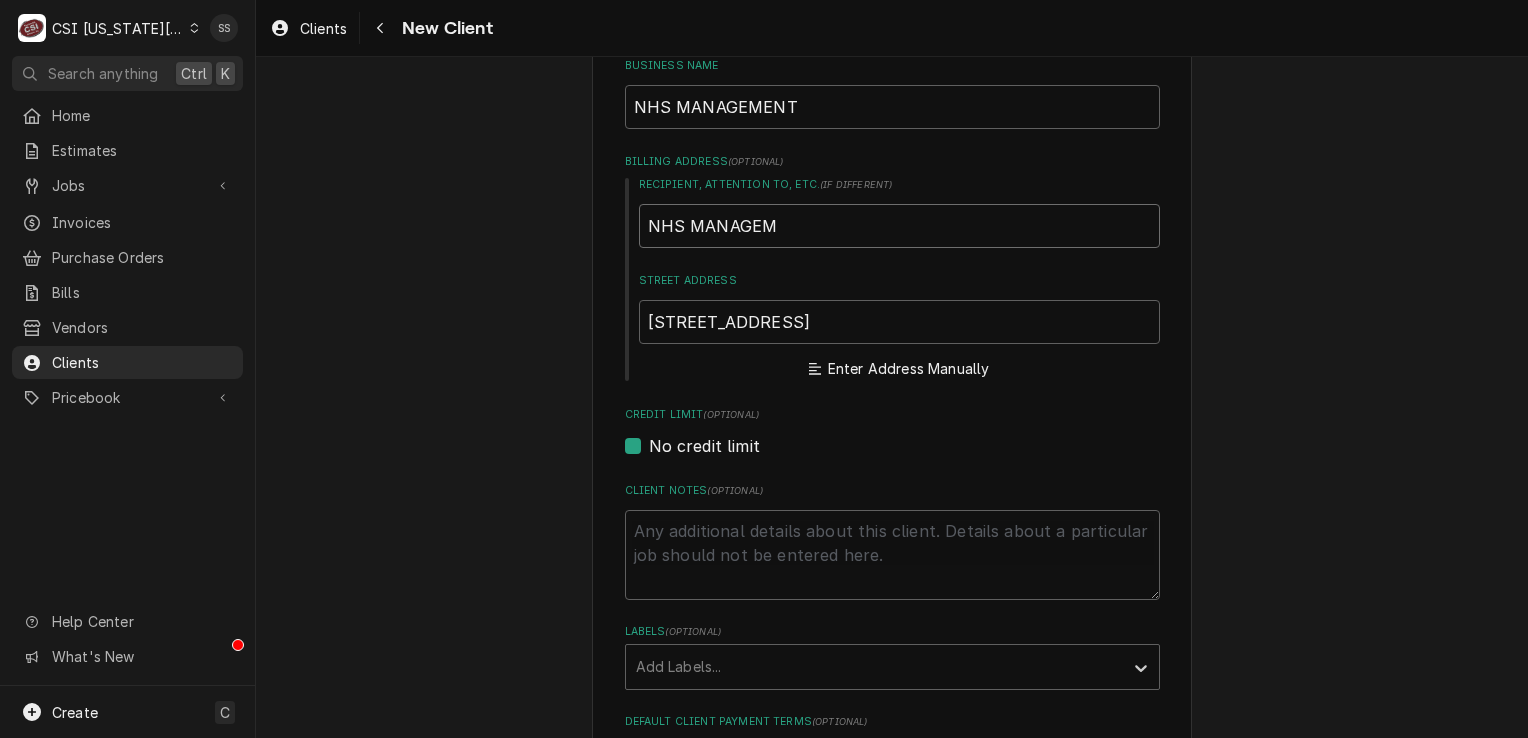 type on "x" 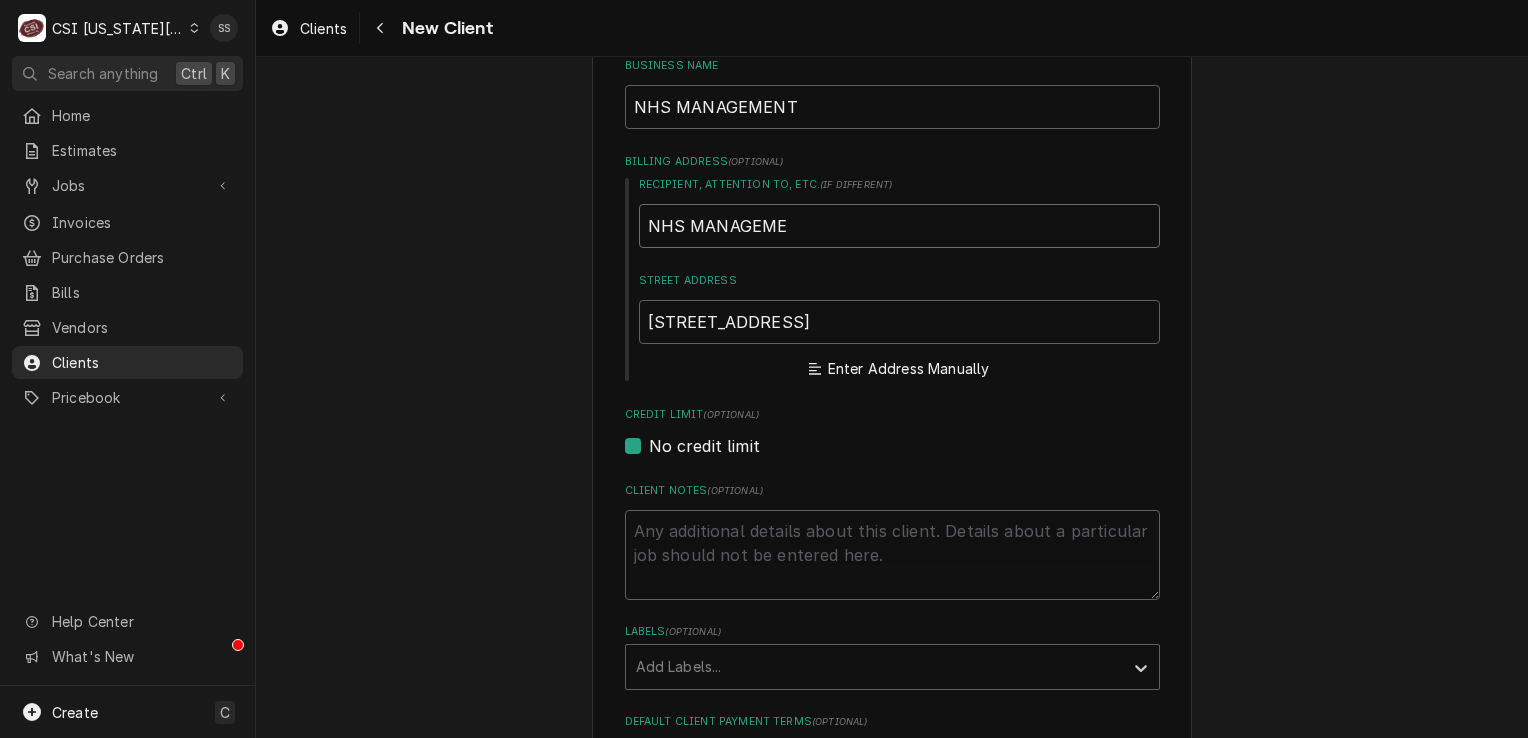type on "x" 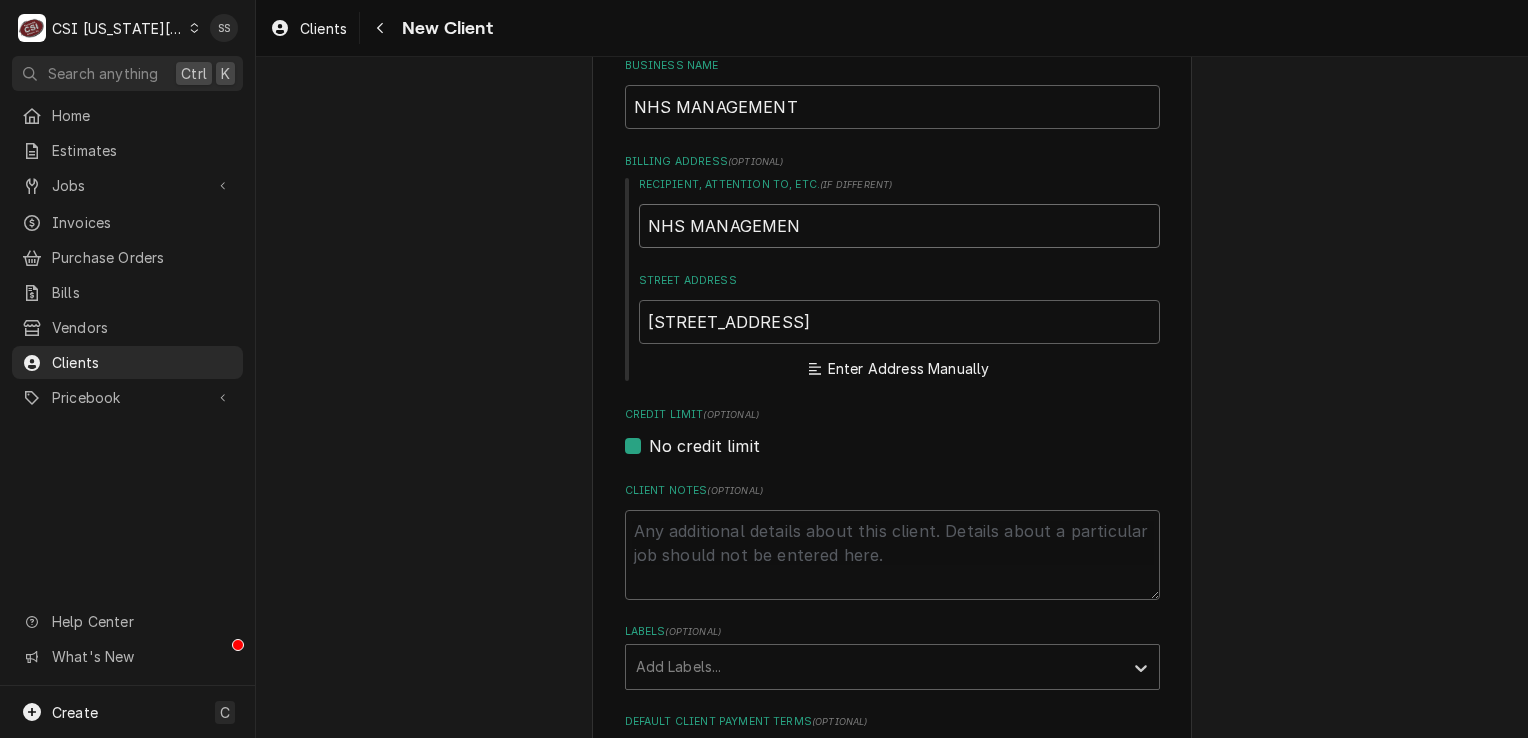 type on "x" 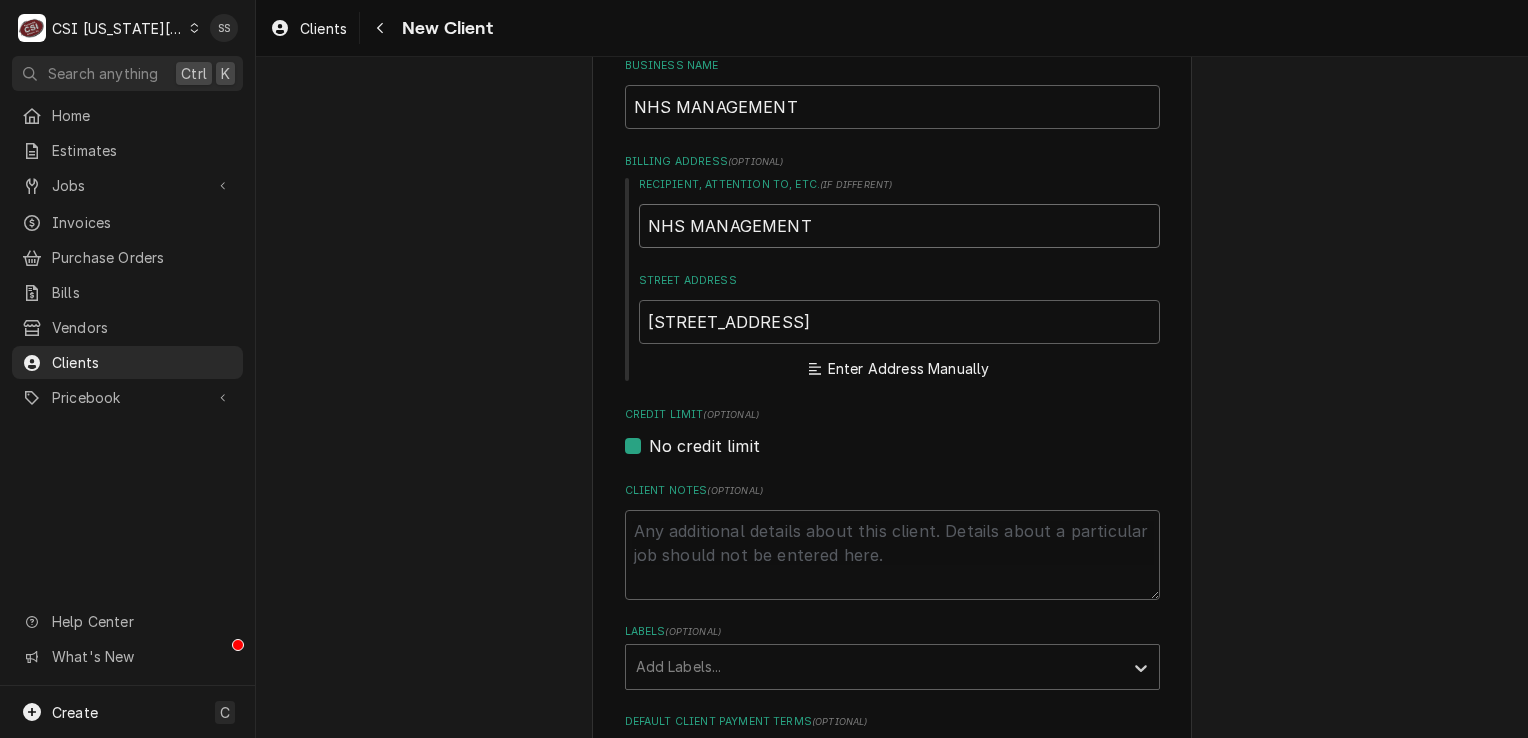 type on "NHS MANAGEMENT" 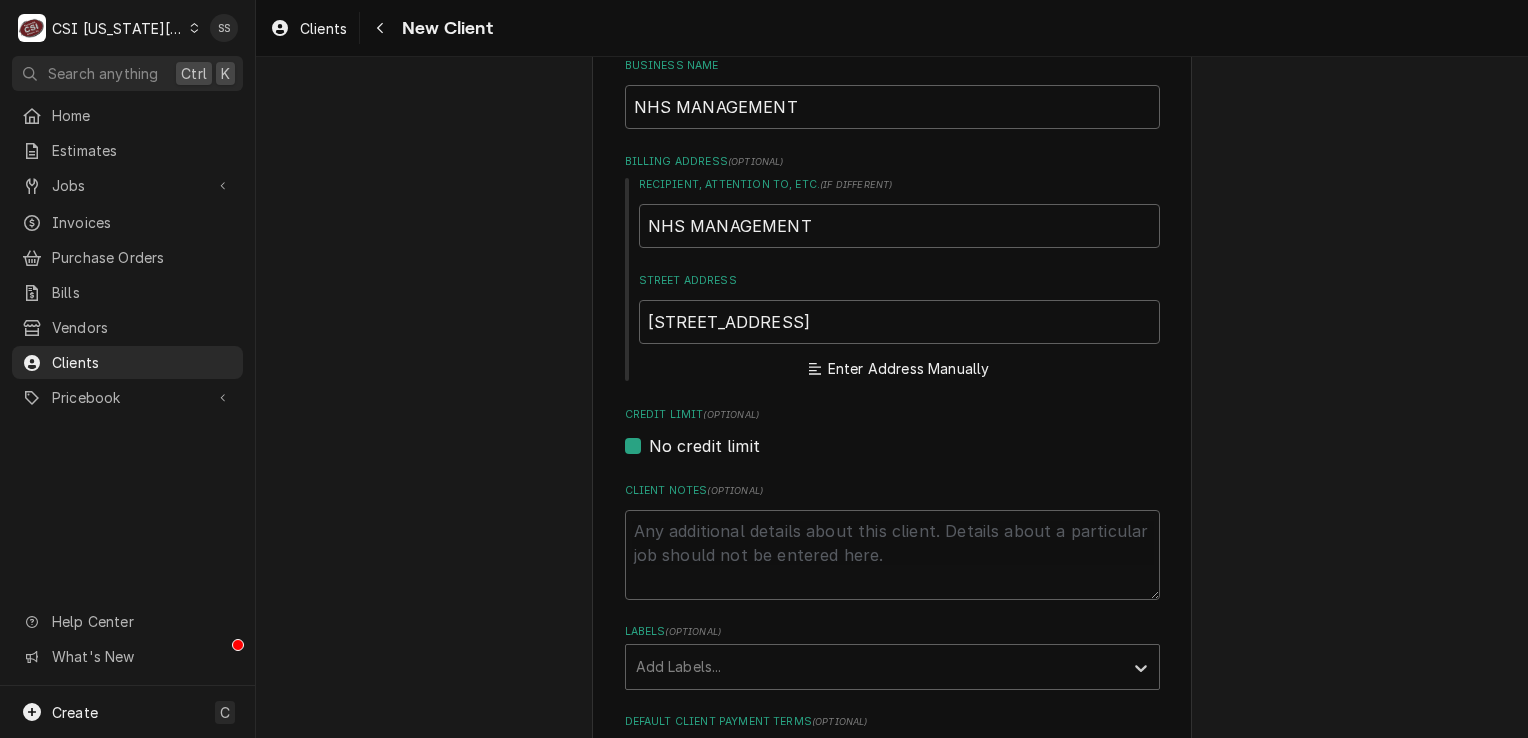 click on "931 FAIRFAX PARK TUSCALOOSA, AL 35406 Enter Address Manually" at bounding box center [899, 341] 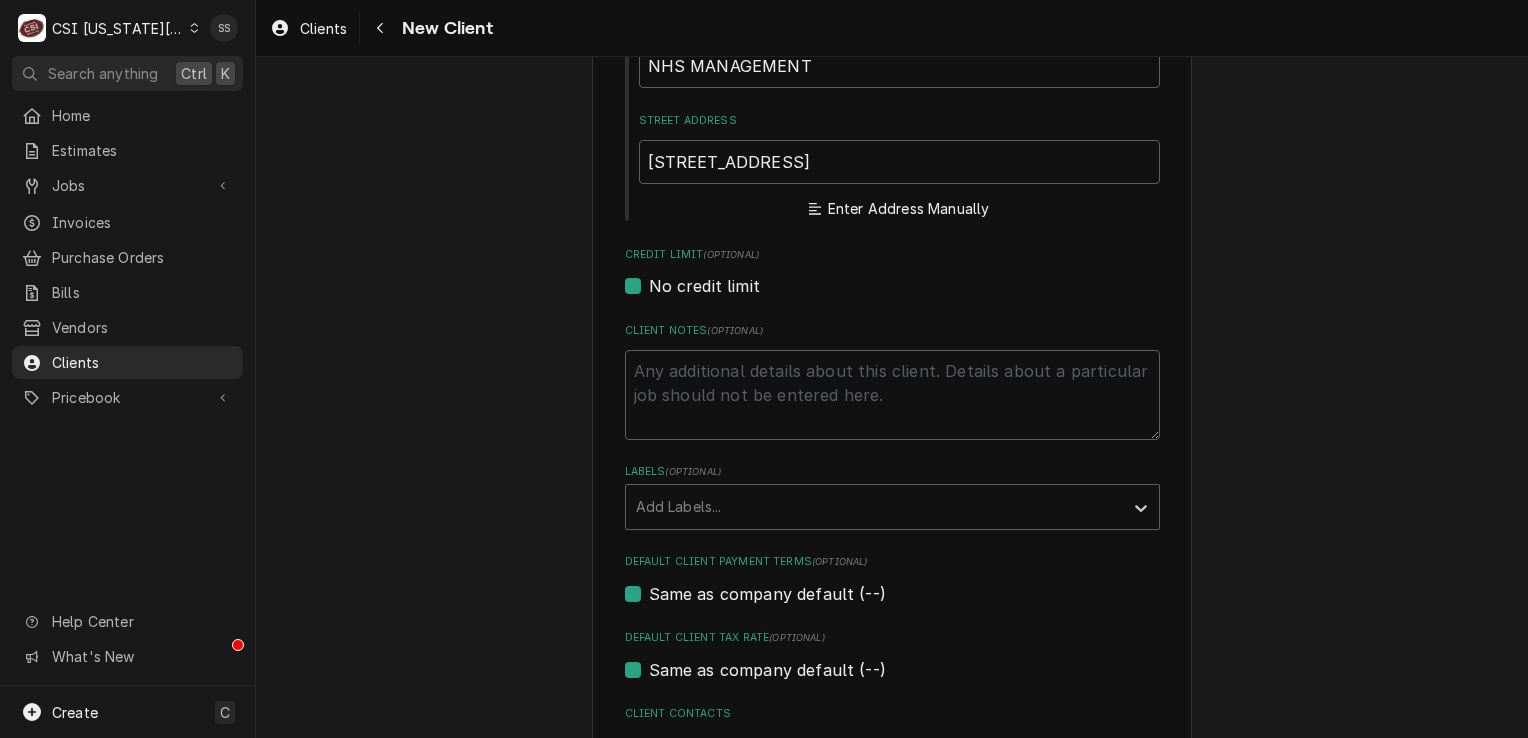 scroll, scrollTop: 500, scrollLeft: 0, axis: vertical 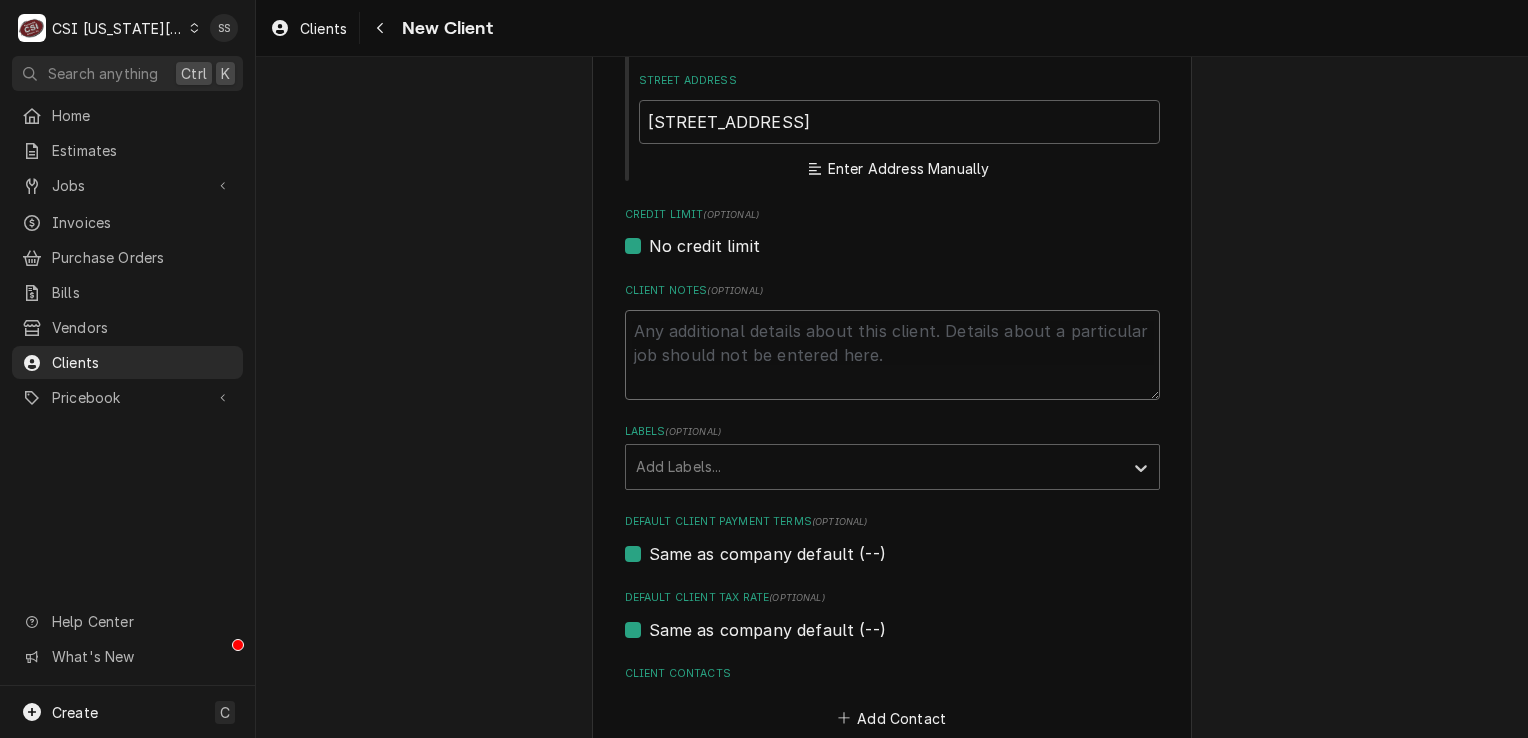 click on "Client Notes  ( optional )" at bounding box center (892, 355) 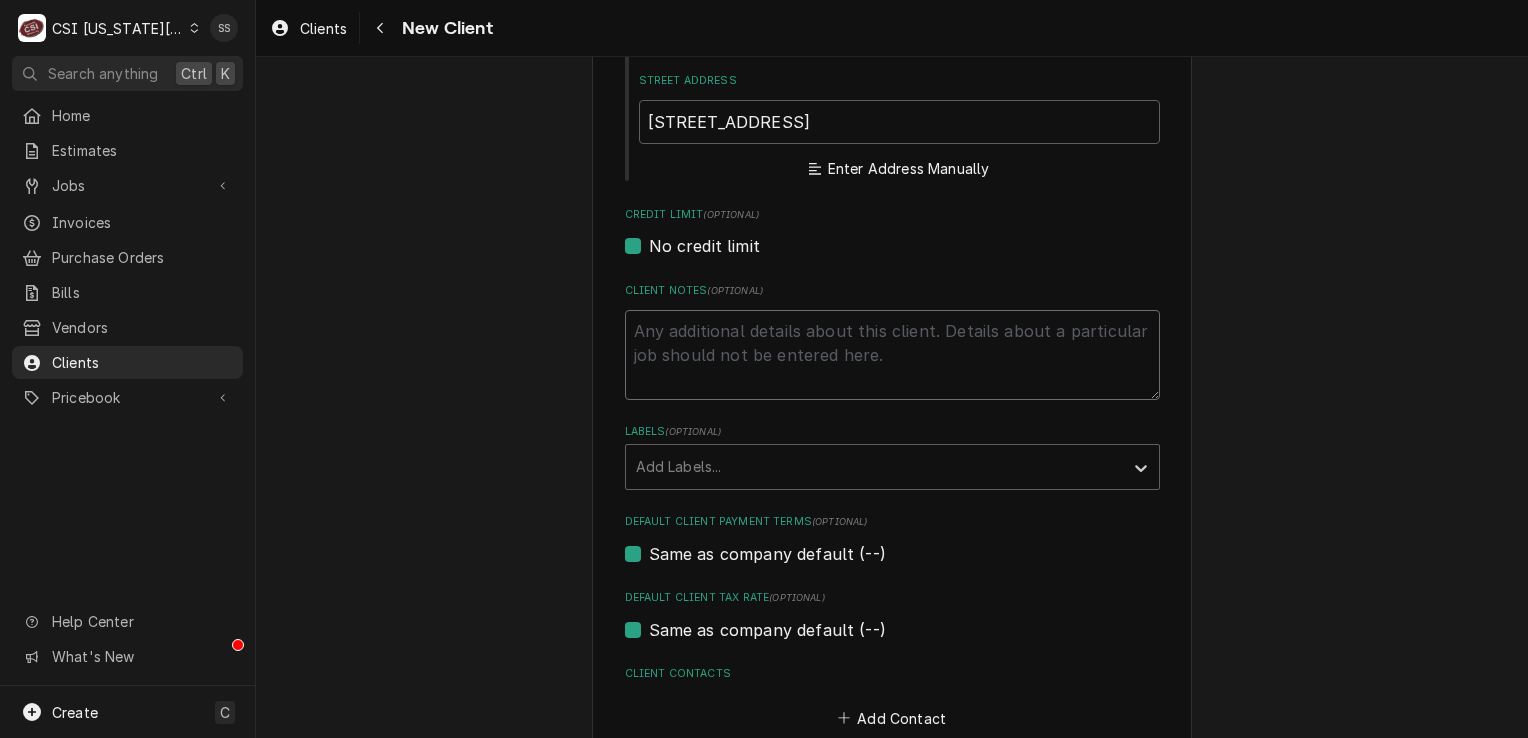 type on "x" 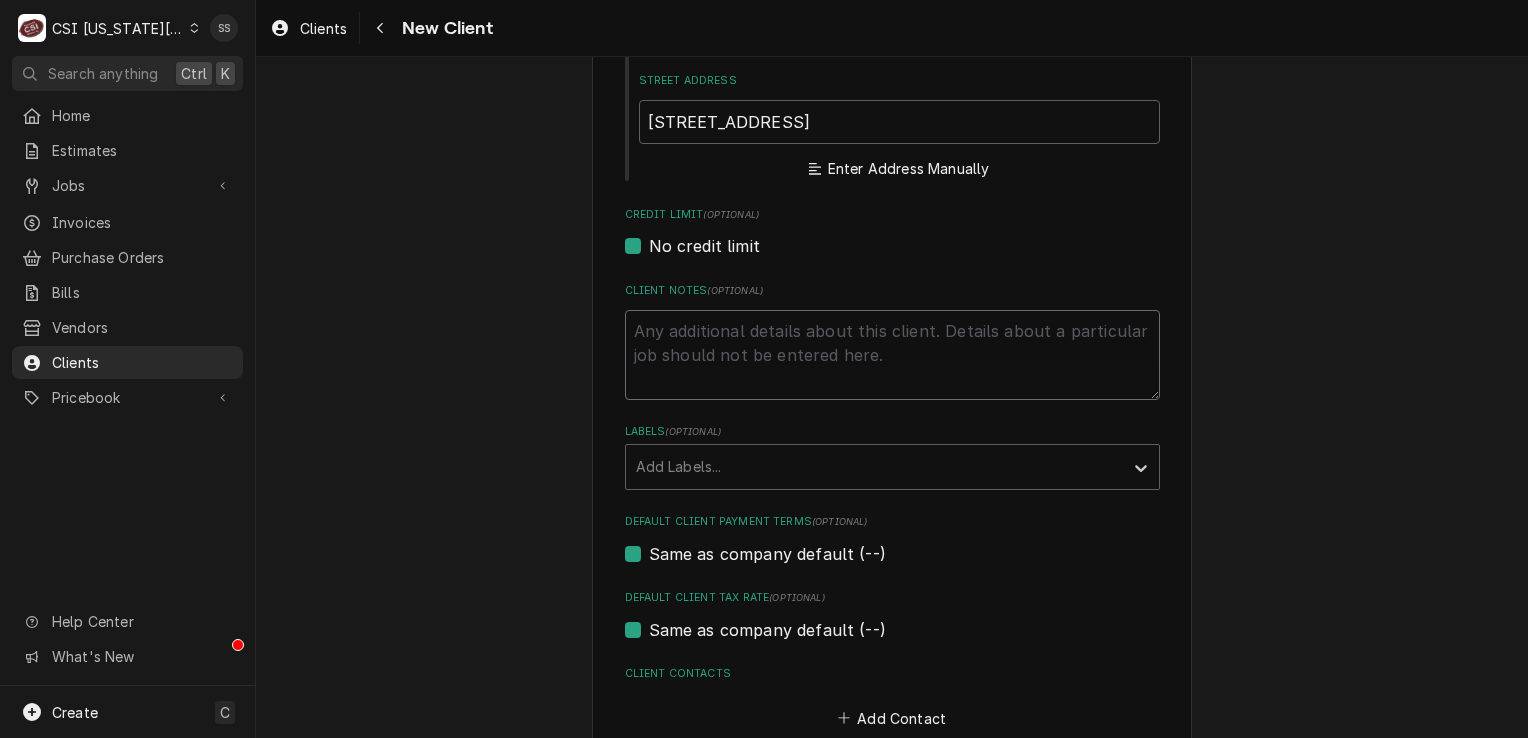 type on "C" 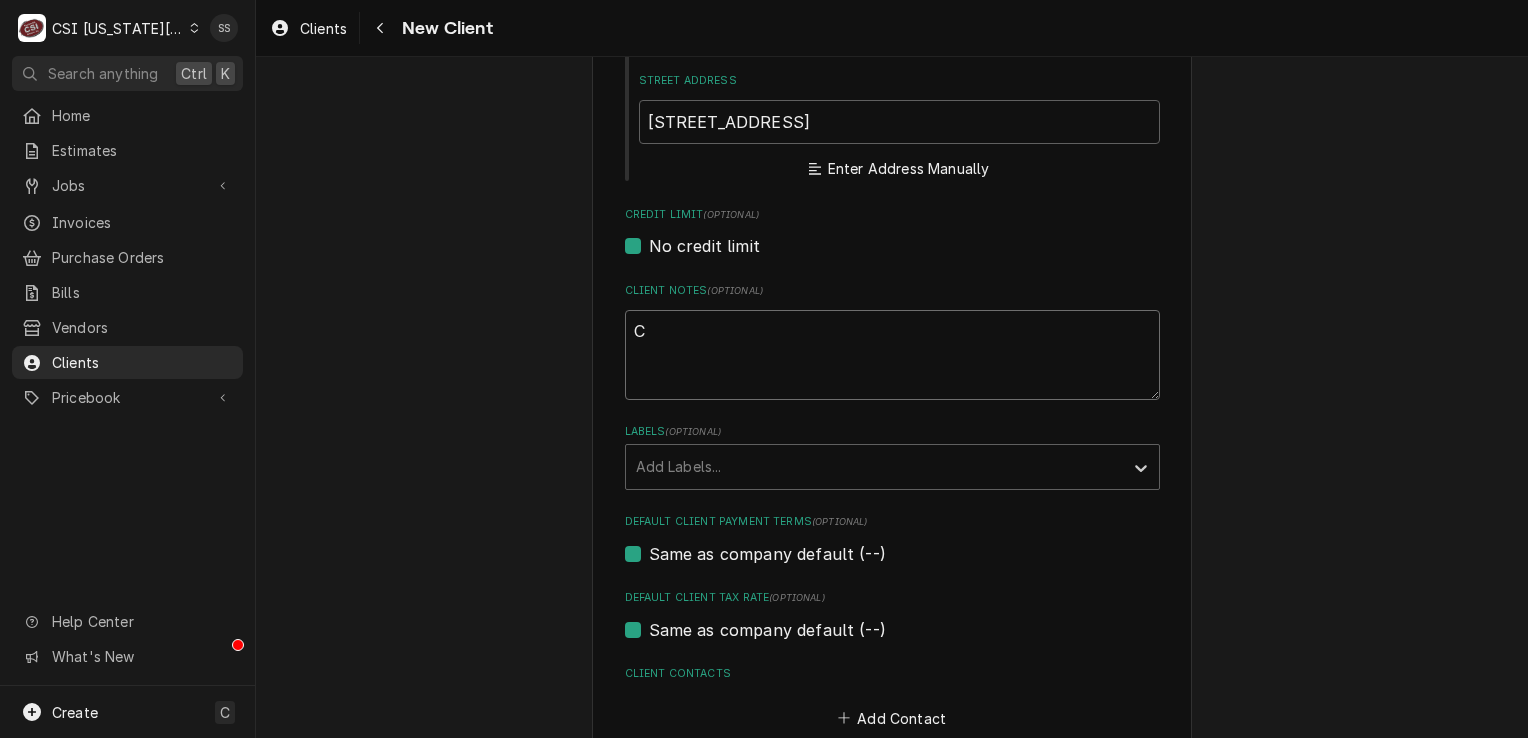 type on "x" 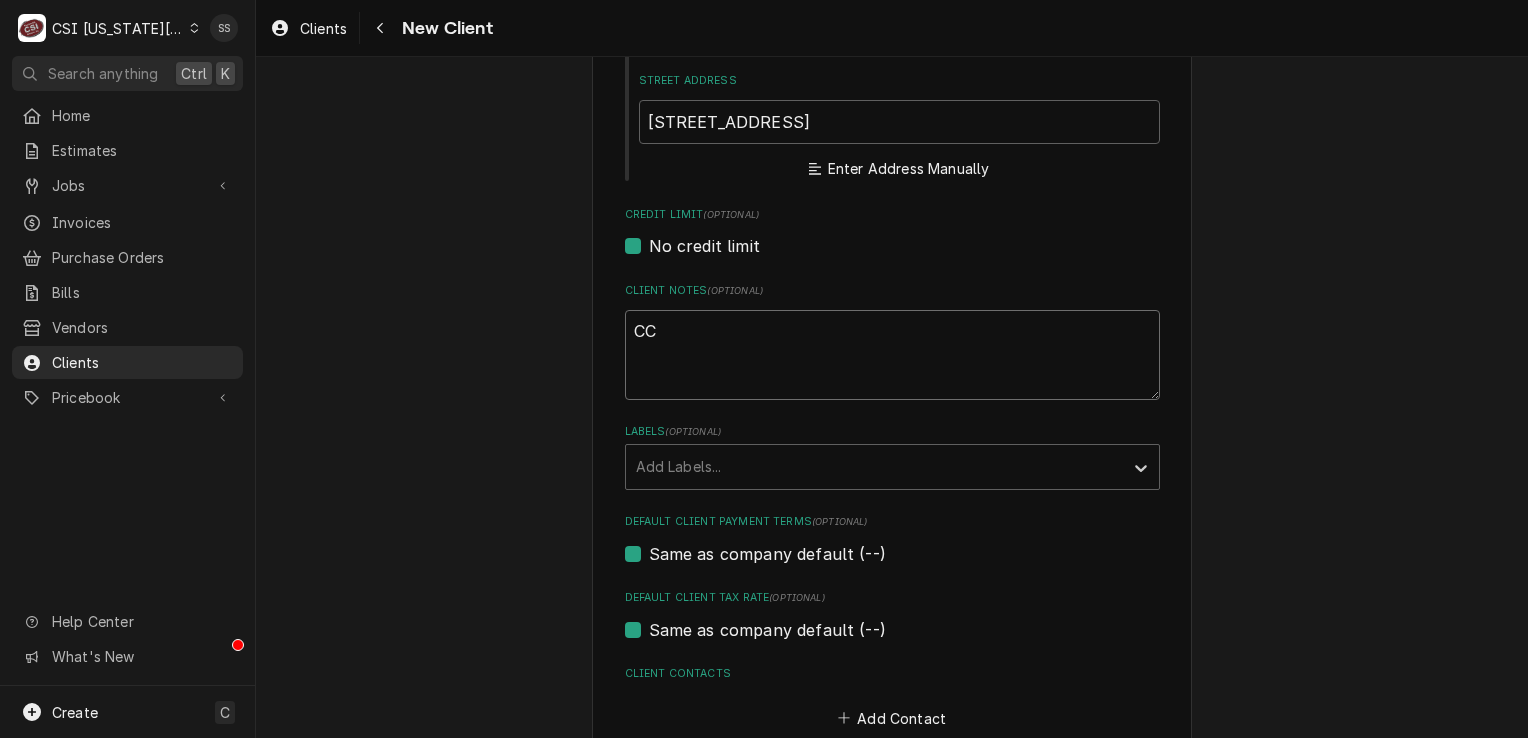 type on "x" 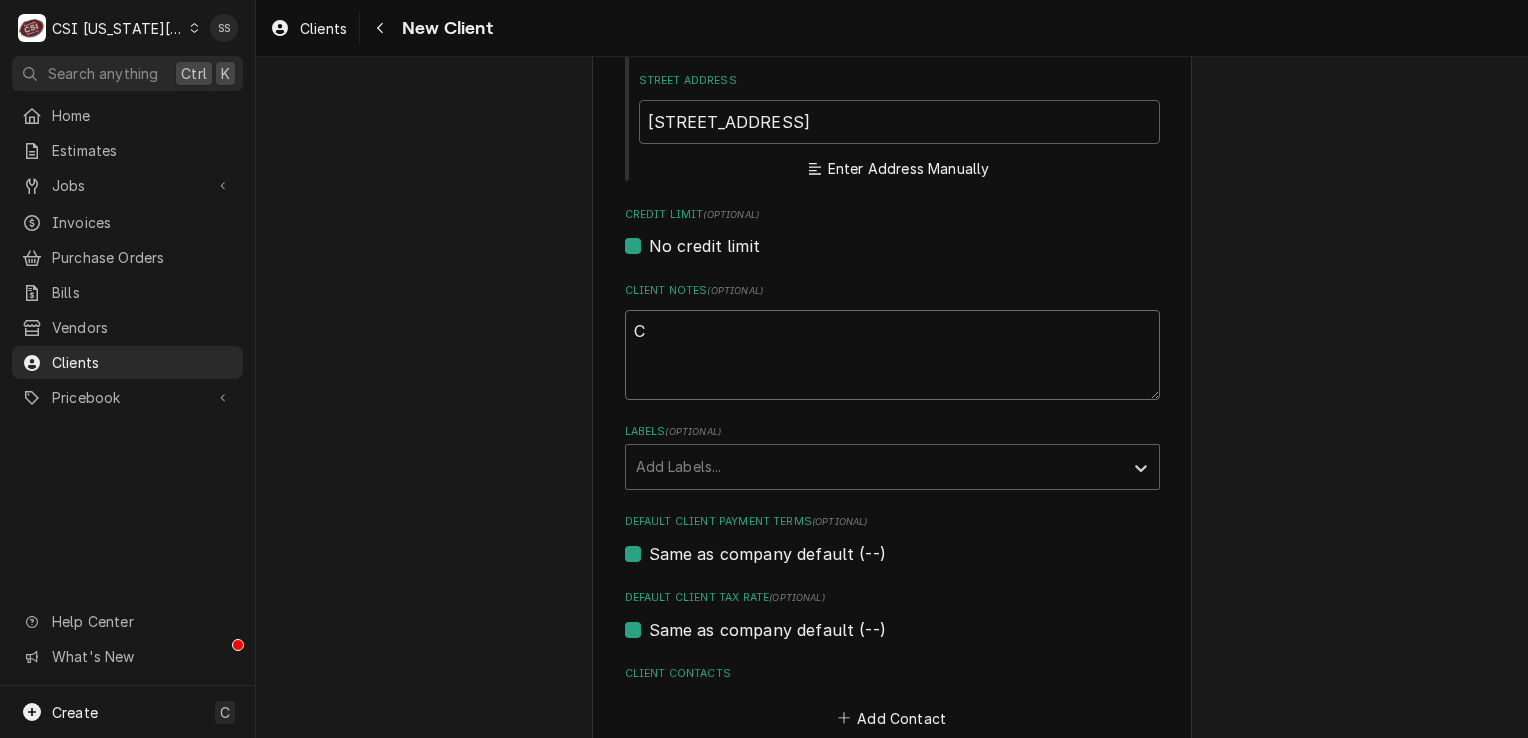 type on "x" 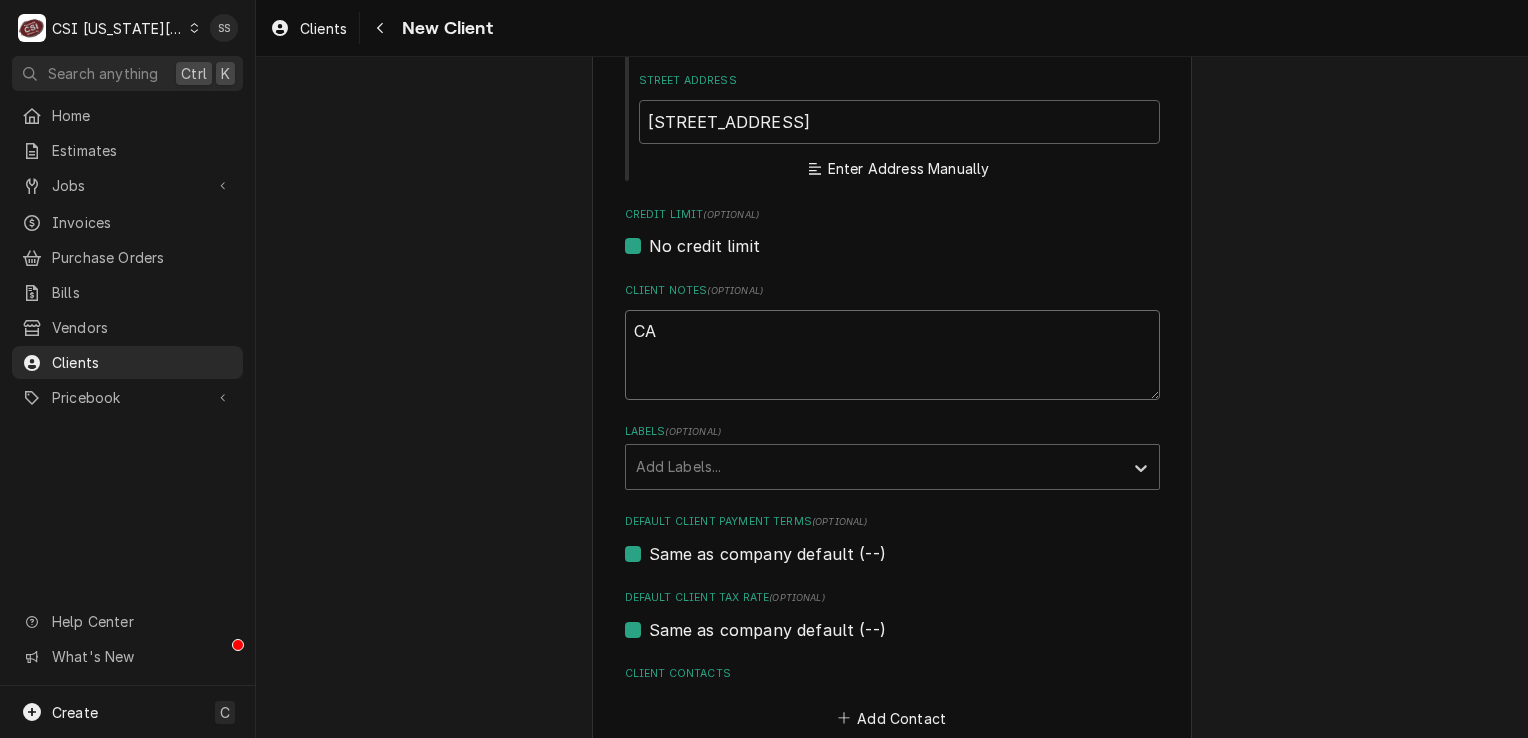 type on "x" 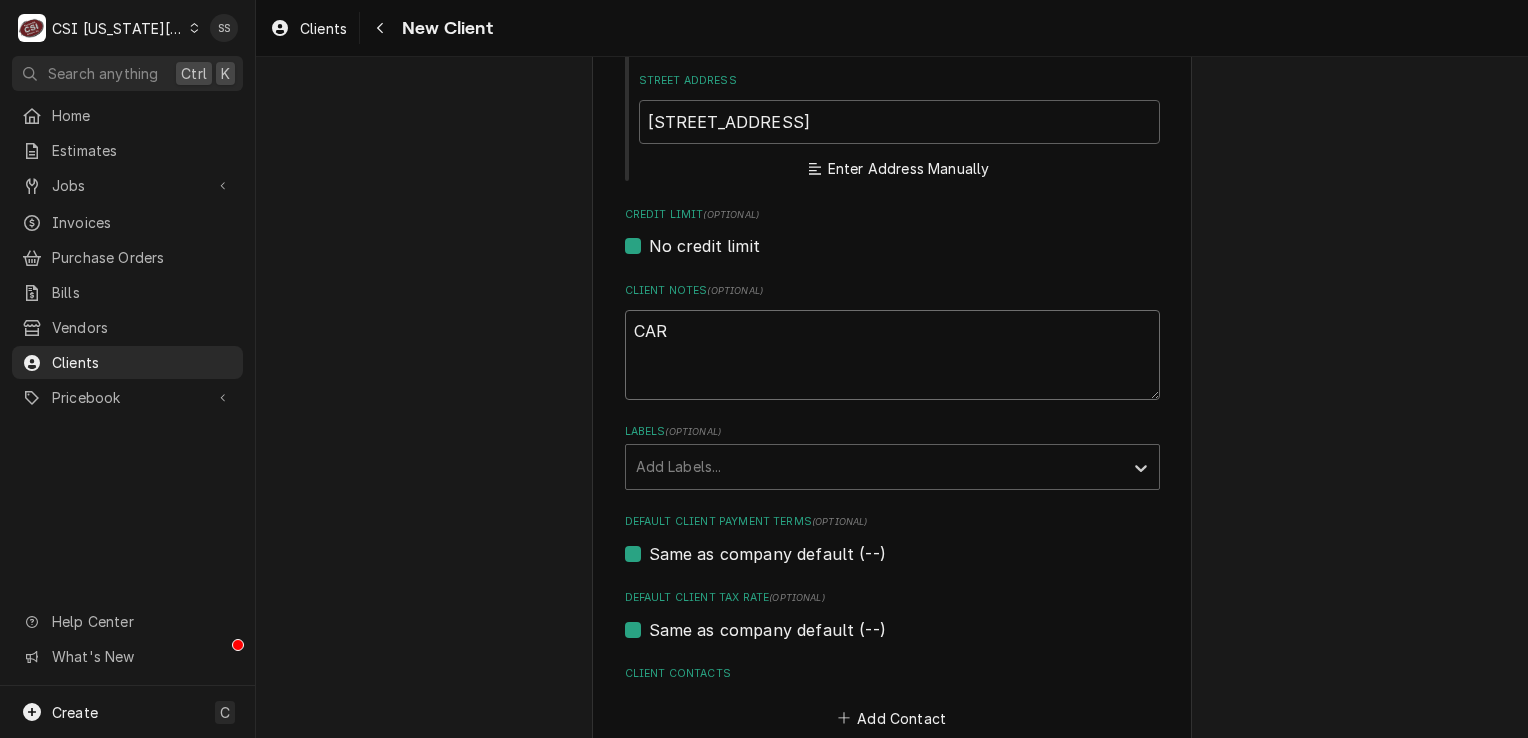 type on "x" 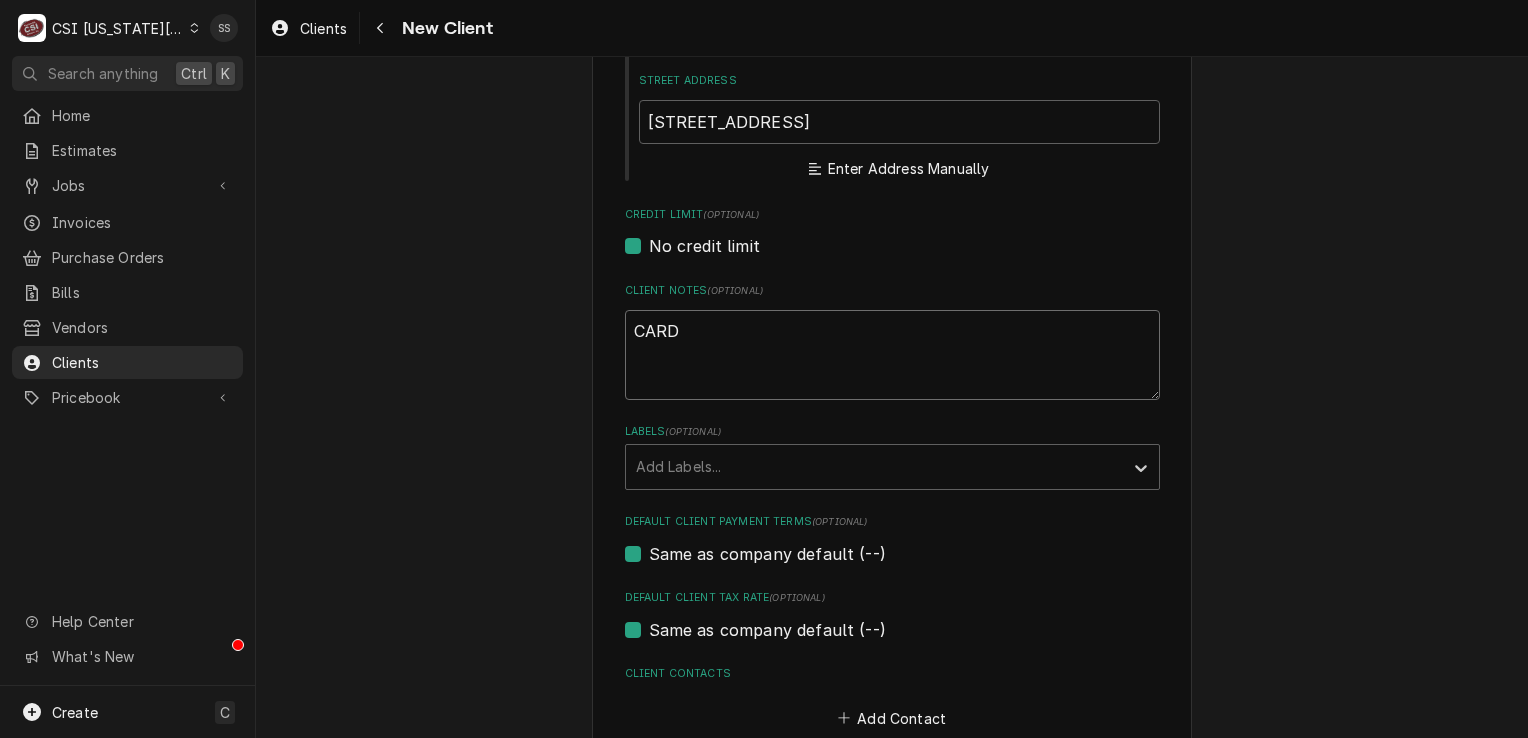 type on "x" 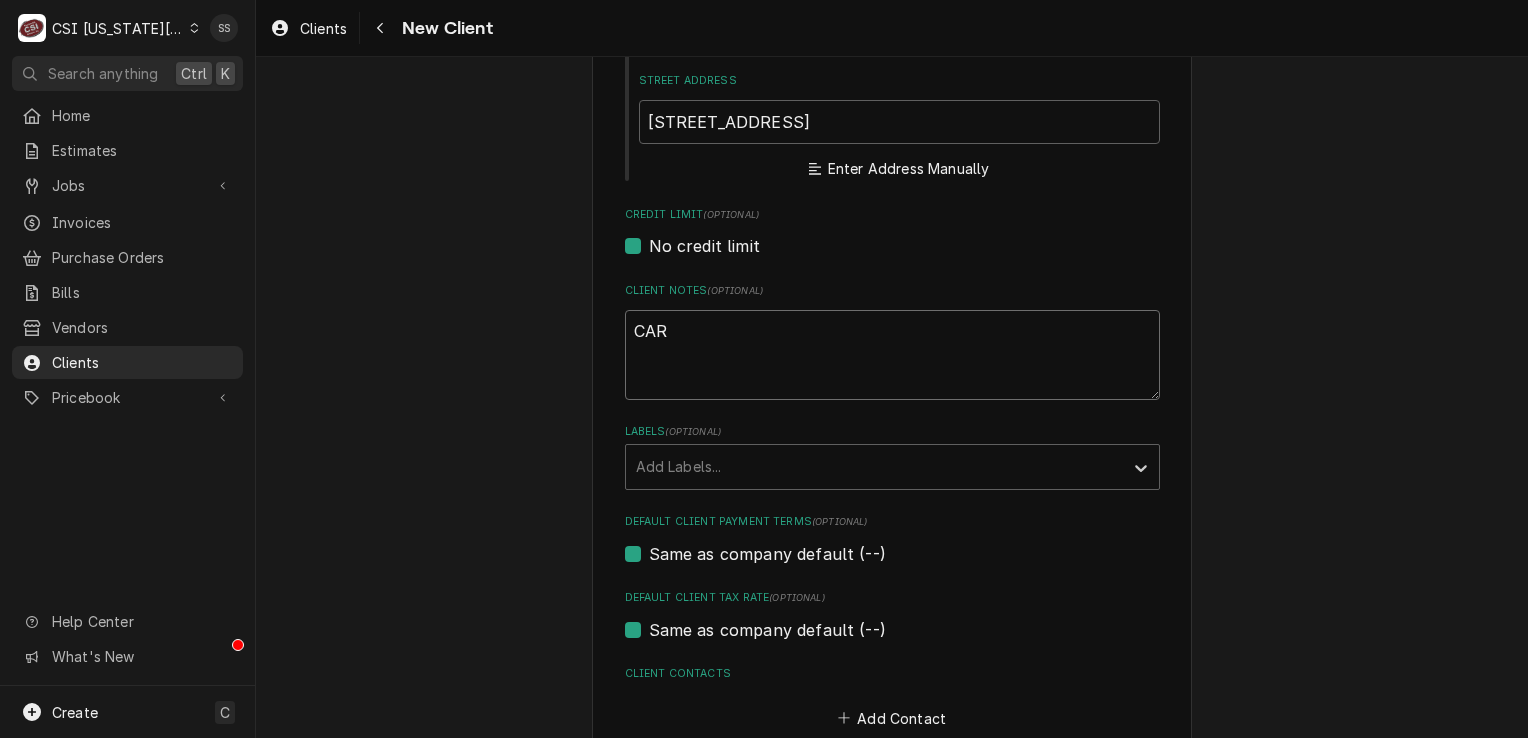type on "x" 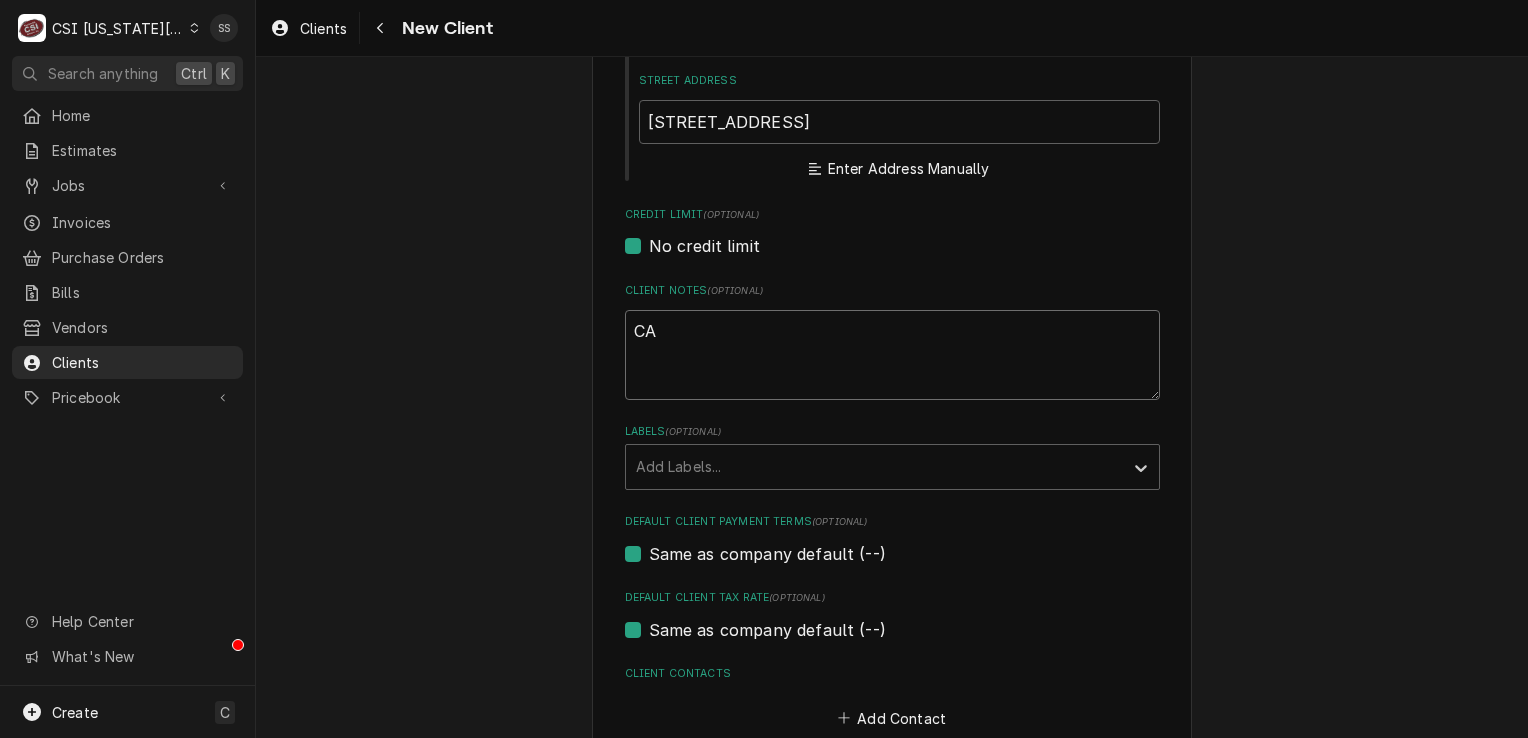 type on "x" 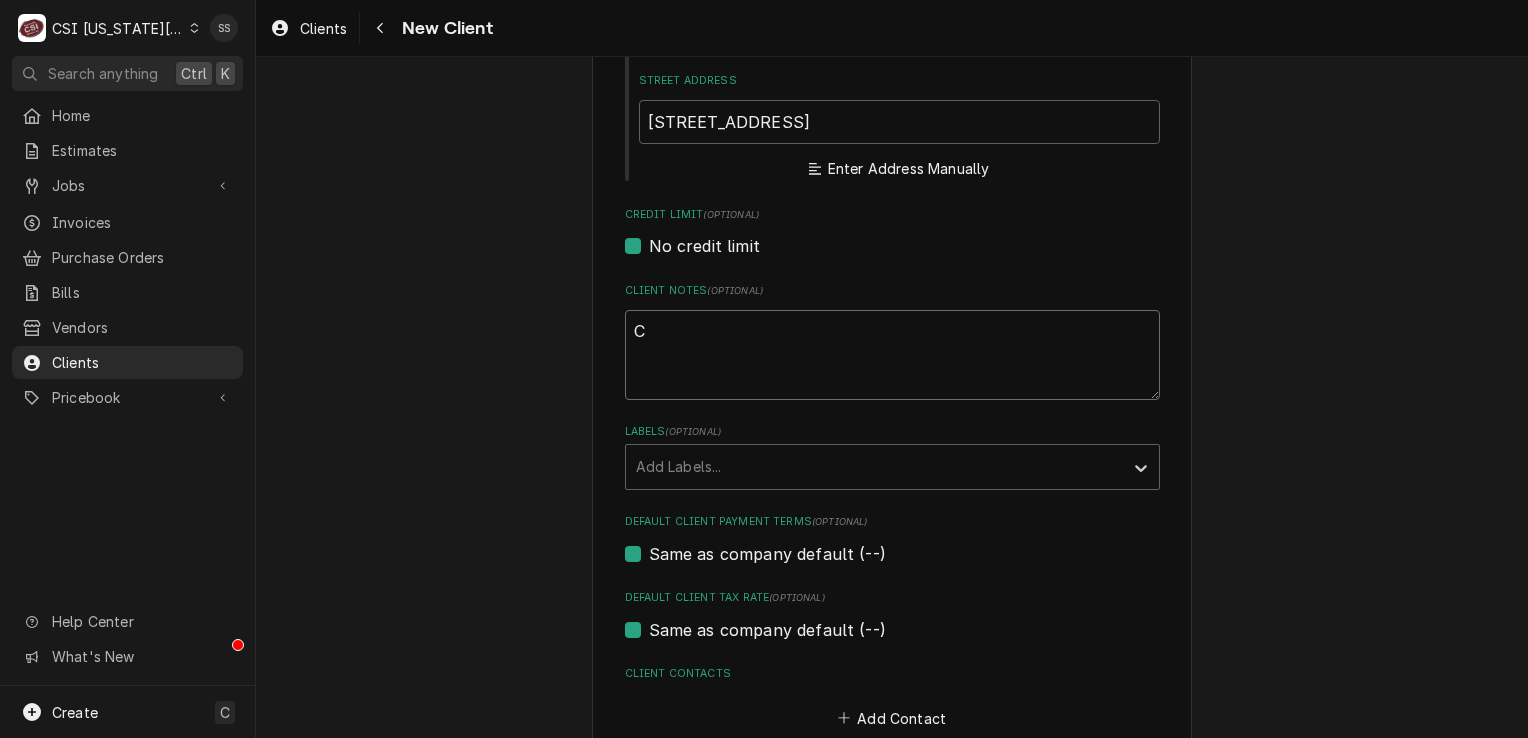 type on "x" 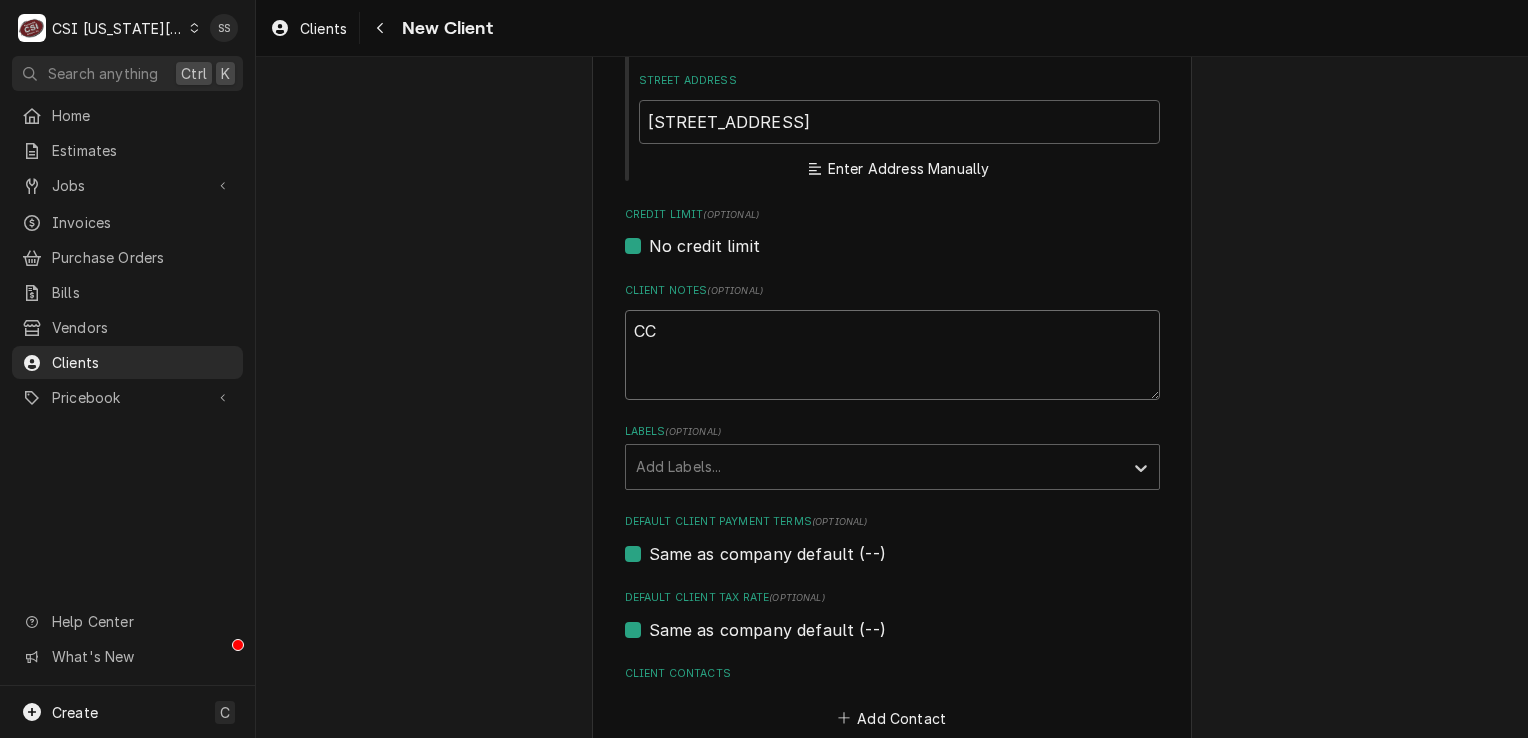 type on "x" 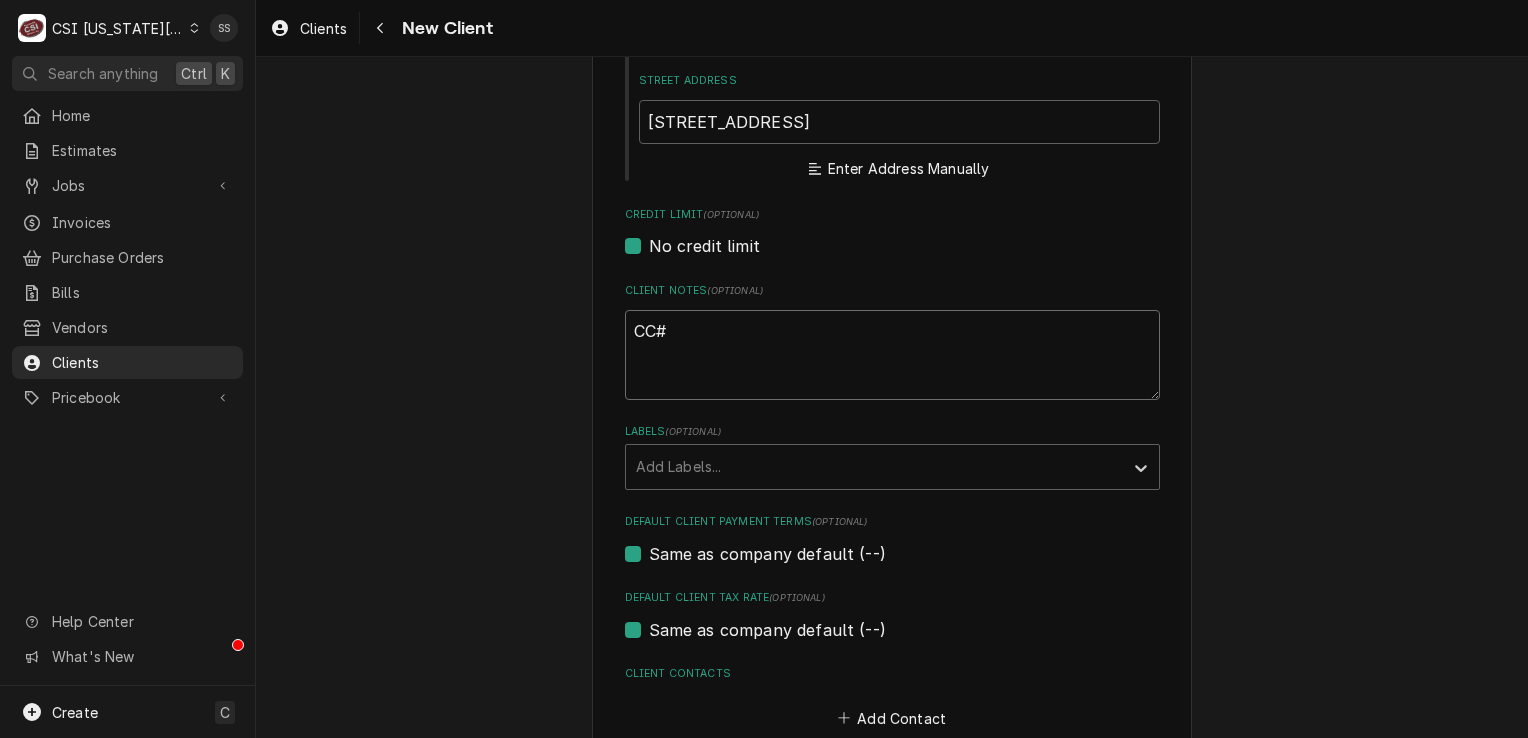 type on "x" 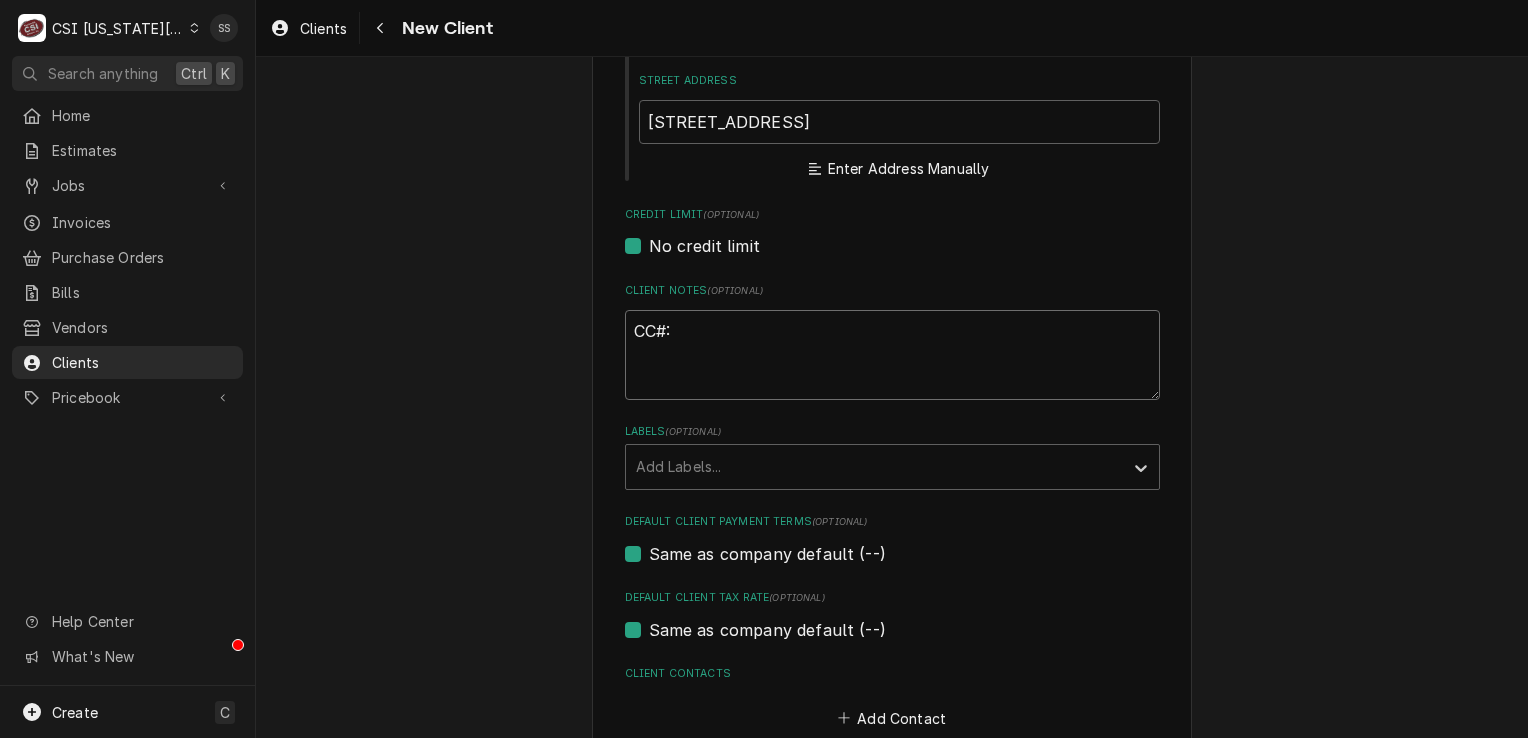 type on "x" 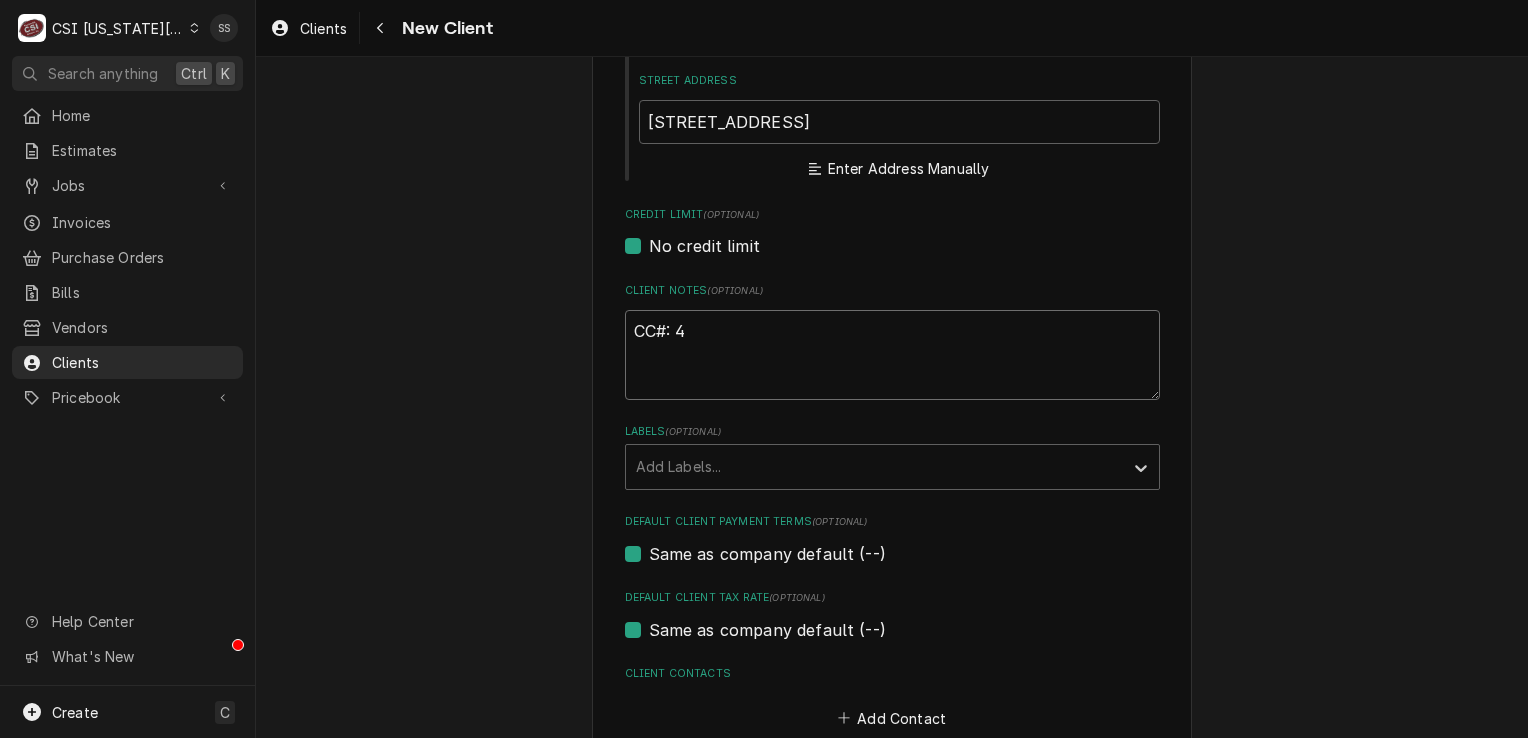type on "x" 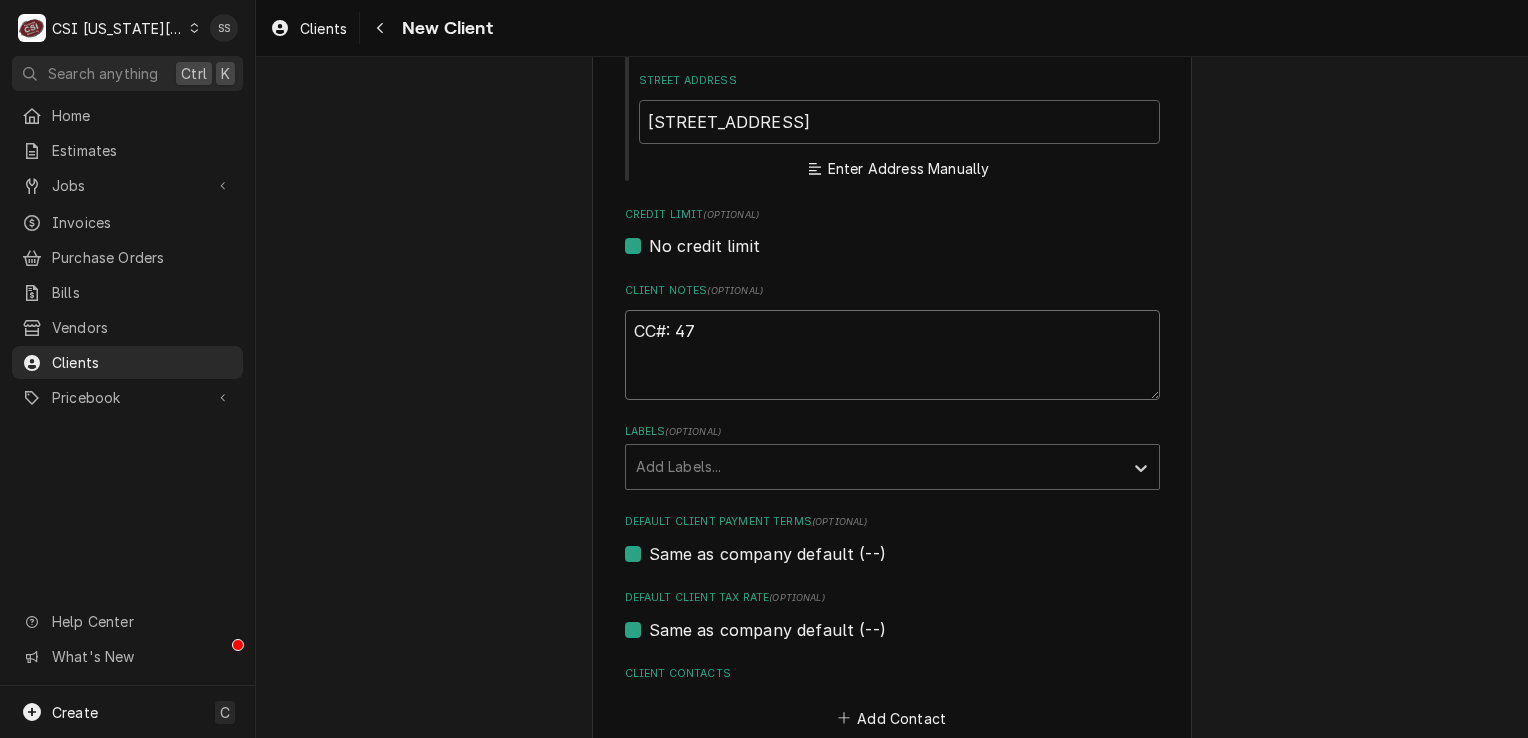 type on "x" 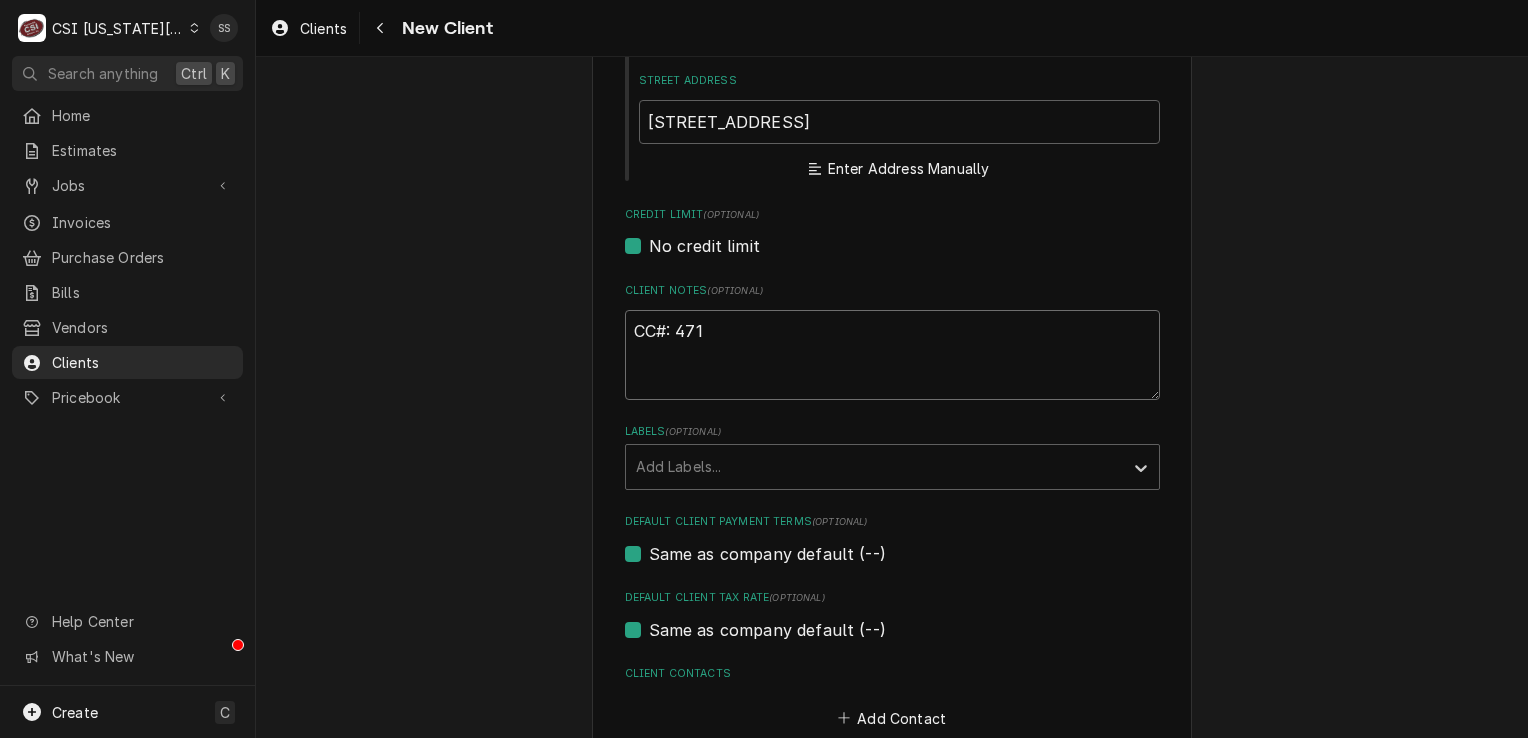 type on "x" 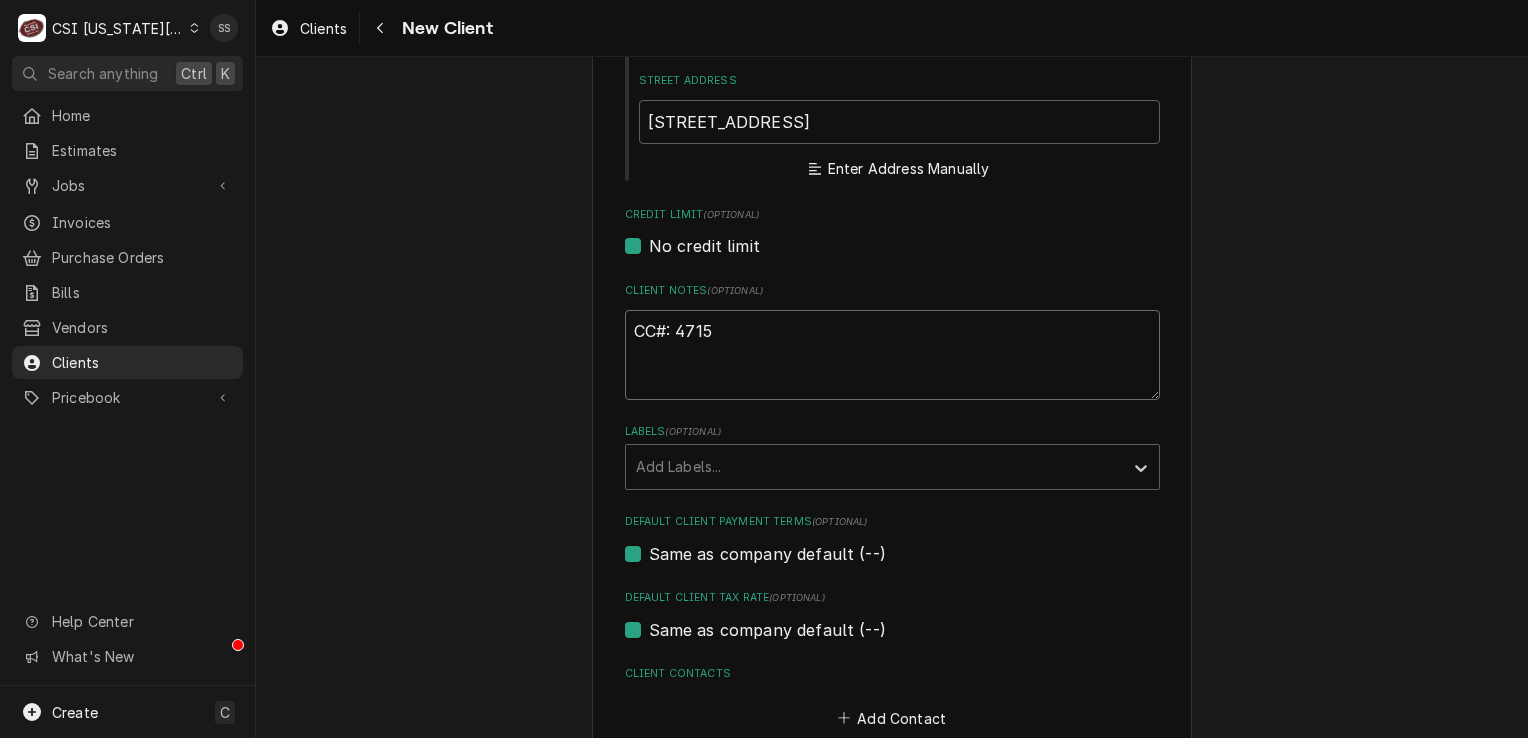 type on "x" 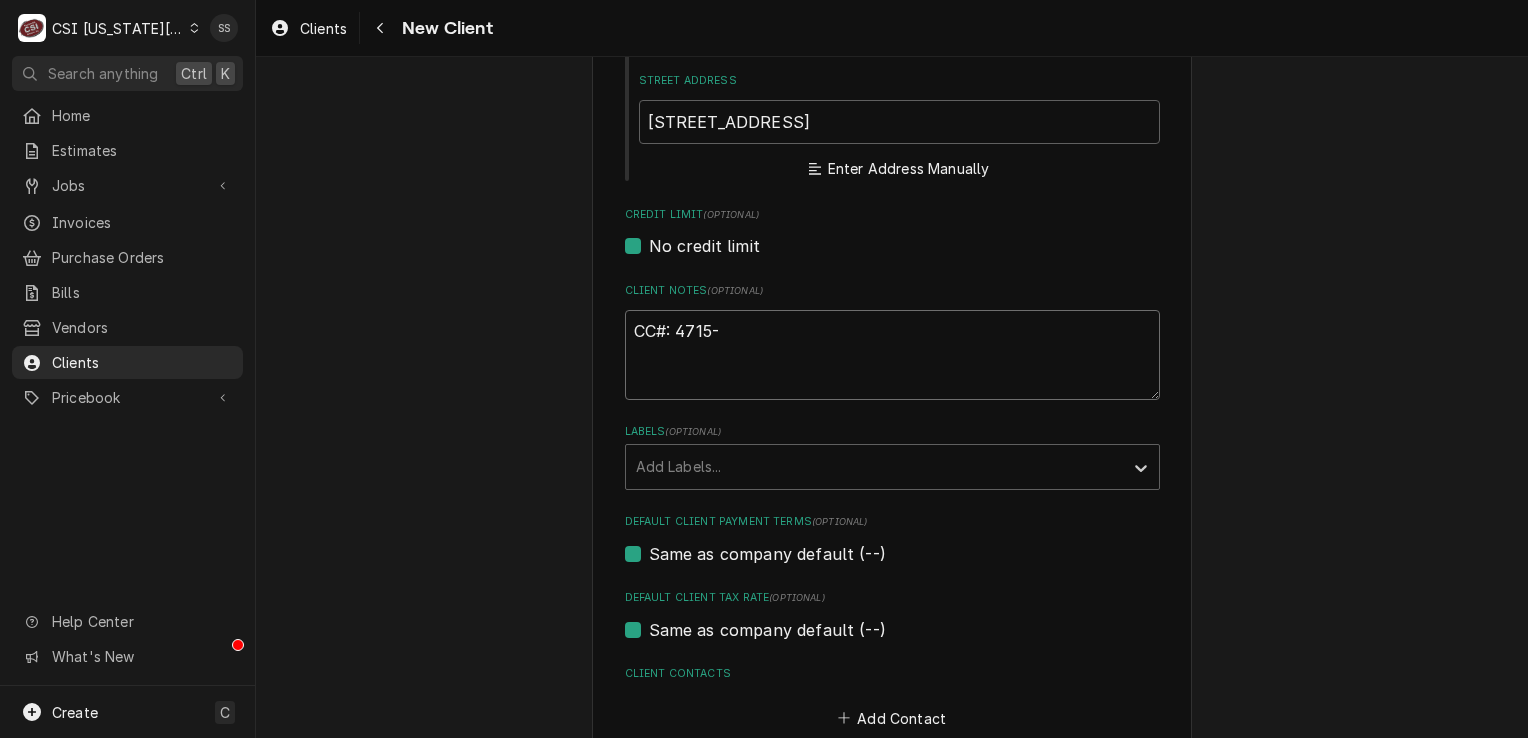 type on "x" 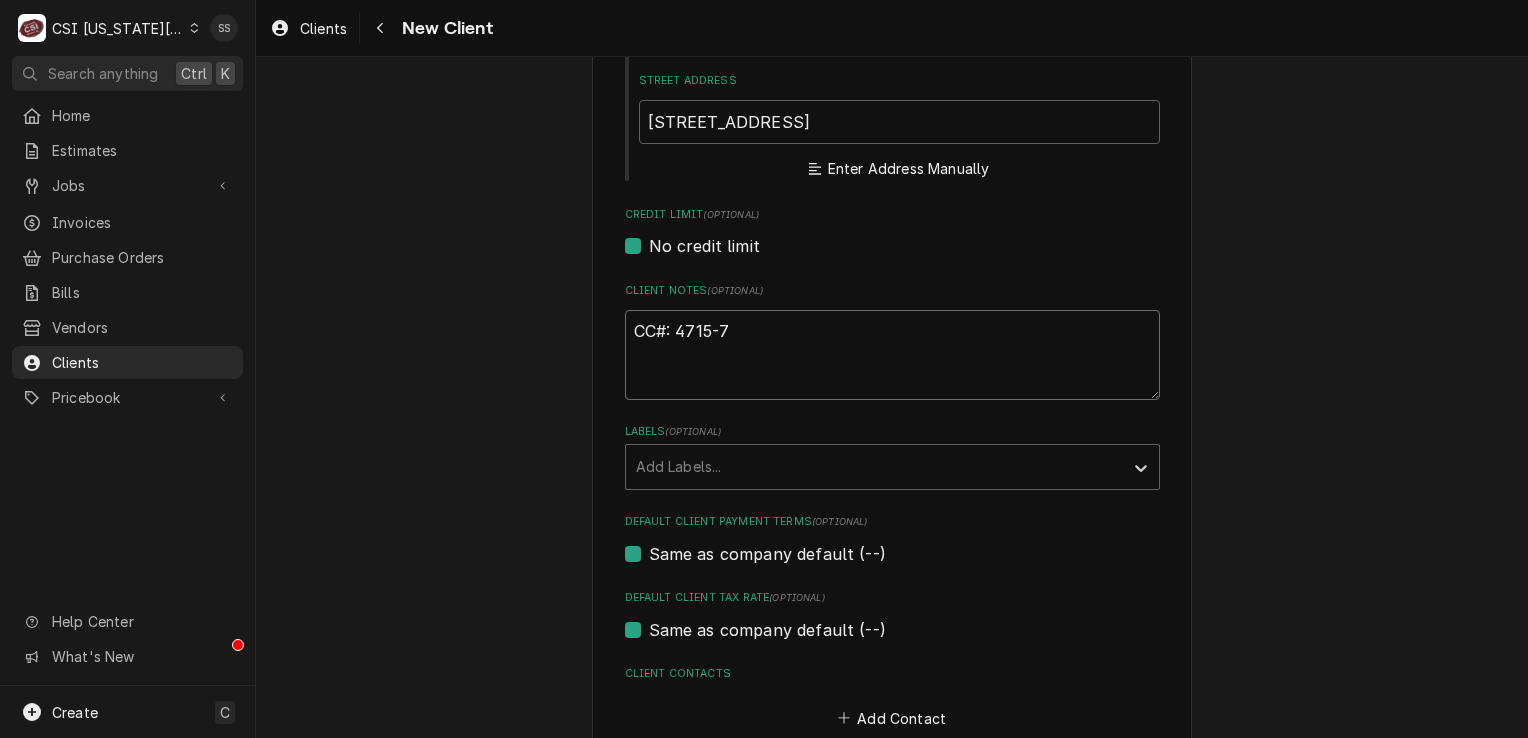 type on "x" 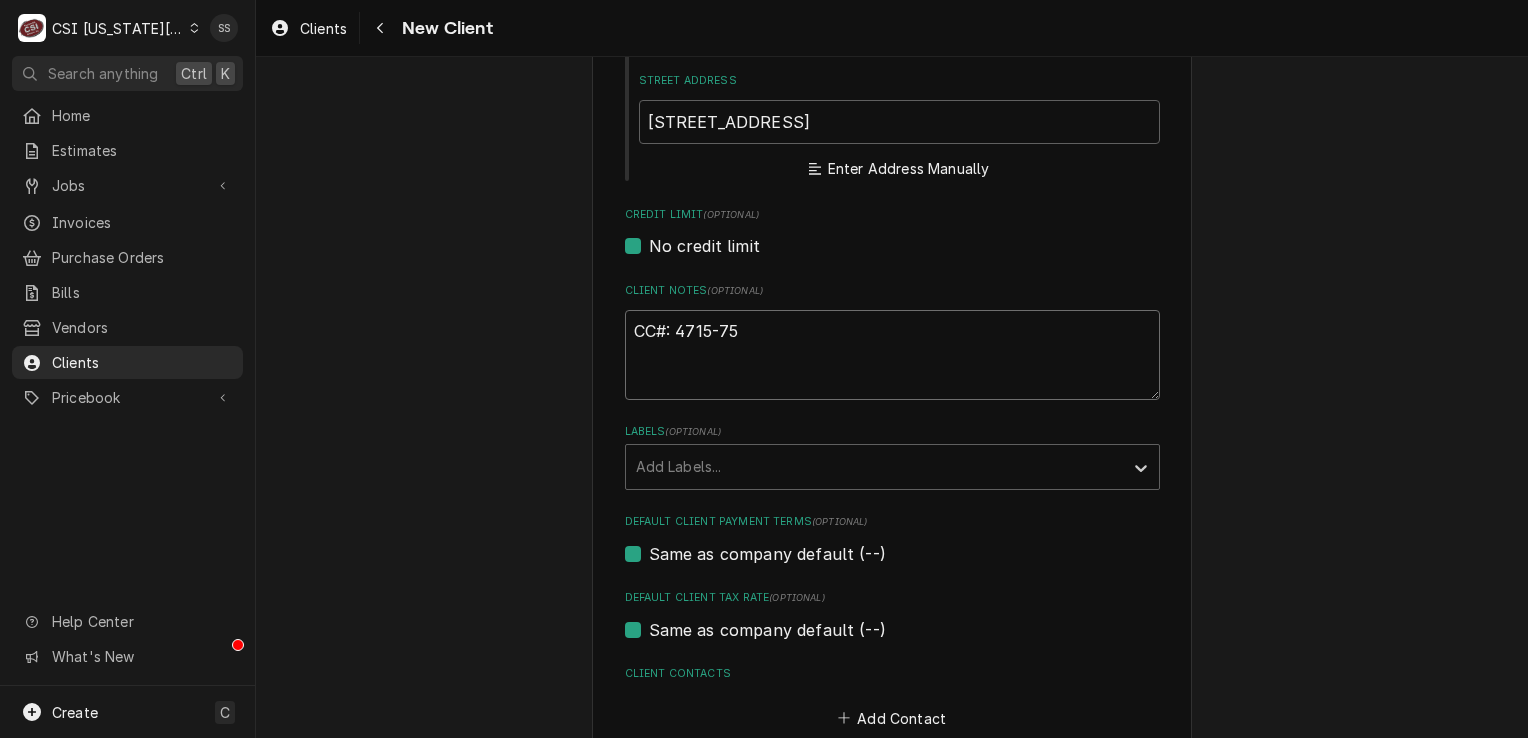 type on "x" 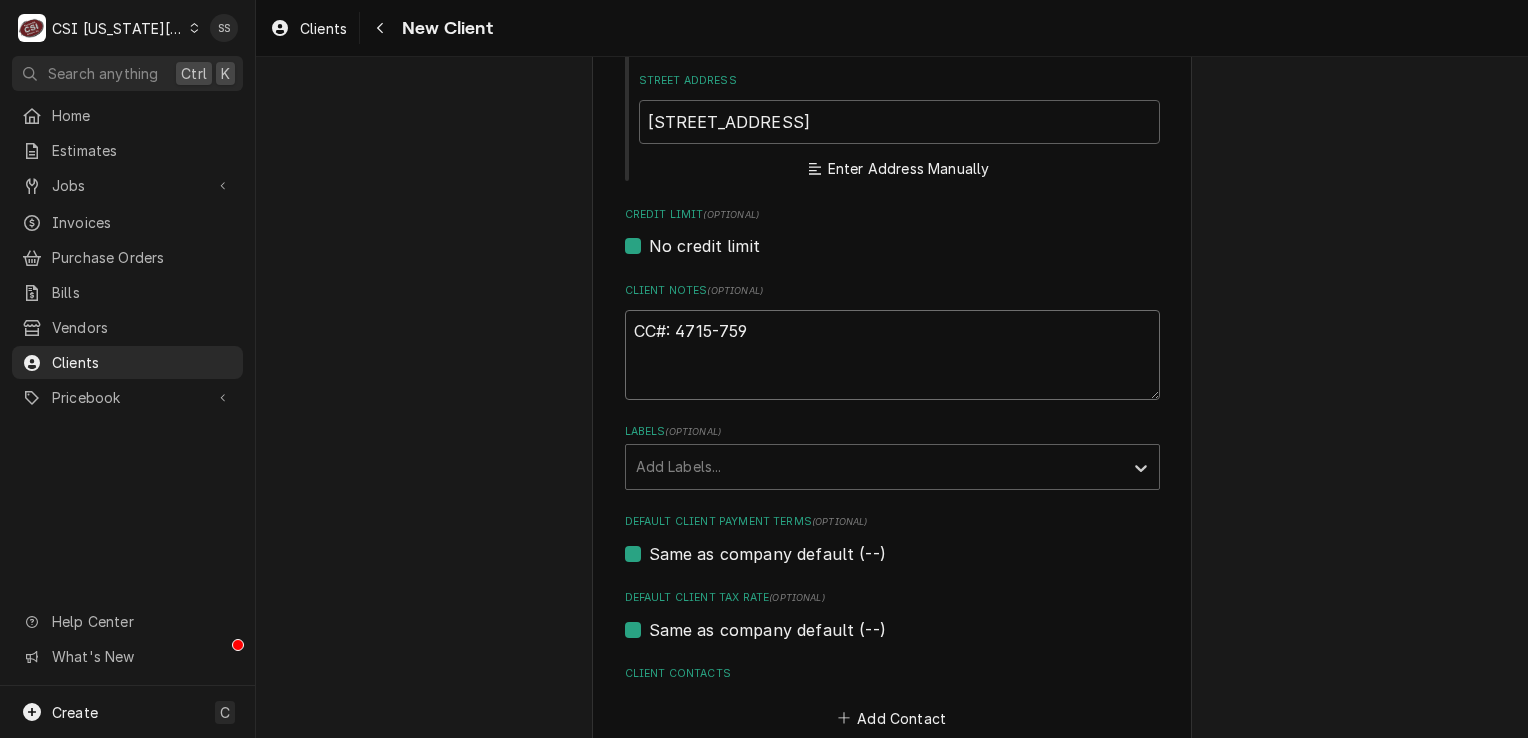 type on "x" 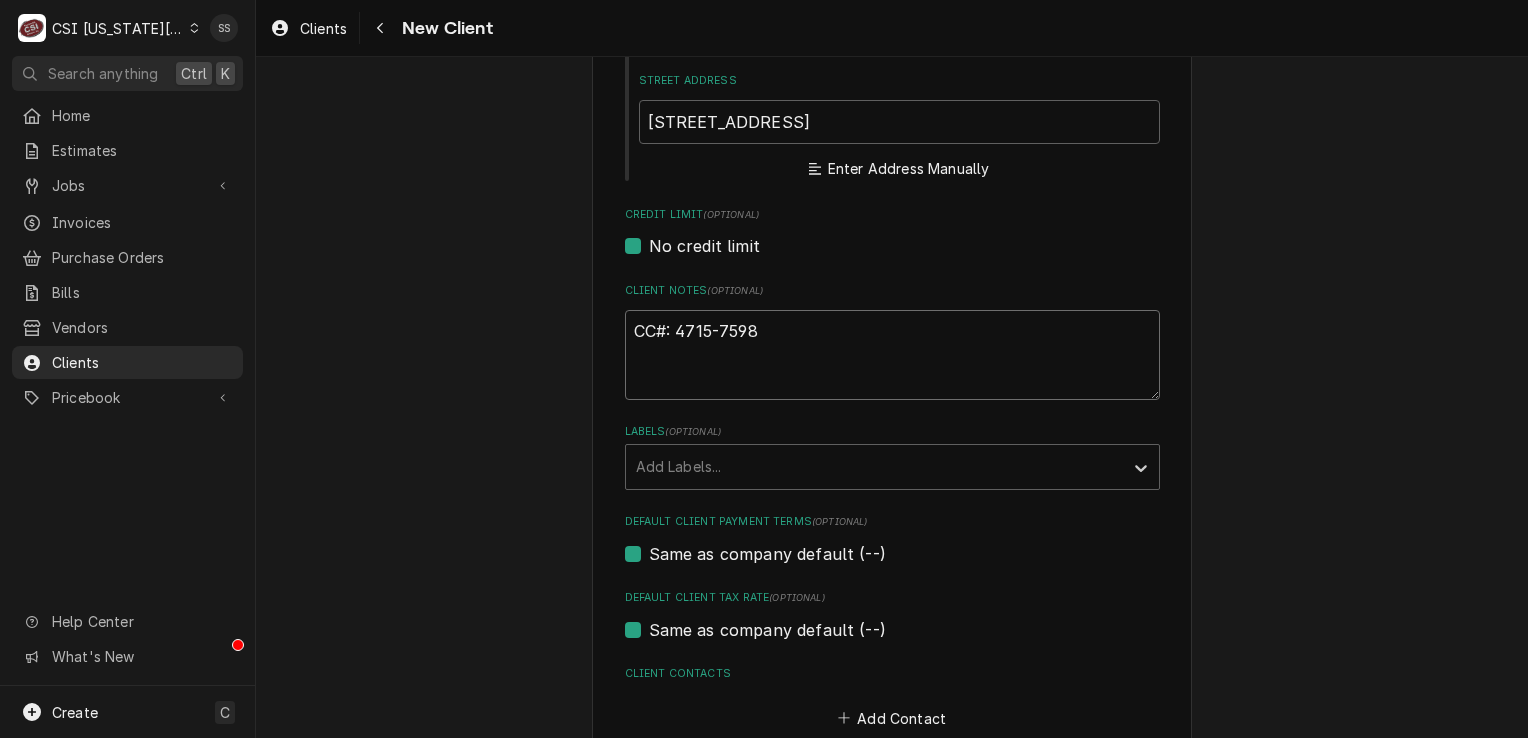 type on "x" 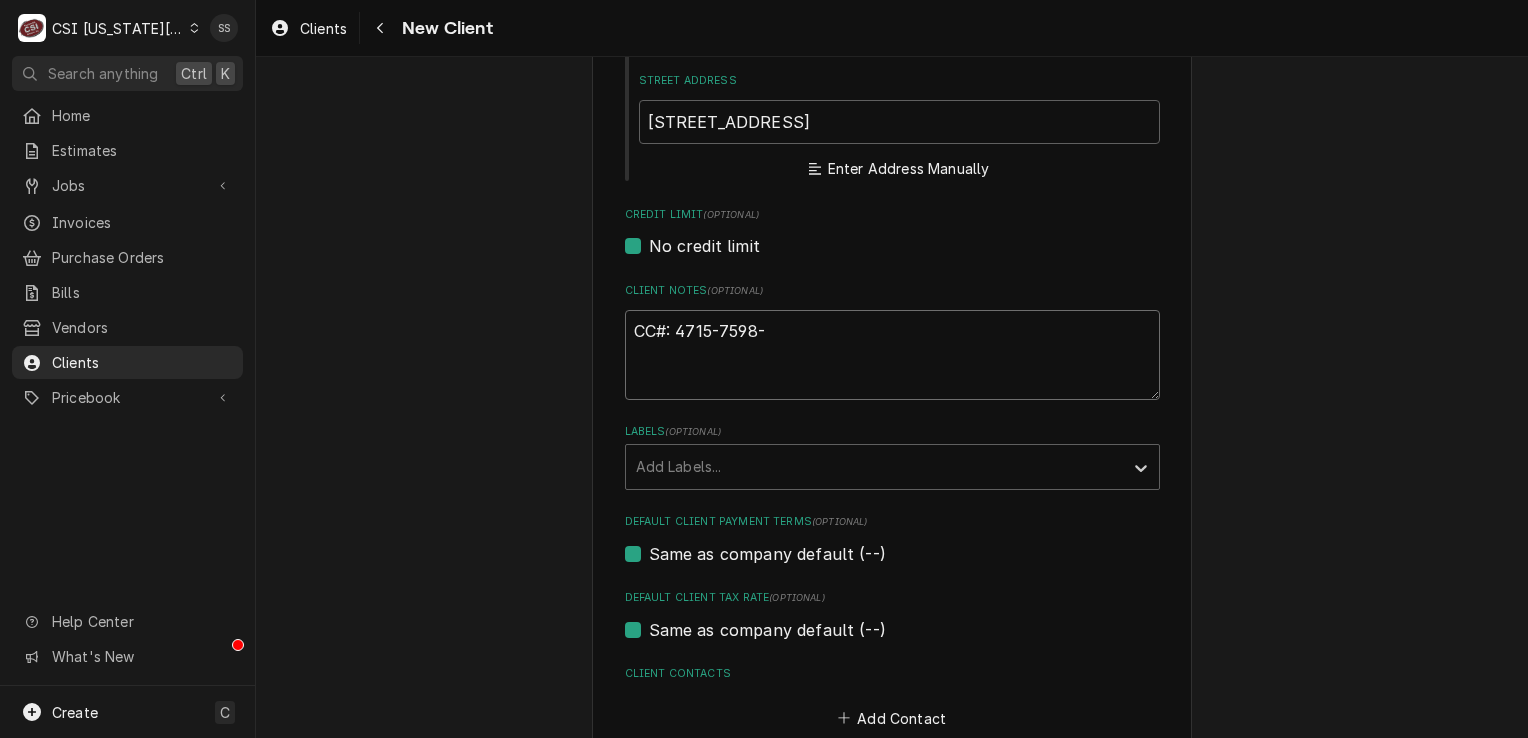 type on "x" 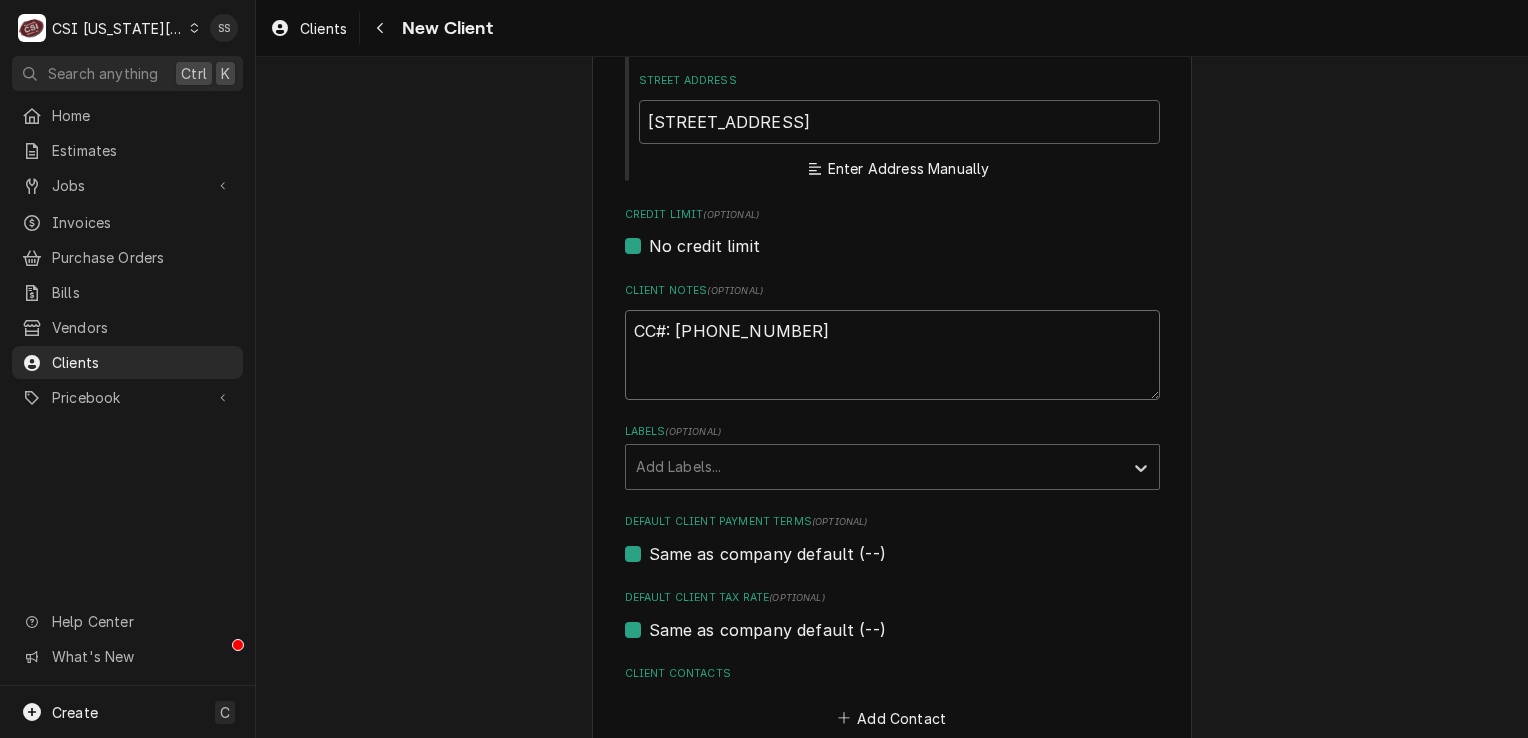 type on "x" 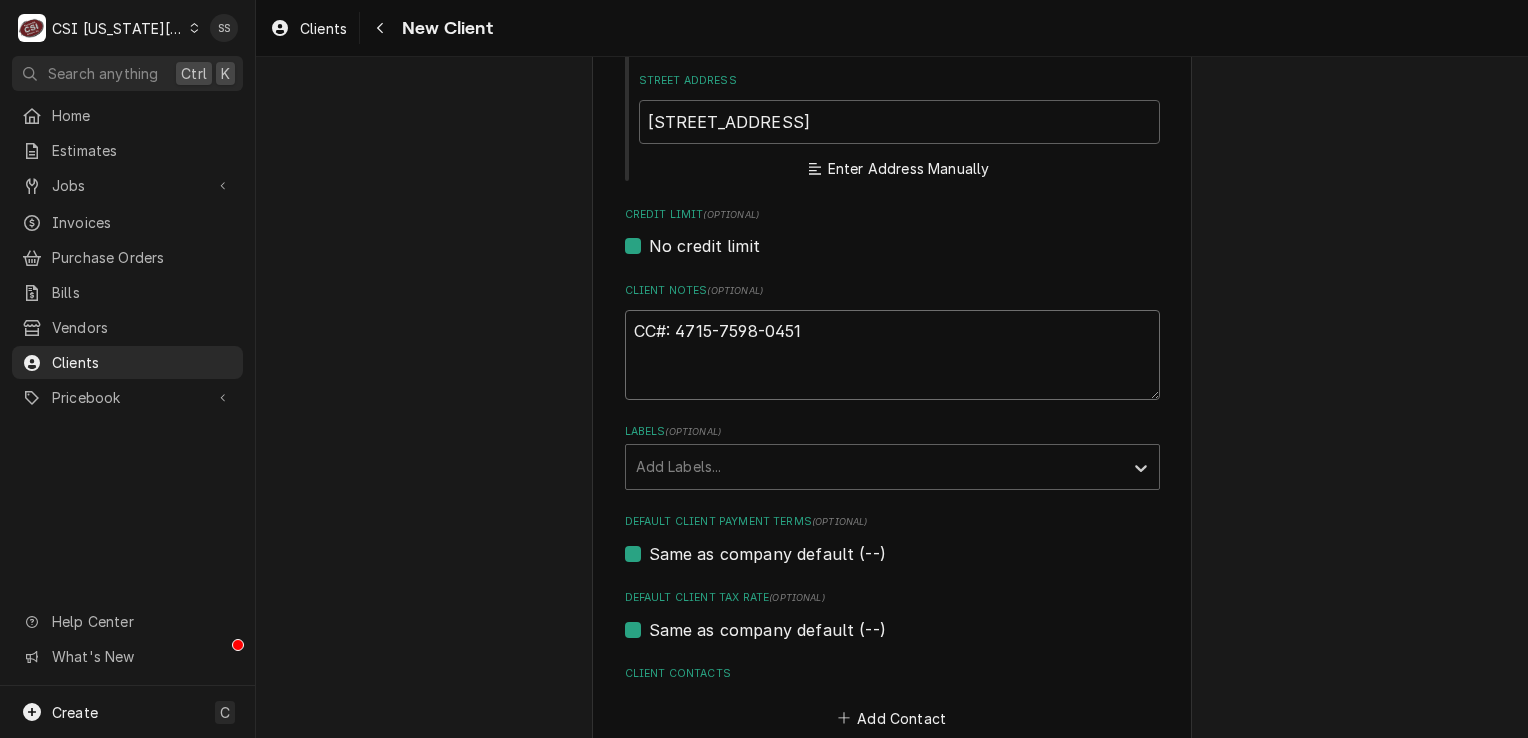 type on "x" 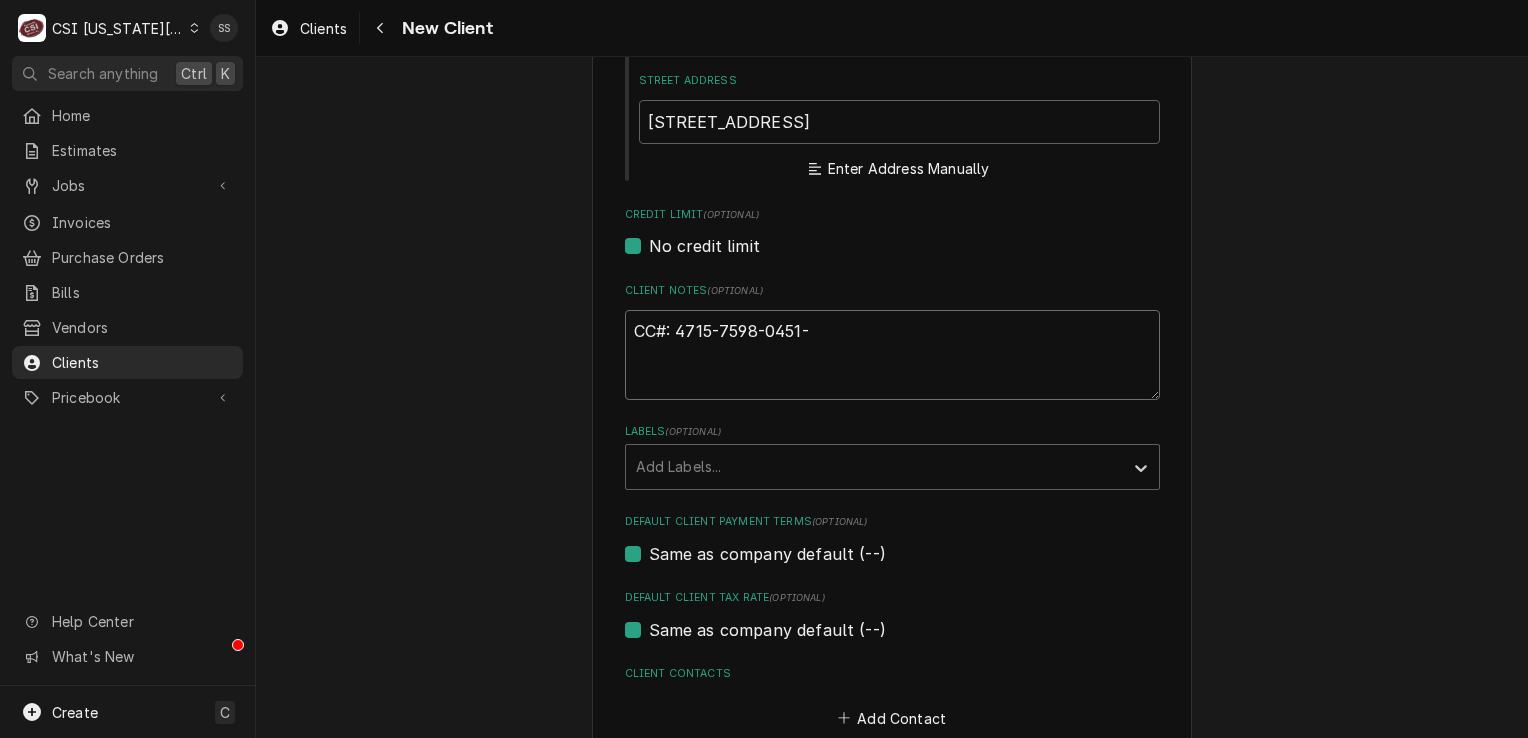 type on "x" 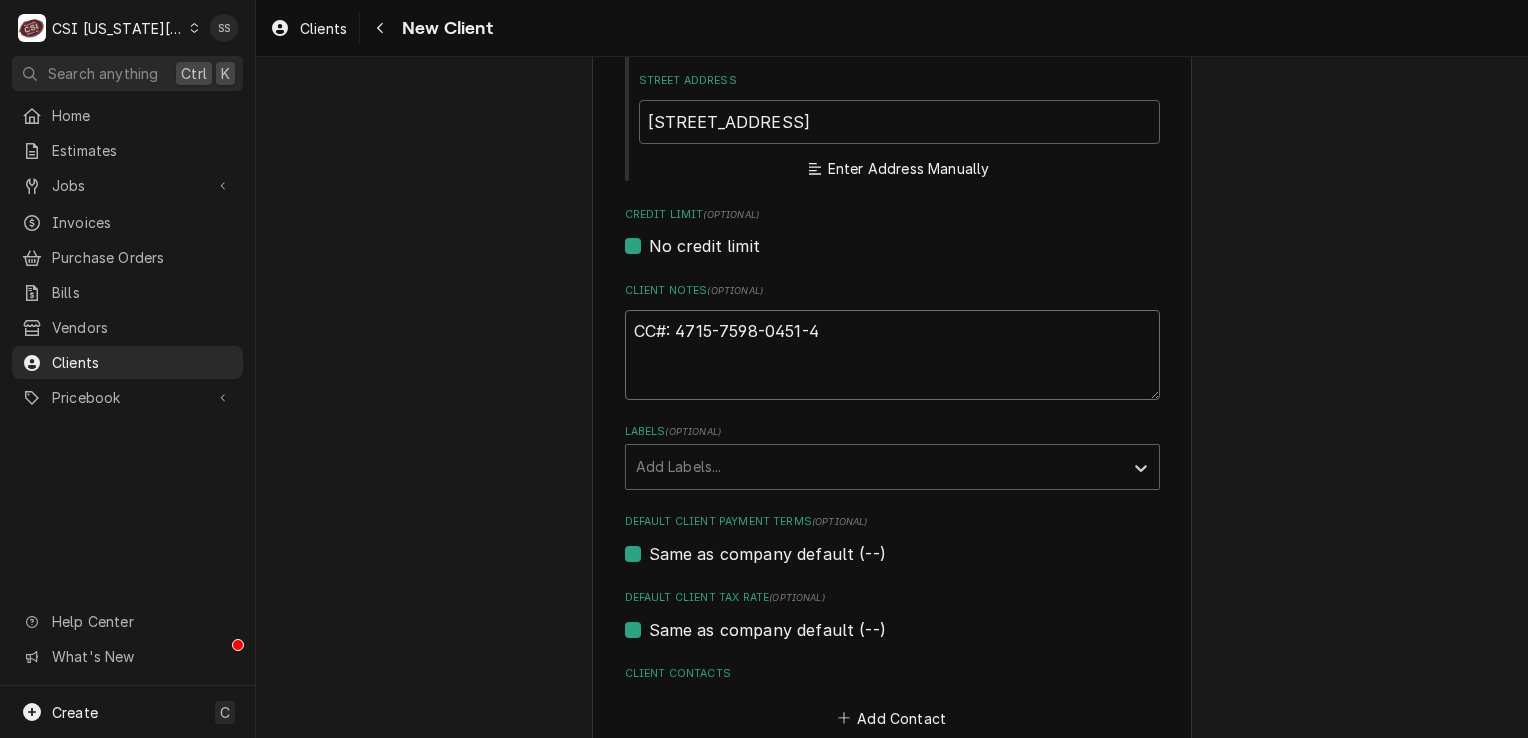 type on "x" 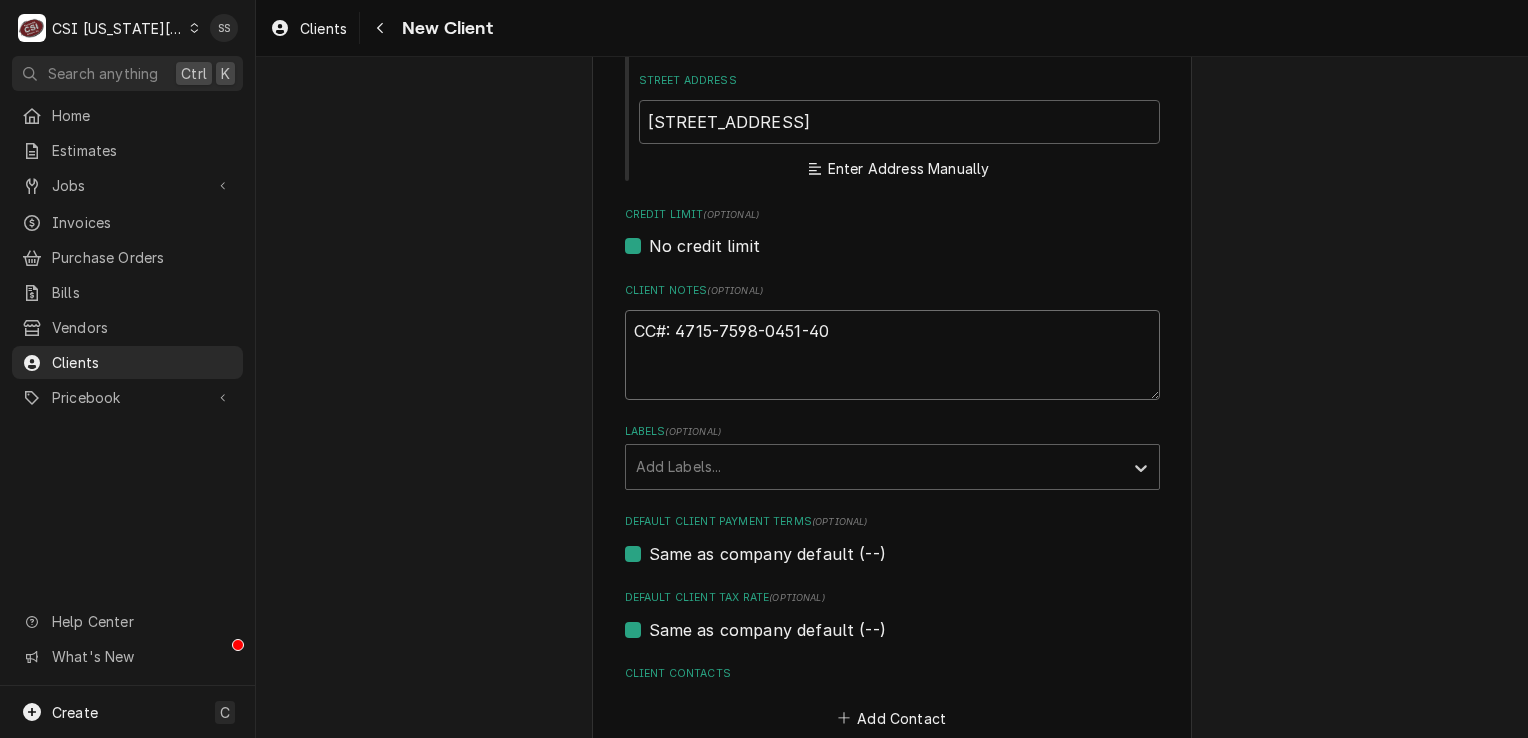 type 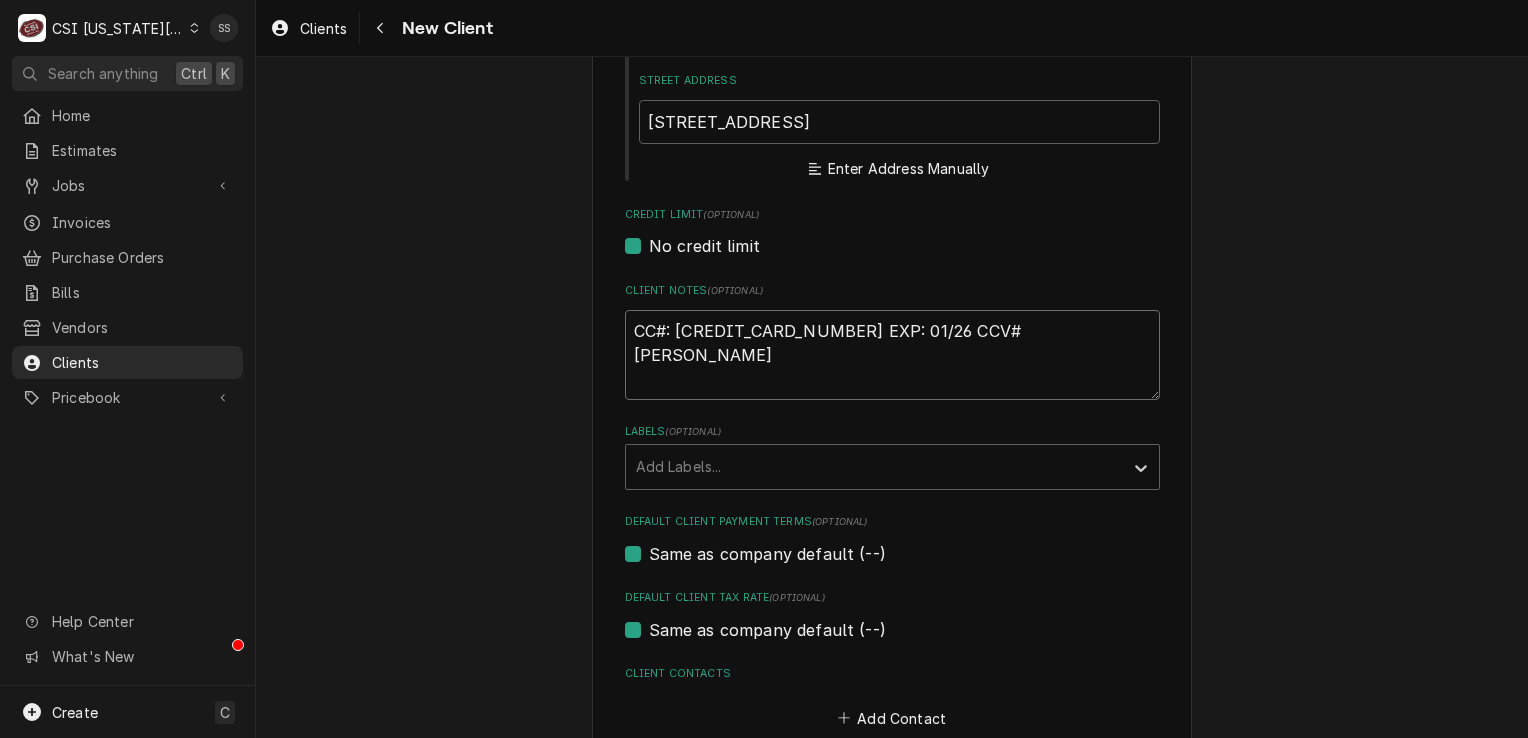 click on "CC#: 4715-7598-0451-4064 EXP: 01/26 CCV#
BRIAN KEY" at bounding box center (892, 355) 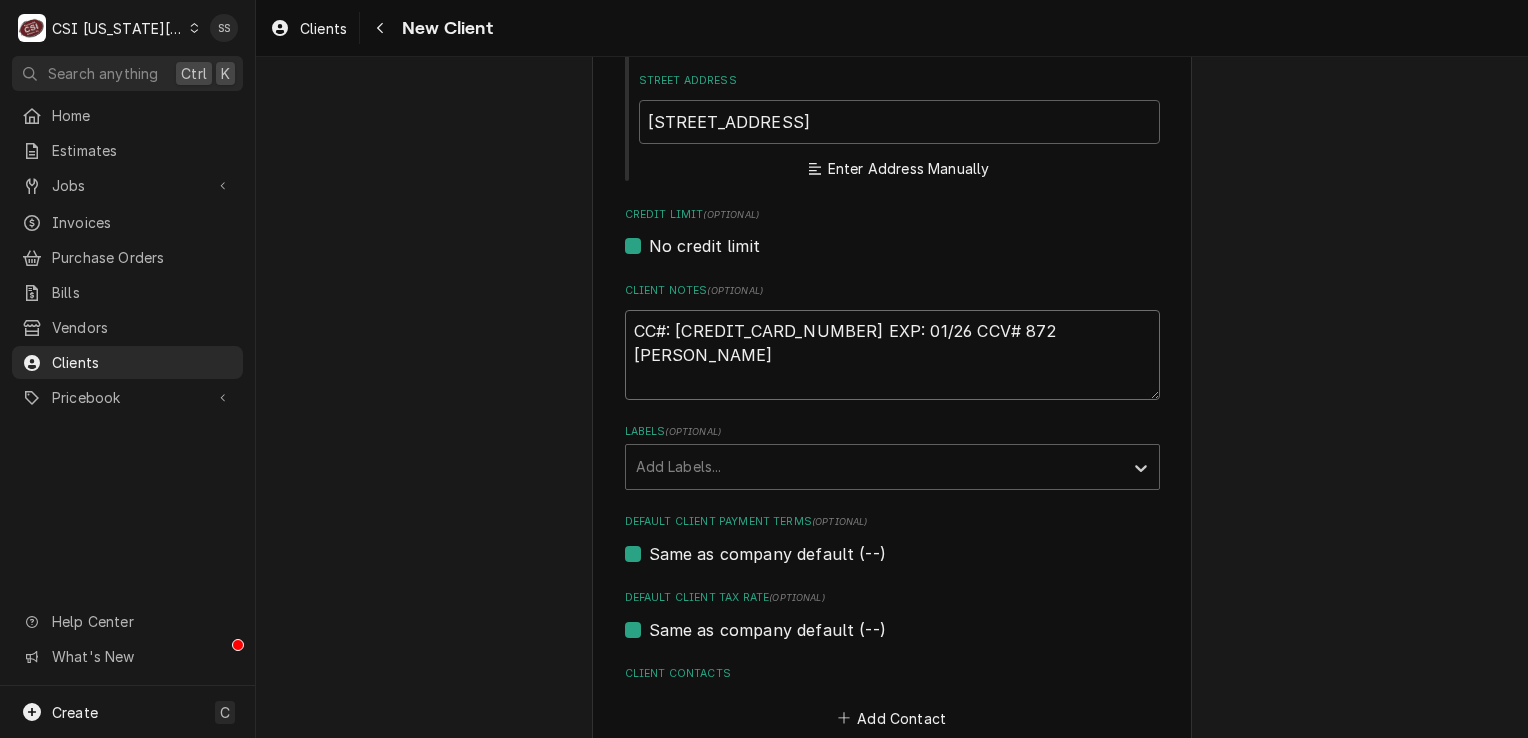 click on "CC#: 4715-7598-0451-4064 EXP: 01/26 CCV# 872
BRIAN KEY" at bounding box center [892, 355] 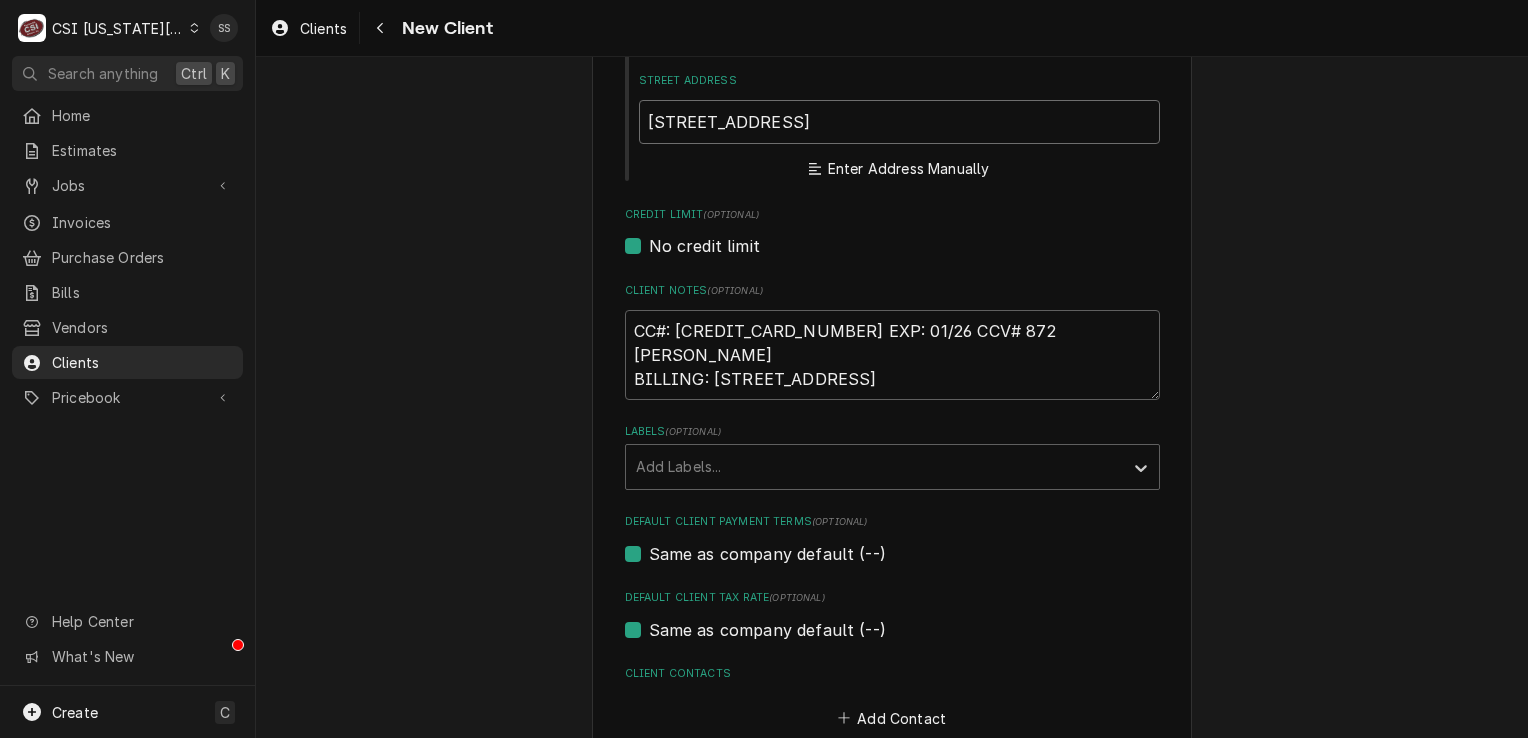 click on "931 FAIRFAX PARK TUSCALOOSA, AL 35406" at bounding box center [899, 122] 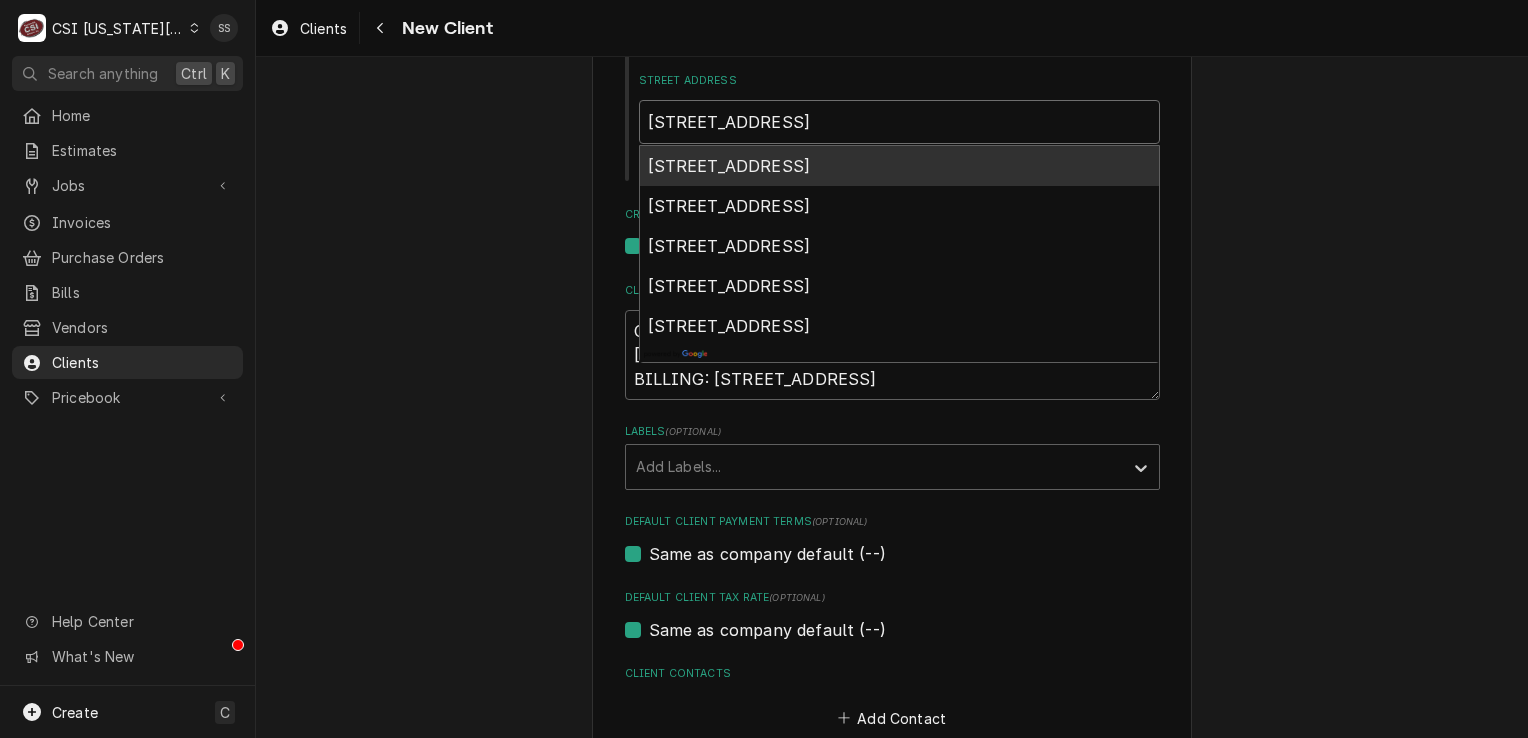 click on "931 Fairfax Park, Tuscaloosa, AL 35406, USA" at bounding box center (729, 166) 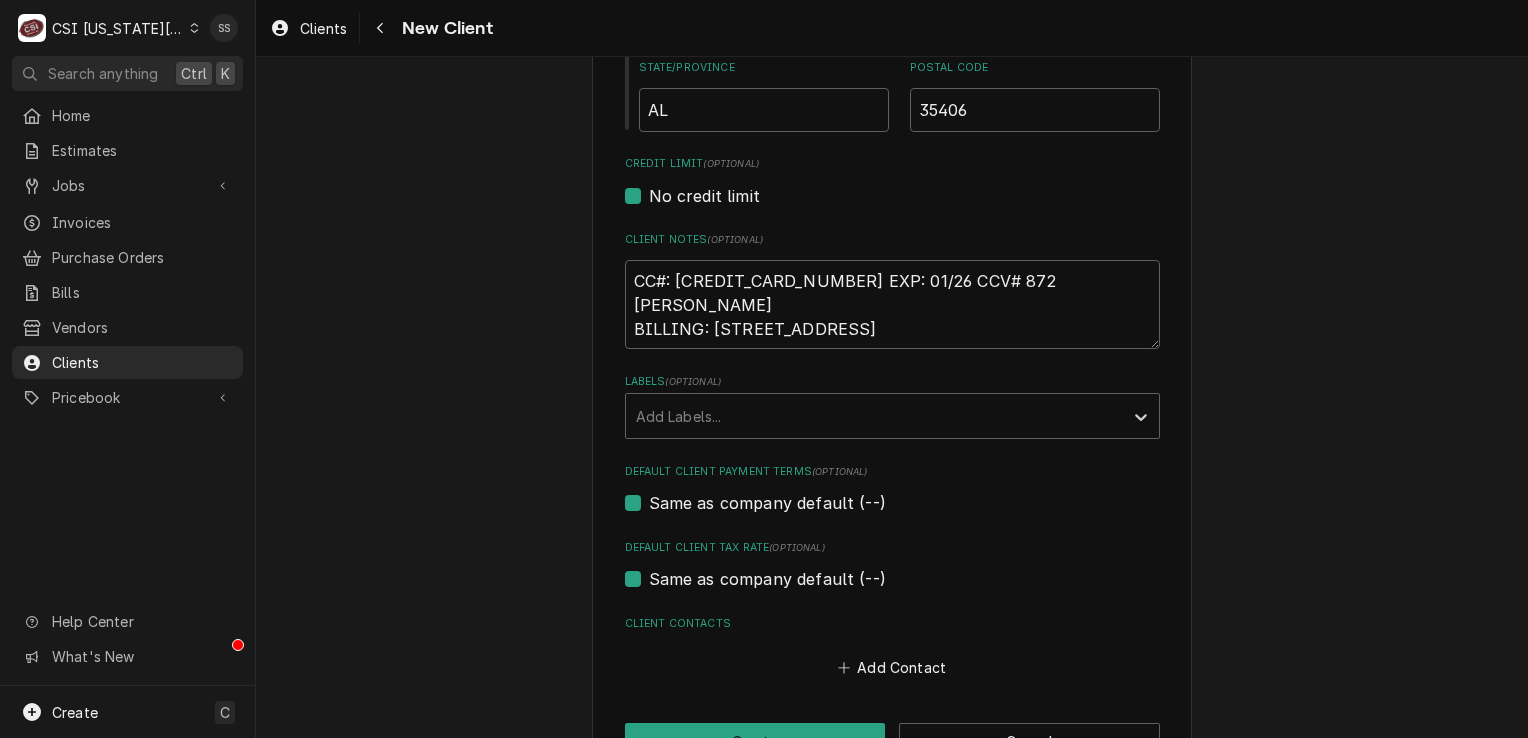 scroll, scrollTop: 862, scrollLeft: 0, axis: vertical 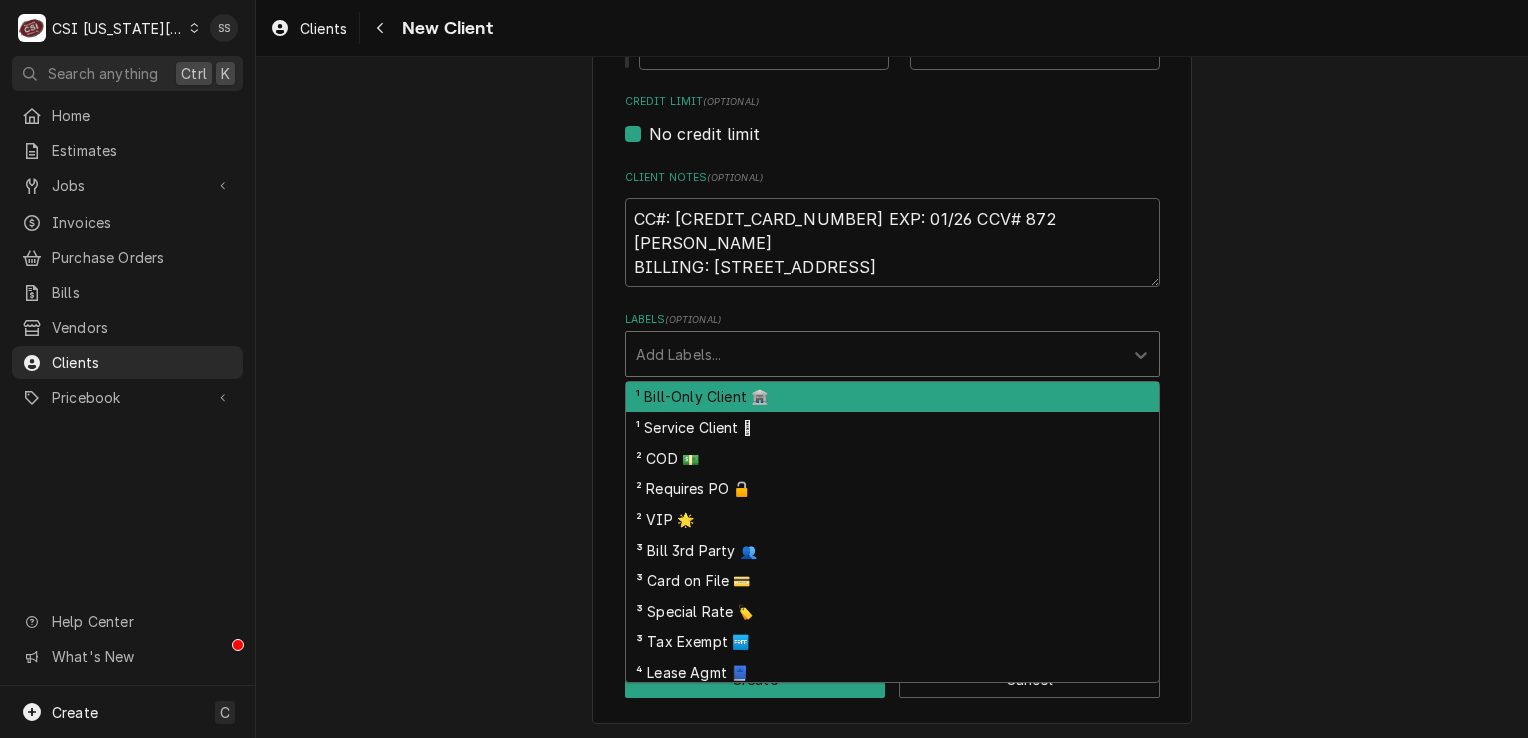click at bounding box center (874, 354) 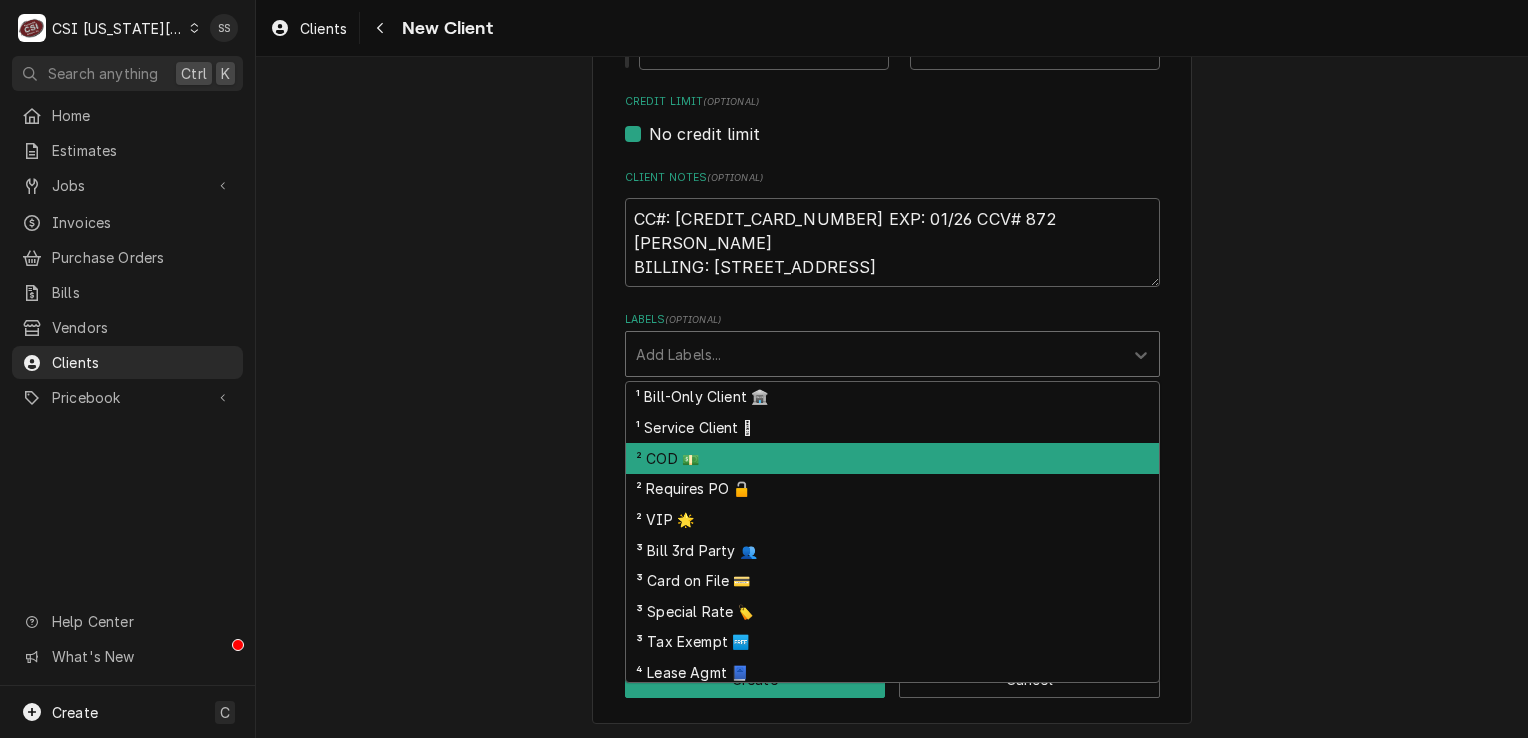 click on "² COD 💵" at bounding box center [892, 458] 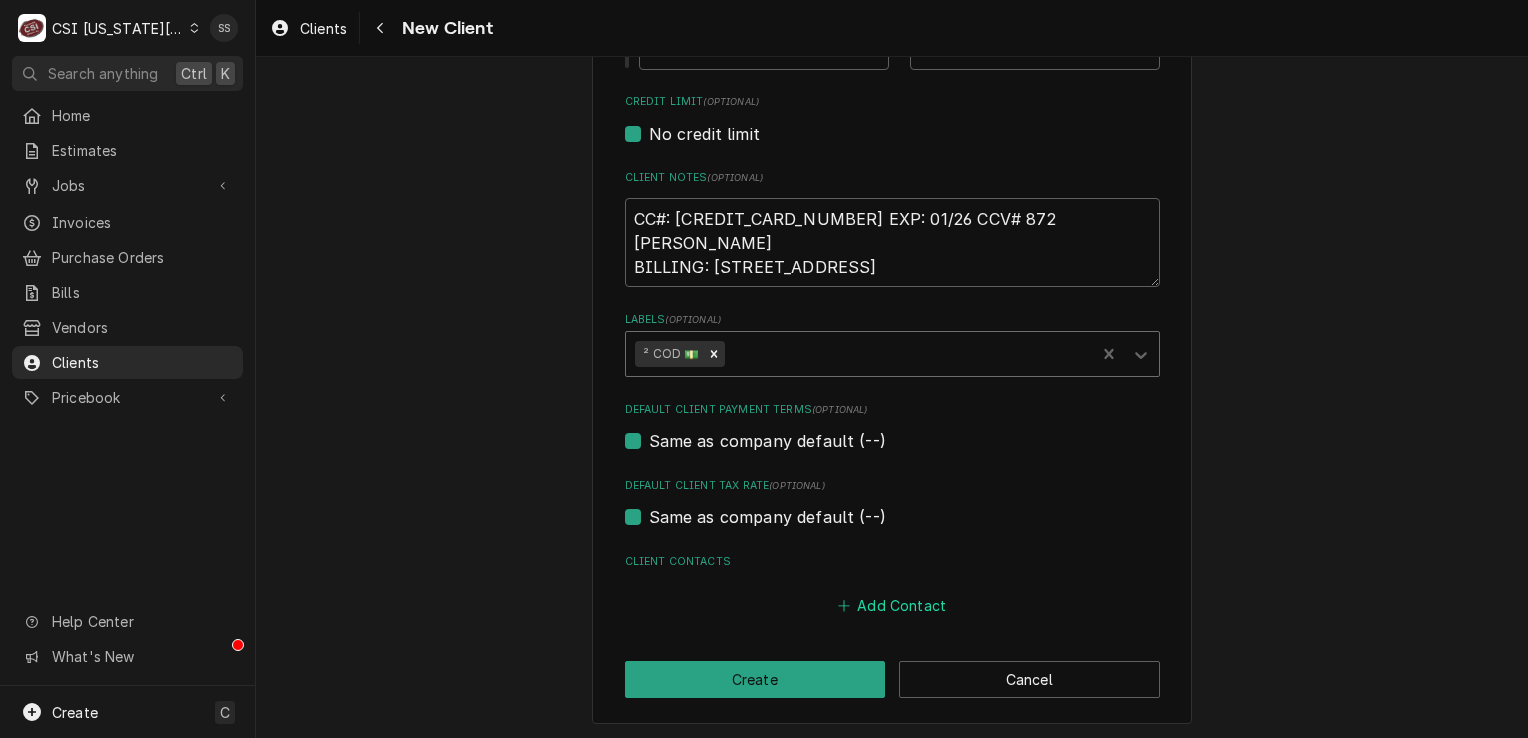 click on "Add Contact" at bounding box center (891, 605) 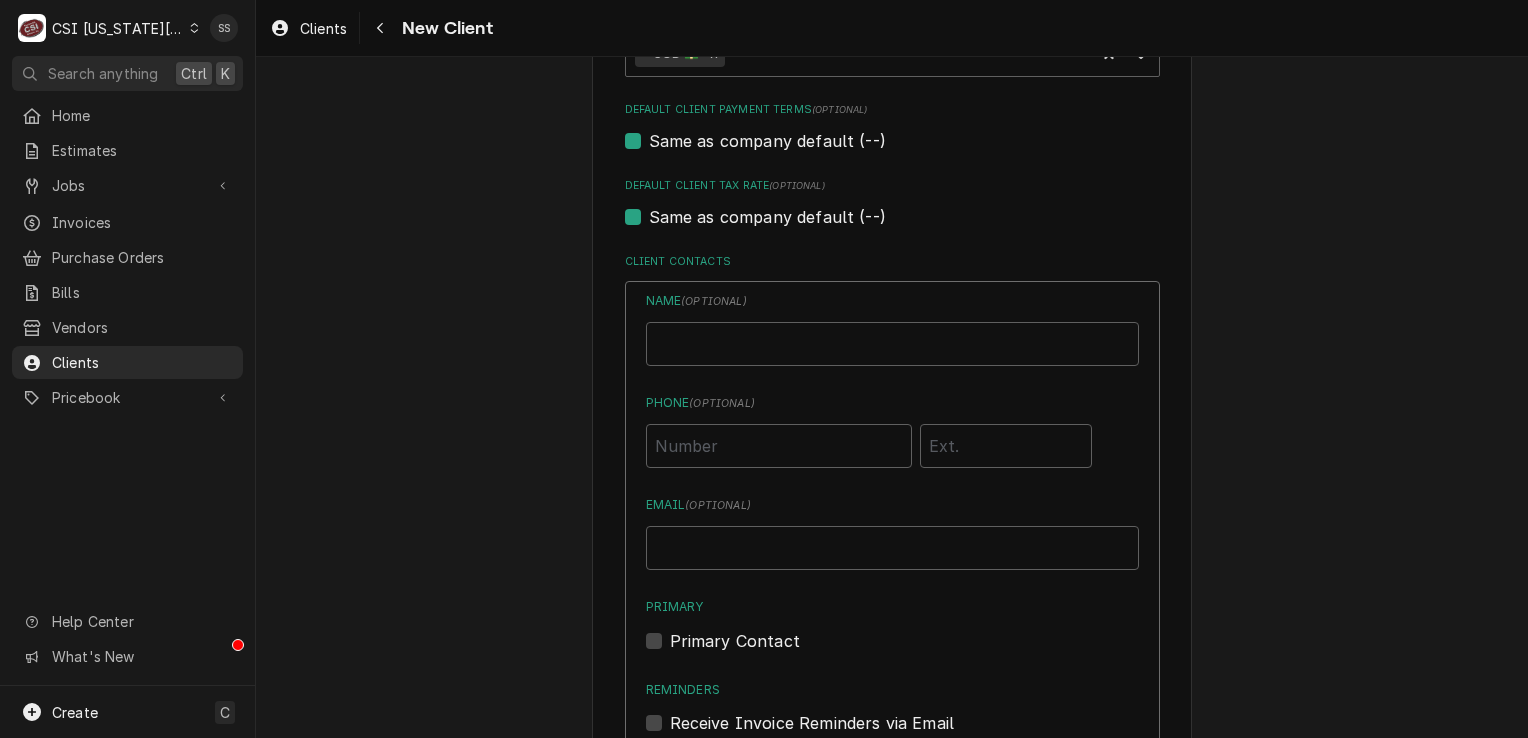 scroll, scrollTop: 1362, scrollLeft: 0, axis: vertical 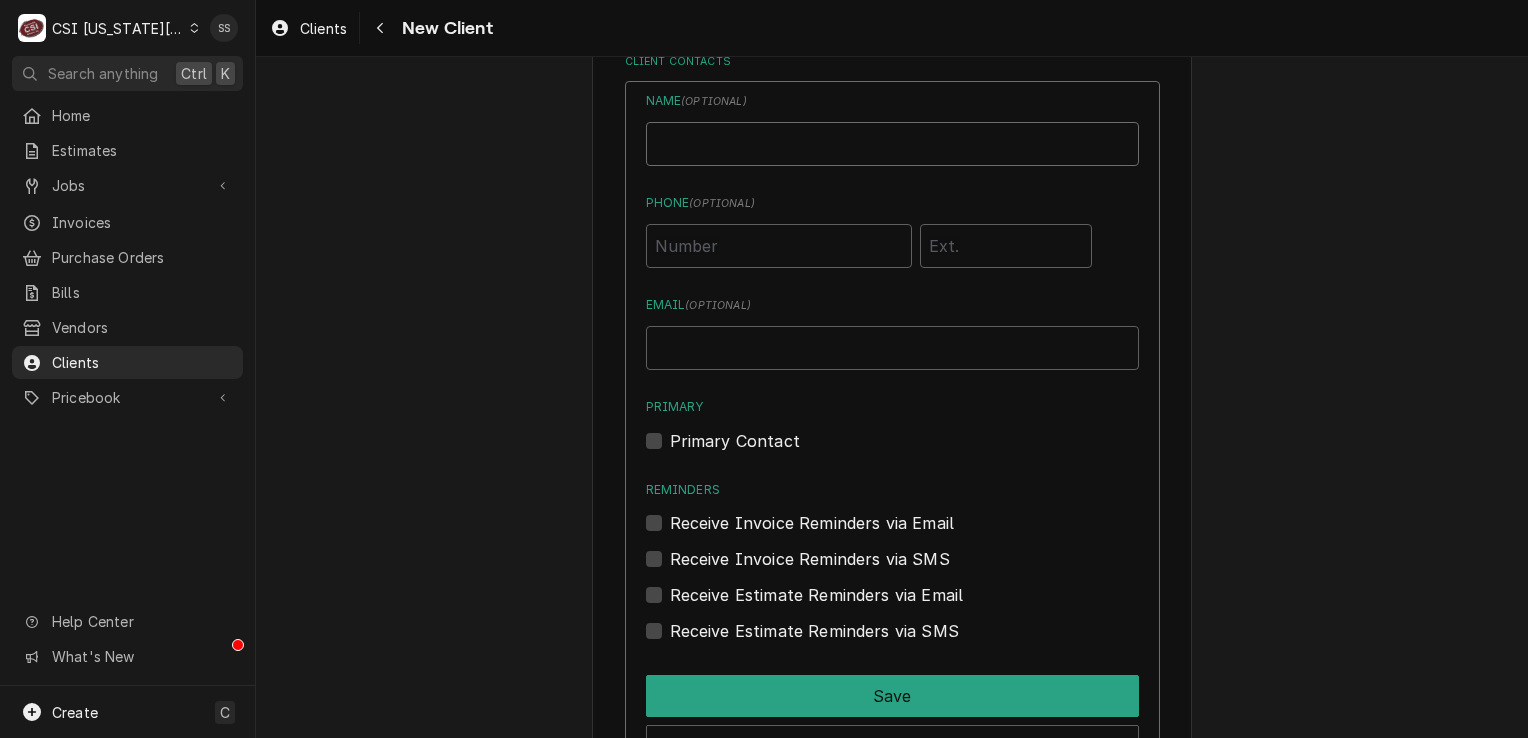 click on "Business Name" at bounding box center (892, 144) 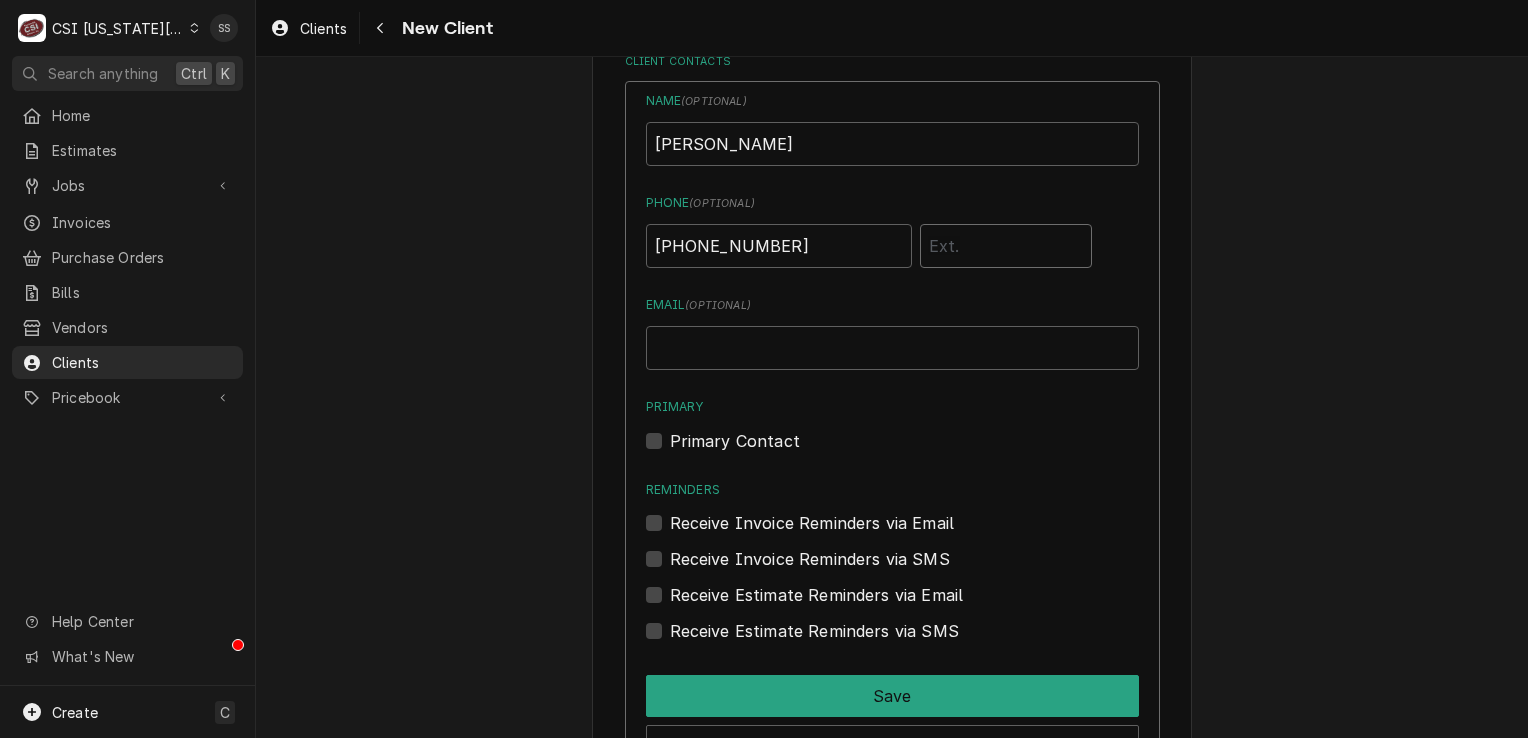 click at bounding box center [1006, 246] 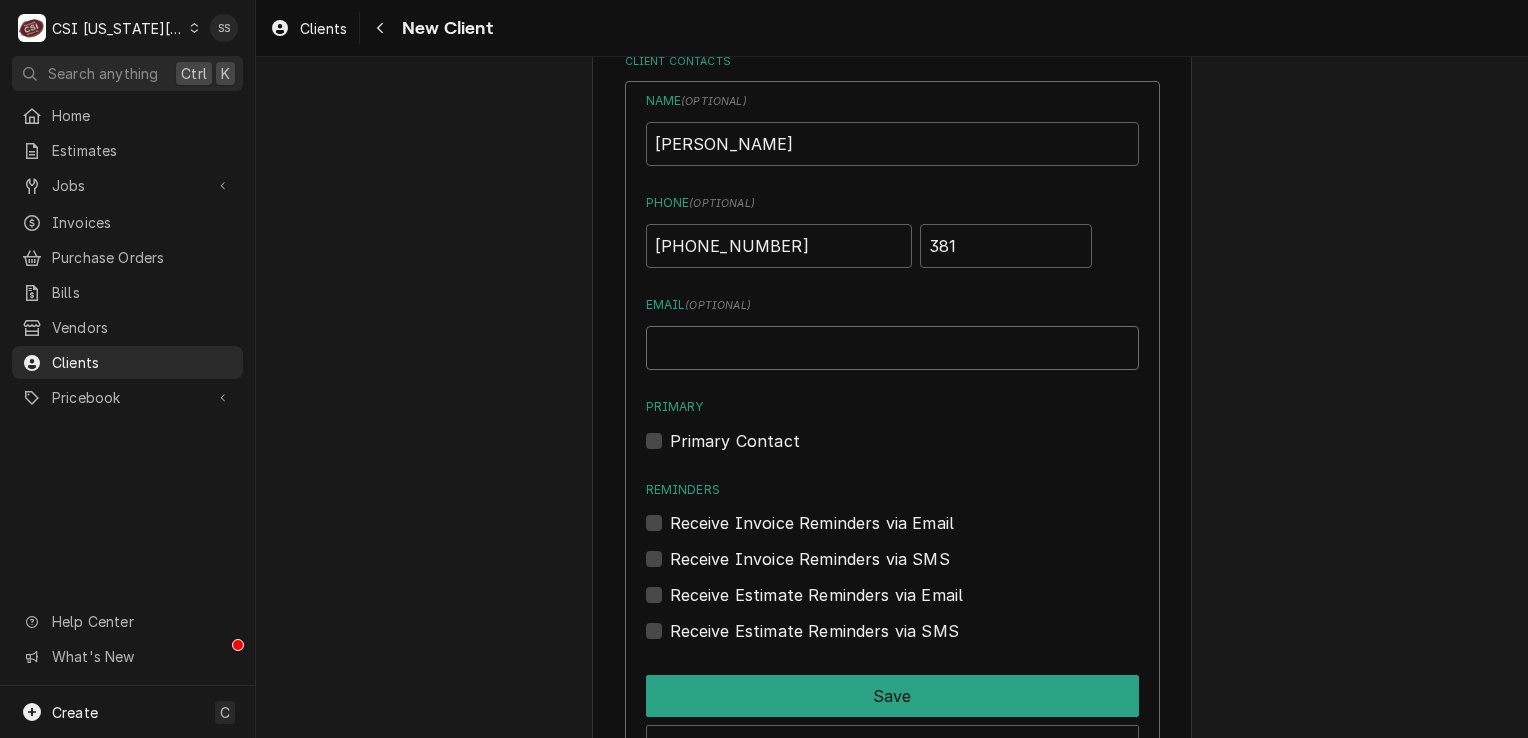 click on "Email  ( optional )" at bounding box center [892, 348] 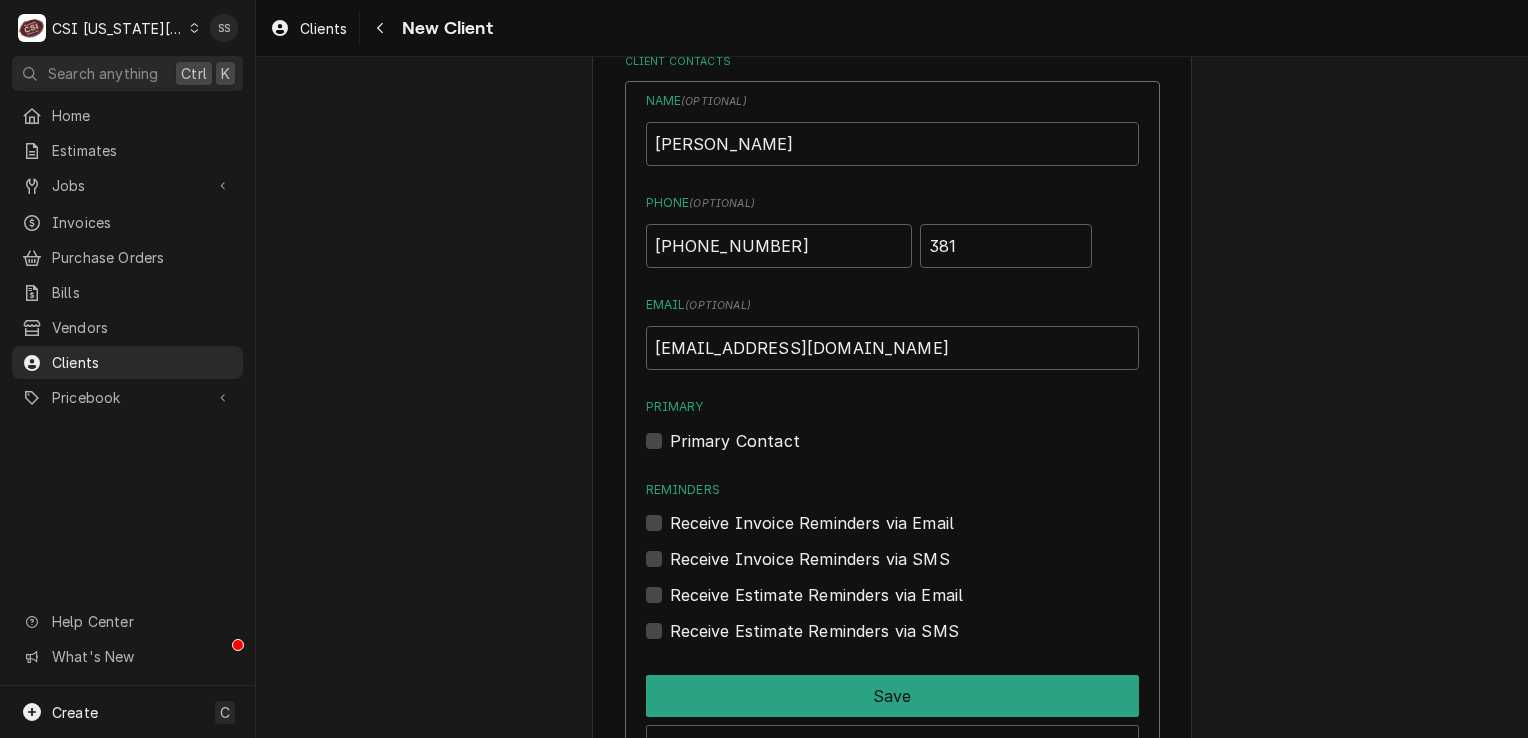 click on "Name  ( optional ) BRANDON Phone  ( optional ) (205) 391-3600 381 Email  ( optional ) NHS.PURCHASING@NHSMGT.COM Primary Primary Contact Reminders Receive Invoice Reminders via Email Receive Invoice Reminders via SMS Receive Estimate Reminders via Email Receive Estimate Reminders via SMS Save Cancel" at bounding box center [892, 430] 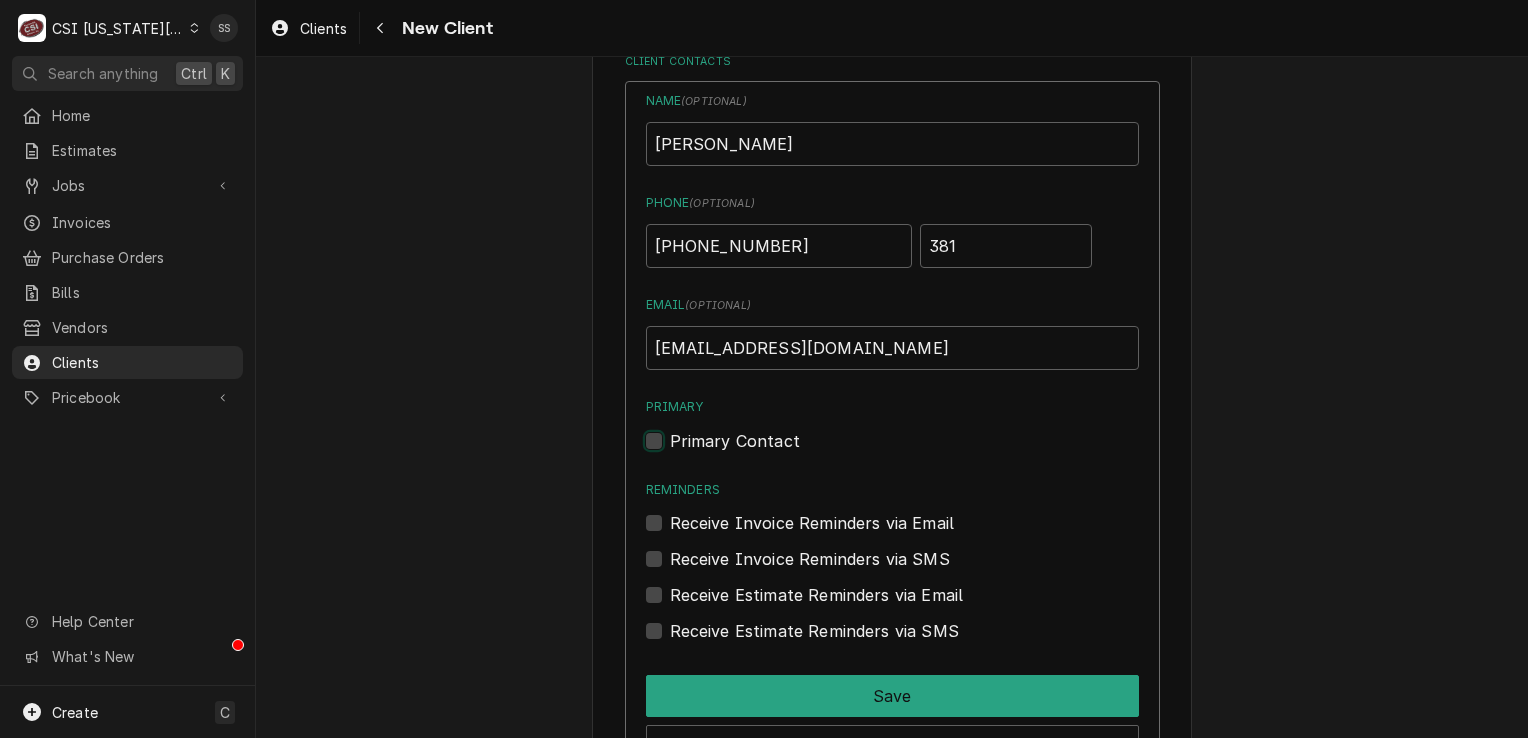 click on "Primary" at bounding box center (916, 451) 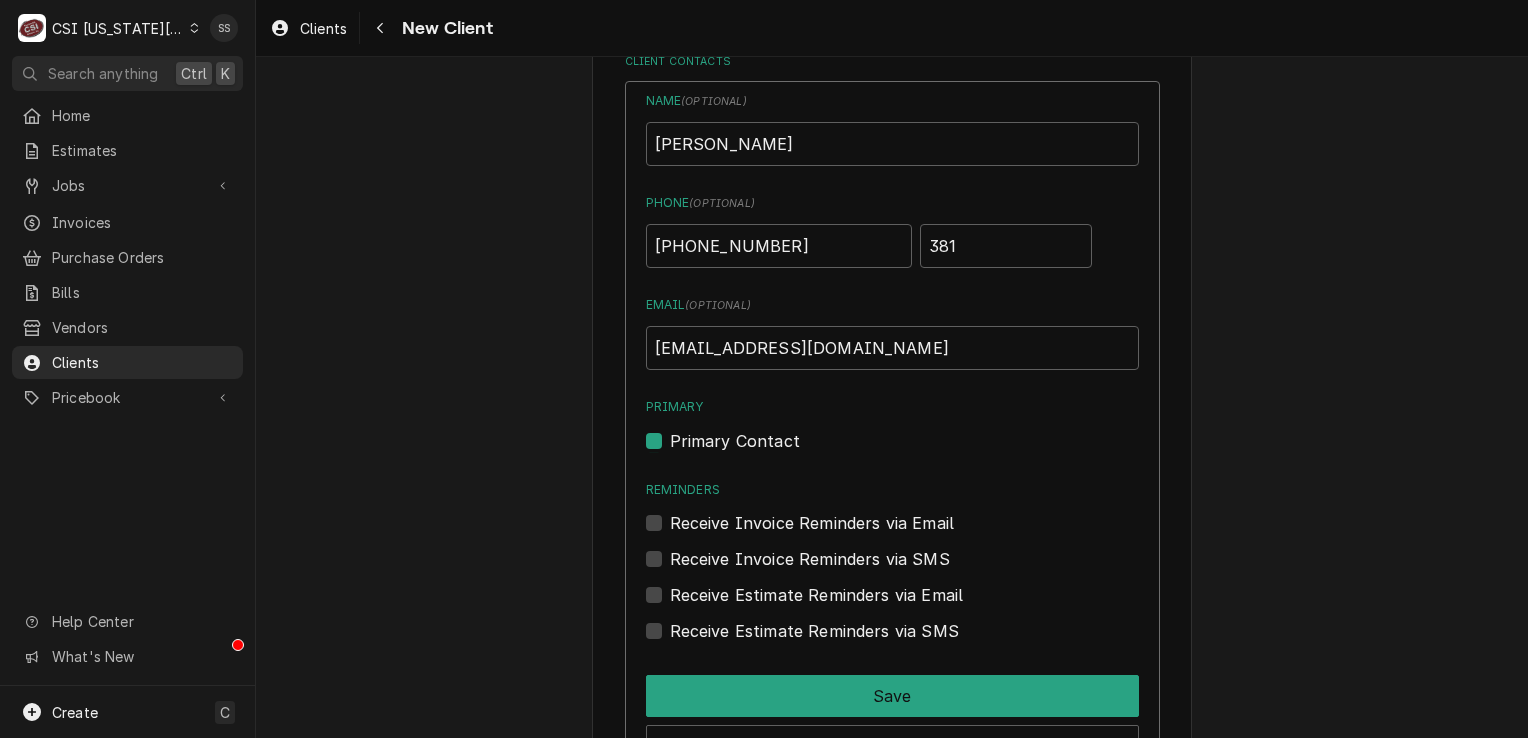 click on "Receive Invoice Reminders via Email" at bounding box center [812, 523] 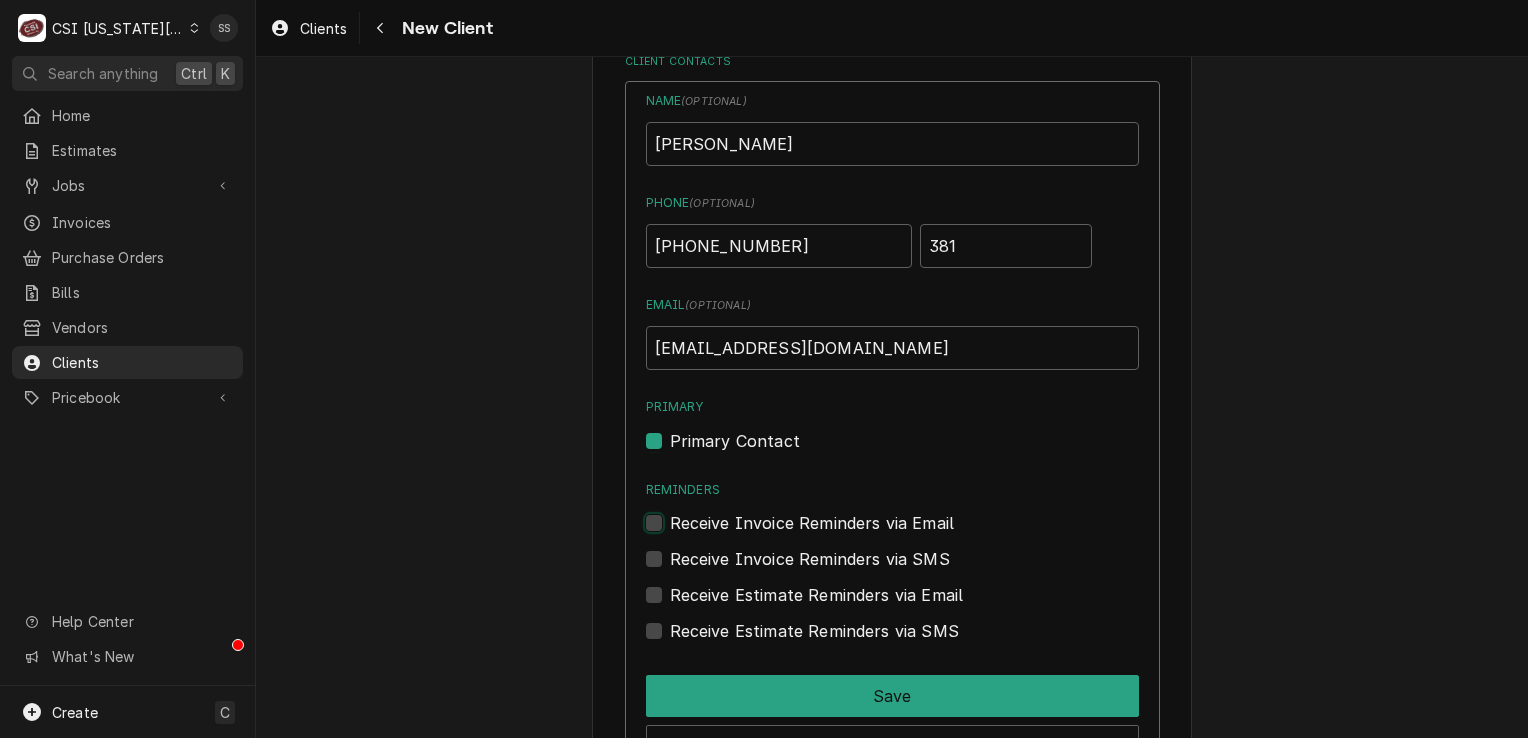 click on "Reminders" at bounding box center [916, 533] 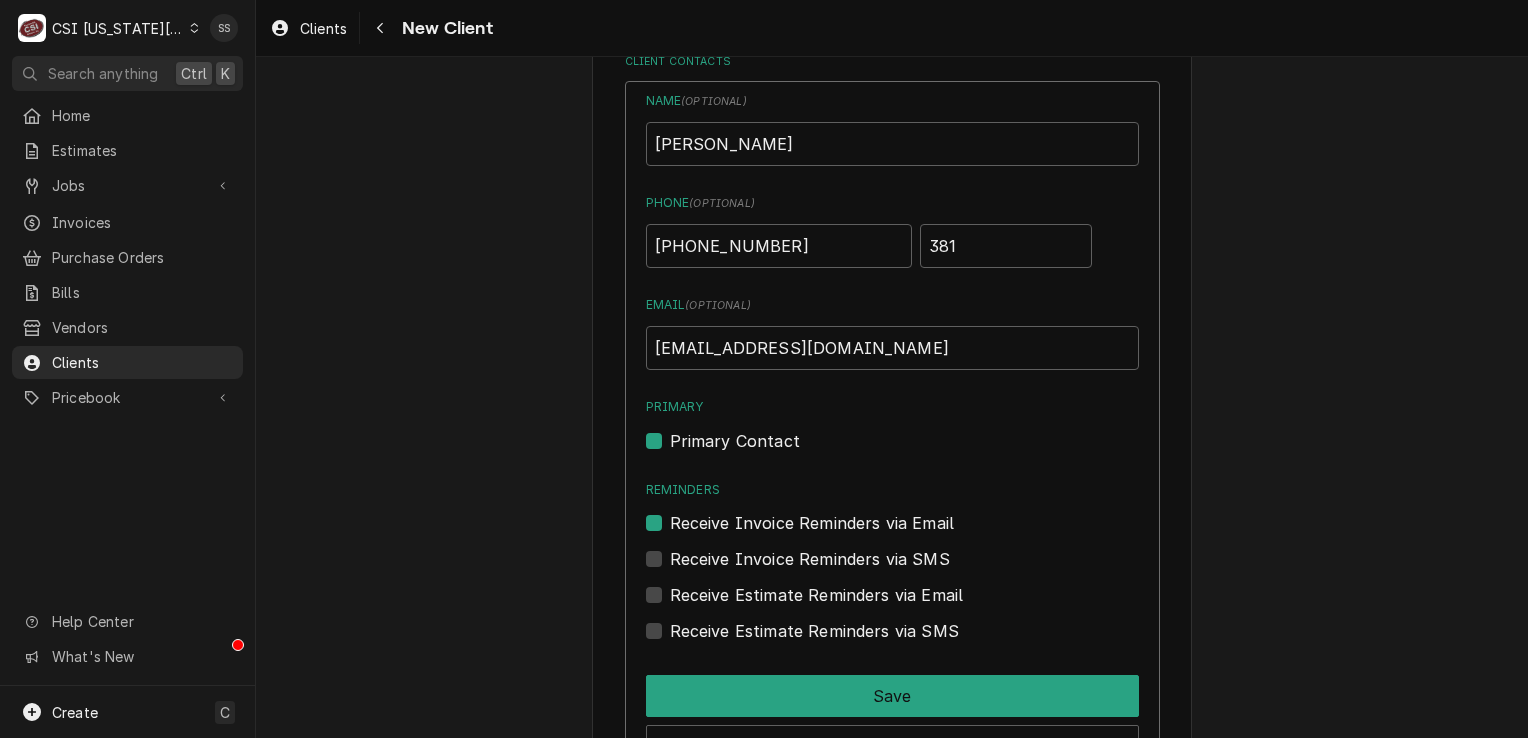 click on "Receive Estimate Reminders via Email" at bounding box center [817, 595] 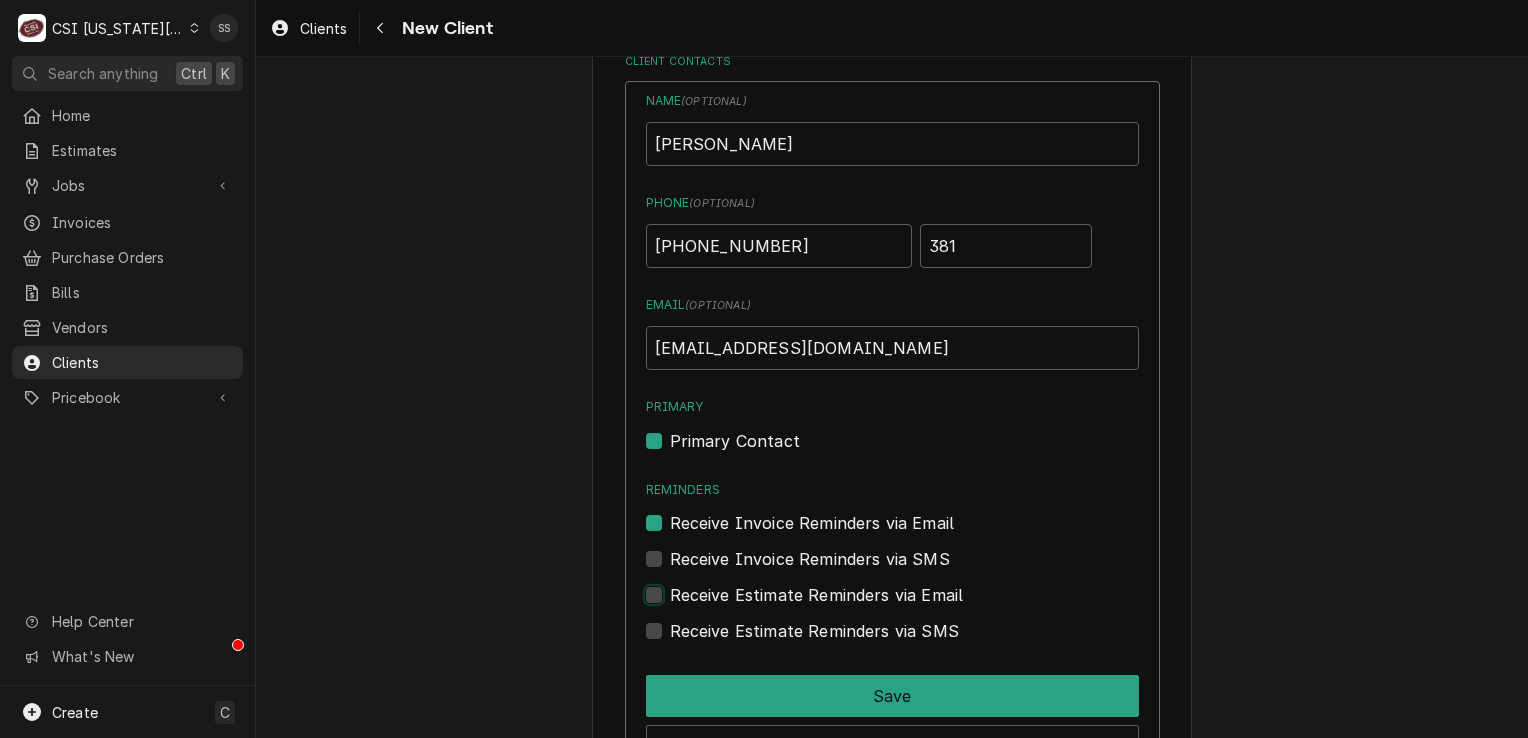 click at bounding box center [916, 605] 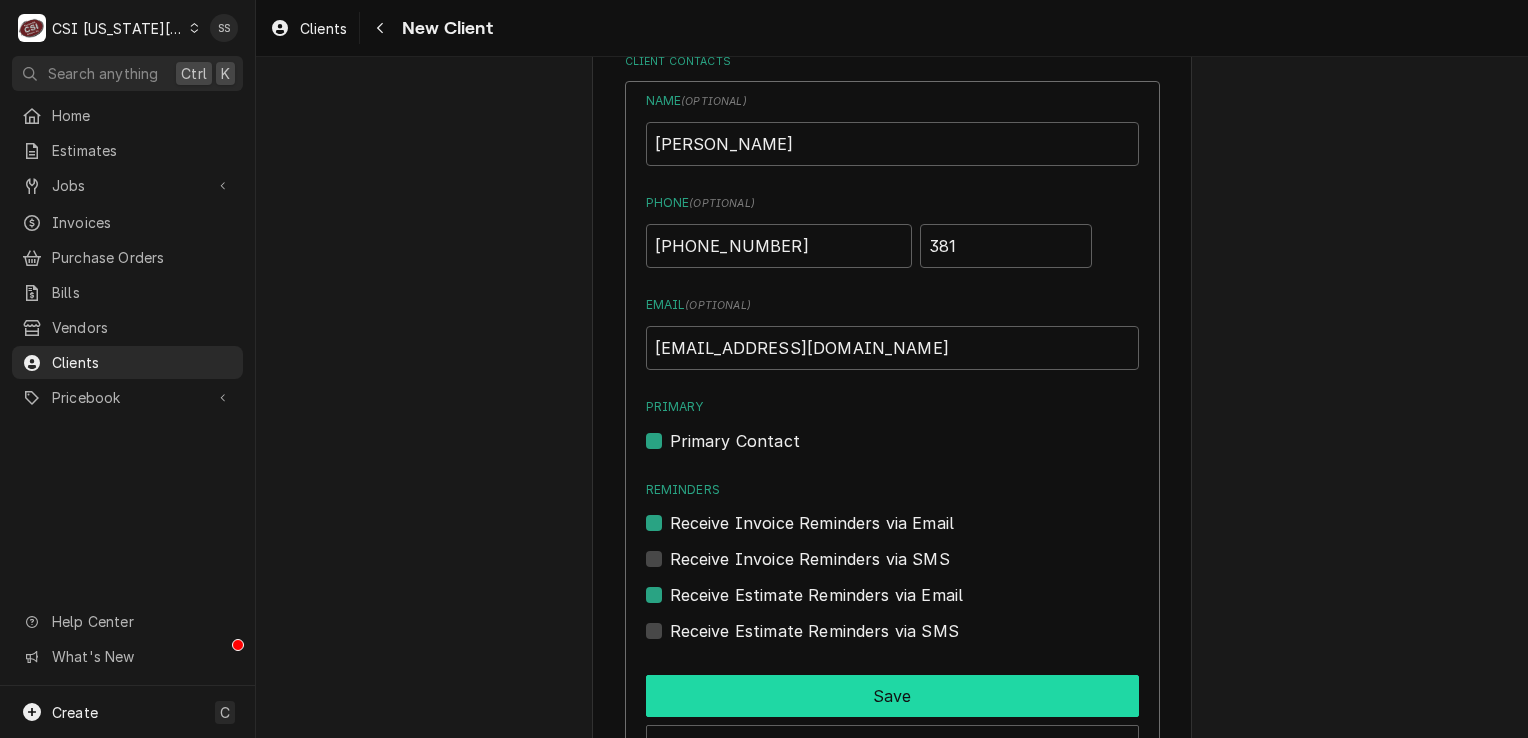 click on "Save" at bounding box center (892, 696) 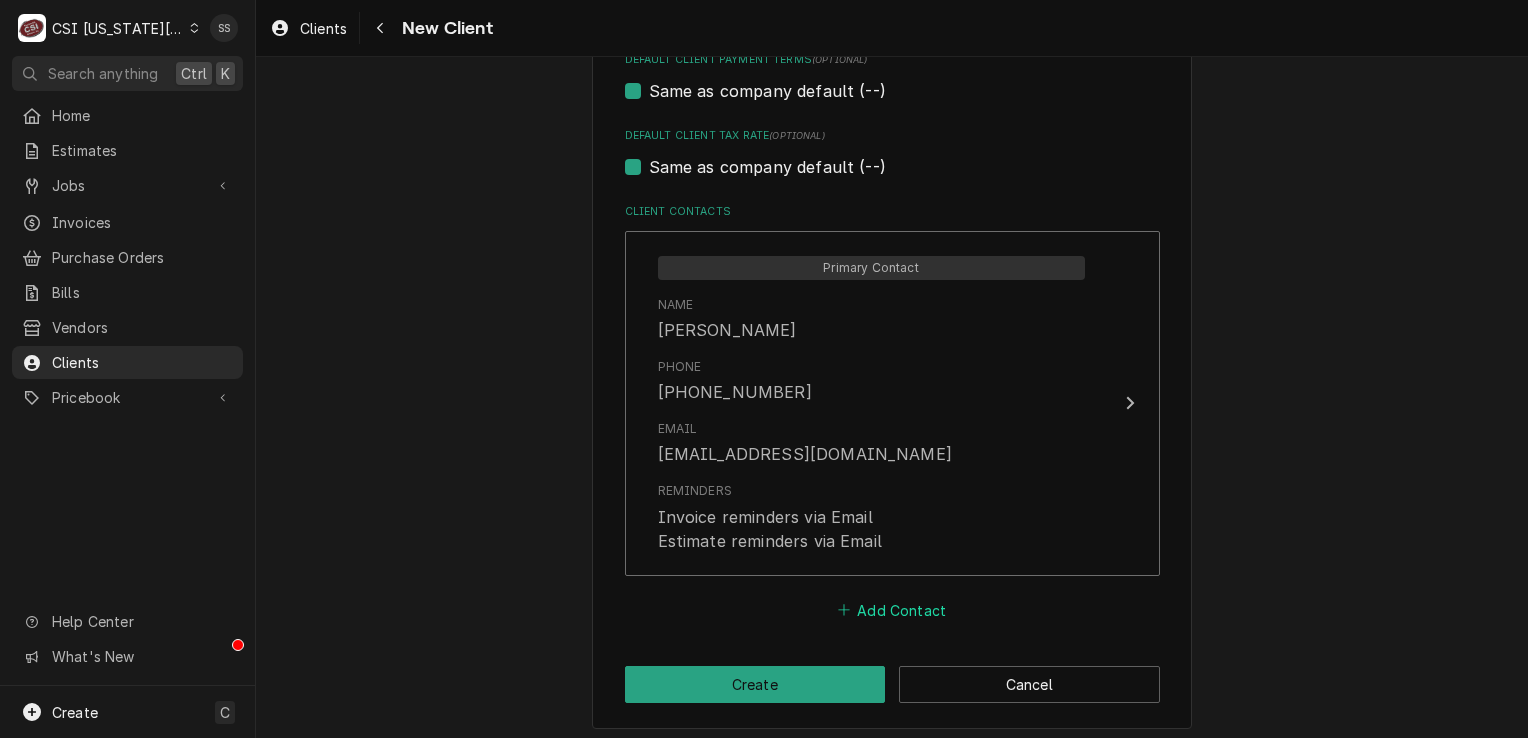 scroll, scrollTop: 1216, scrollLeft: 0, axis: vertical 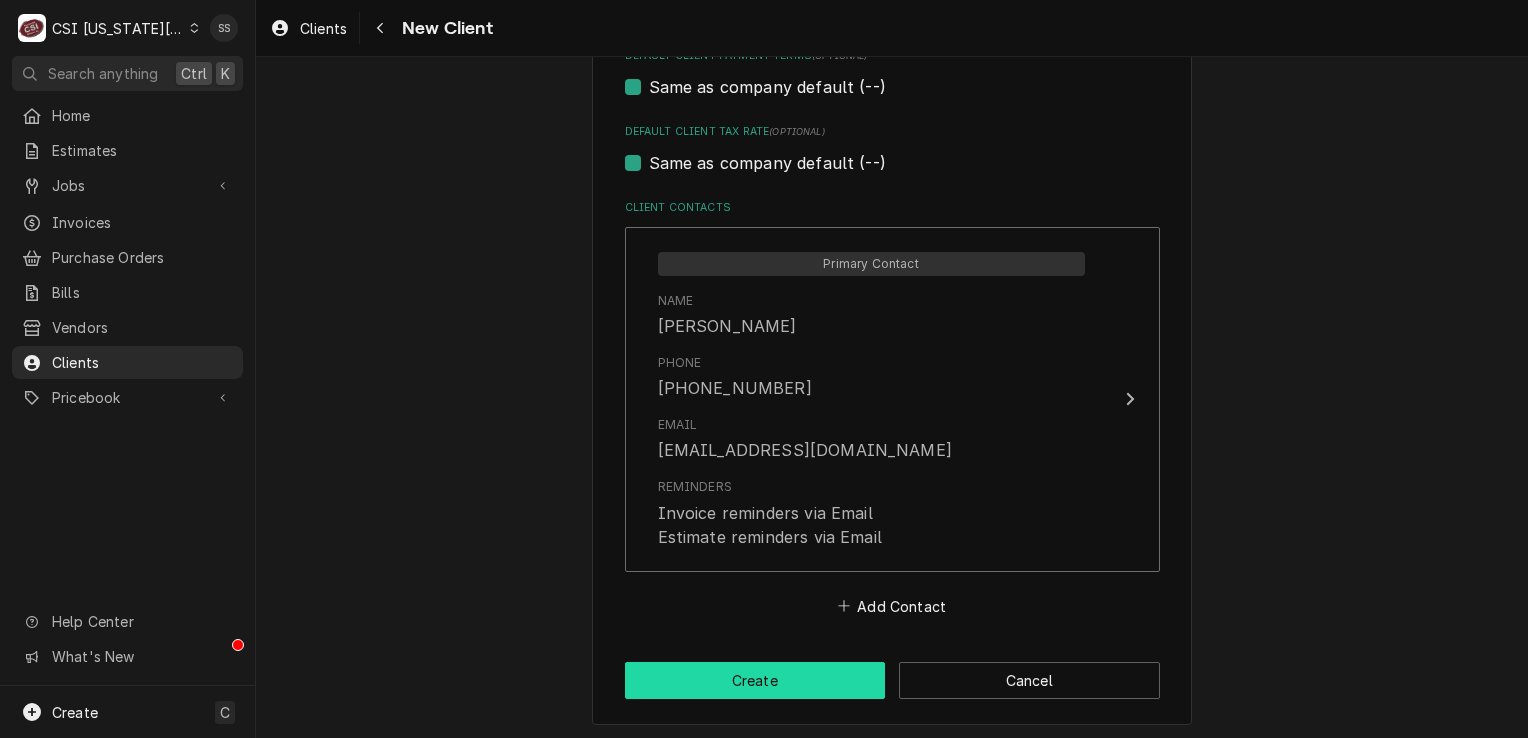 click on "Create" at bounding box center (755, 680) 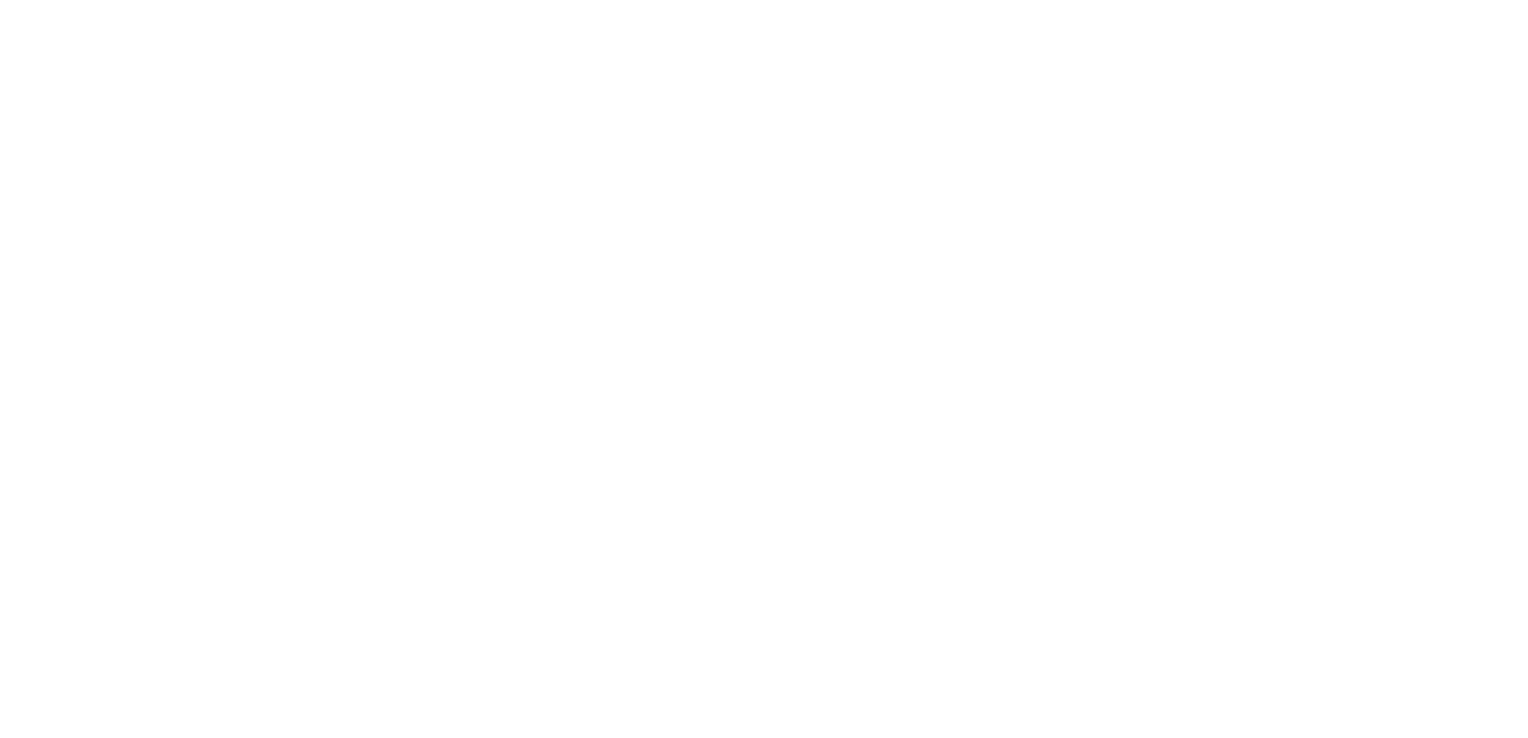 scroll, scrollTop: 0, scrollLeft: 0, axis: both 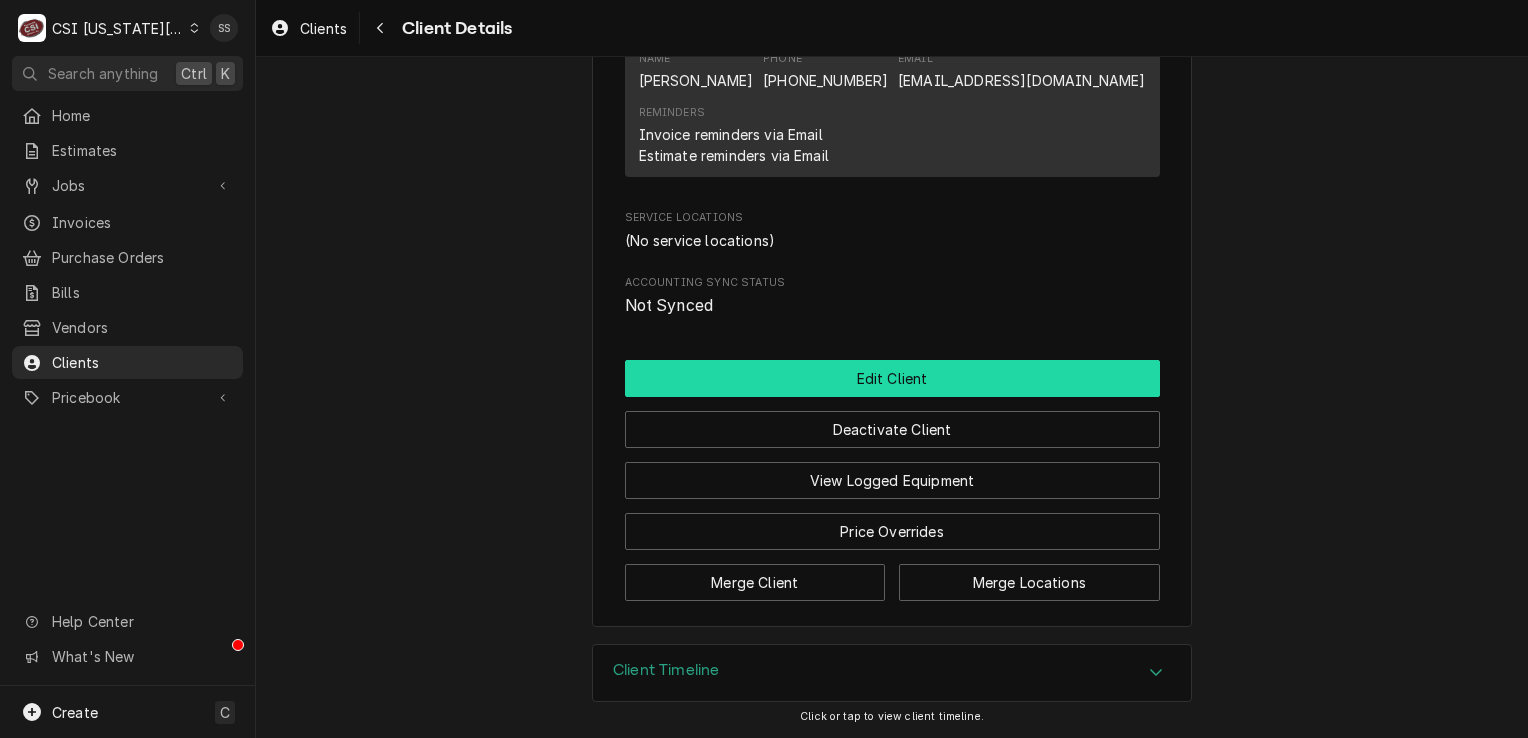 click on "Edit Client" at bounding box center [892, 378] 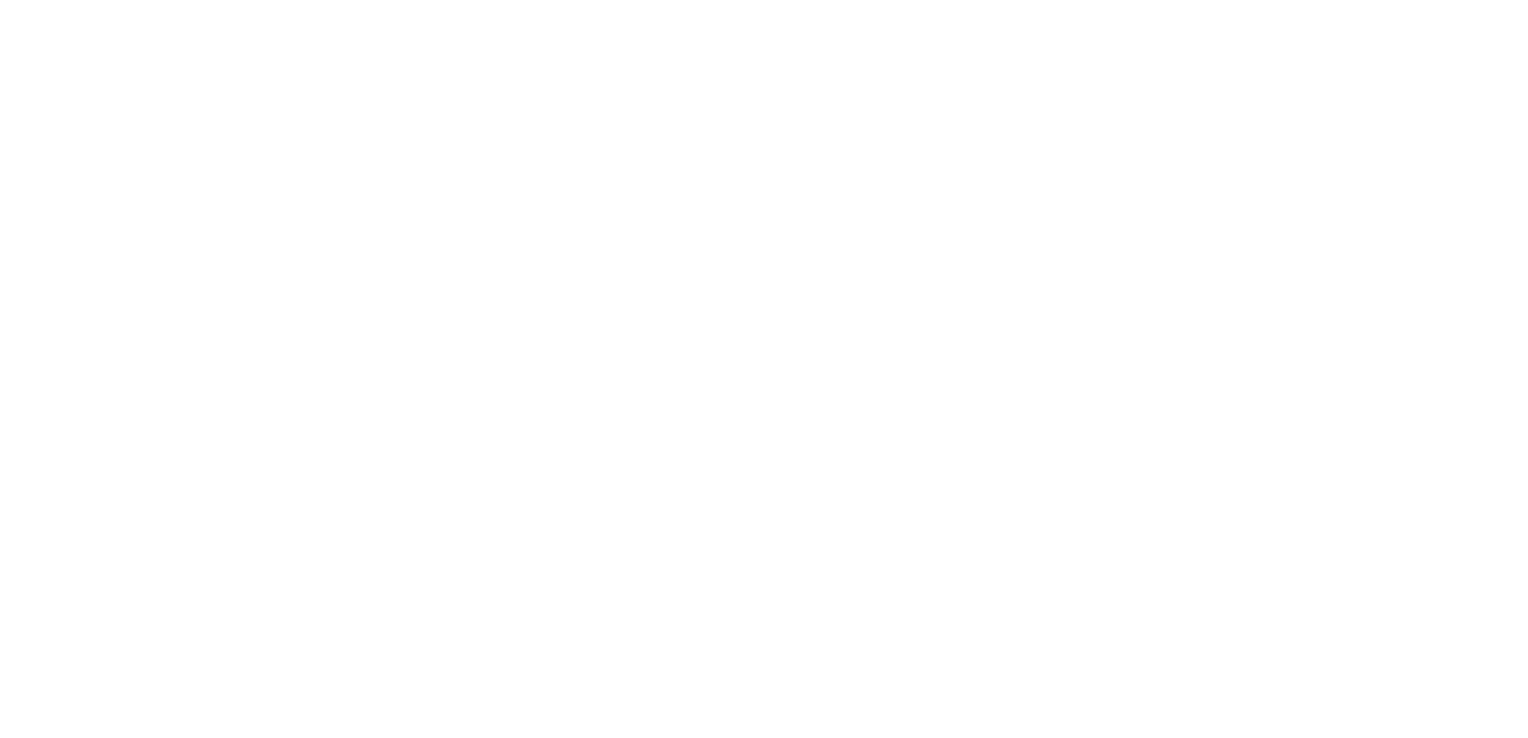 scroll, scrollTop: 0, scrollLeft: 0, axis: both 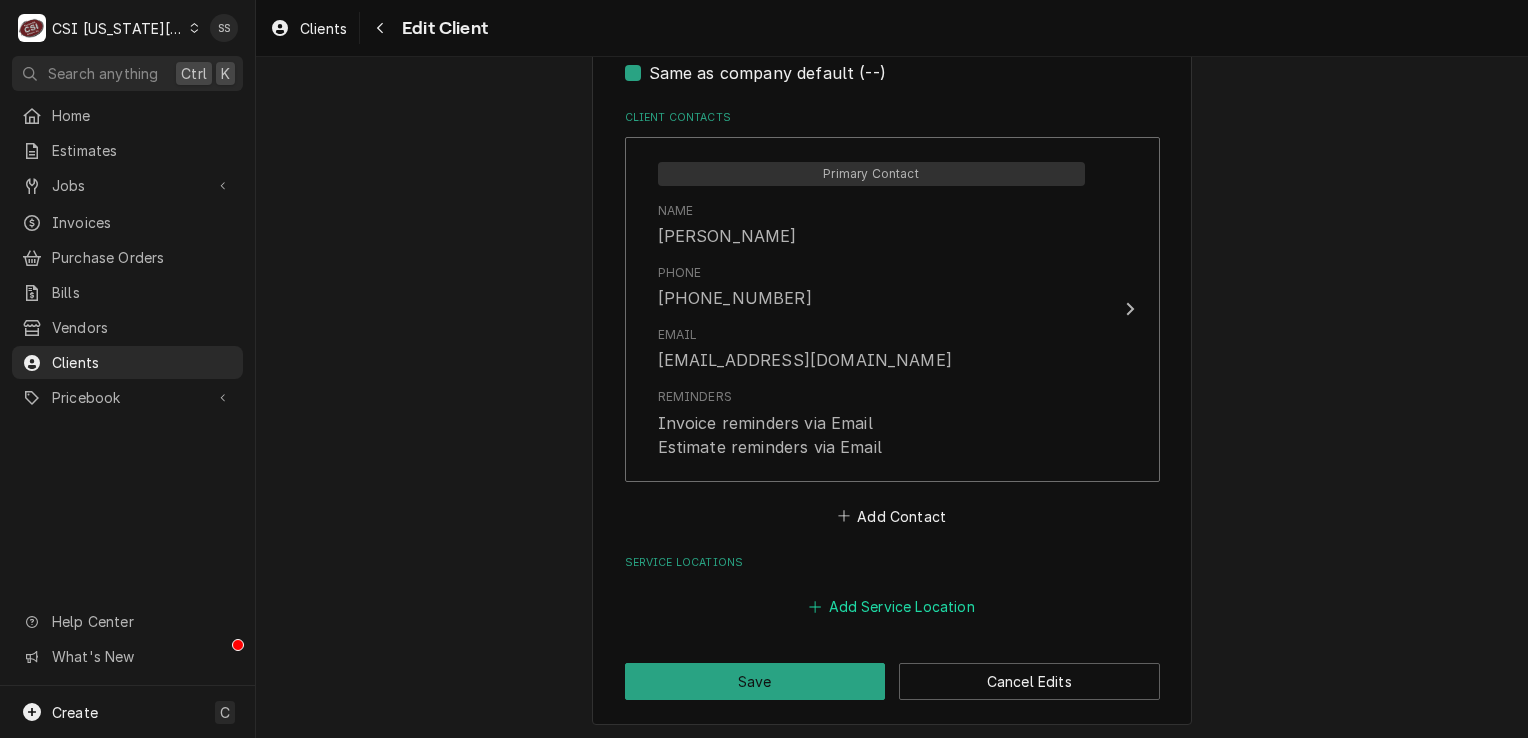 click on "Add Service Location" at bounding box center [892, 607] 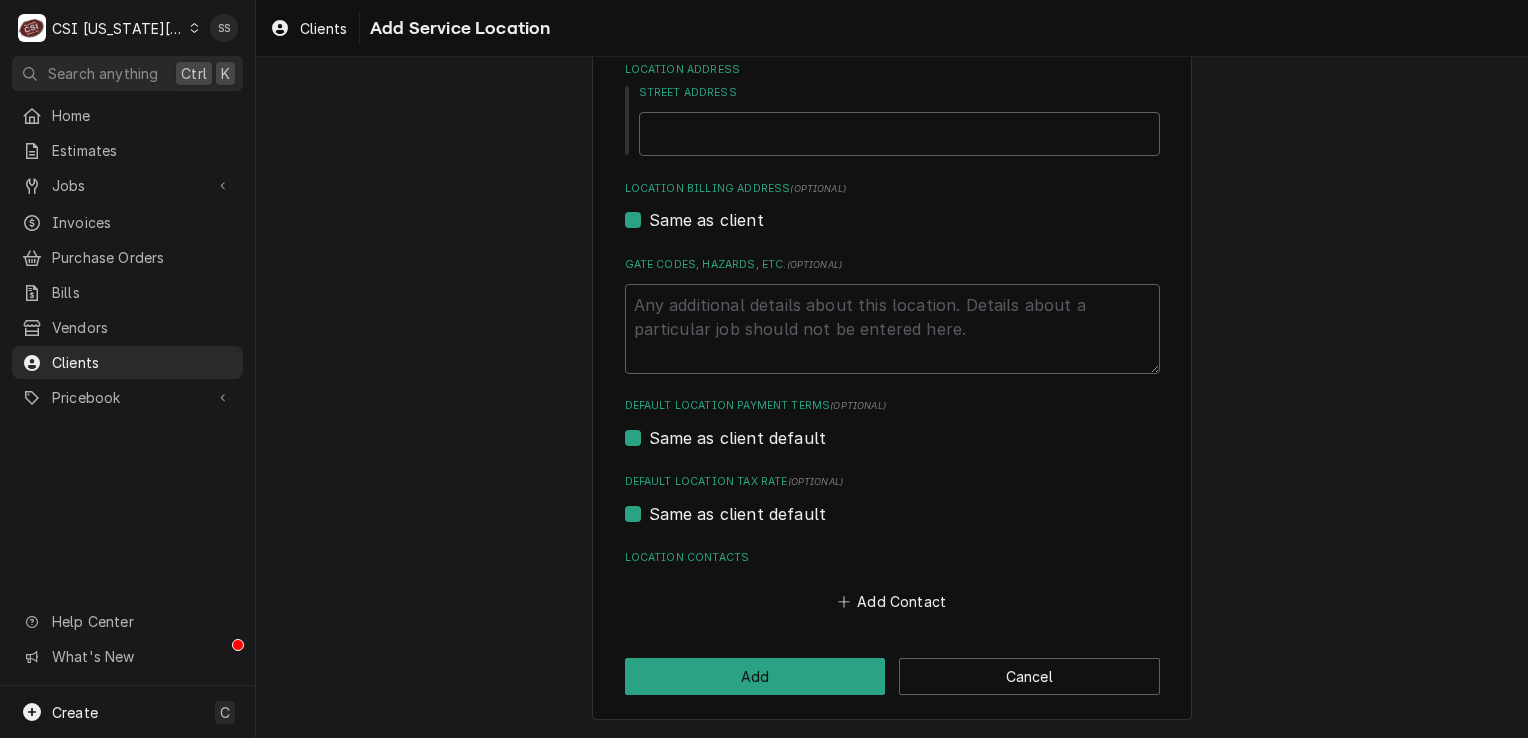 scroll, scrollTop: 0, scrollLeft: 0, axis: both 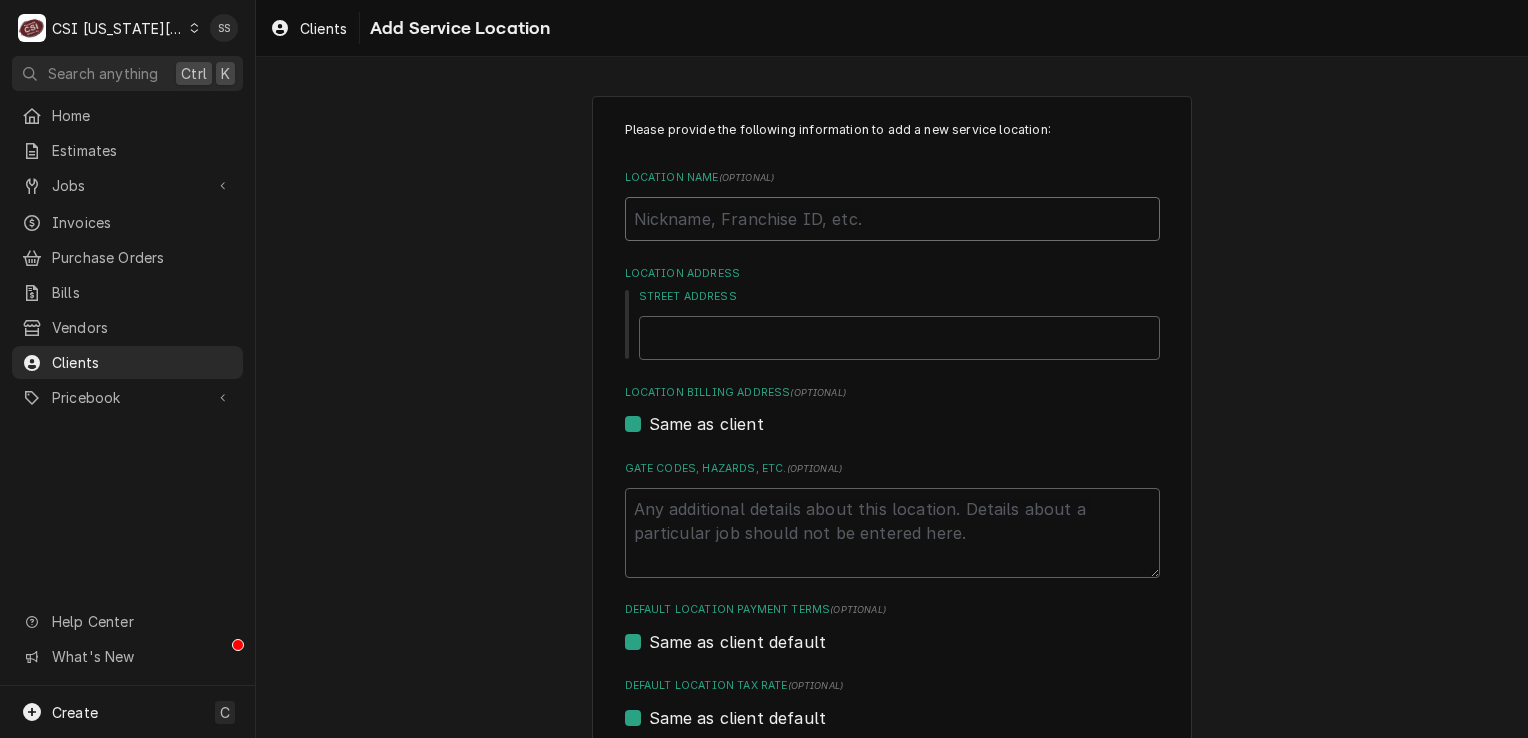 click on "Location Name  ( optional )" at bounding box center [892, 219] 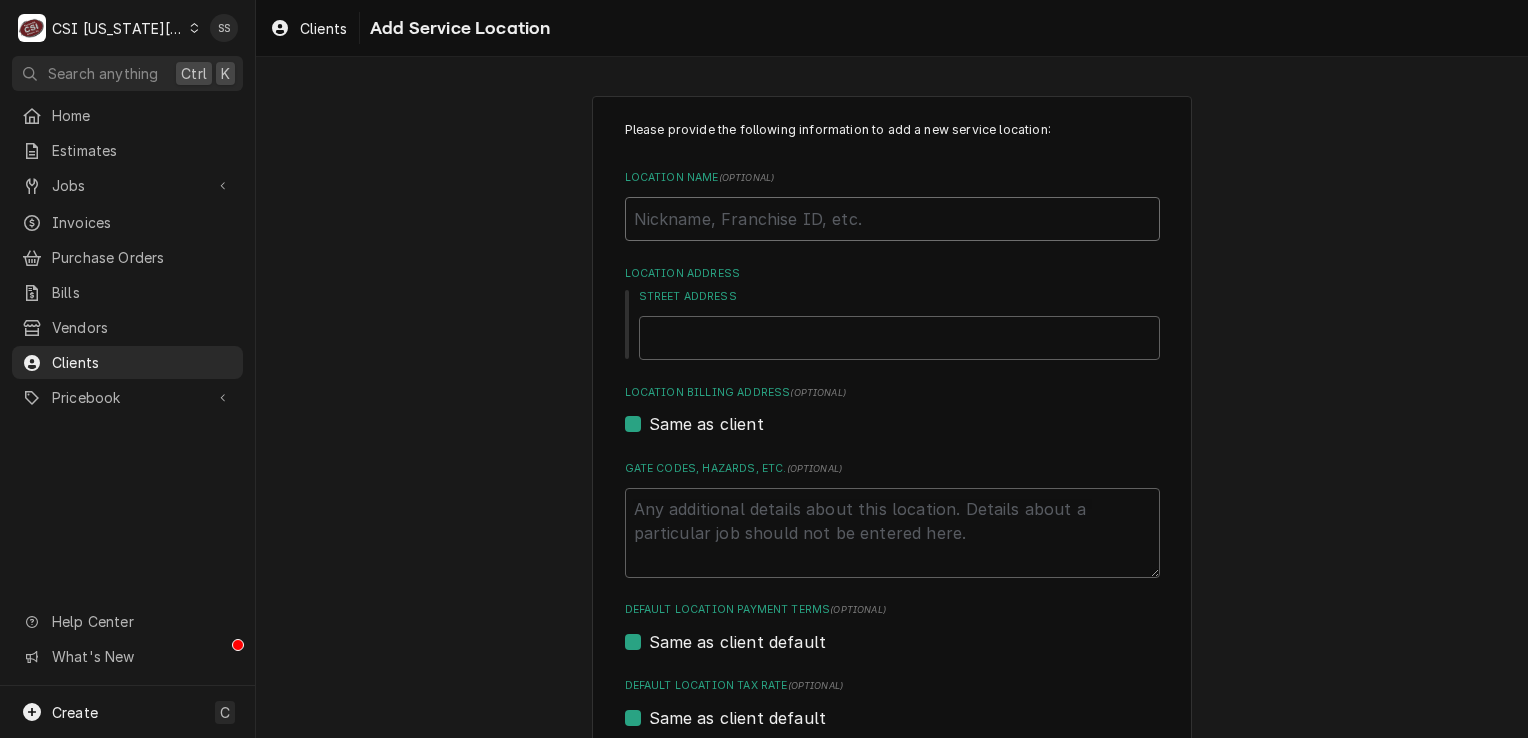 type on "x" 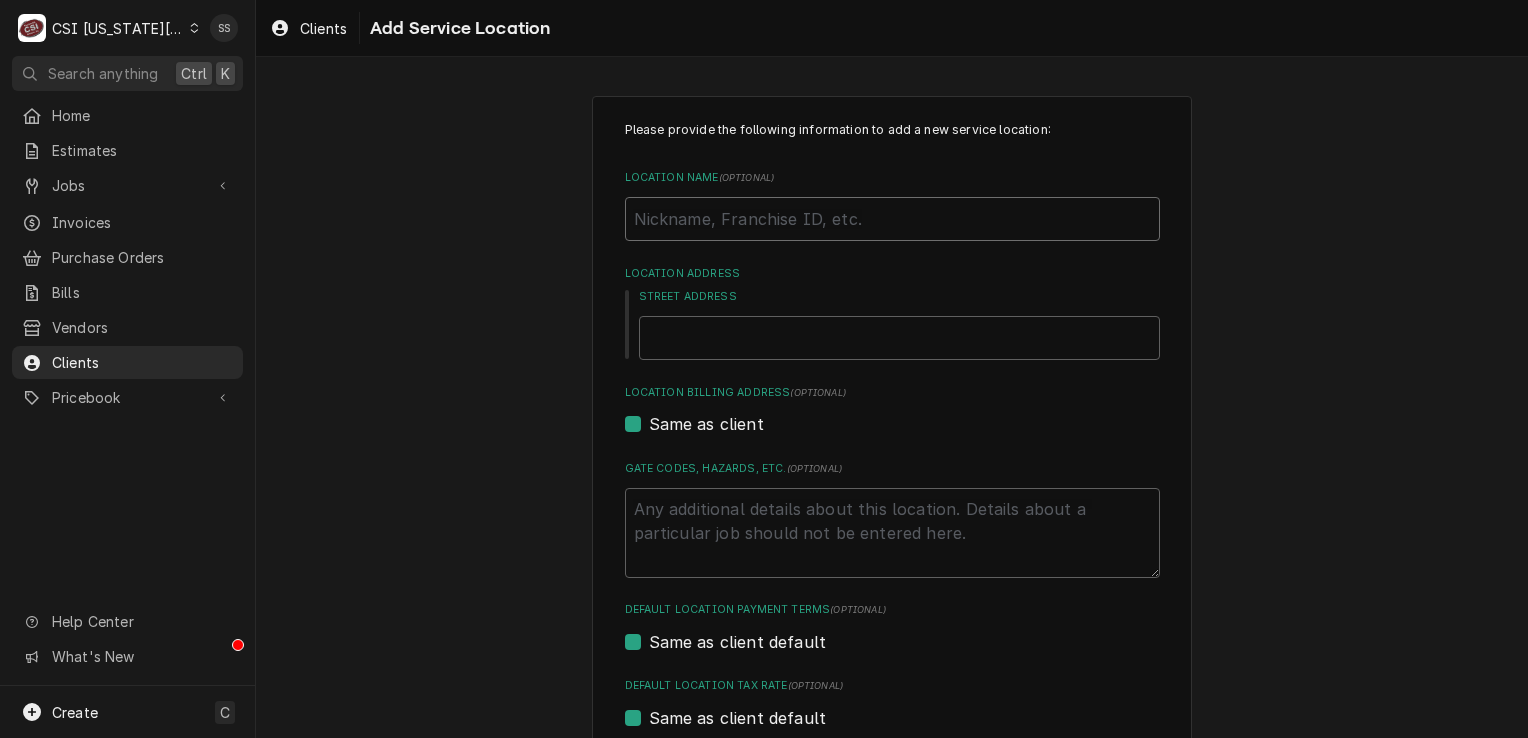 type on "P" 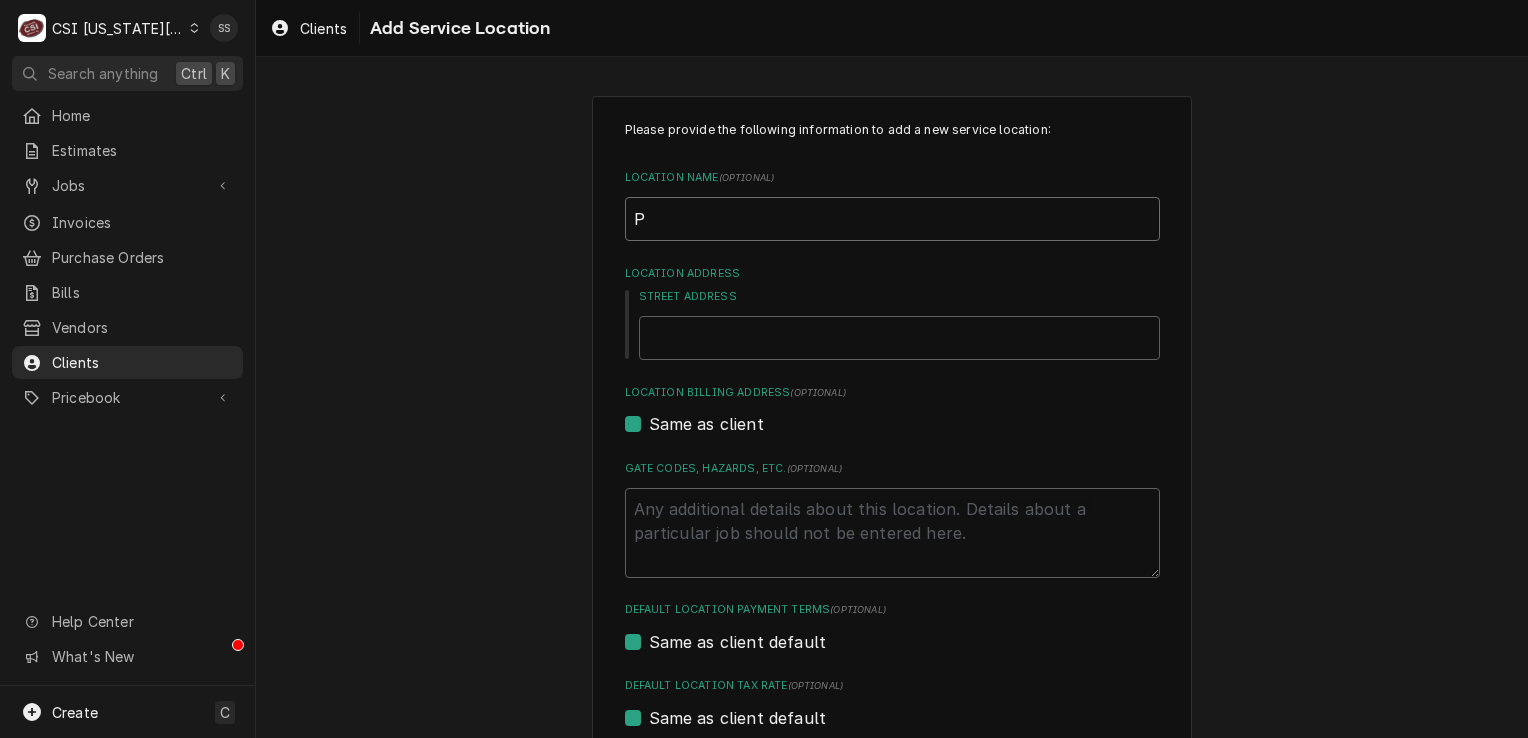 type on "x" 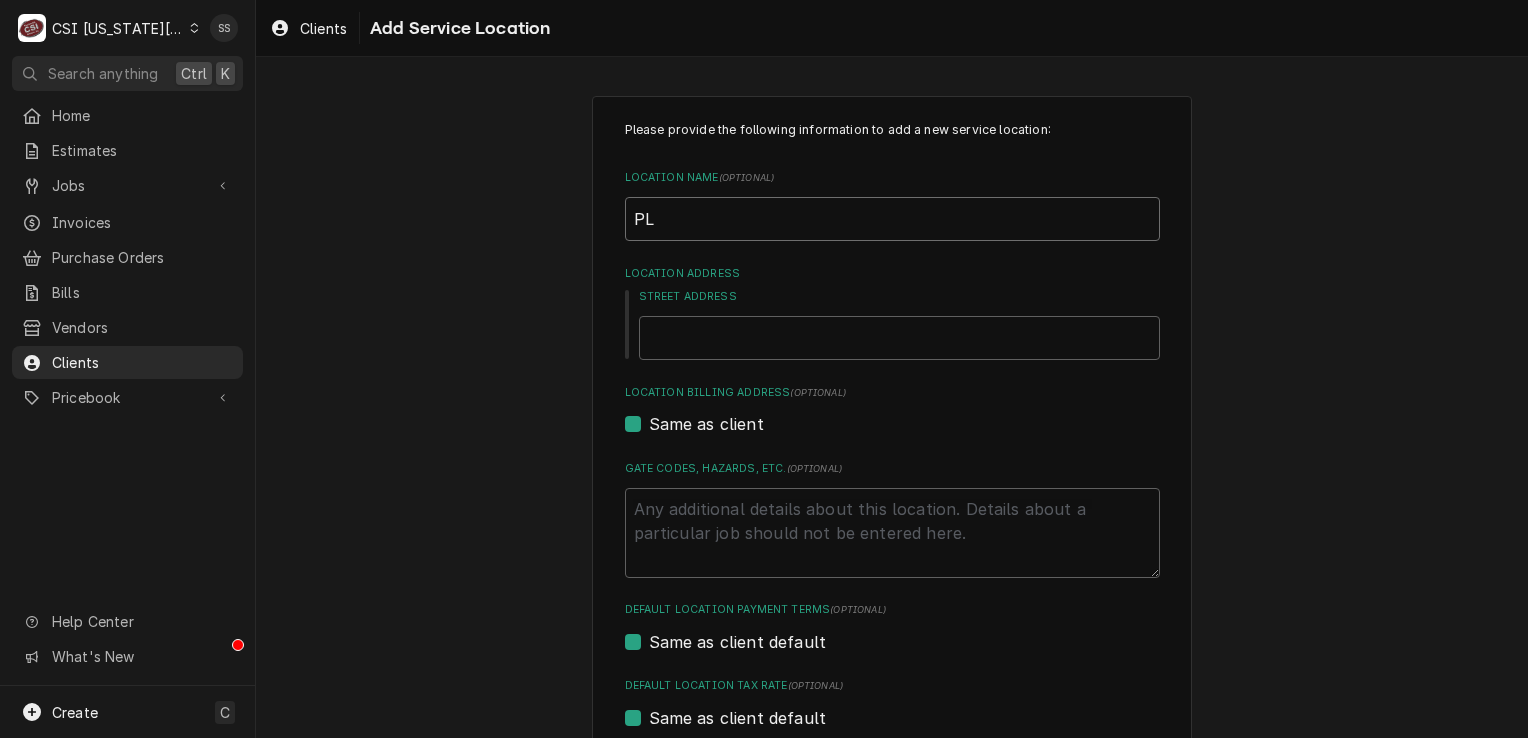 type on "x" 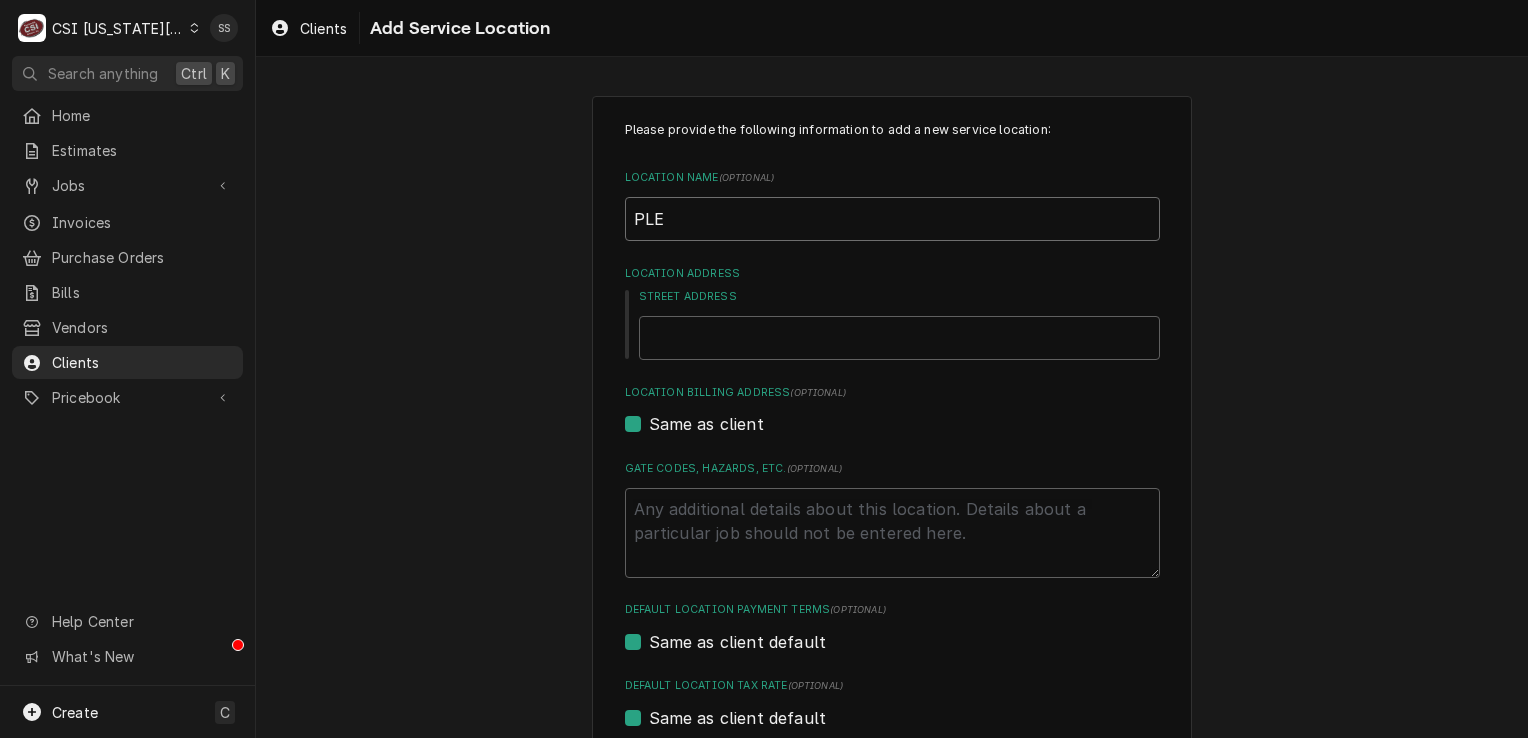 type on "x" 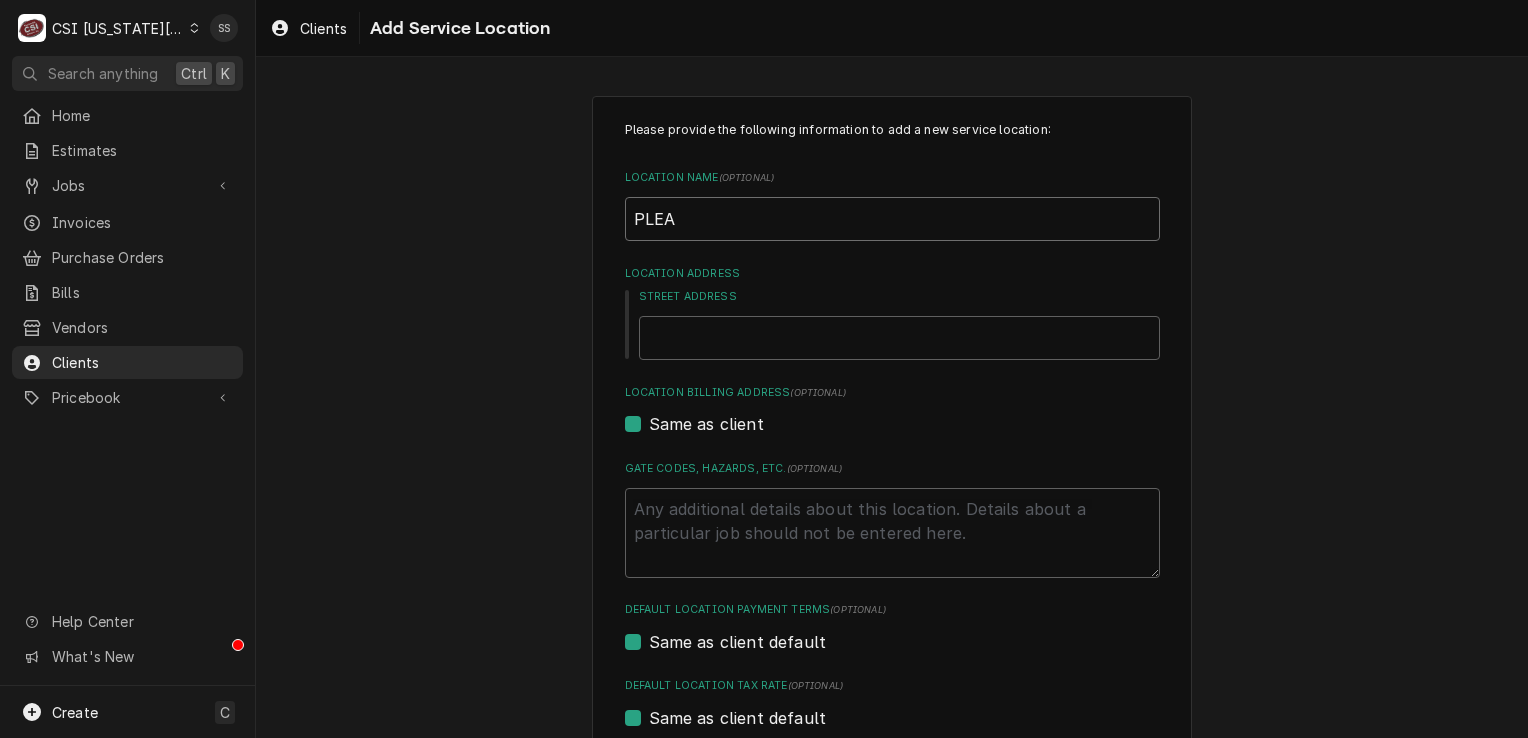 type on "x" 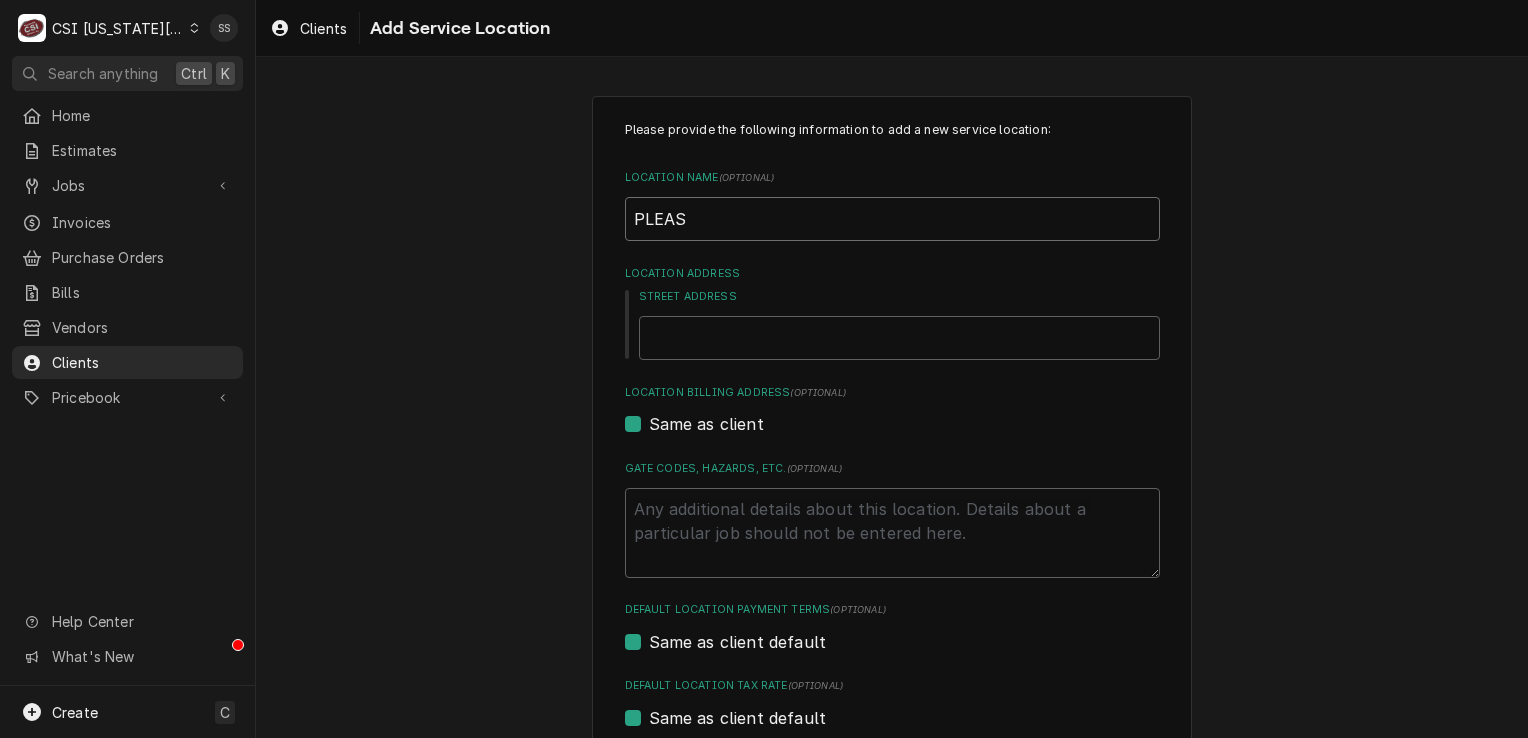 type on "x" 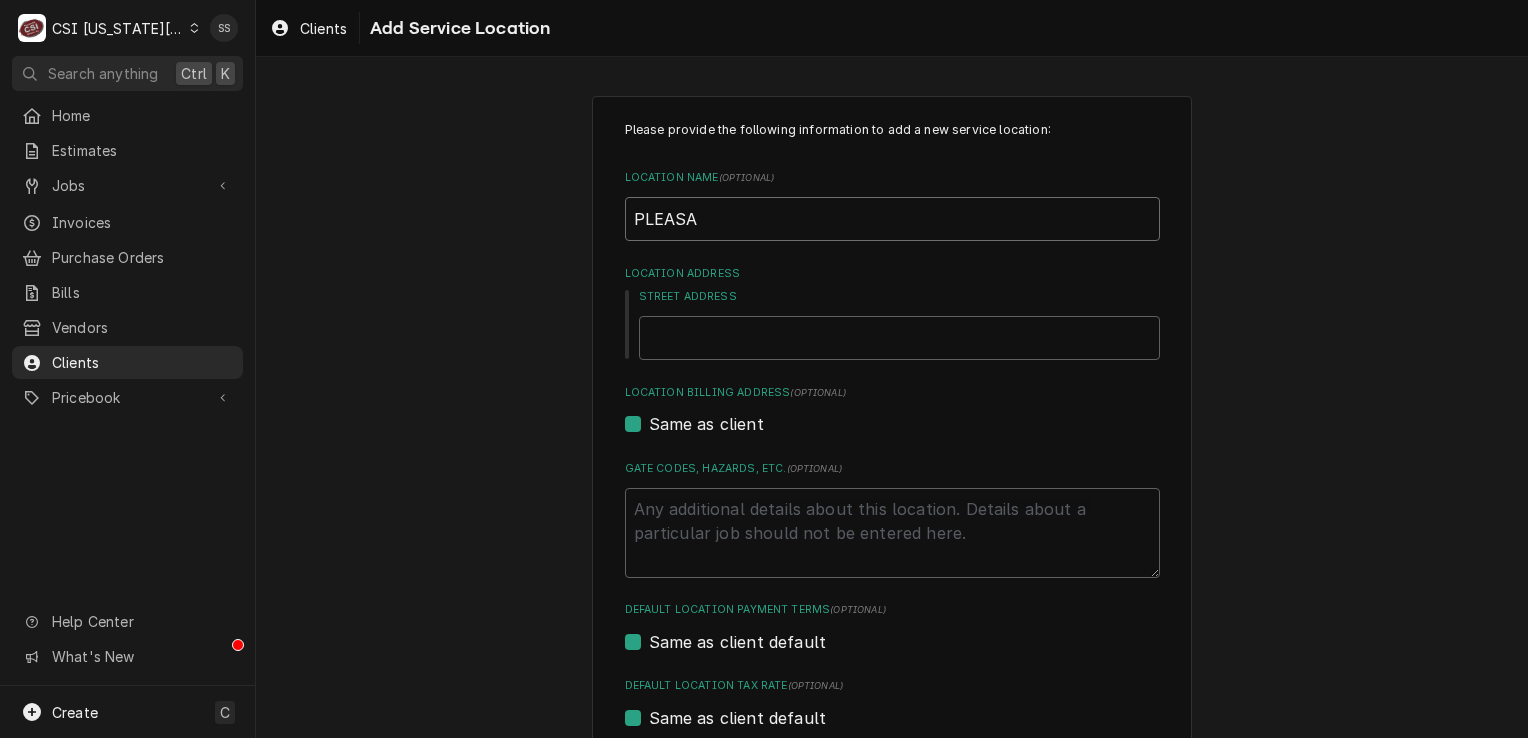 type on "x" 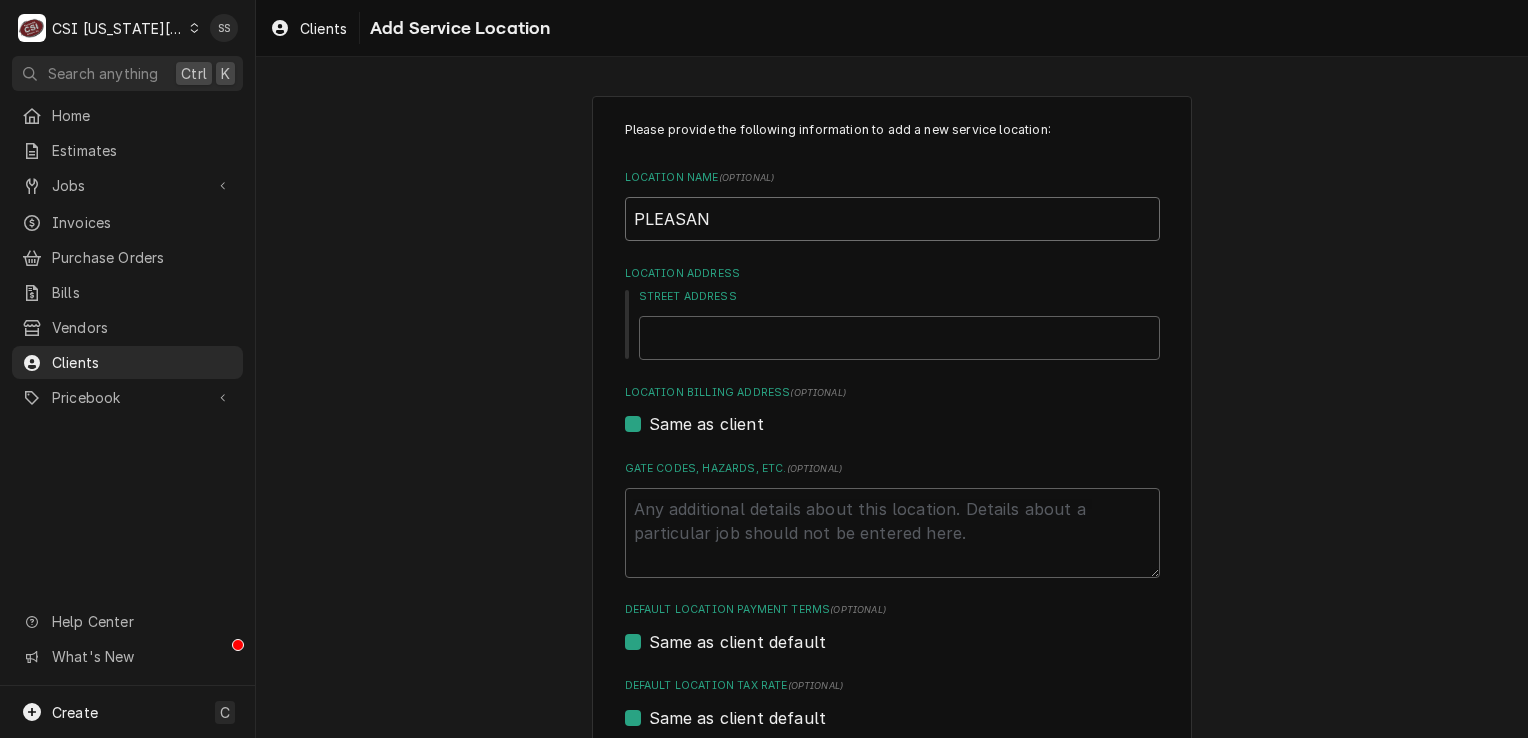 type on "x" 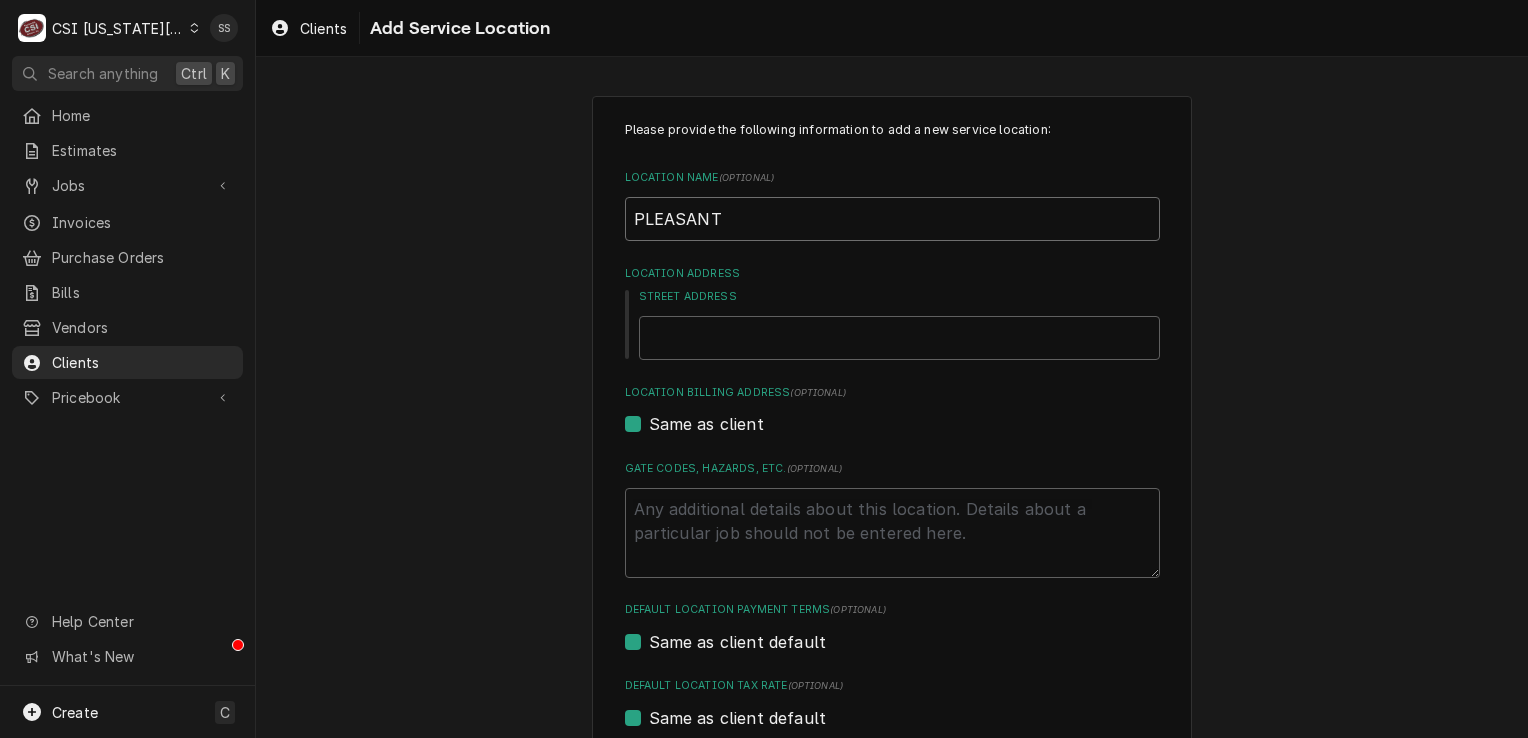 type on "x" 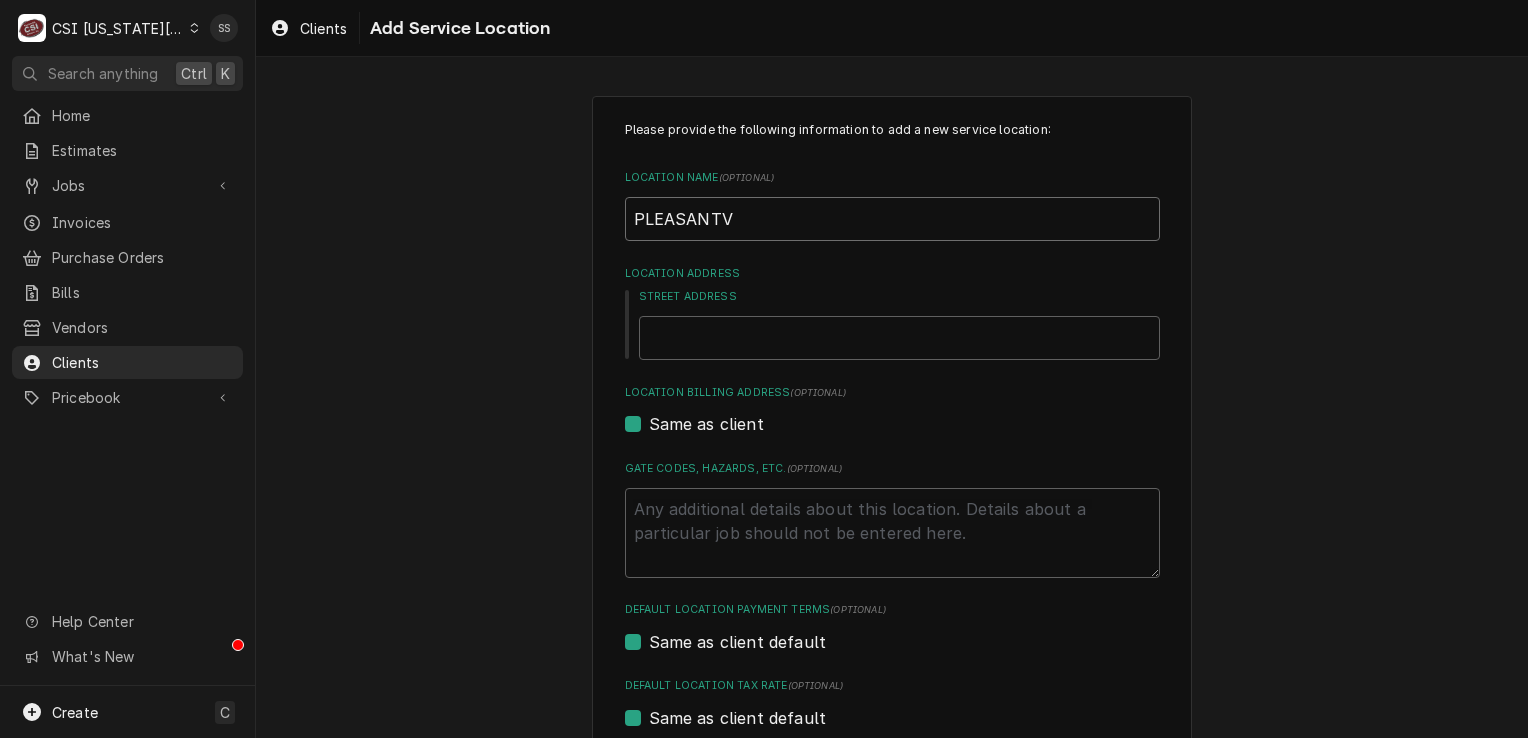 type on "x" 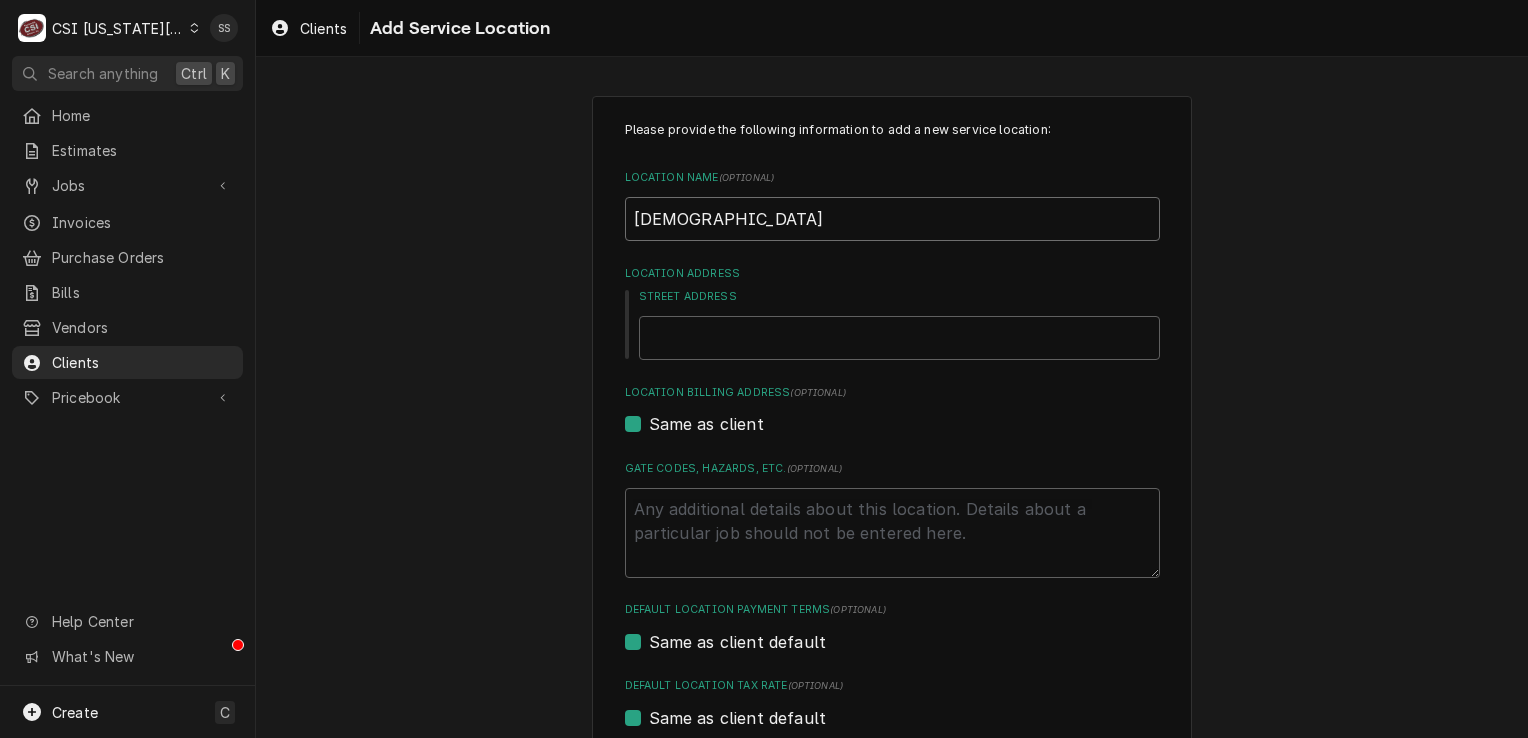 type on "x" 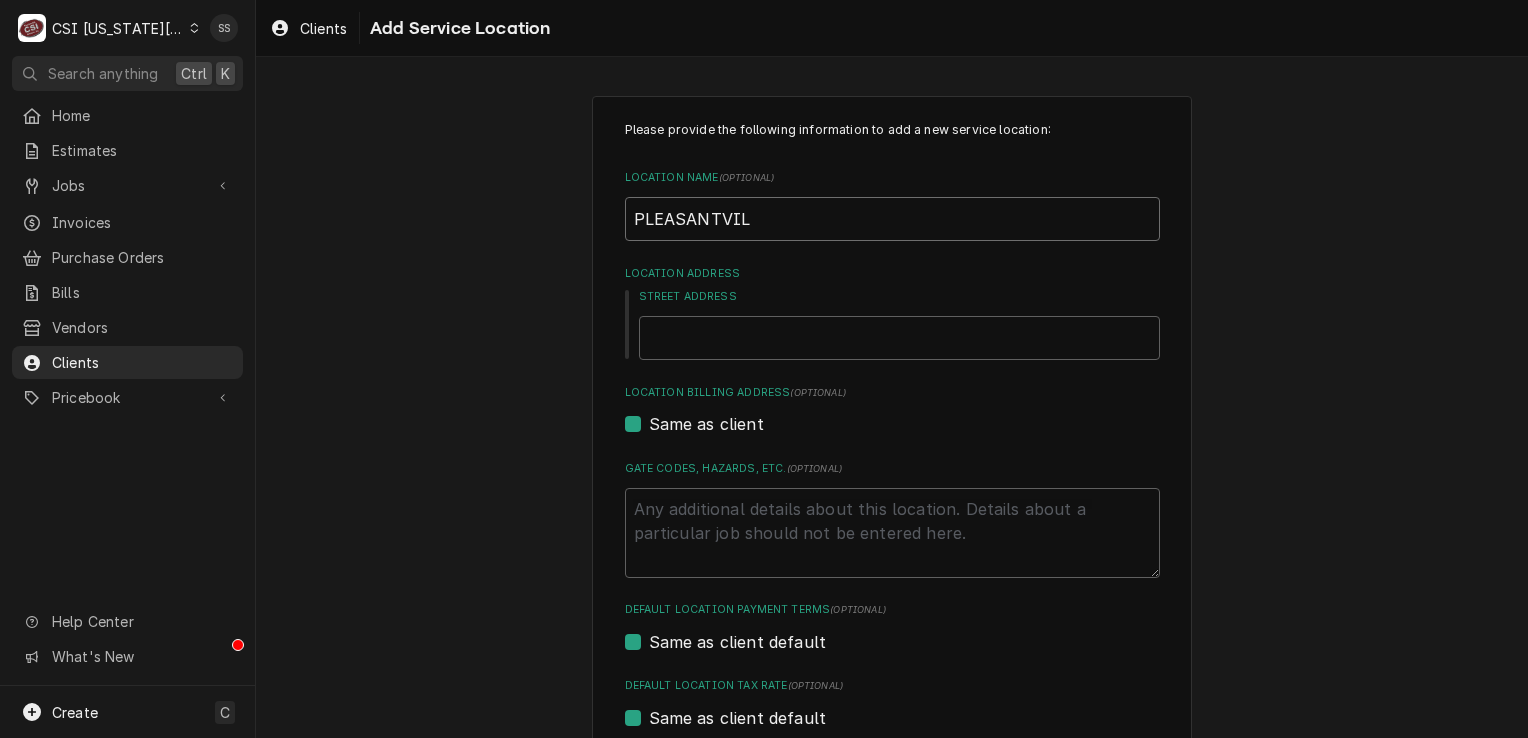 type on "x" 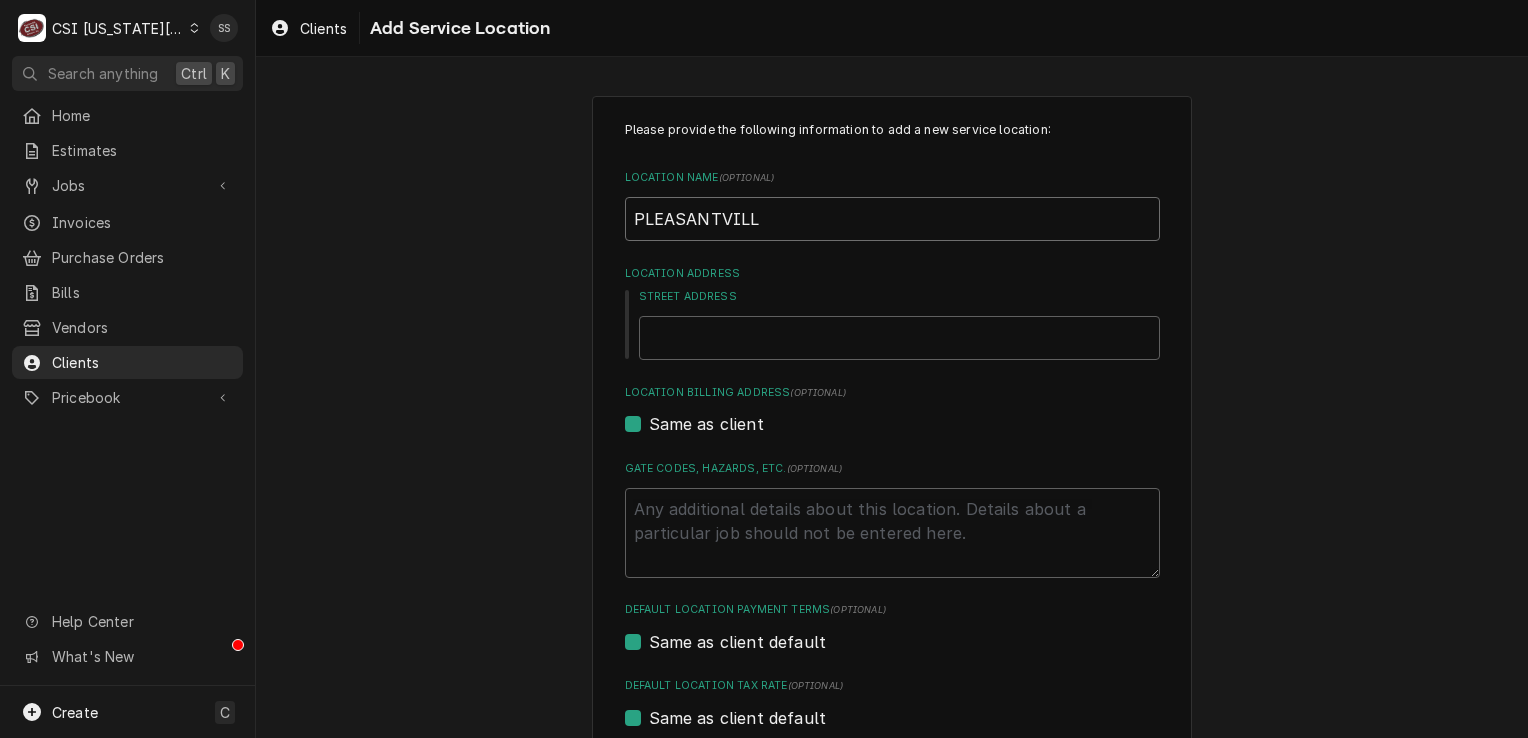 type on "x" 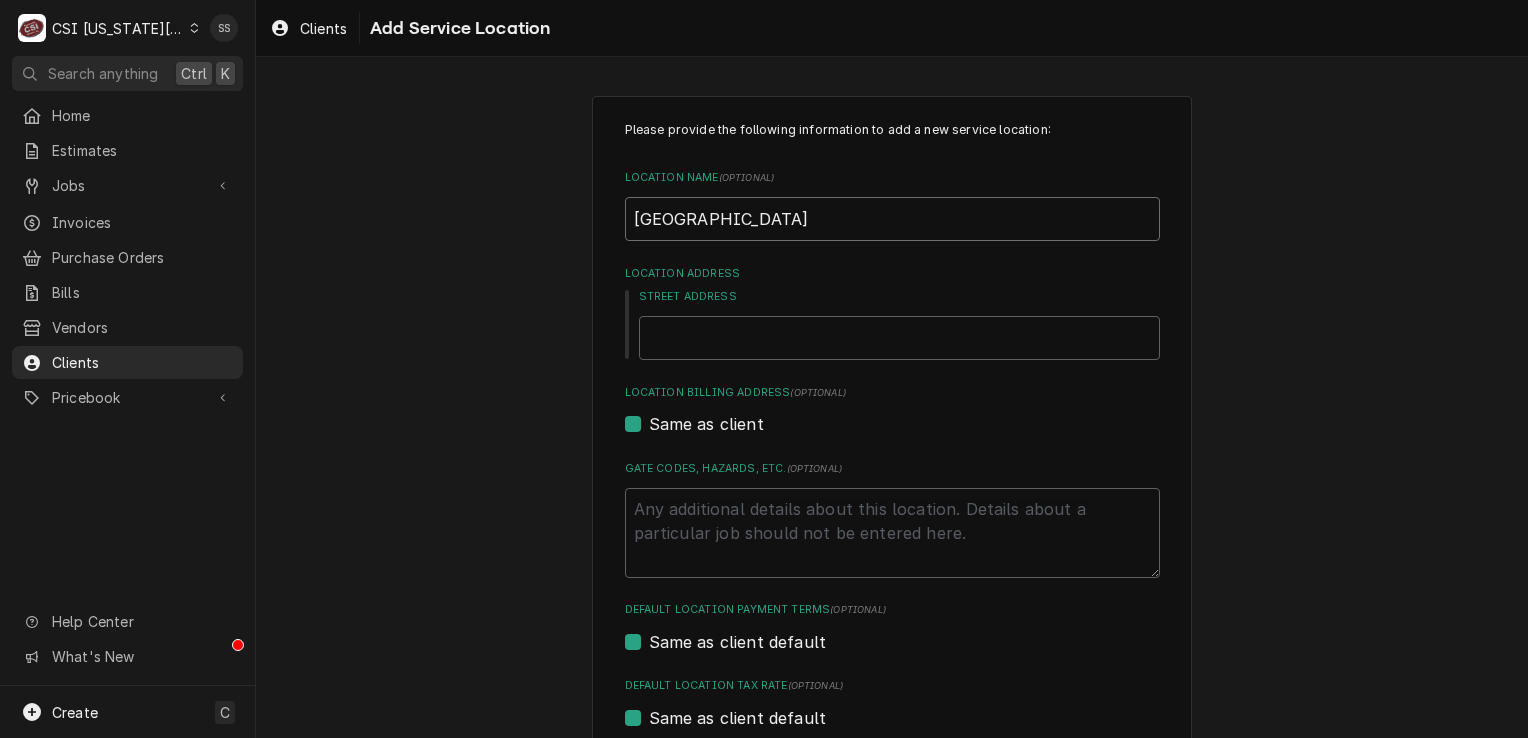 type on "x" 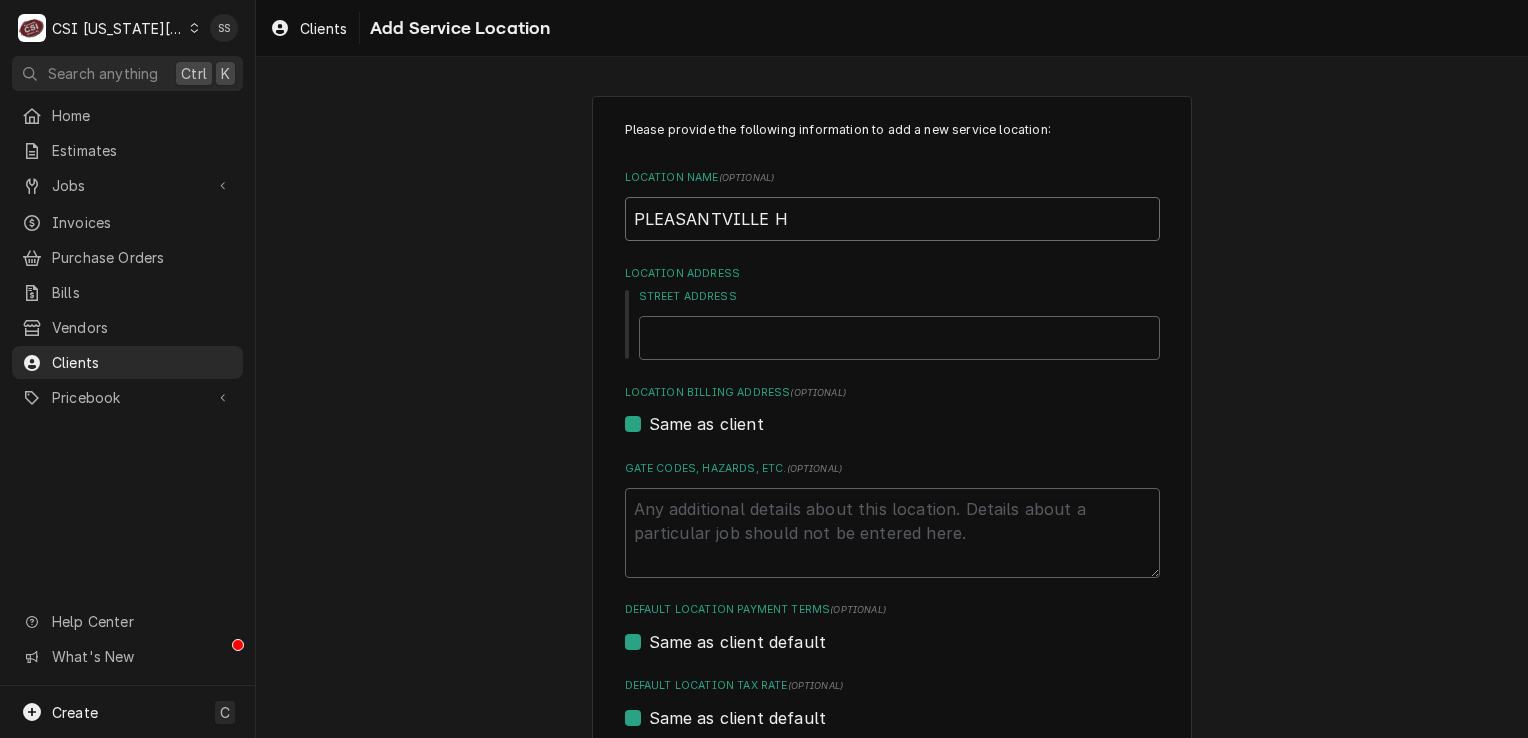 type on "x" 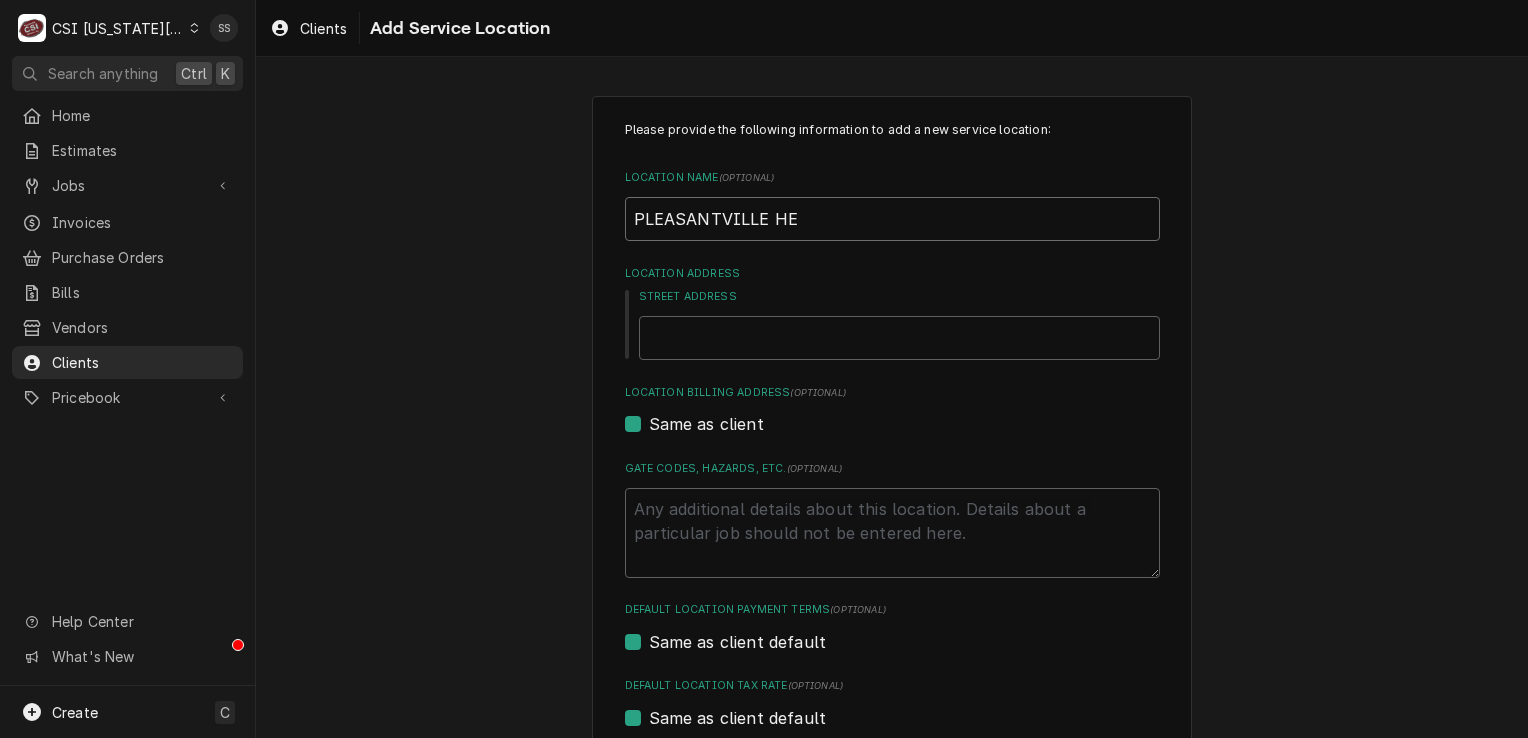 type on "x" 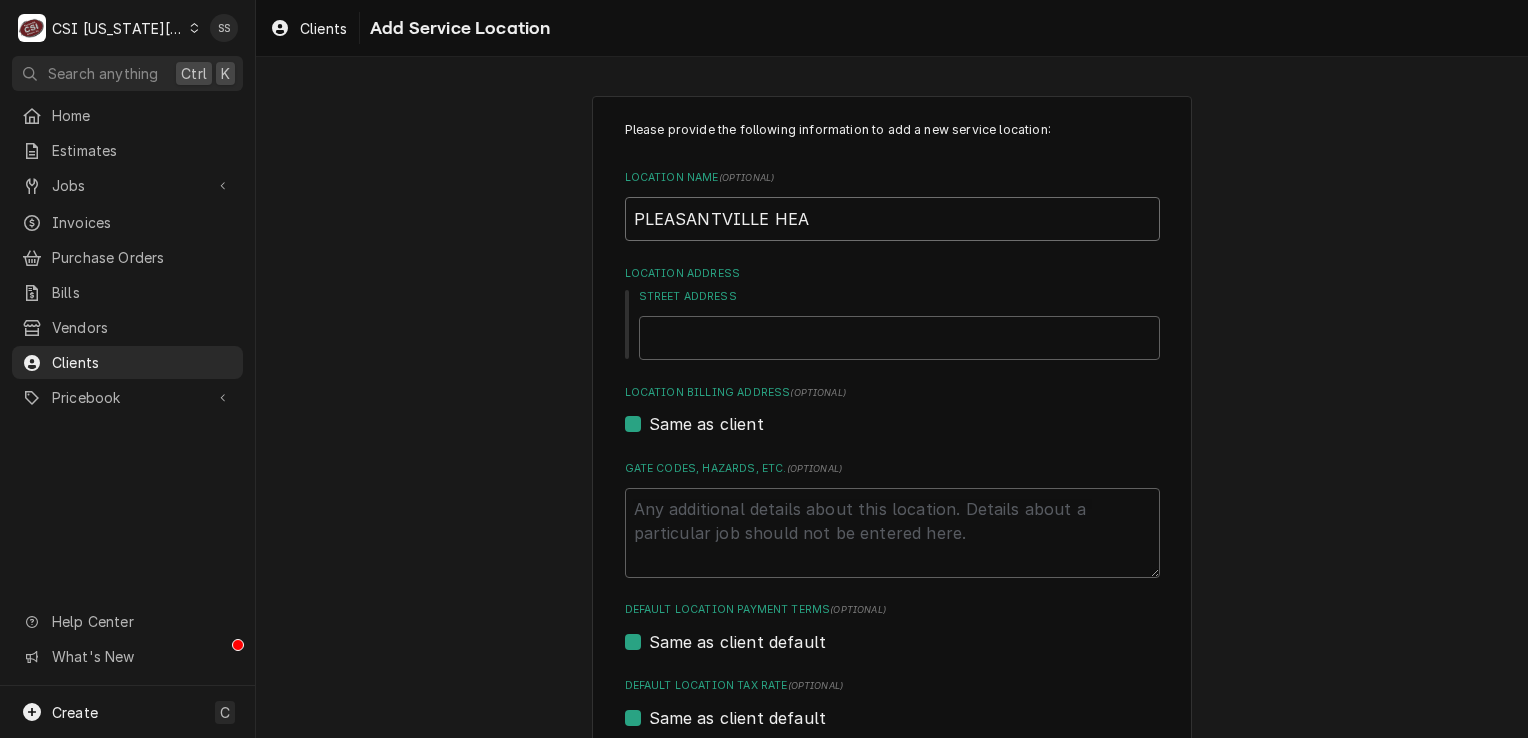 type on "x" 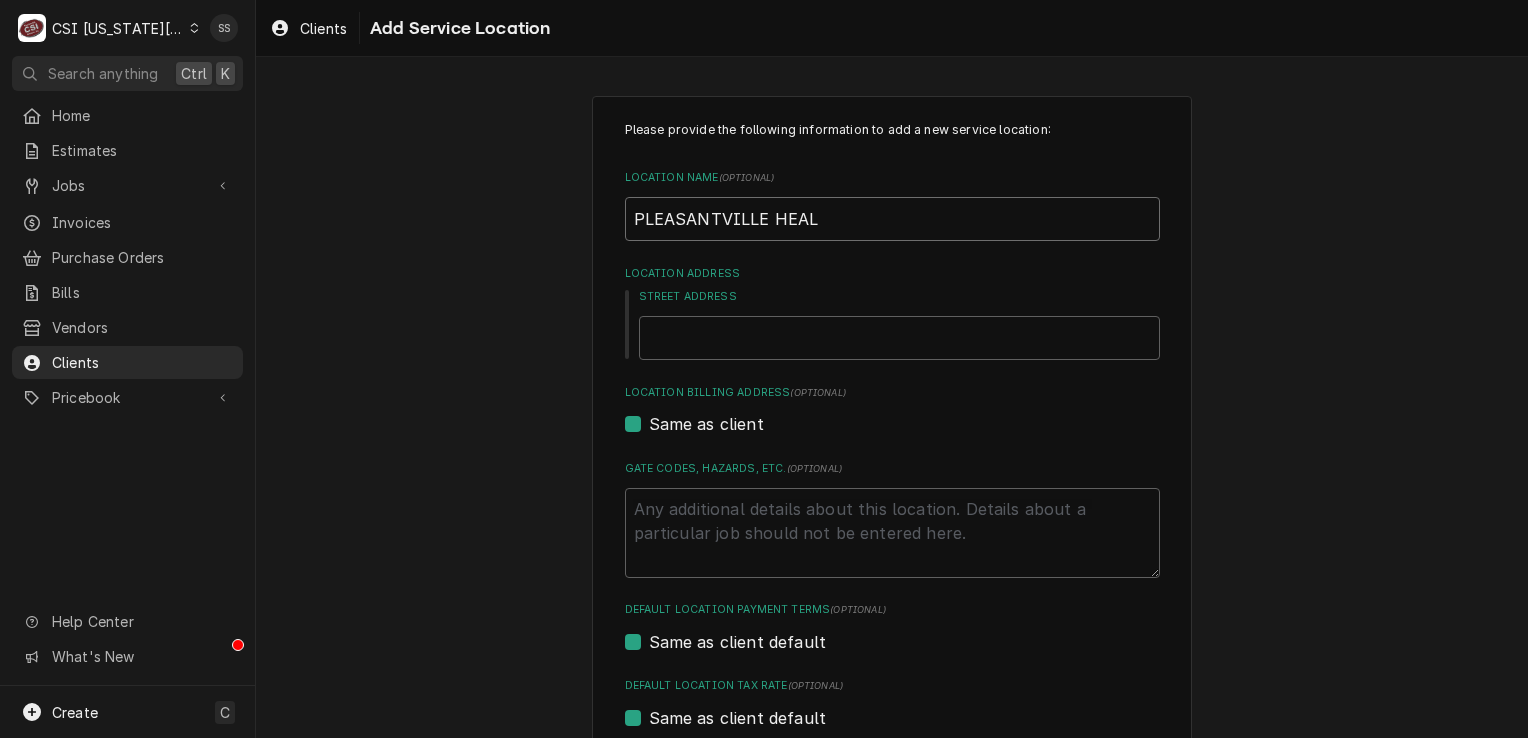 type on "x" 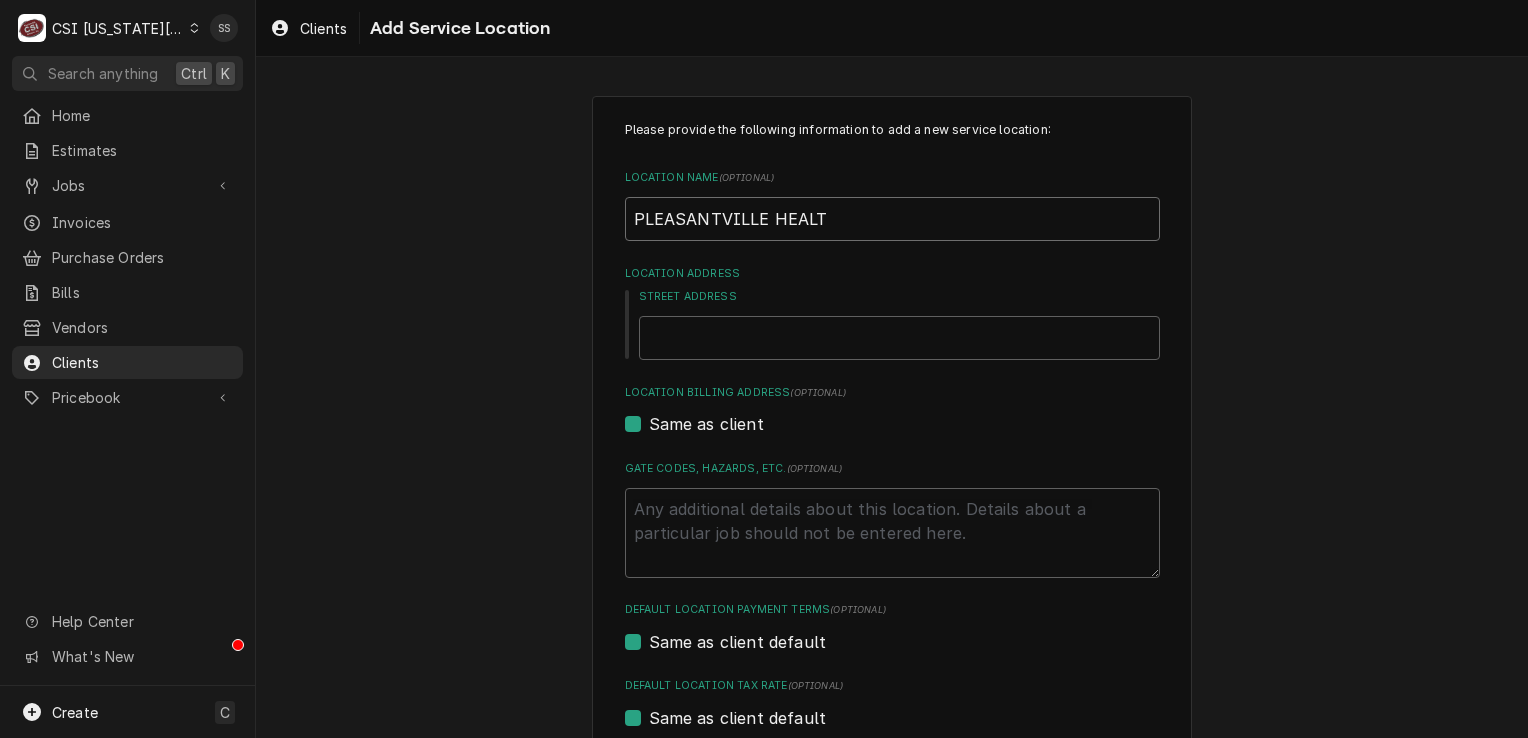 type on "x" 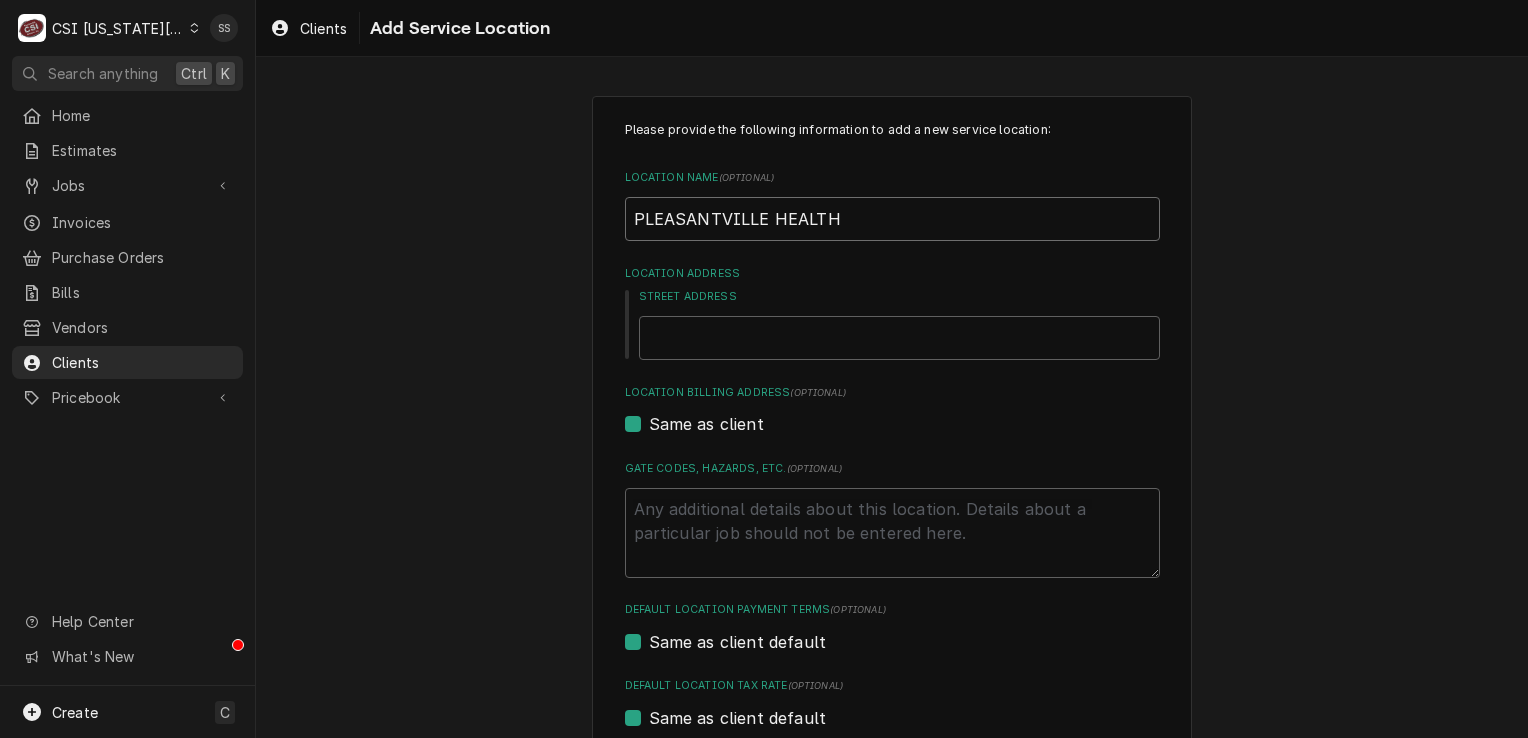 type on "x" 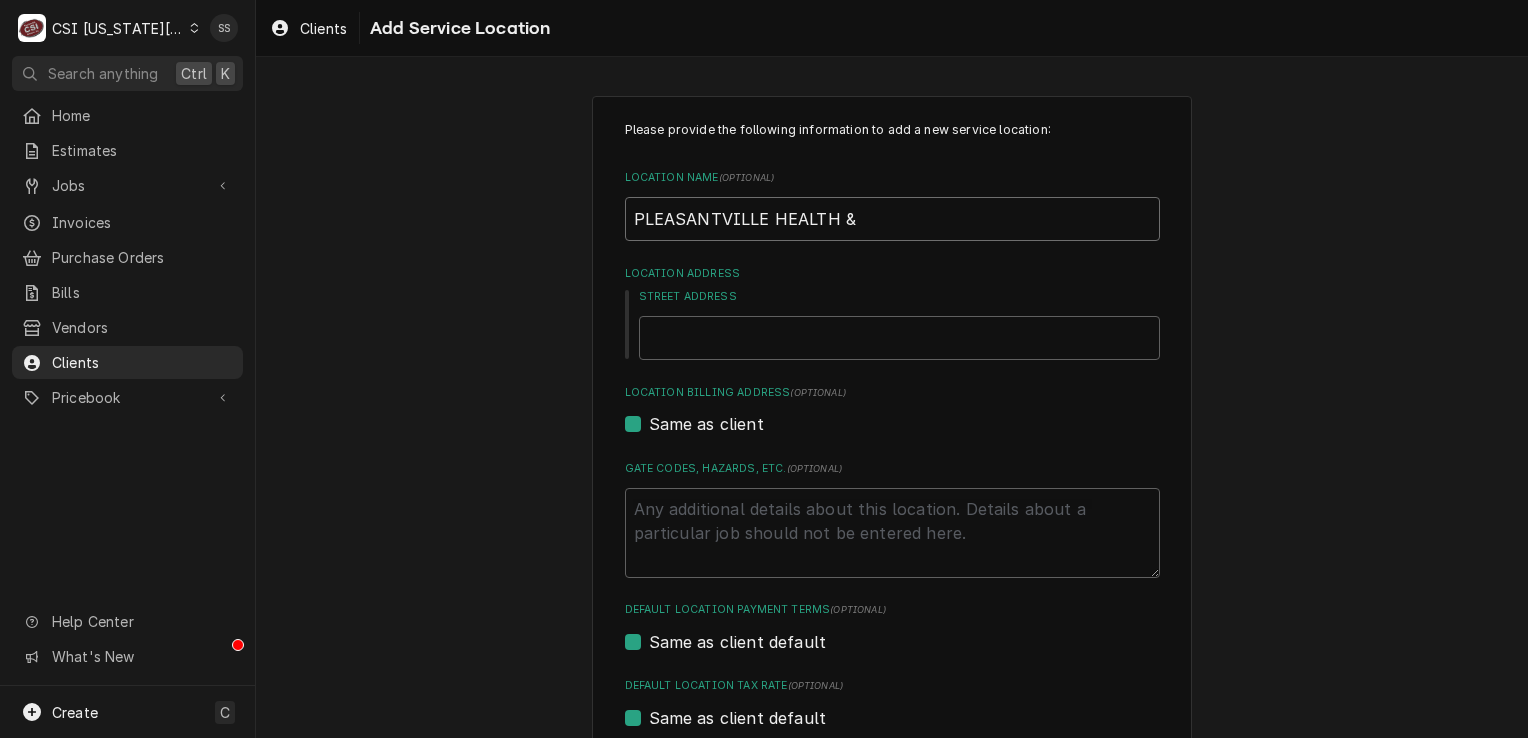 type on "x" 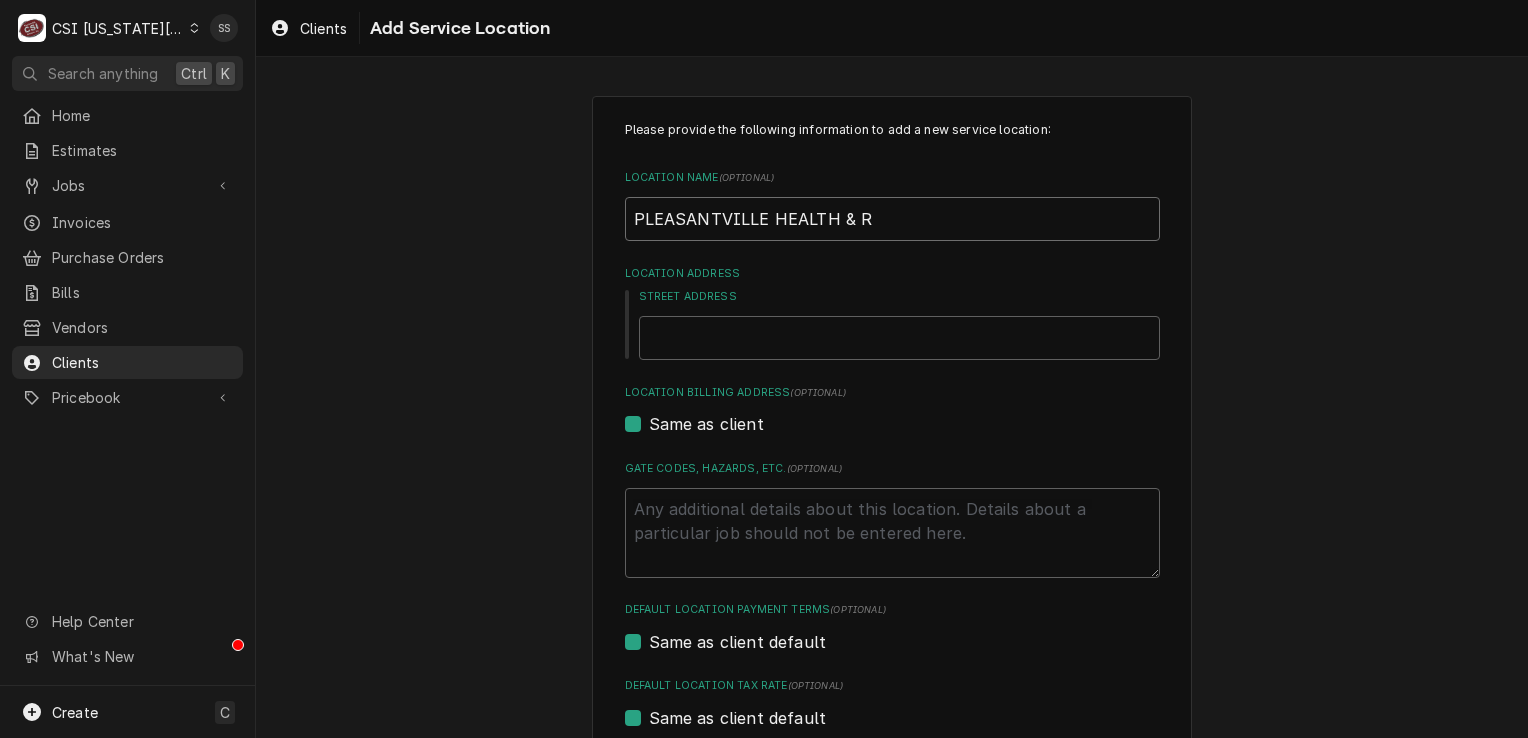 type on "x" 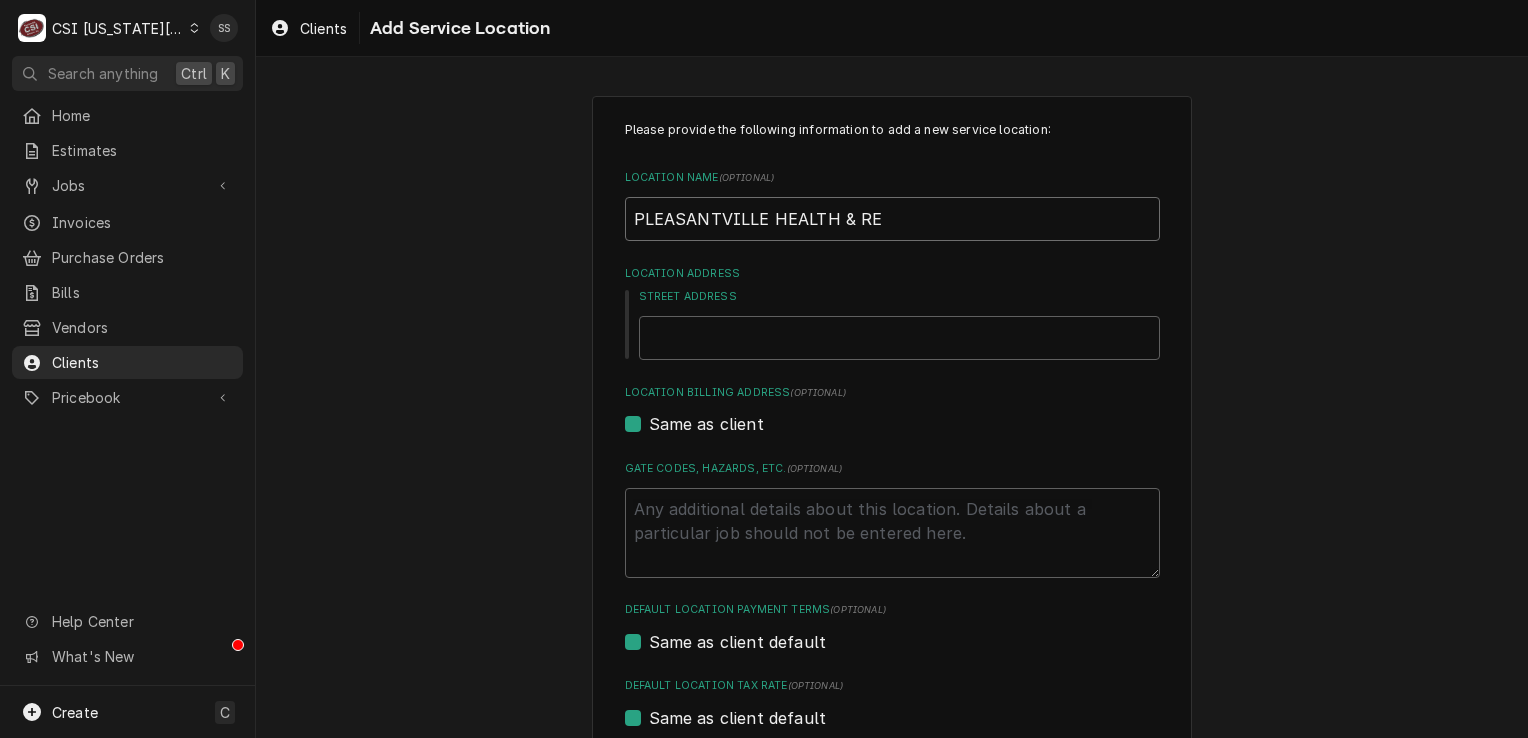 type on "x" 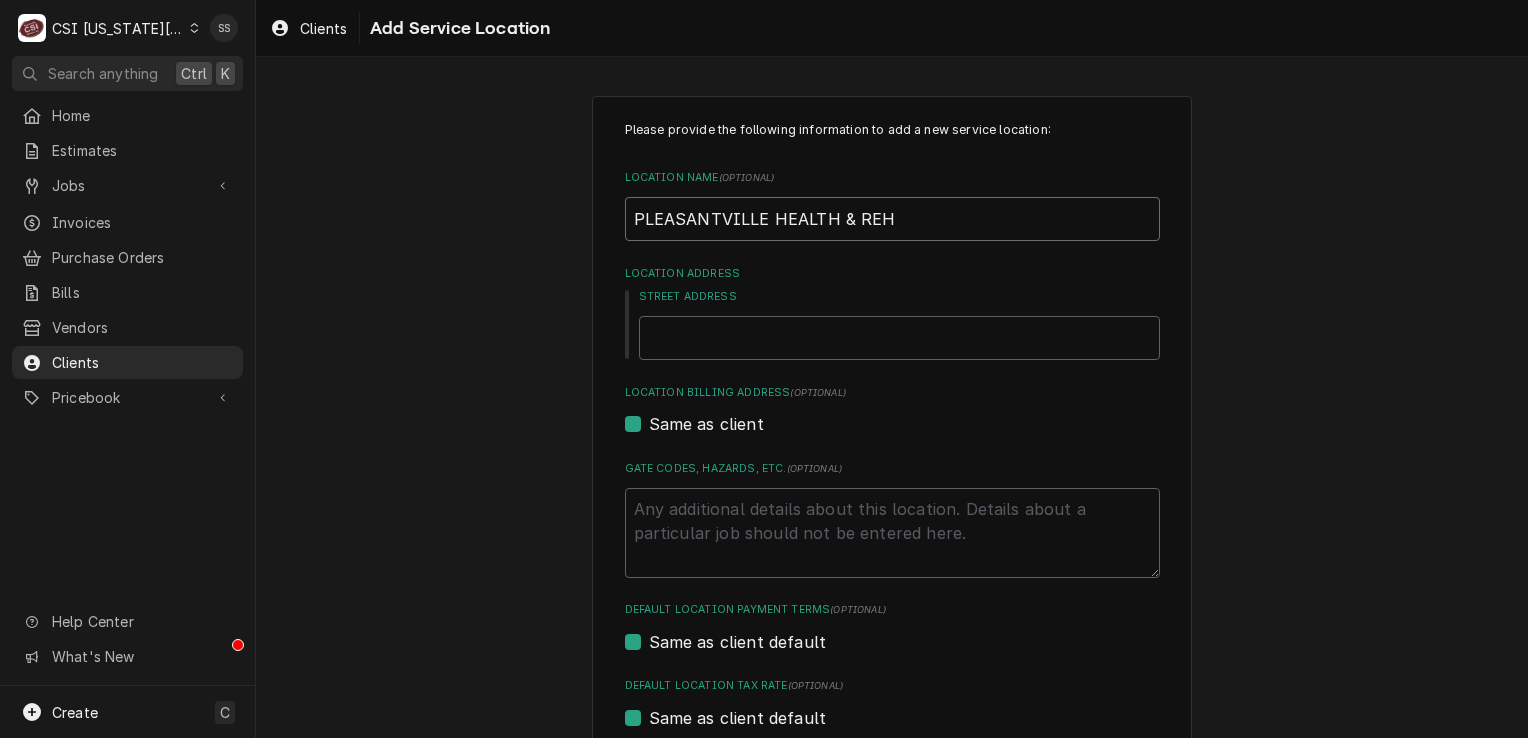 type on "x" 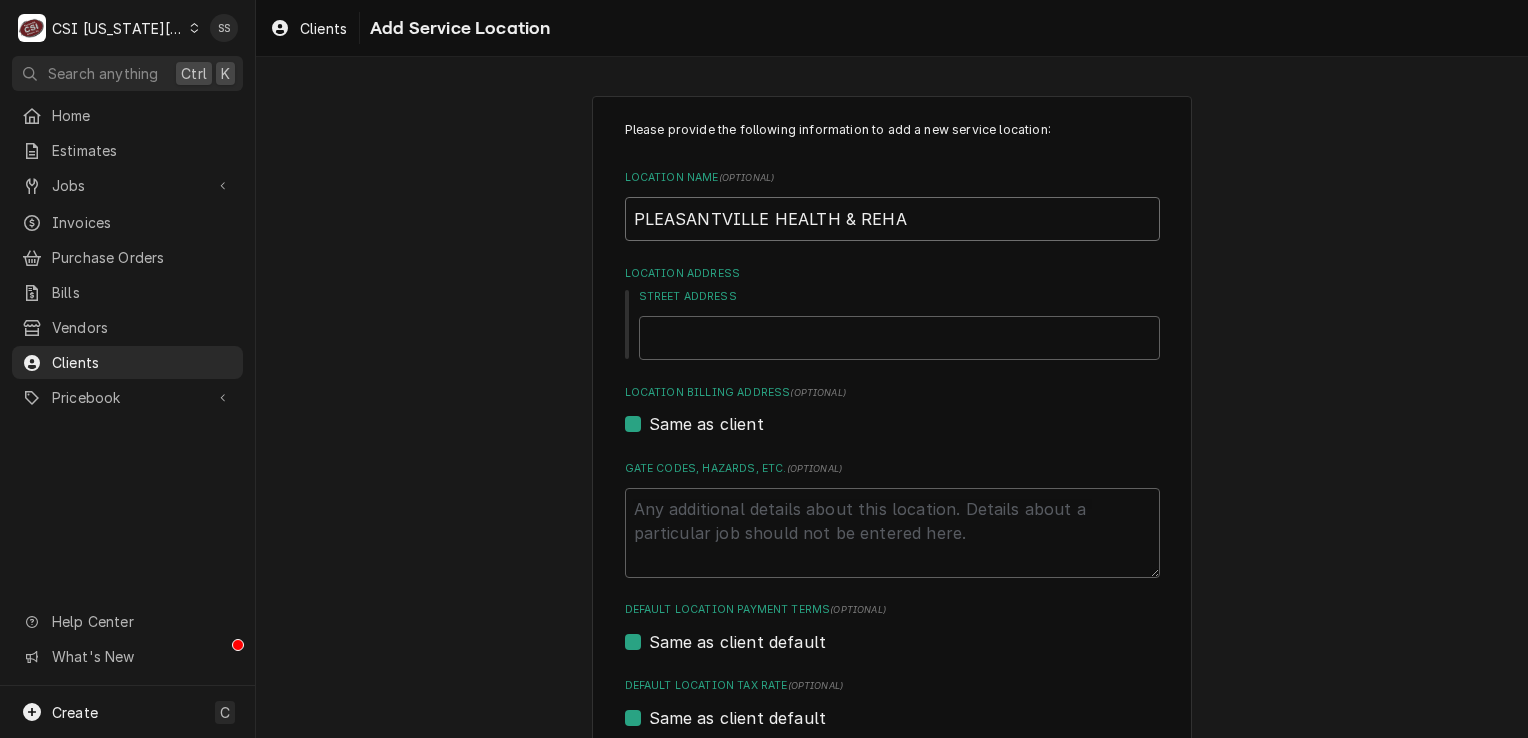 type on "x" 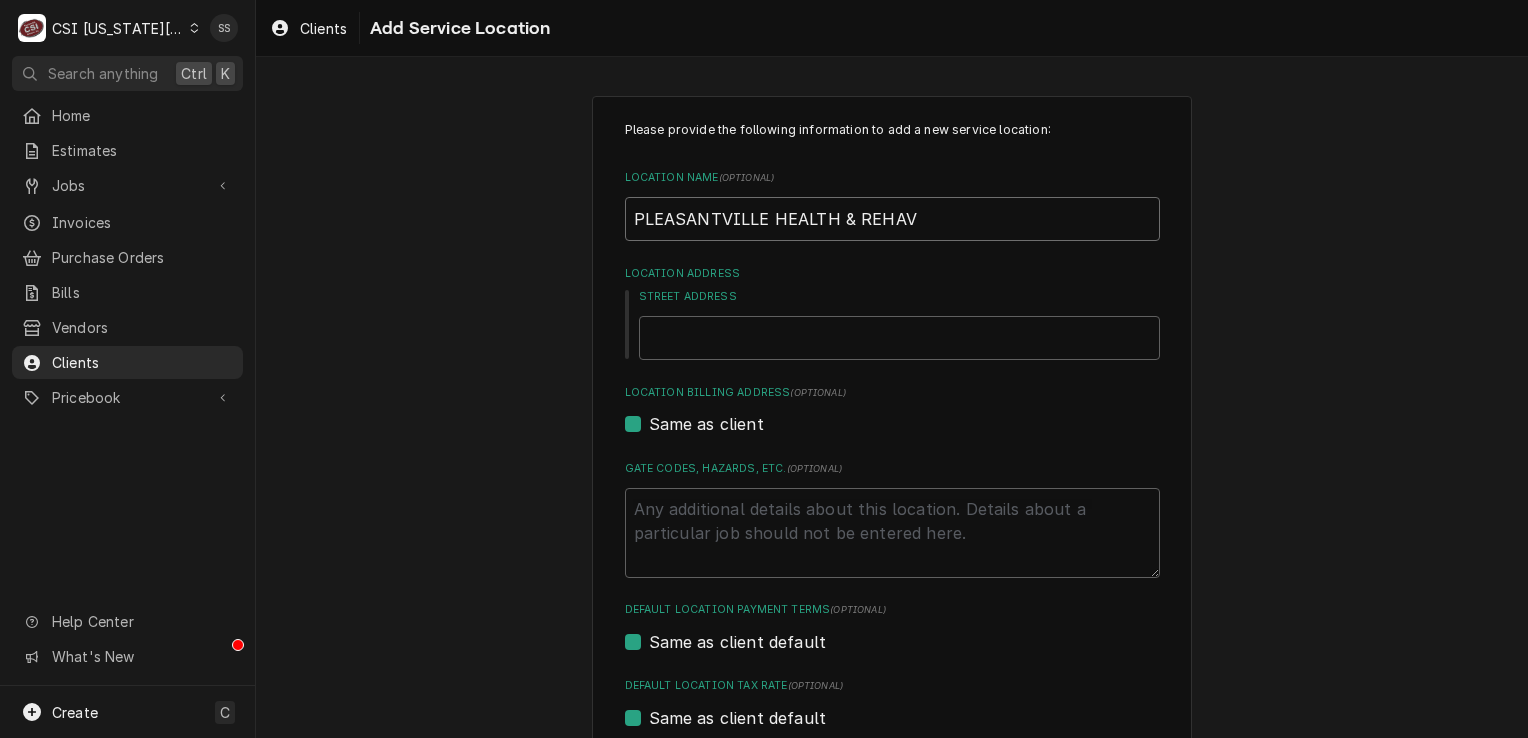 type on "x" 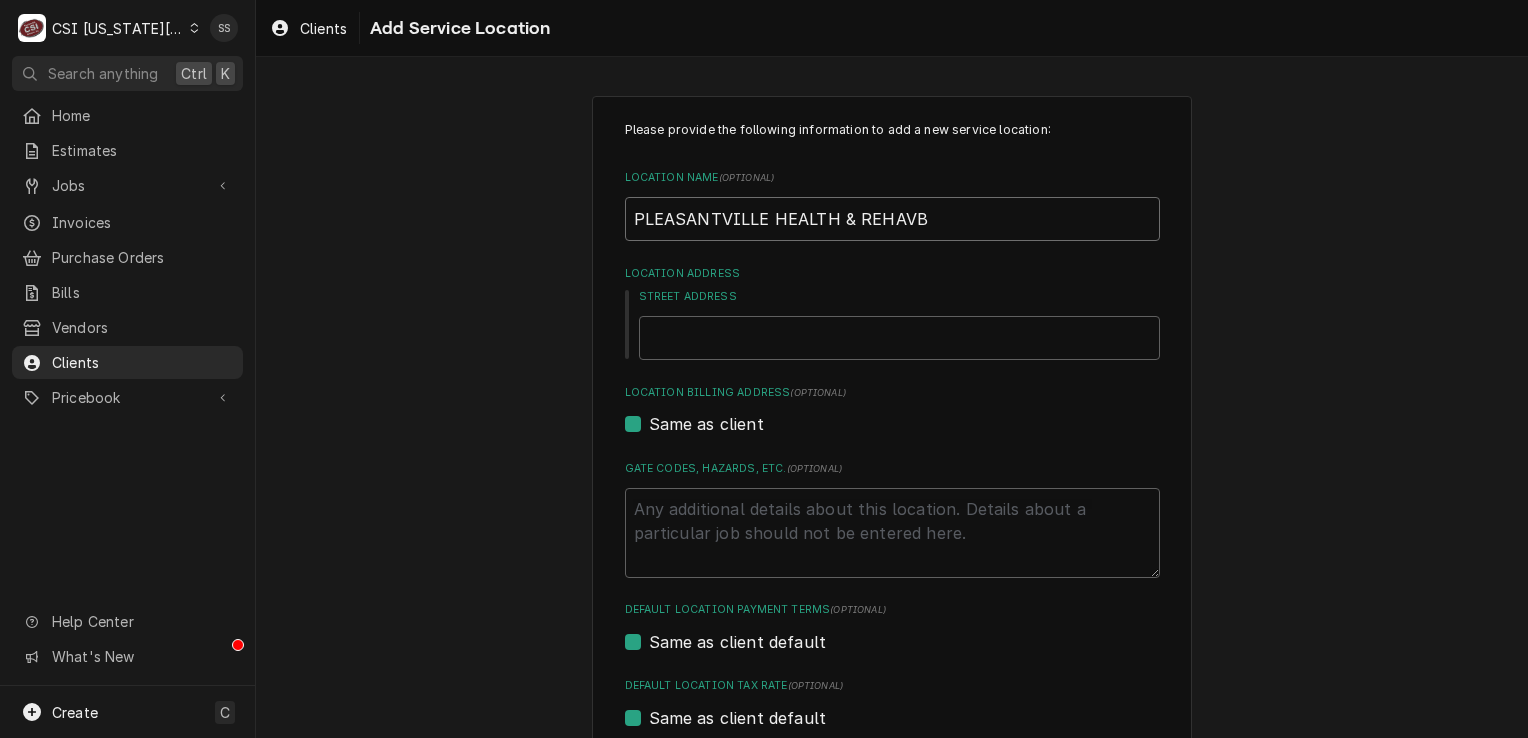type on "x" 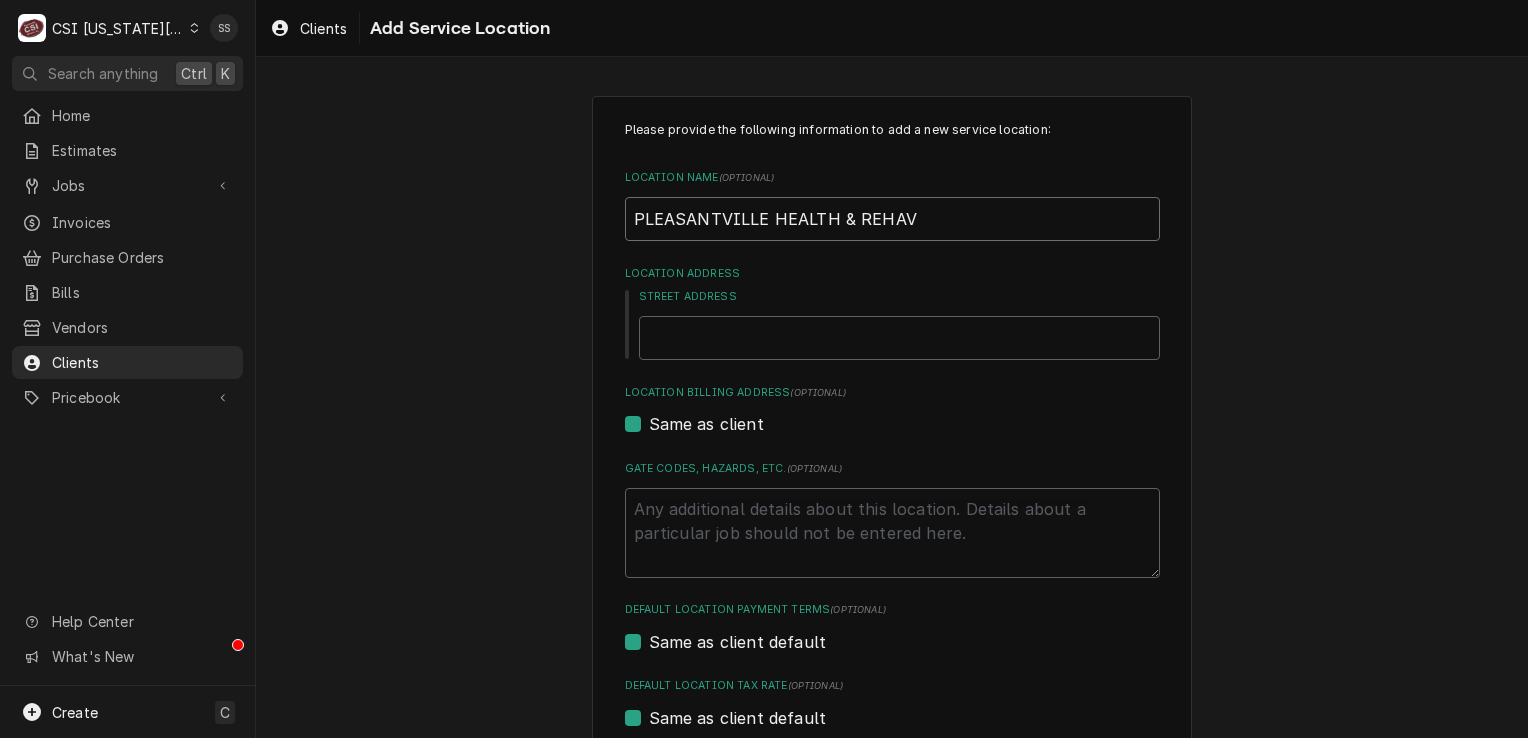 type on "x" 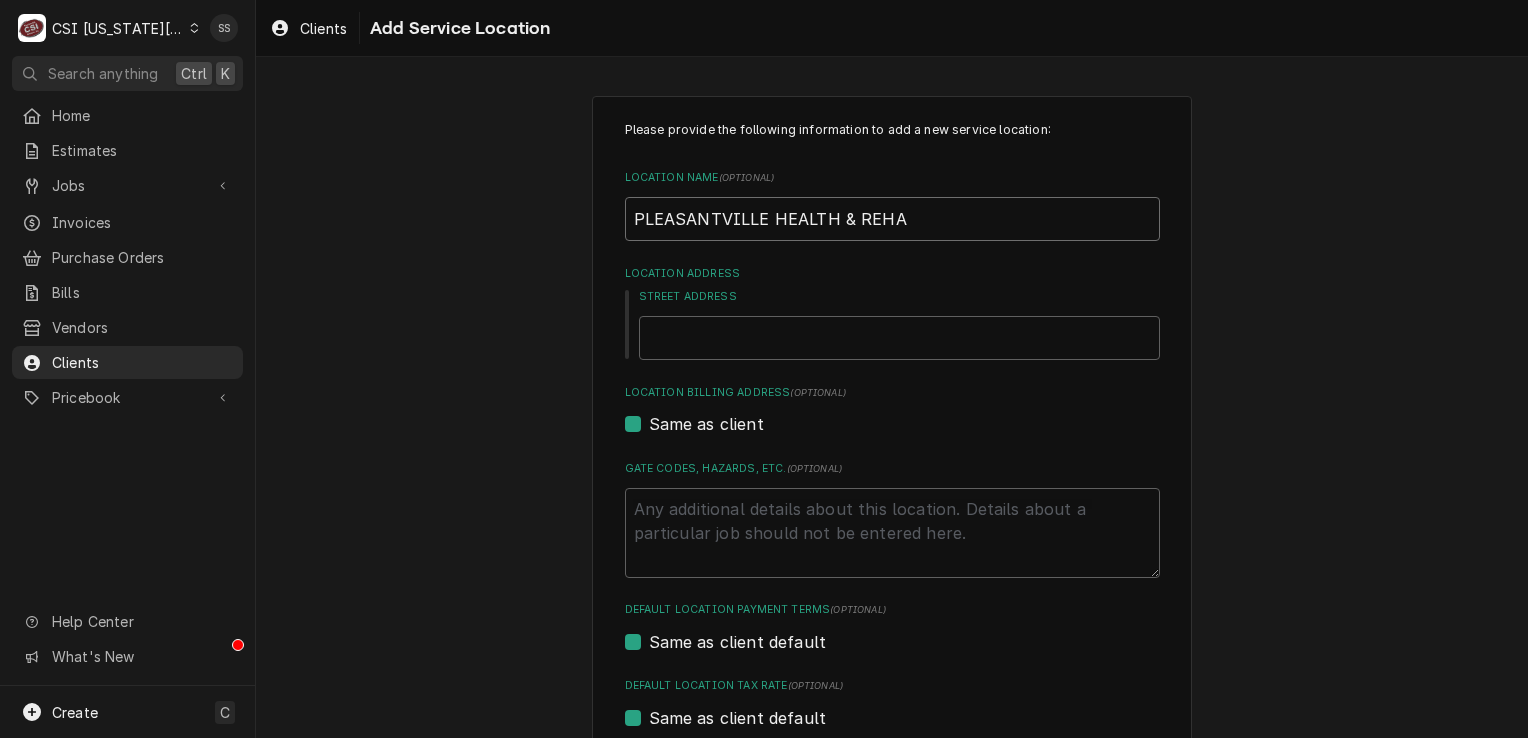 type on "x" 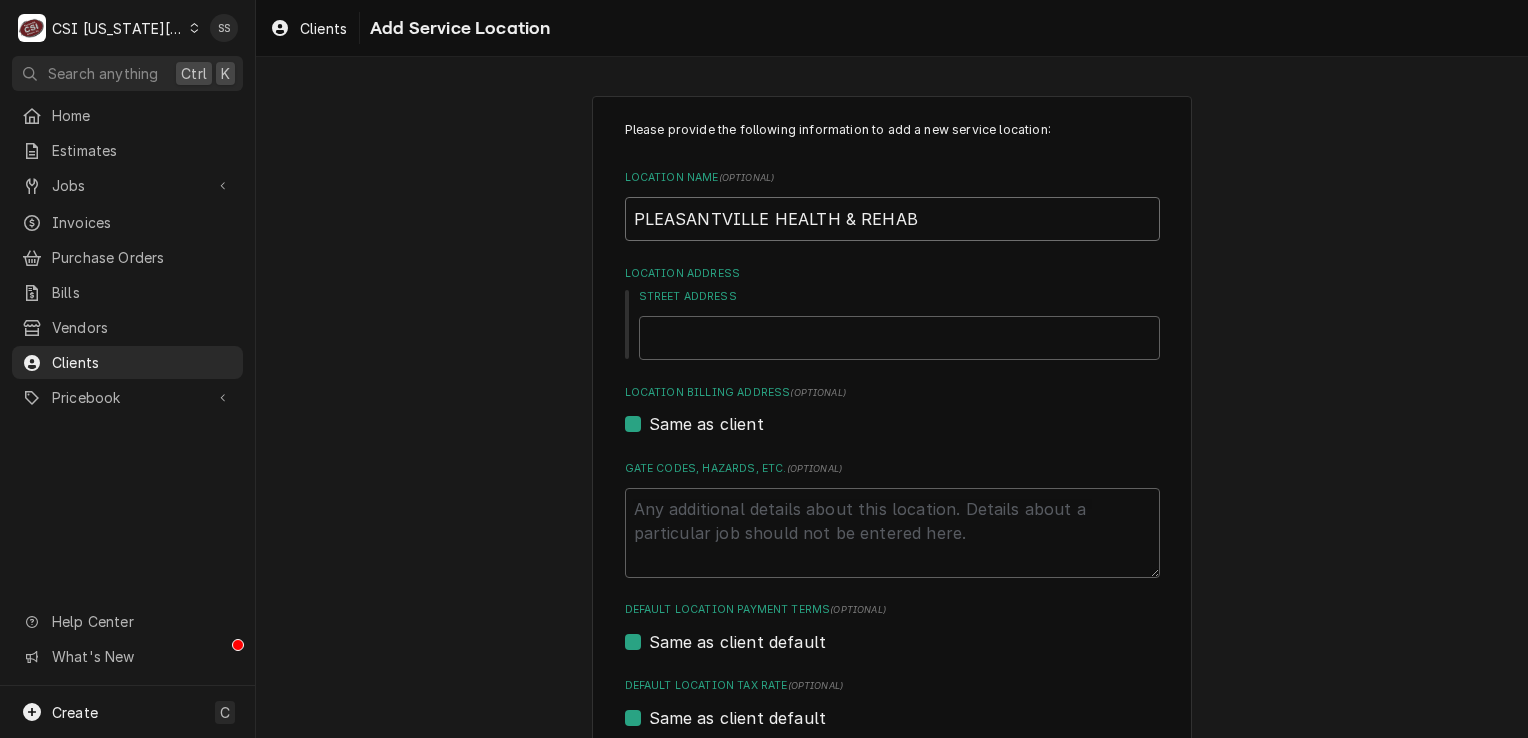 type on "PLEASANTVILLE HEALTH & REHAB" 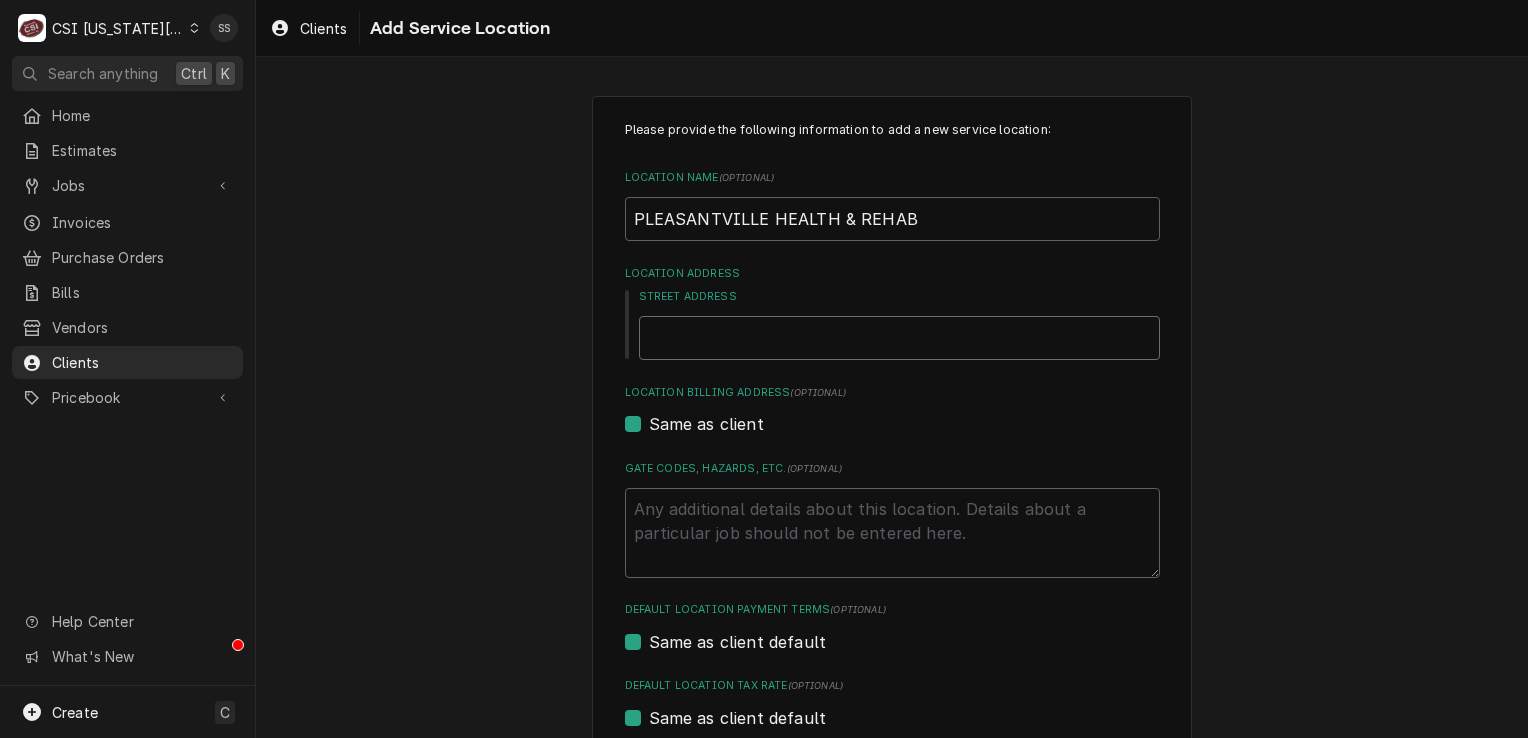 click on "Street Address" at bounding box center (899, 338) 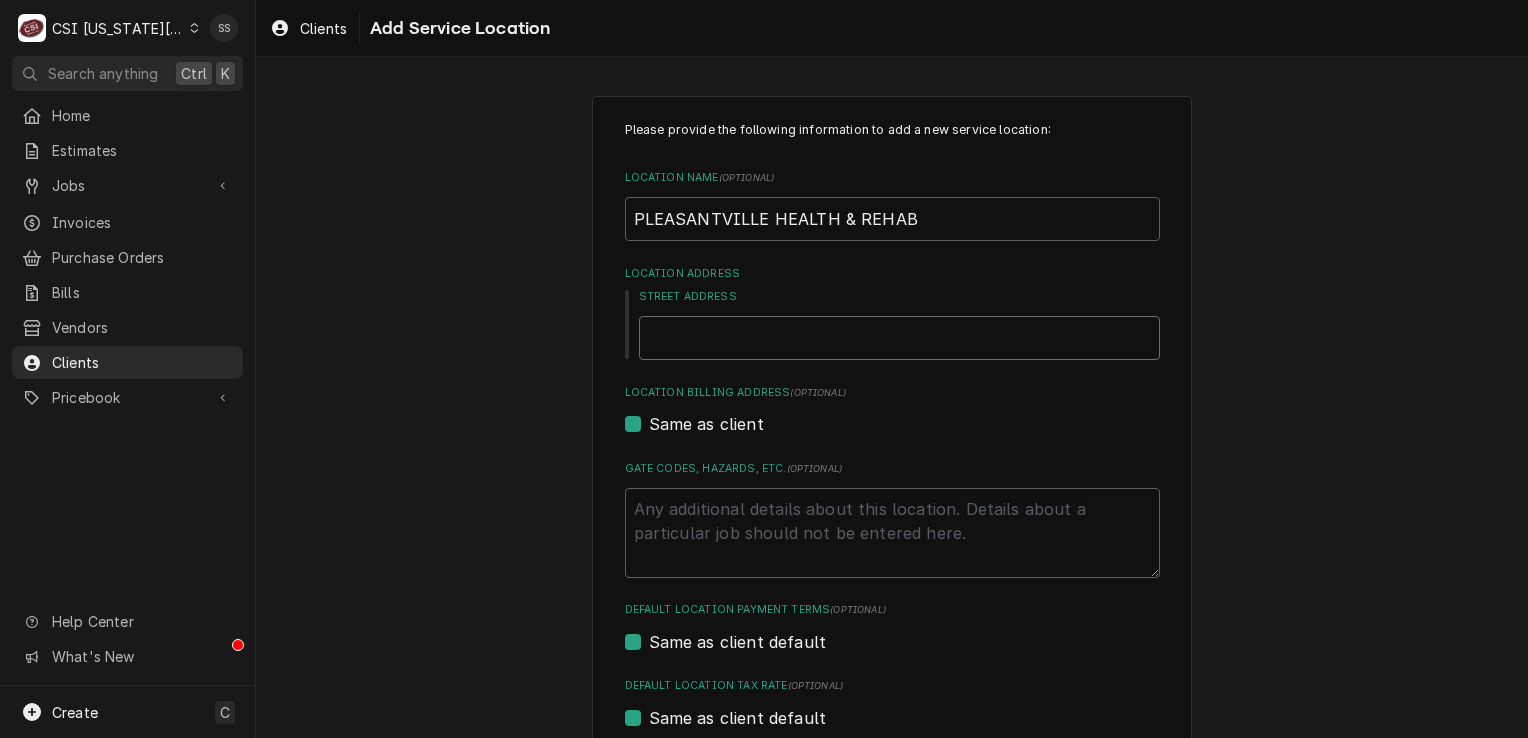 type on "x" 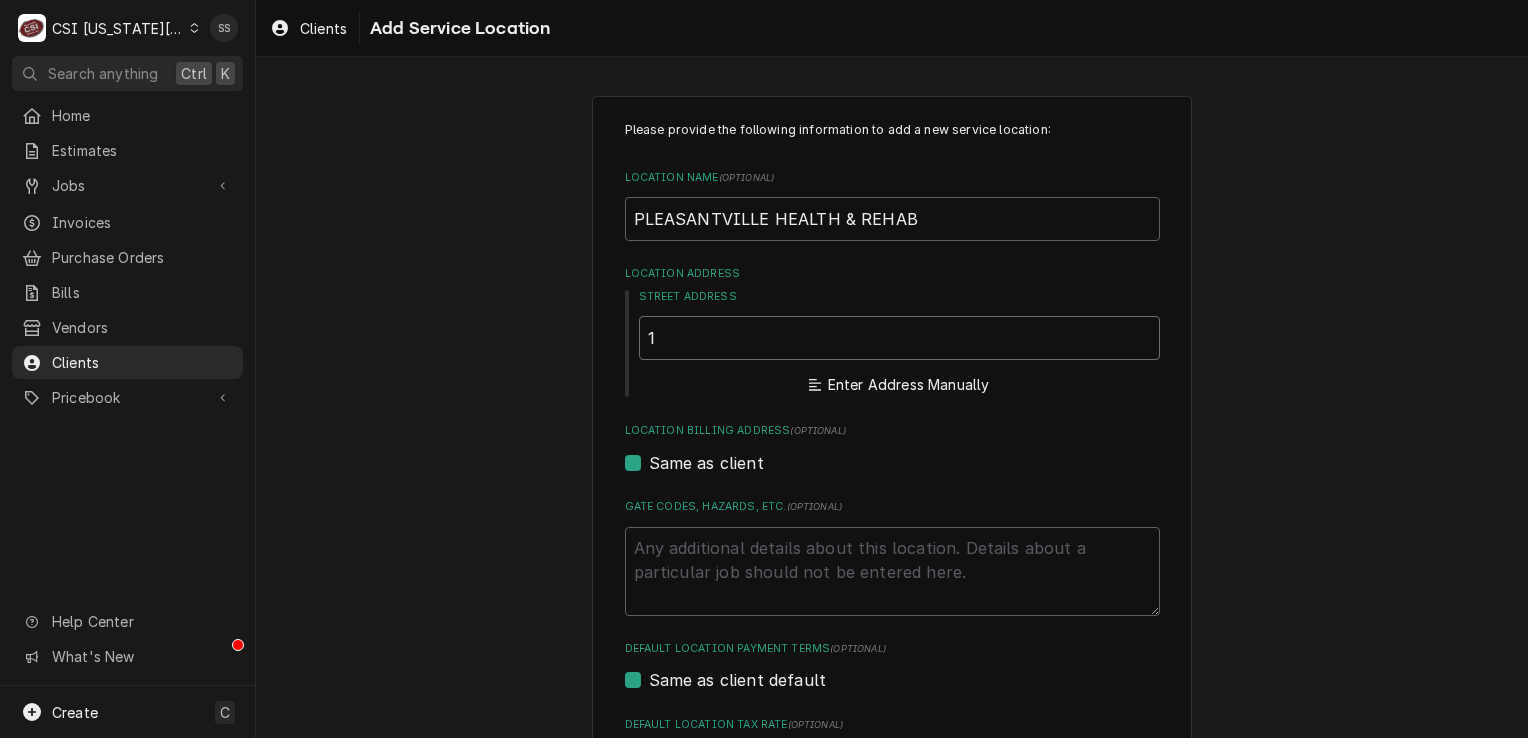type on "x" 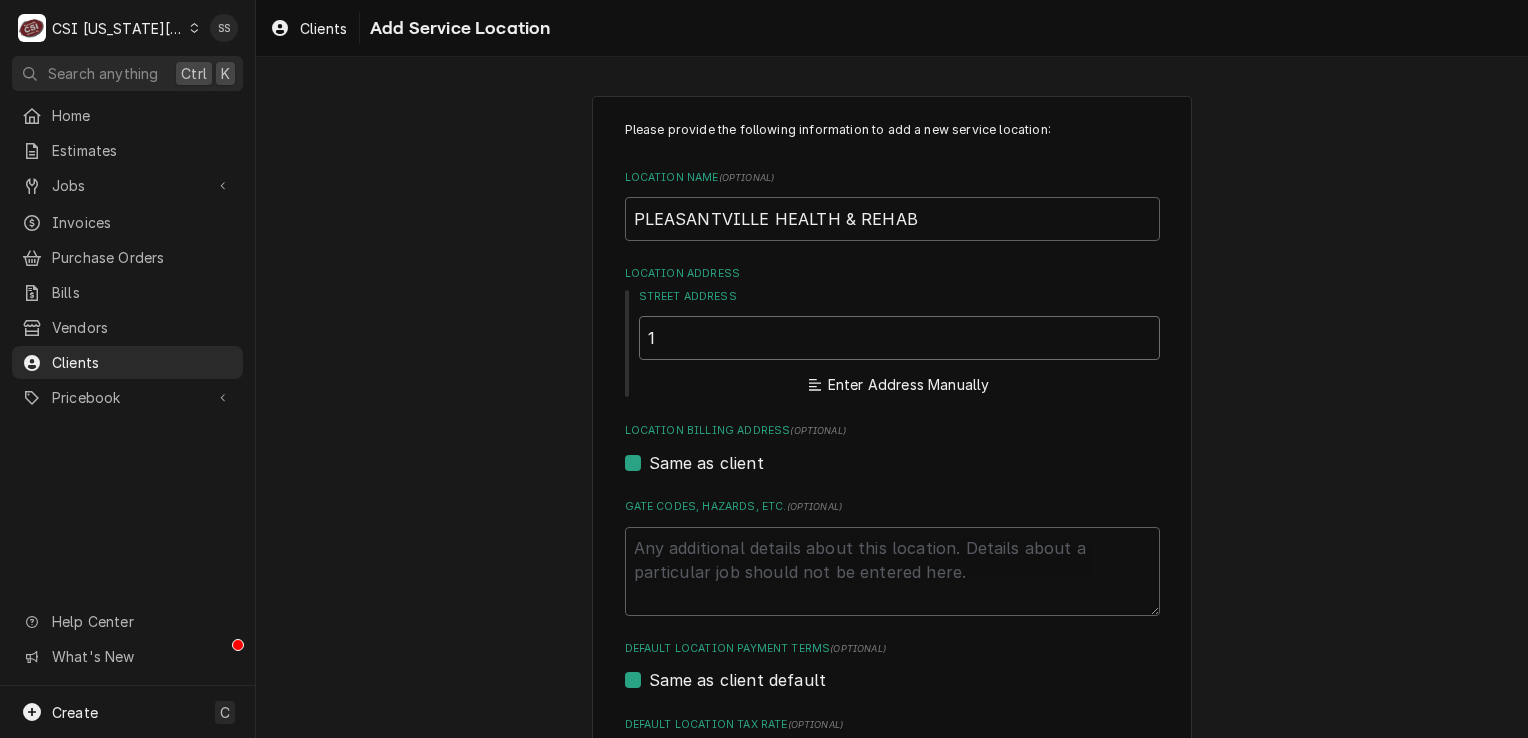 type on "16" 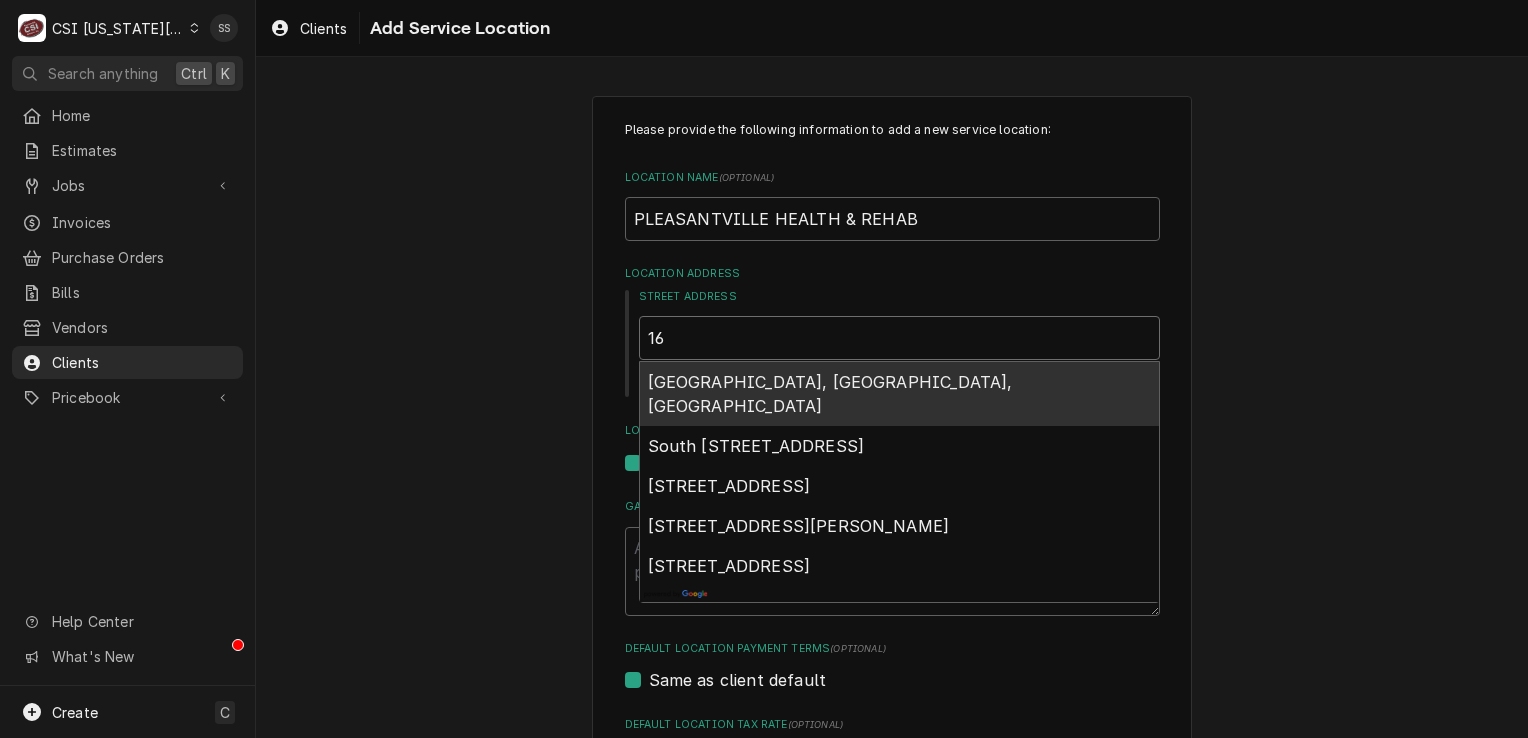 type on "x" 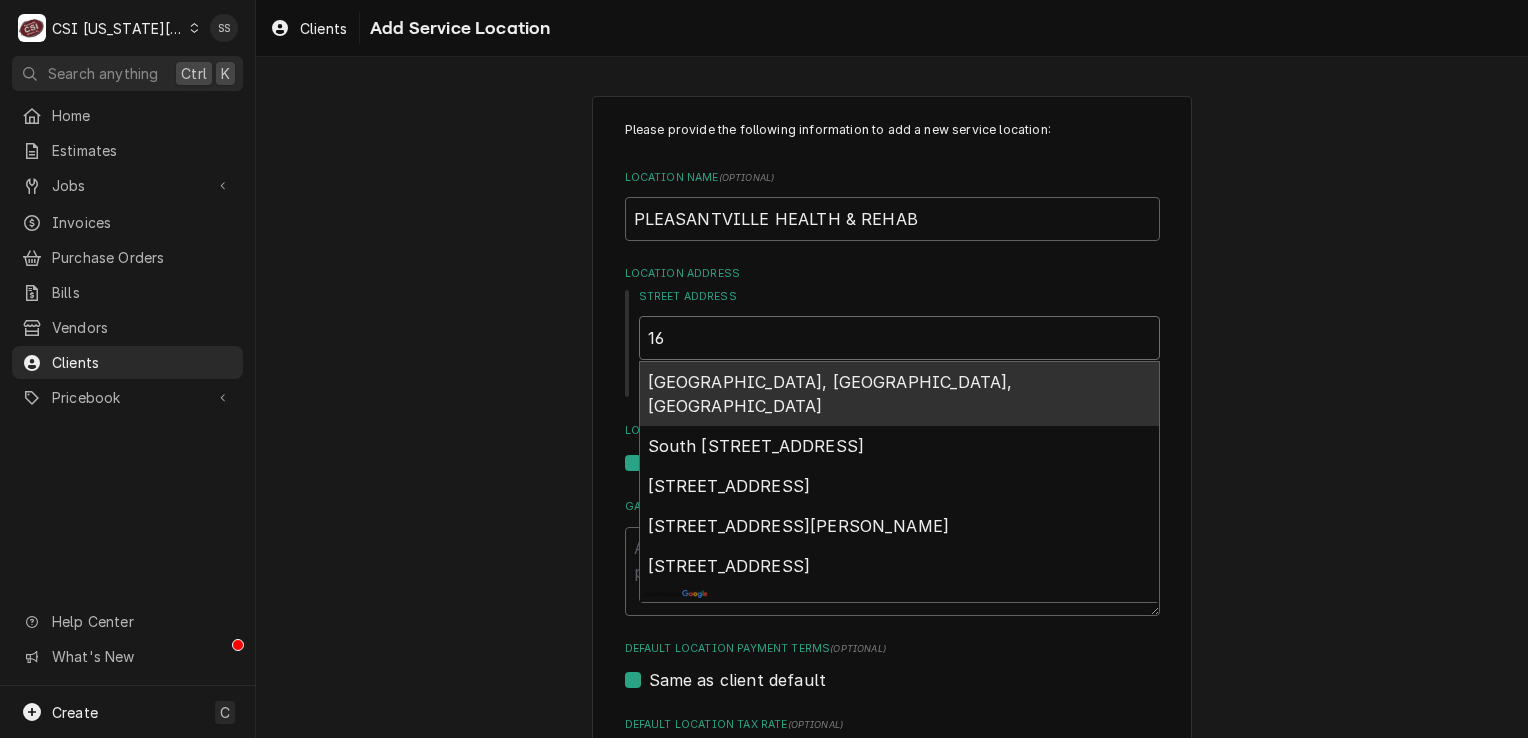 type on "160" 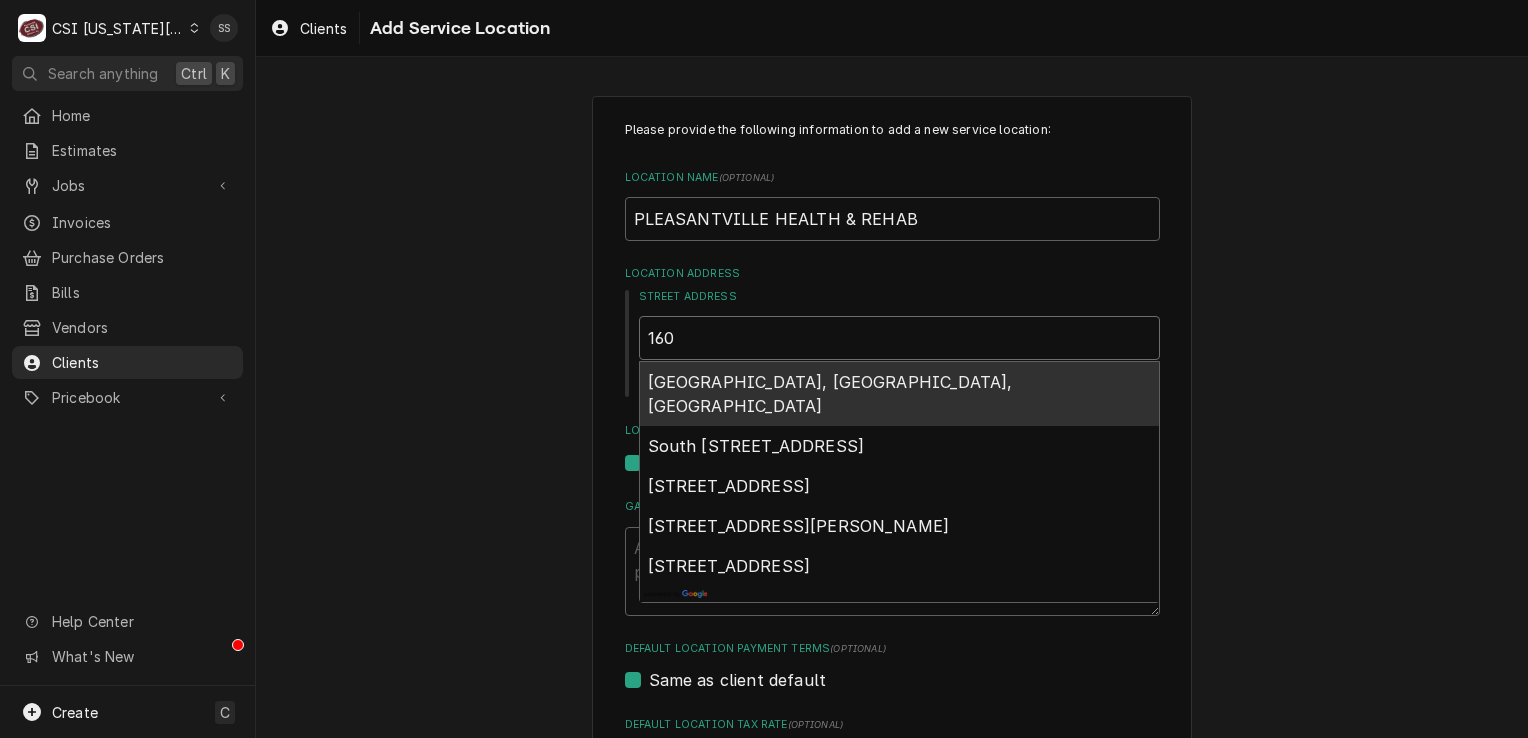 type on "x" 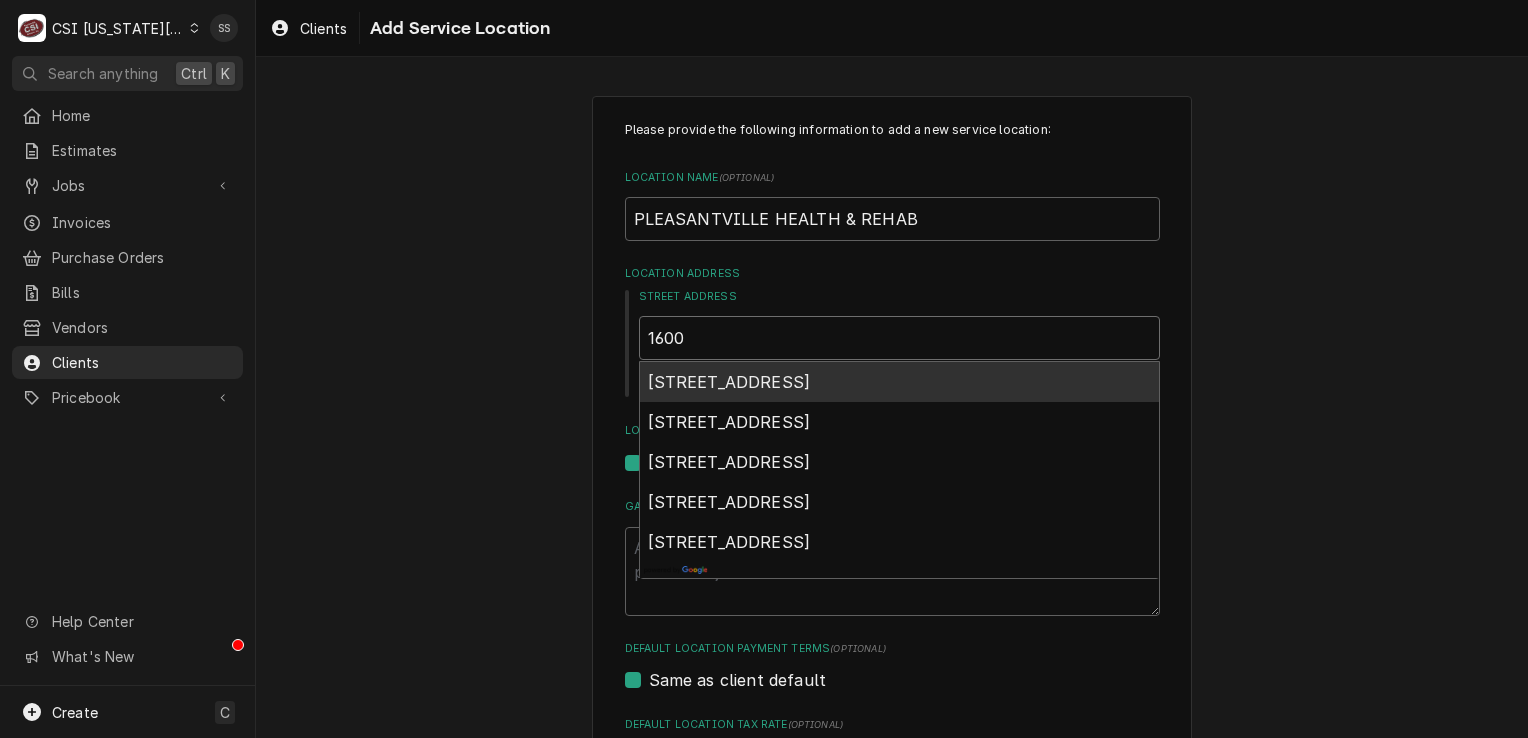 type on "x" 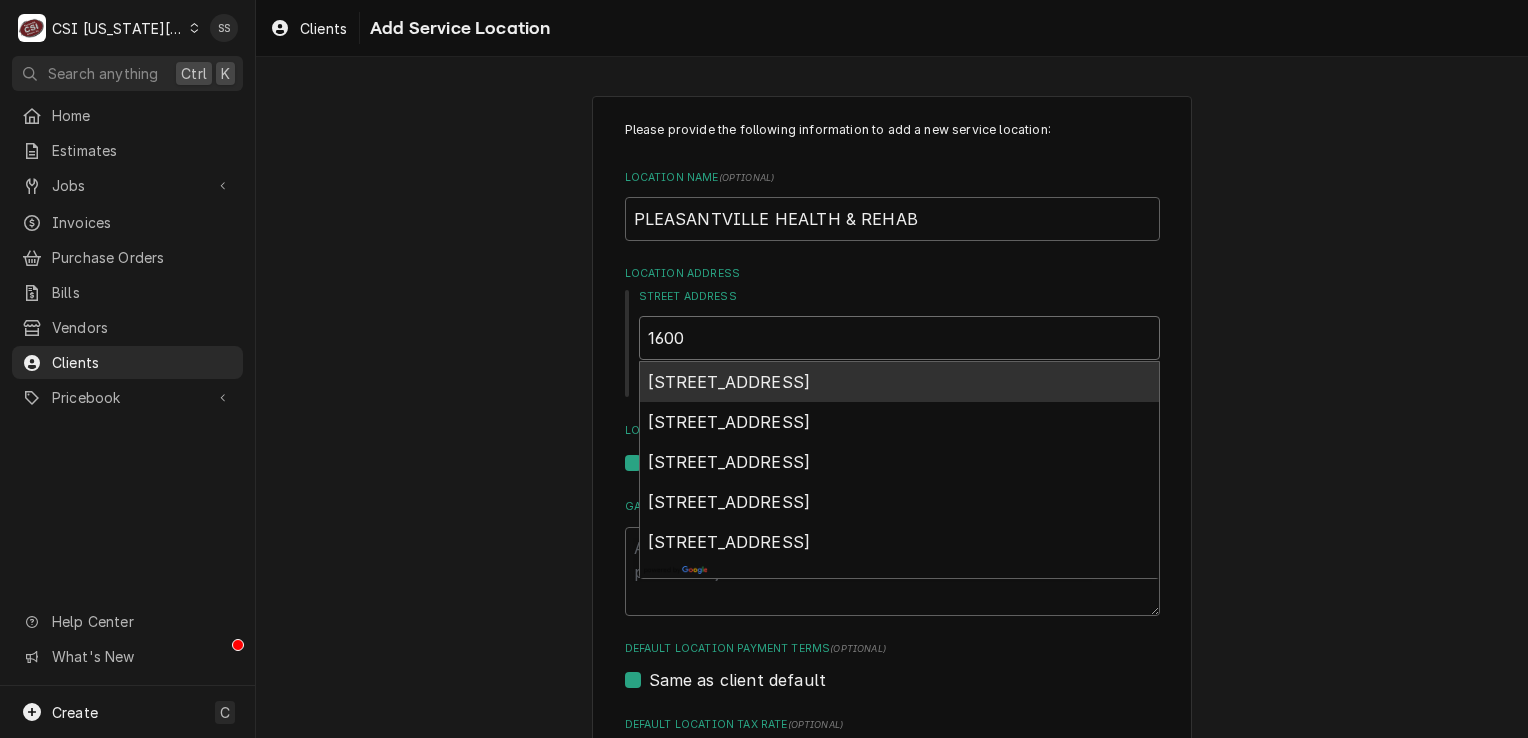 type on "1600" 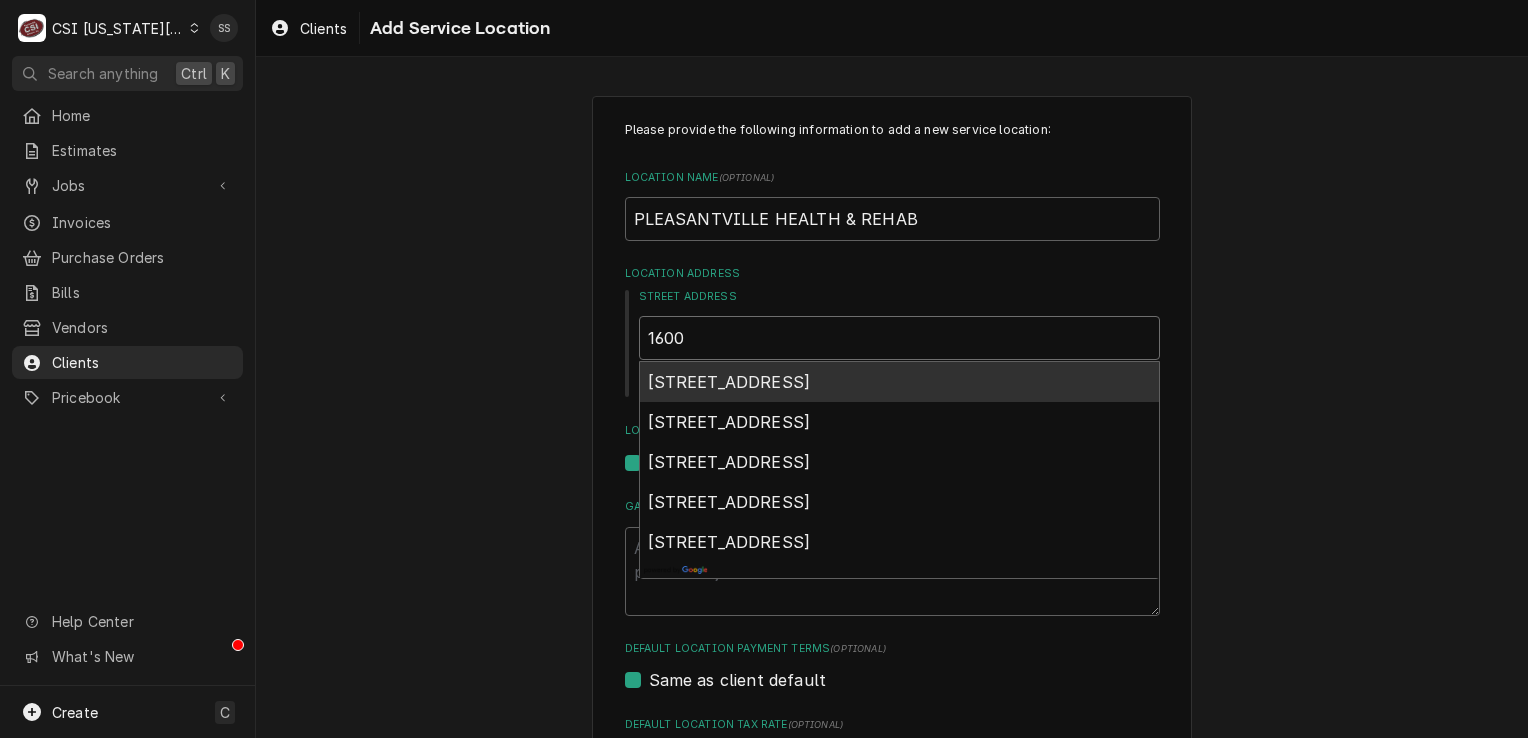 type on "x" 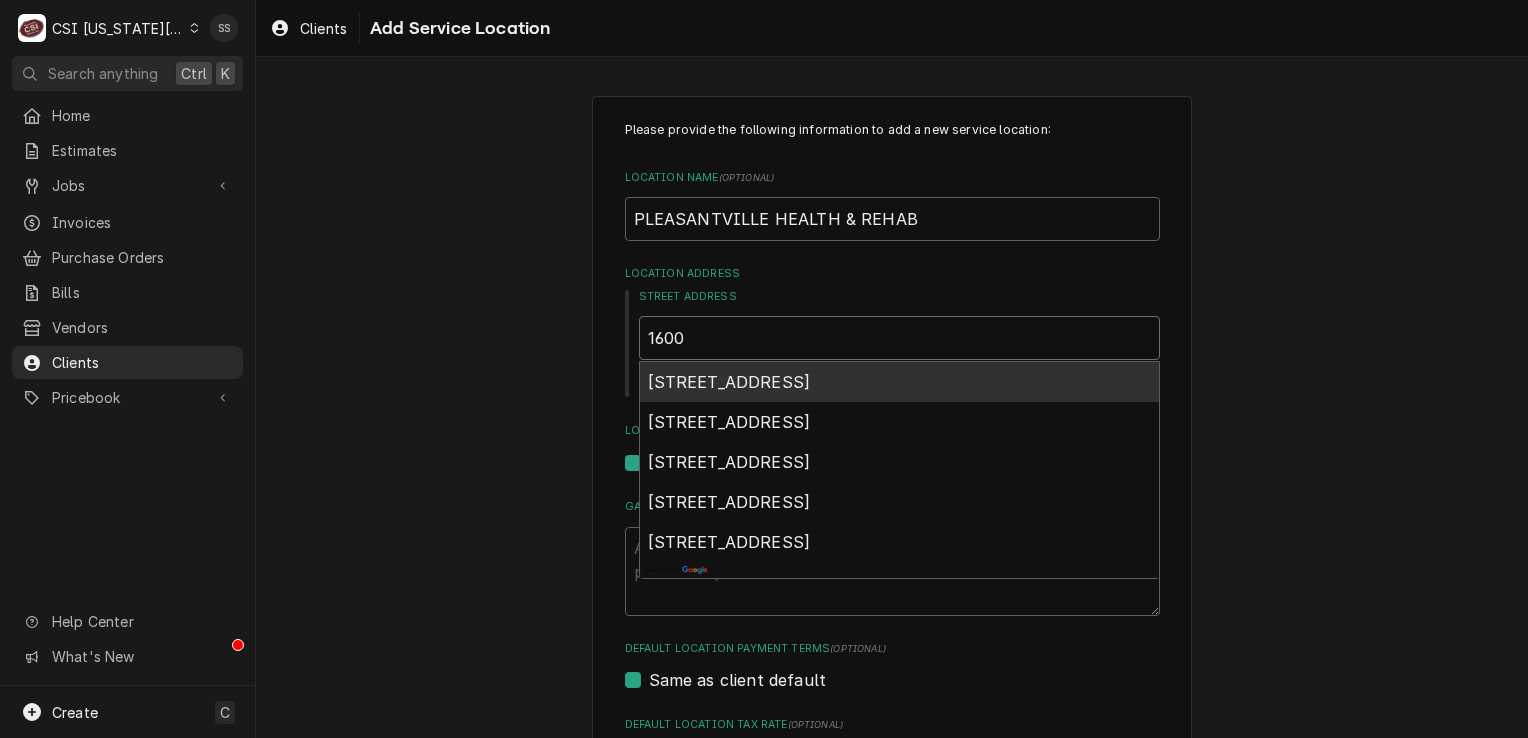 type on "1600 B" 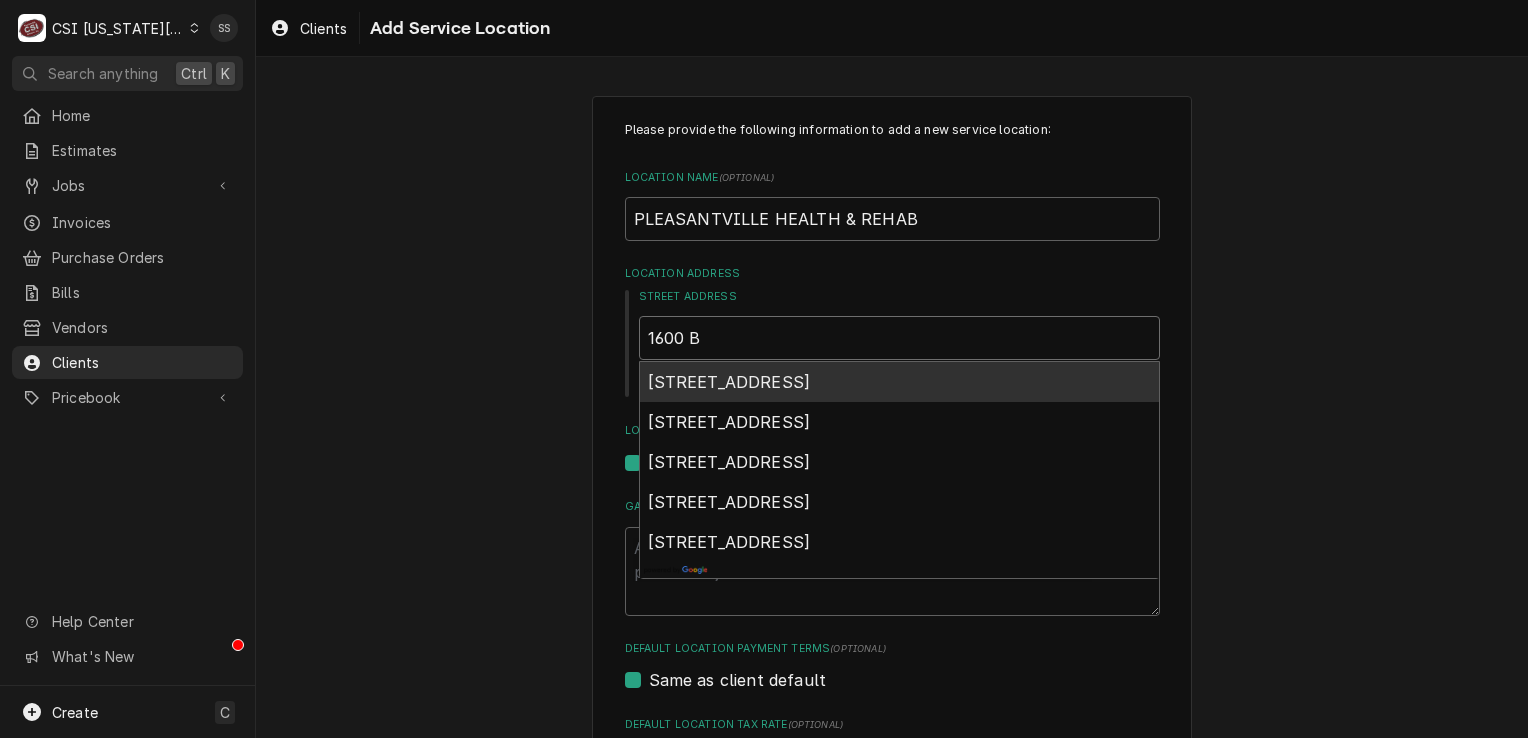 type on "x" 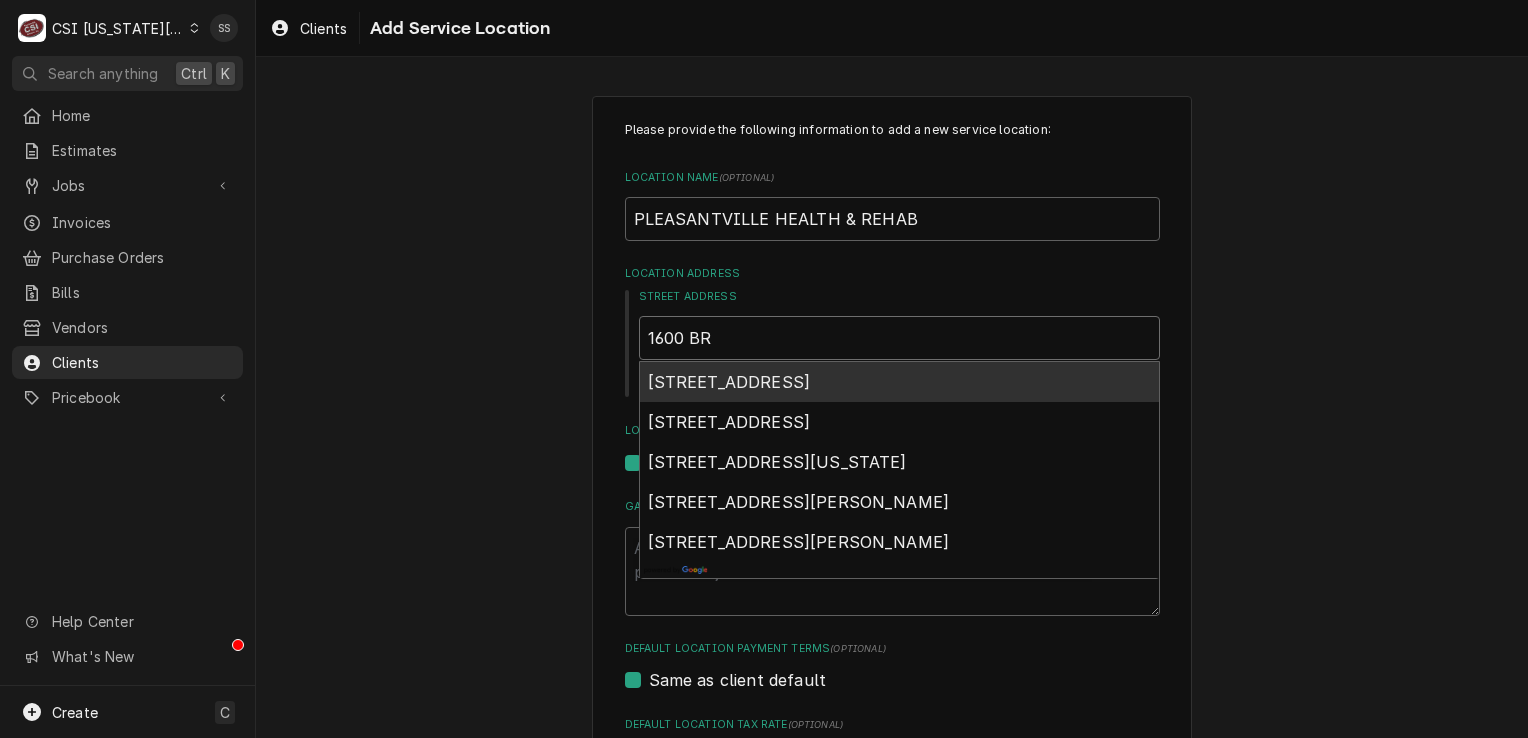 type on "x" 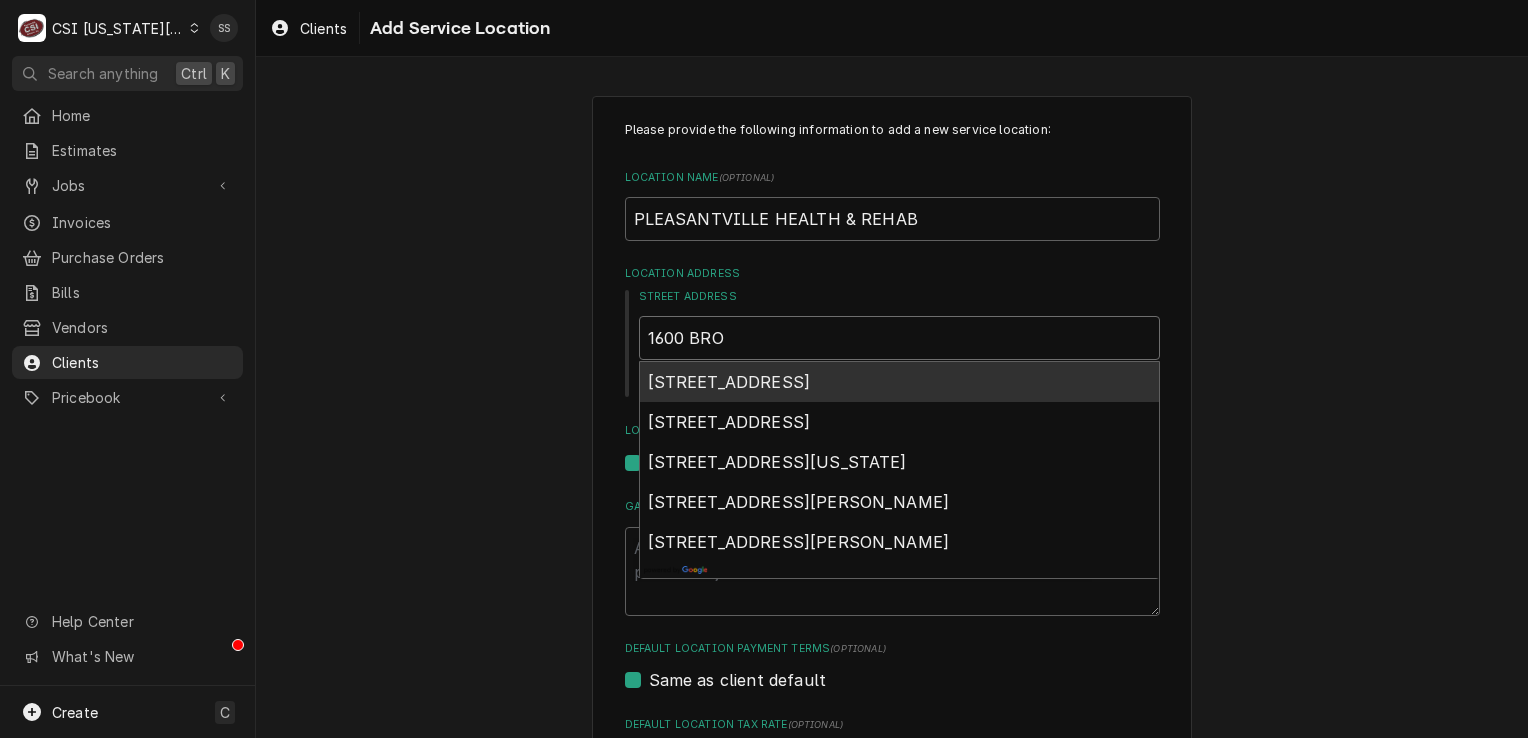 type on "x" 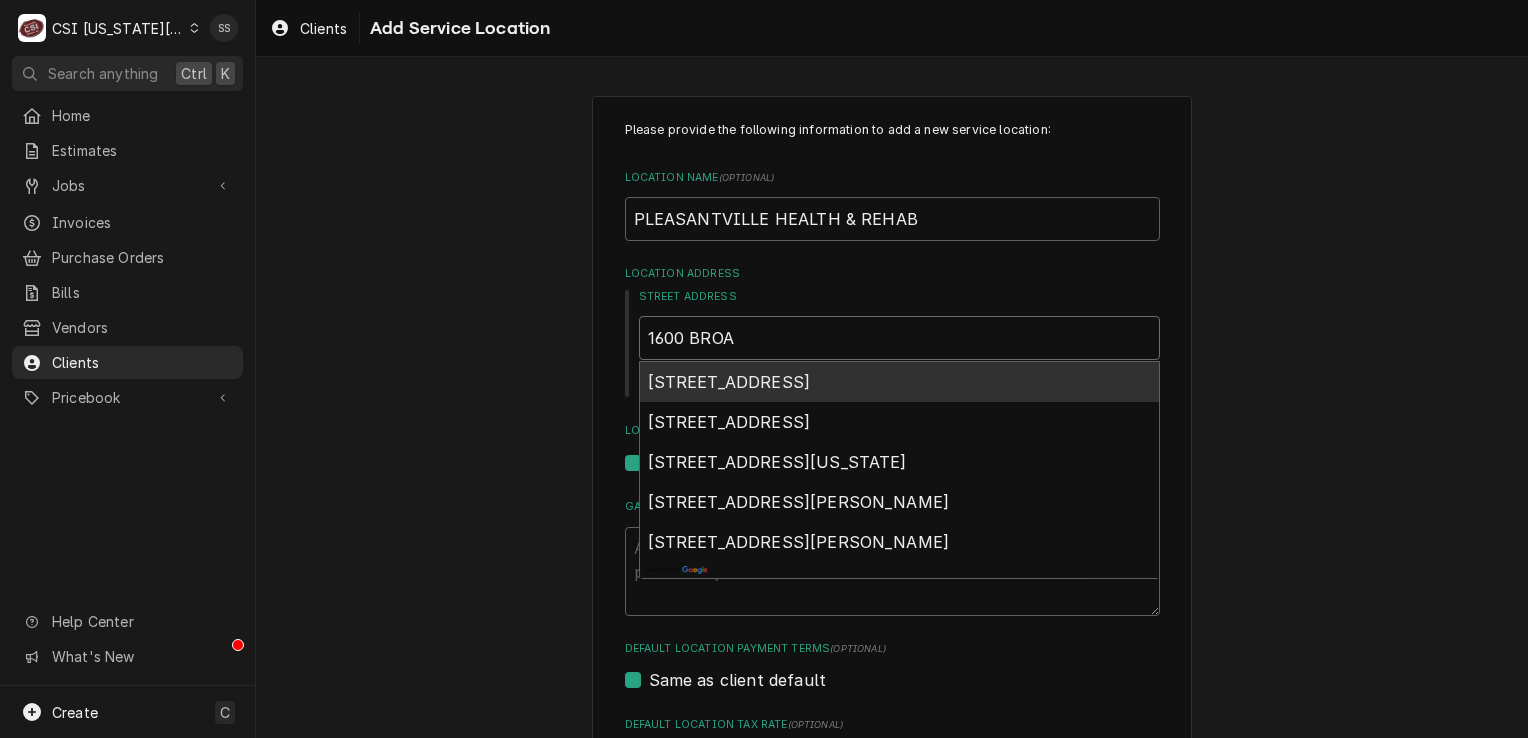 type on "x" 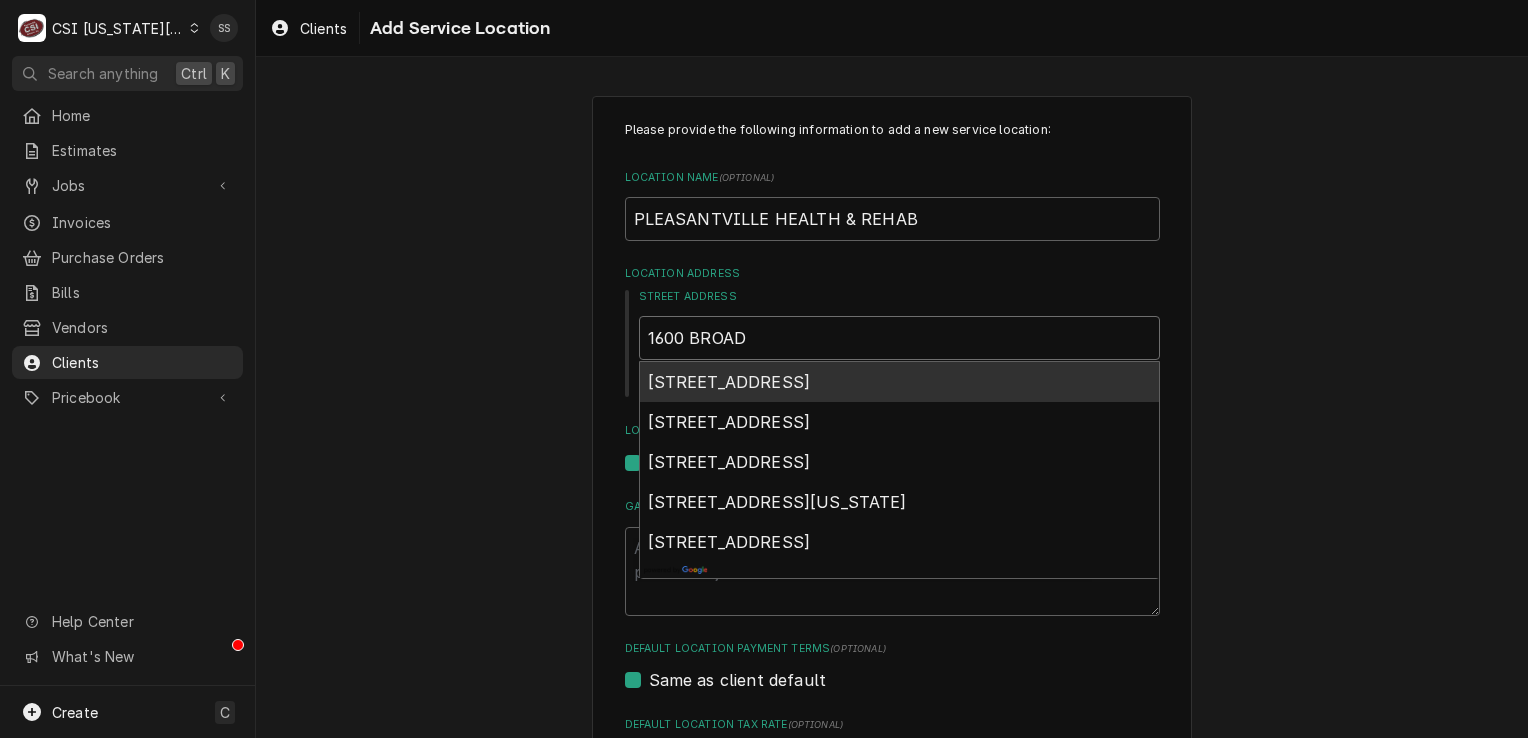 type on "x" 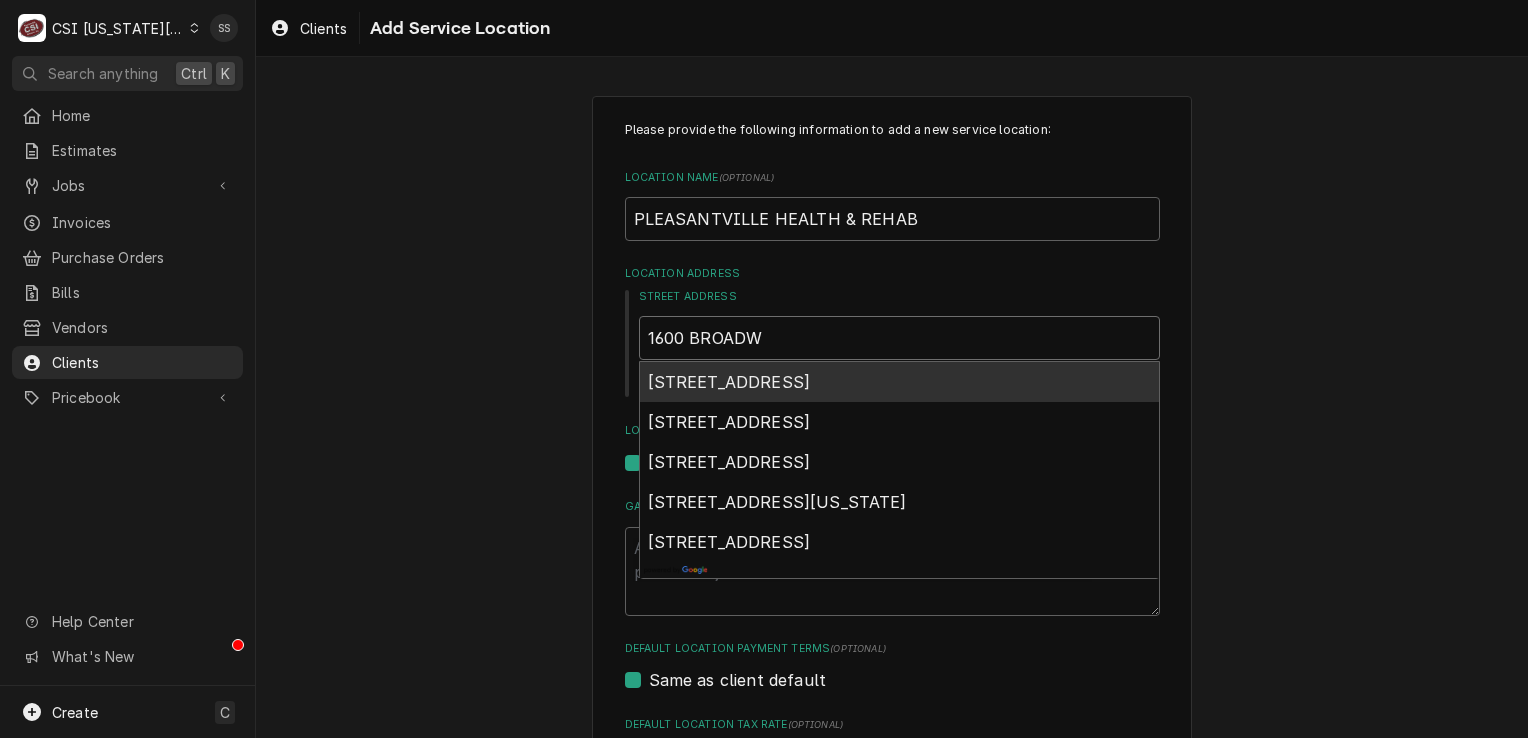type on "x" 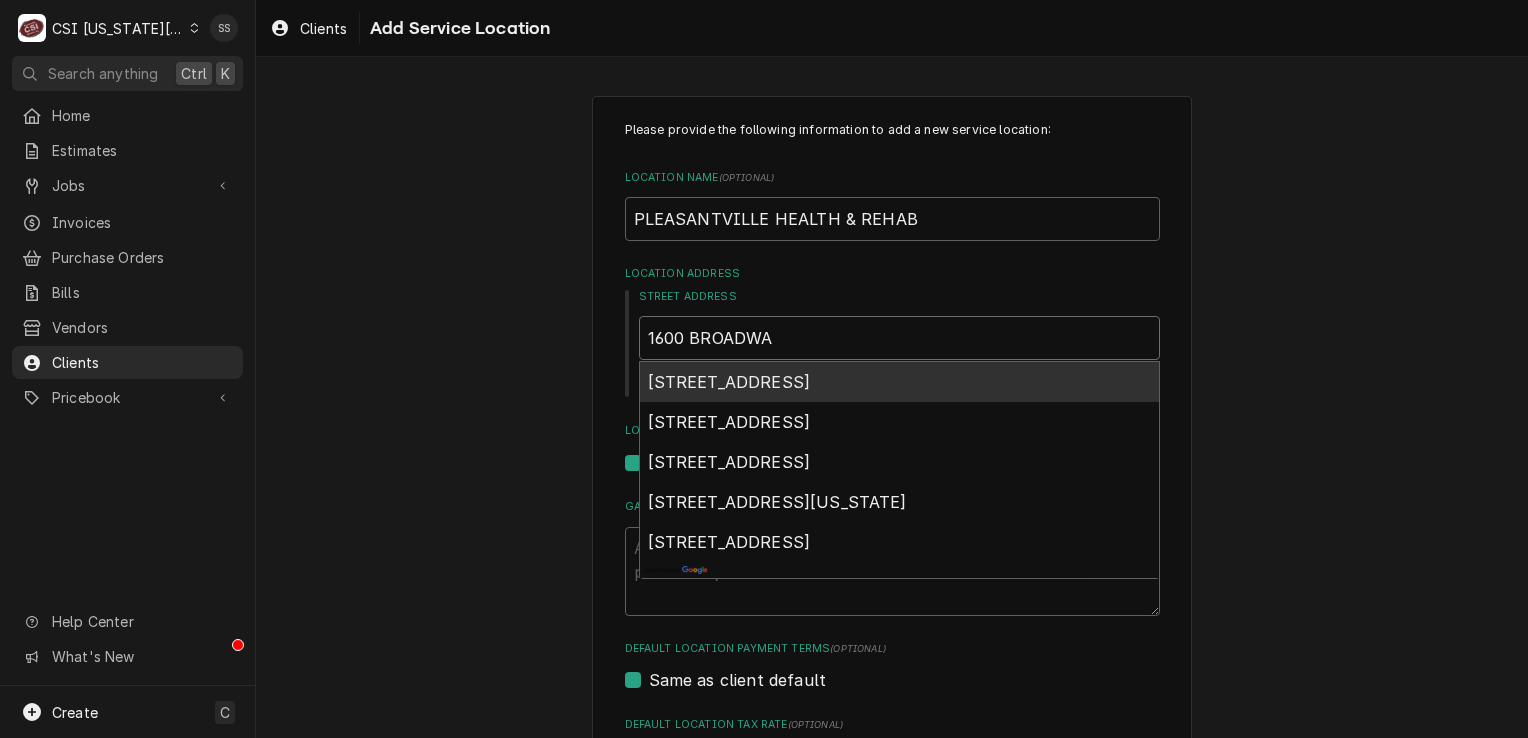 type on "x" 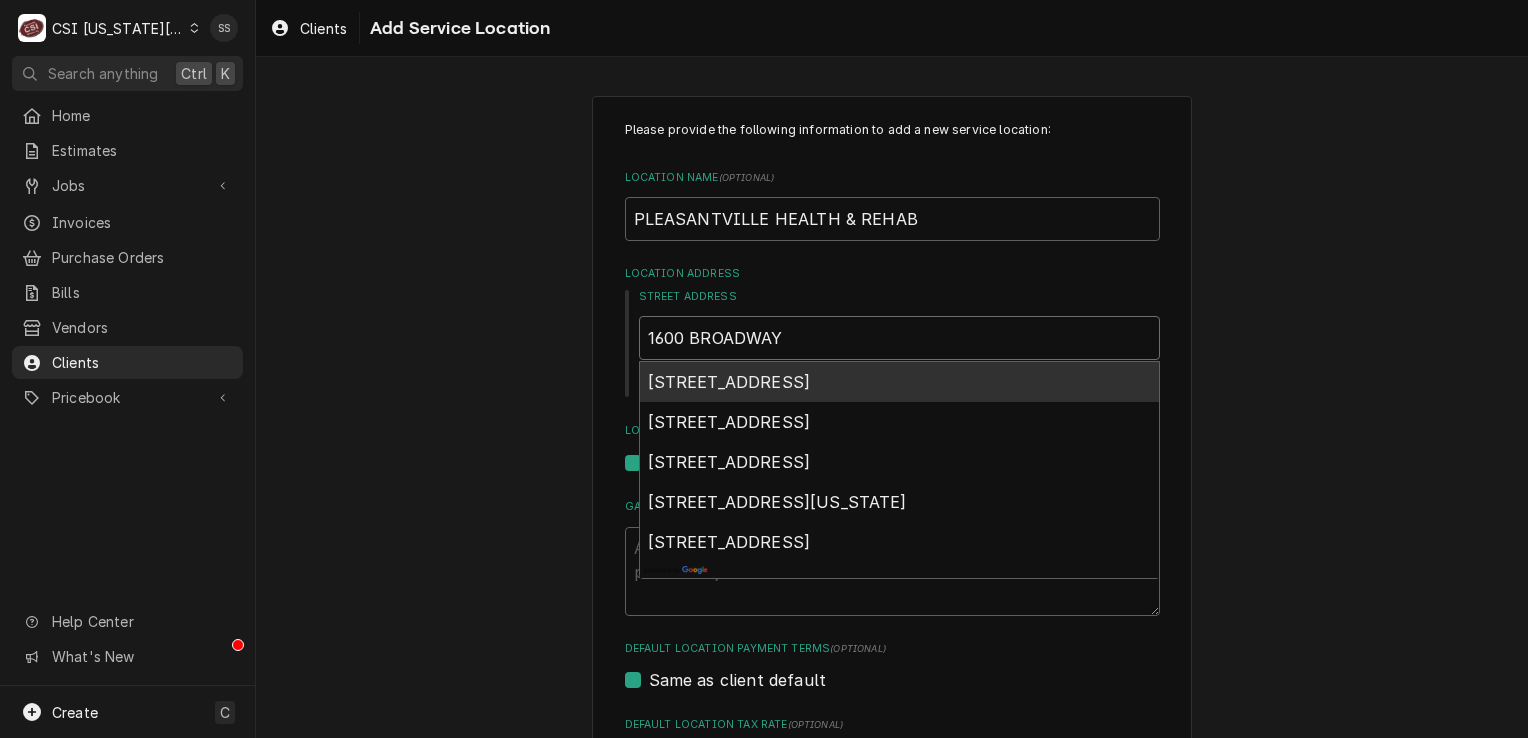 type on "x" 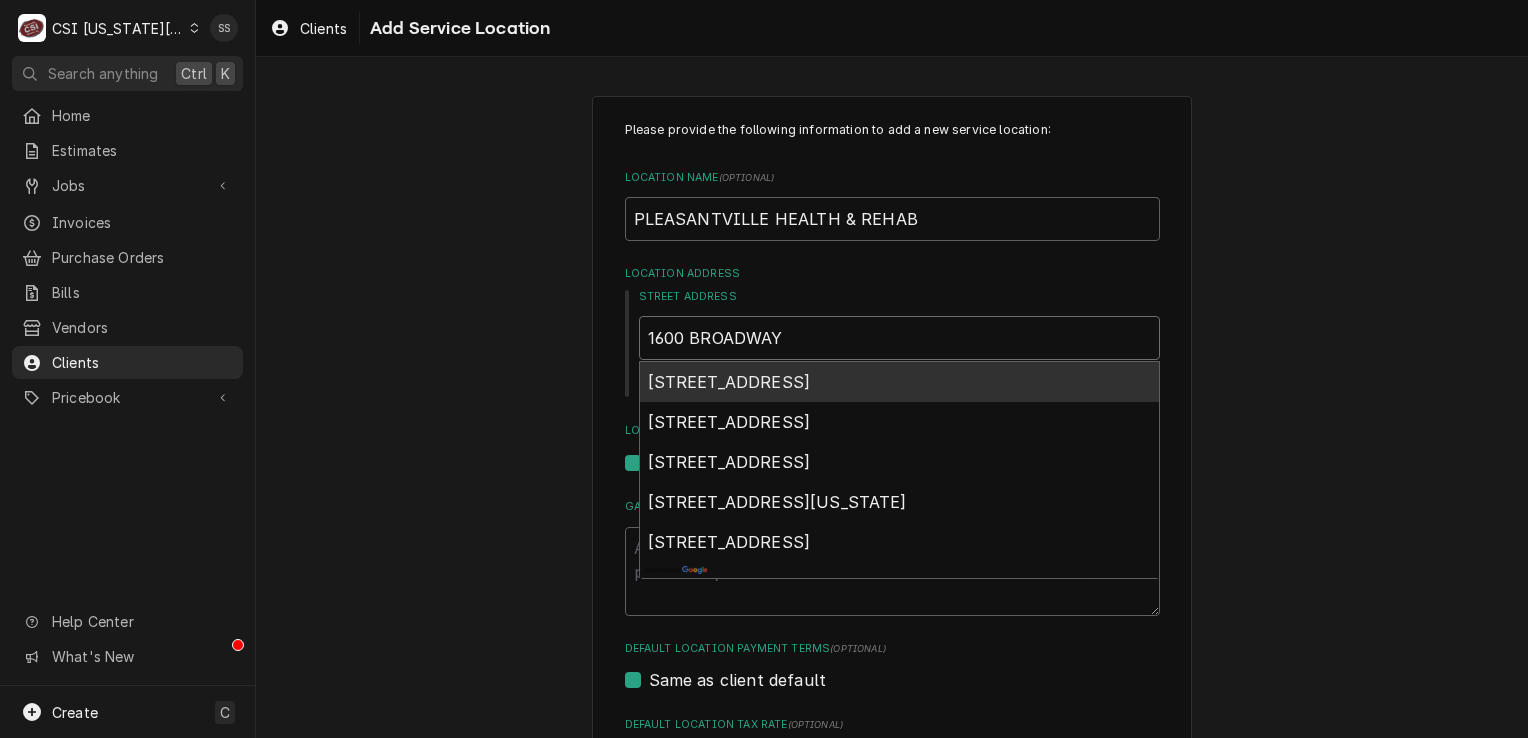 type on "1600 BROADWAY" 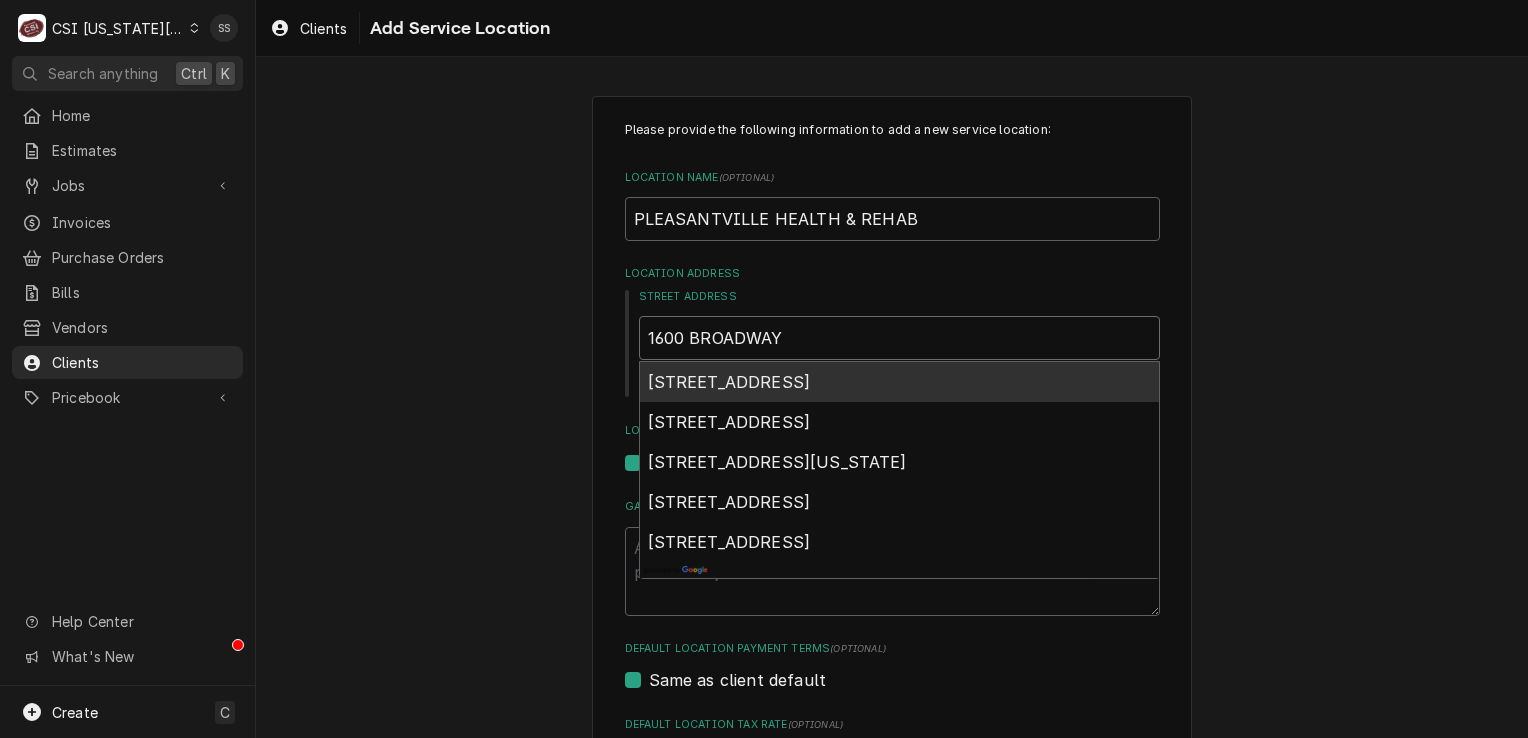 type on "x" 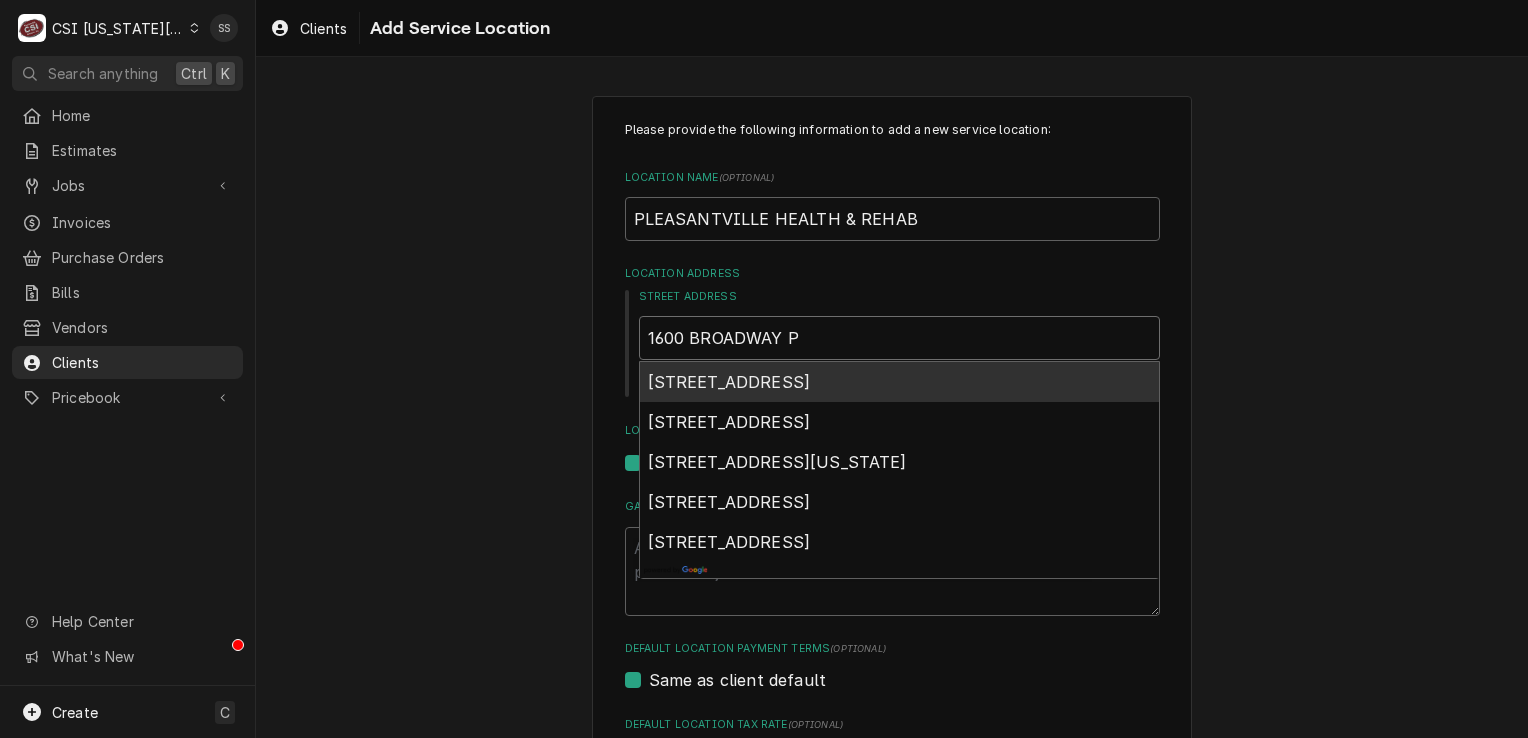 type on "x" 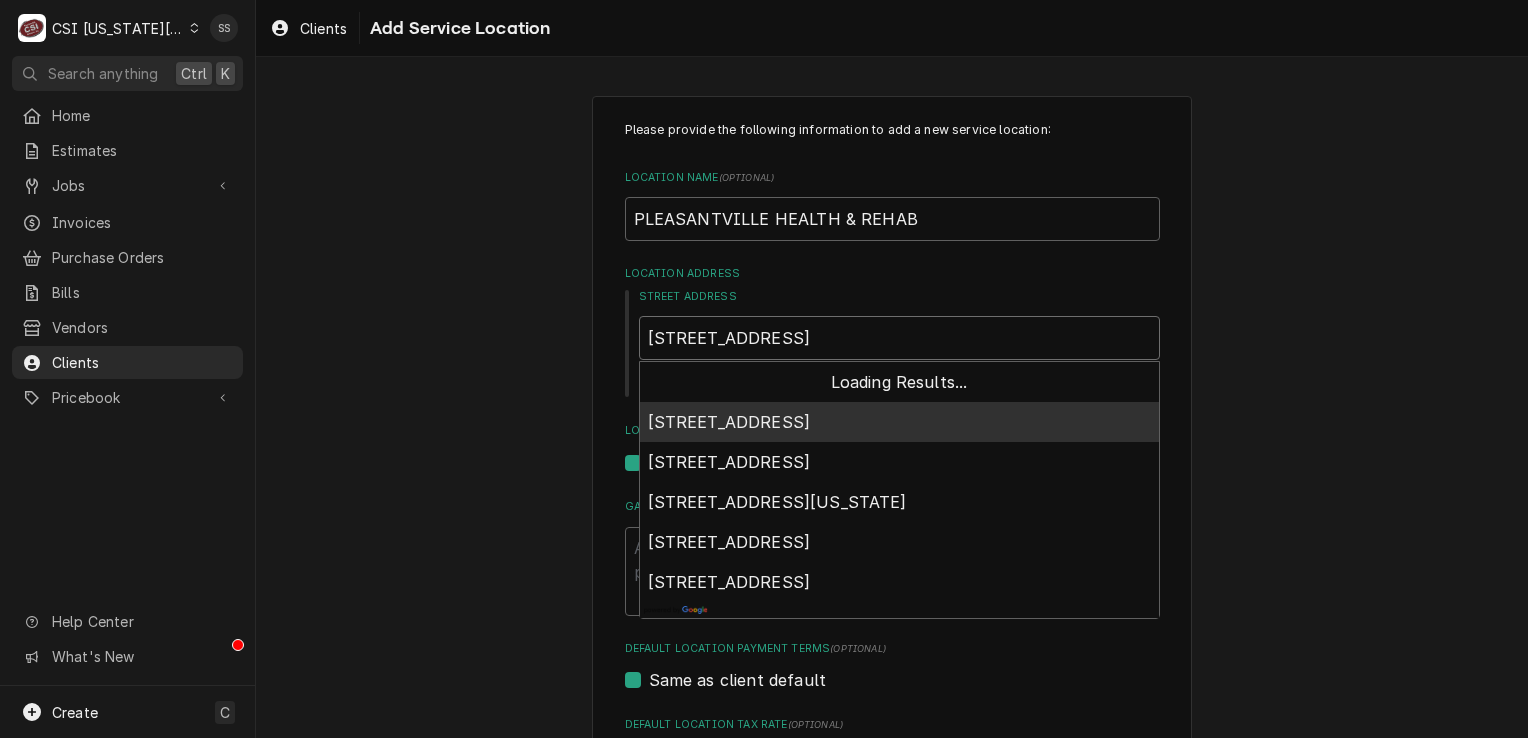 type on "x" 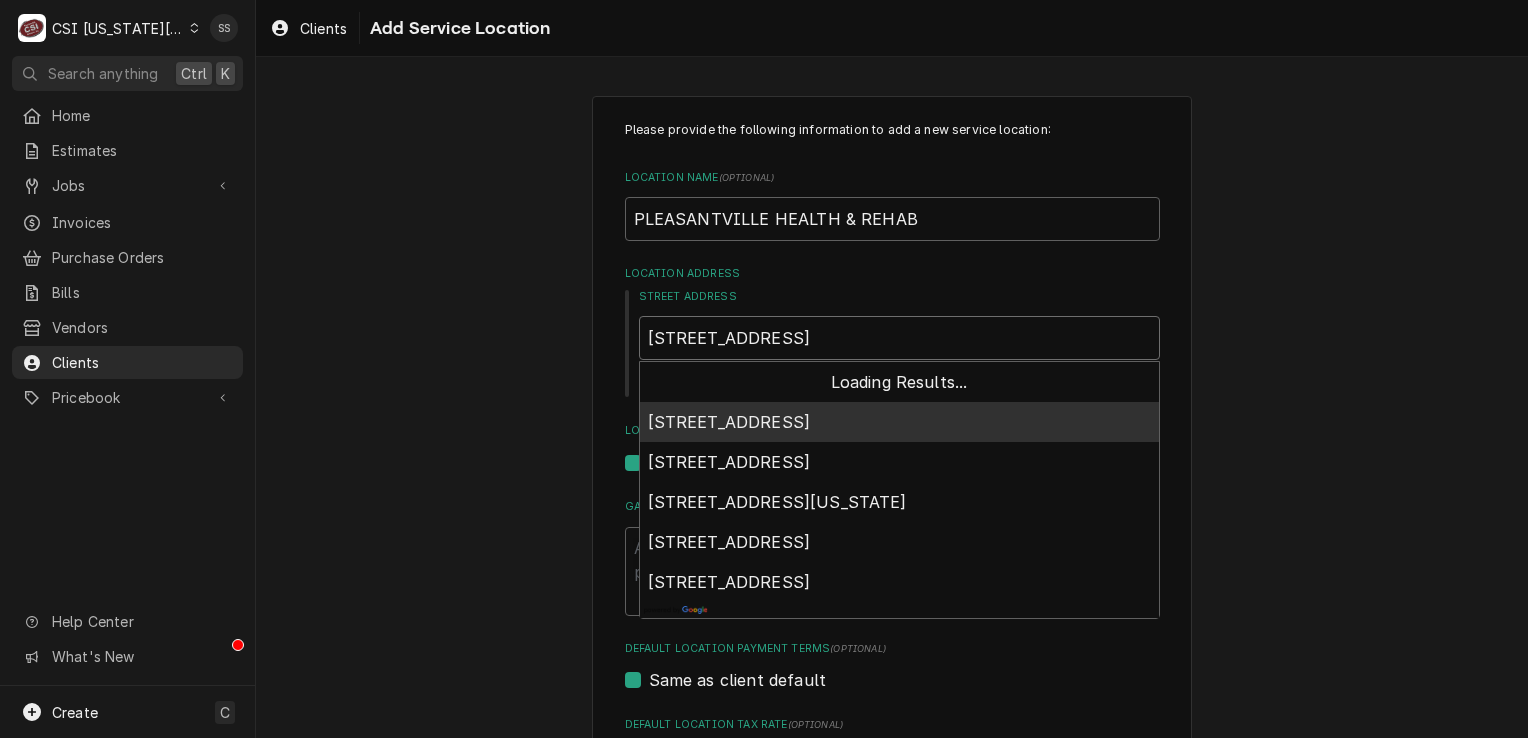 type on "1600 BROADWAY PLE" 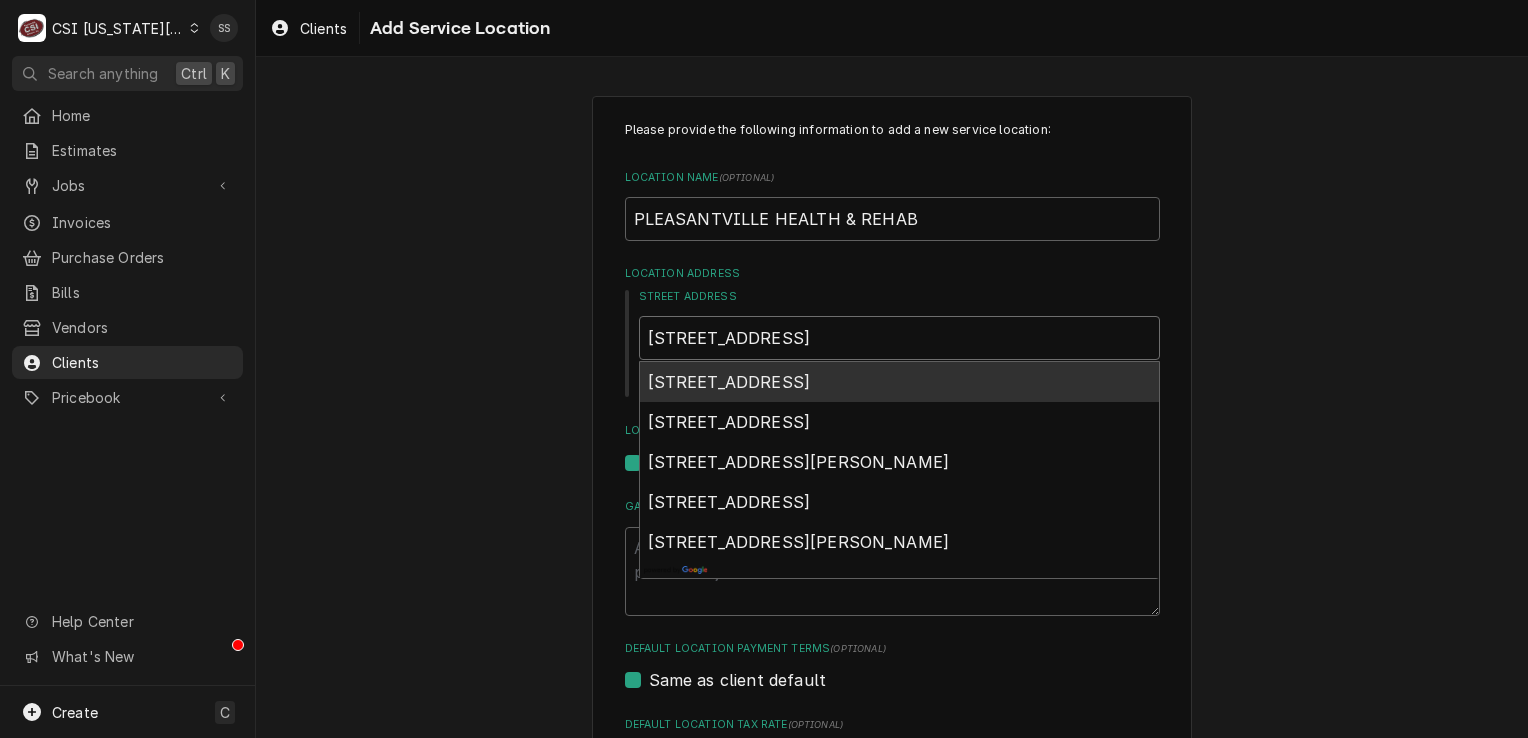 type on "x" 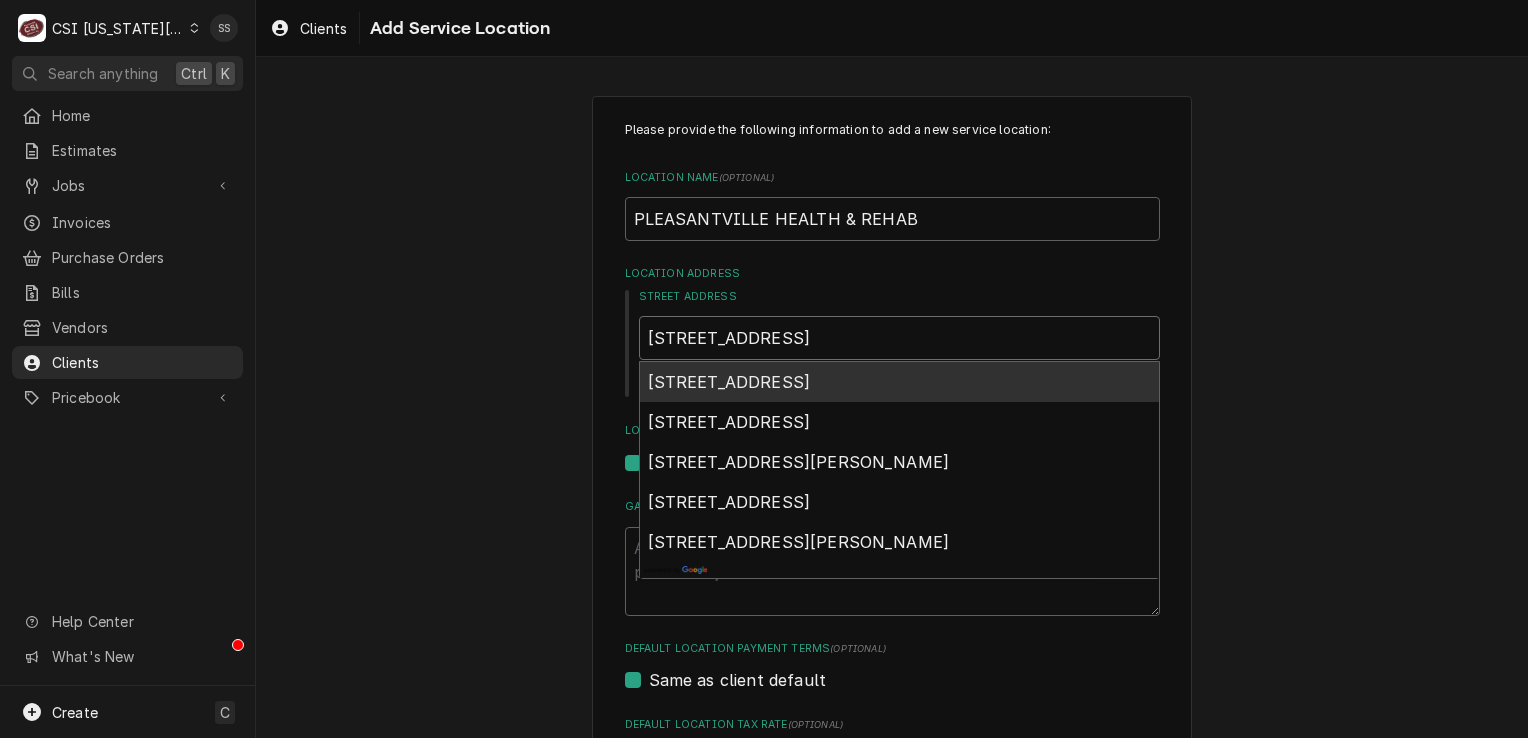 type on "1600 BROADWAY PLEA" 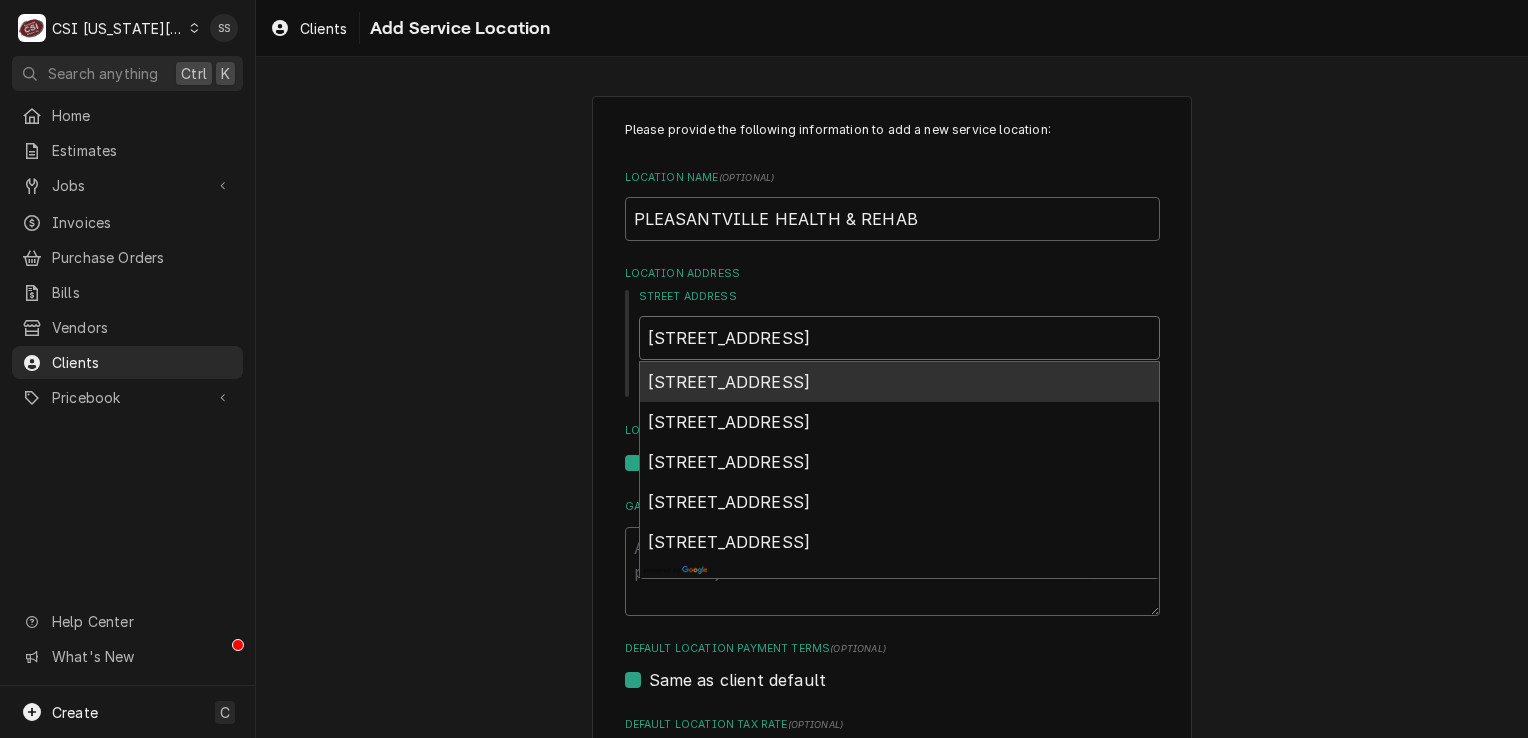 type on "x" 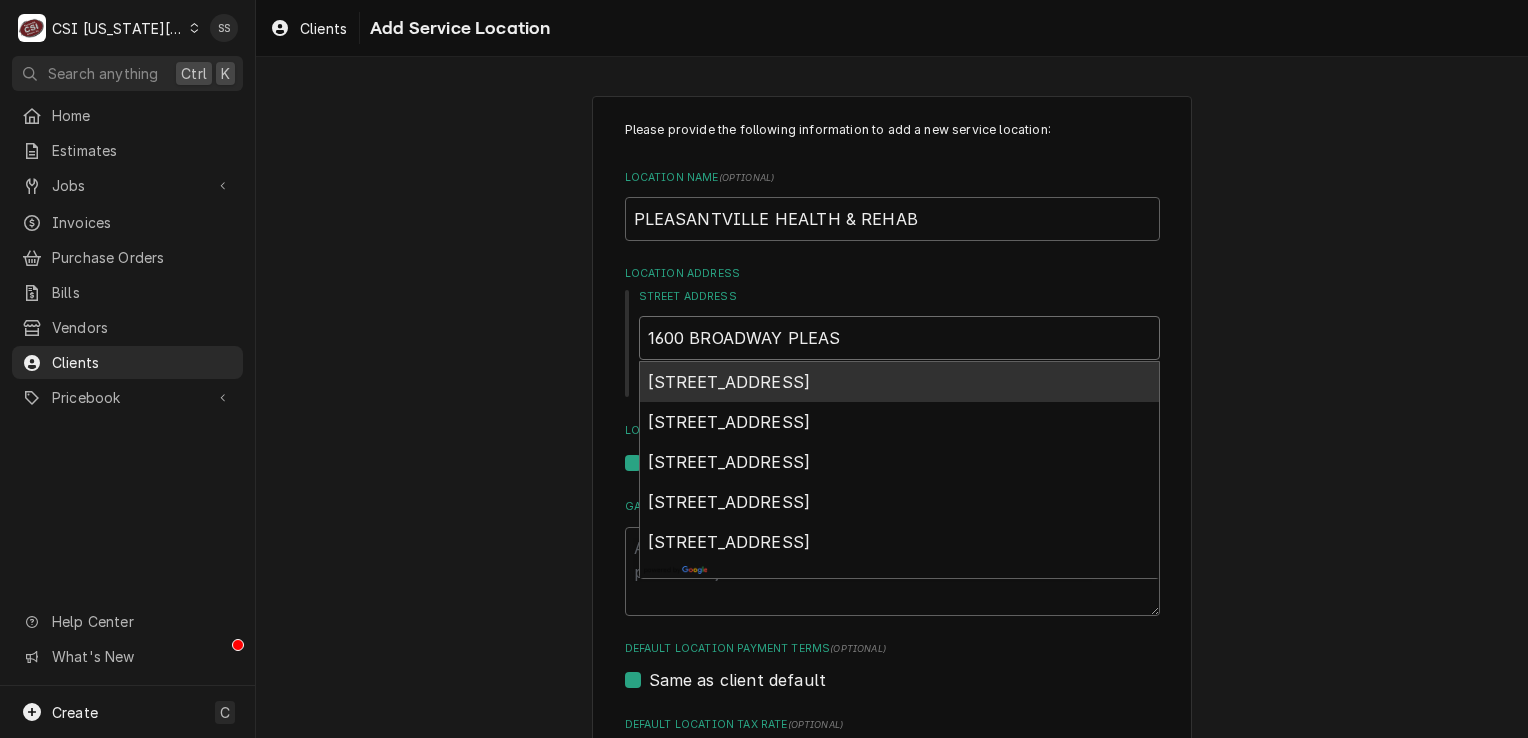 type on "x" 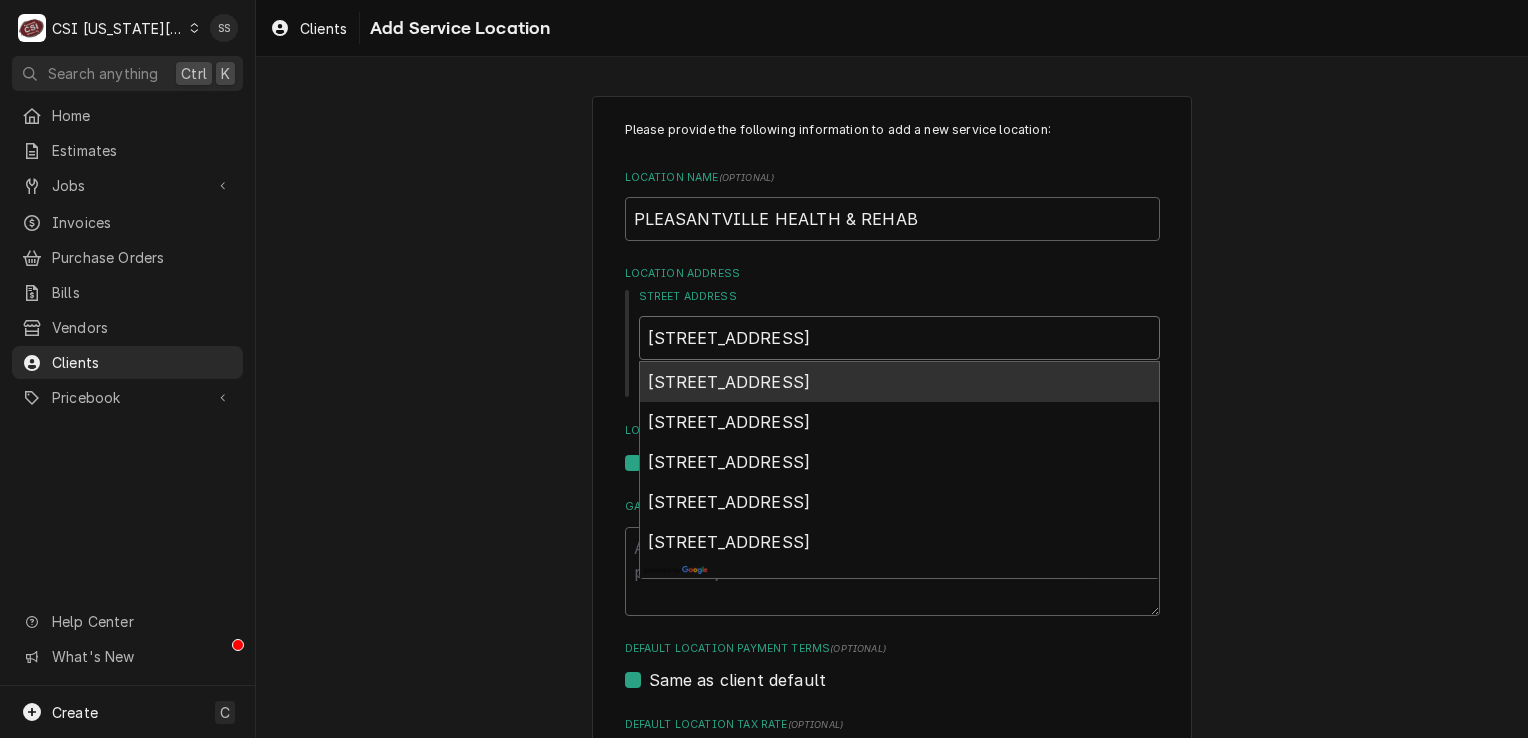 type on "x" 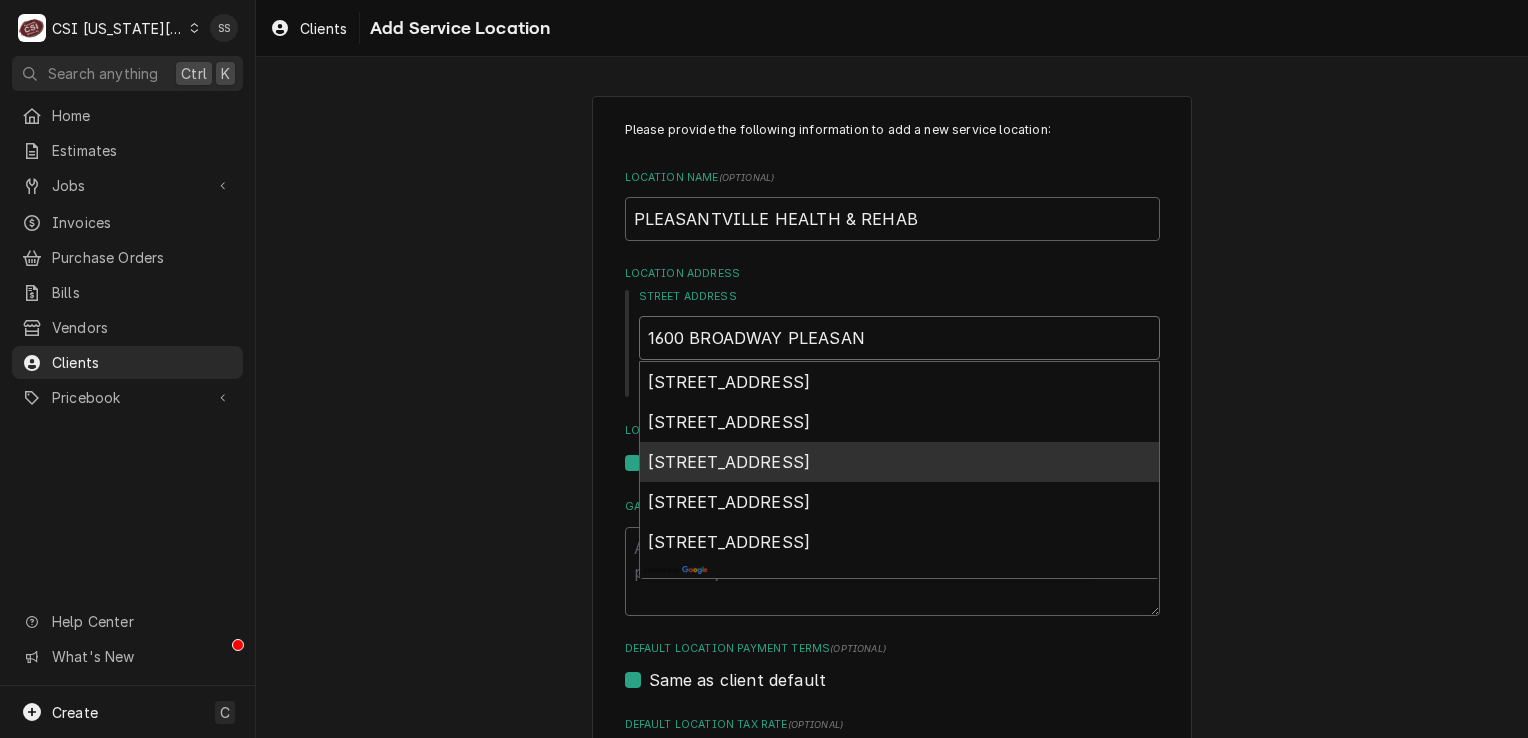 click on "1600 Broadway Street, Pleasant Hill, MO, USA" at bounding box center (729, 462) 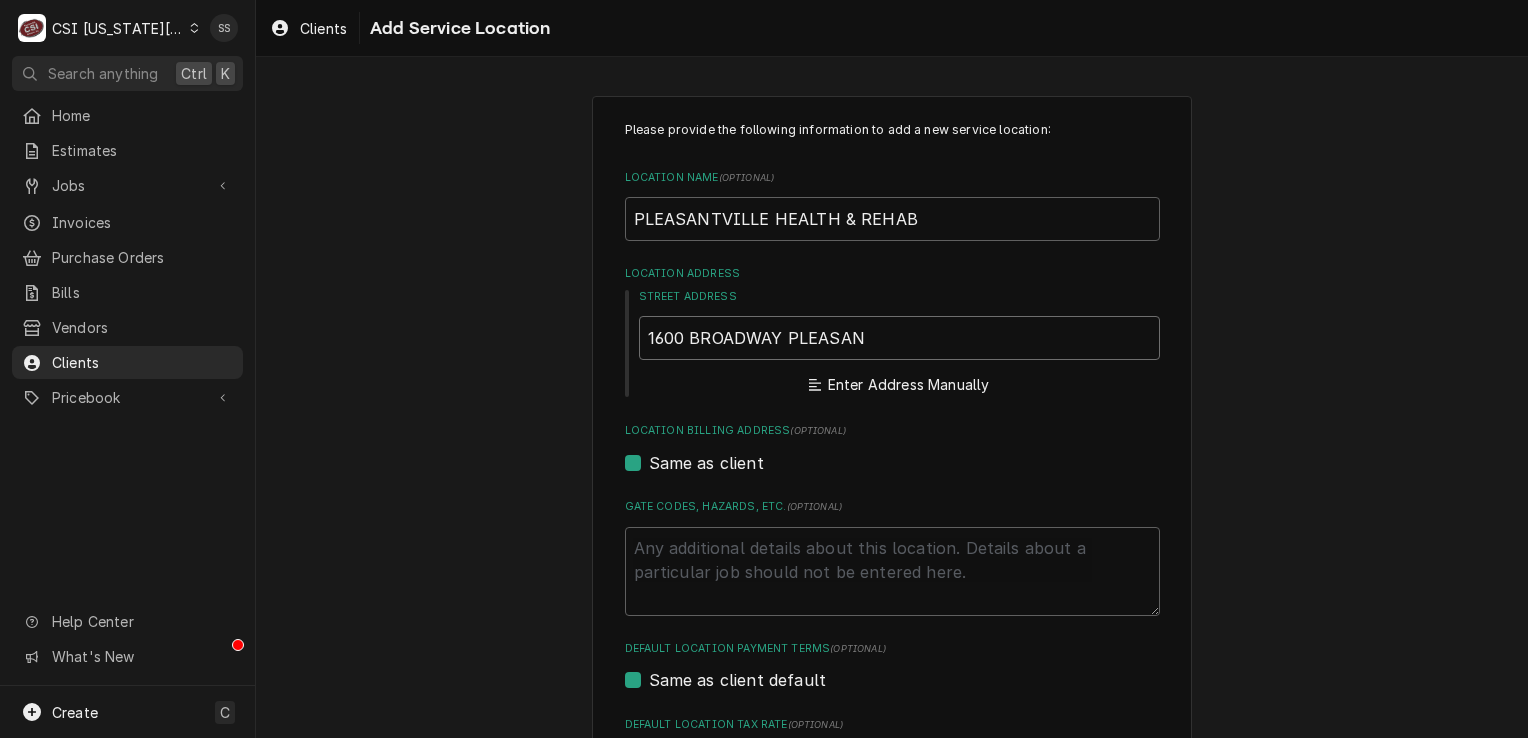 type on "x" 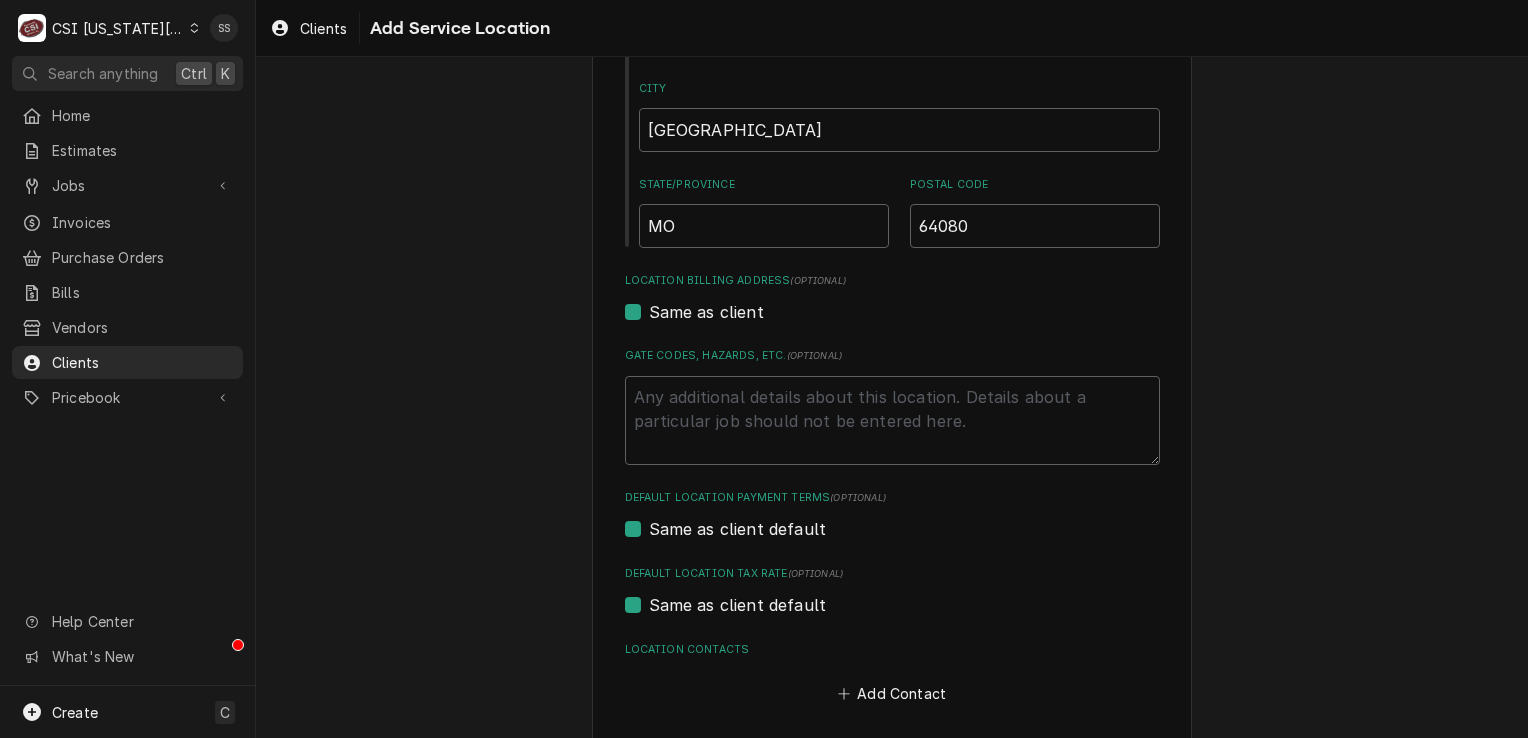 scroll, scrollTop: 490, scrollLeft: 0, axis: vertical 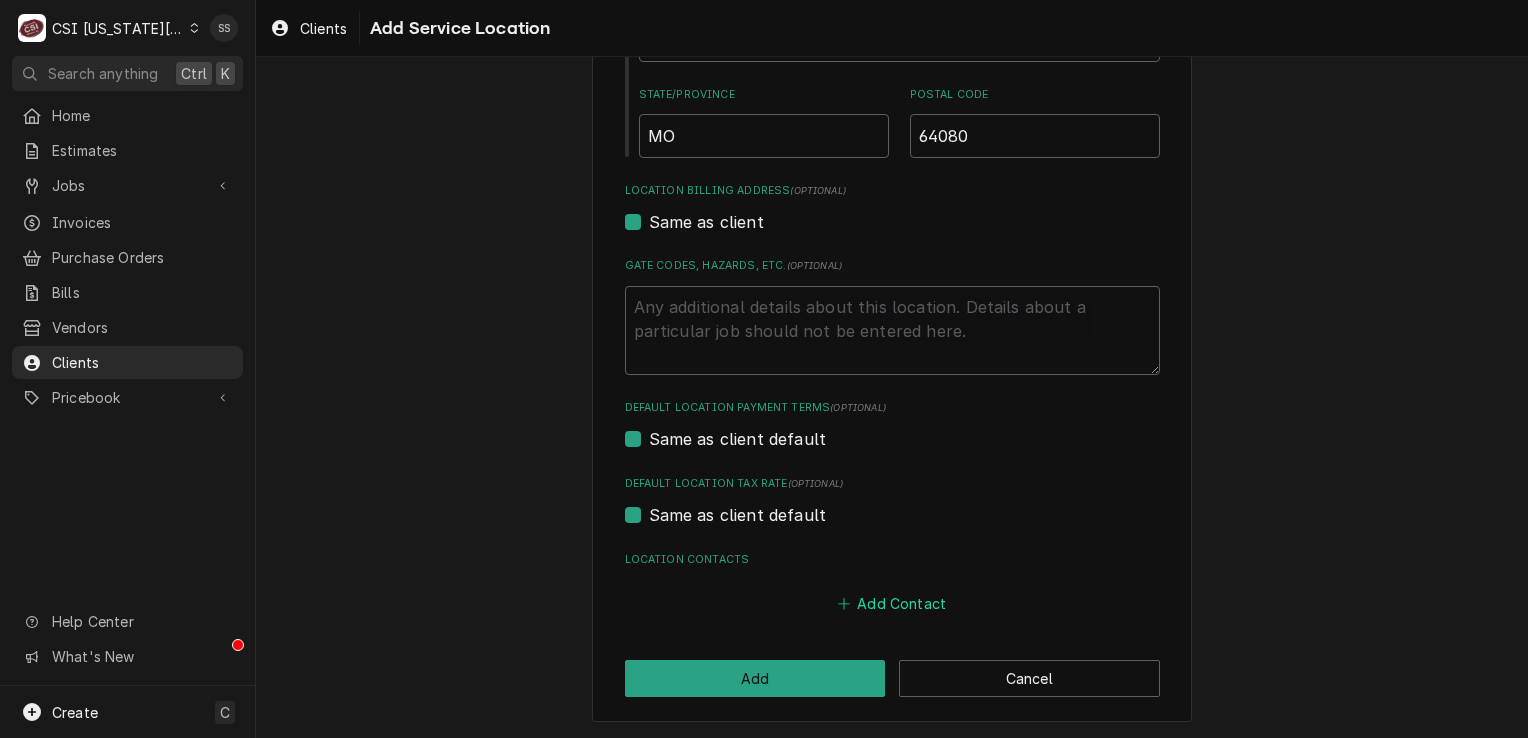 type on "1600 Broadway St" 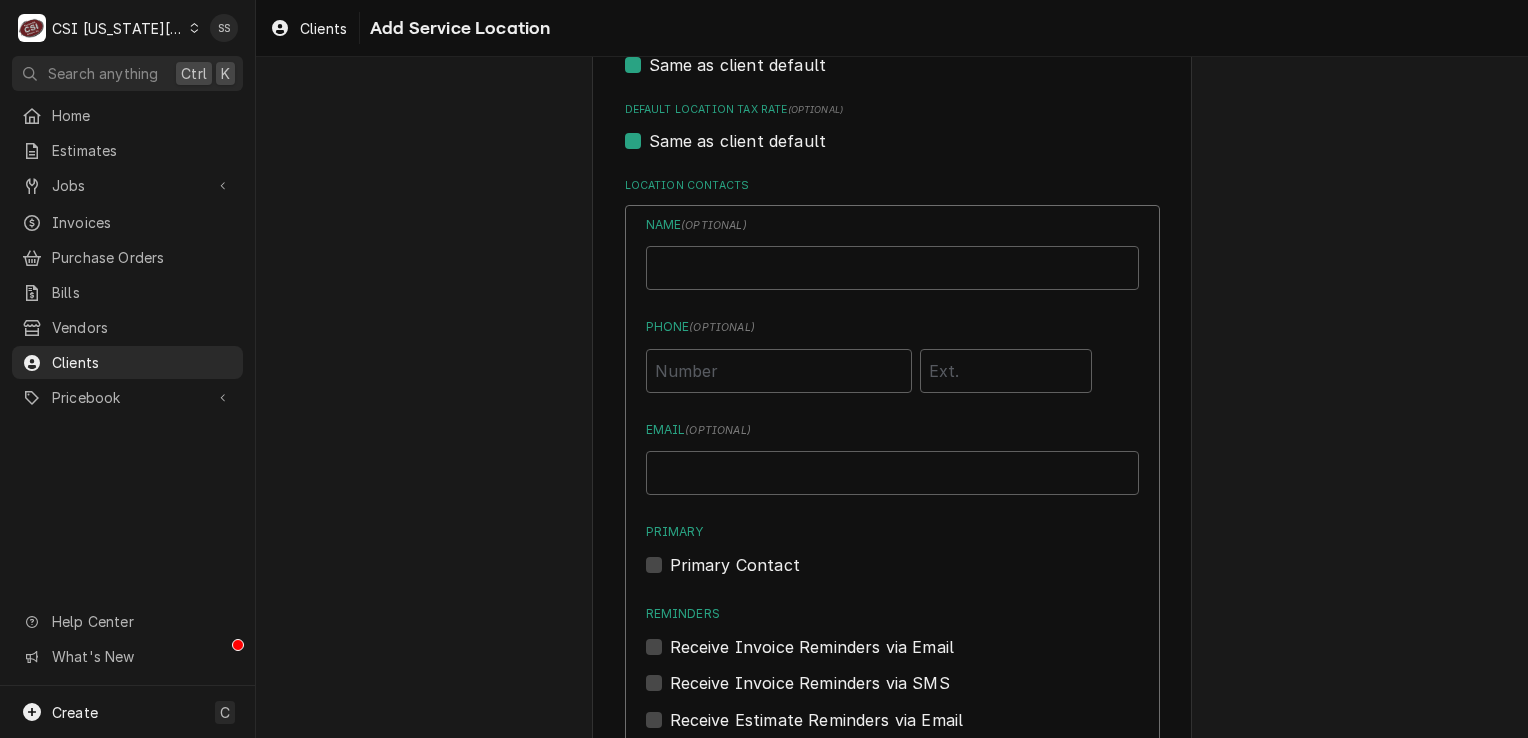 scroll, scrollTop: 890, scrollLeft: 0, axis: vertical 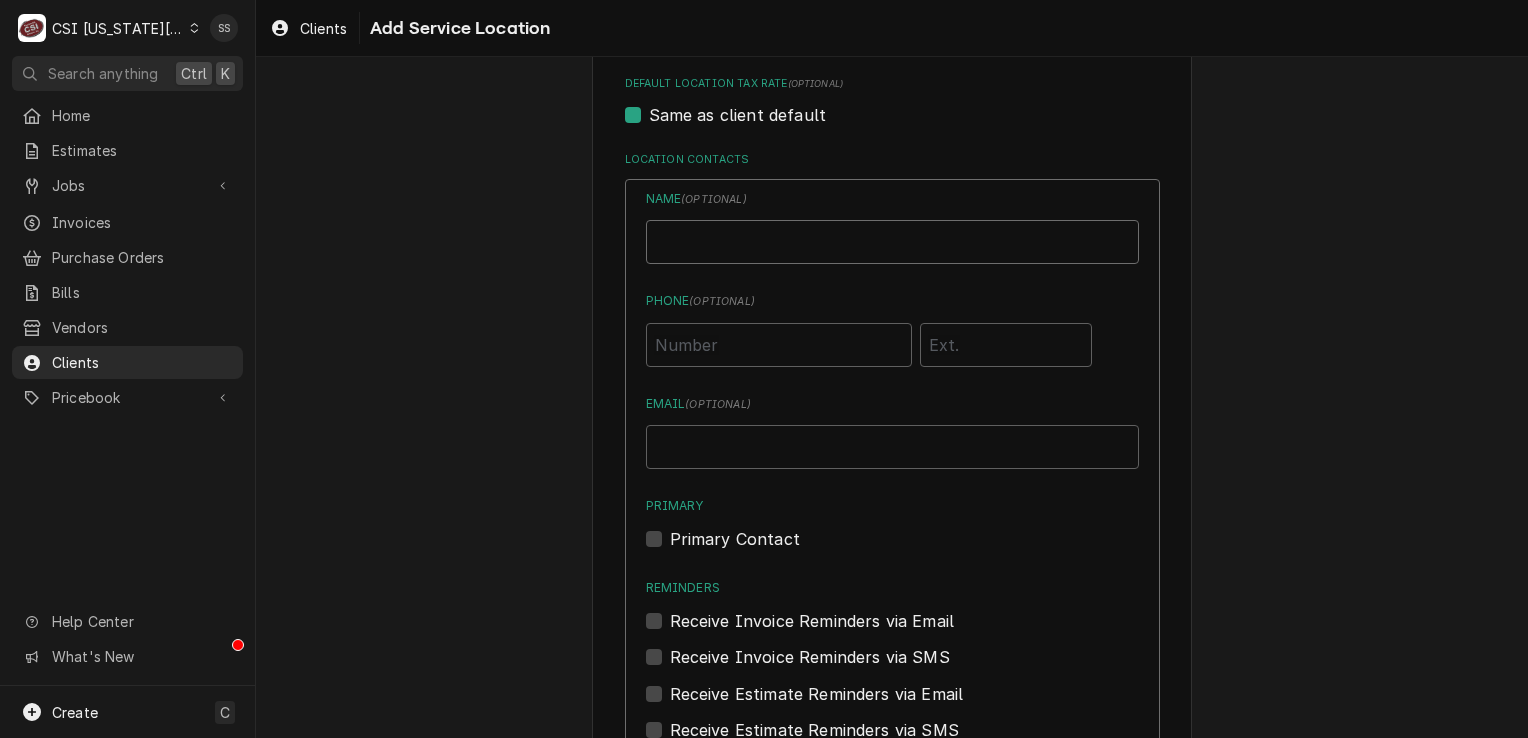 click on "Location Name  ( optional )" at bounding box center [892, 242] 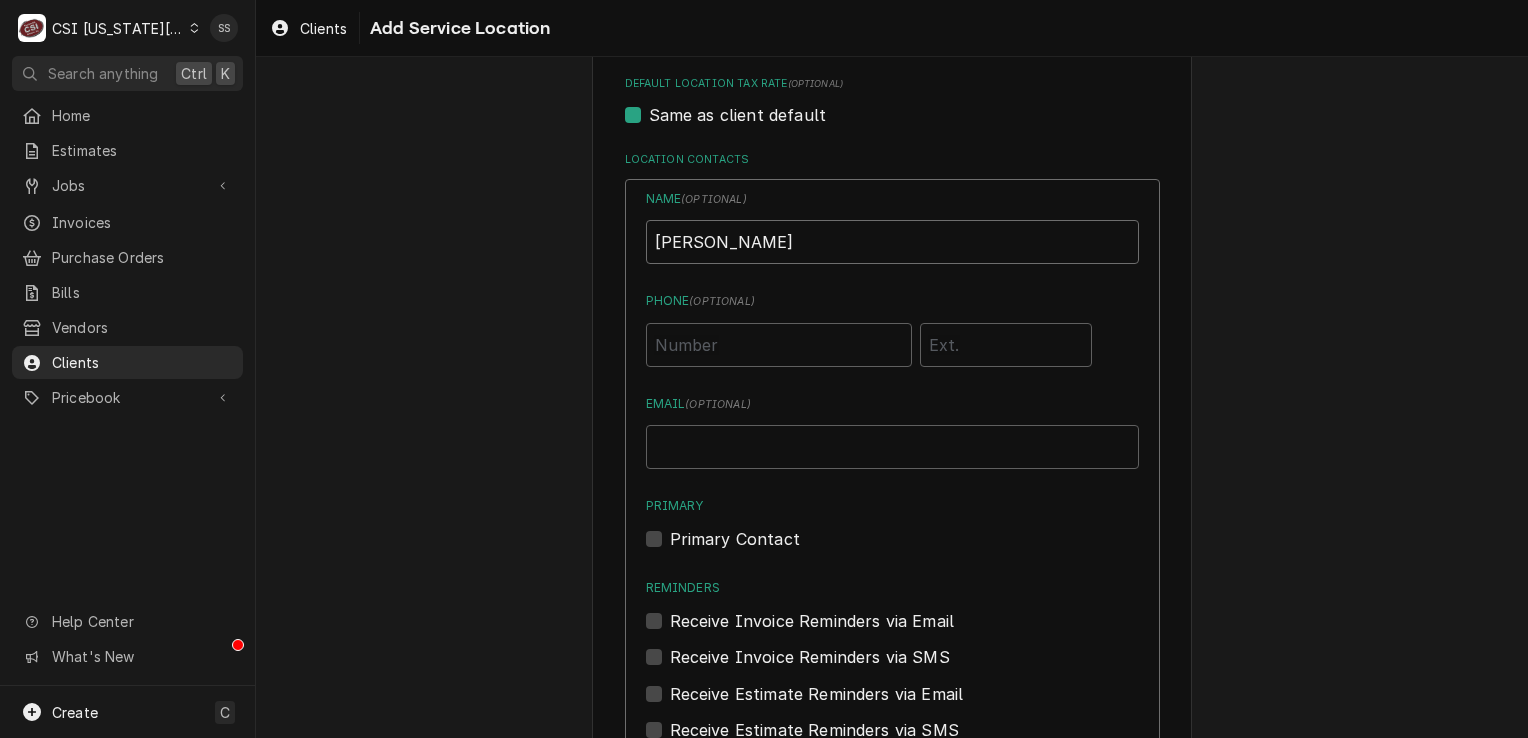 type on "JOSEPH CAMBRE" 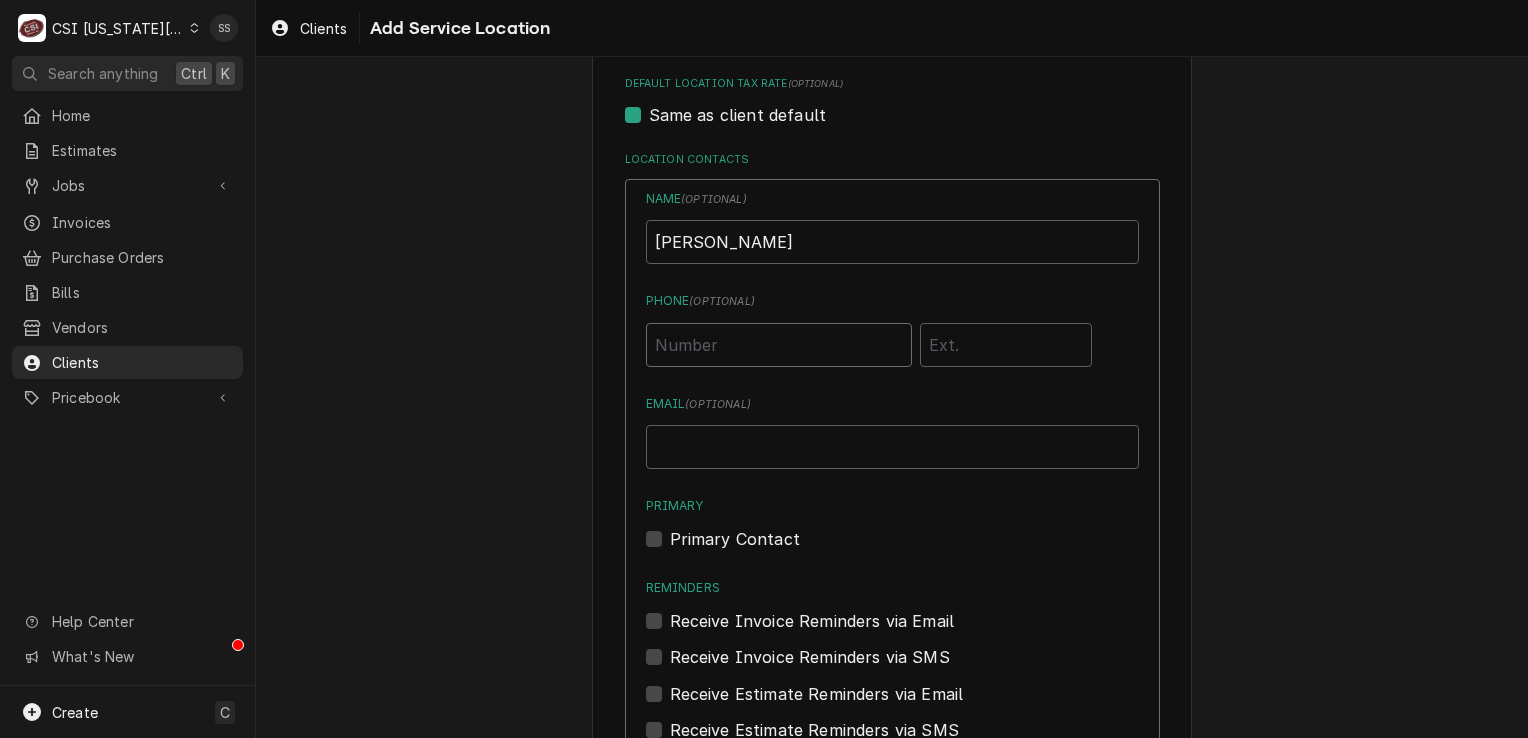 click on "Phone  ( optional )" at bounding box center (779, 345) 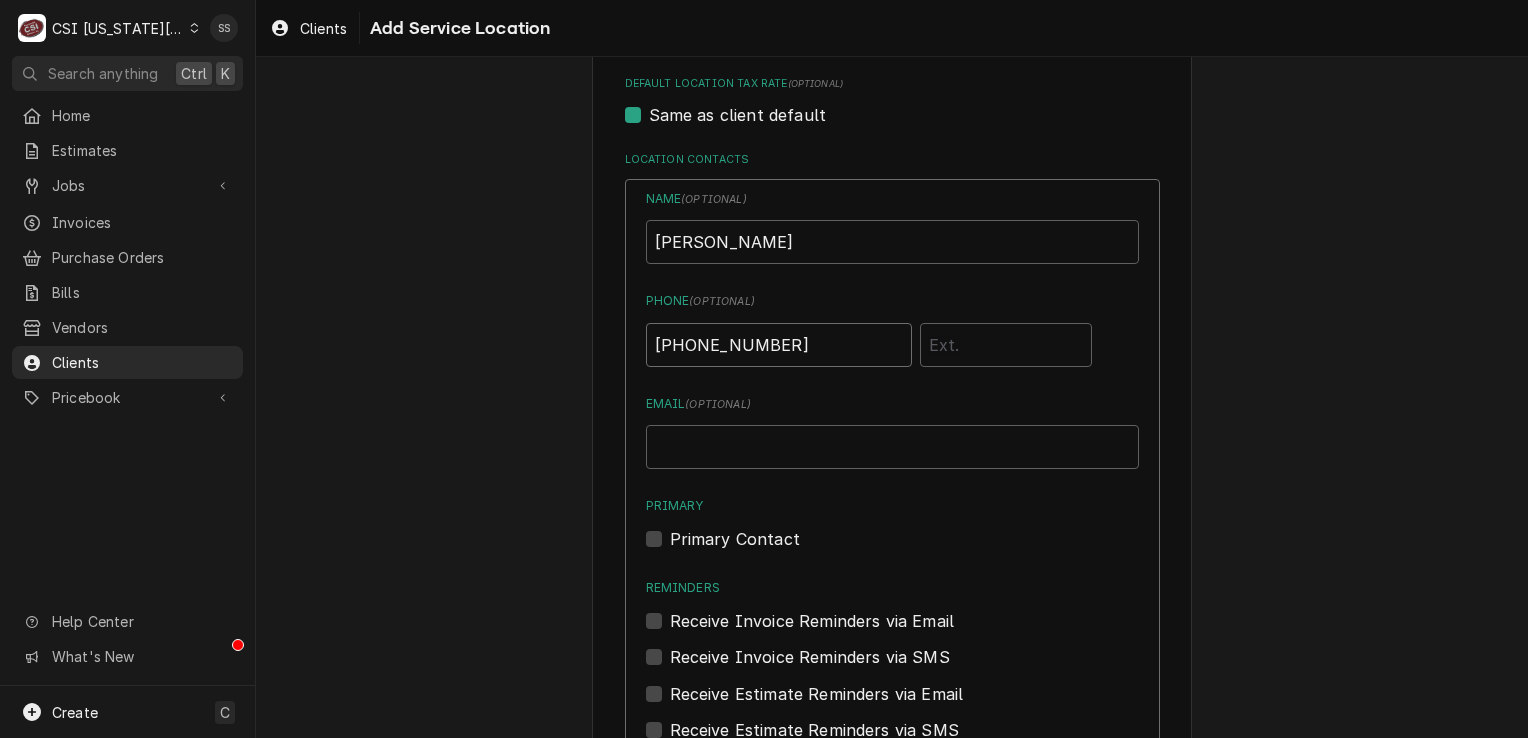 type on "(816) 540-2116" 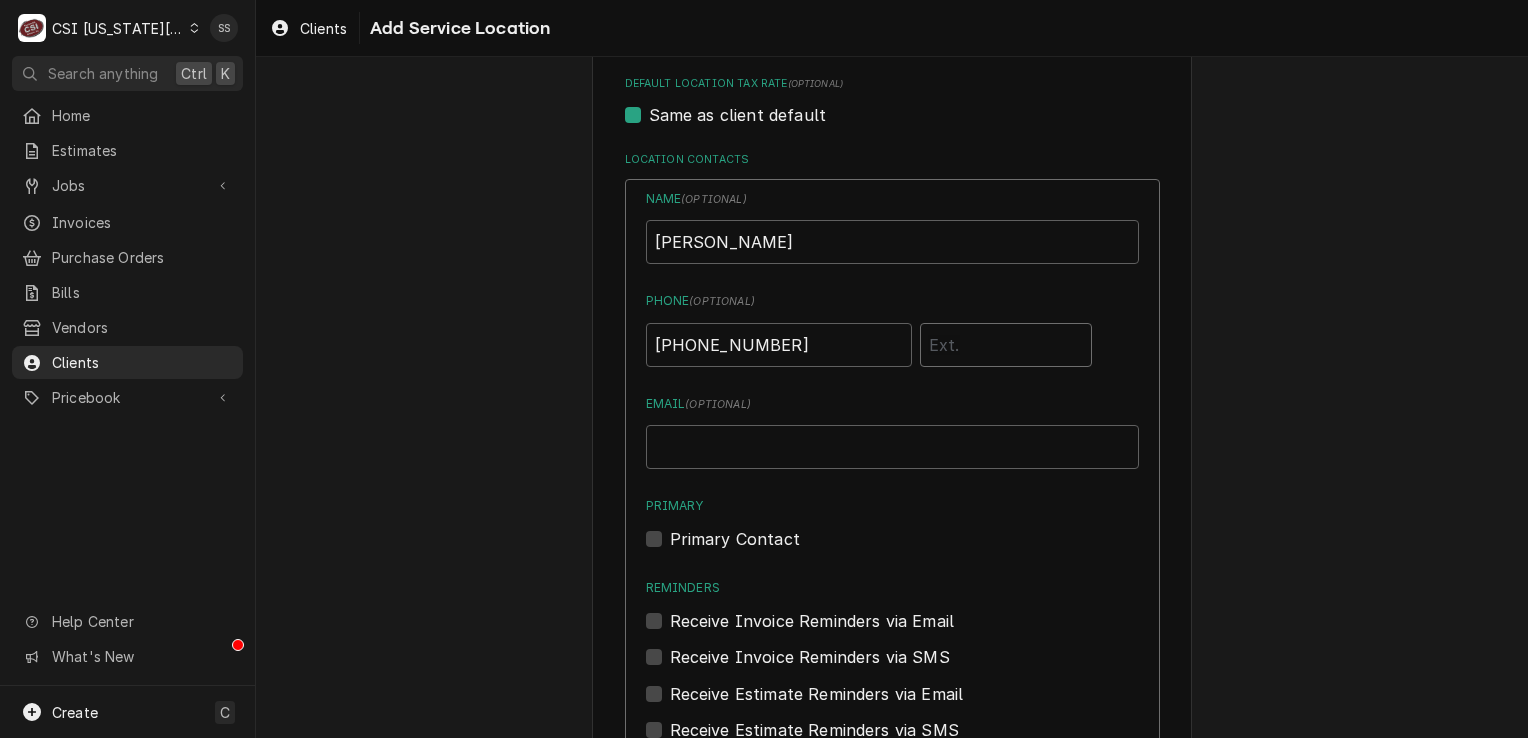 click at bounding box center [1006, 345] 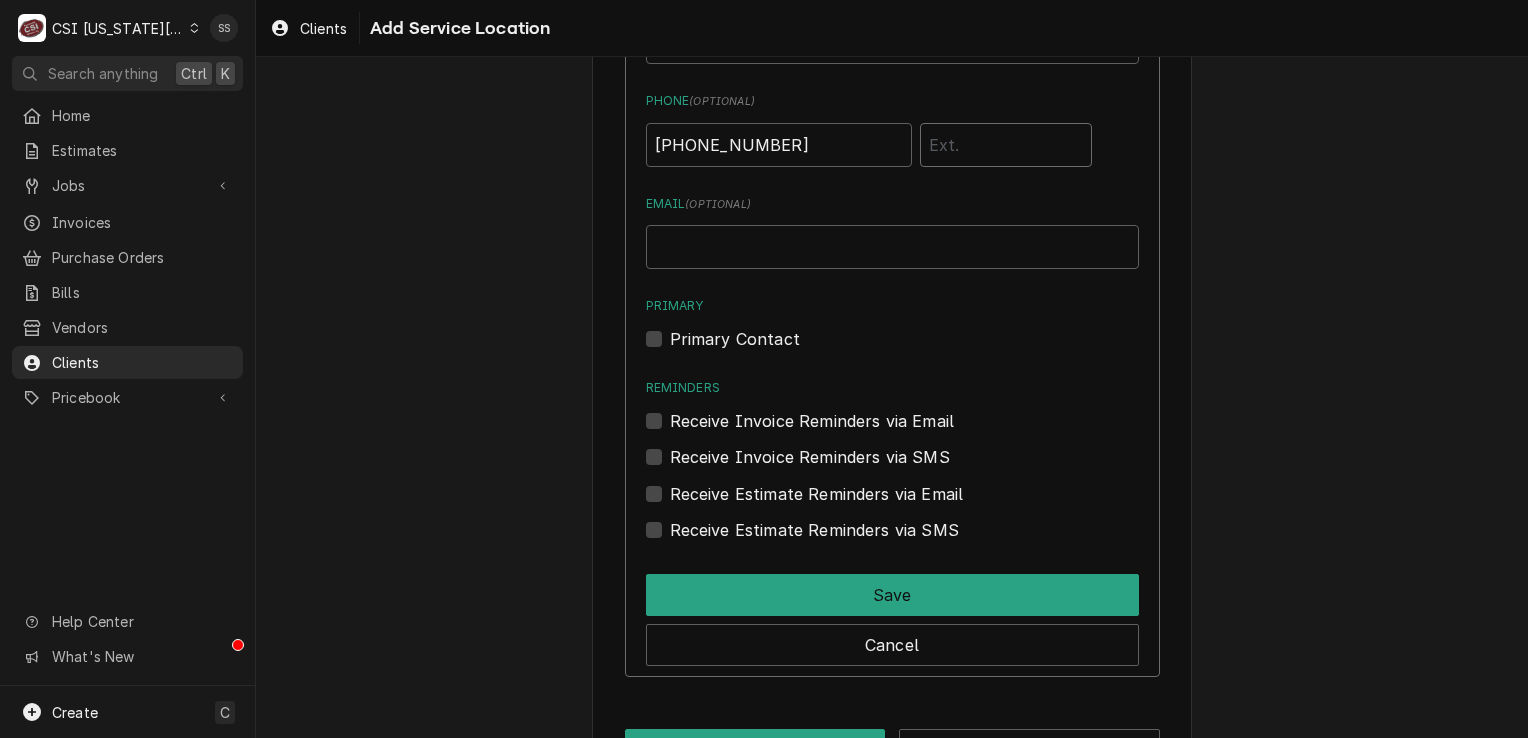 scroll, scrollTop: 1158, scrollLeft: 0, axis: vertical 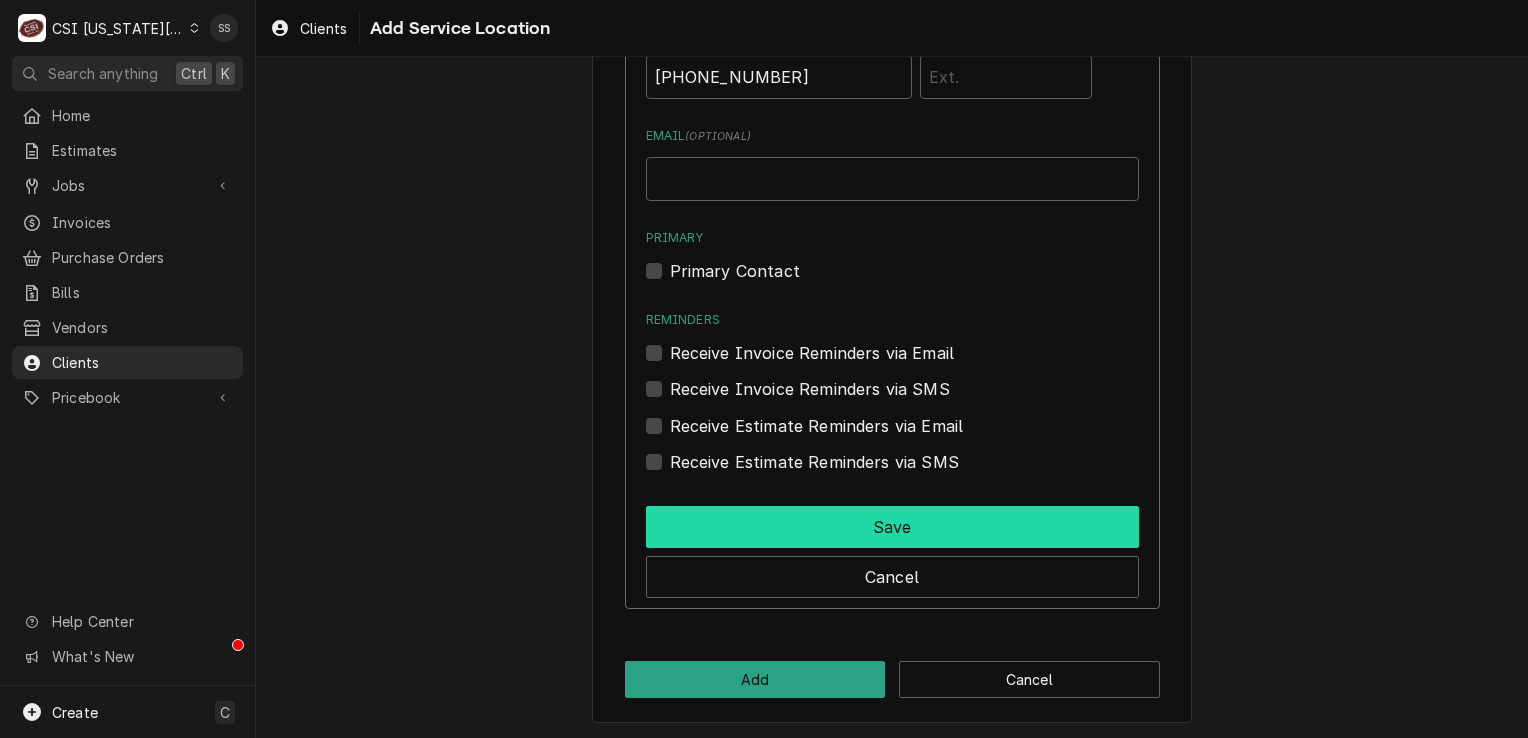 click on "Save" at bounding box center (892, 527) 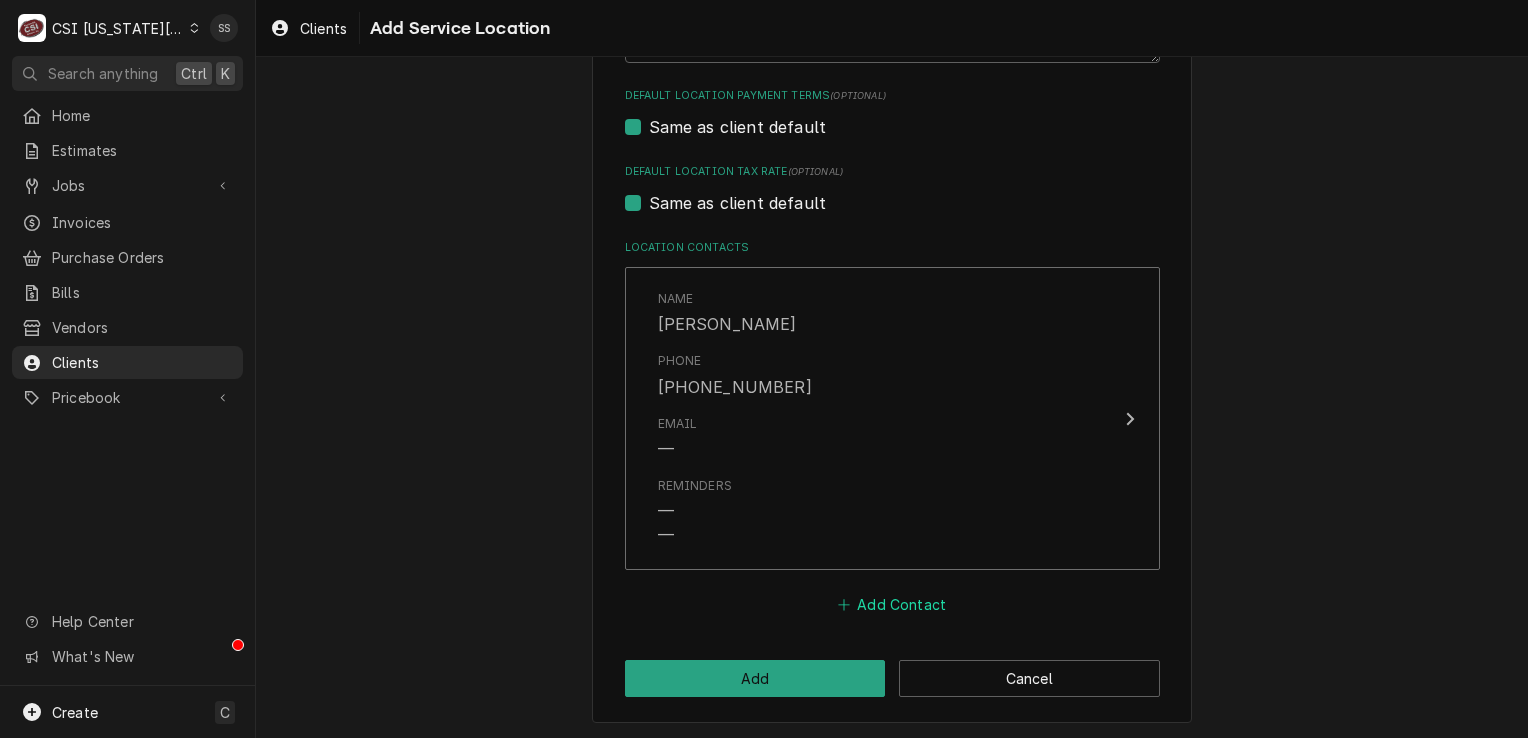 click on "Add Contact" at bounding box center [891, 604] 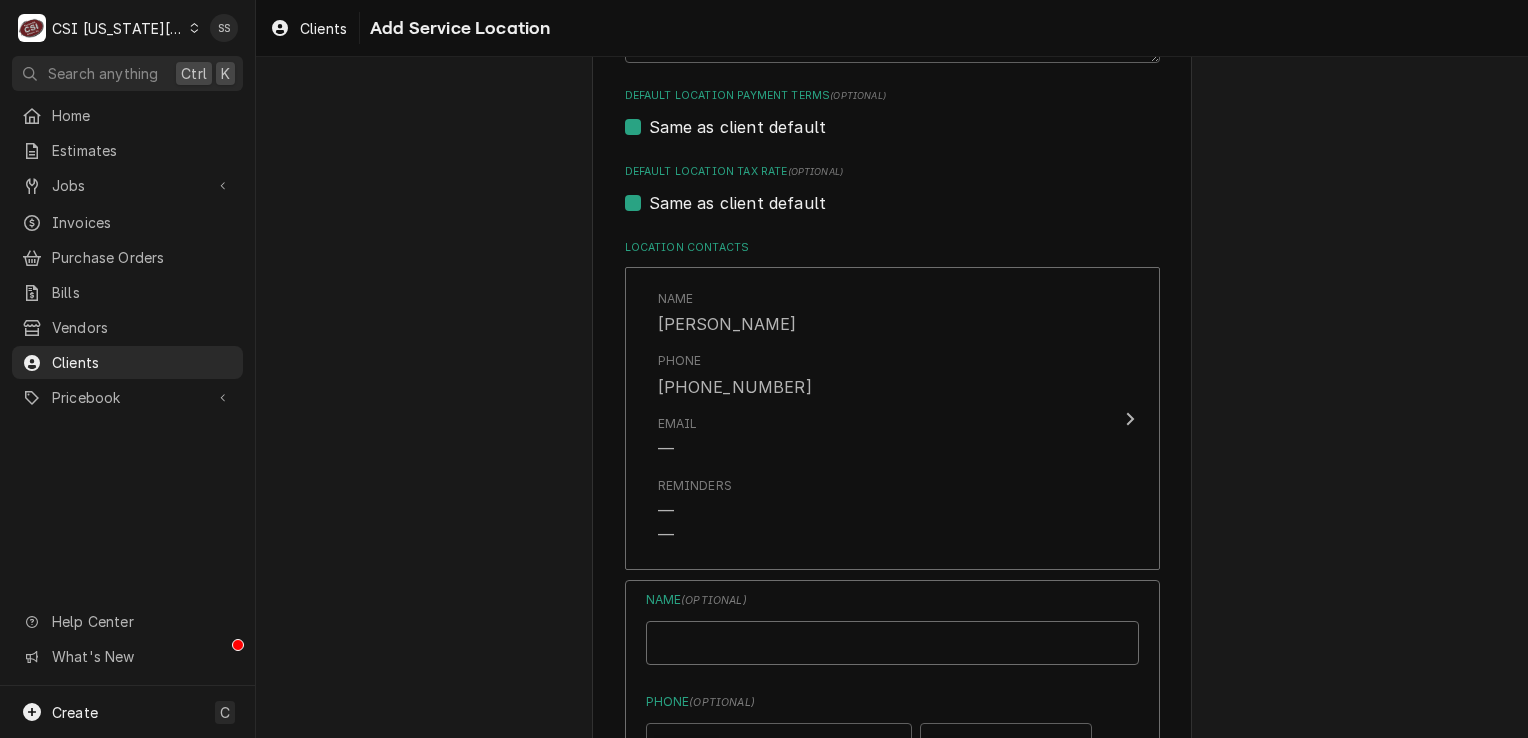click on "Location Name  ( optional )" at bounding box center (892, 643) 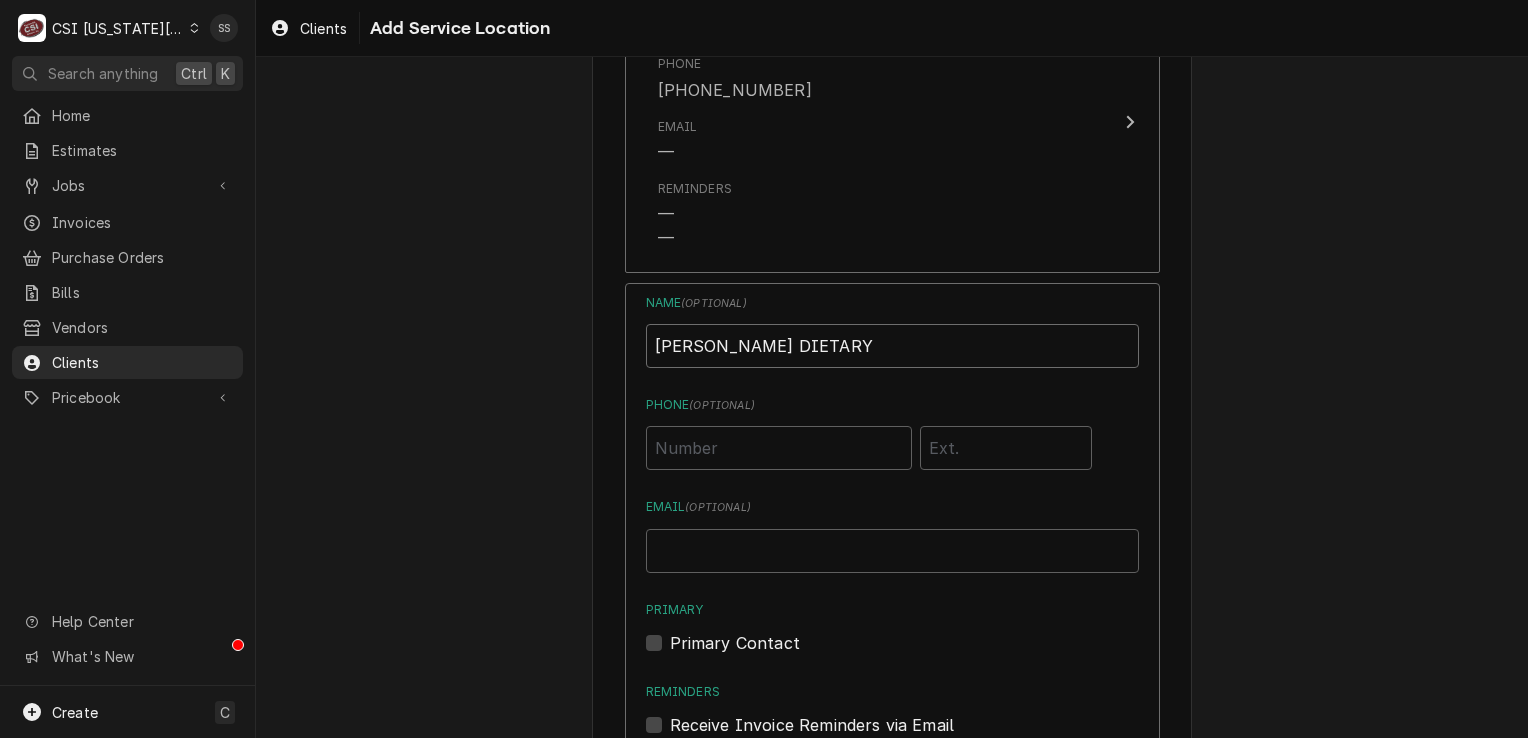 scroll, scrollTop: 1202, scrollLeft: 0, axis: vertical 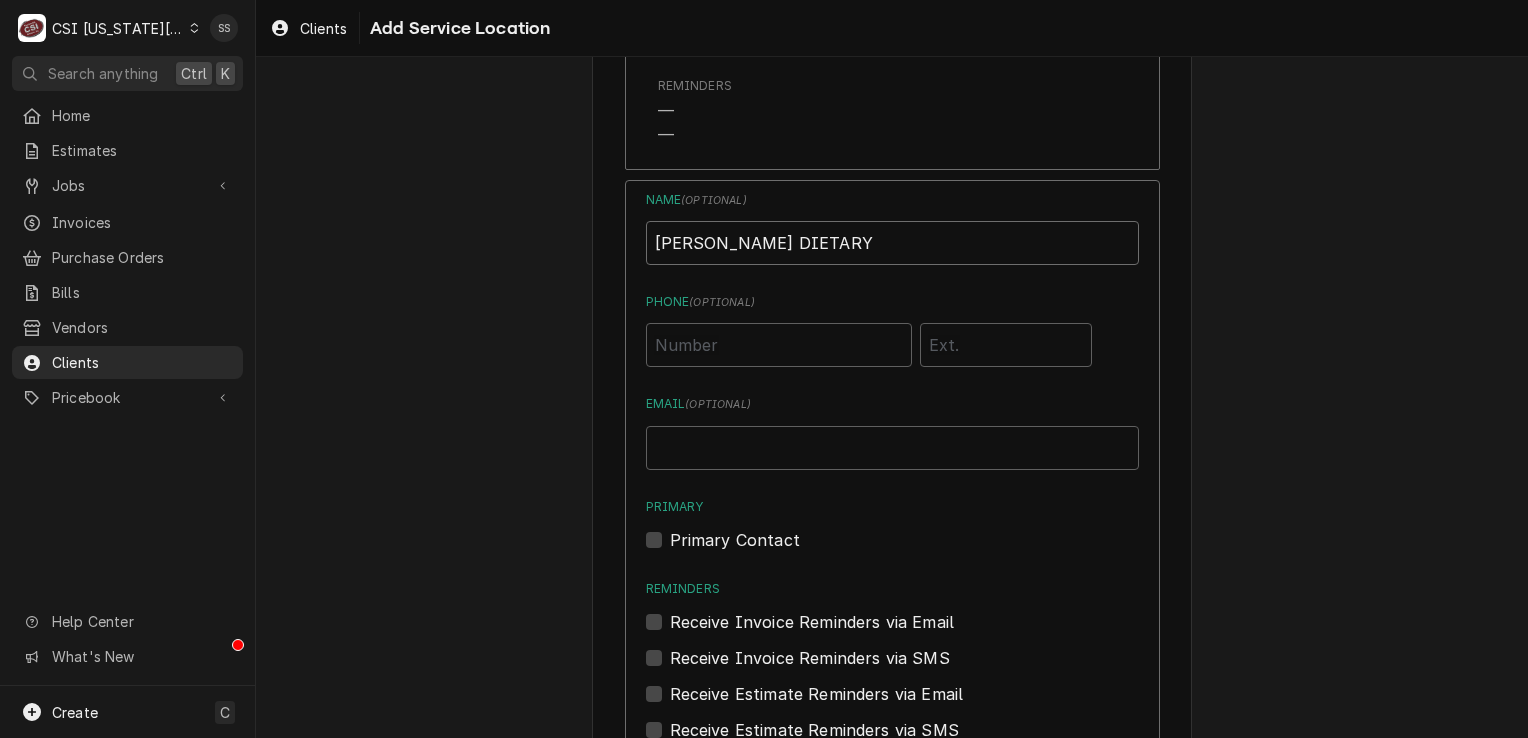 type on "JANELLA DIETARY" 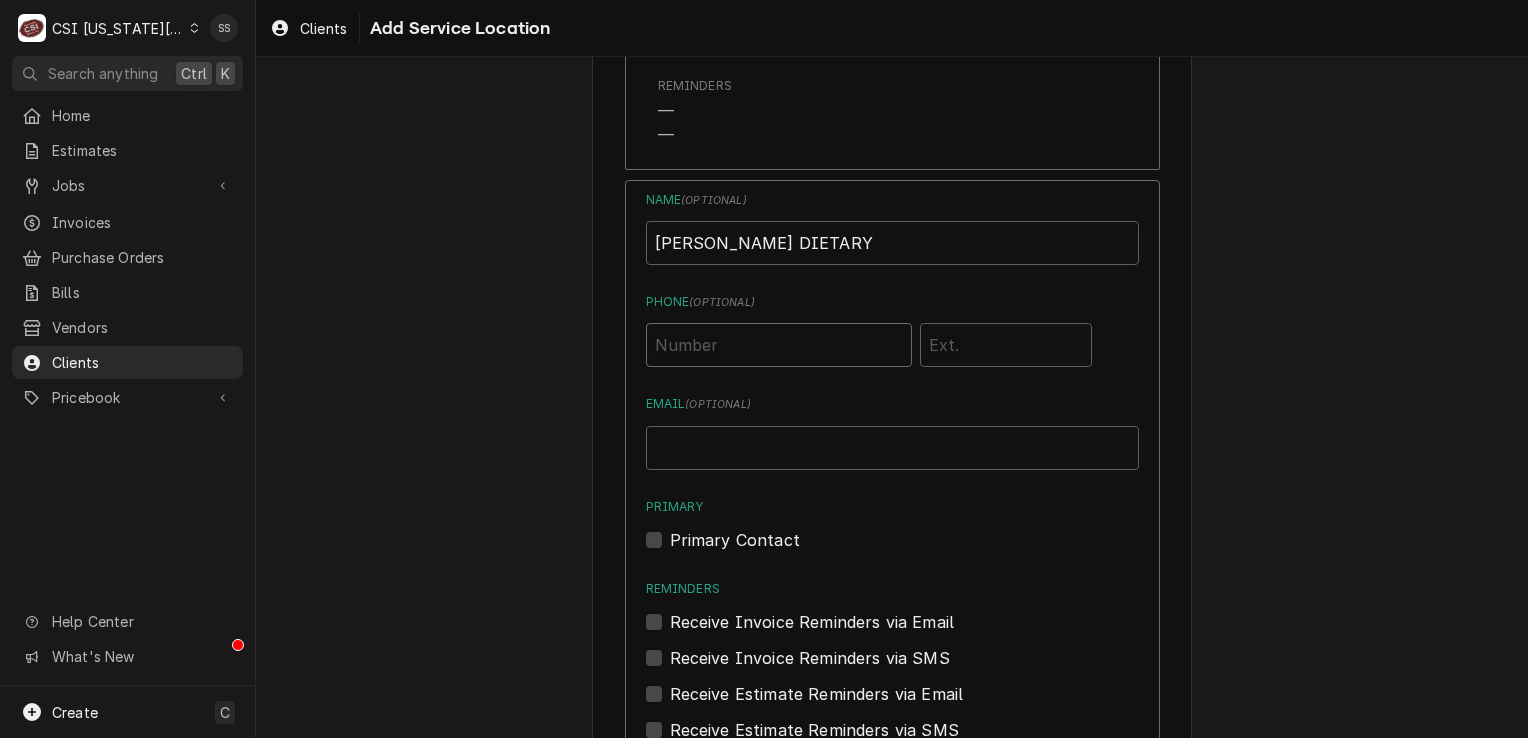 click on "Phone  ( optional )" at bounding box center (779, 345) 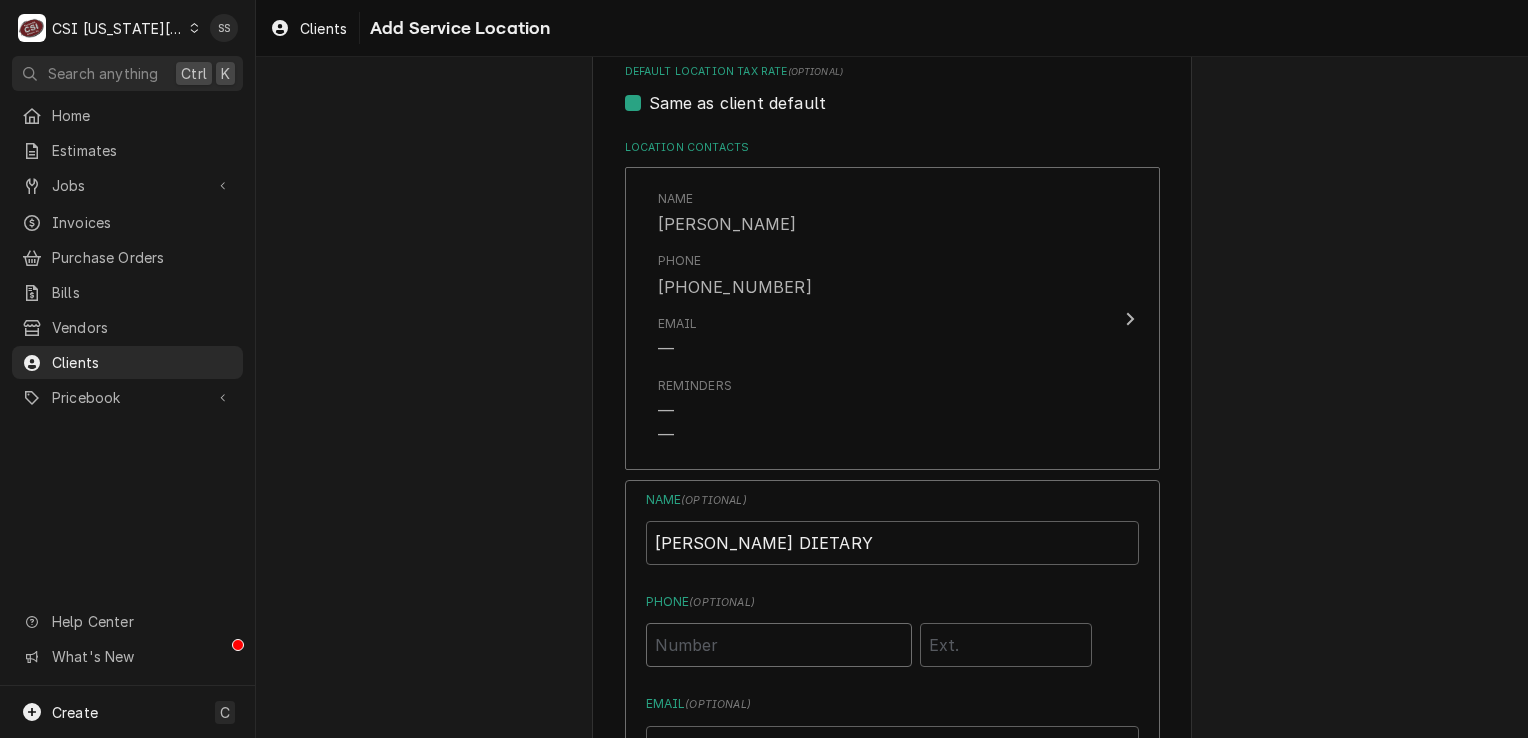 scroll, scrollTop: 1002, scrollLeft: 0, axis: vertical 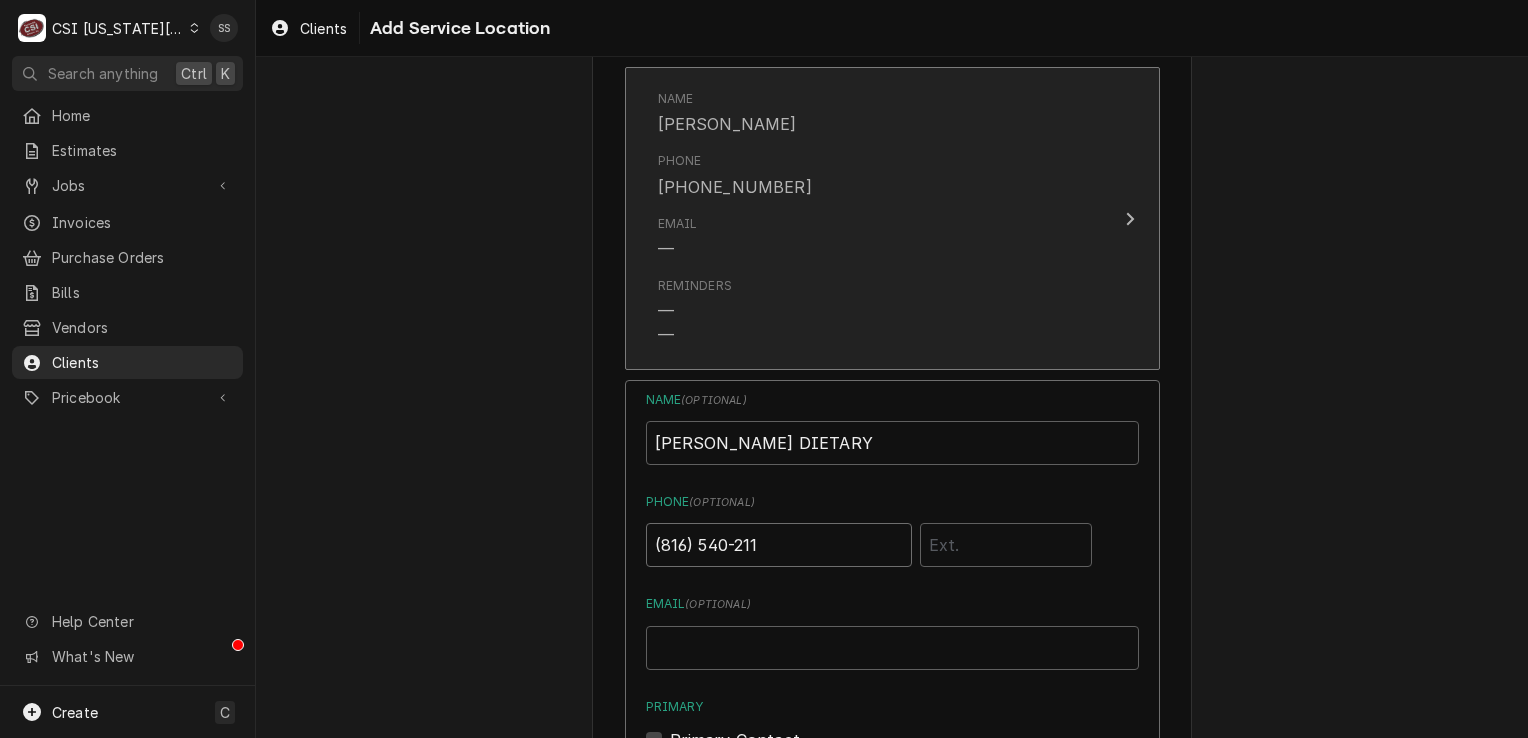 type on "(816) 540-2116" 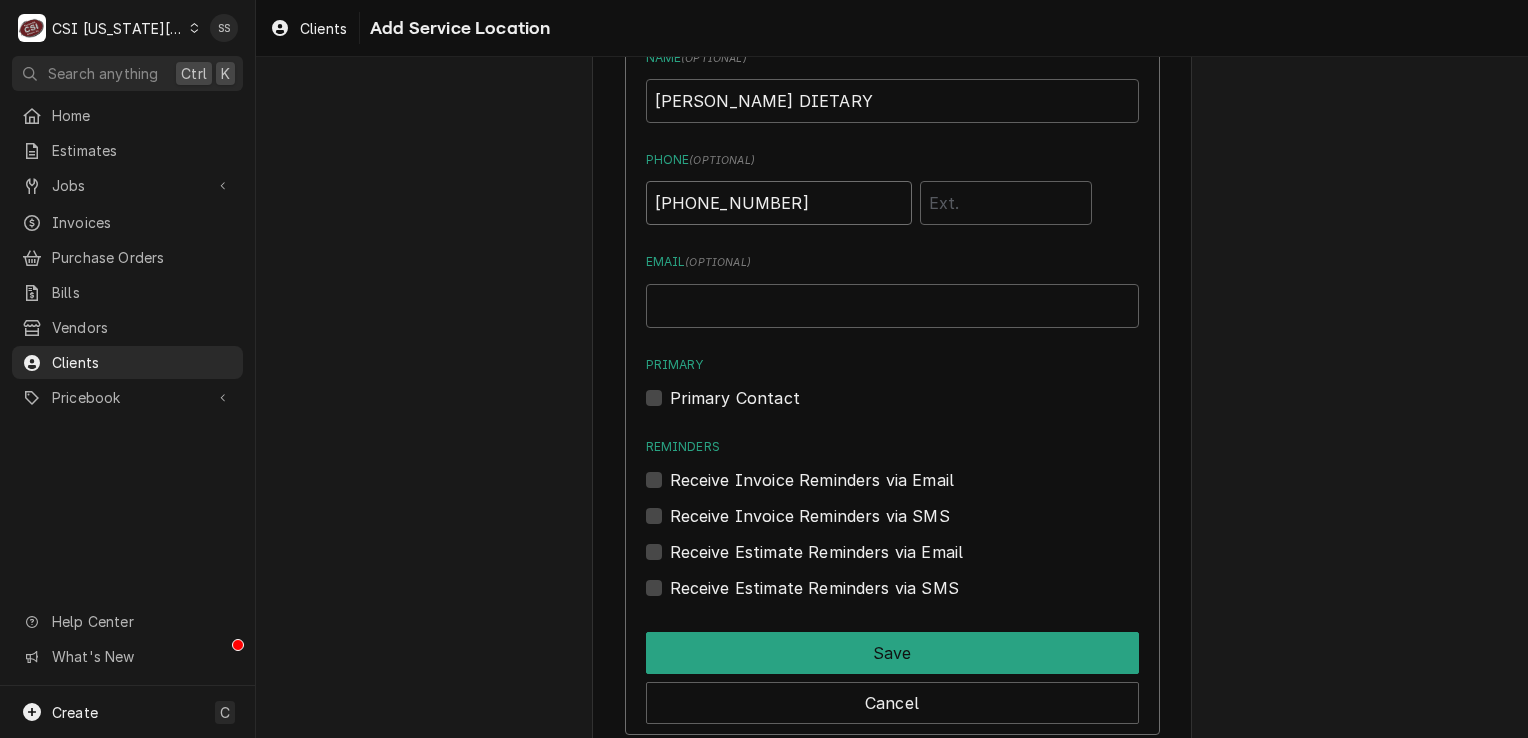 scroll, scrollTop: 1402, scrollLeft: 0, axis: vertical 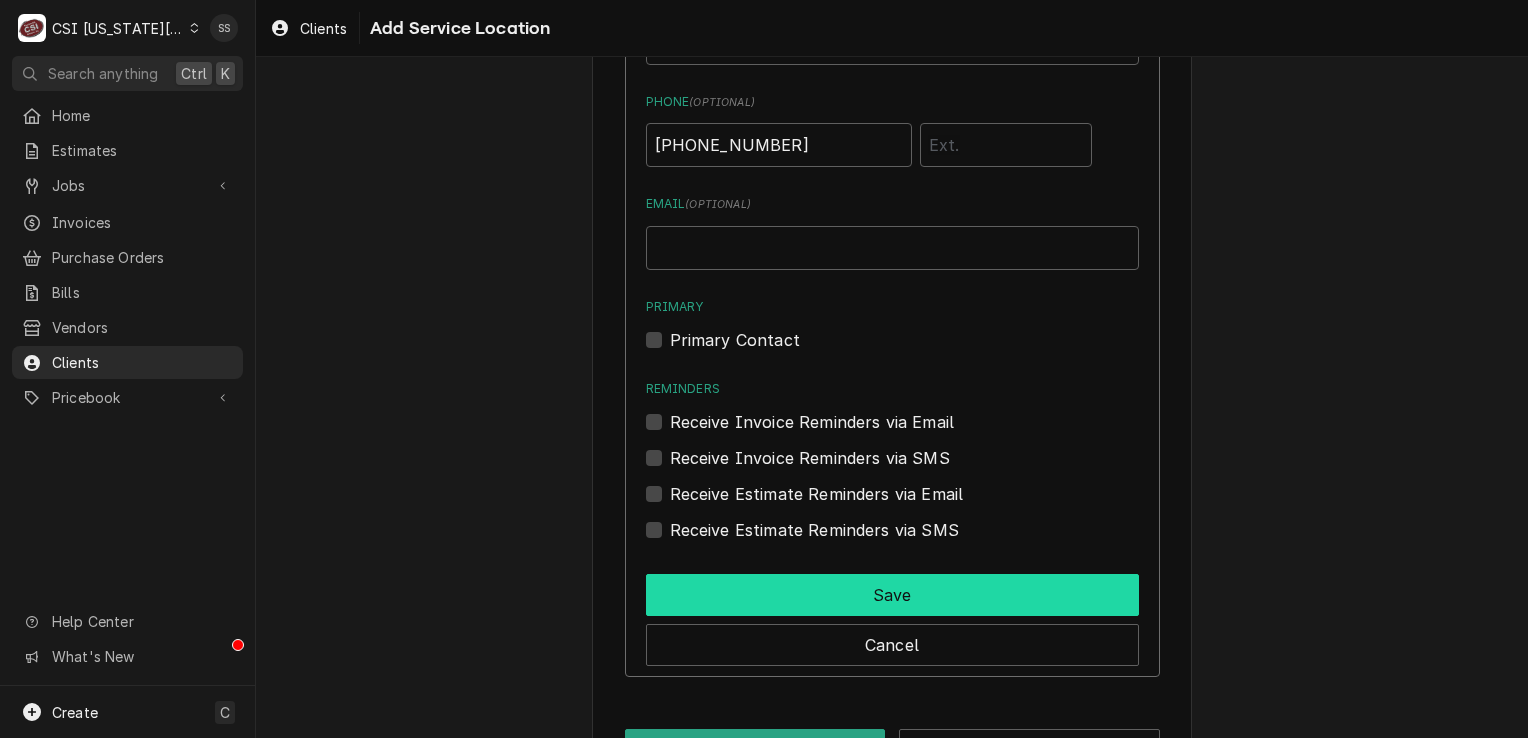 click on "Save" at bounding box center (892, 595) 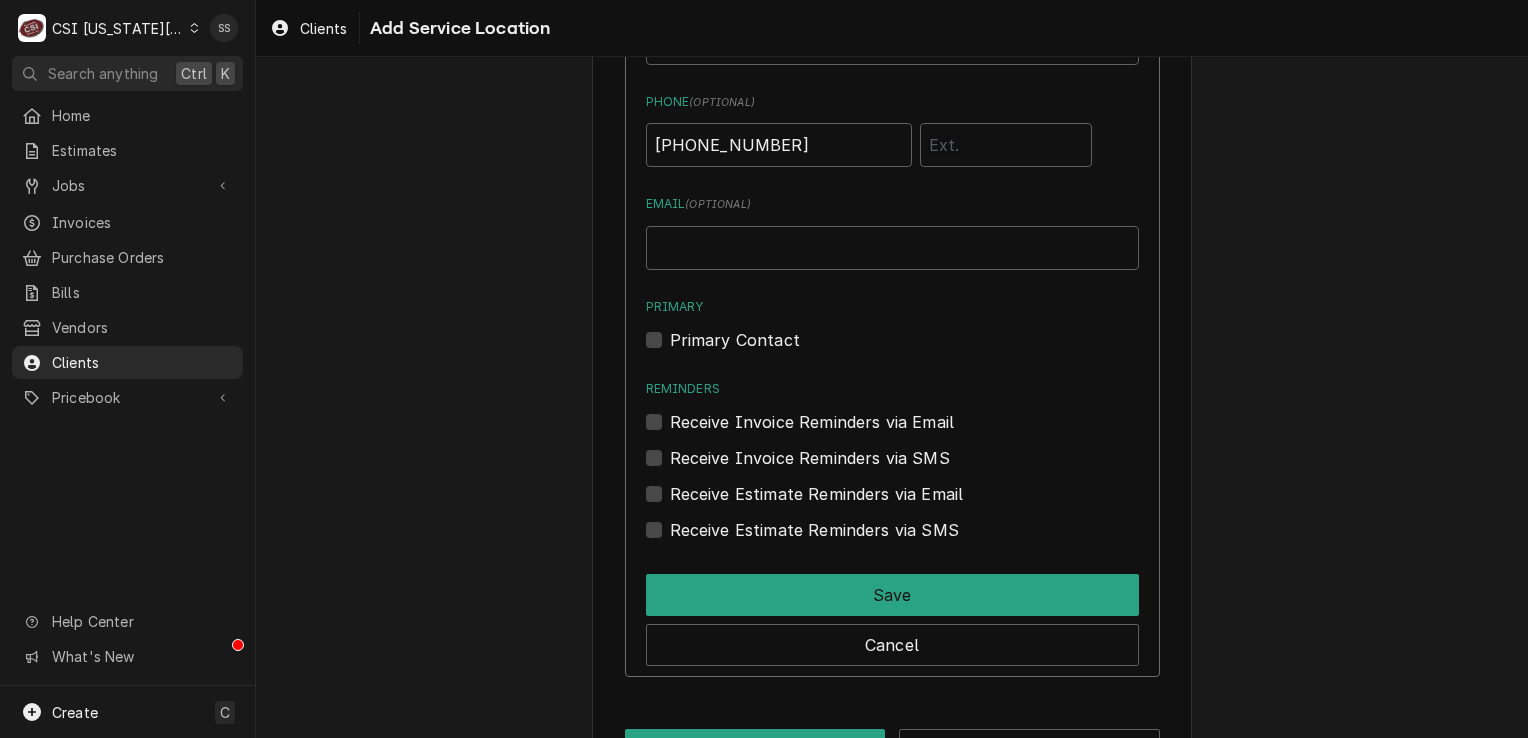 scroll, scrollTop: 1115, scrollLeft: 0, axis: vertical 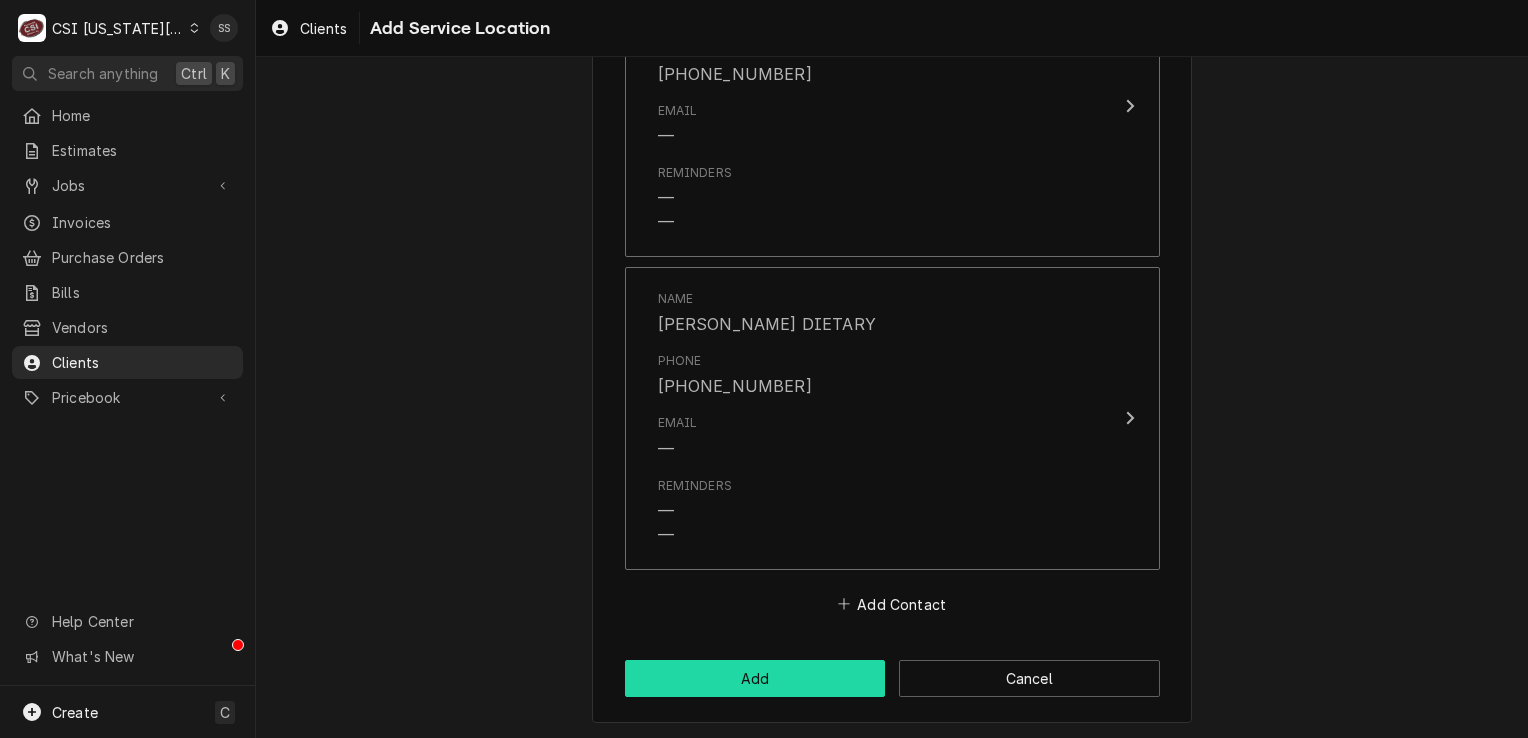 click on "Add" at bounding box center [755, 678] 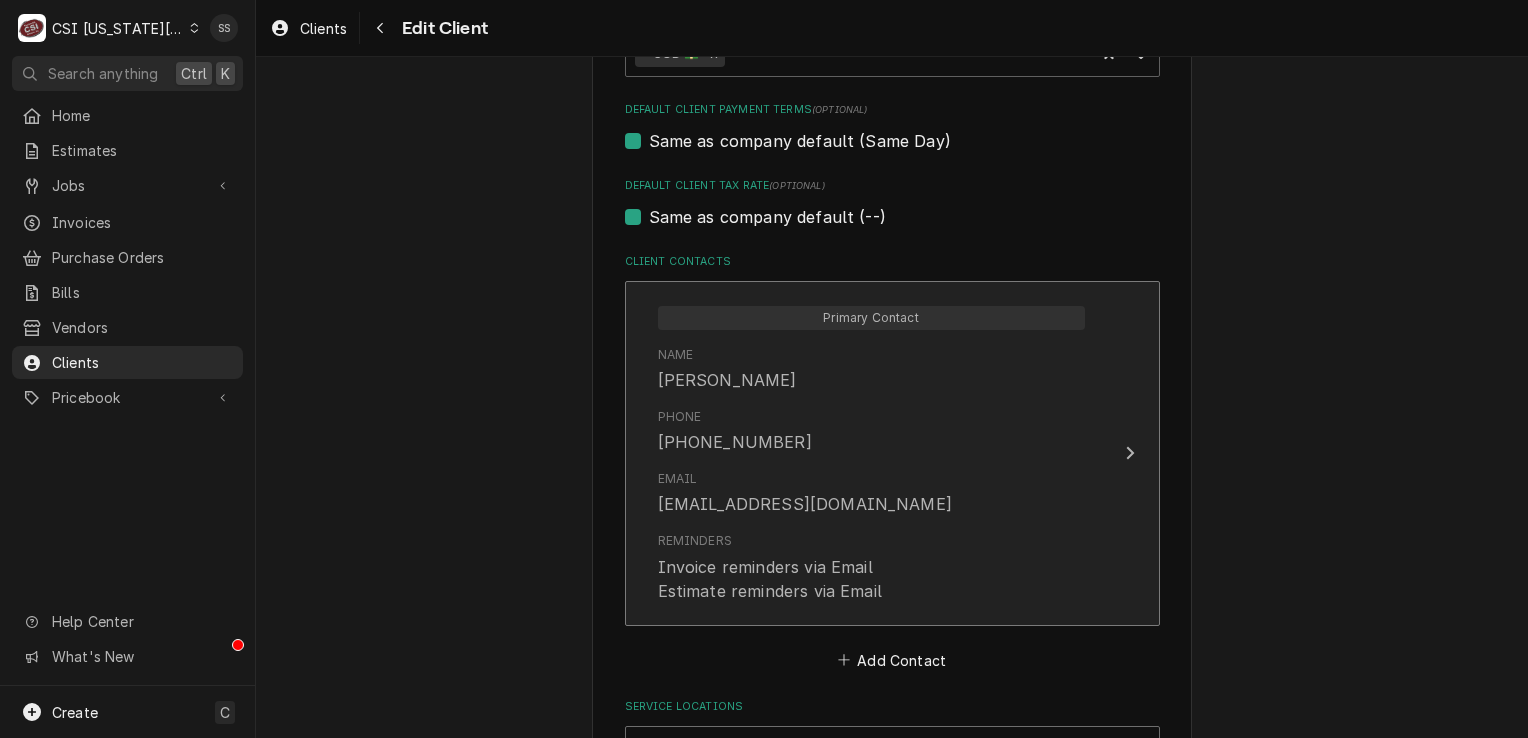 scroll, scrollTop: 1362, scrollLeft: 0, axis: vertical 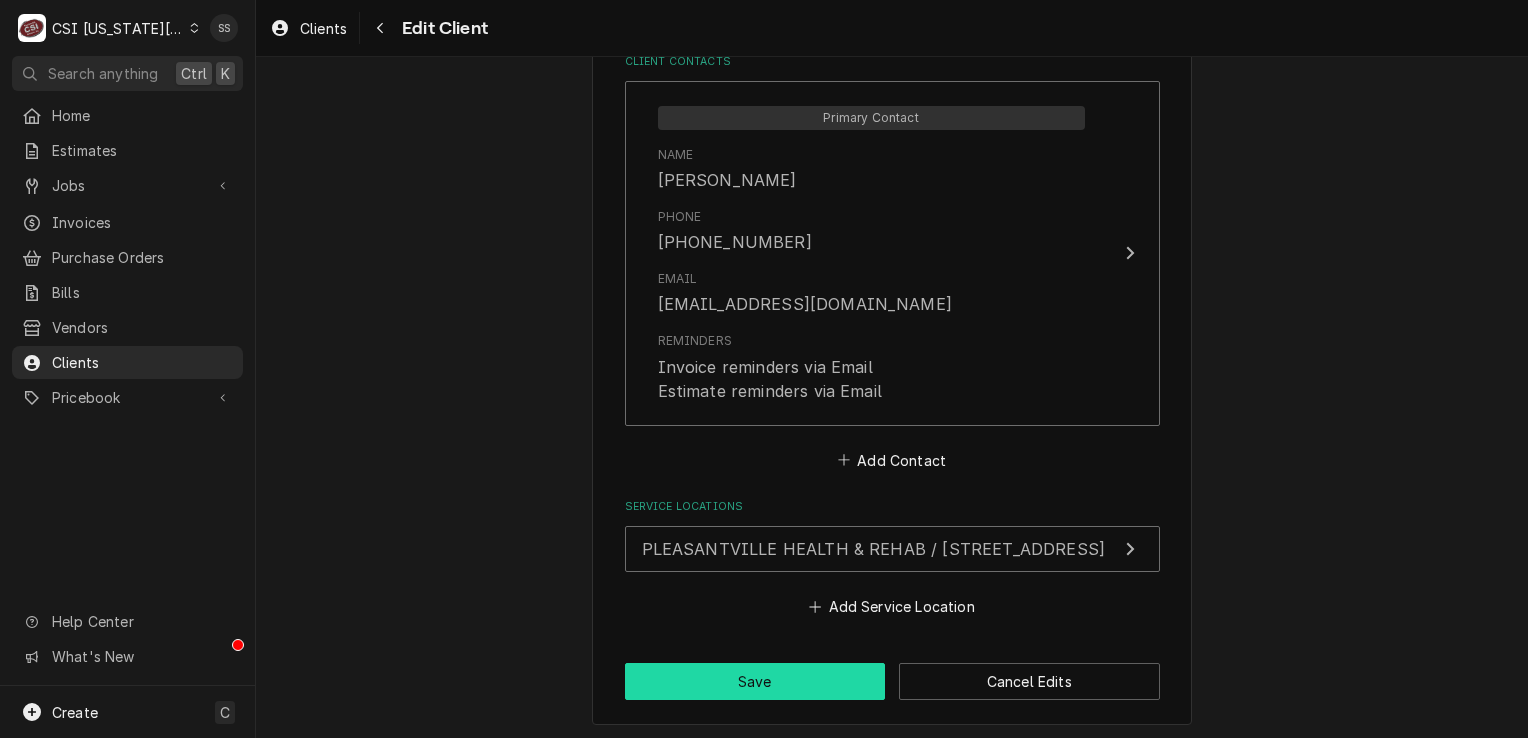 click on "Save" at bounding box center (755, 681) 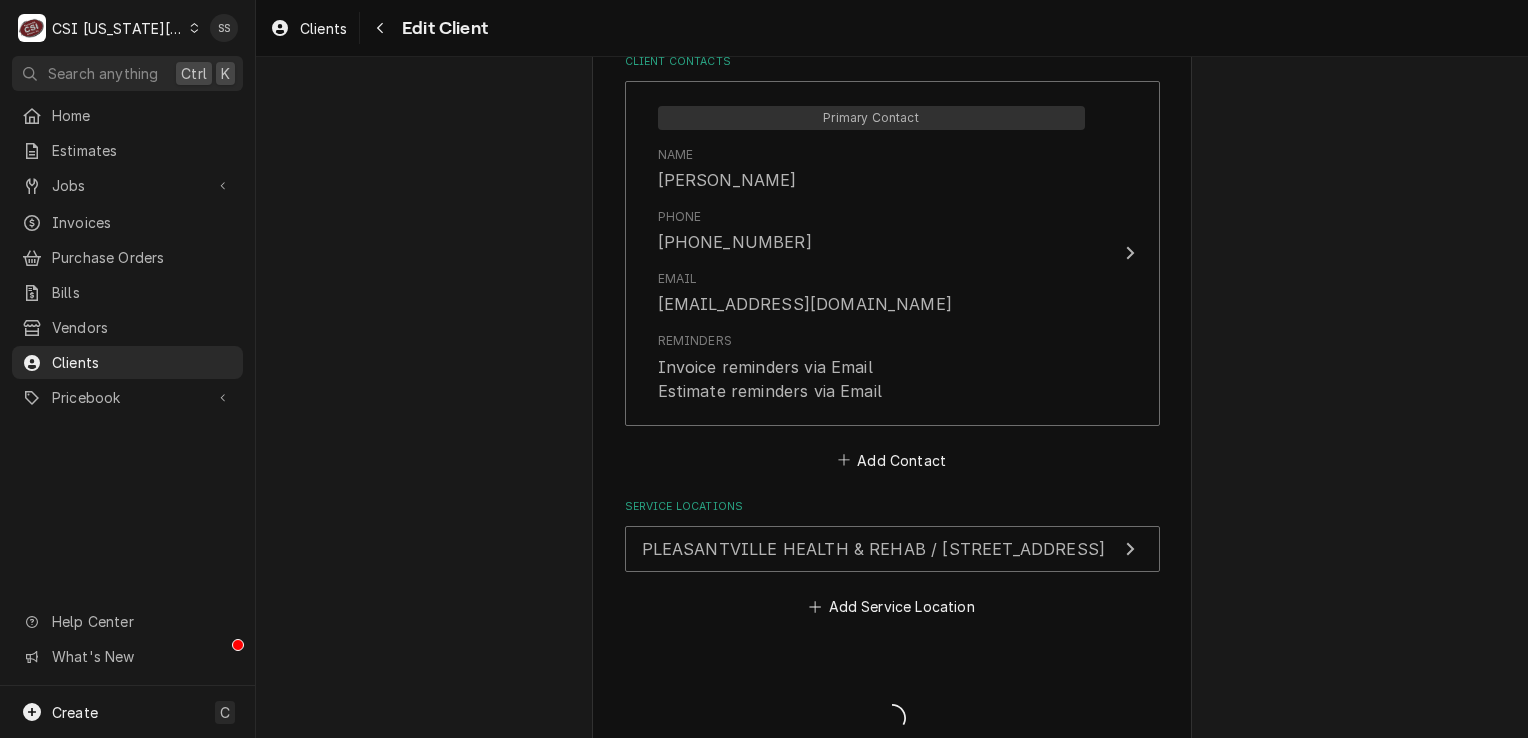 type on "x" 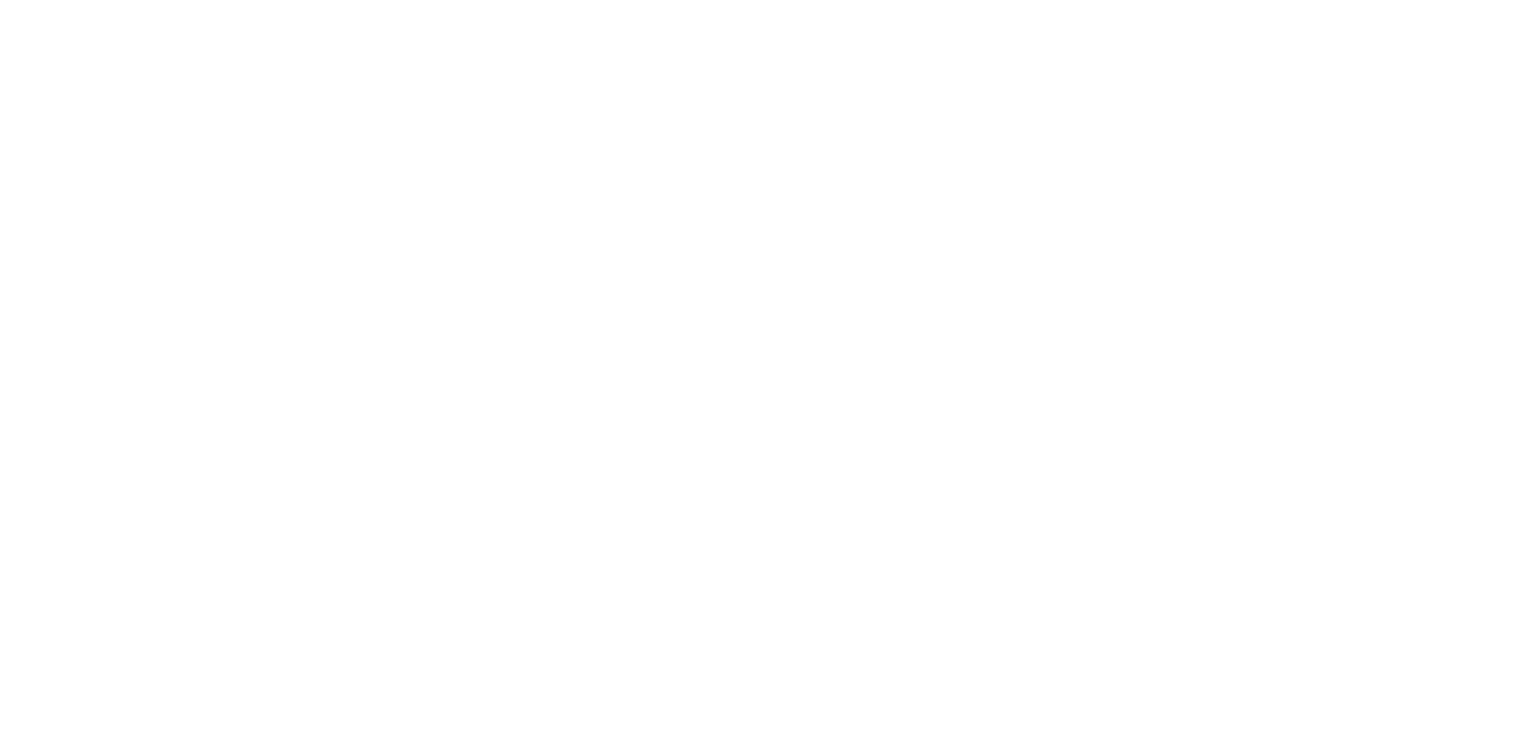 scroll, scrollTop: 0, scrollLeft: 0, axis: both 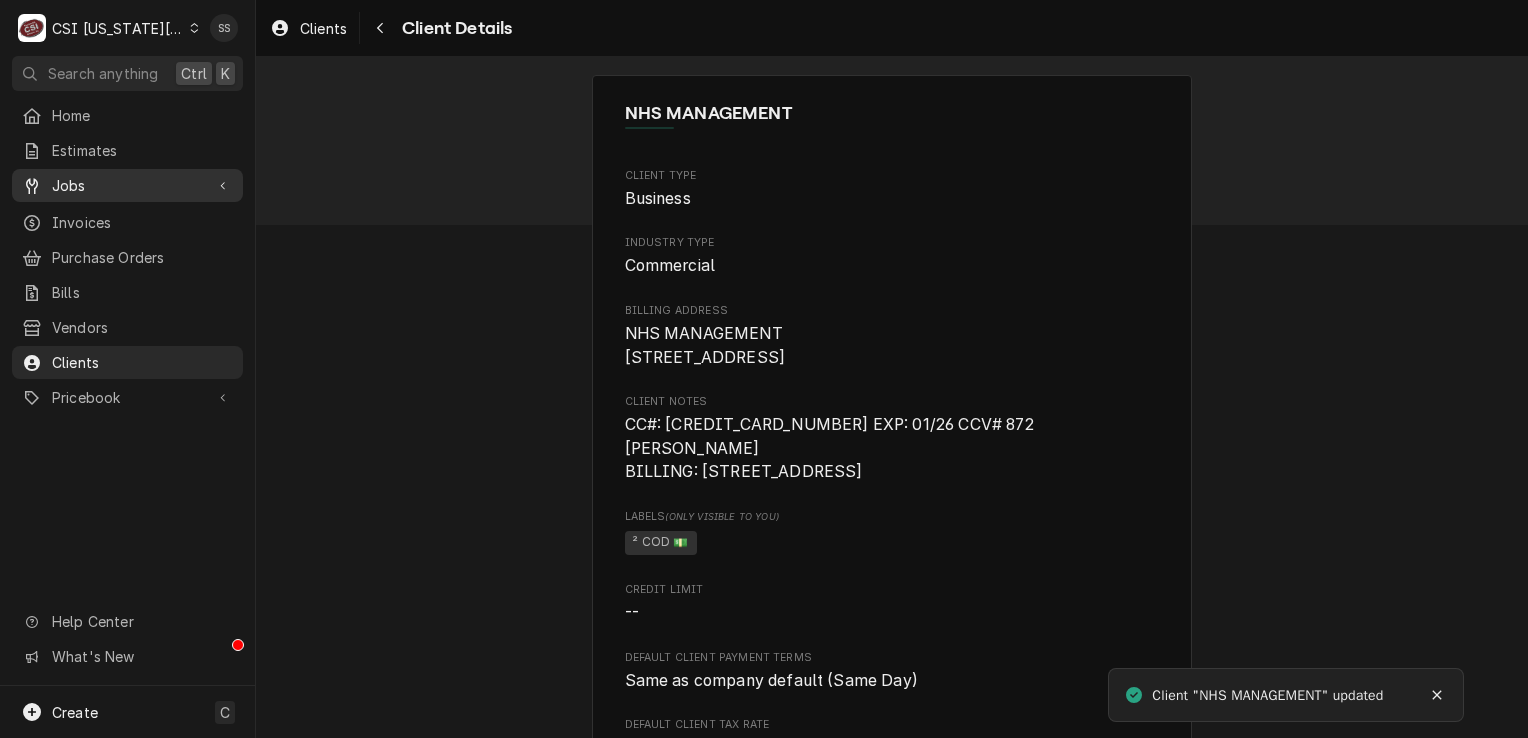 click on "Jobs" at bounding box center [127, 185] 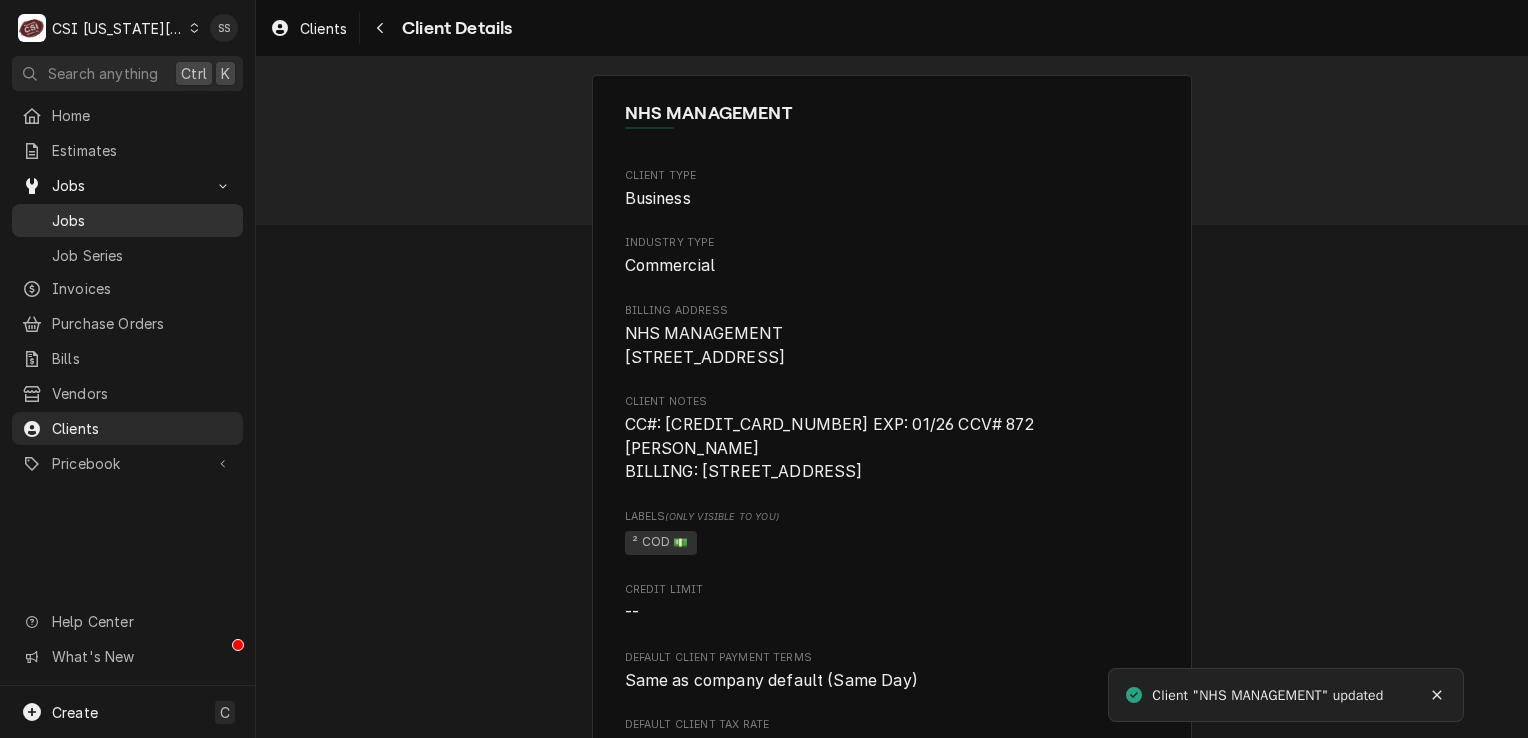 click on "Jobs" at bounding box center (142, 220) 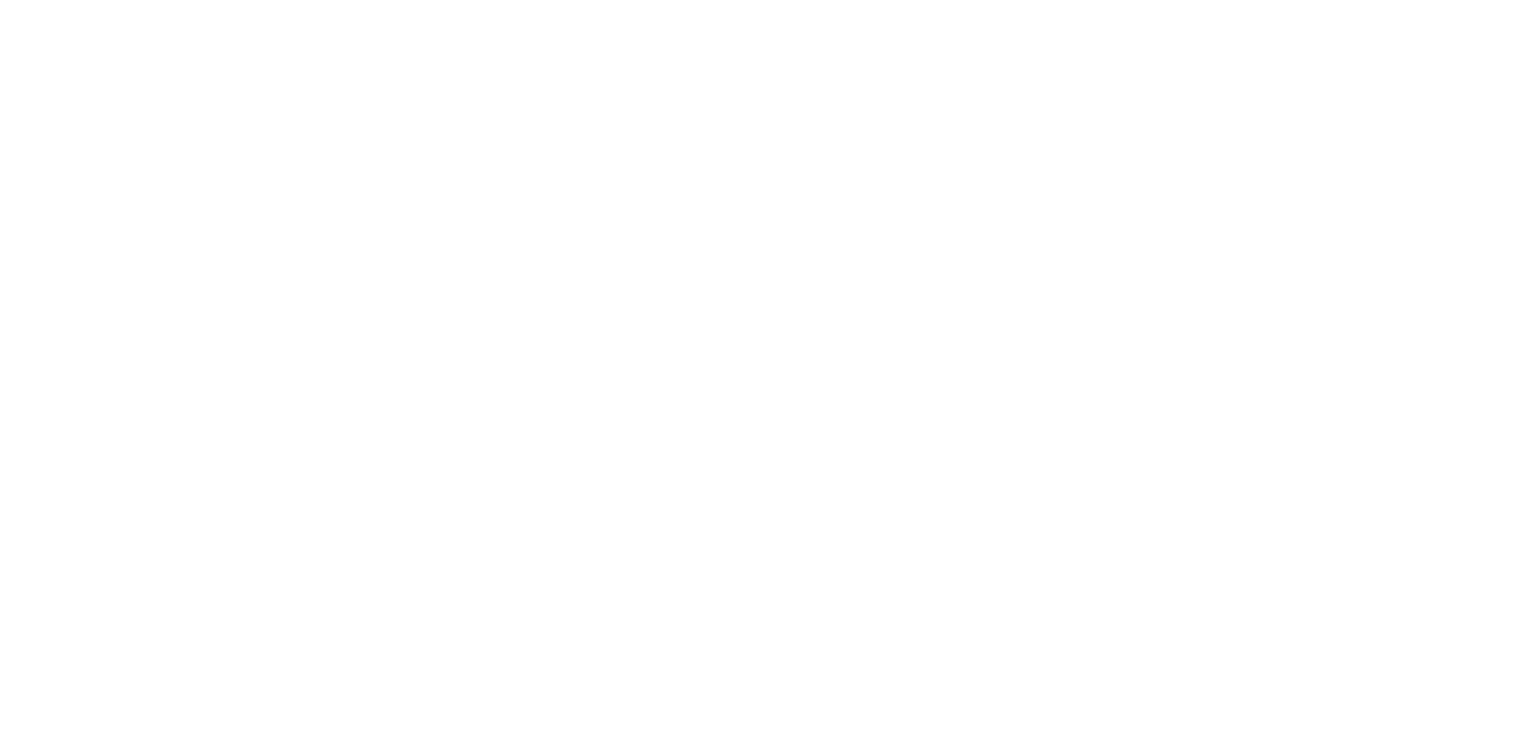 scroll, scrollTop: 0, scrollLeft: 0, axis: both 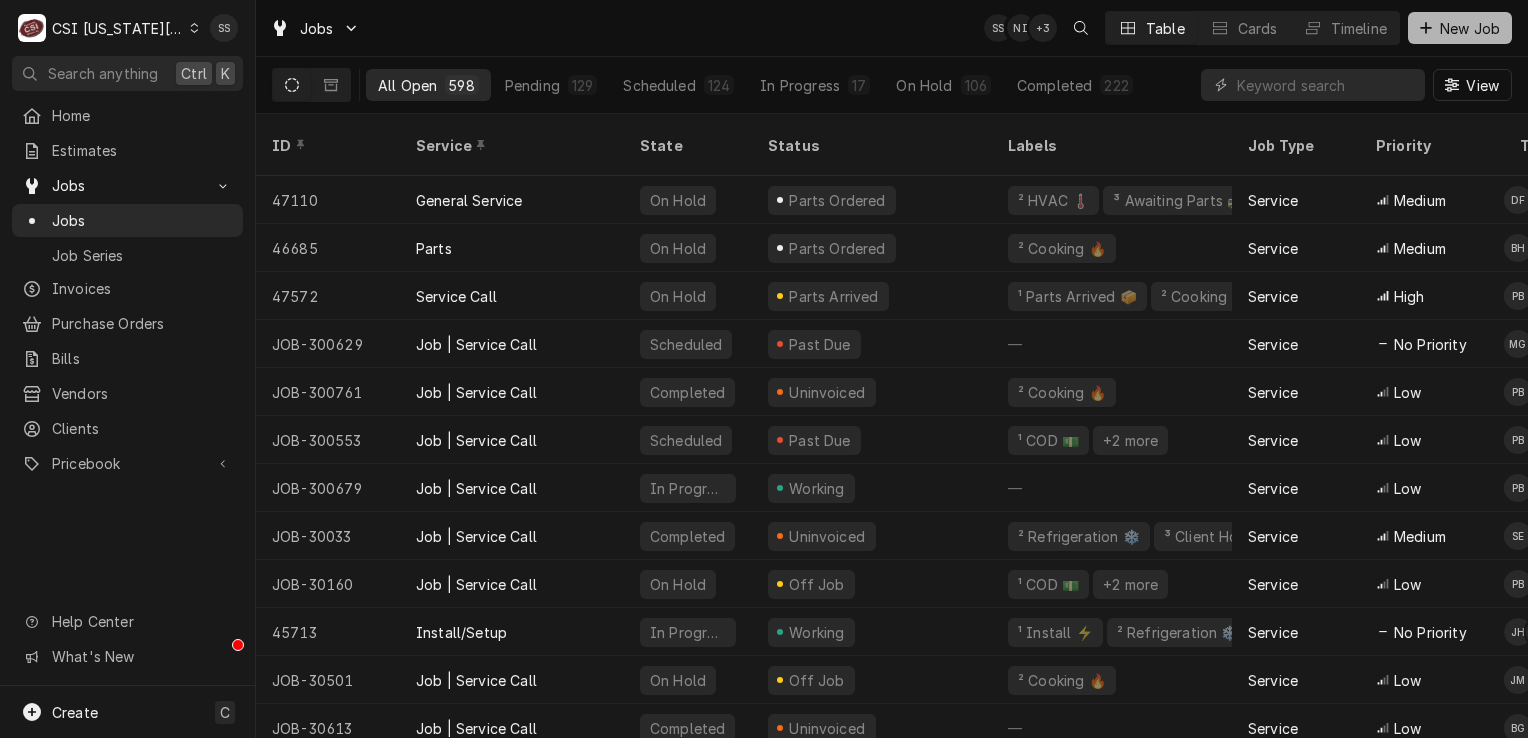 click on "New Job" at bounding box center [1470, 28] 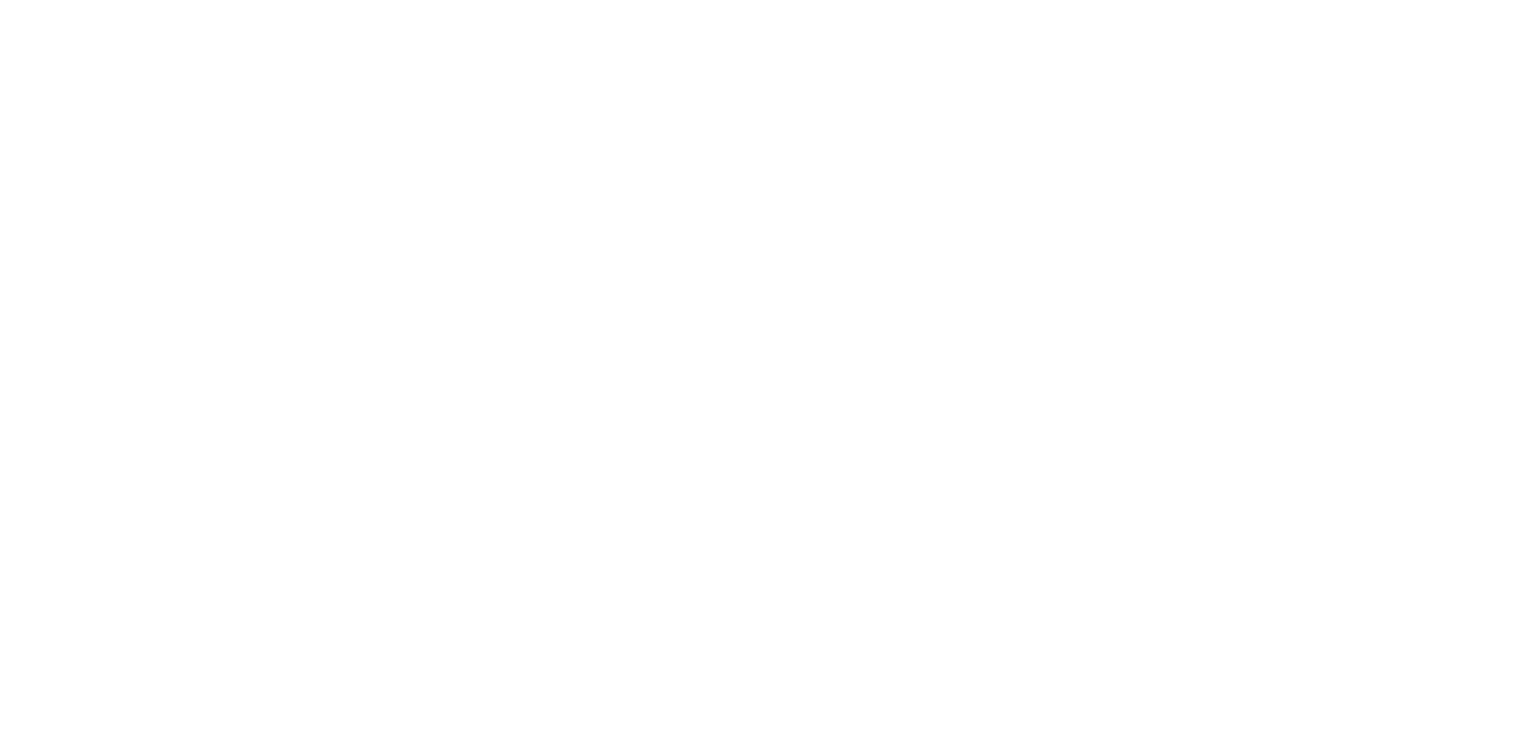 scroll, scrollTop: 0, scrollLeft: 0, axis: both 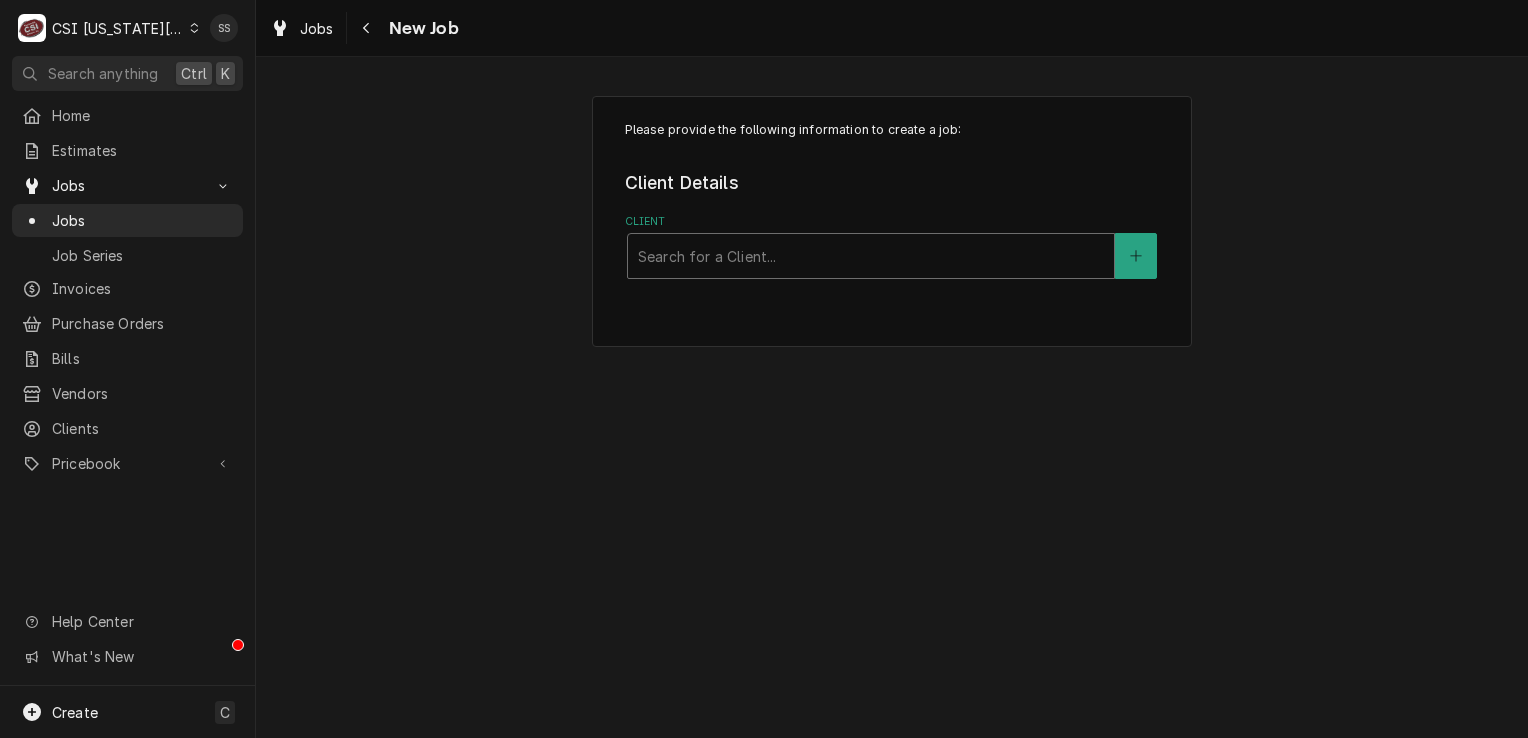 click at bounding box center [871, 256] 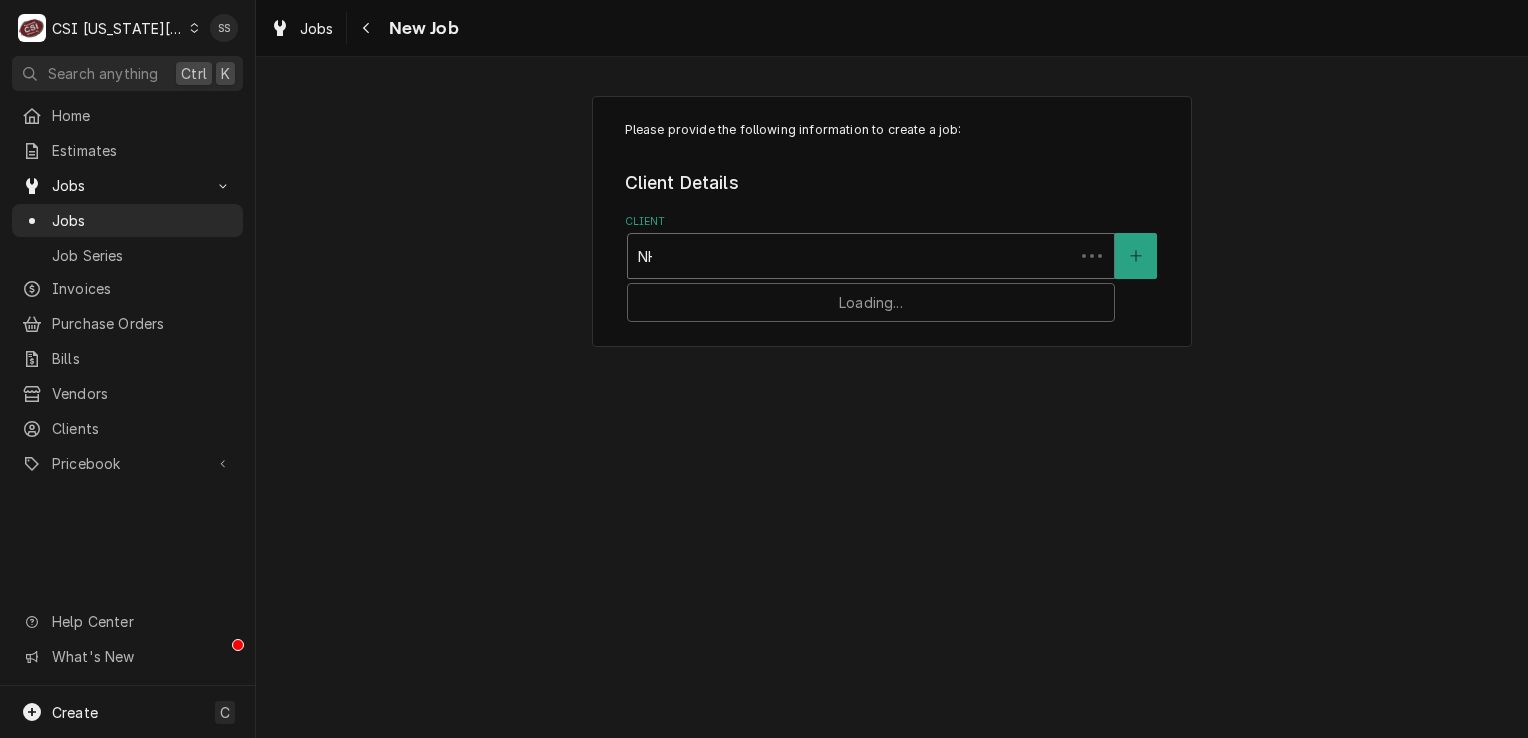 type on "NHS" 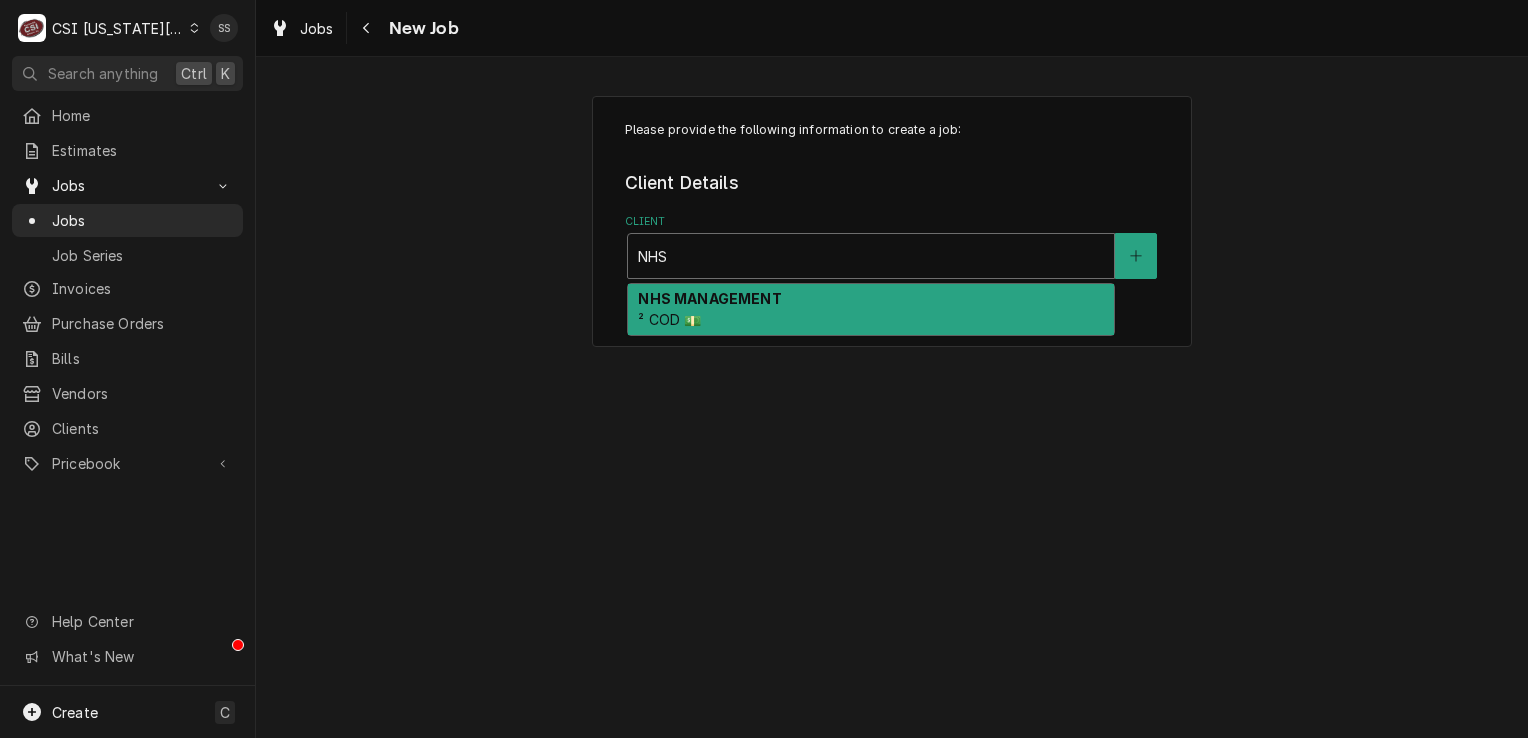 click on "NHS MANAGEMENT ² COD 💵" at bounding box center [871, 310] 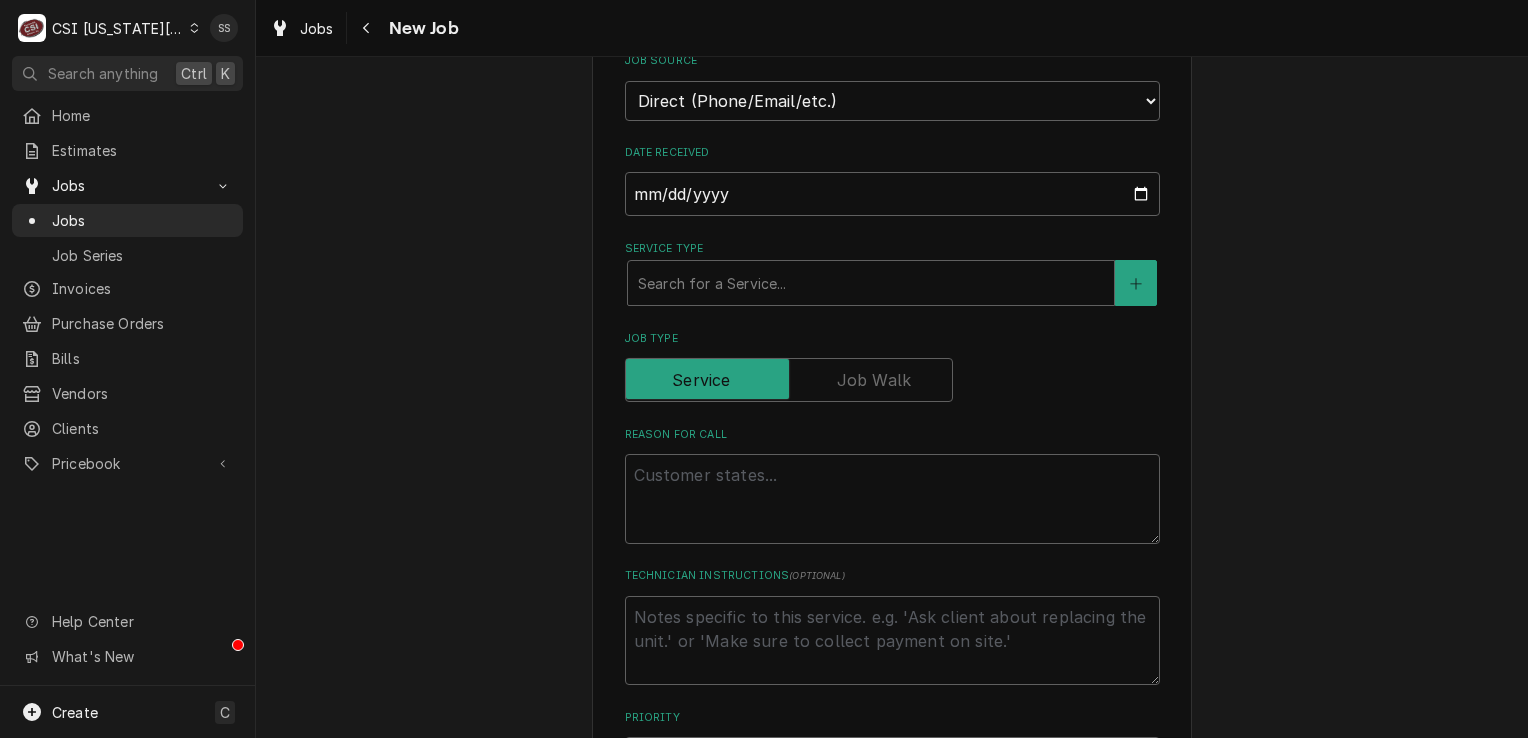 scroll, scrollTop: 600, scrollLeft: 0, axis: vertical 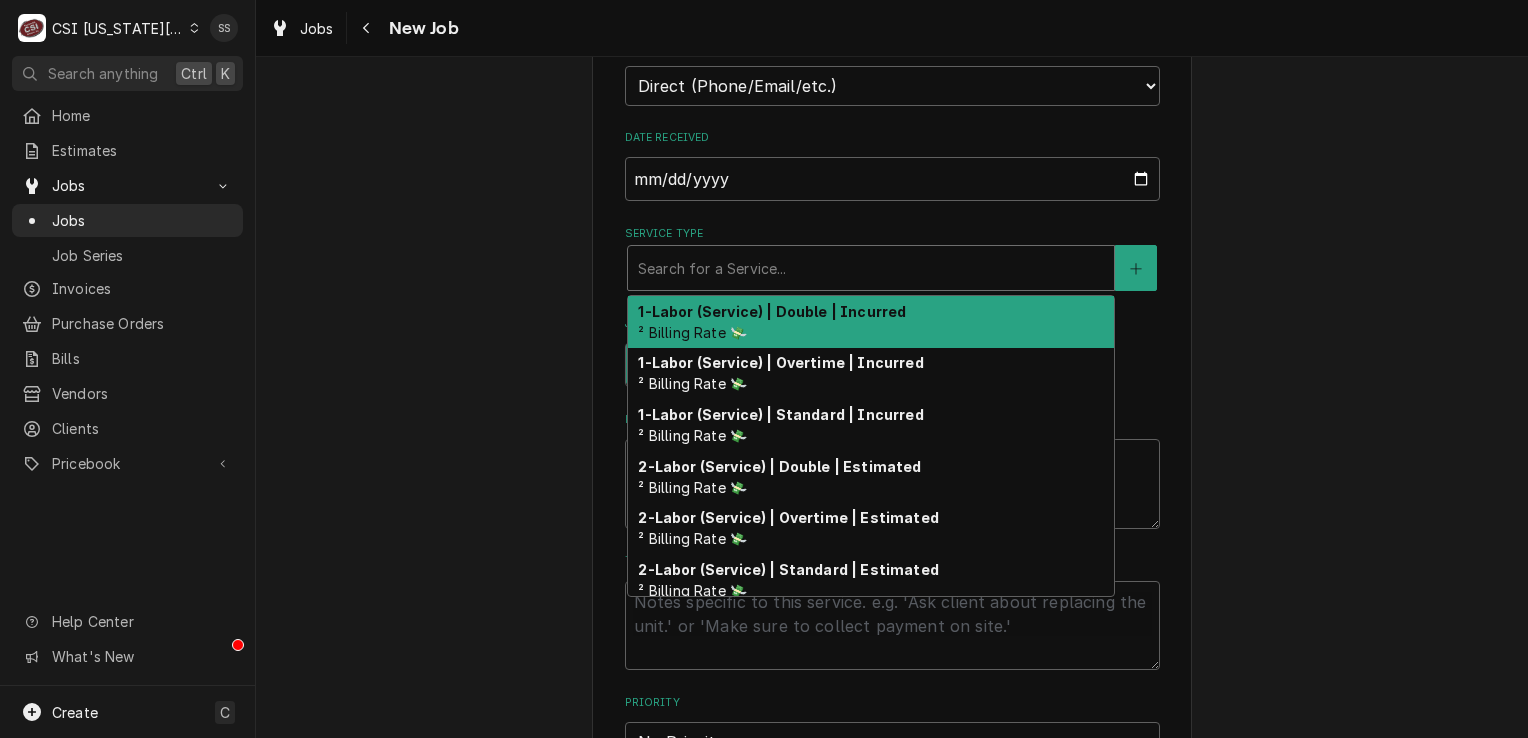 click at bounding box center [871, 268] 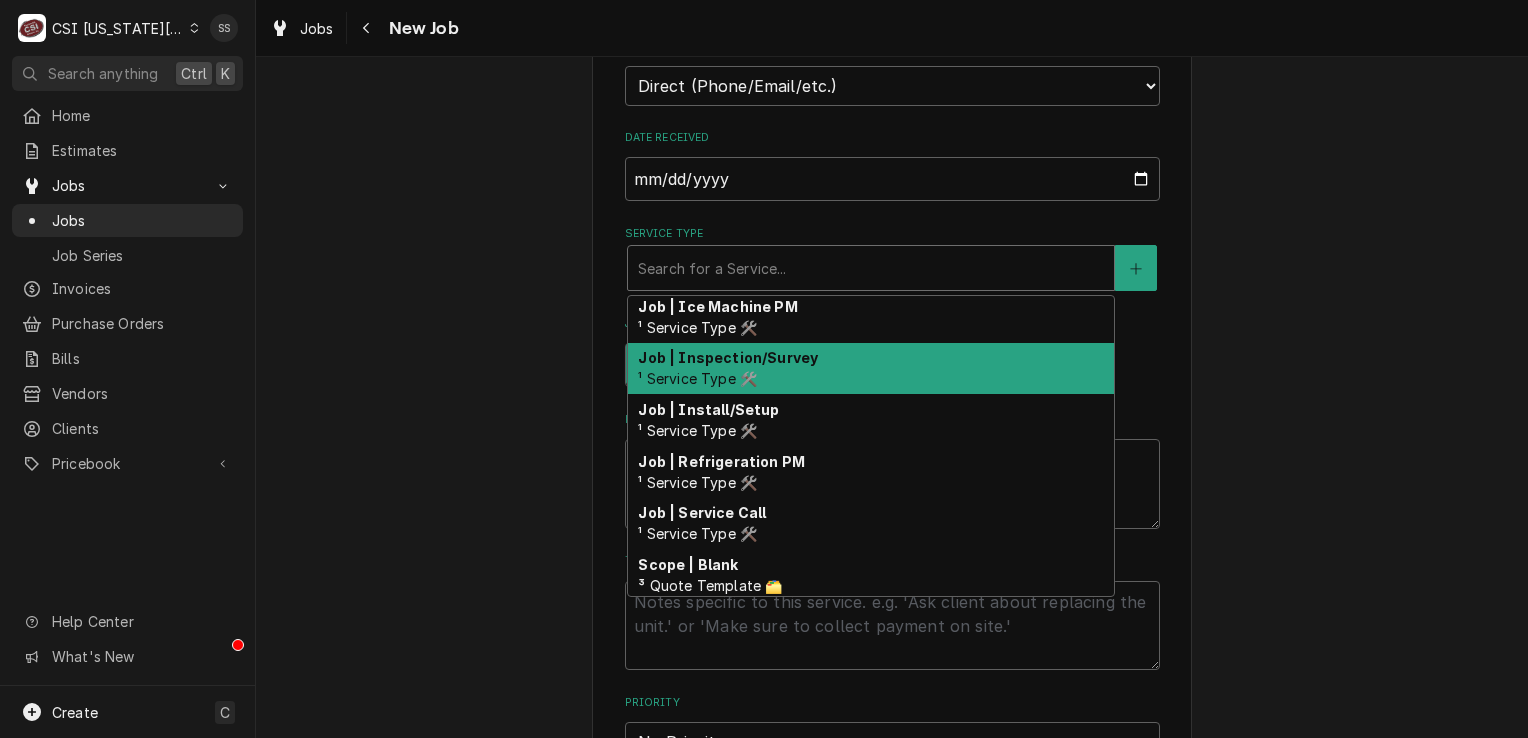 scroll, scrollTop: 1132, scrollLeft: 0, axis: vertical 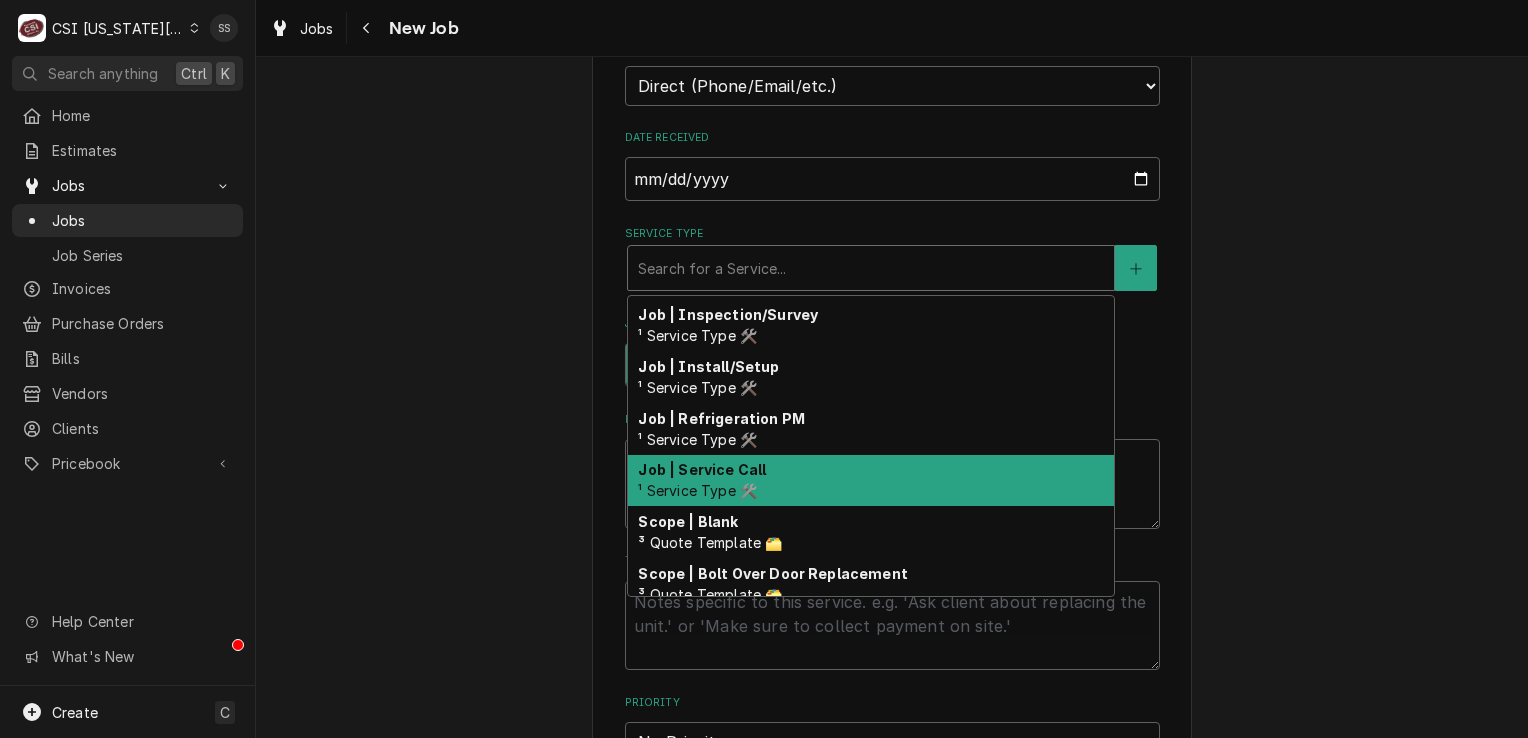 click on "Job | Service Call ¹ Service Type 🛠️" at bounding box center [871, 481] 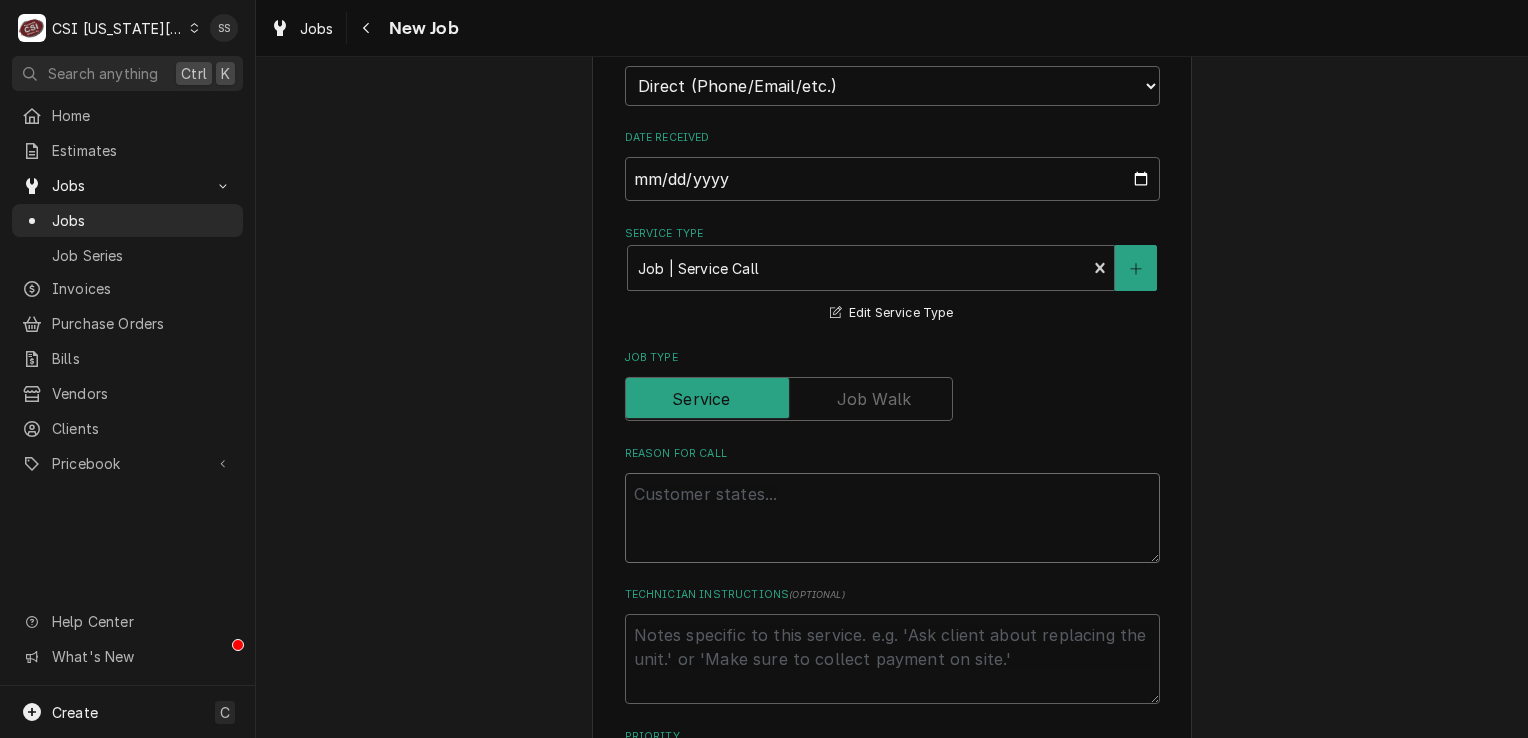 click on "Reason For Call" at bounding box center [892, 518] 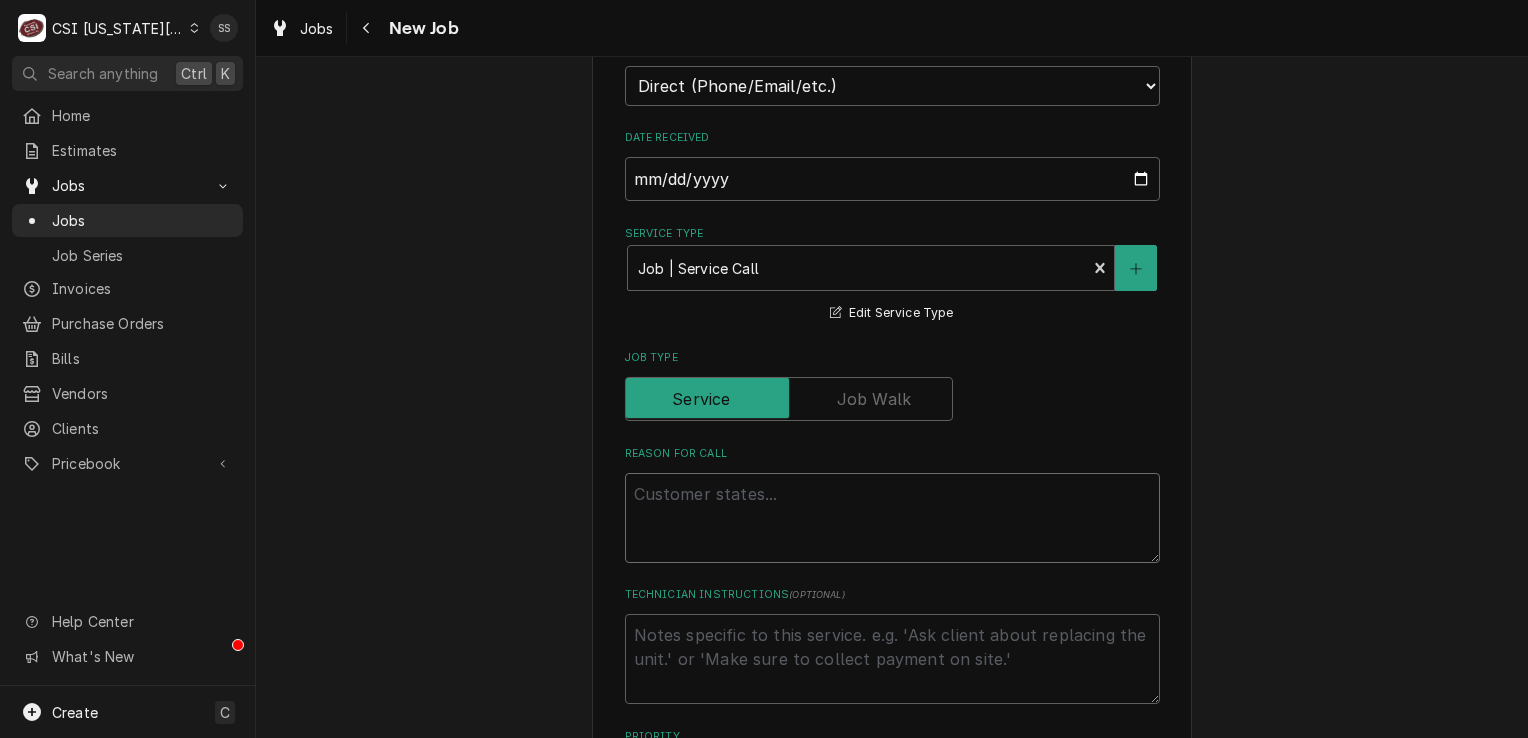type on "x" 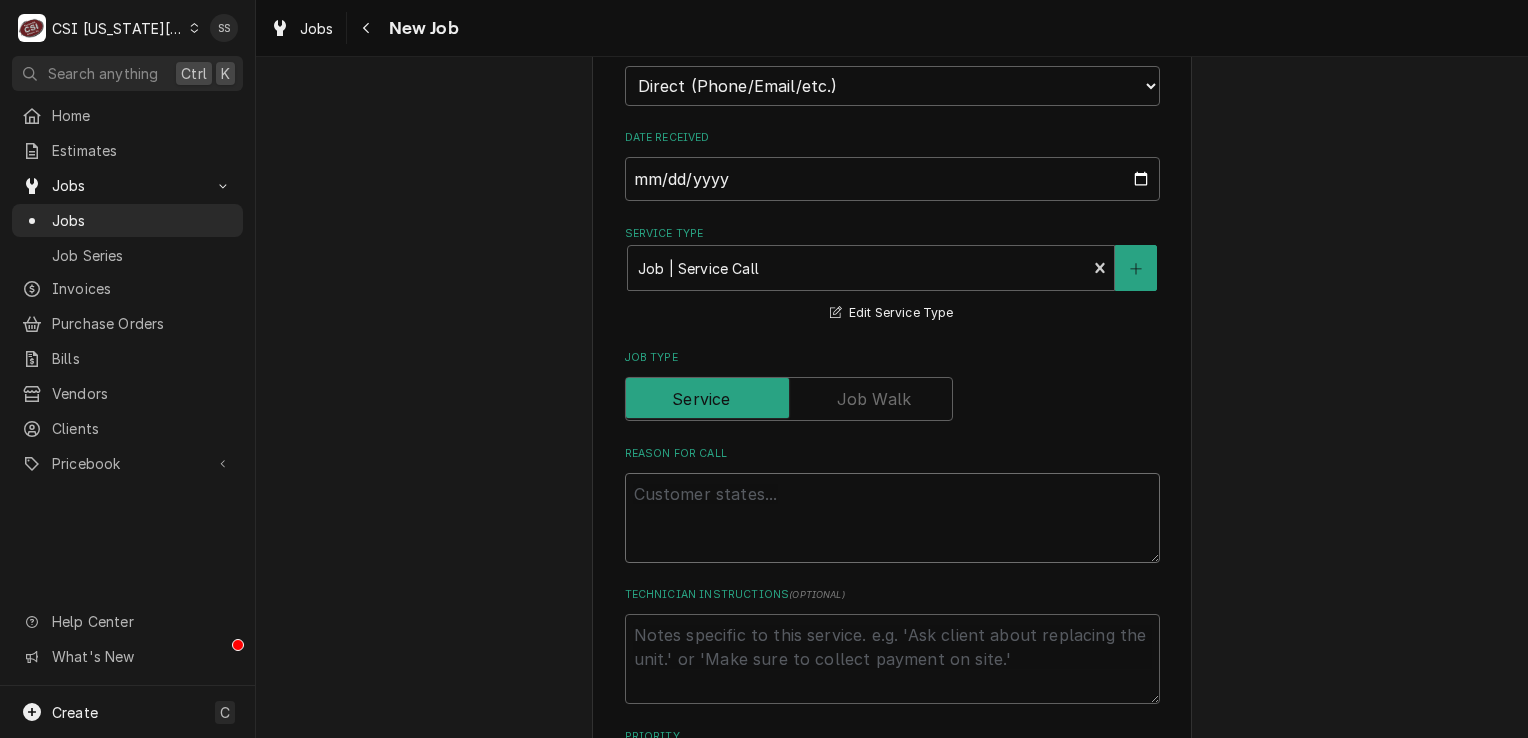 type on "*" 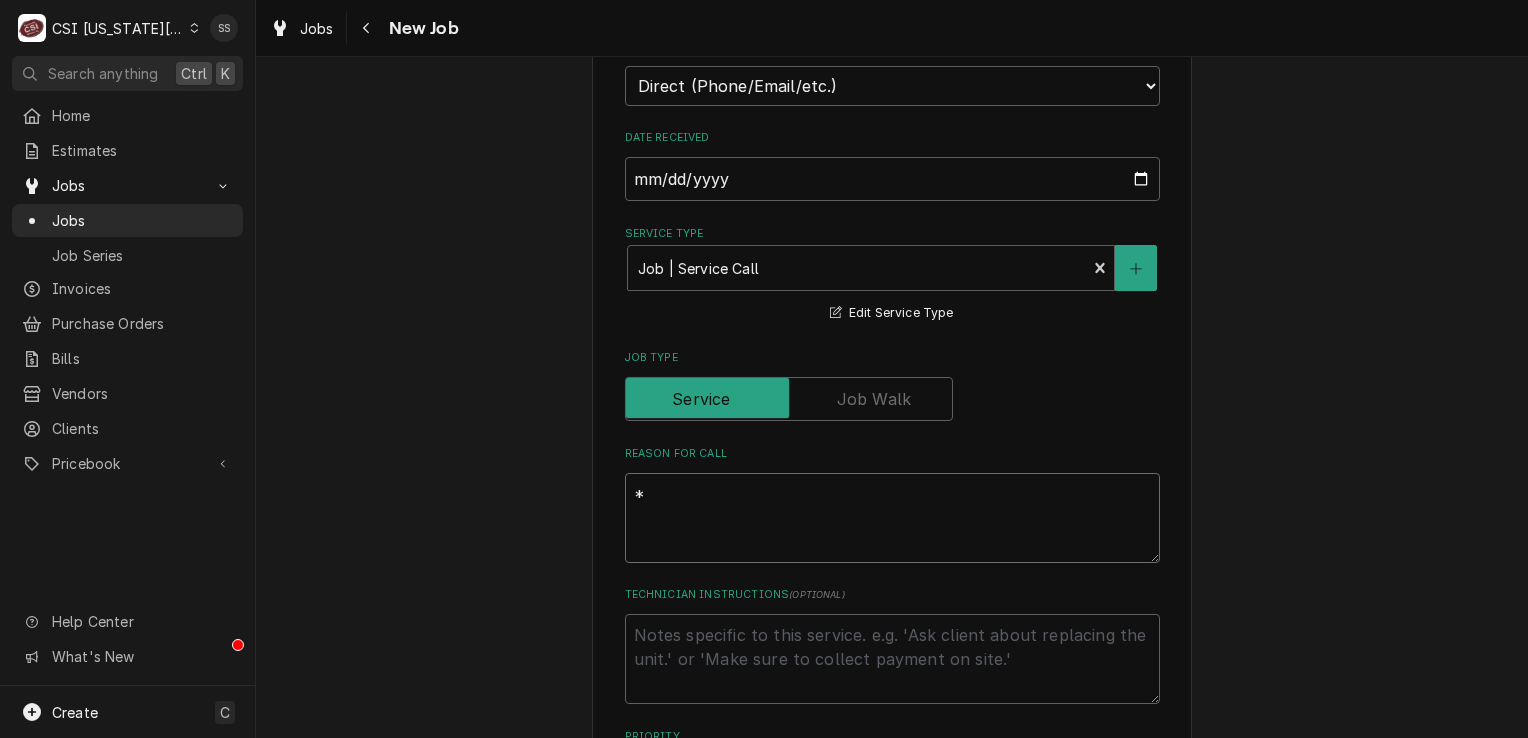 type on "x" 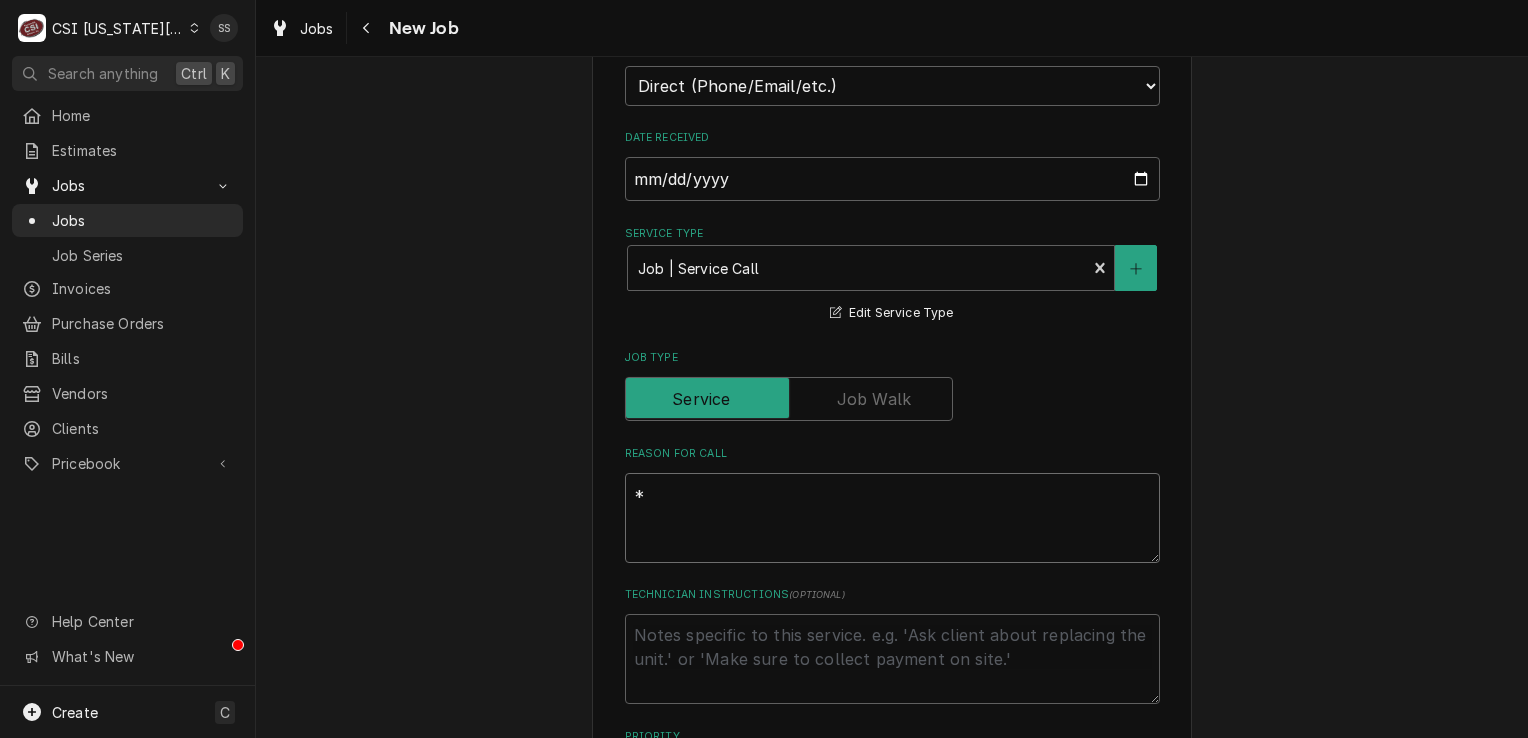 type on "**" 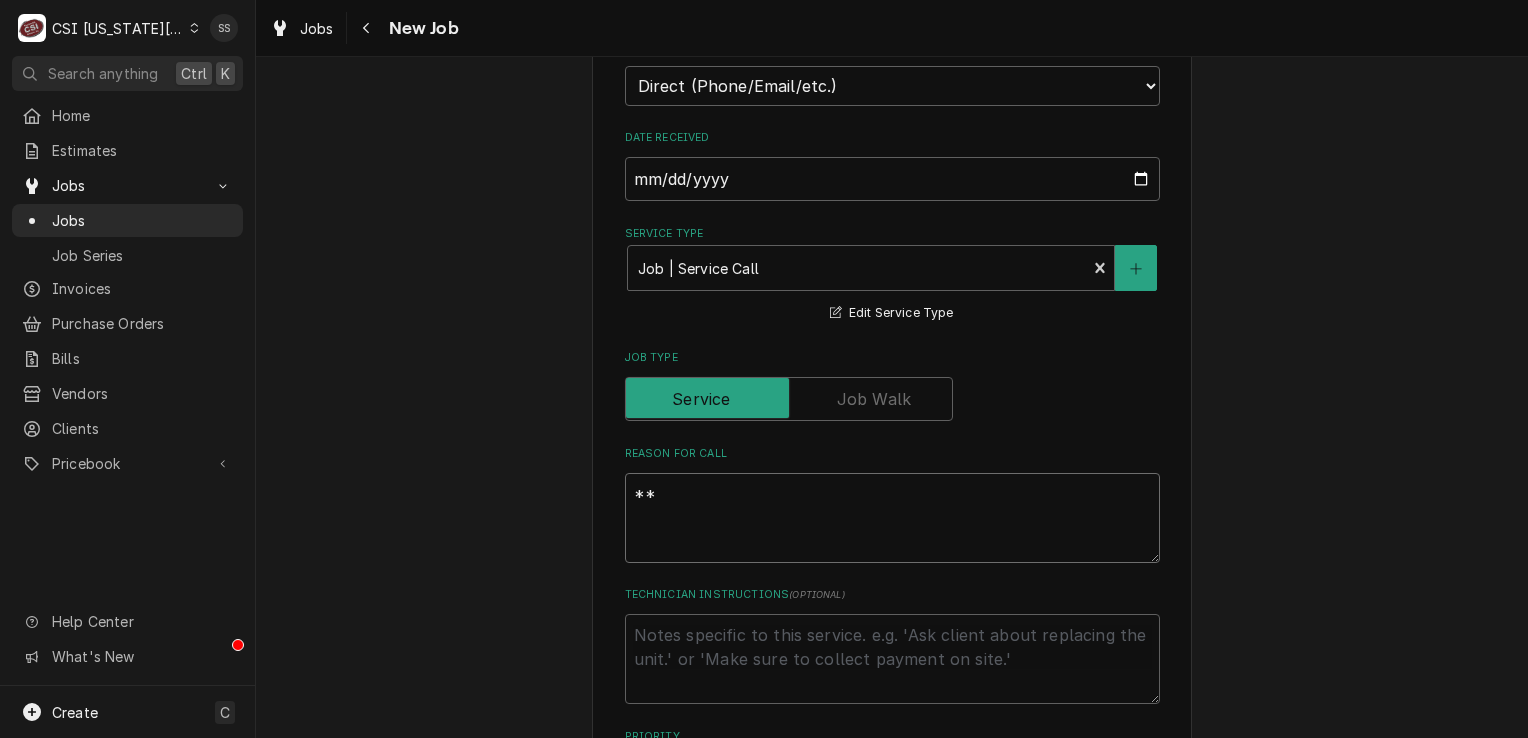 type on "x" 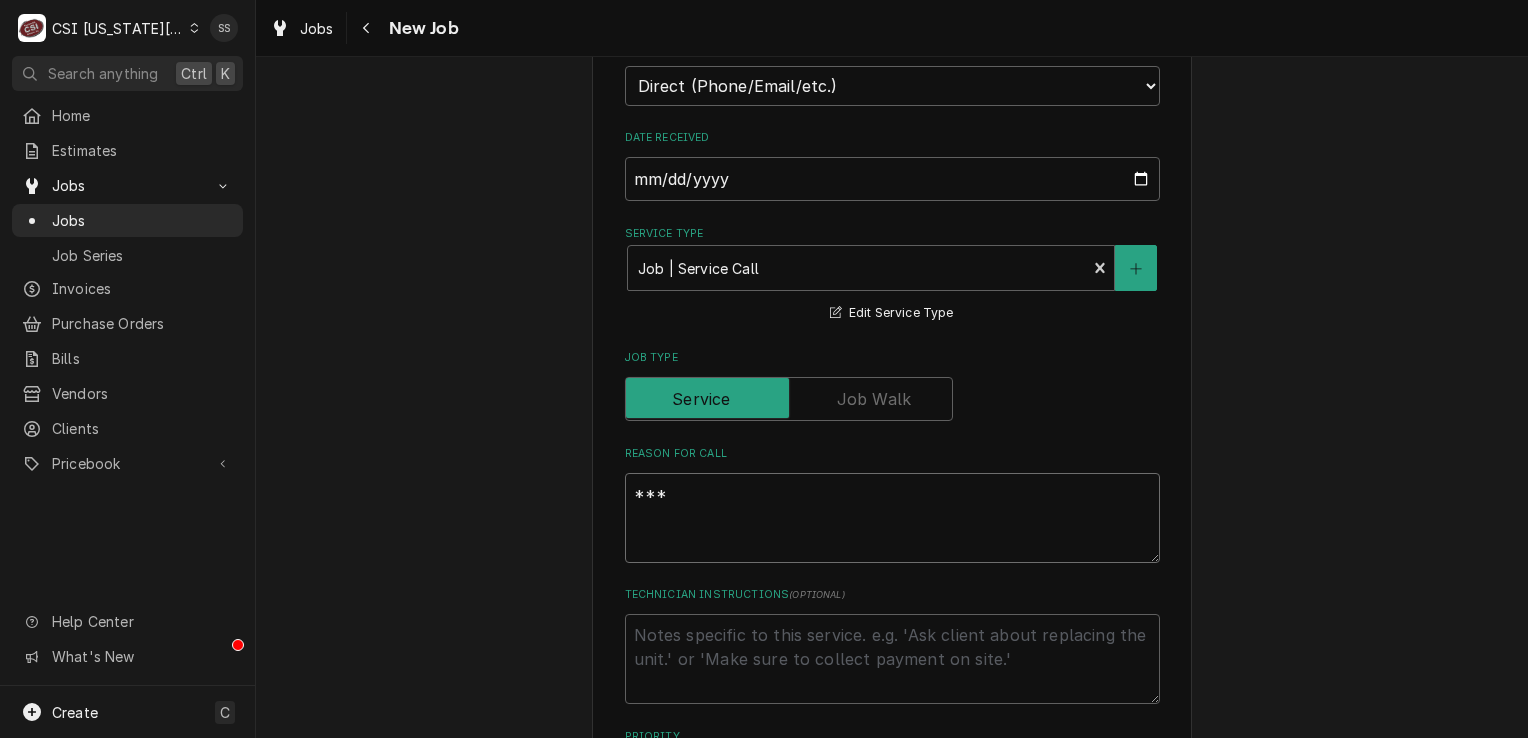 type on "x" 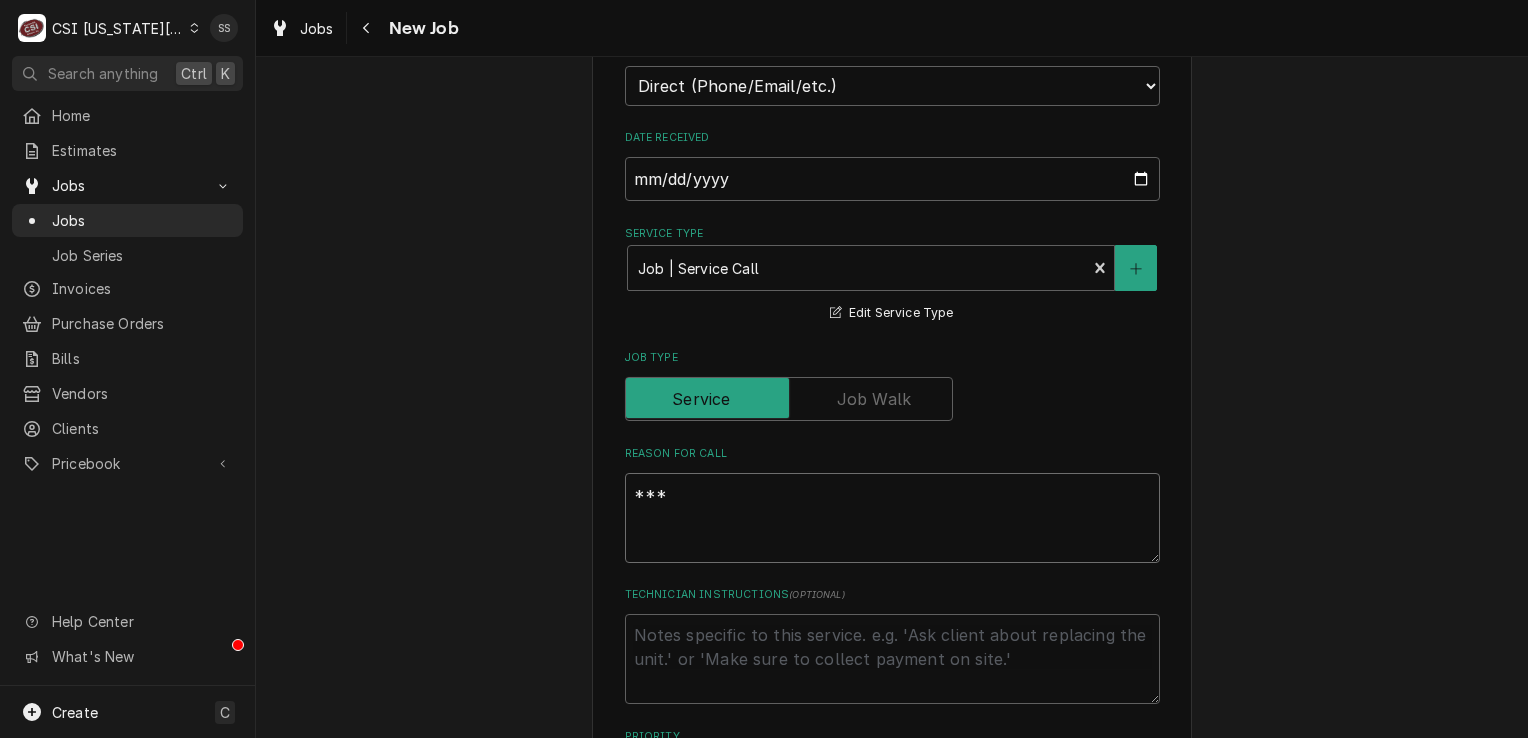 type on "***V" 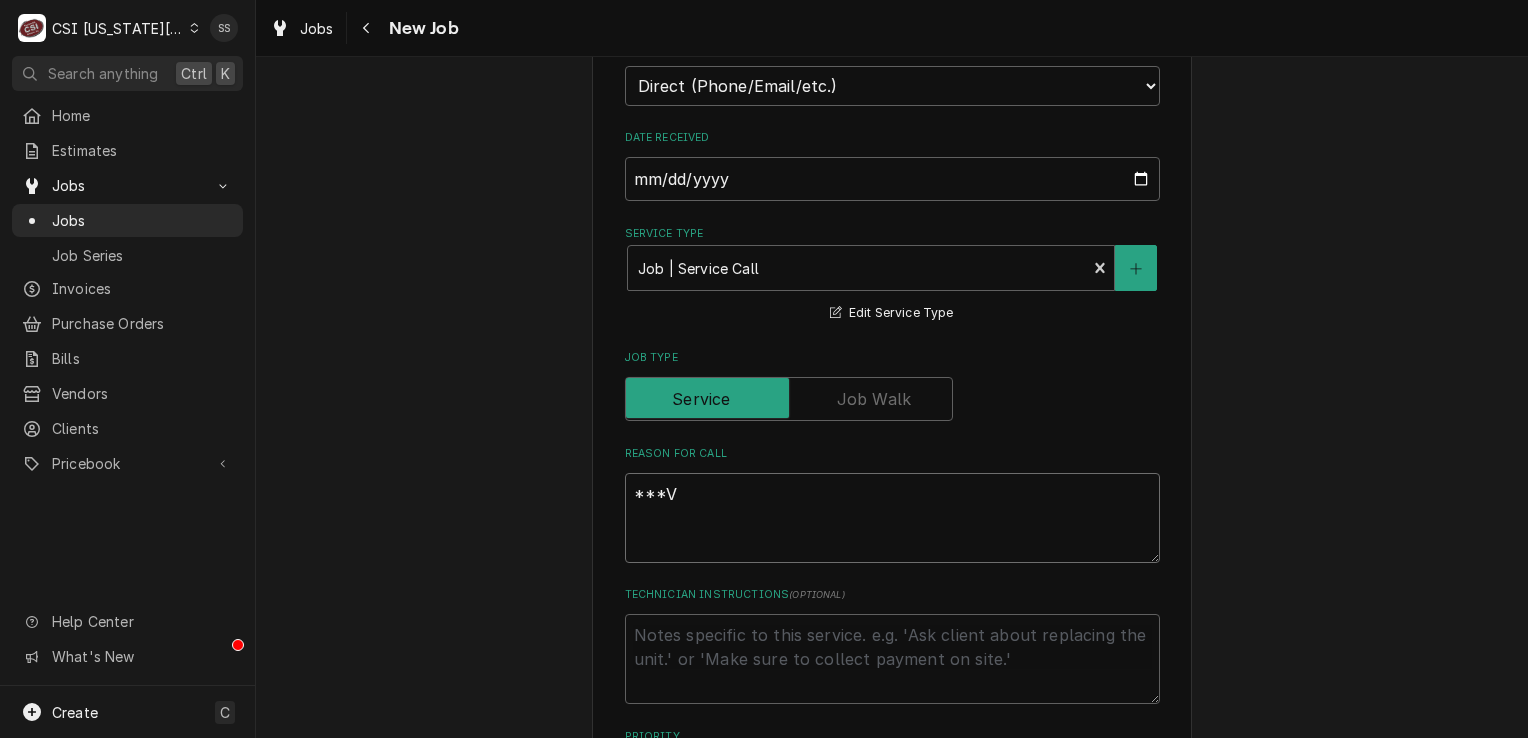 type on "x" 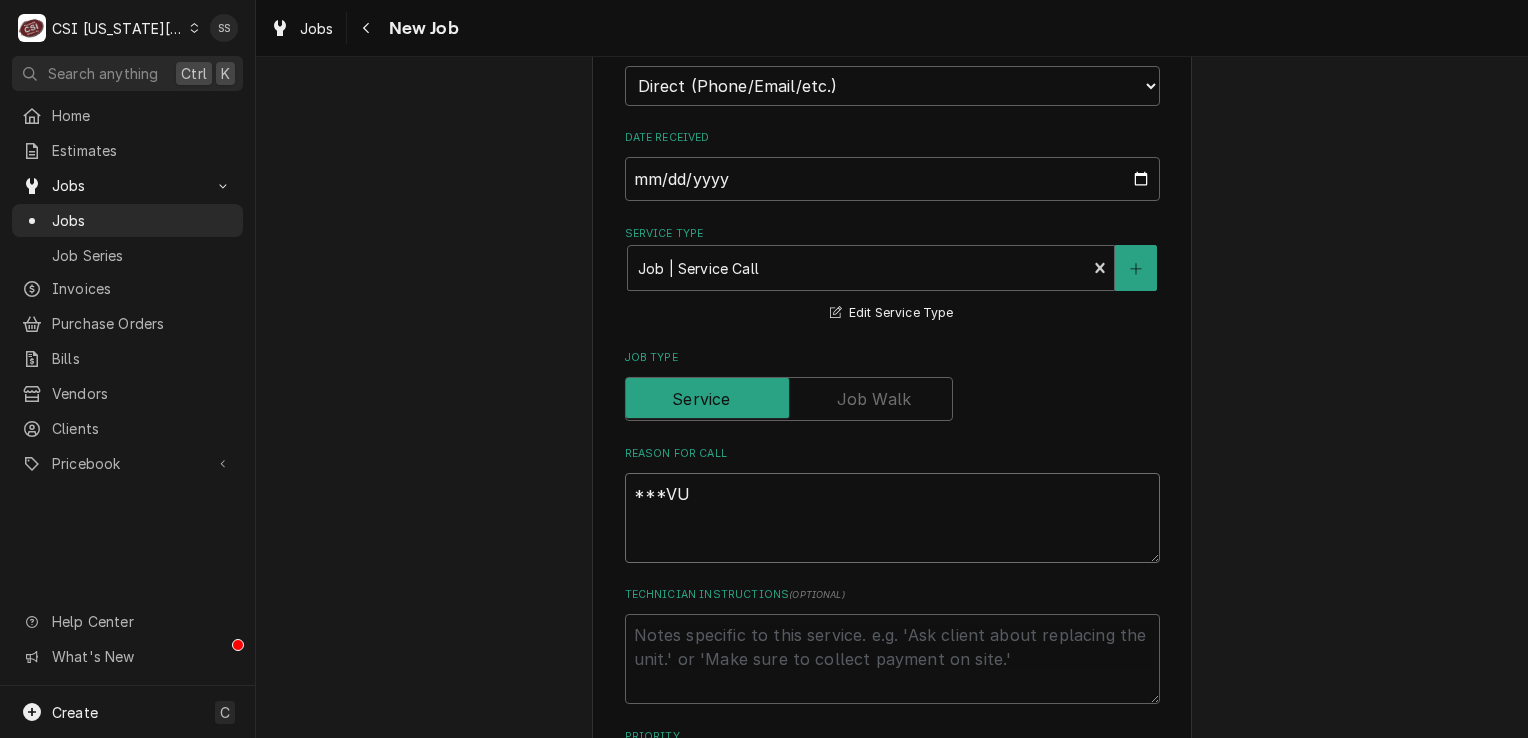 type on "x" 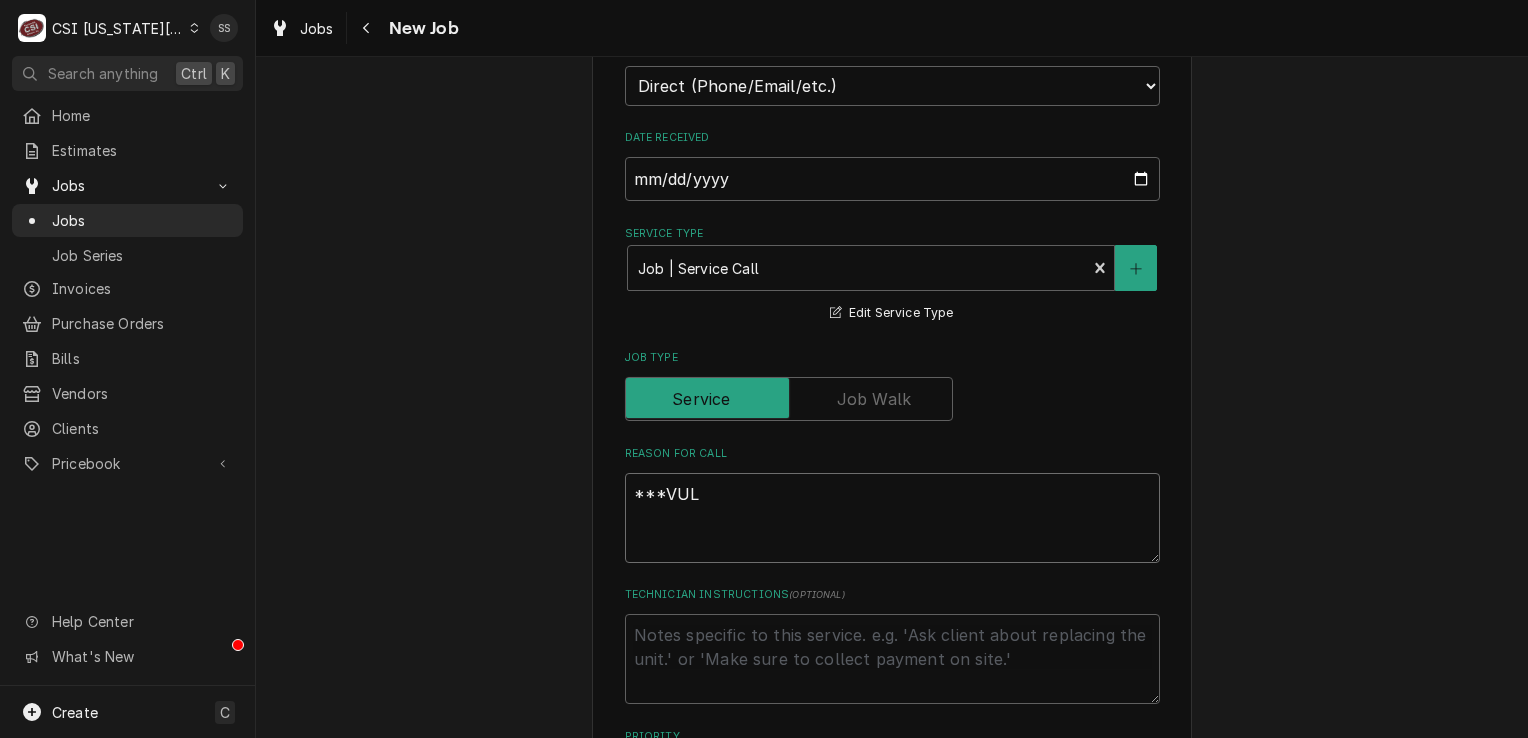 type on "x" 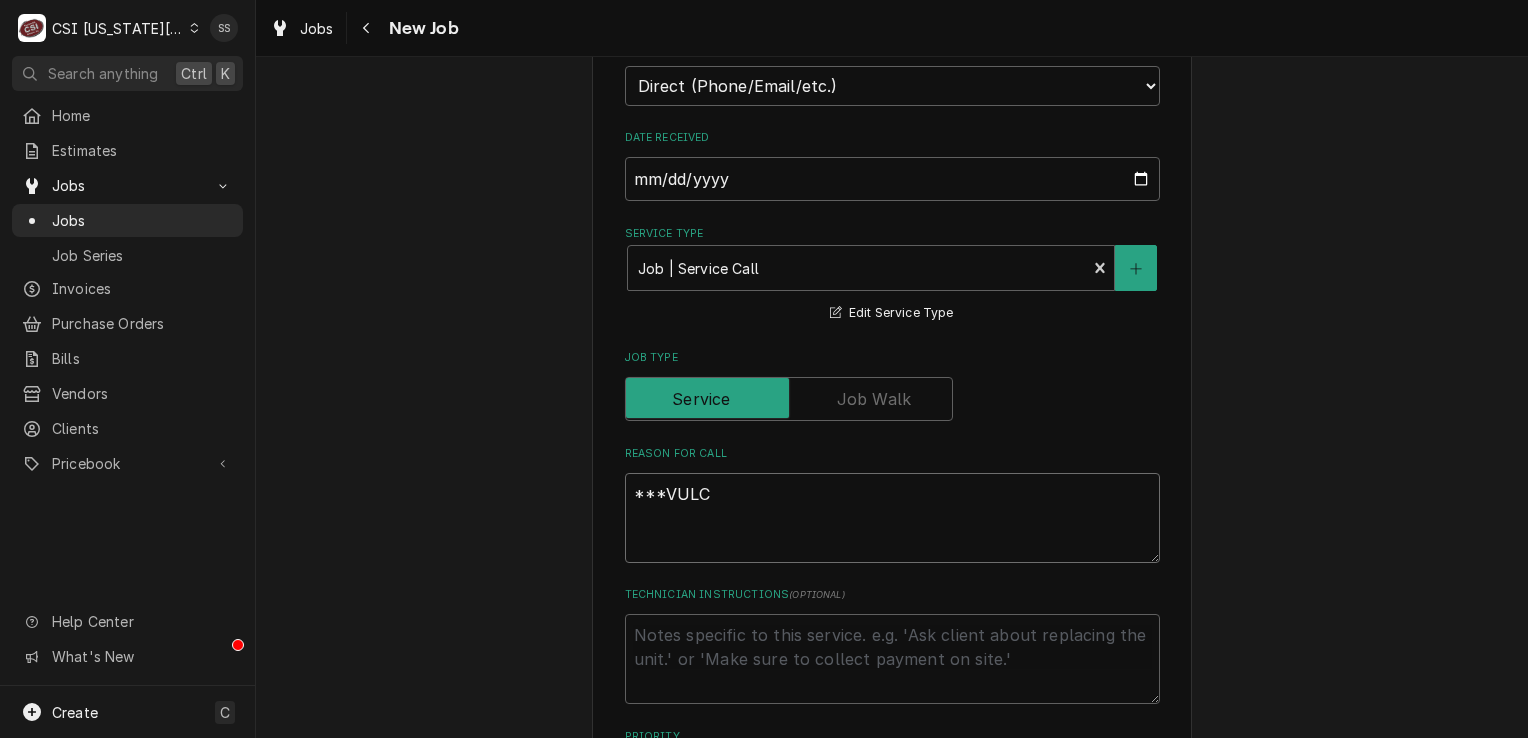 type on "x" 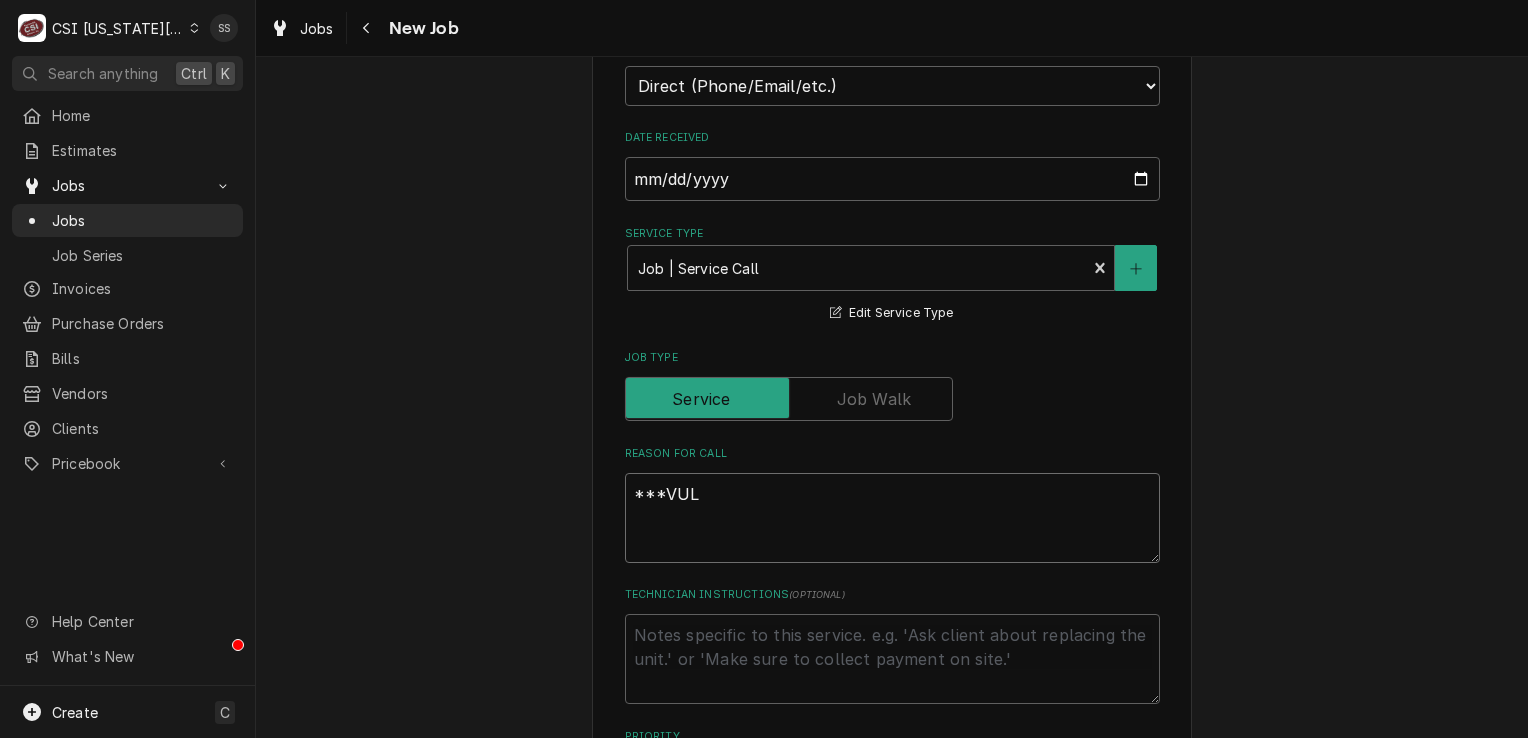 type on "x" 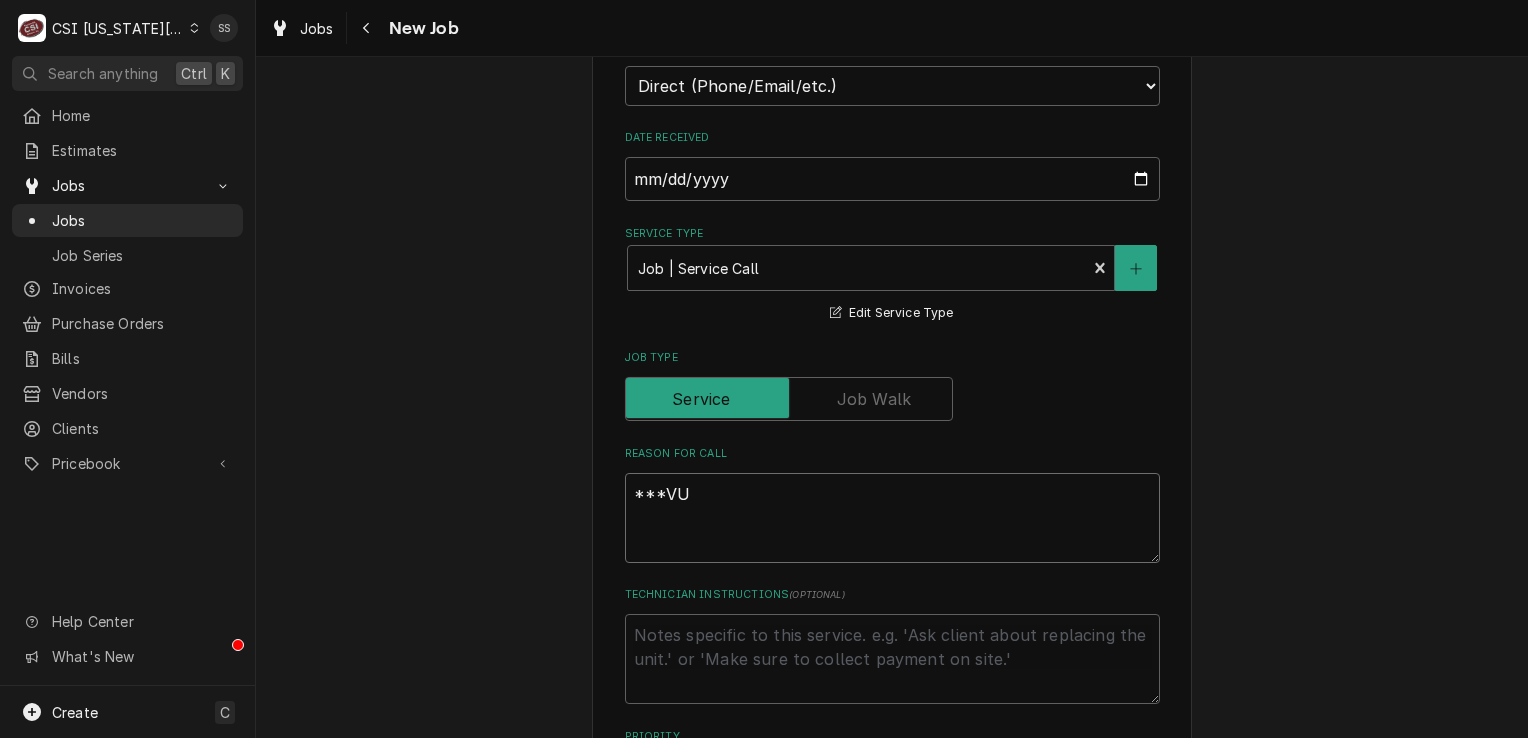 type on "x" 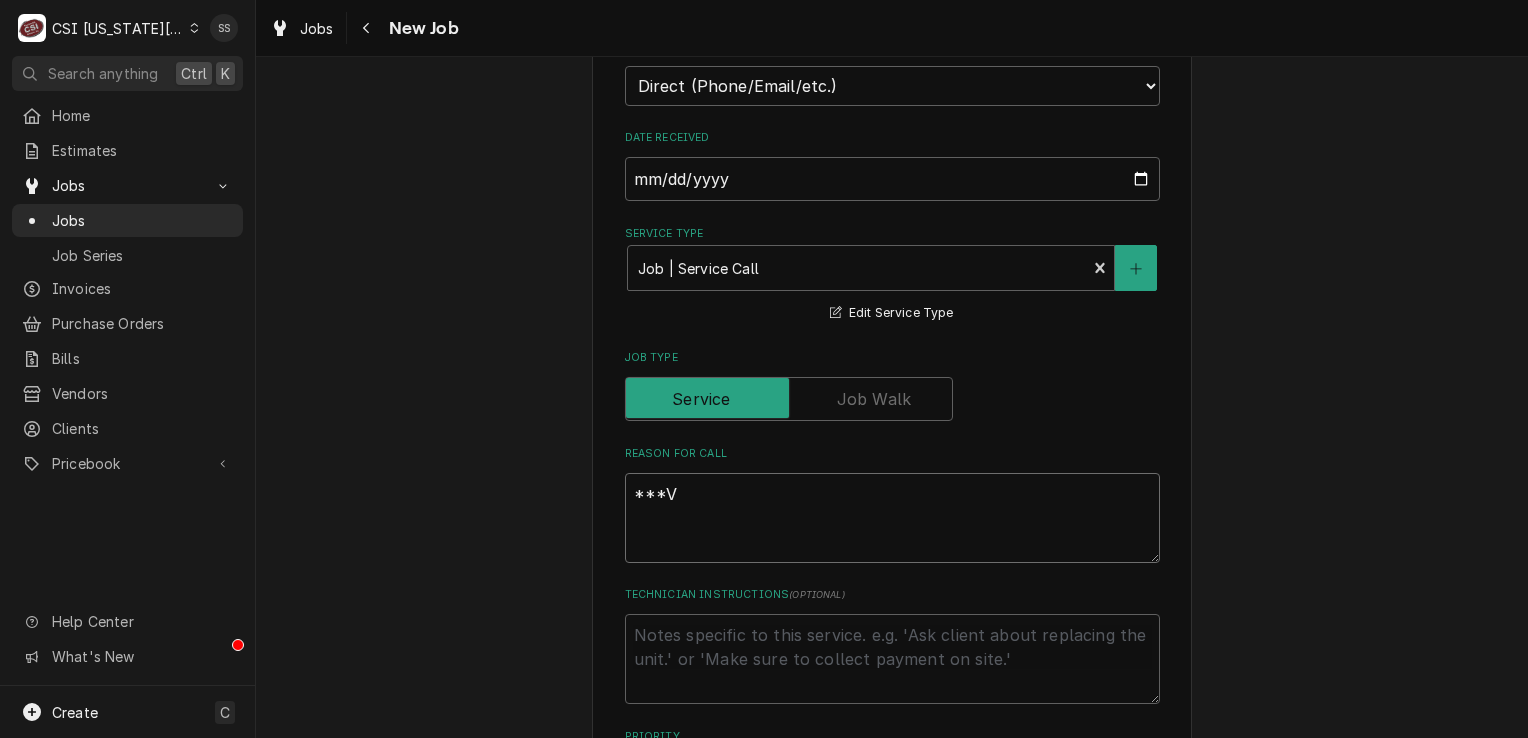 type on "x" 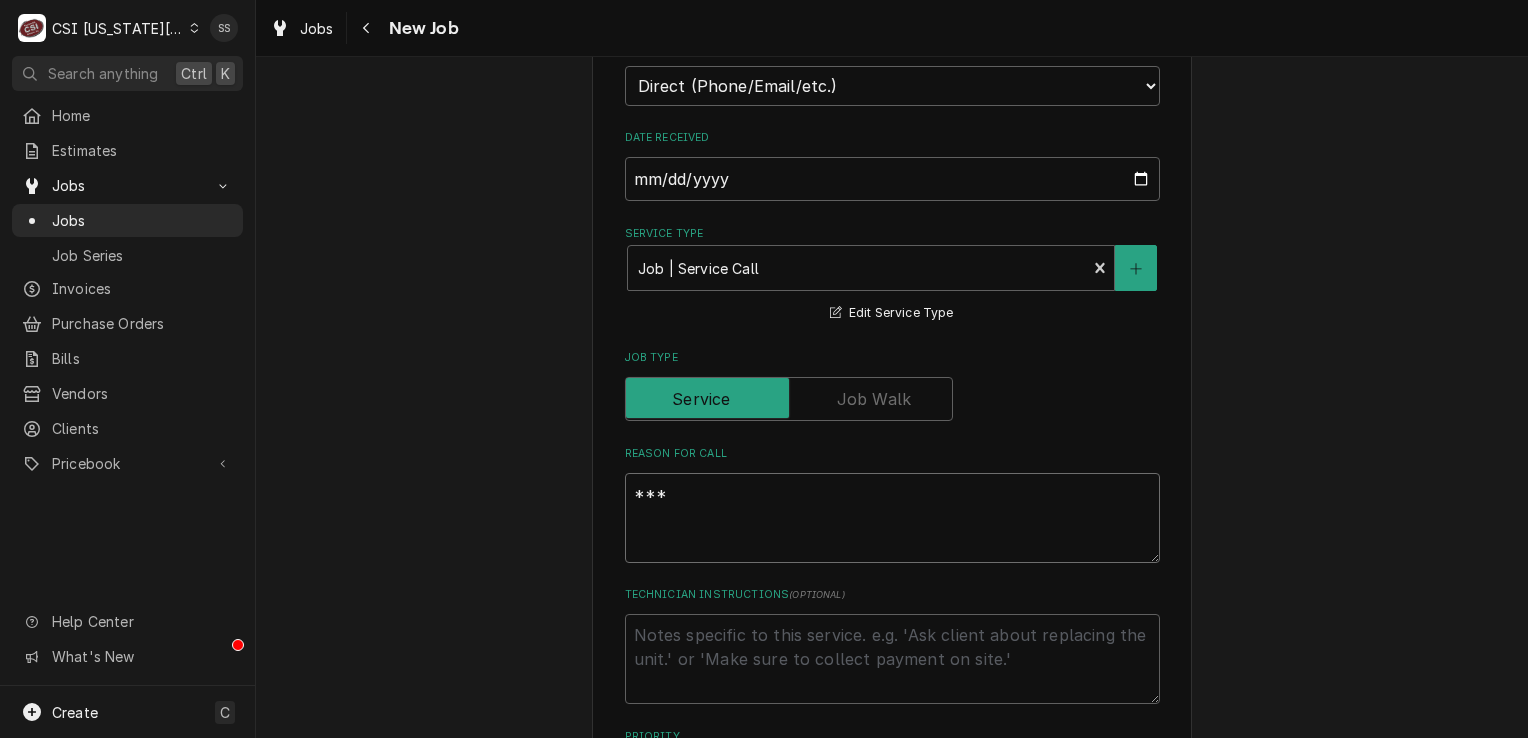 type on "x" 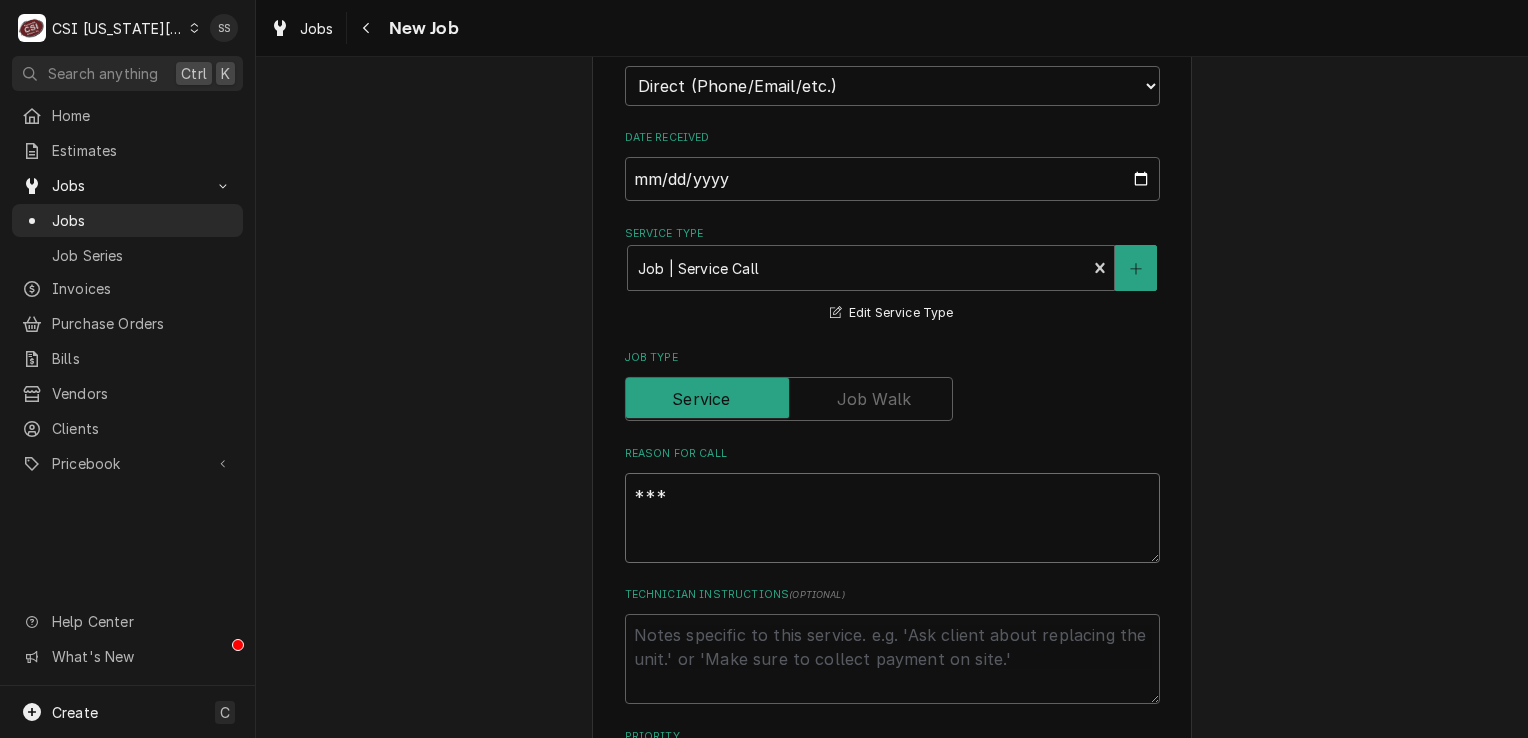 type on "***R" 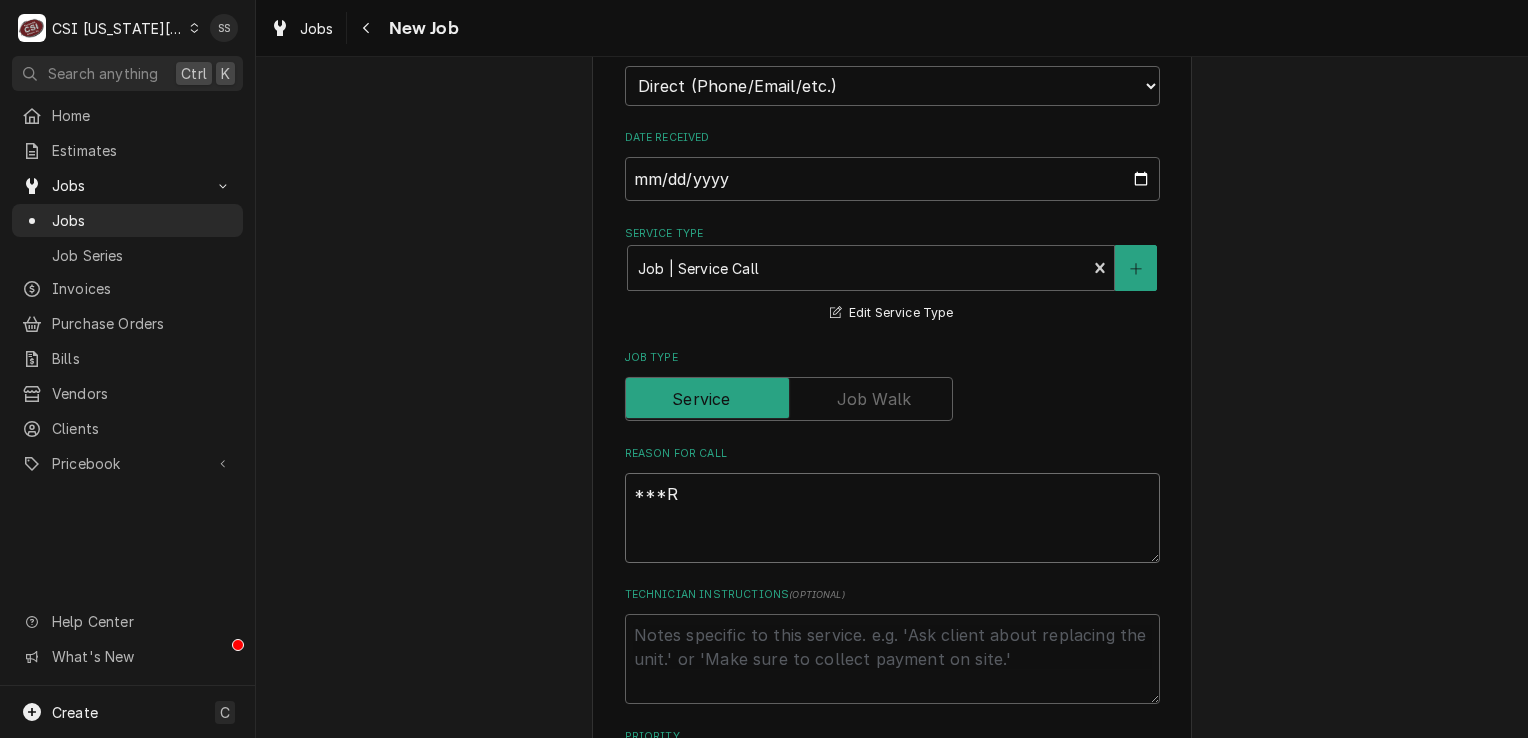 type on "x" 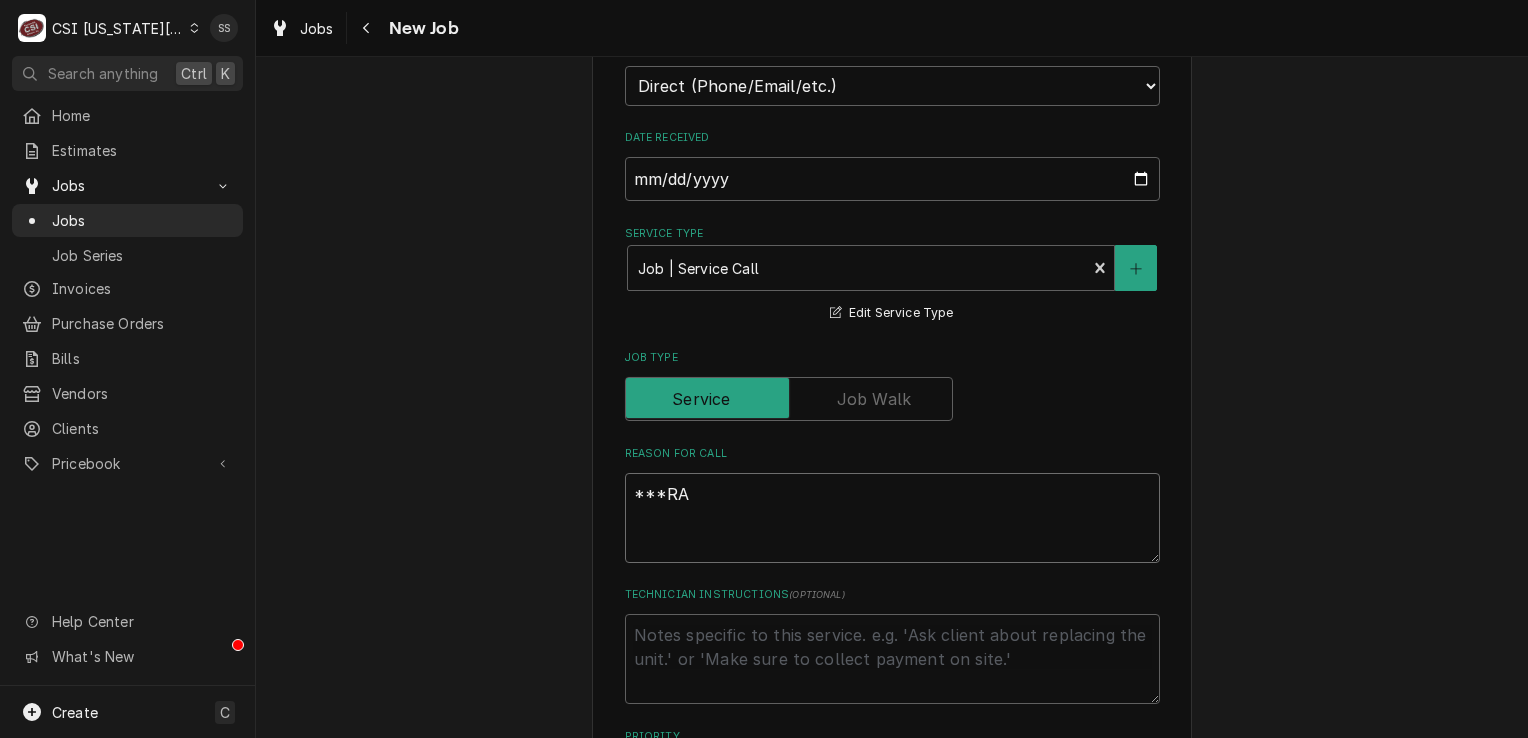 type on "***RAN" 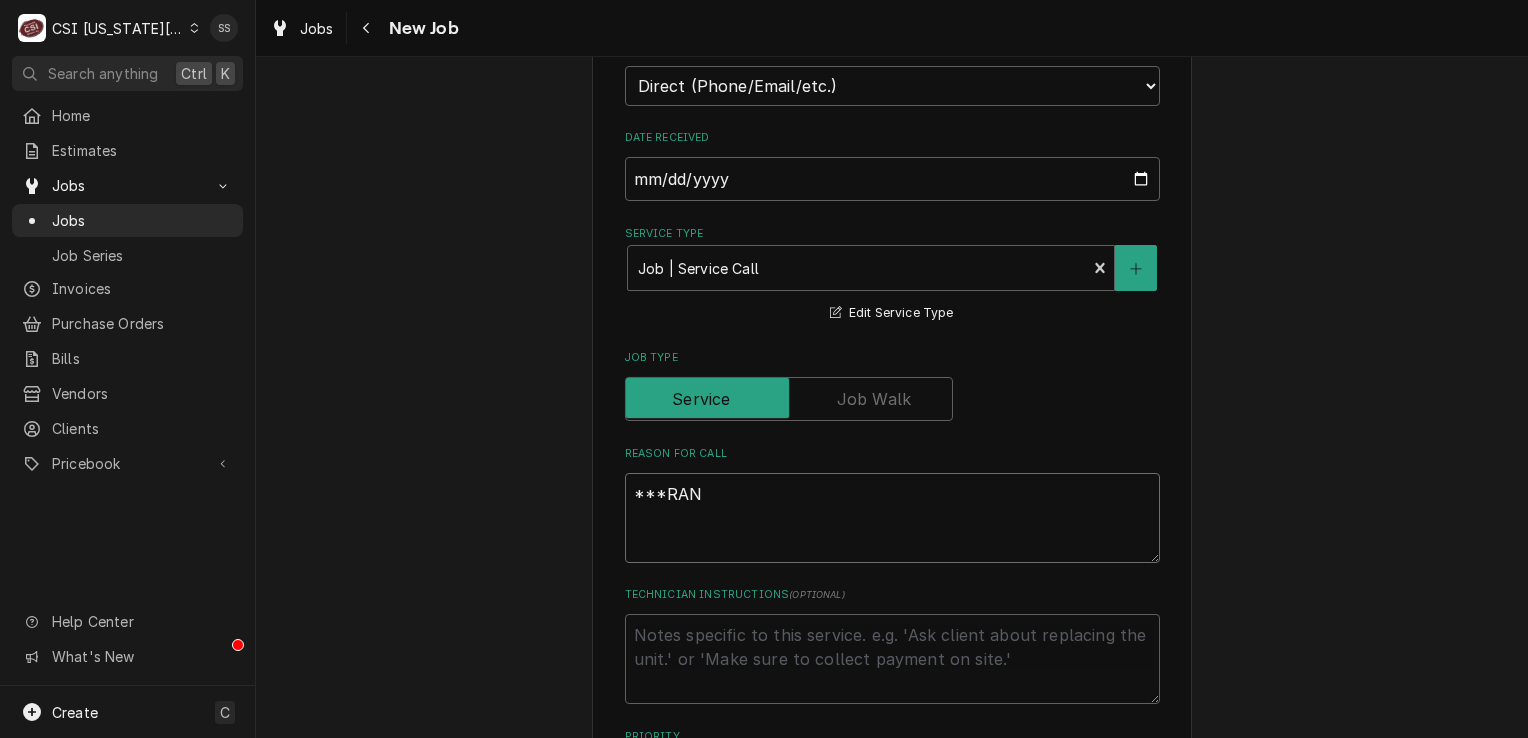 type on "x" 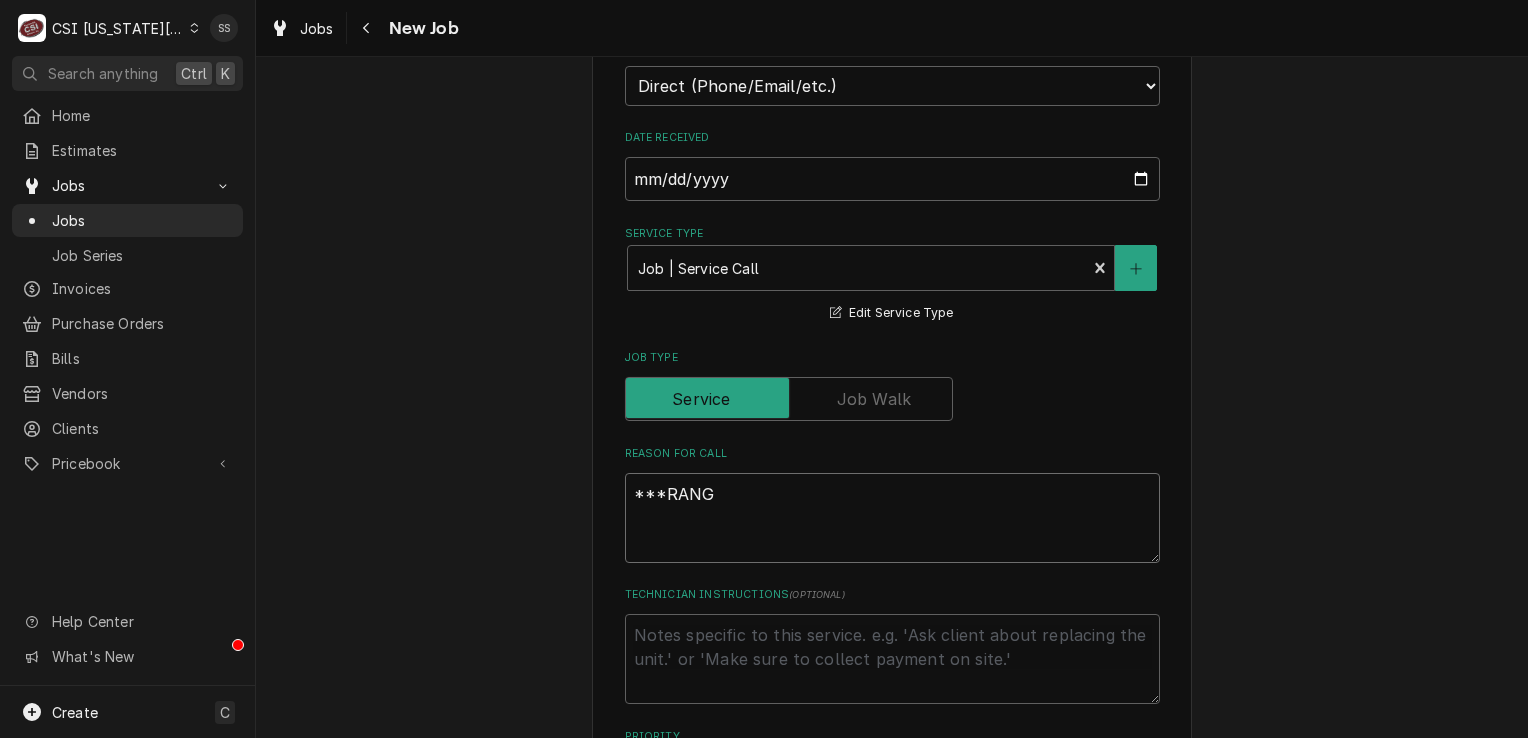 type on "x" 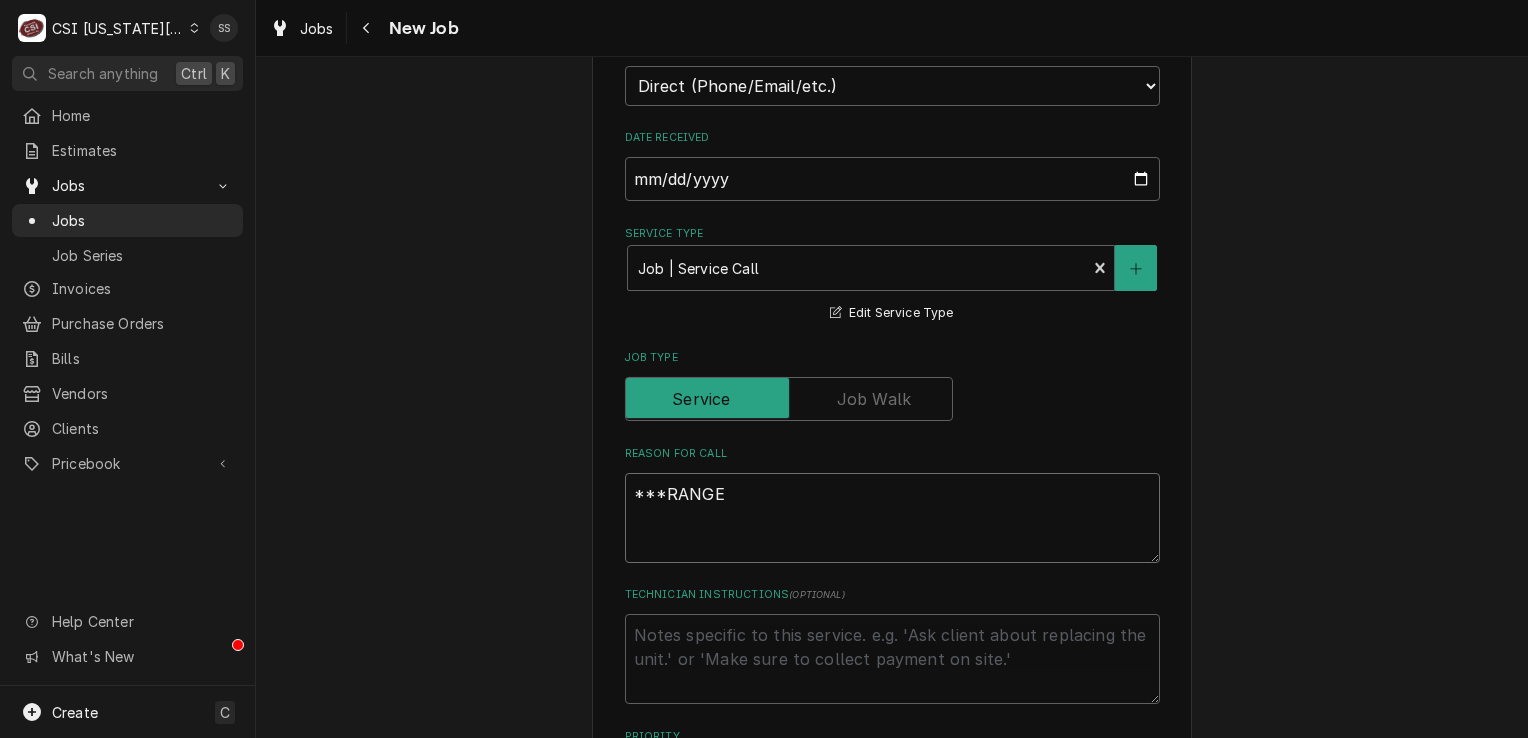 type on "***RANGE" 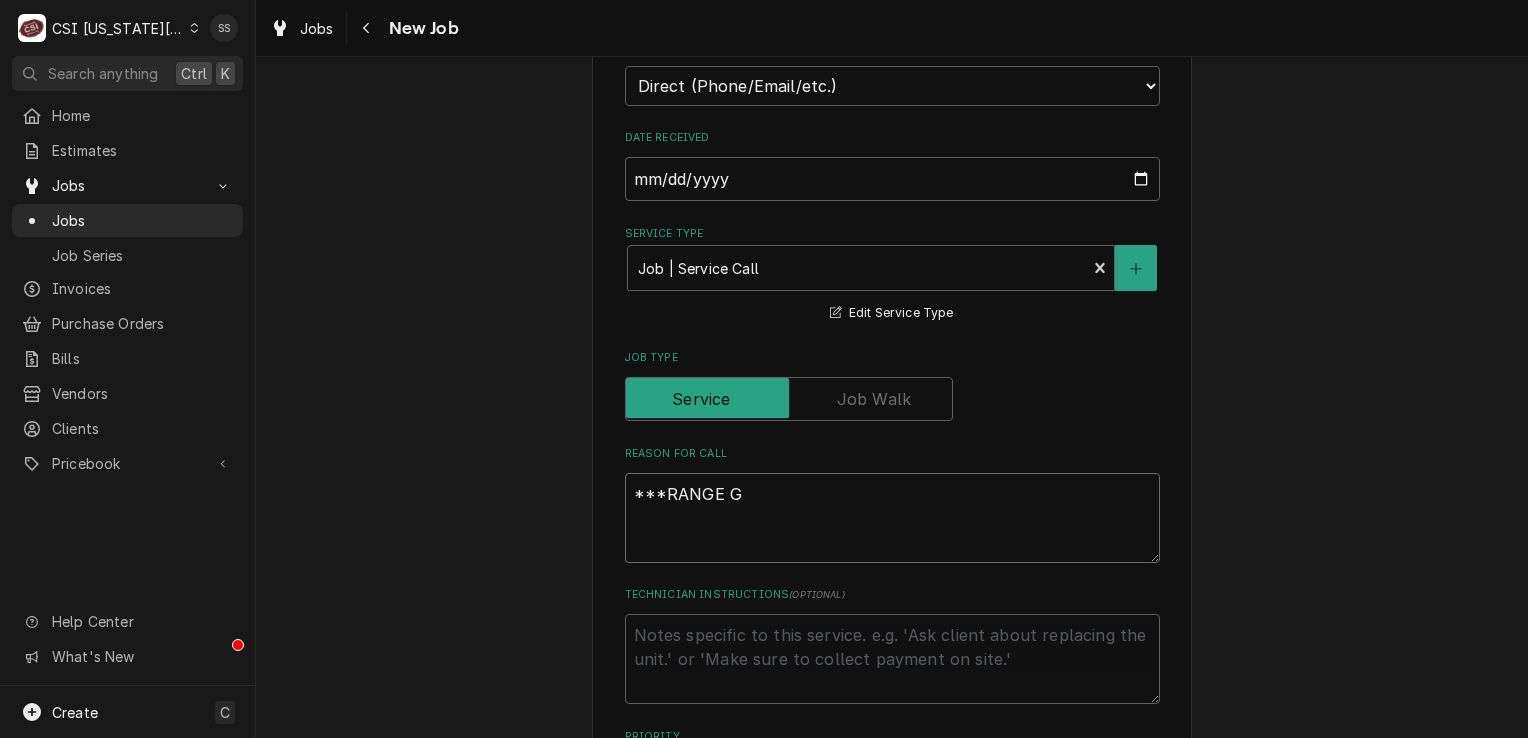 type on "x" 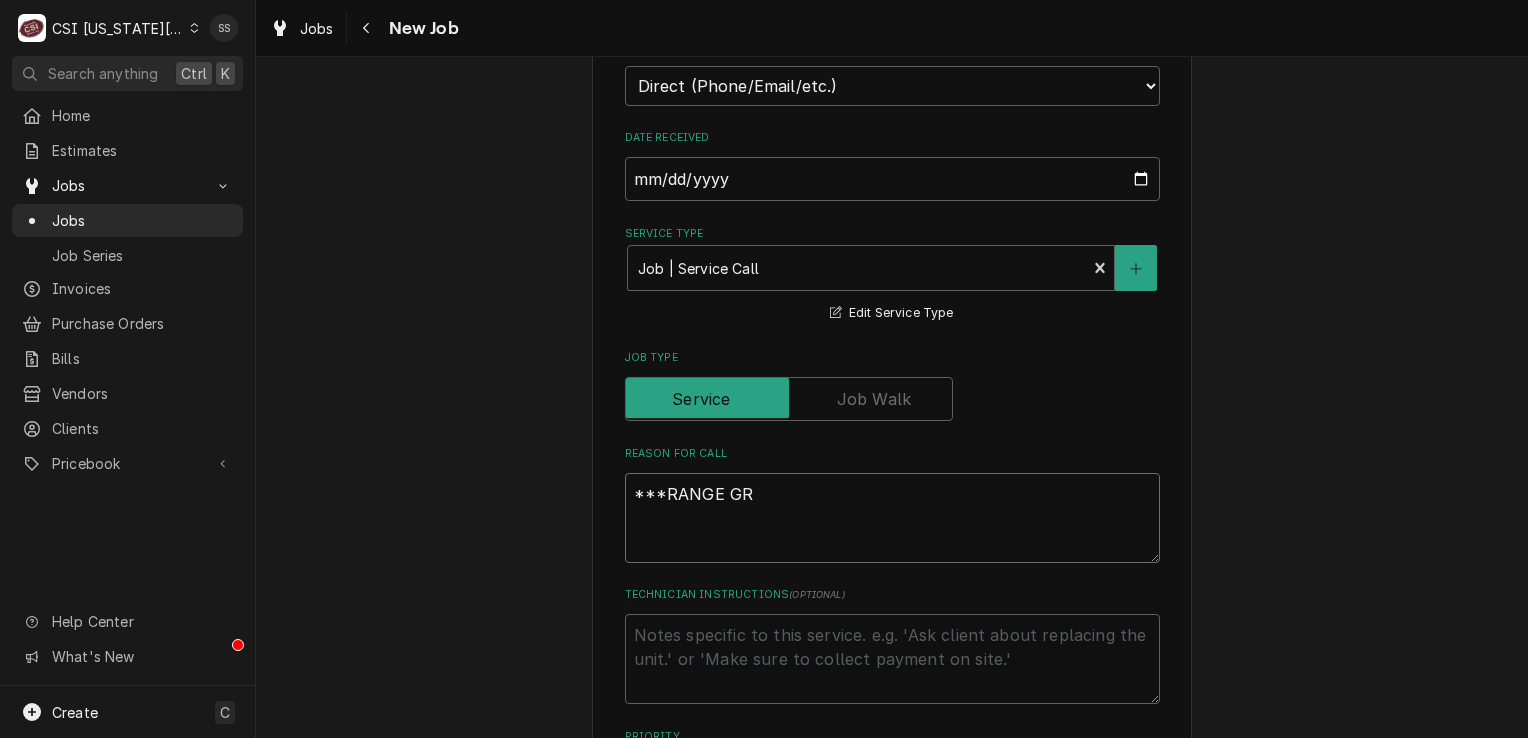 type on "x" 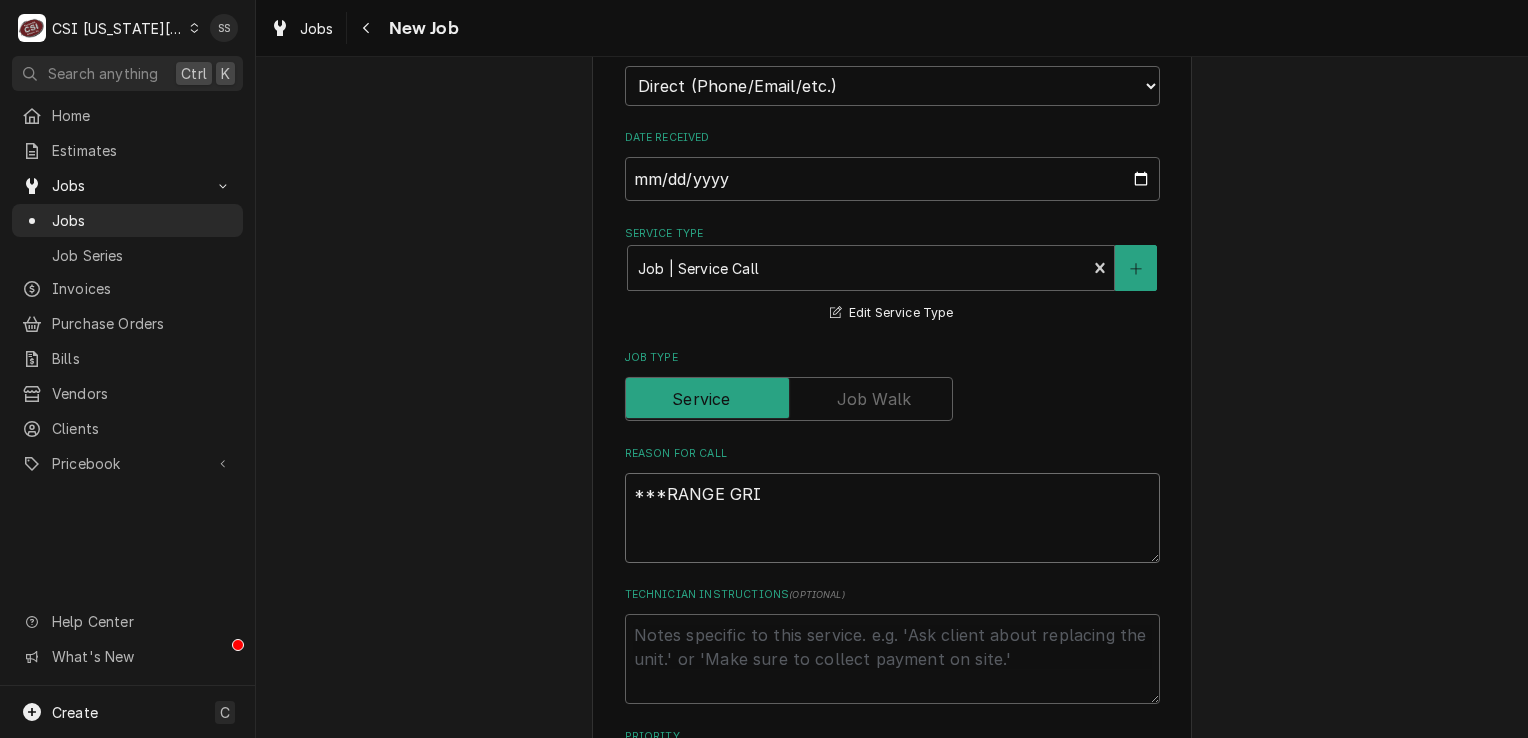 type on "x" 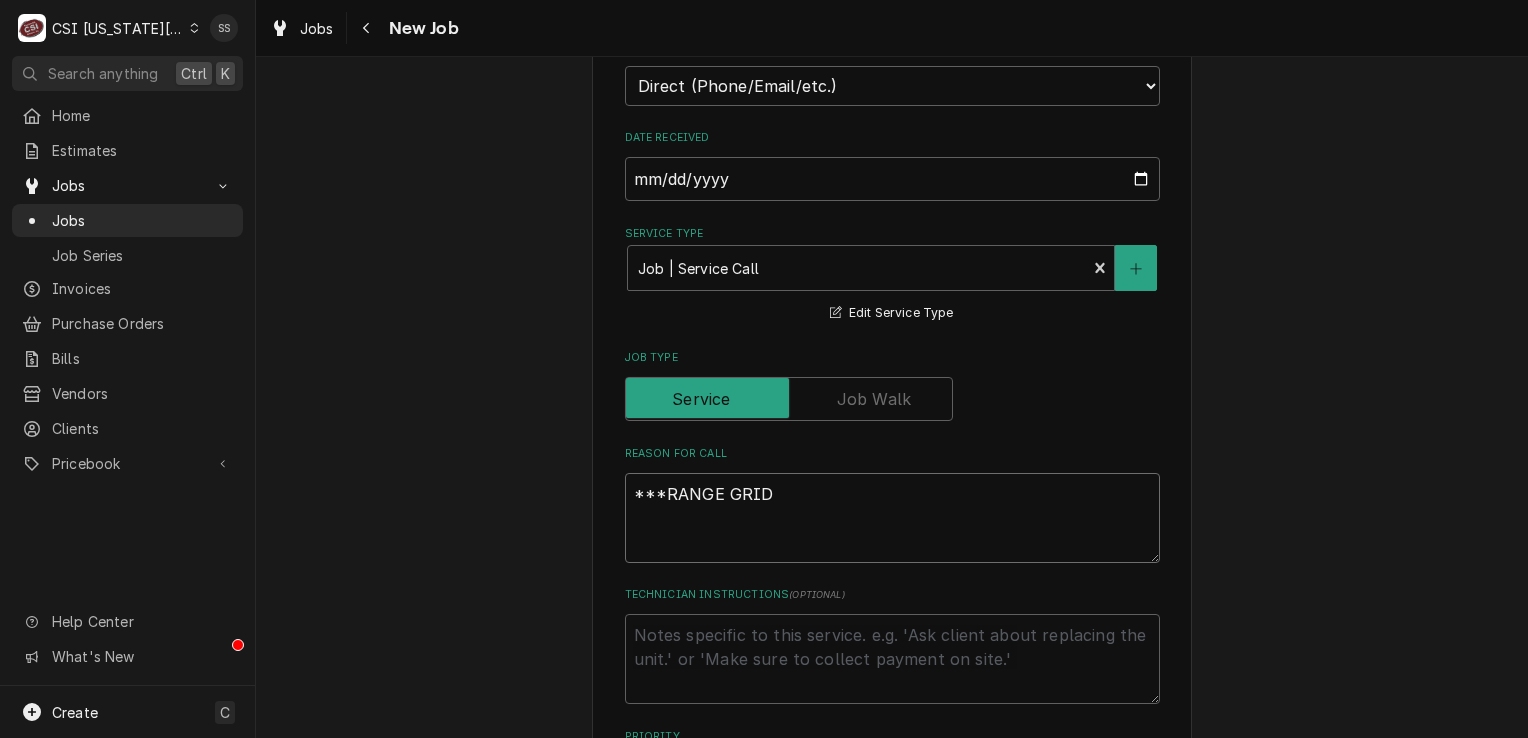 type on "x" 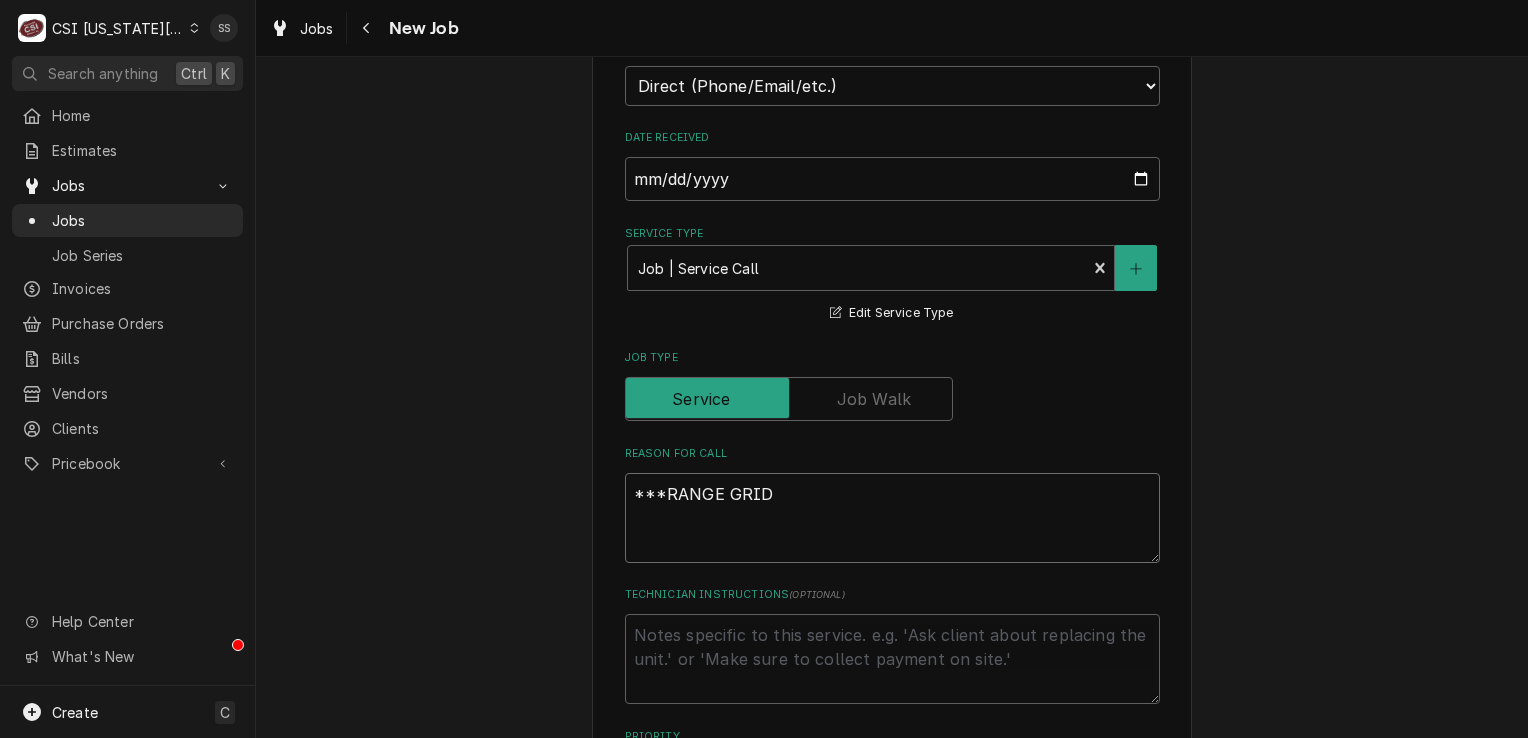 type on "***RANGE GRIDD" 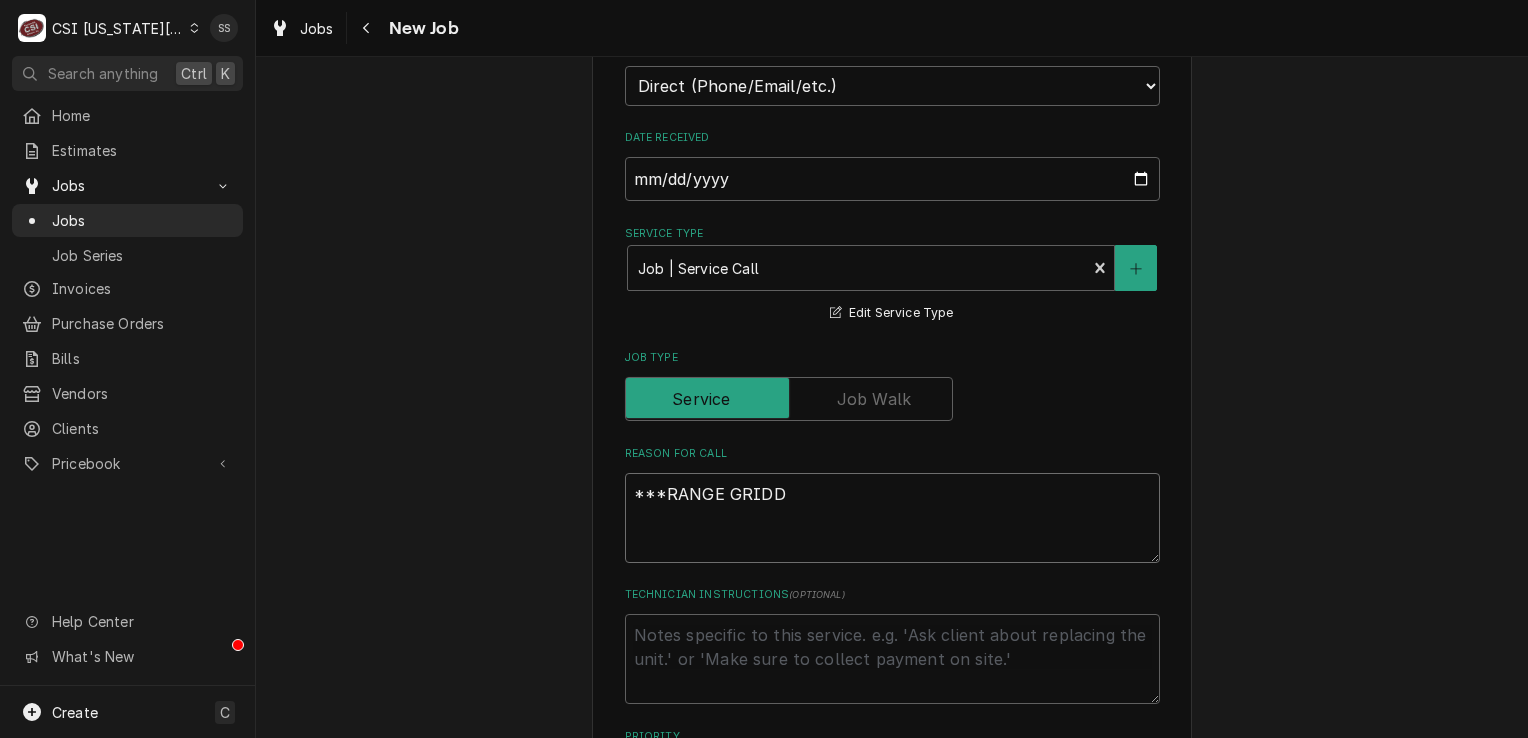type on "x" 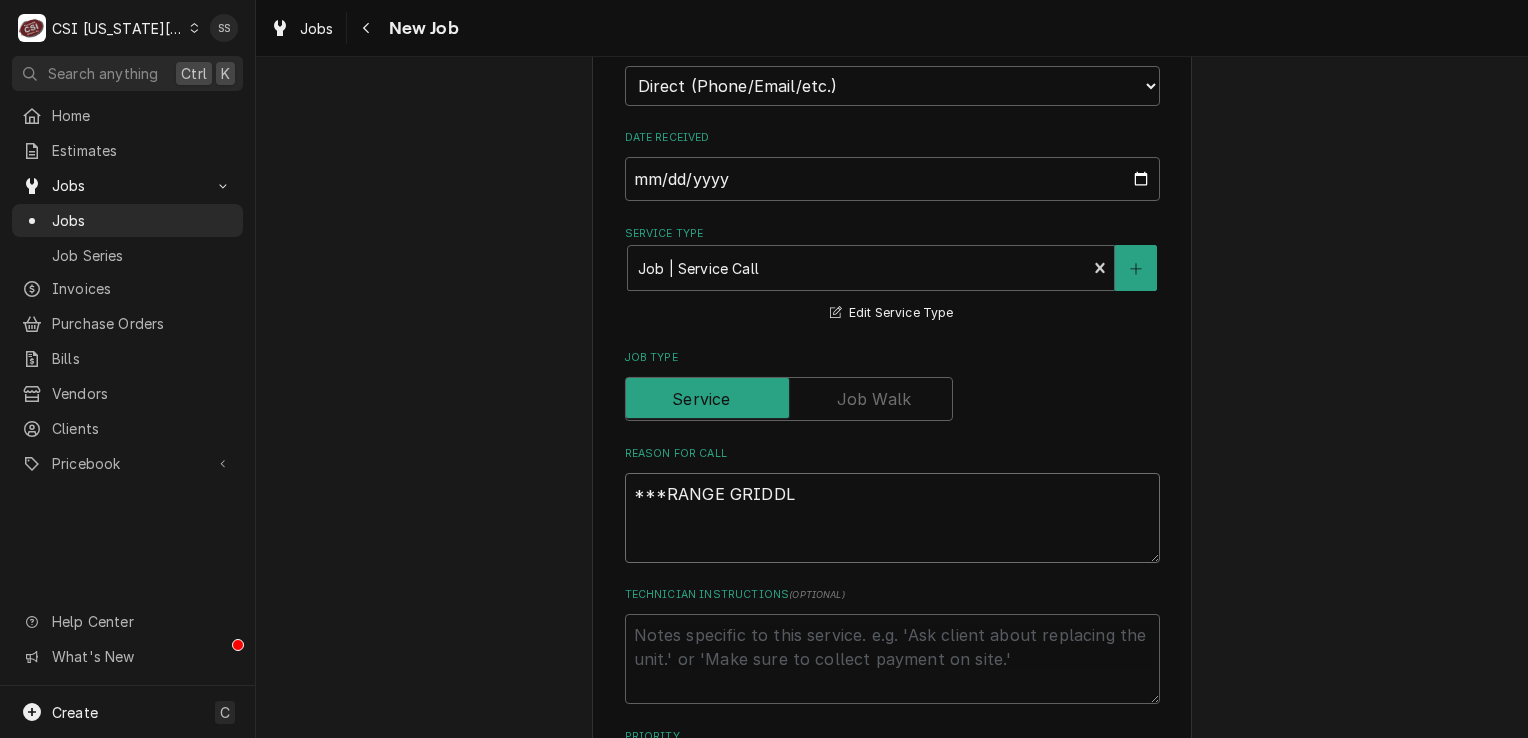type on "x" 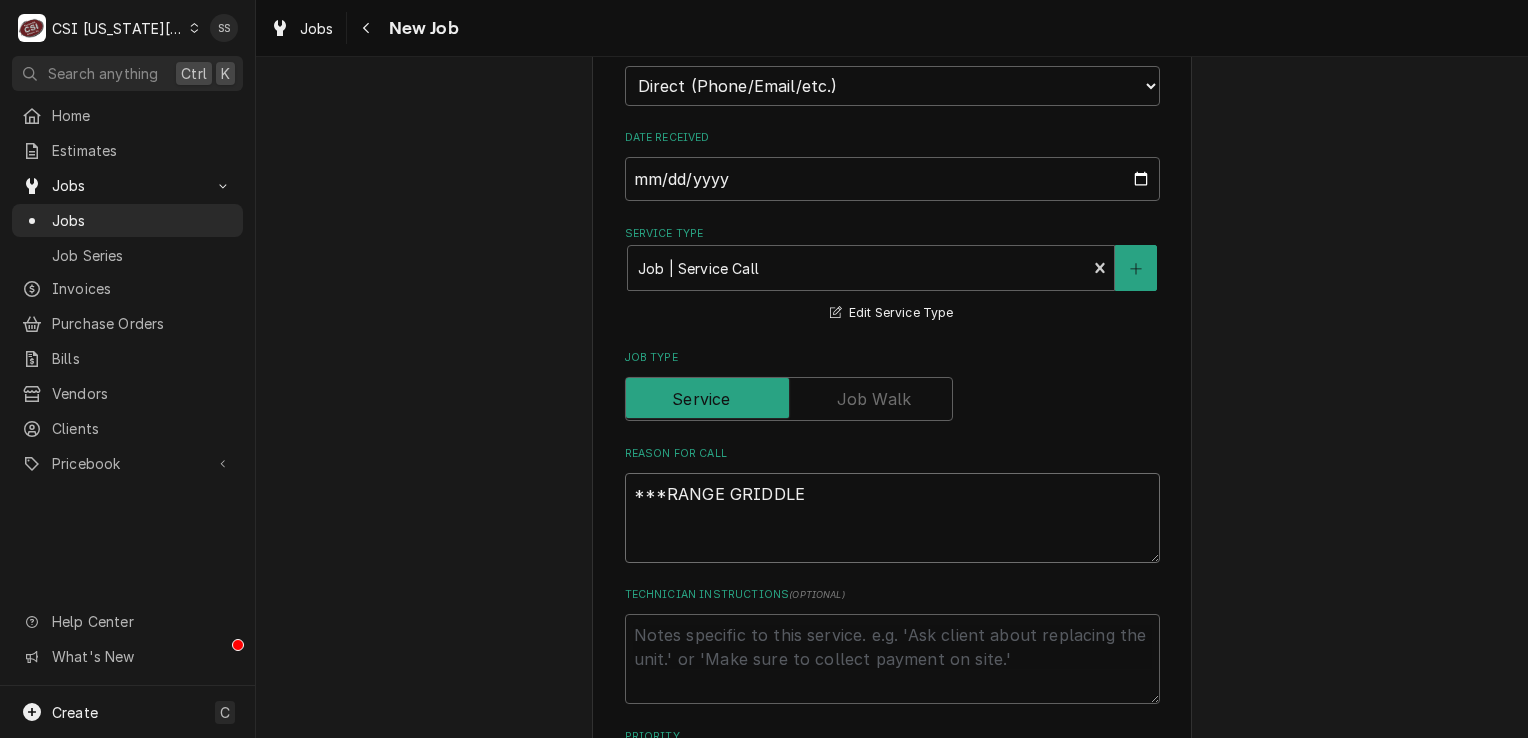 type on "x" 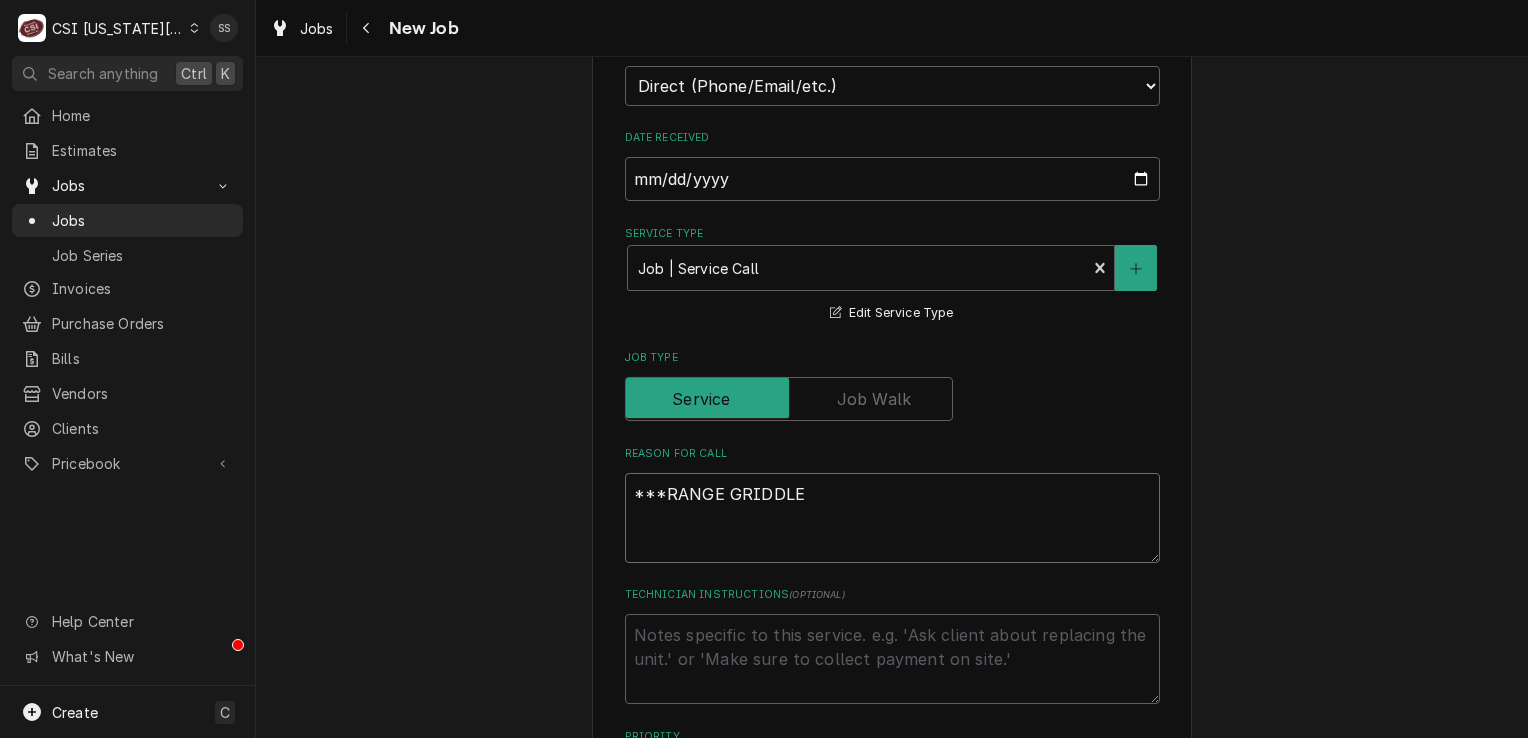 type on "x" 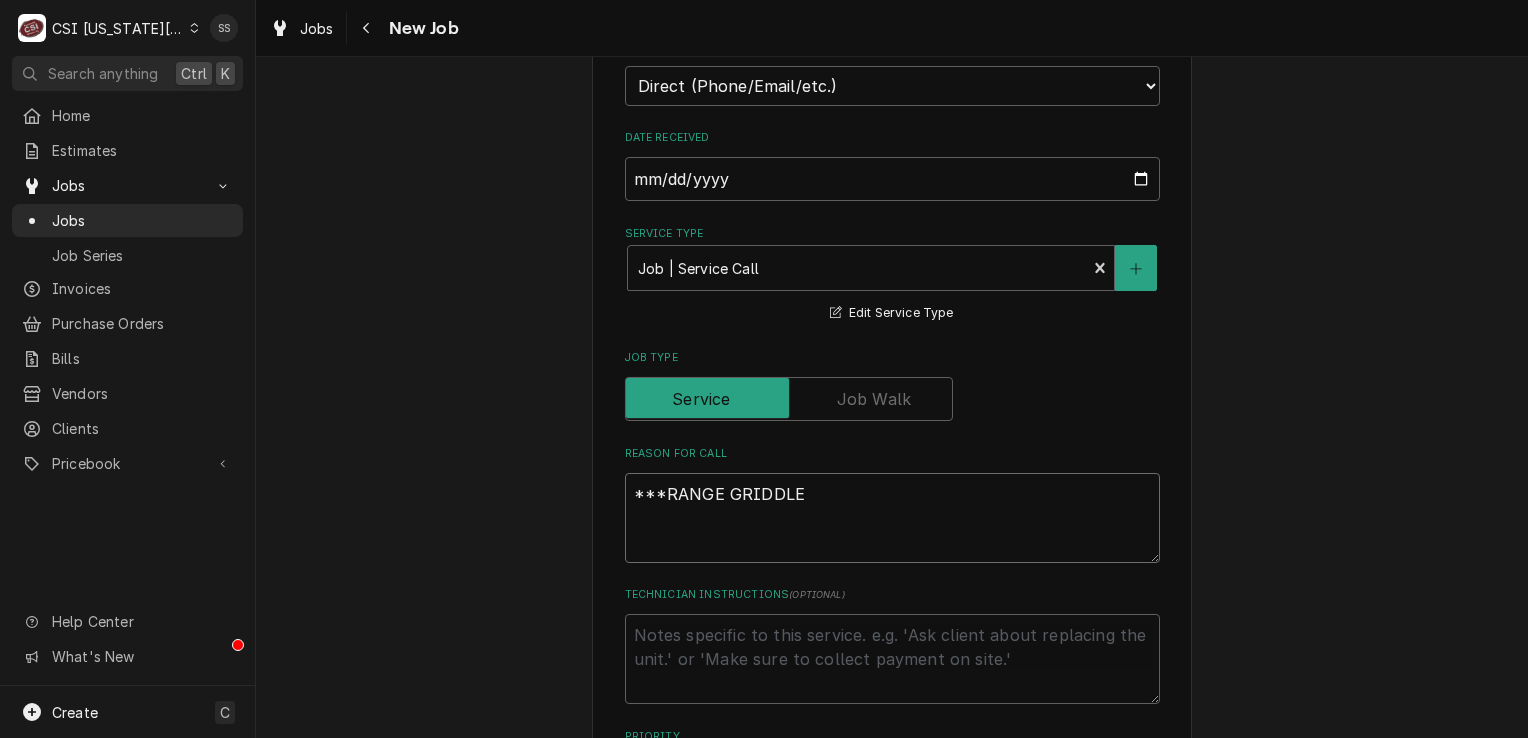 type on "***RANGE GRIDDLE G" 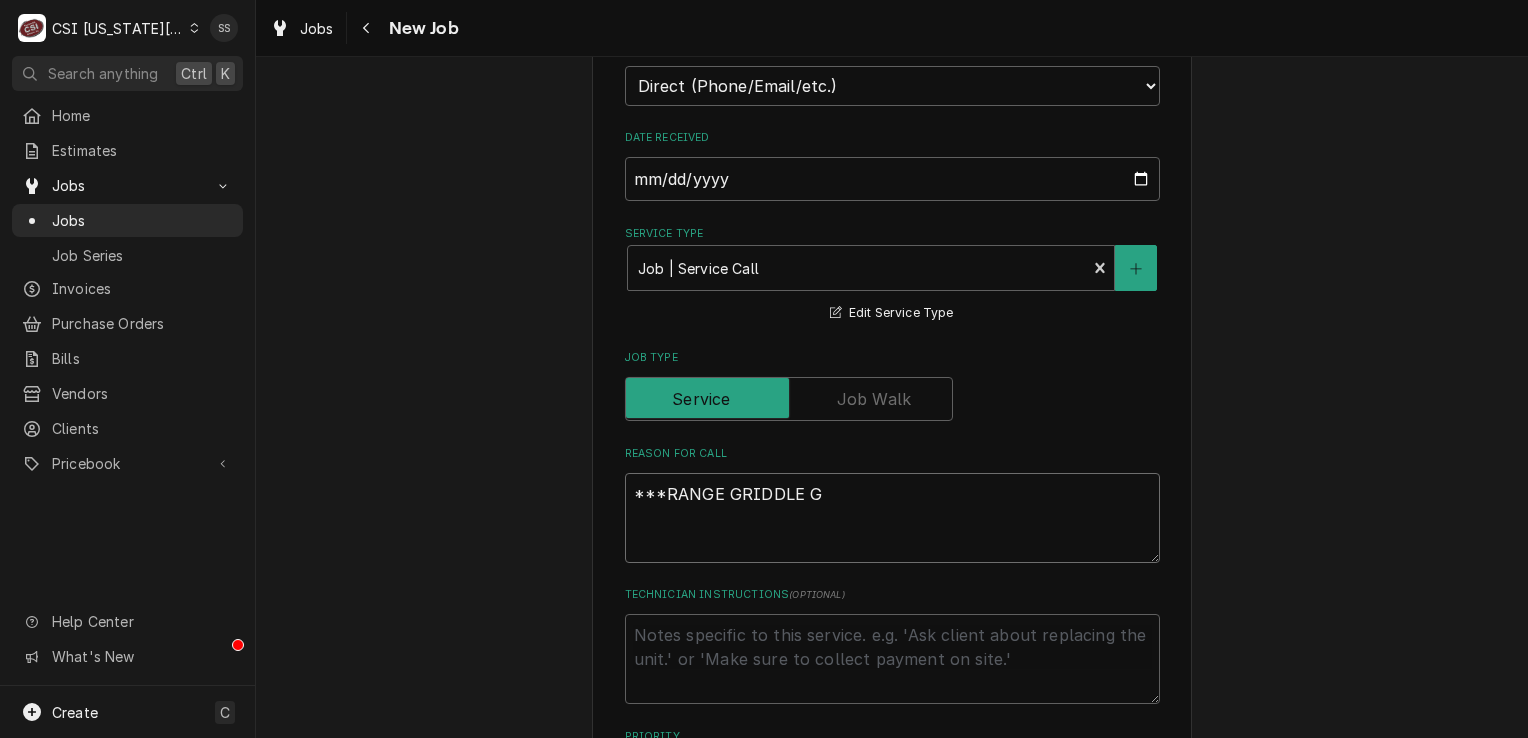 type on "x" 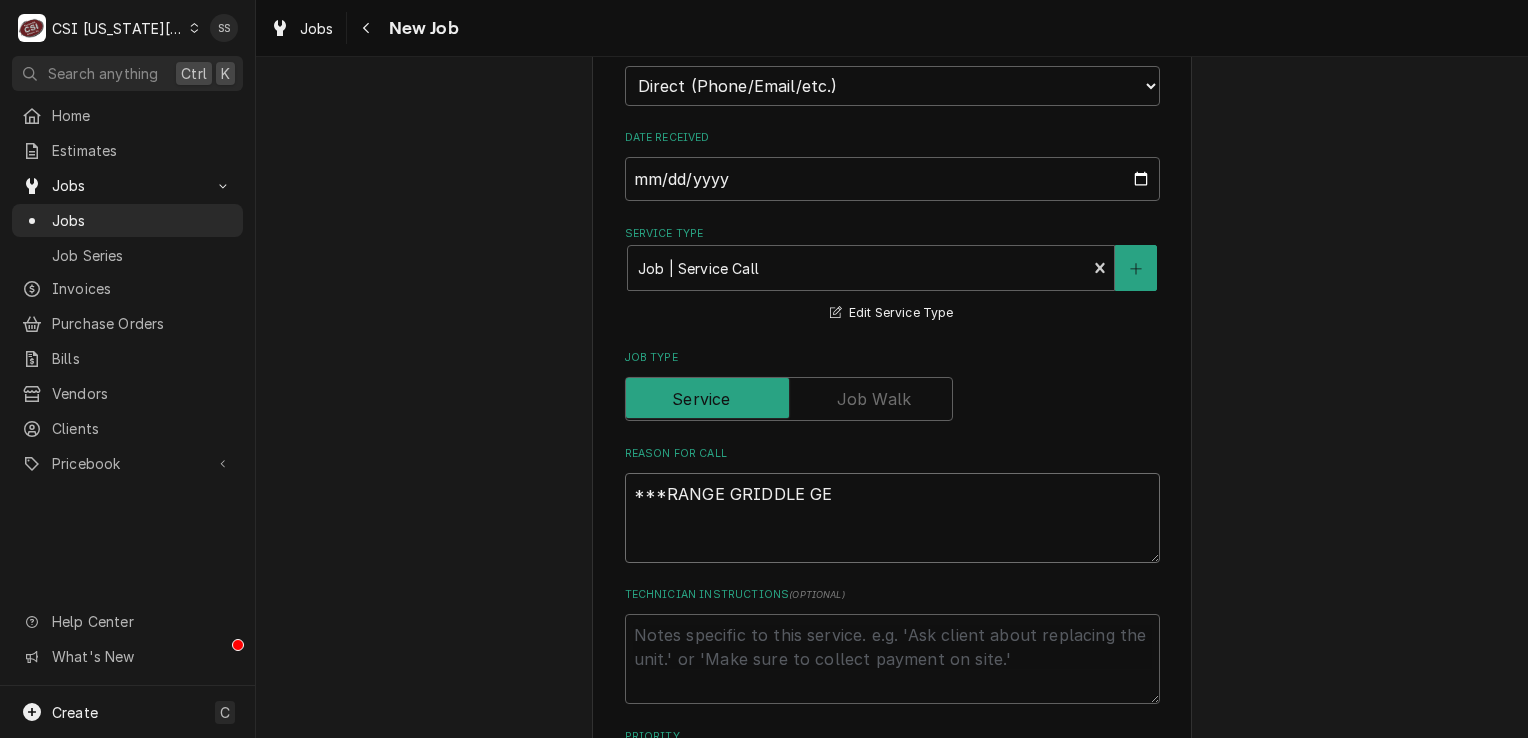 type on "x" 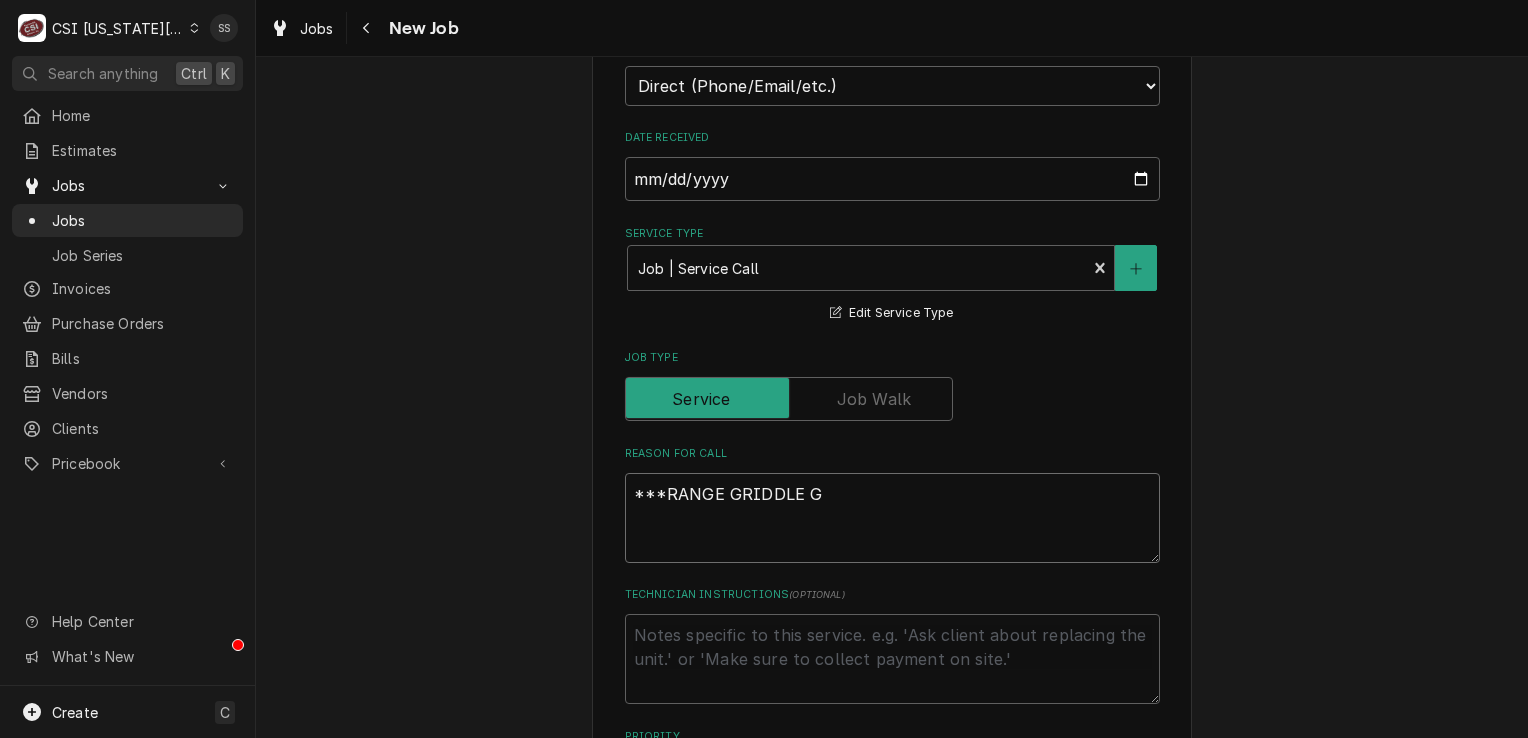 type on "x" 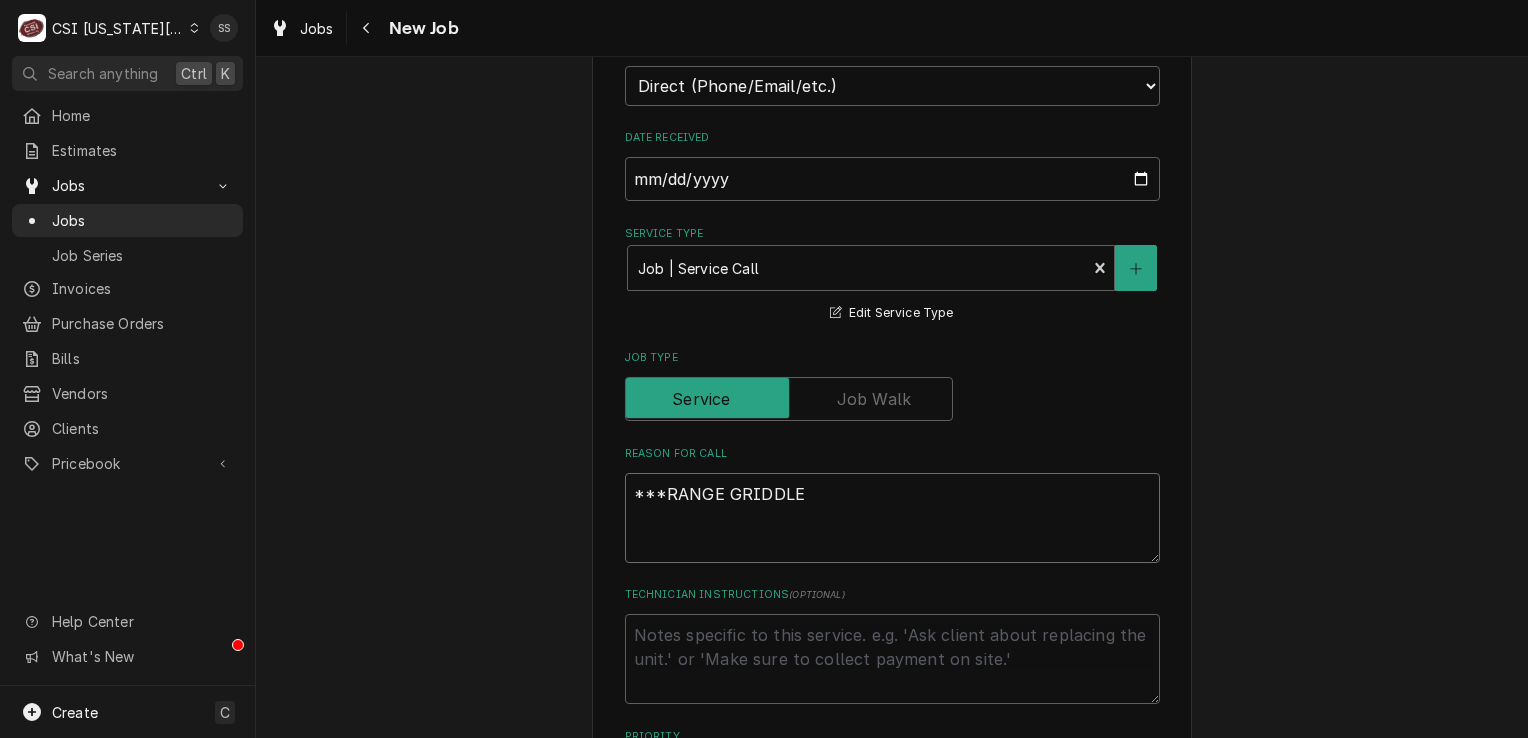 type on "x" 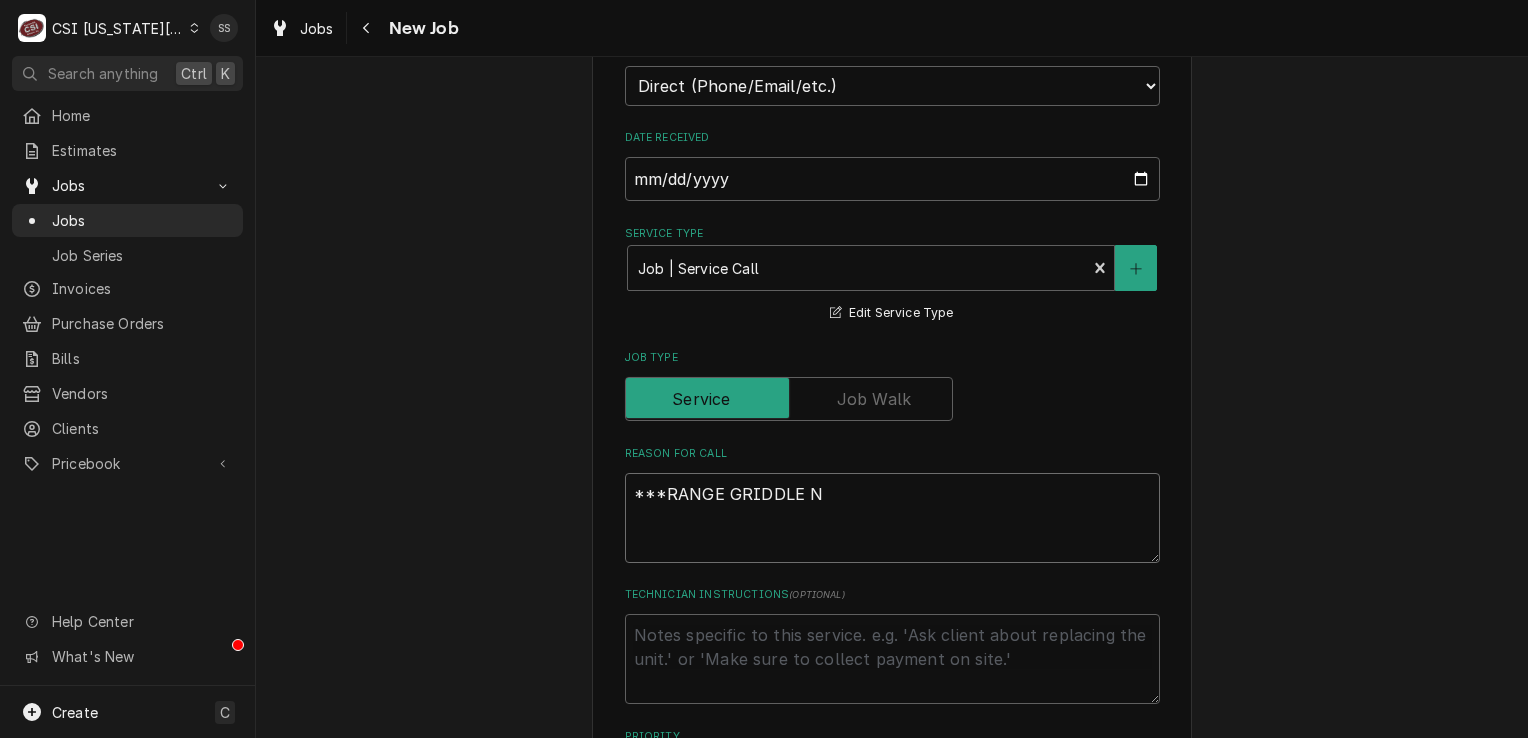 type on "***RANGE GRIDDLE NO" 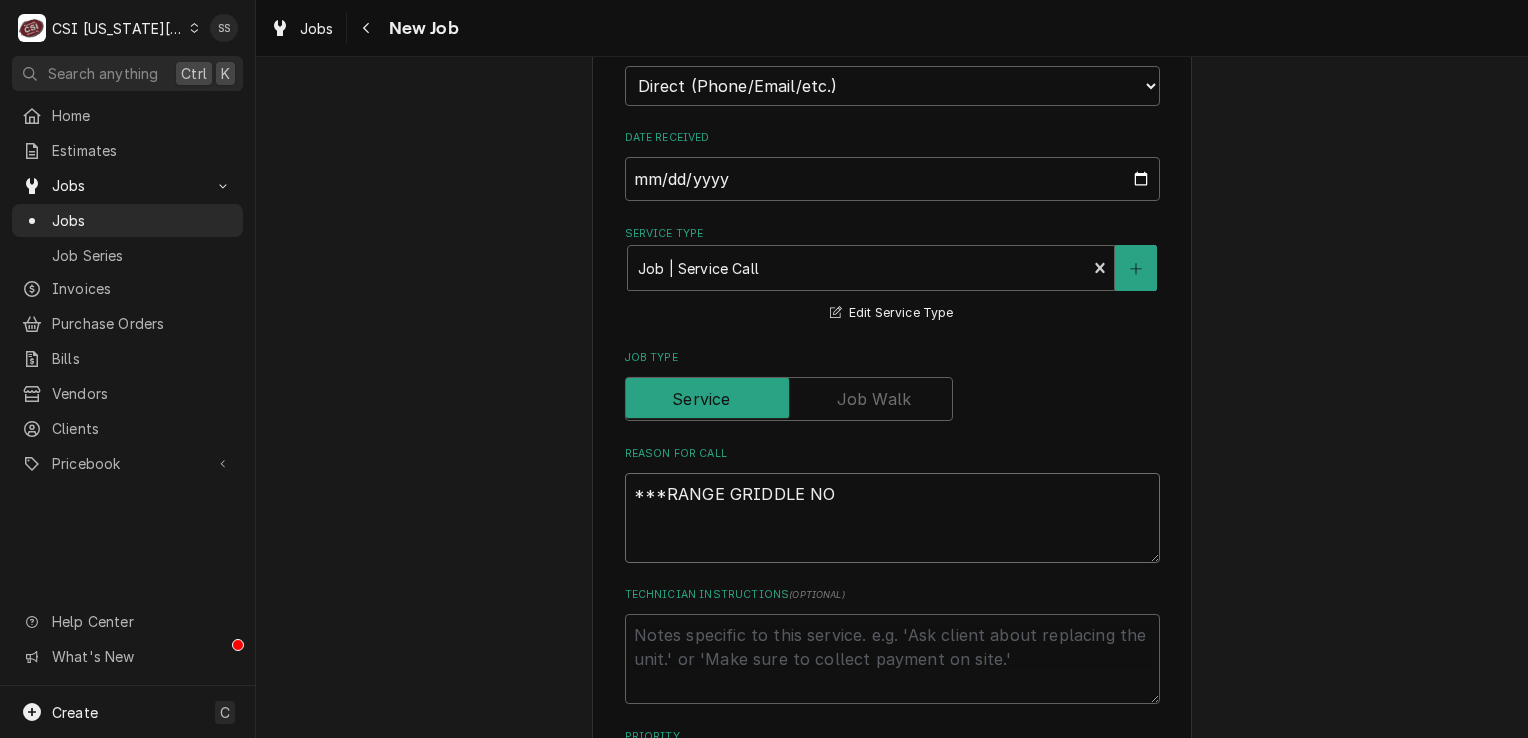 type on "x" 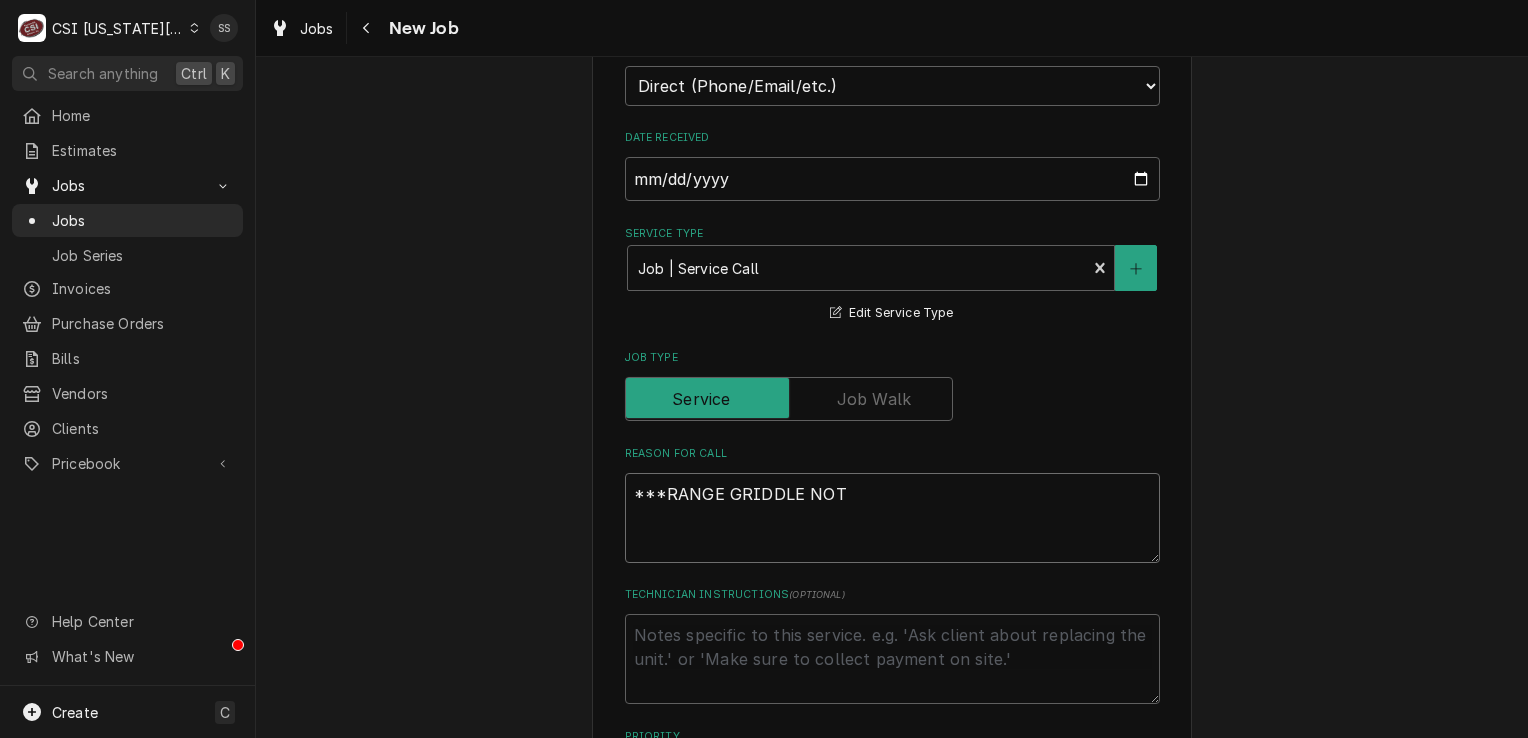 type on "x" 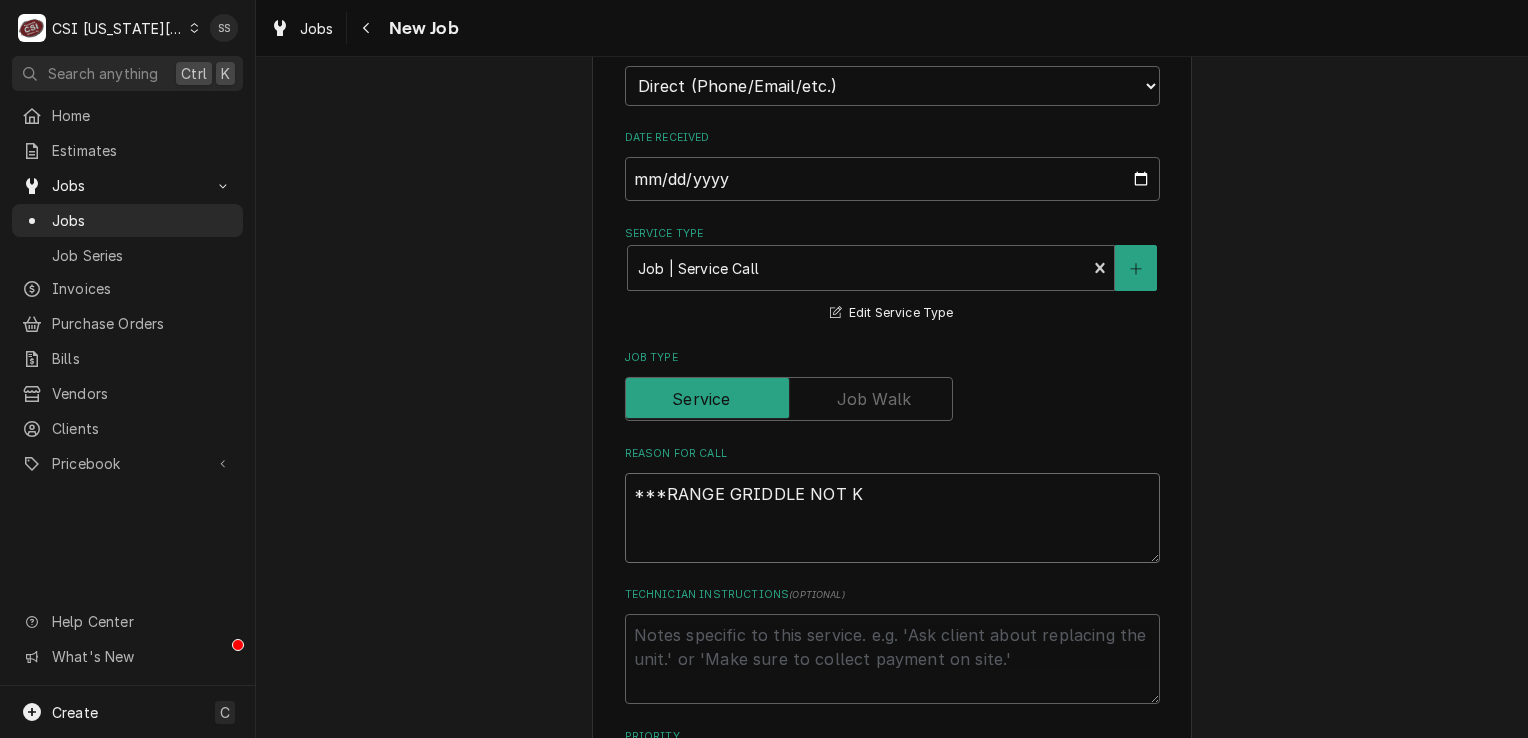 type on "x" 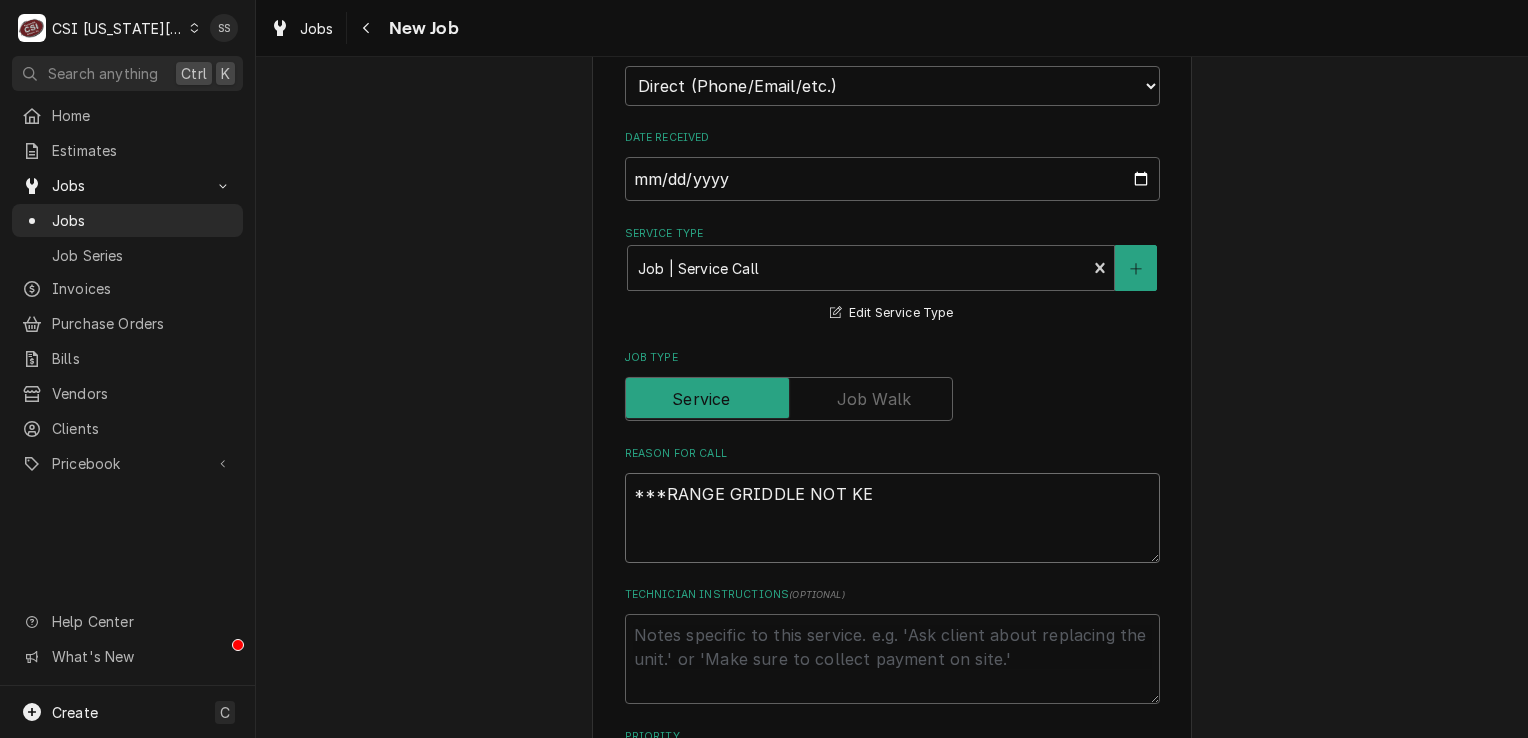 type on "x" 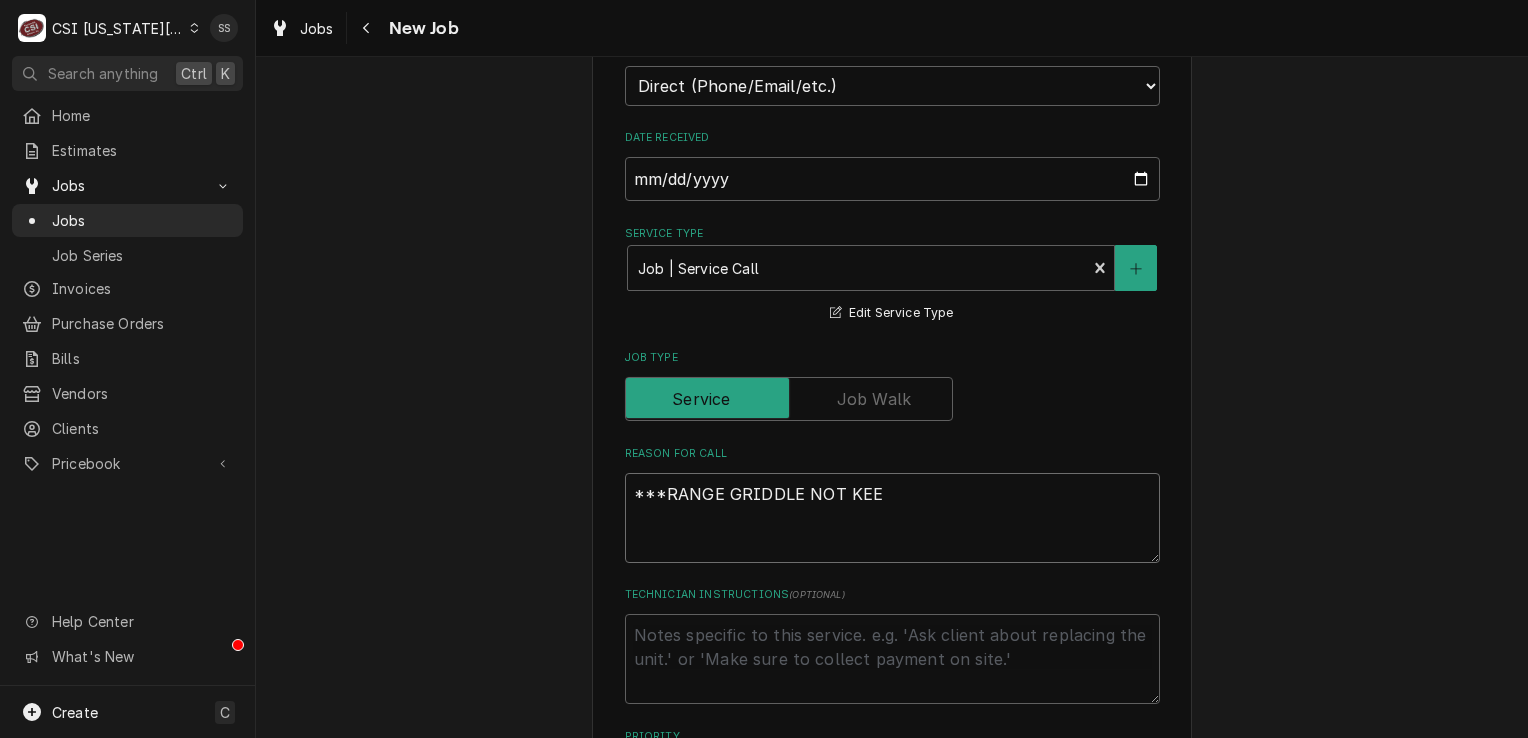 type on "x" 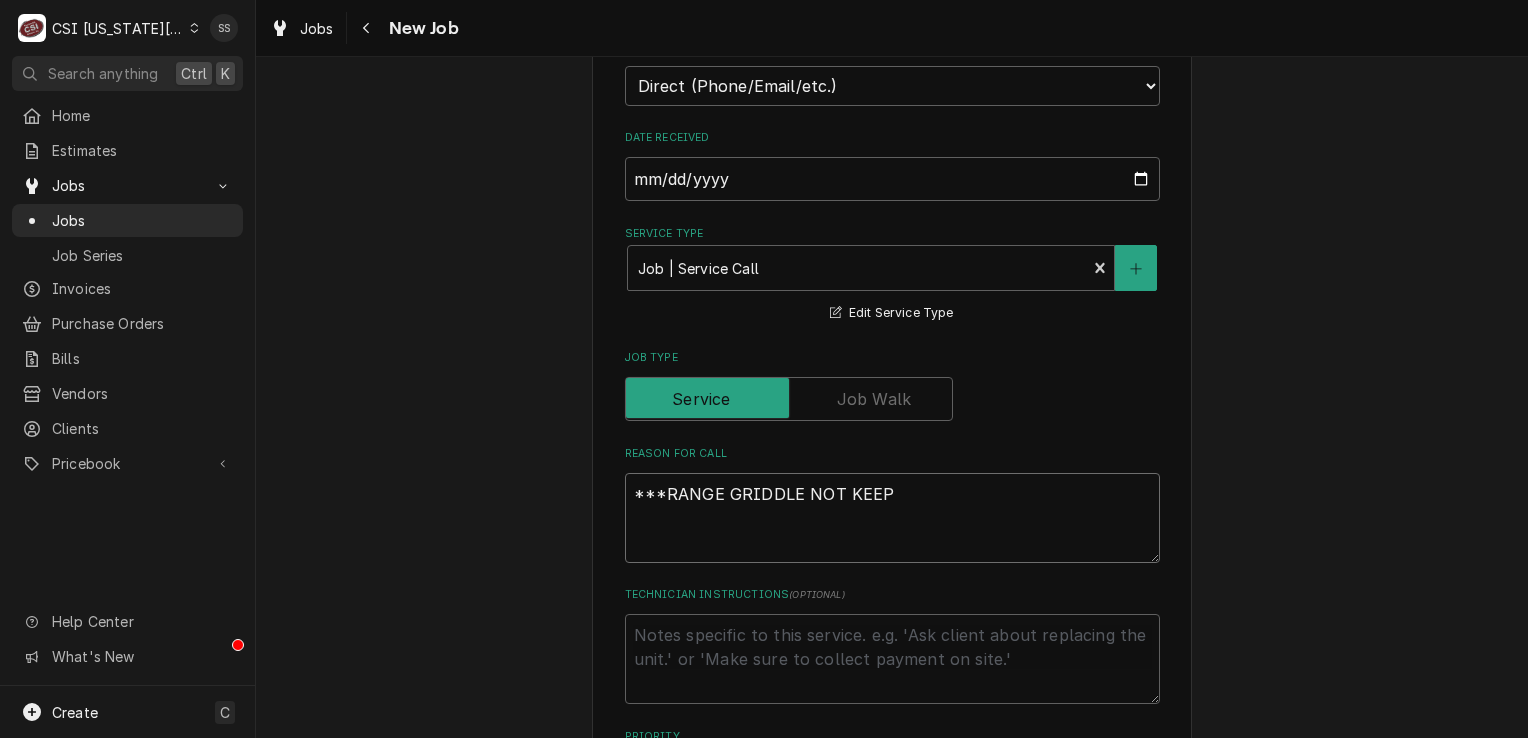 type on "x" 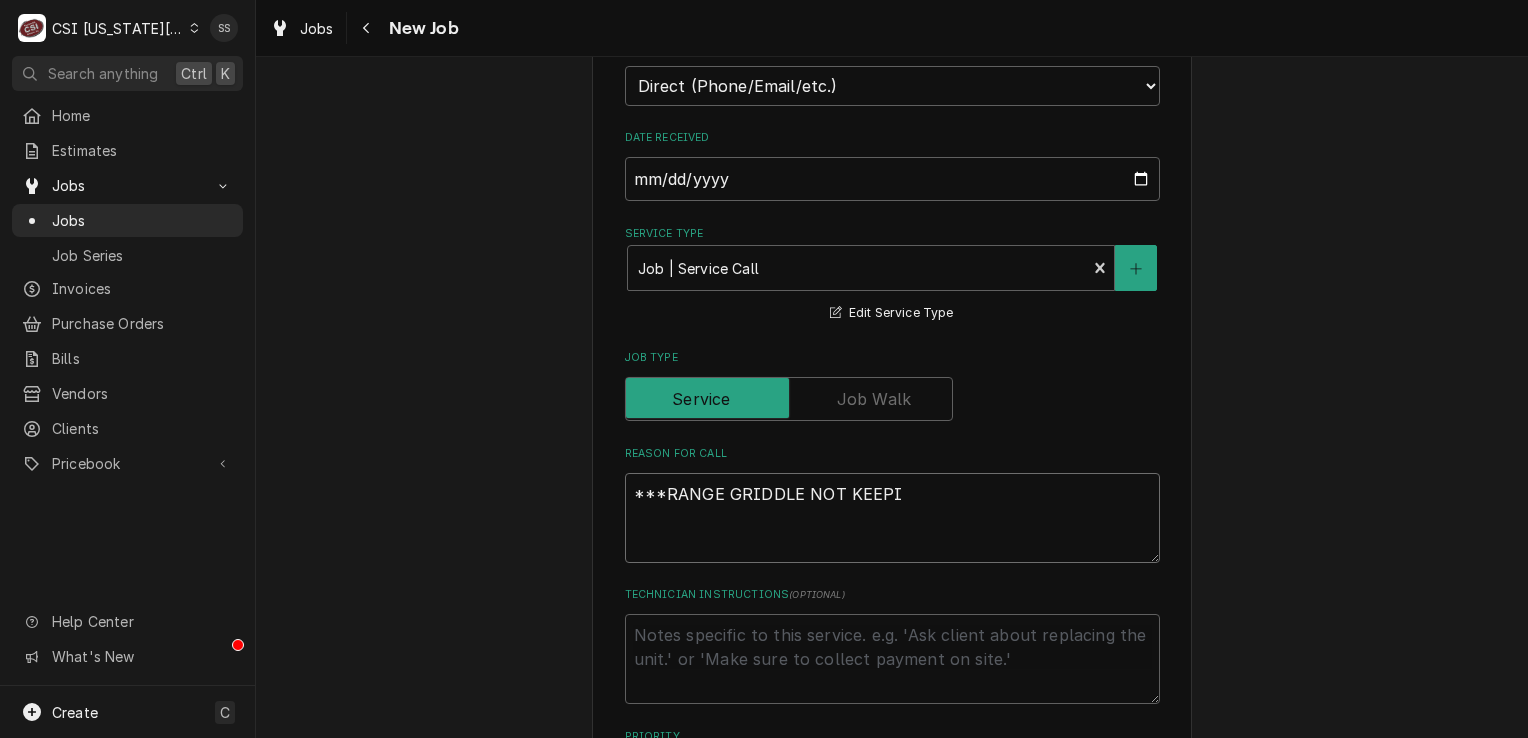 type on "x" 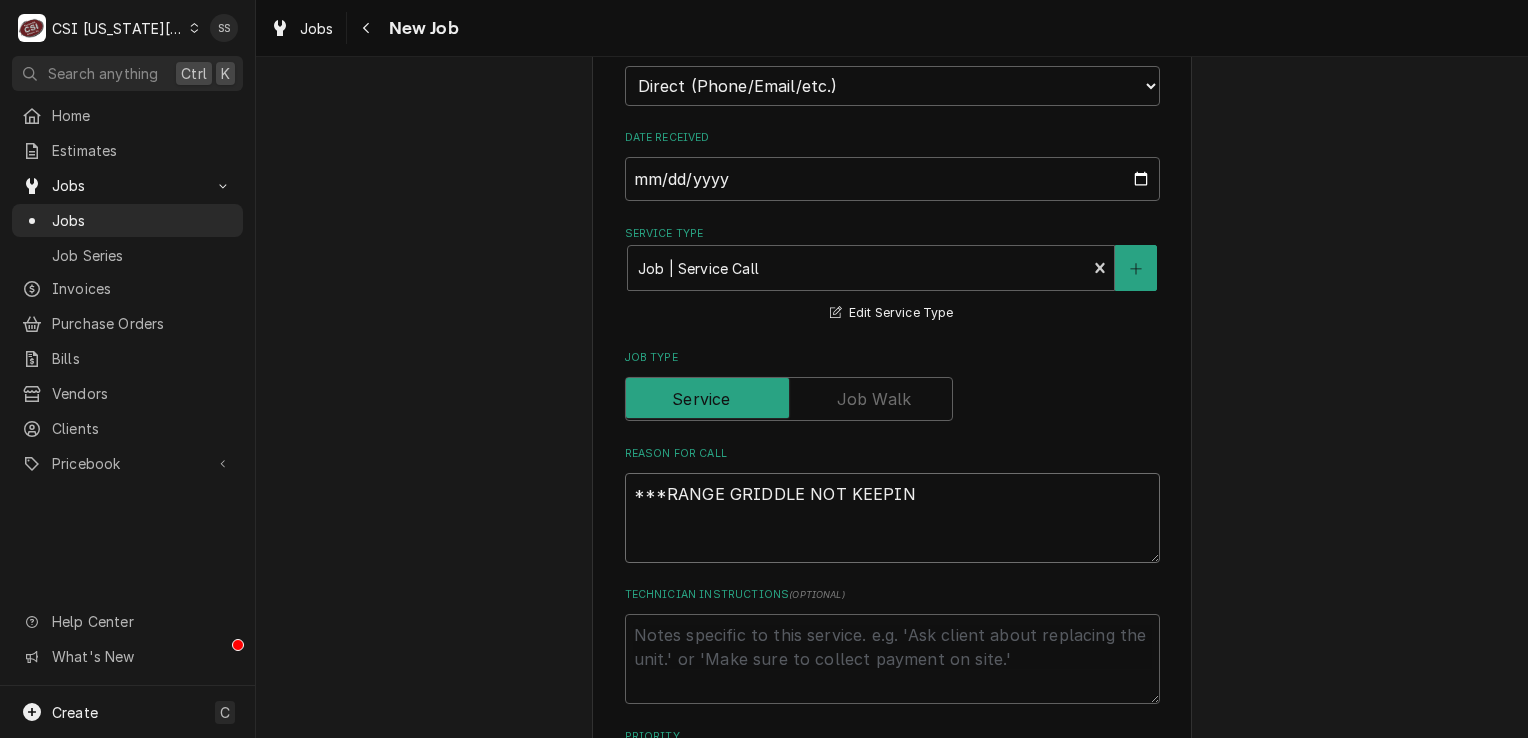 type on "***RANGE GRIDDLE NOT KEEPING" 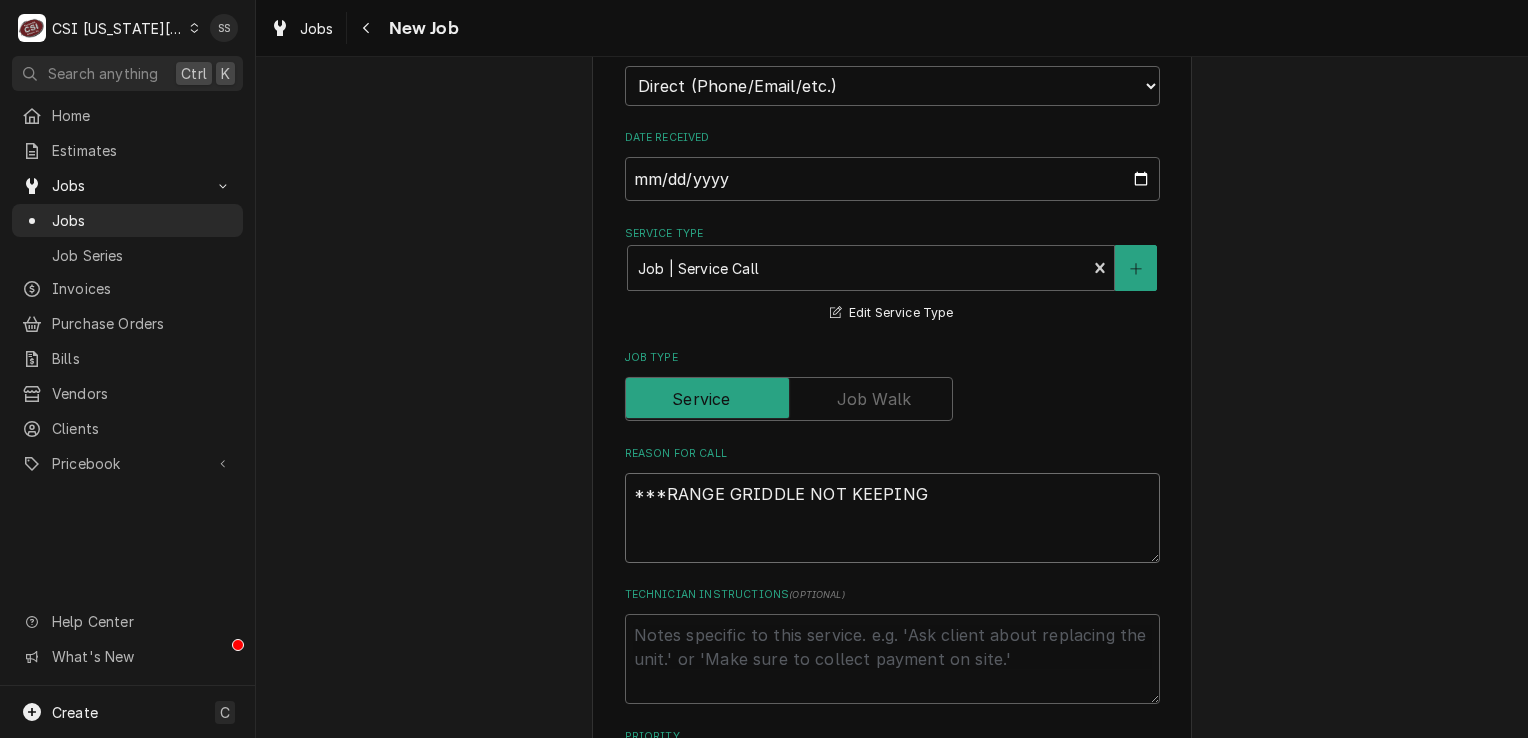 type on "x" 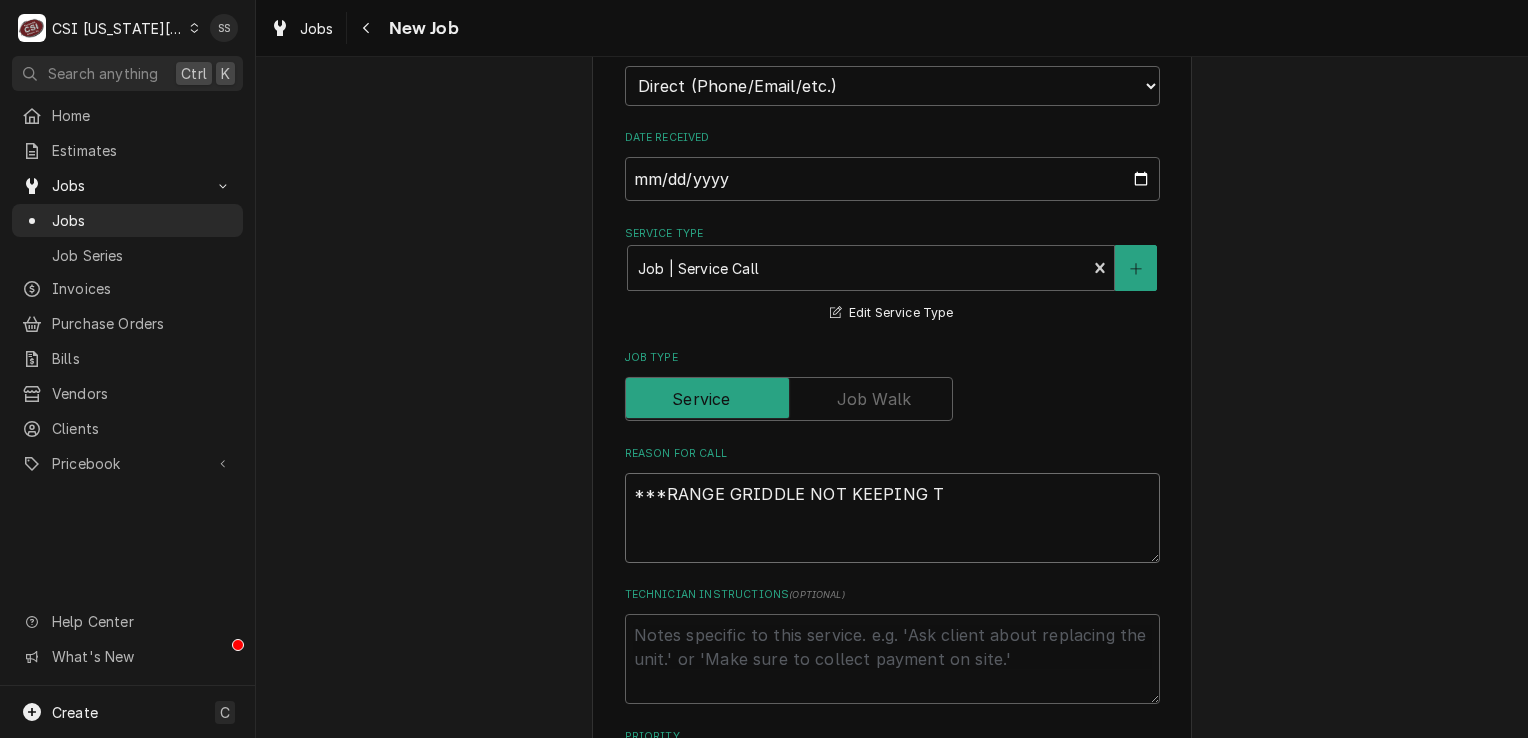 type on "x" 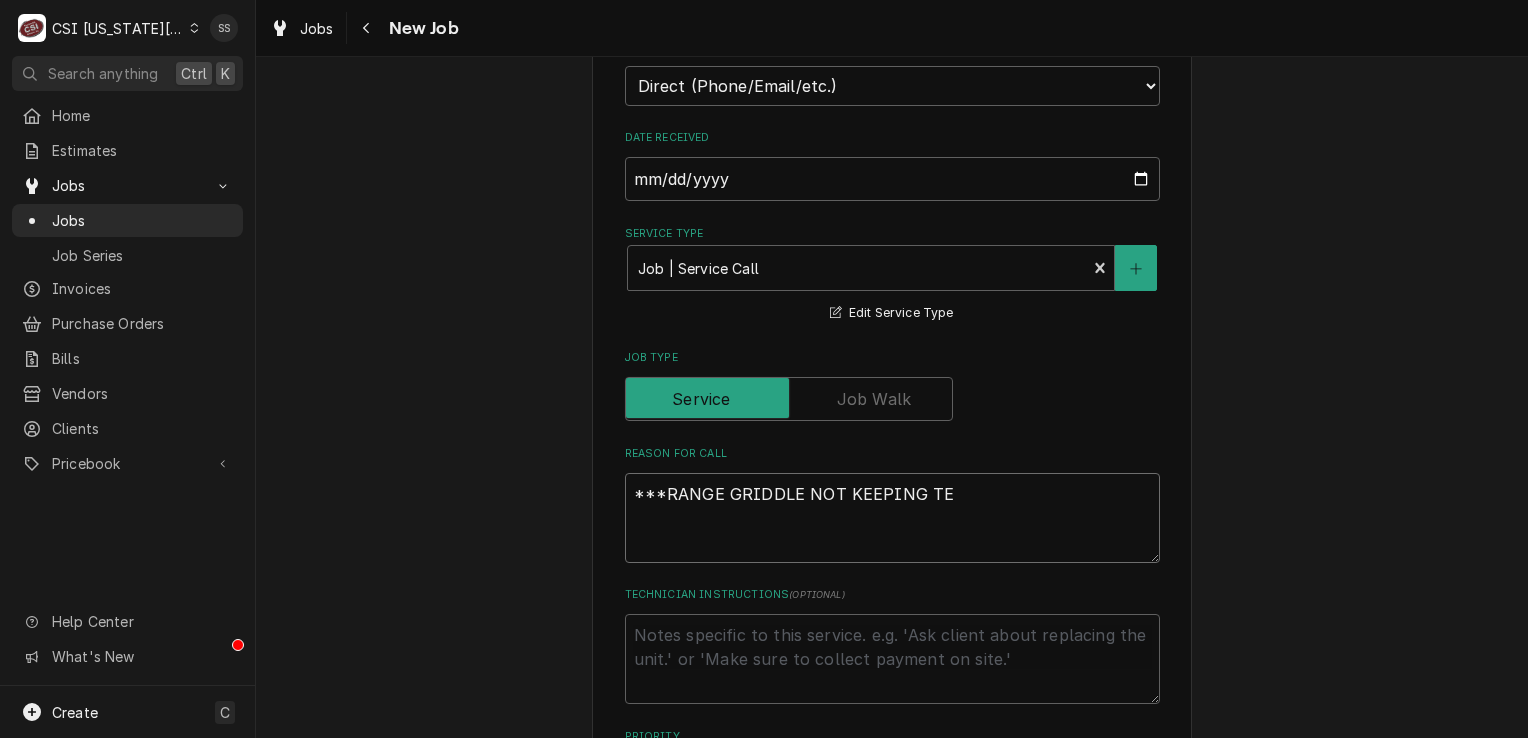 type on "x" 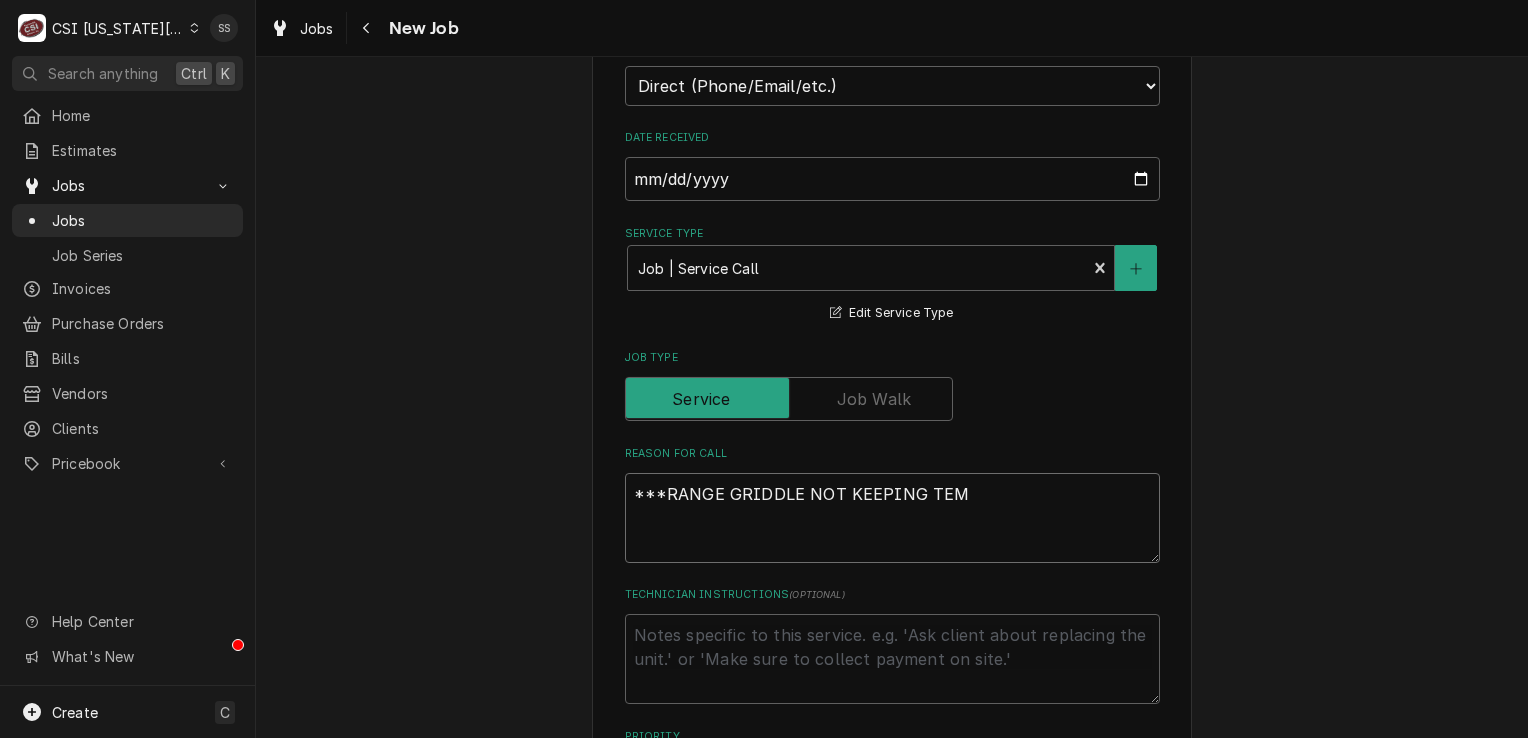 type on "x" 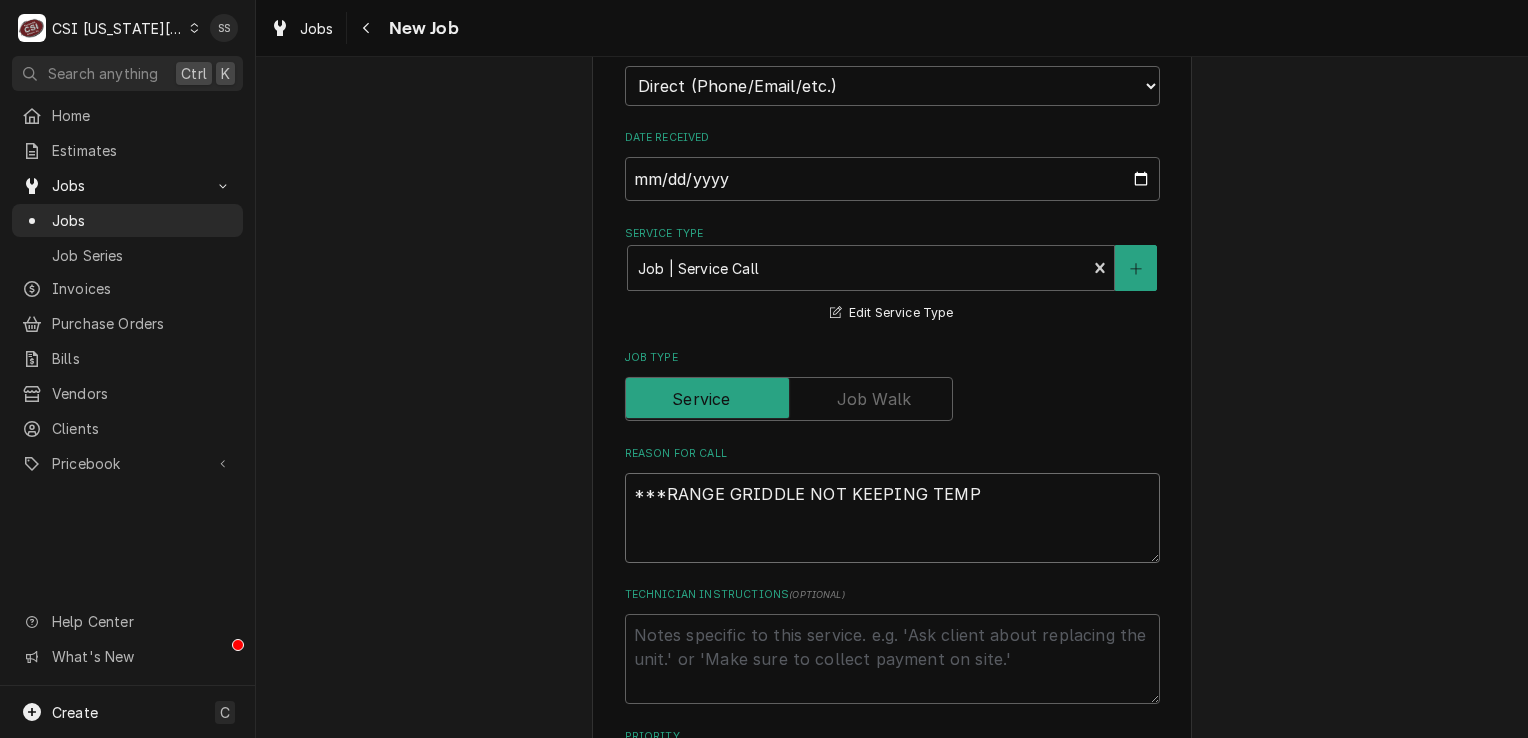 type on "x" 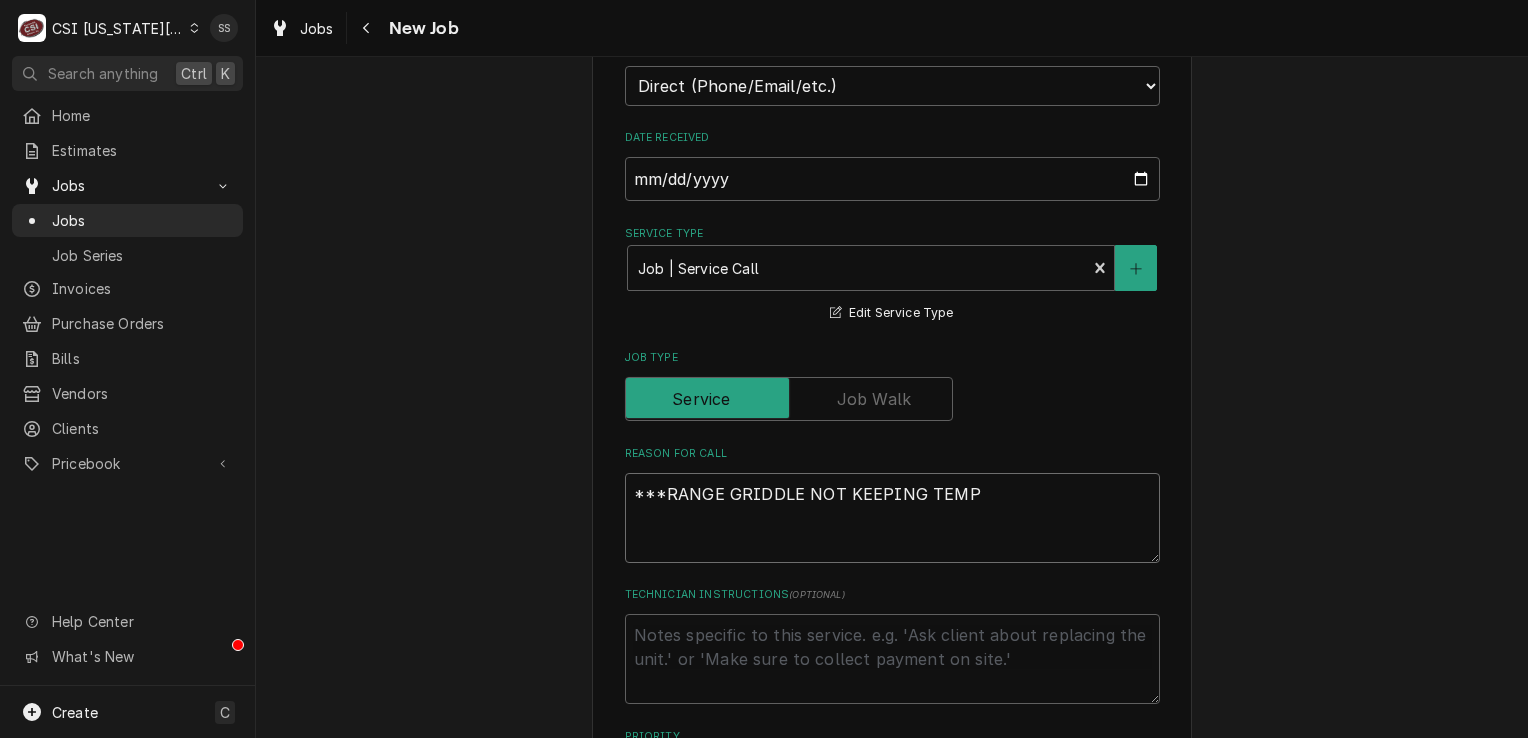 type on "***RANGE GRIDDLE NOT KEEPING TEMP*" 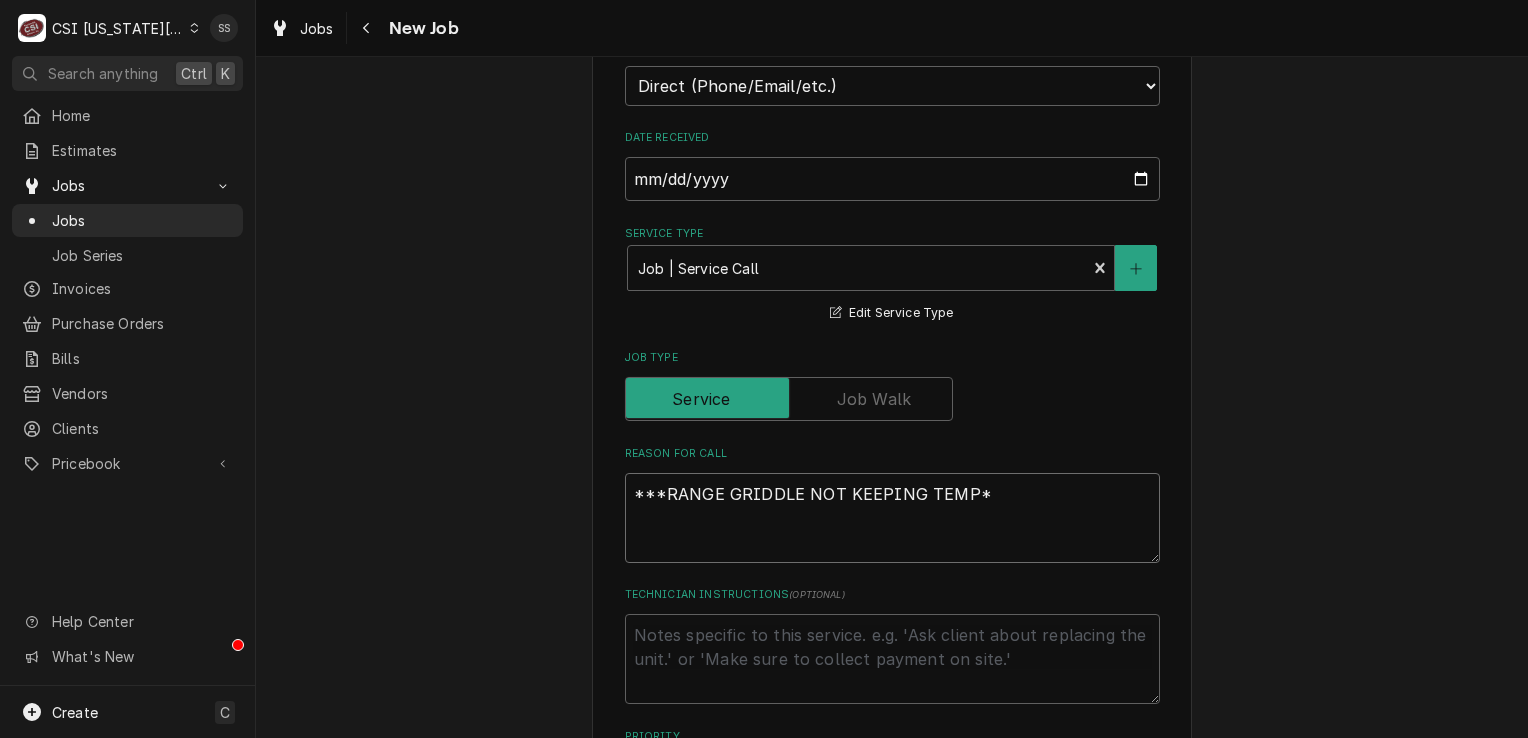 type on "x" 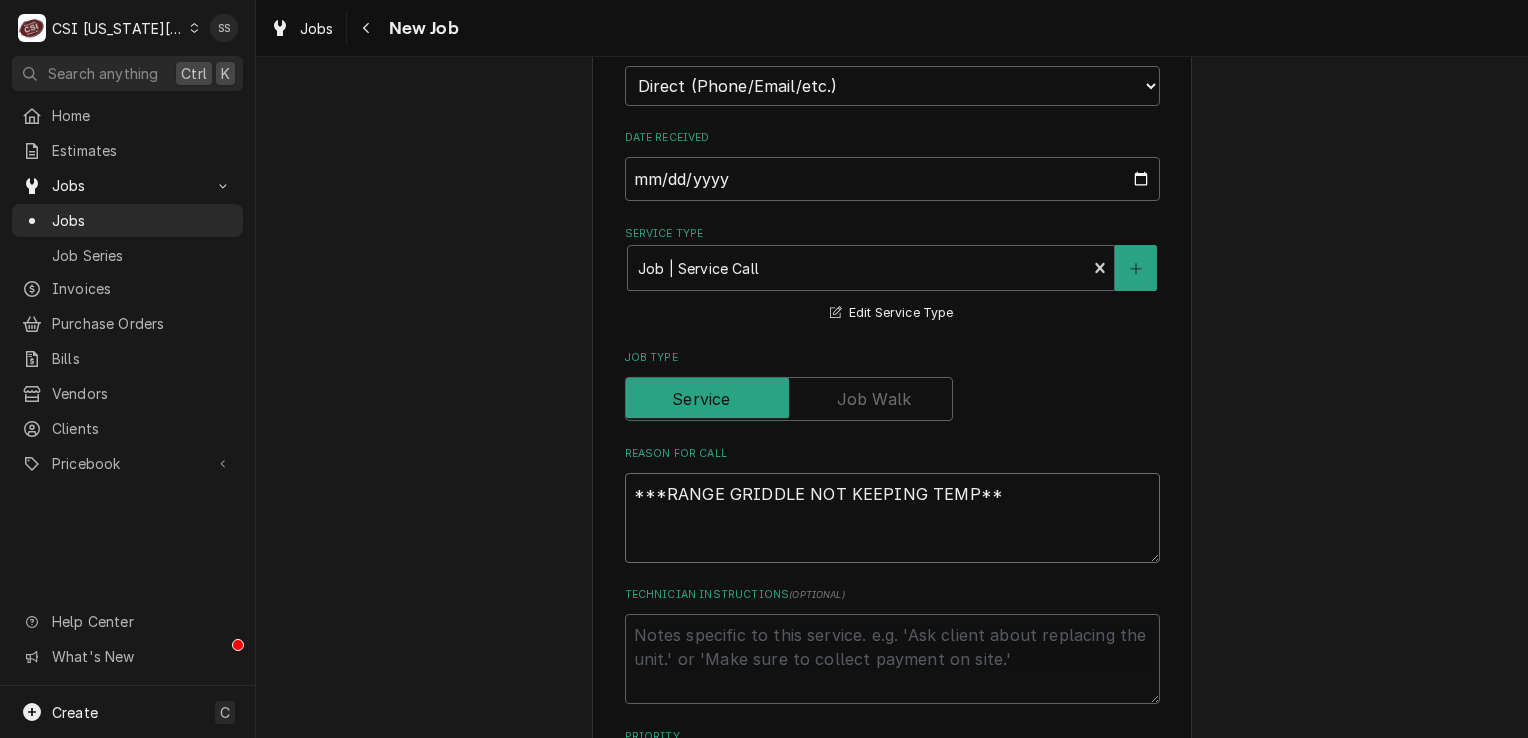 type on "x" 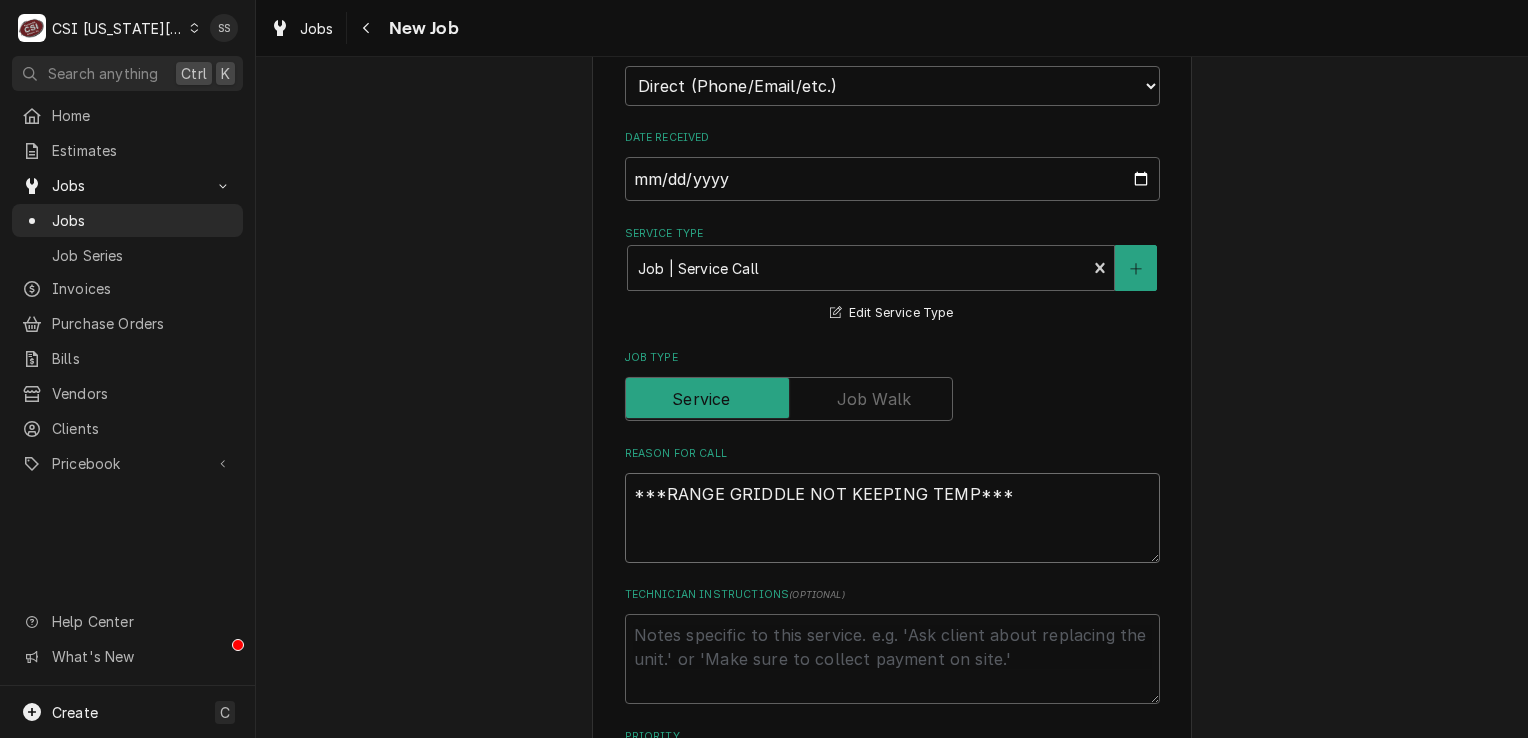 type on "x" 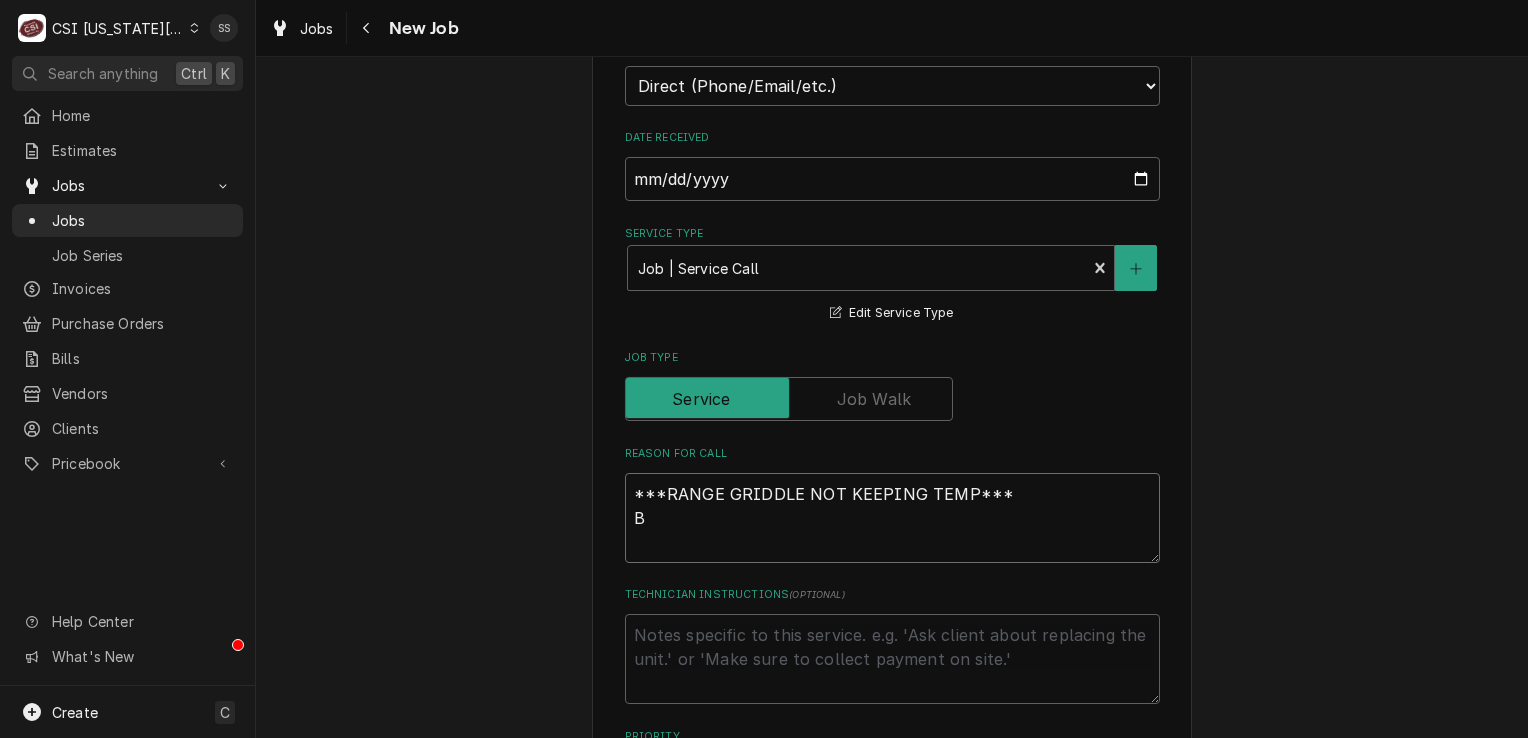 type on "x" 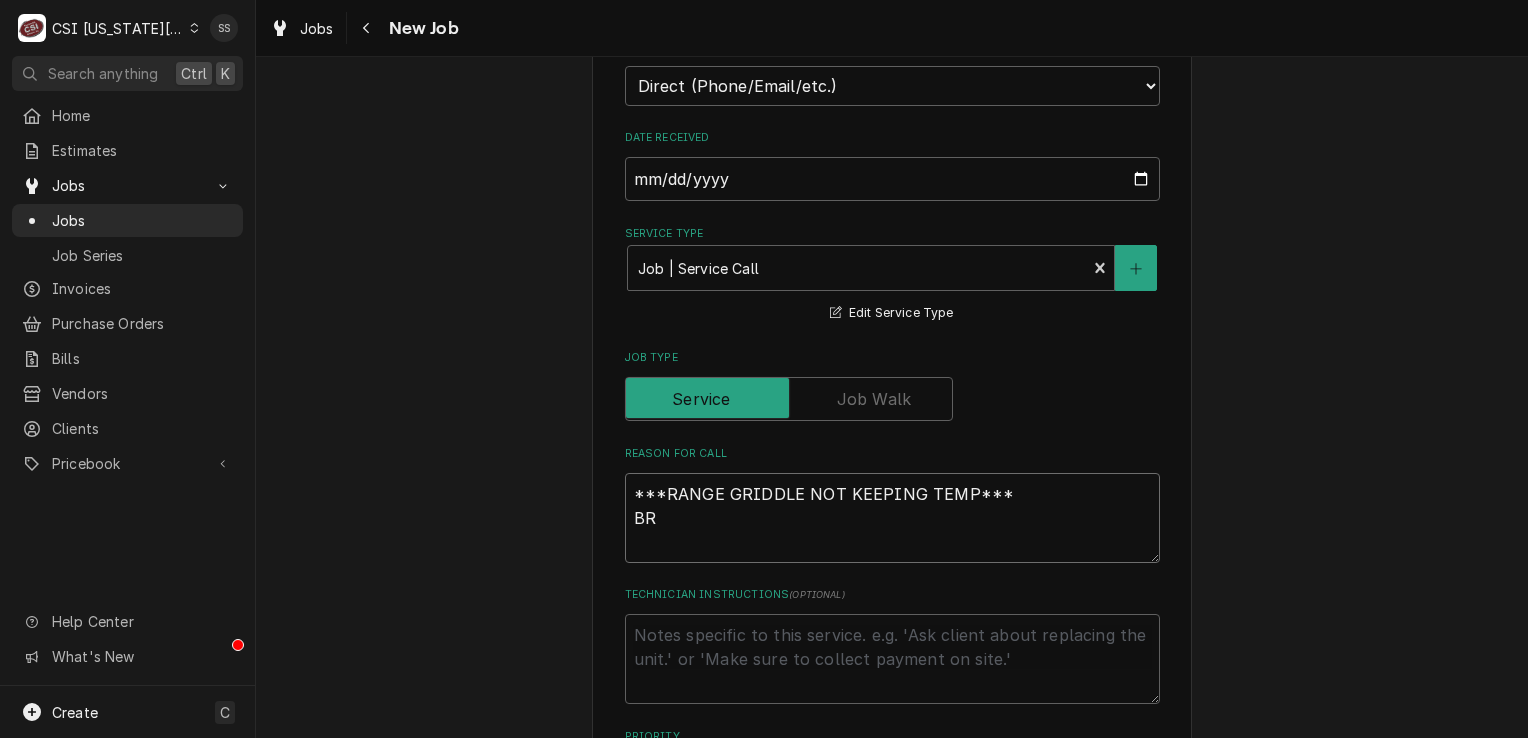 type on "x" 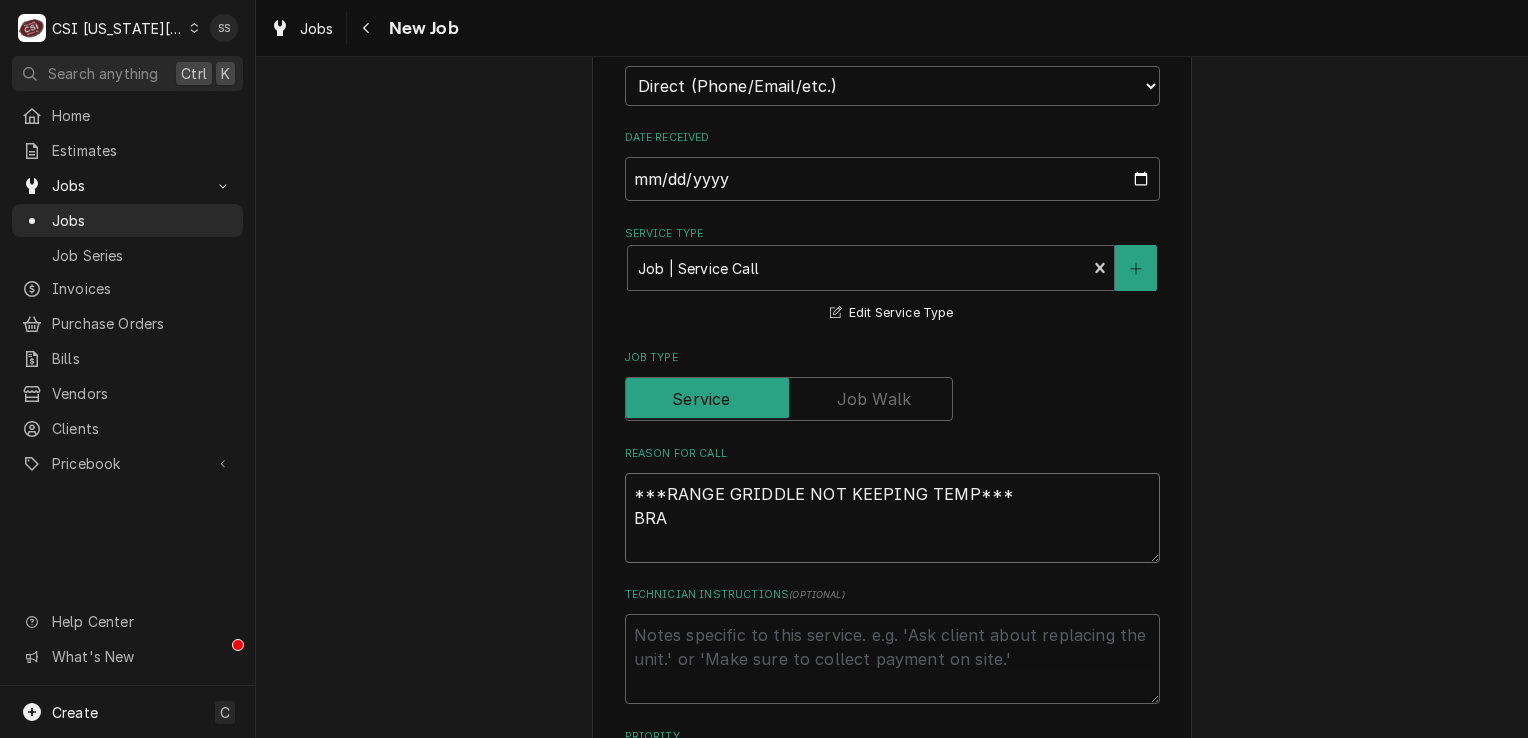 type on "x" 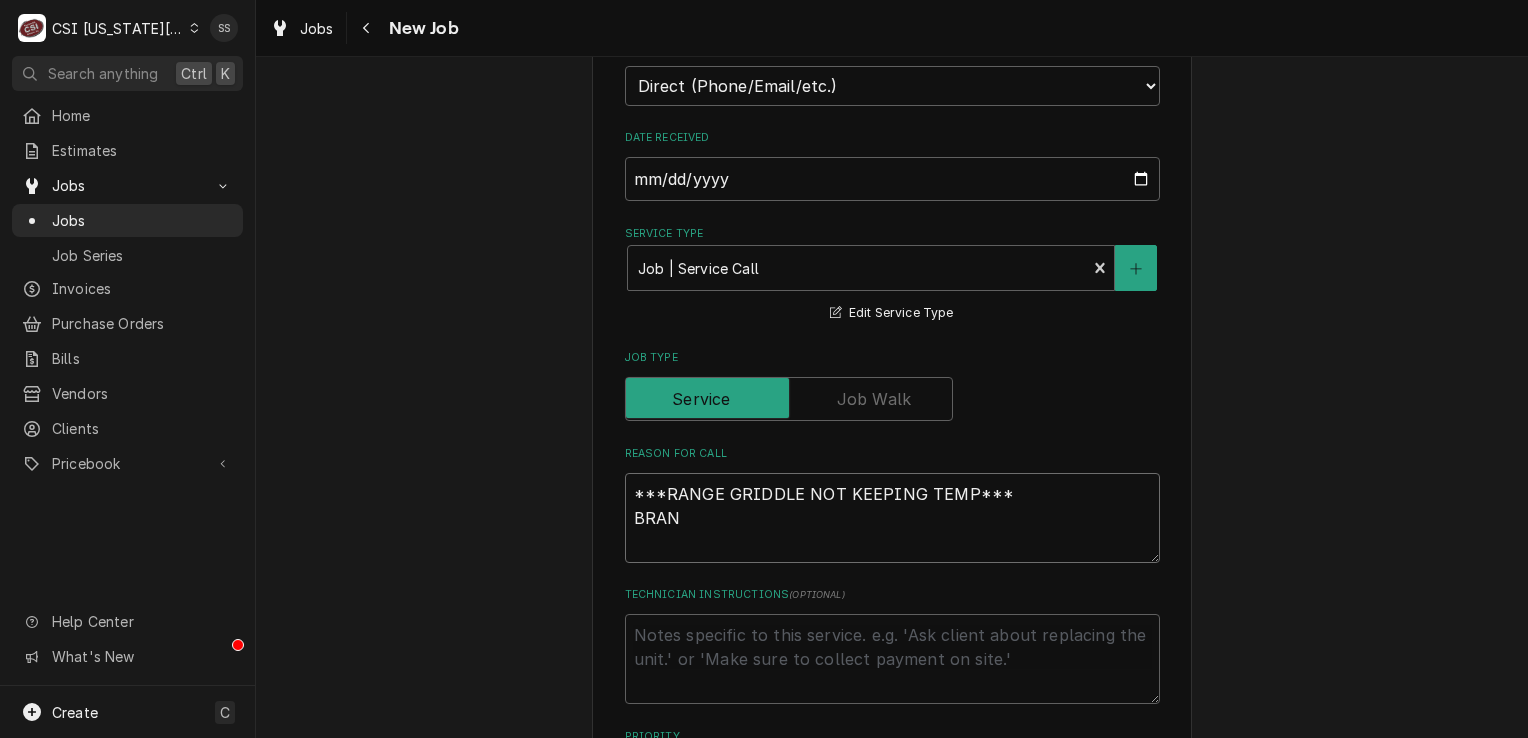 type on "x" 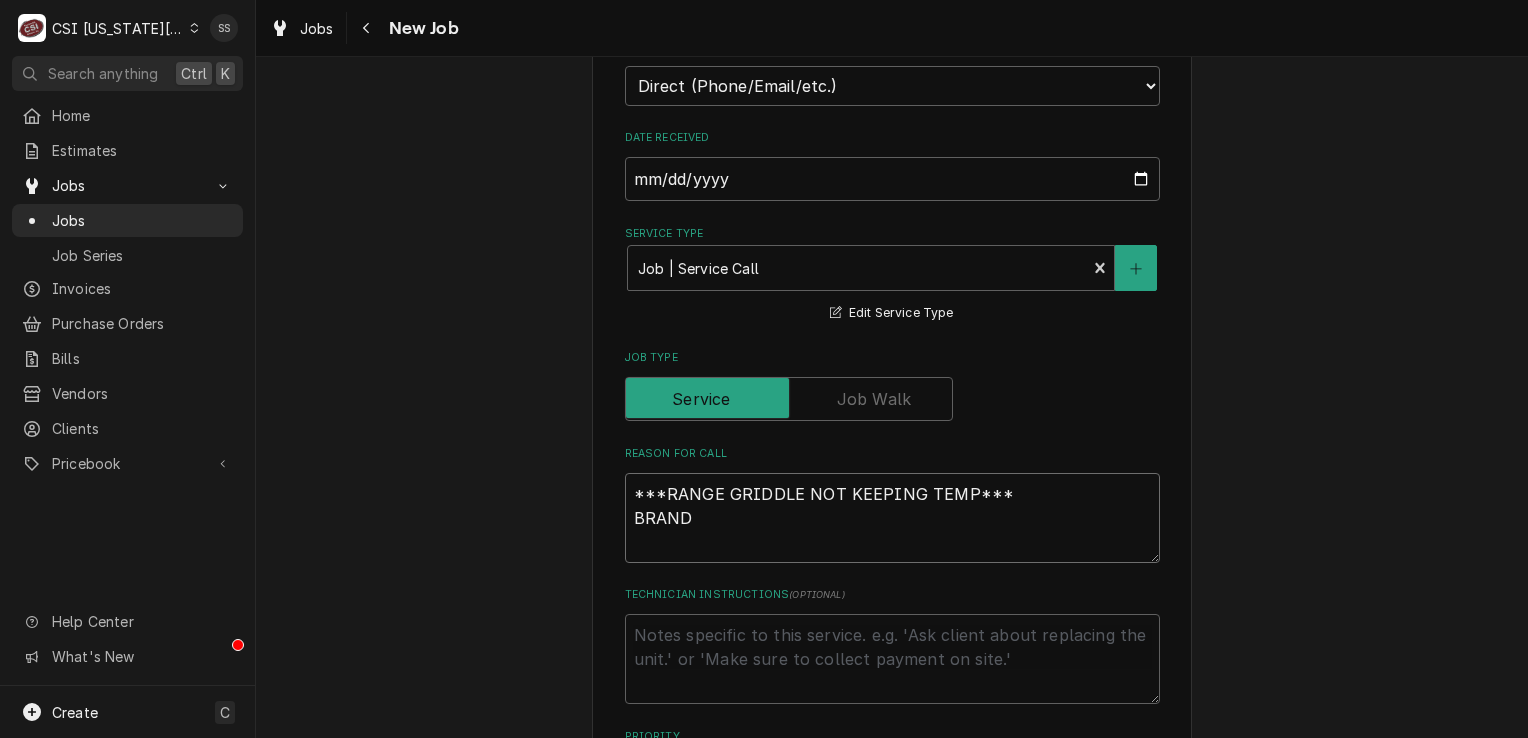 type on "x" 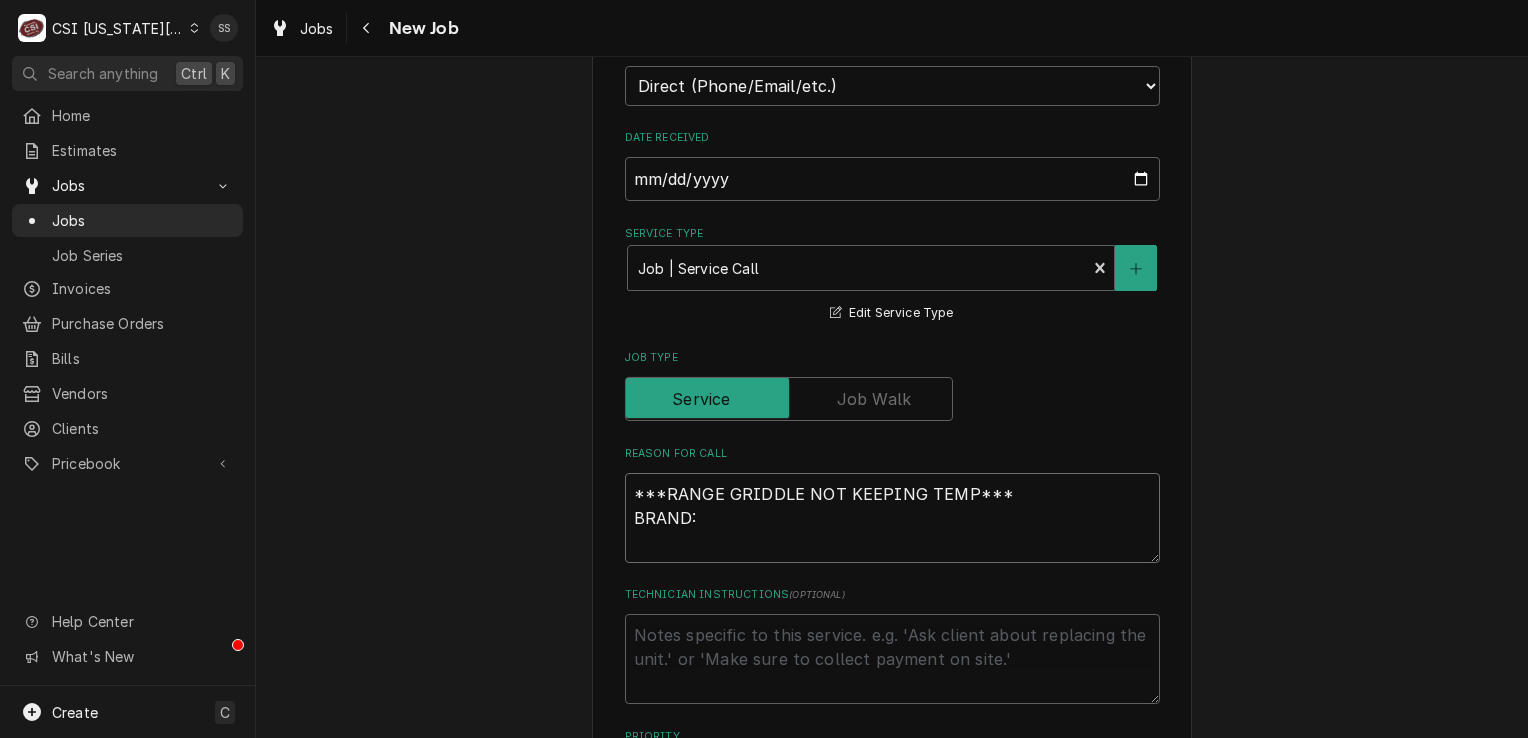 type on "x" 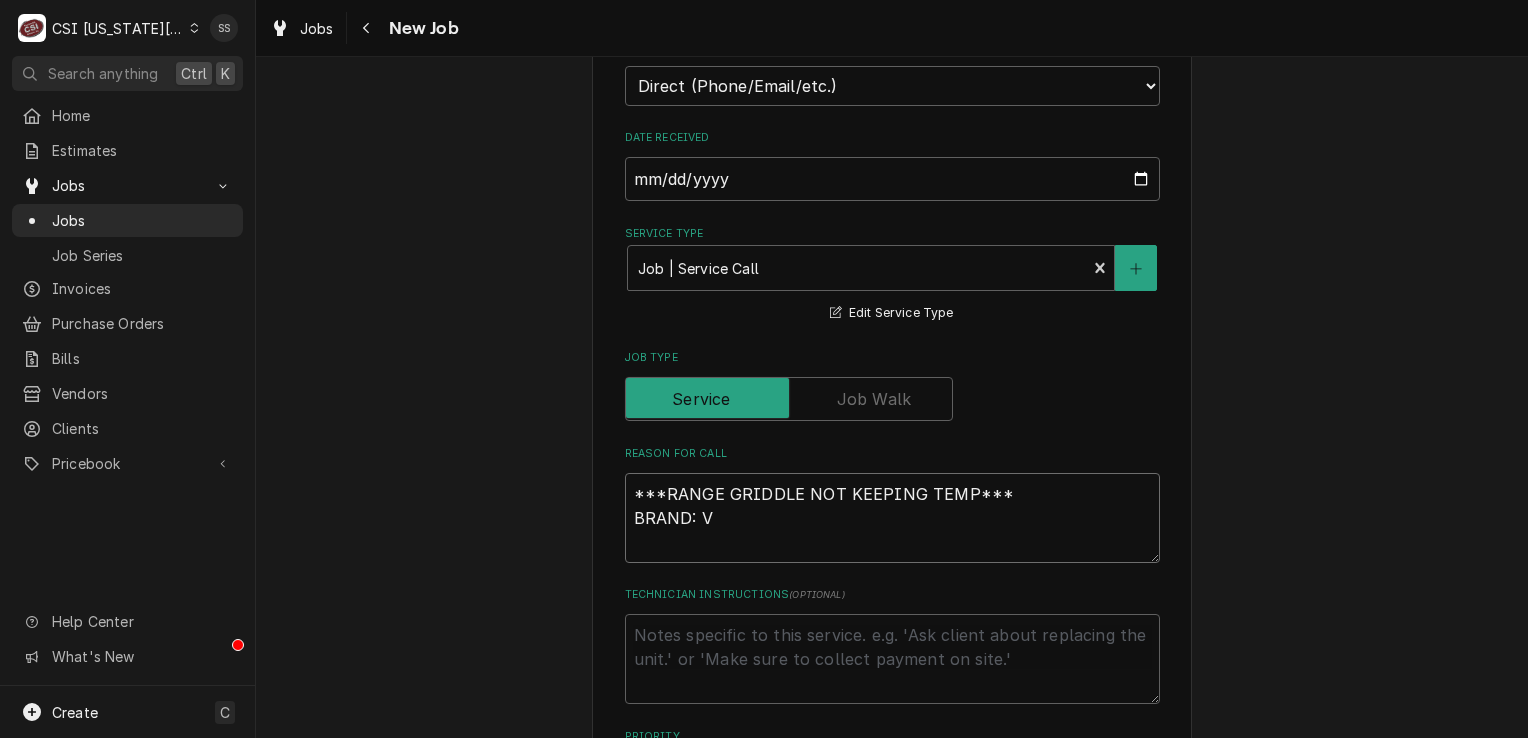 type on "x" 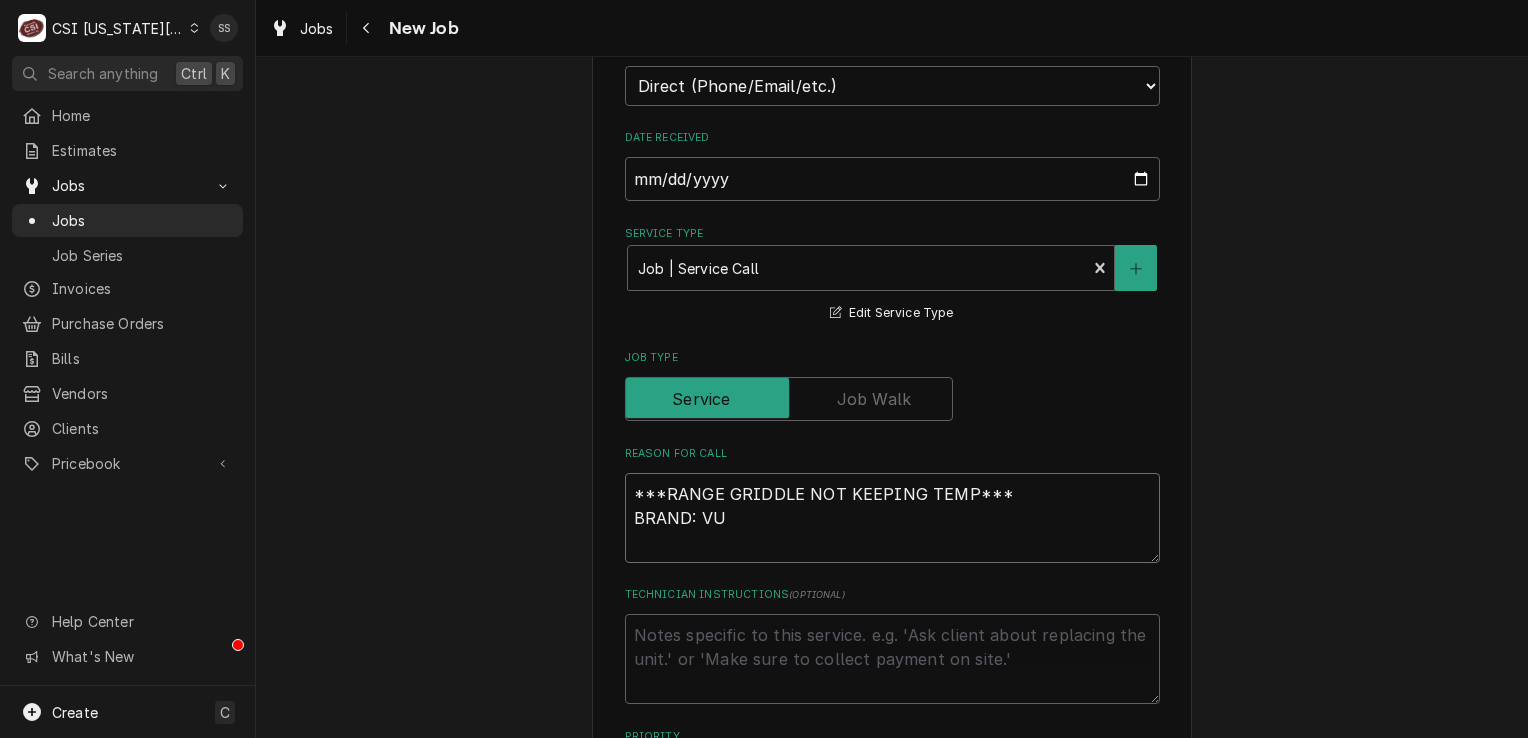 type on "x" 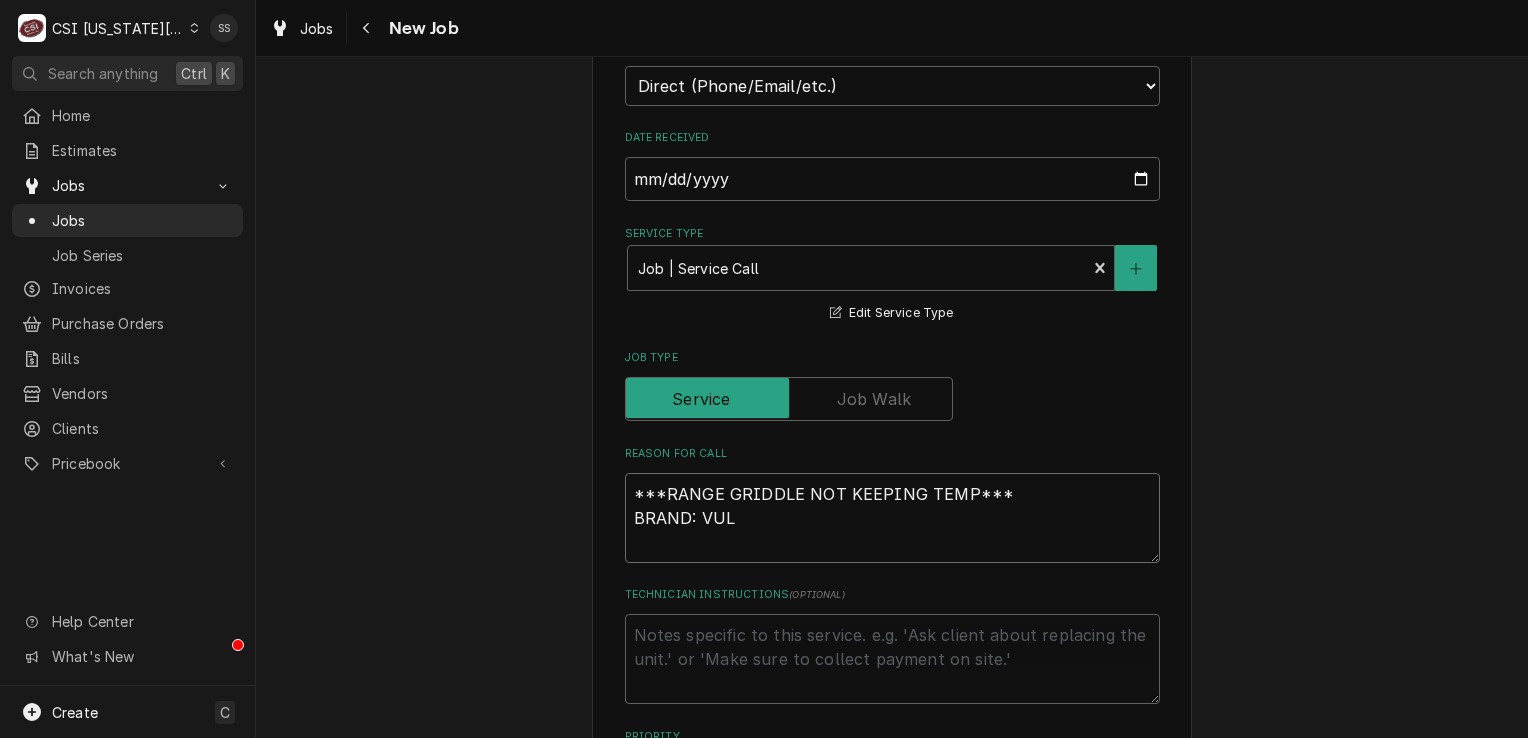 type on "***RANGE GRIDDLE NOT KEEPING TEMP***
BRAND: VULC" 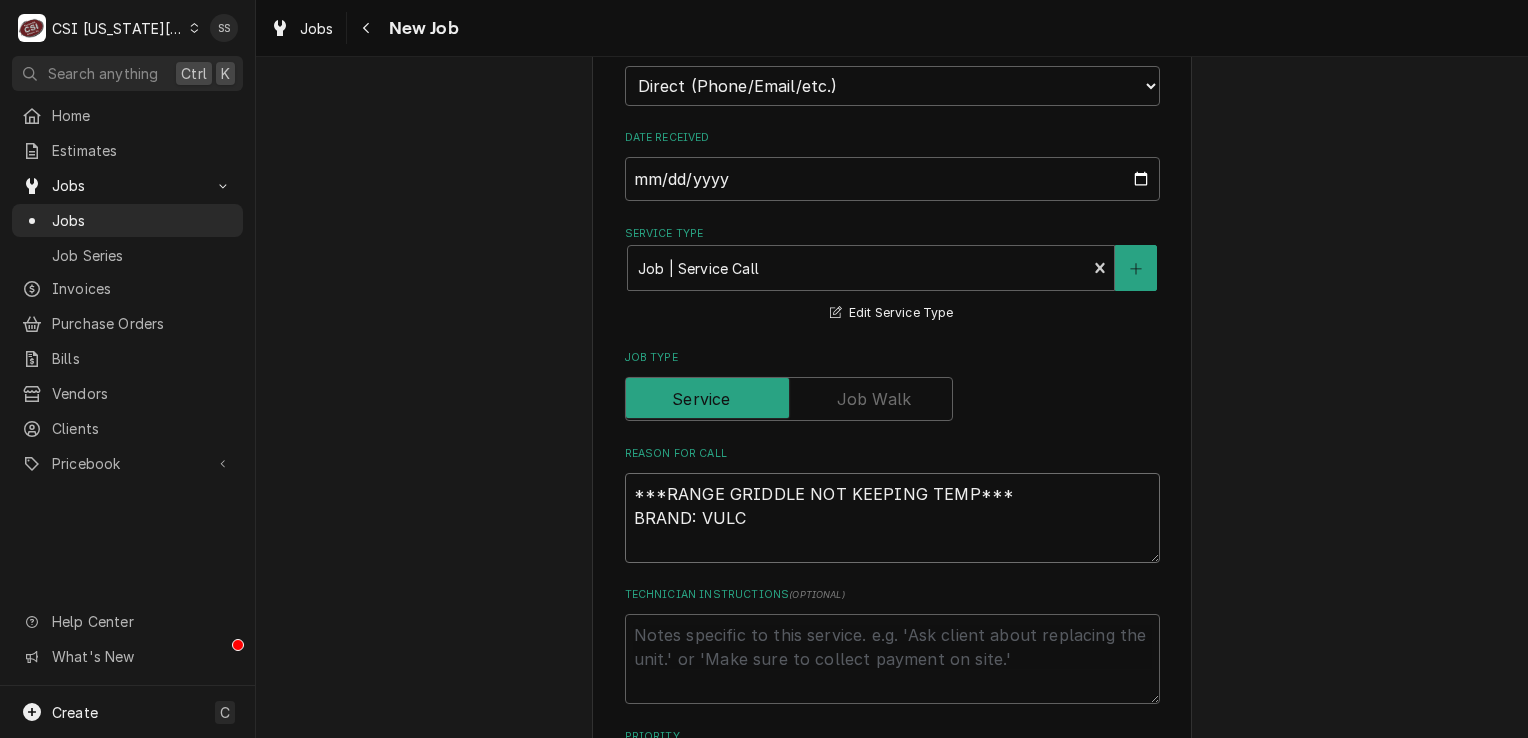 type on "x" 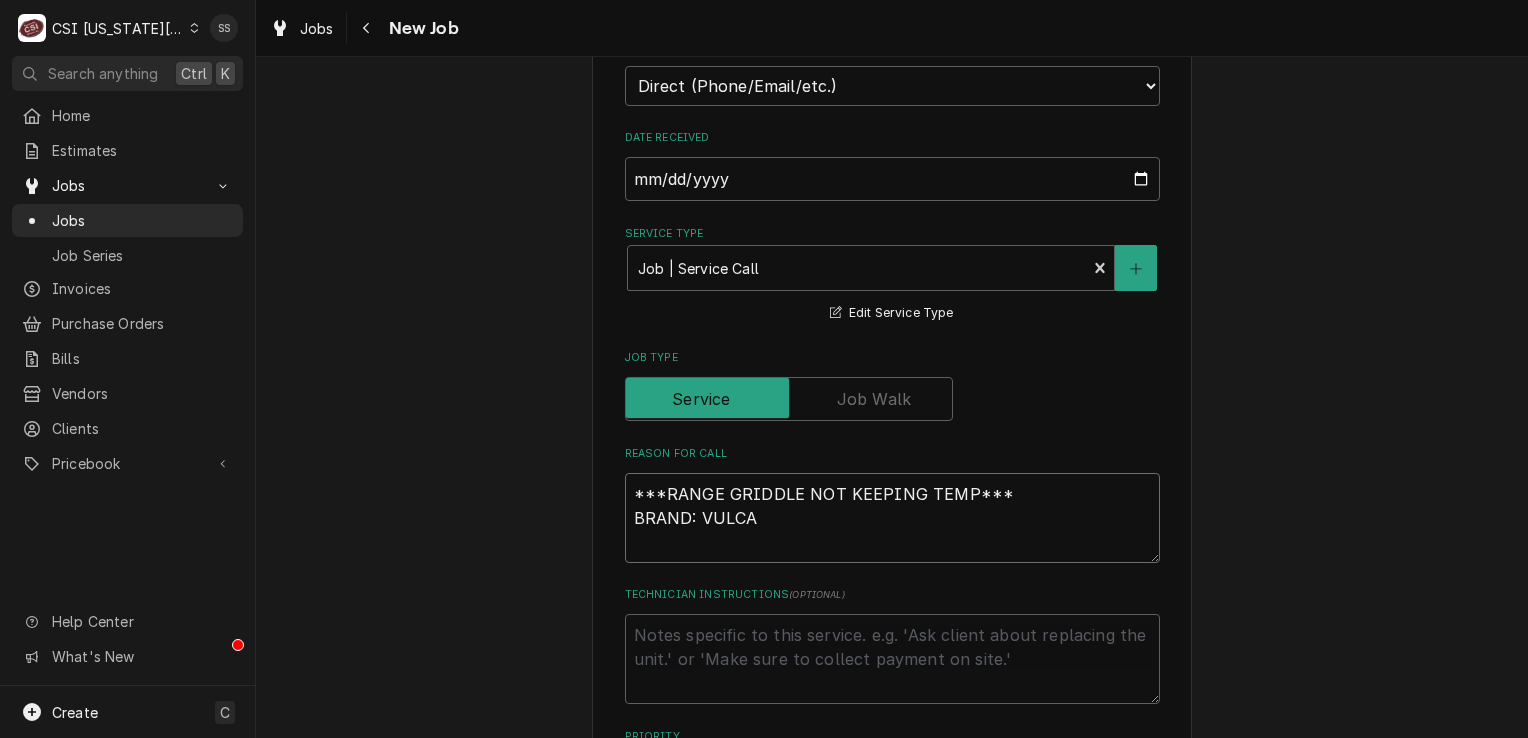 type on "x" 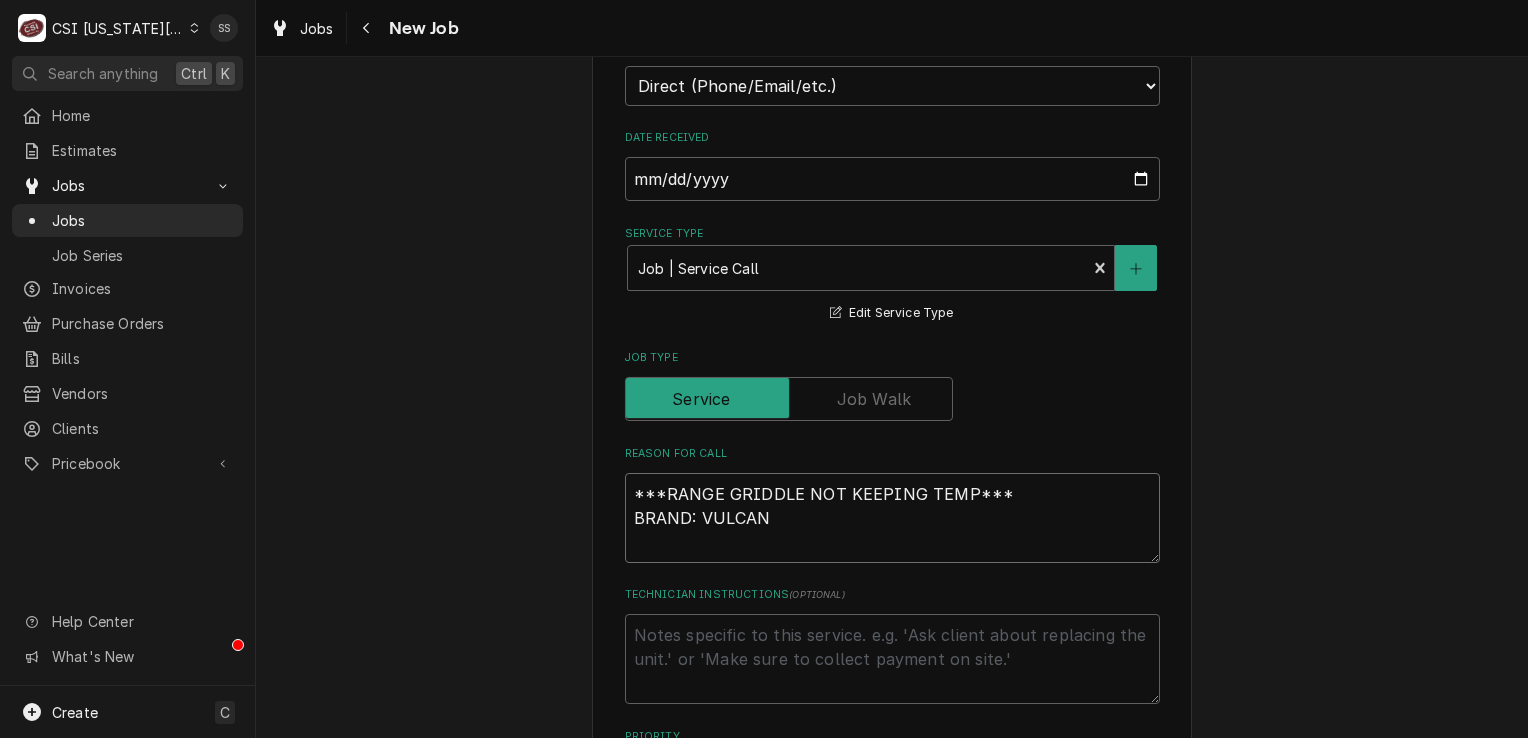 type on "x" 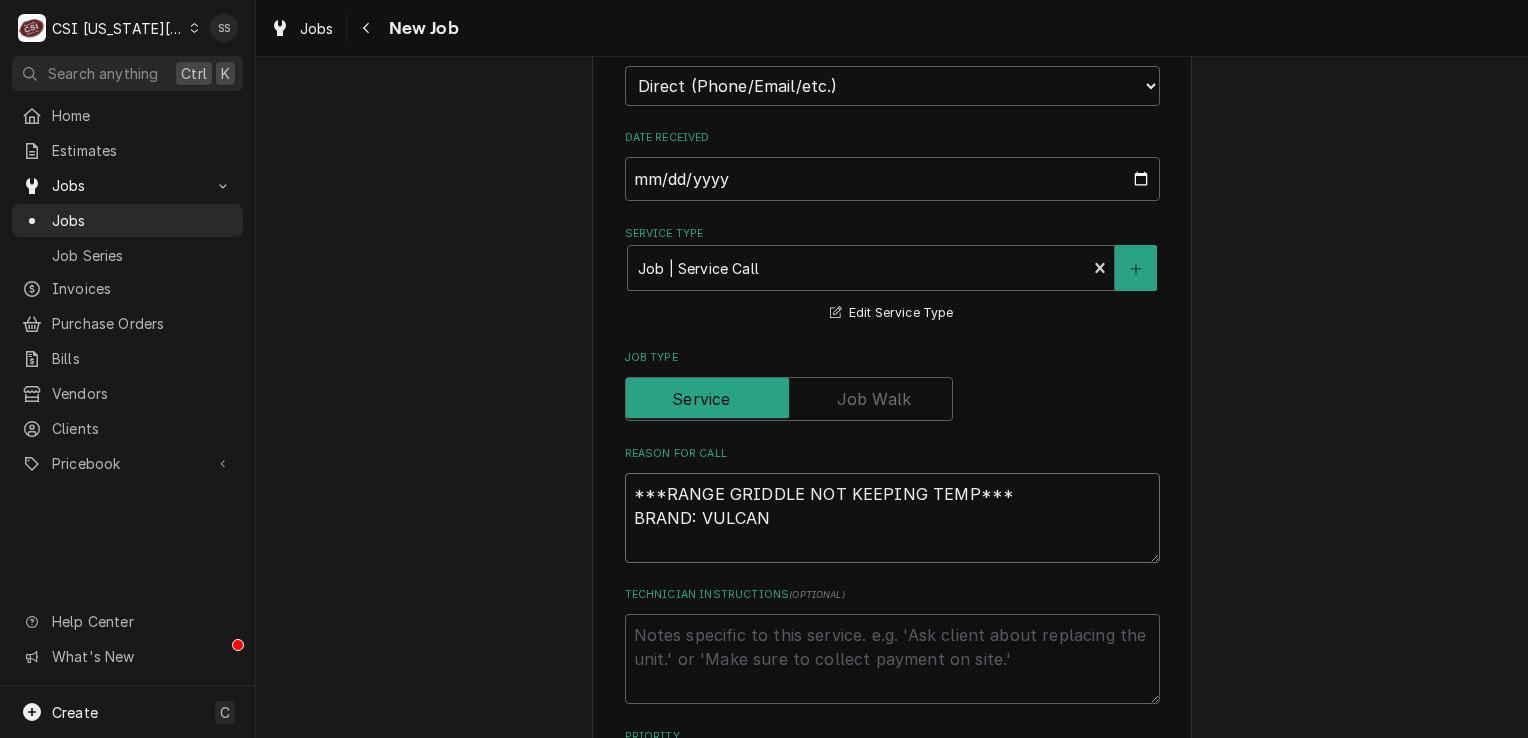 type on "***RANGE GRIDDLE NOT KEEPING TEMP***
BRAND: VULCAN," 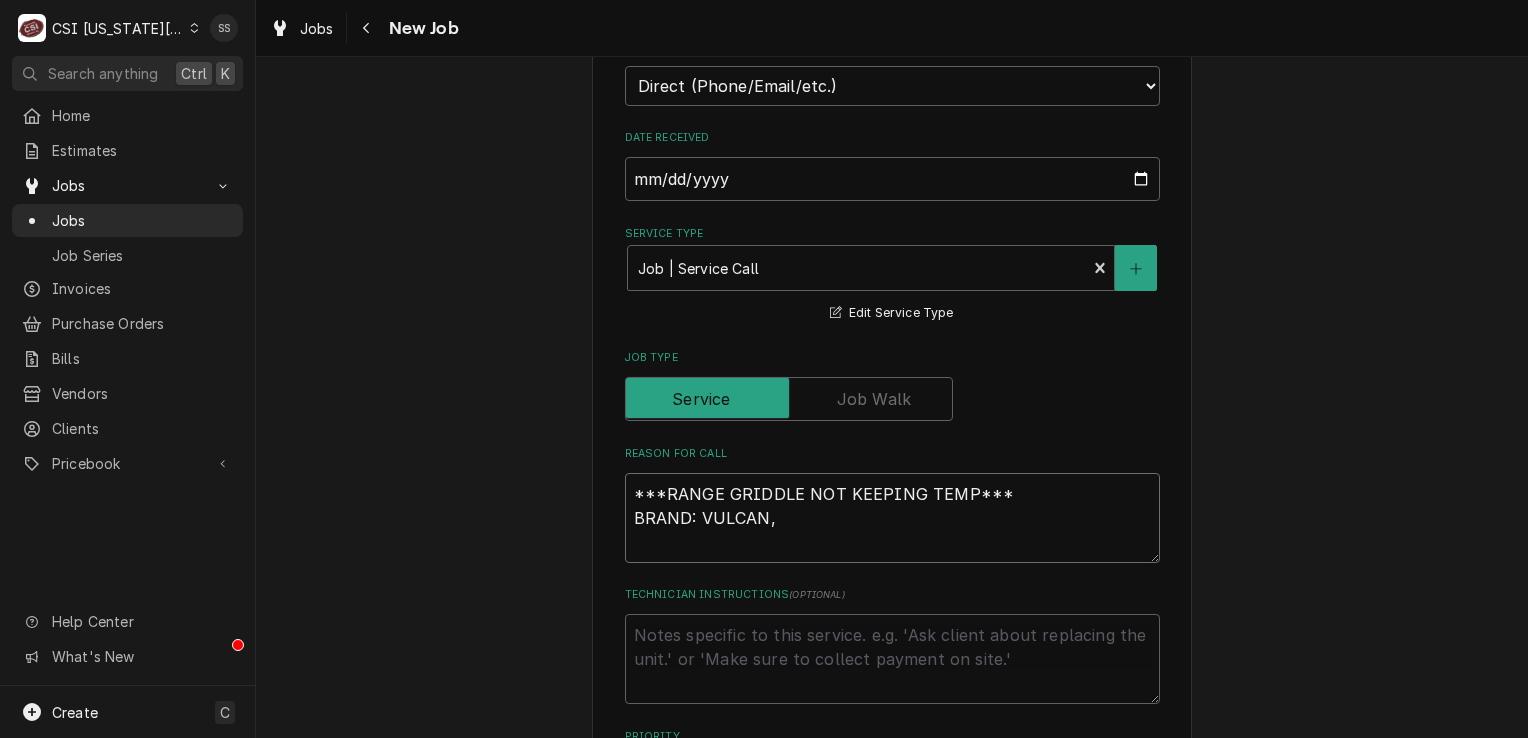 type on "x" 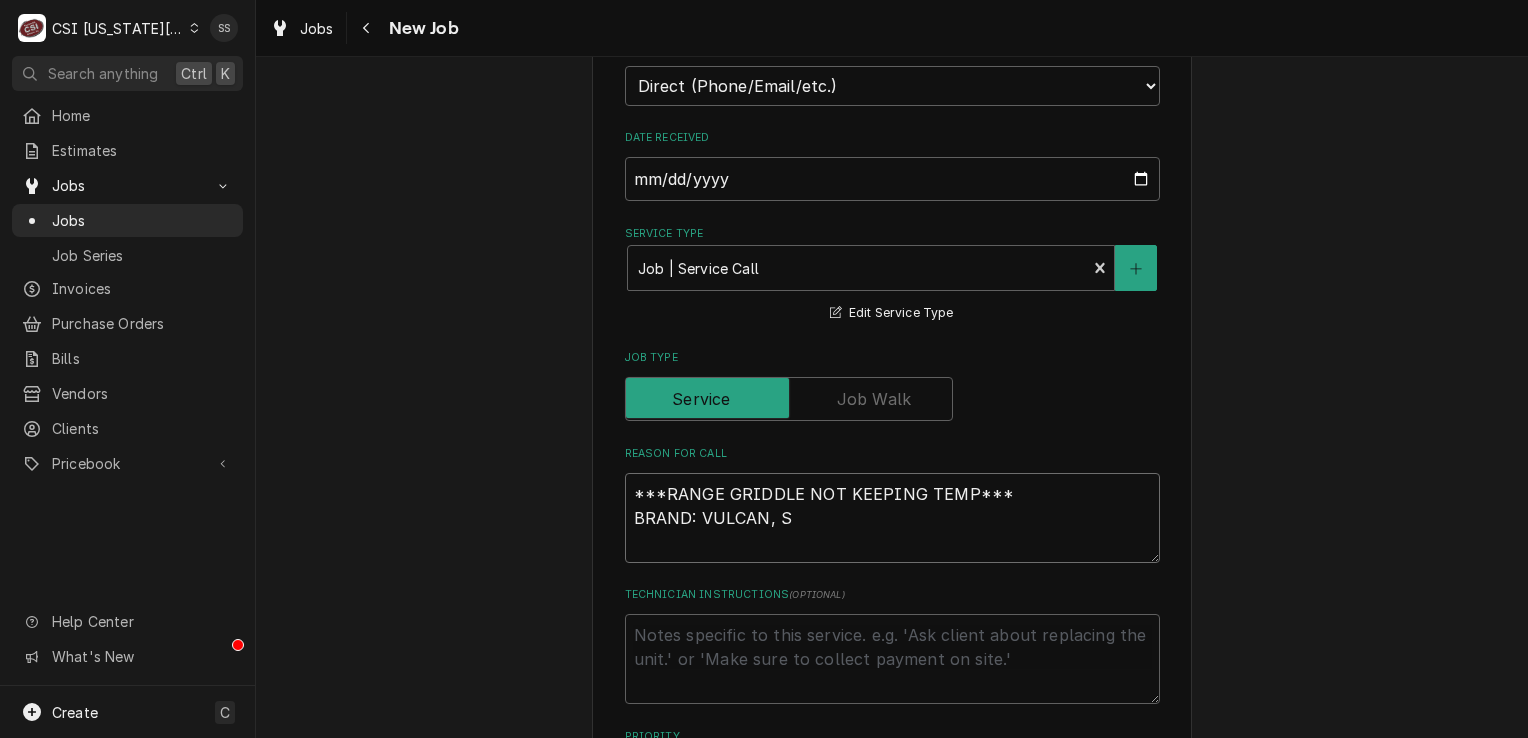 type on "x" 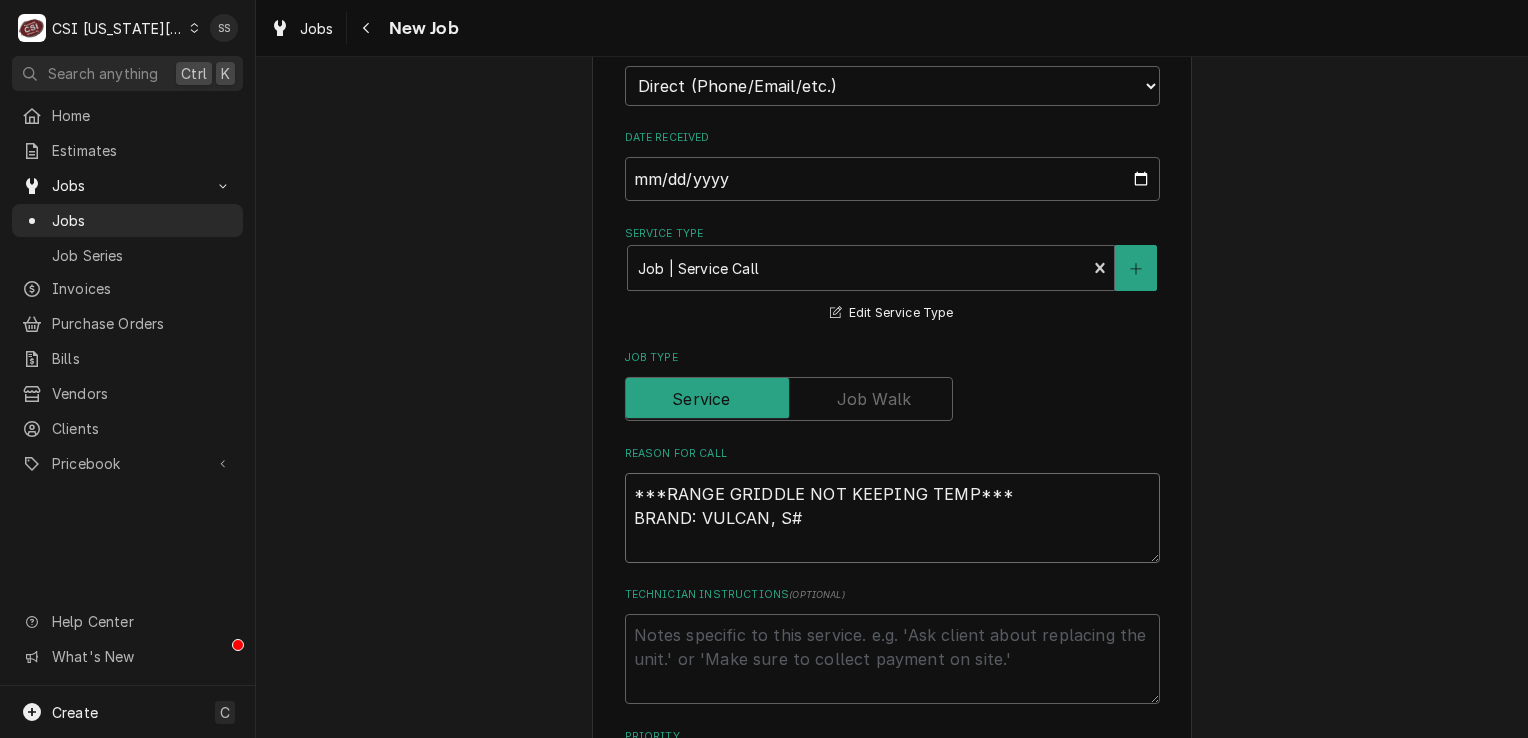 type on "x" 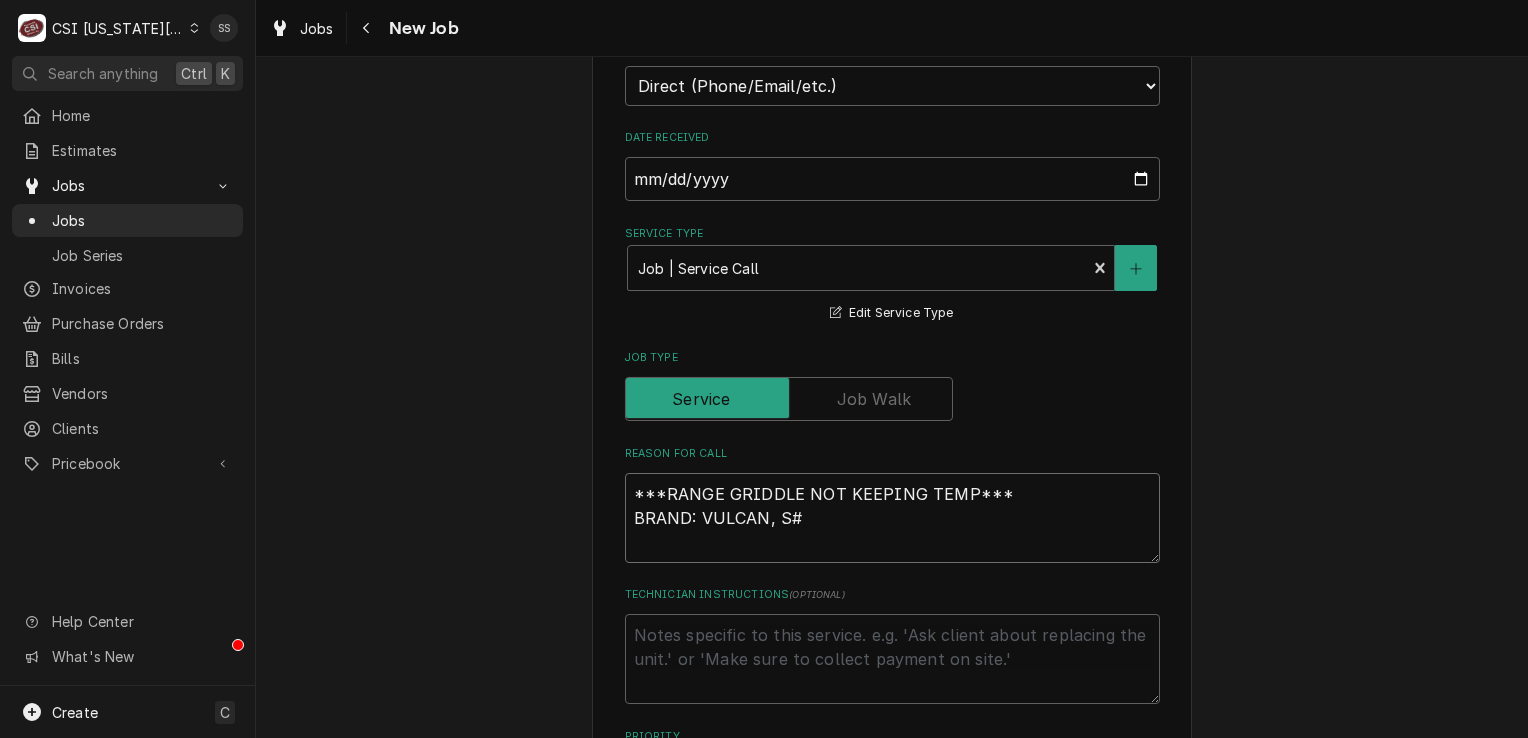 type on "***RANGE GRIDDLE NOT KEEPING TEMP***
BRAND: VULCAN, S#:" 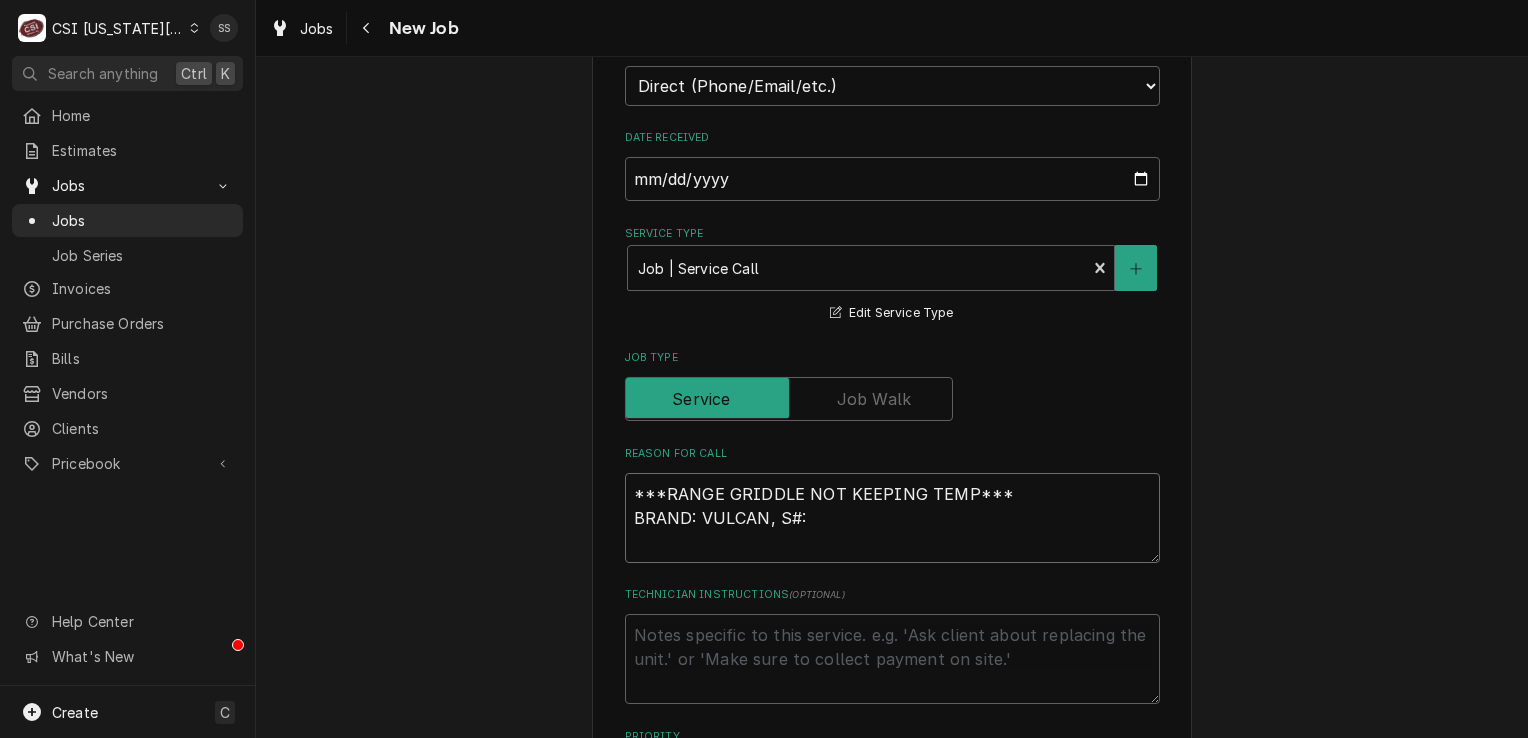 type on "x" 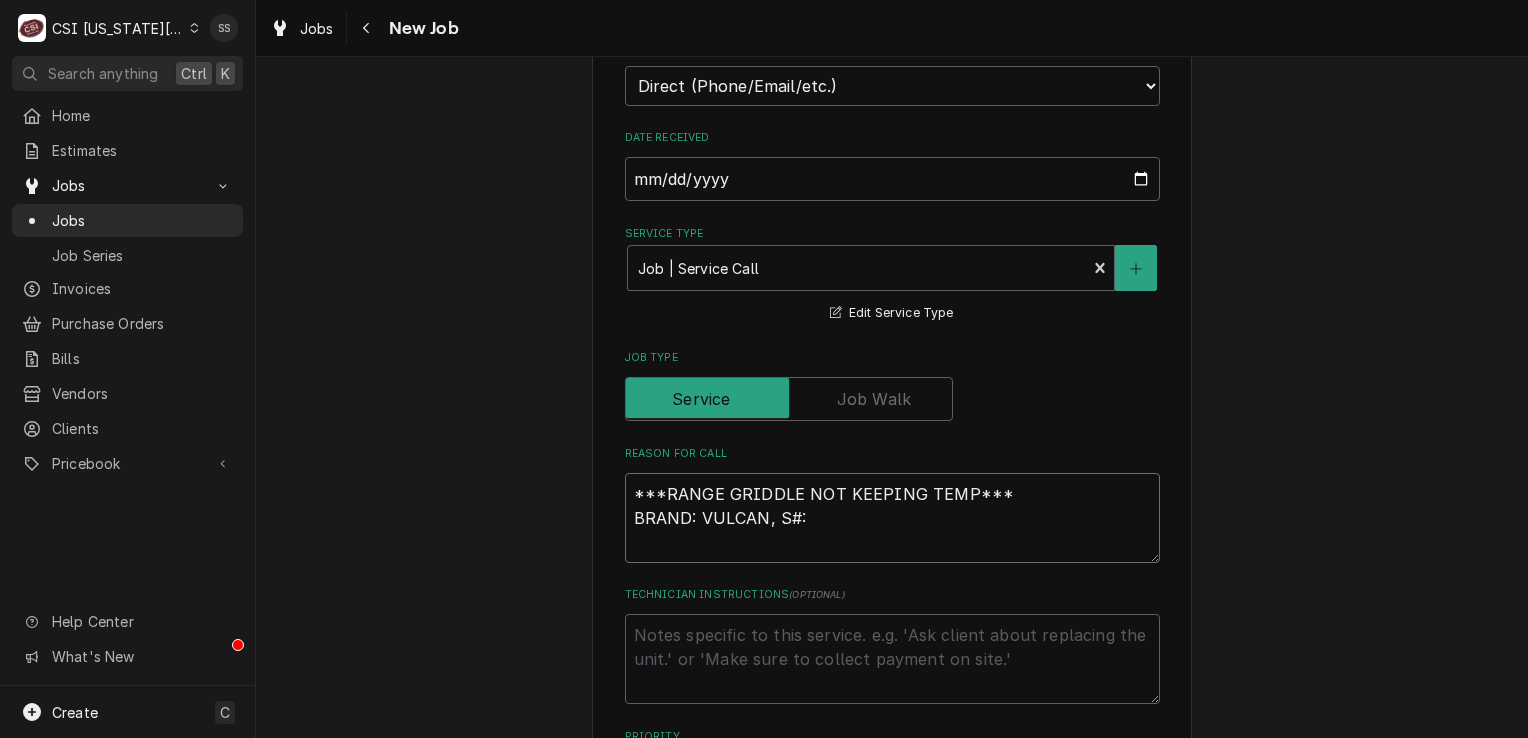 type on "x" 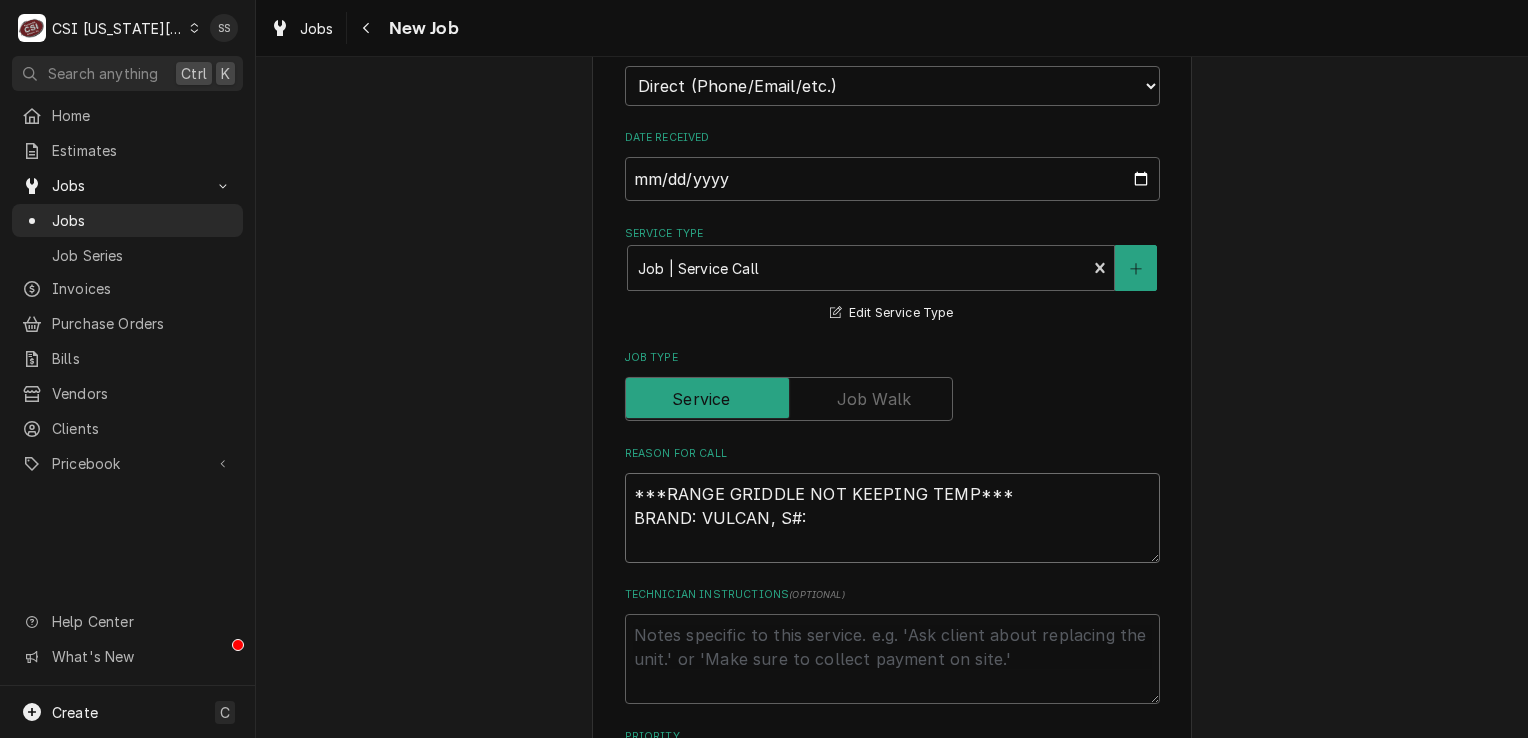 type on "***RANGE GRIDDLE NOT KEEPING TEMP***
BRAND: VULCAN, S#: 4" 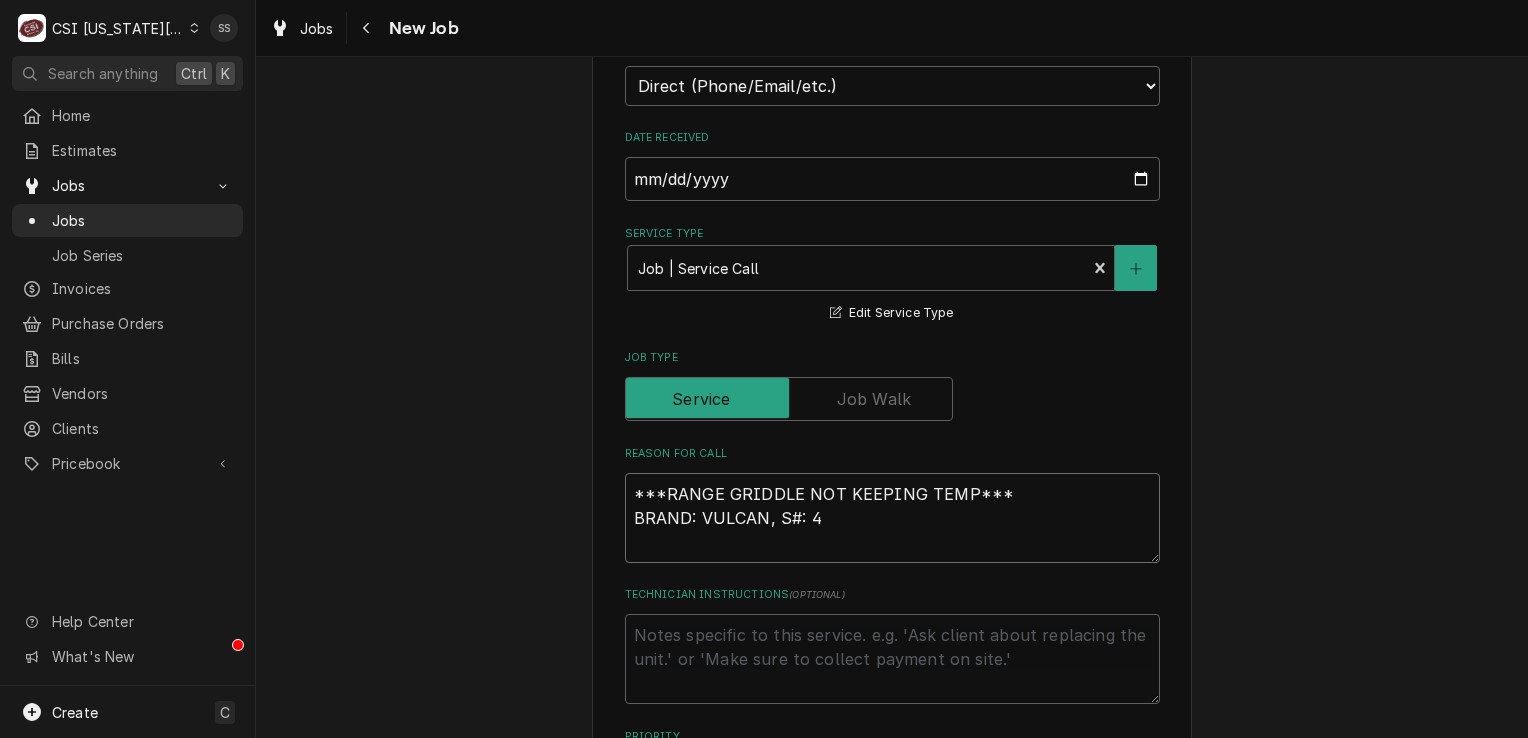 type on "x" 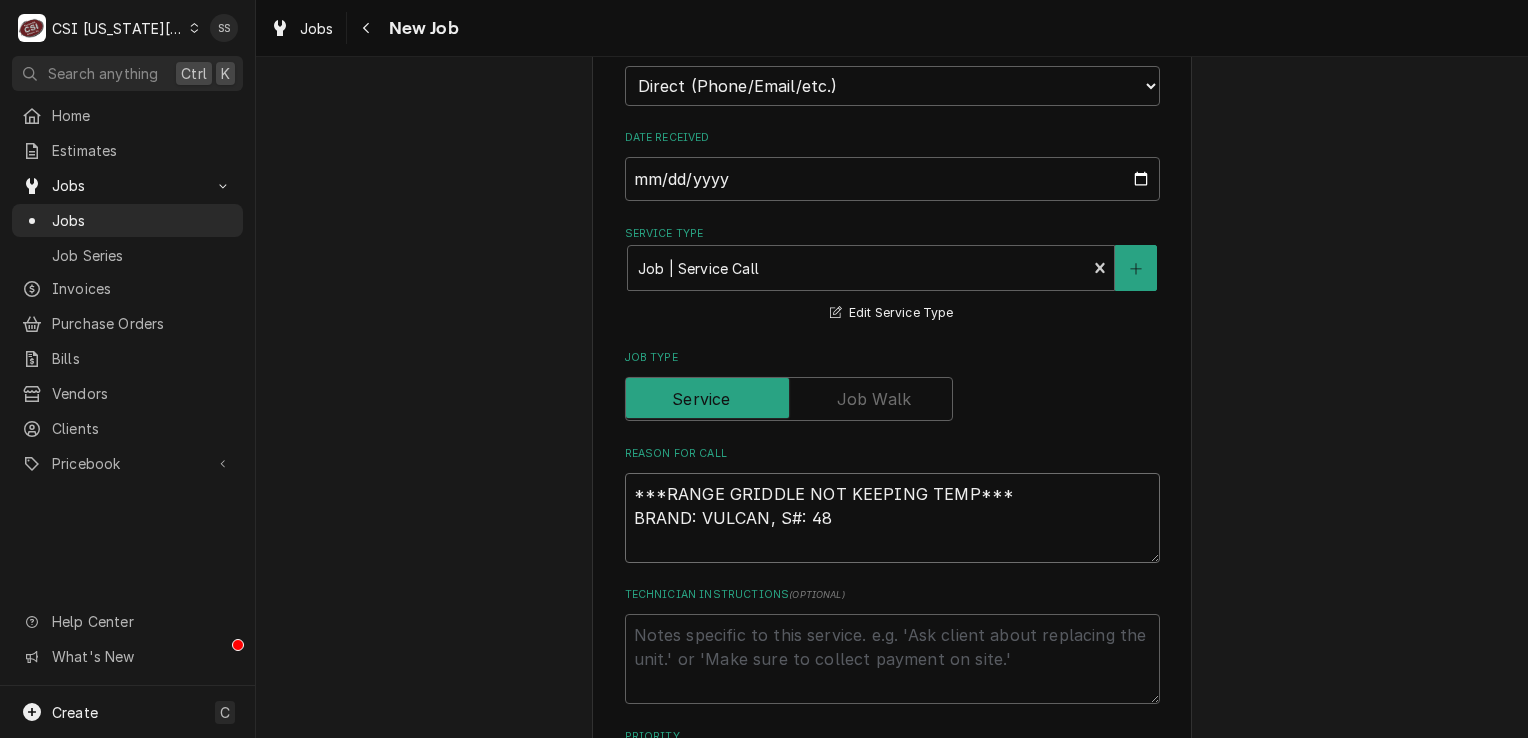 type on "x" 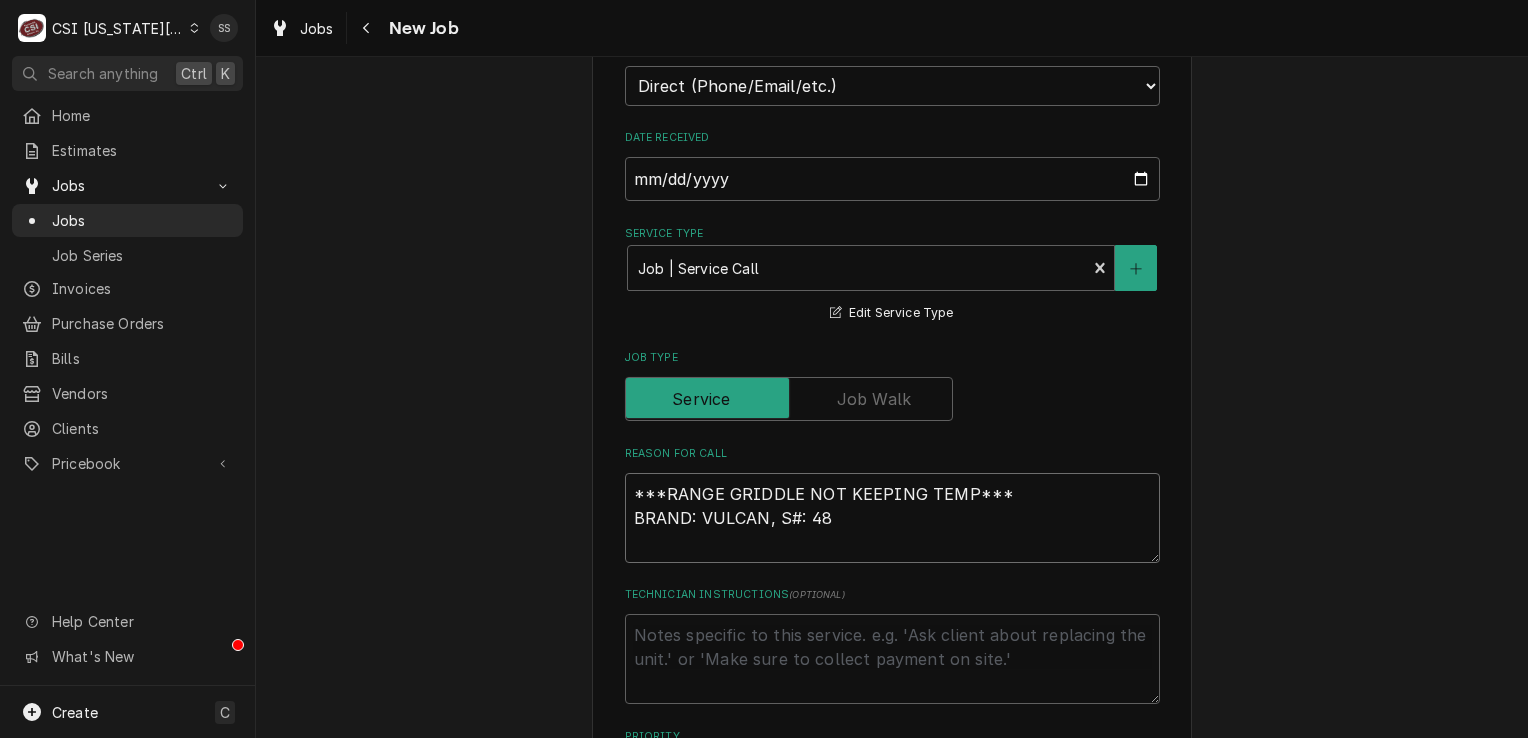 type on "***RANGE GRIDDLE NOT KEEPING TEMP***
BRAND: VULCAN, S#: 482" 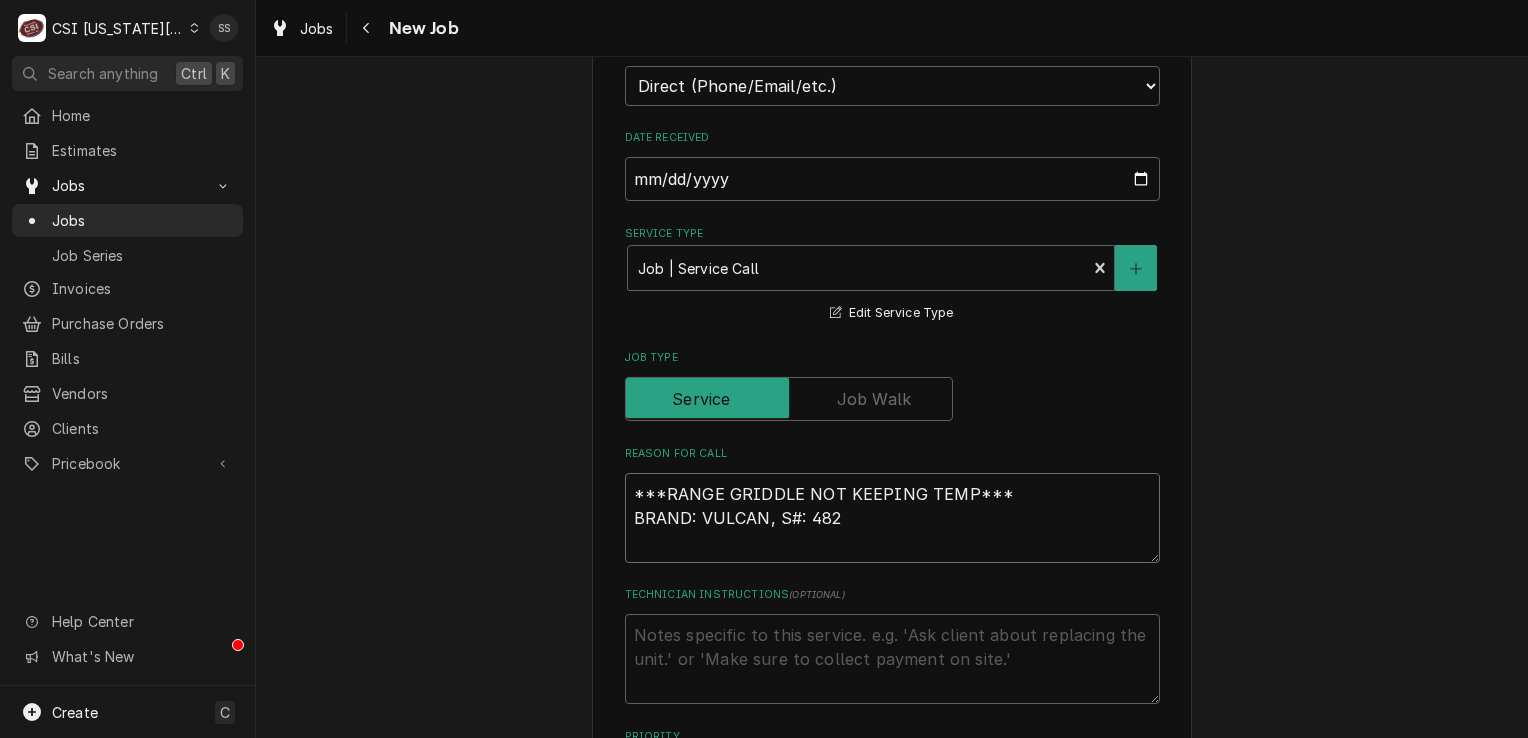 type on "x" 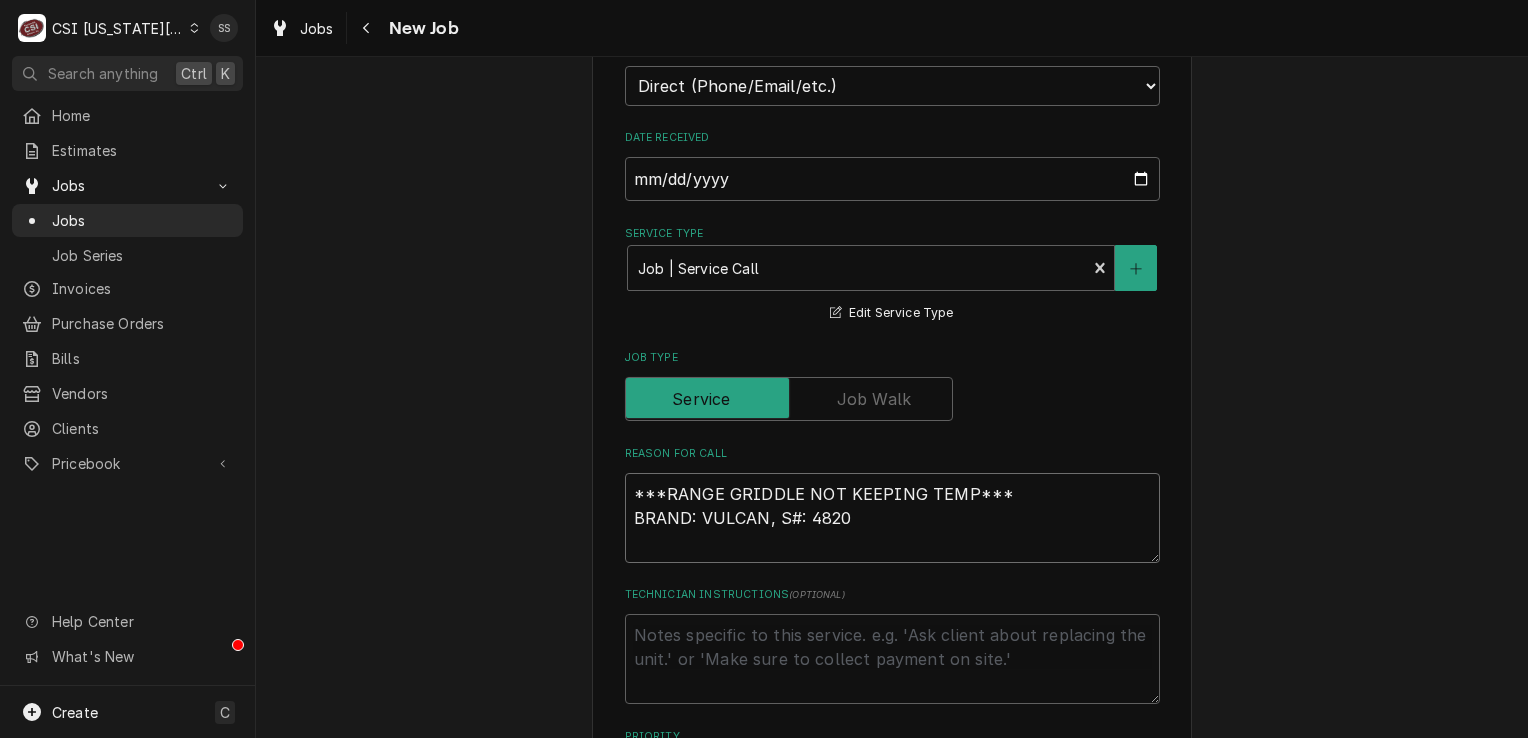 type on "x" 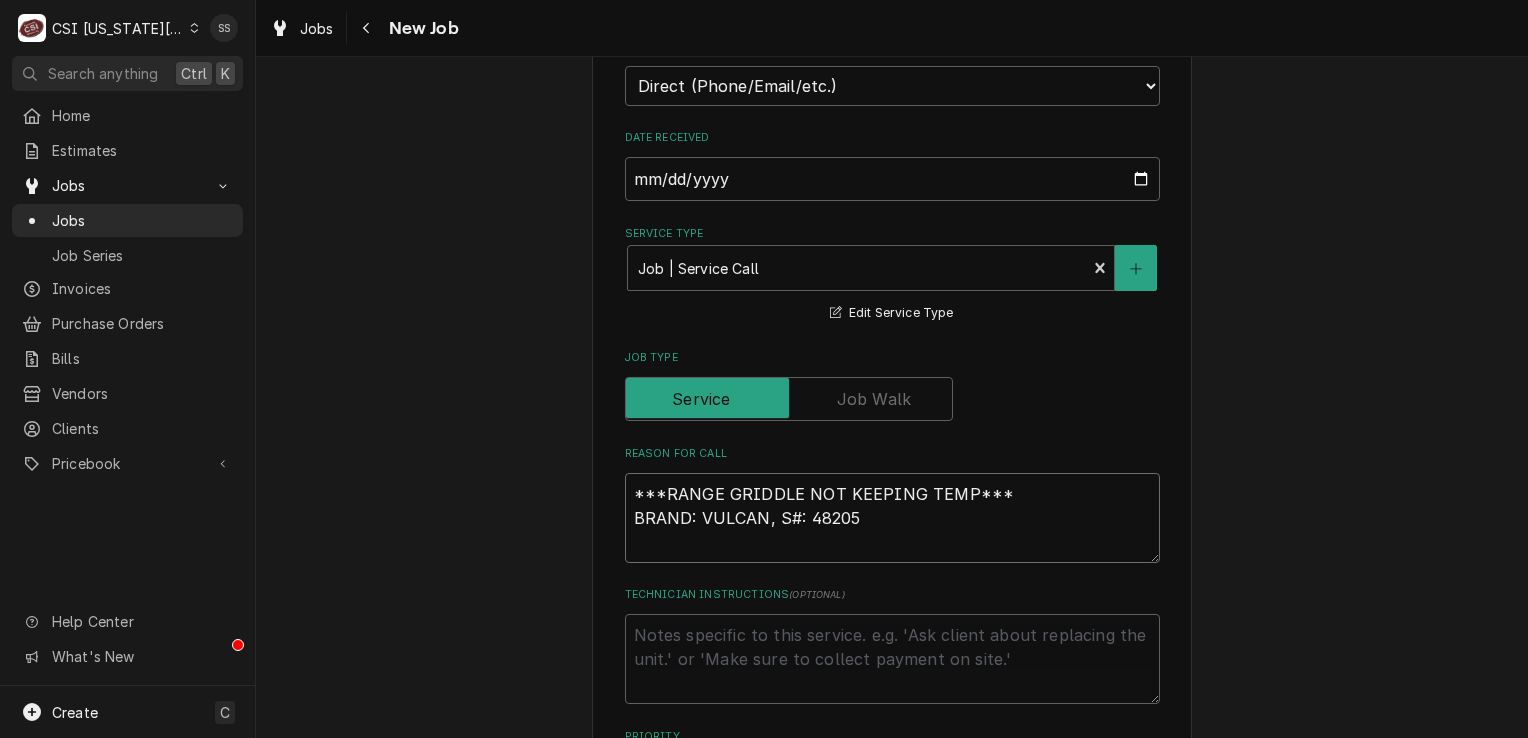 type on "x" 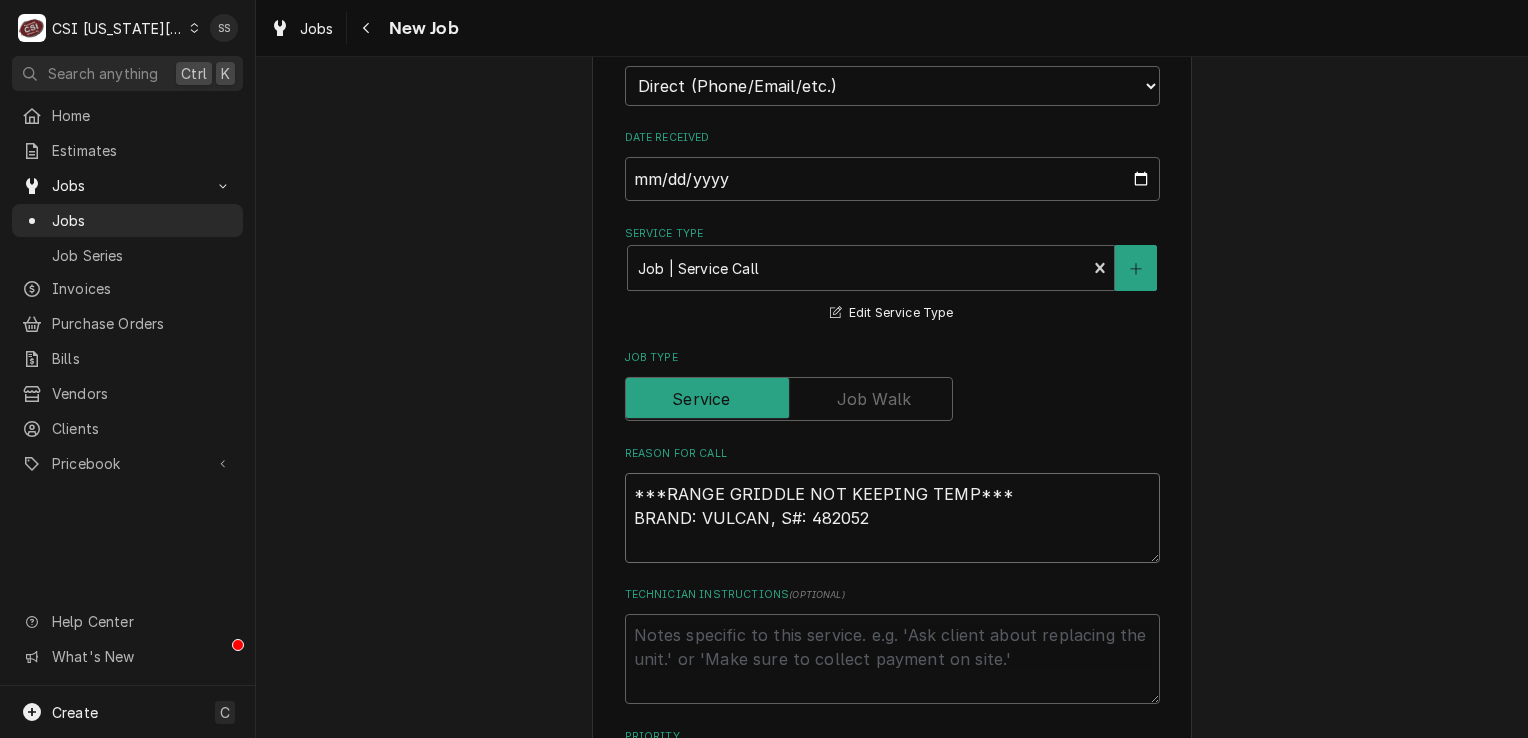 type on "x" 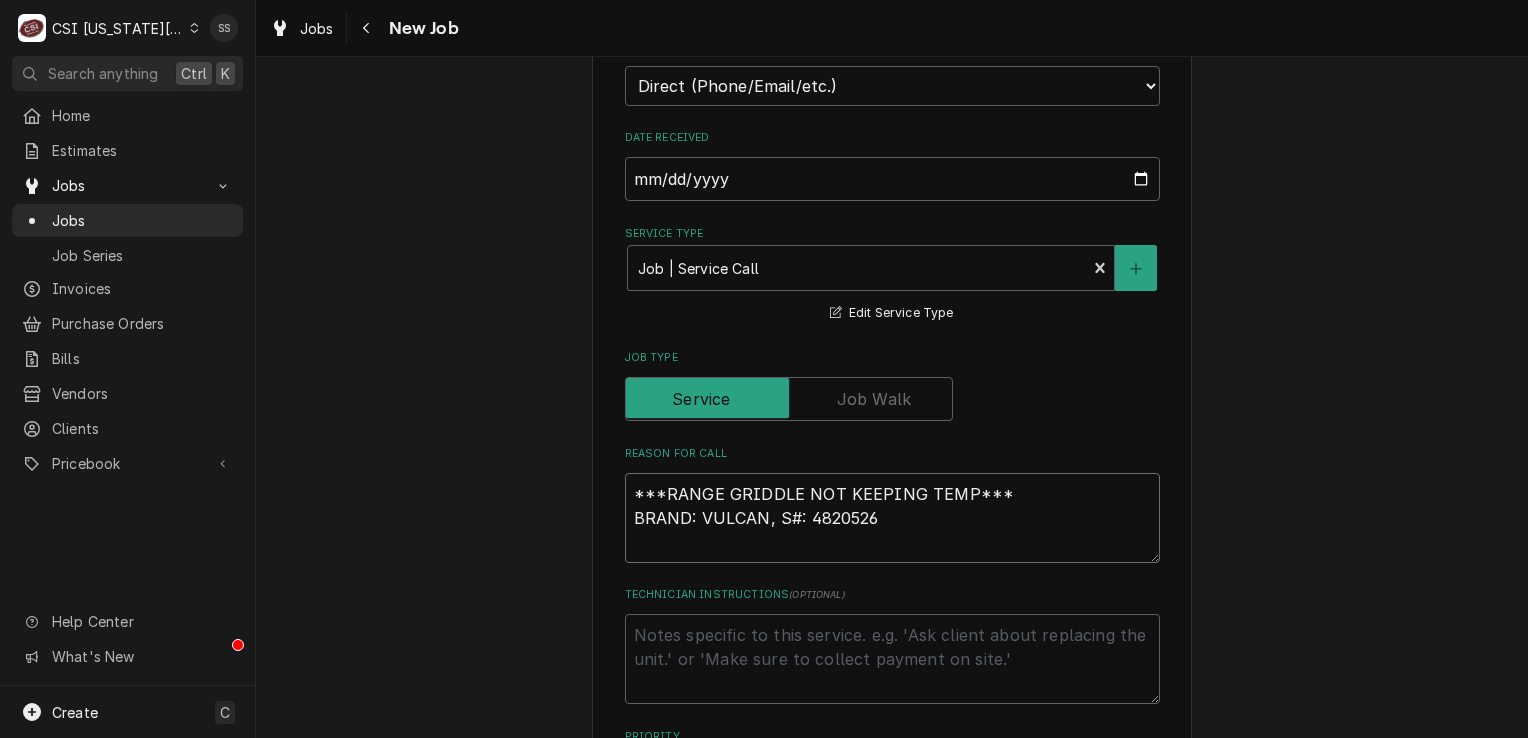 type on "x" 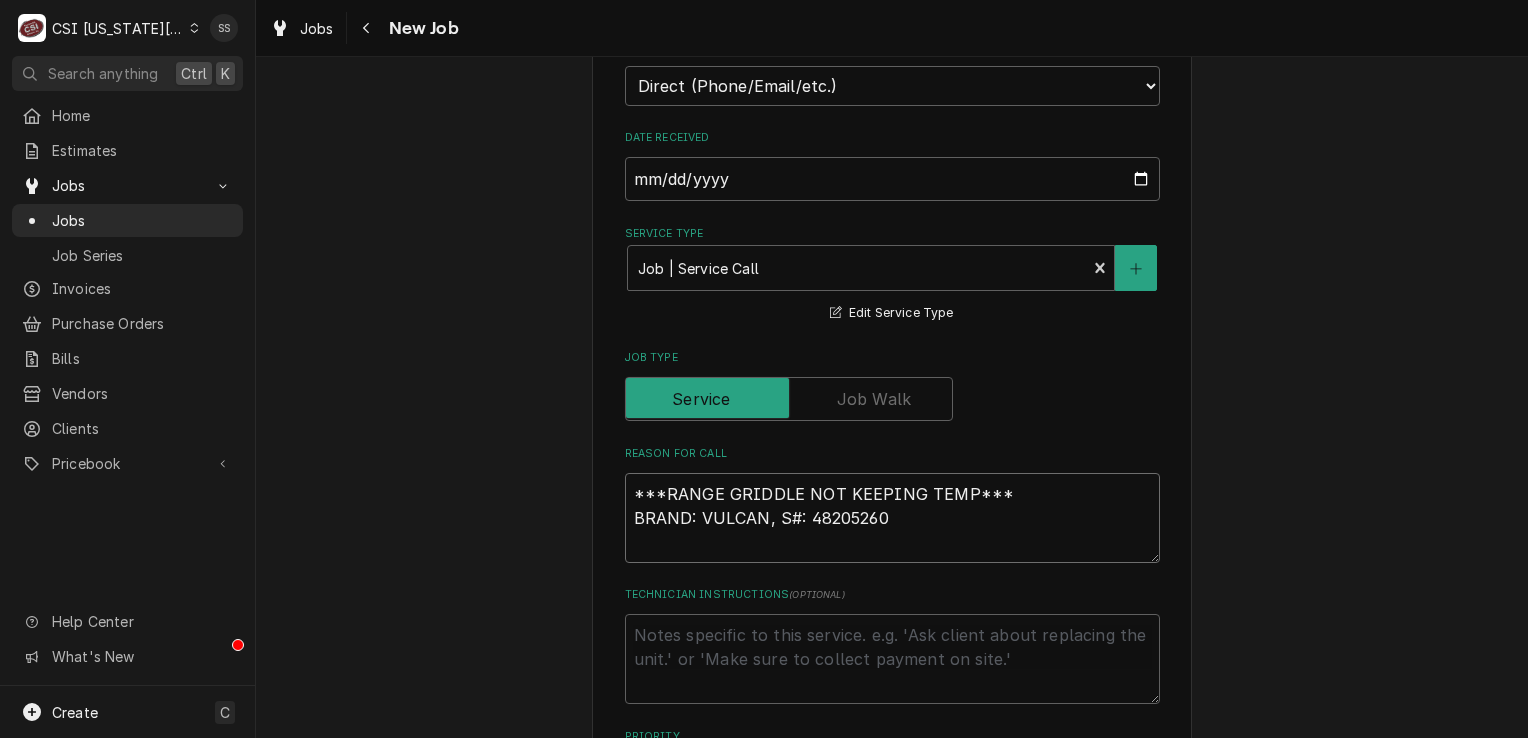 type on "x" 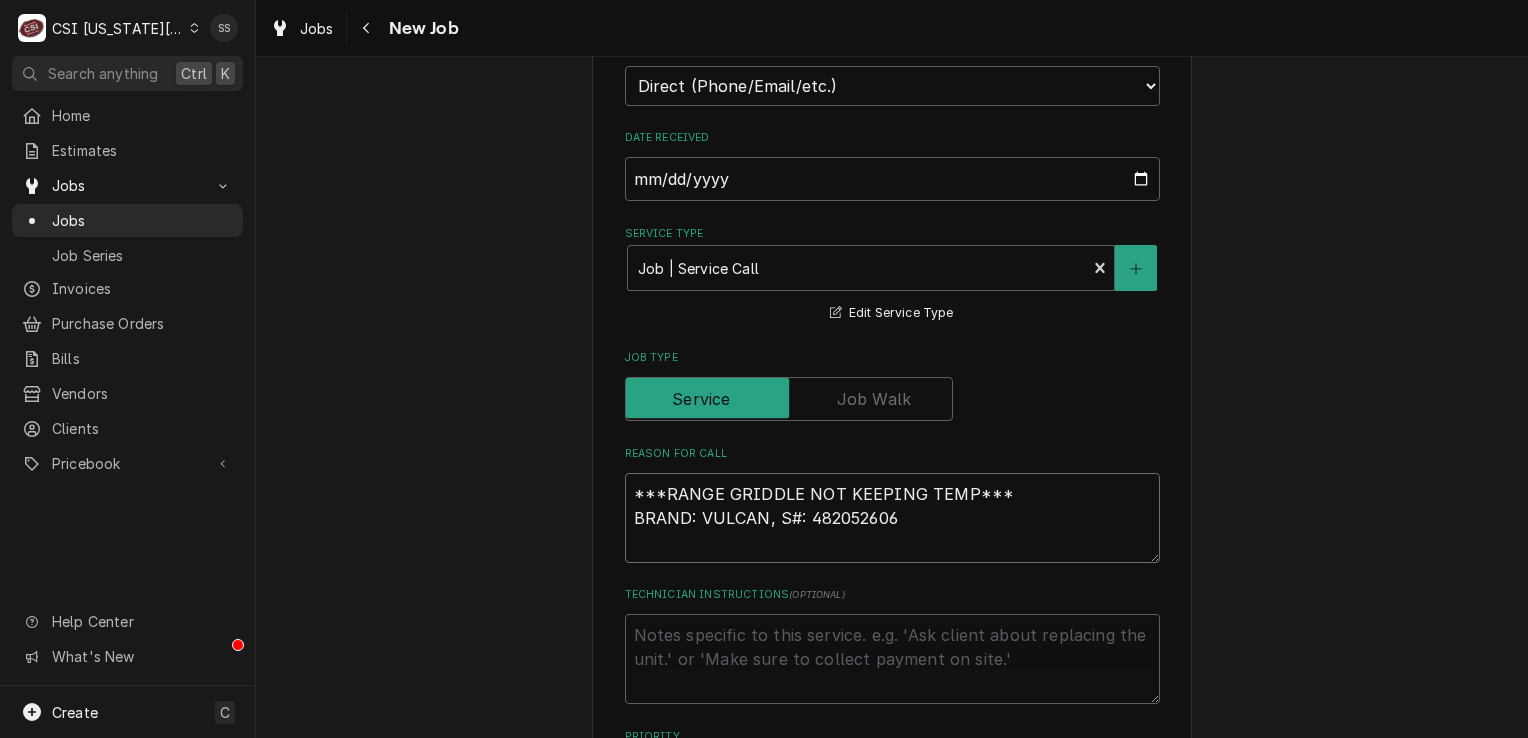 type on "x" 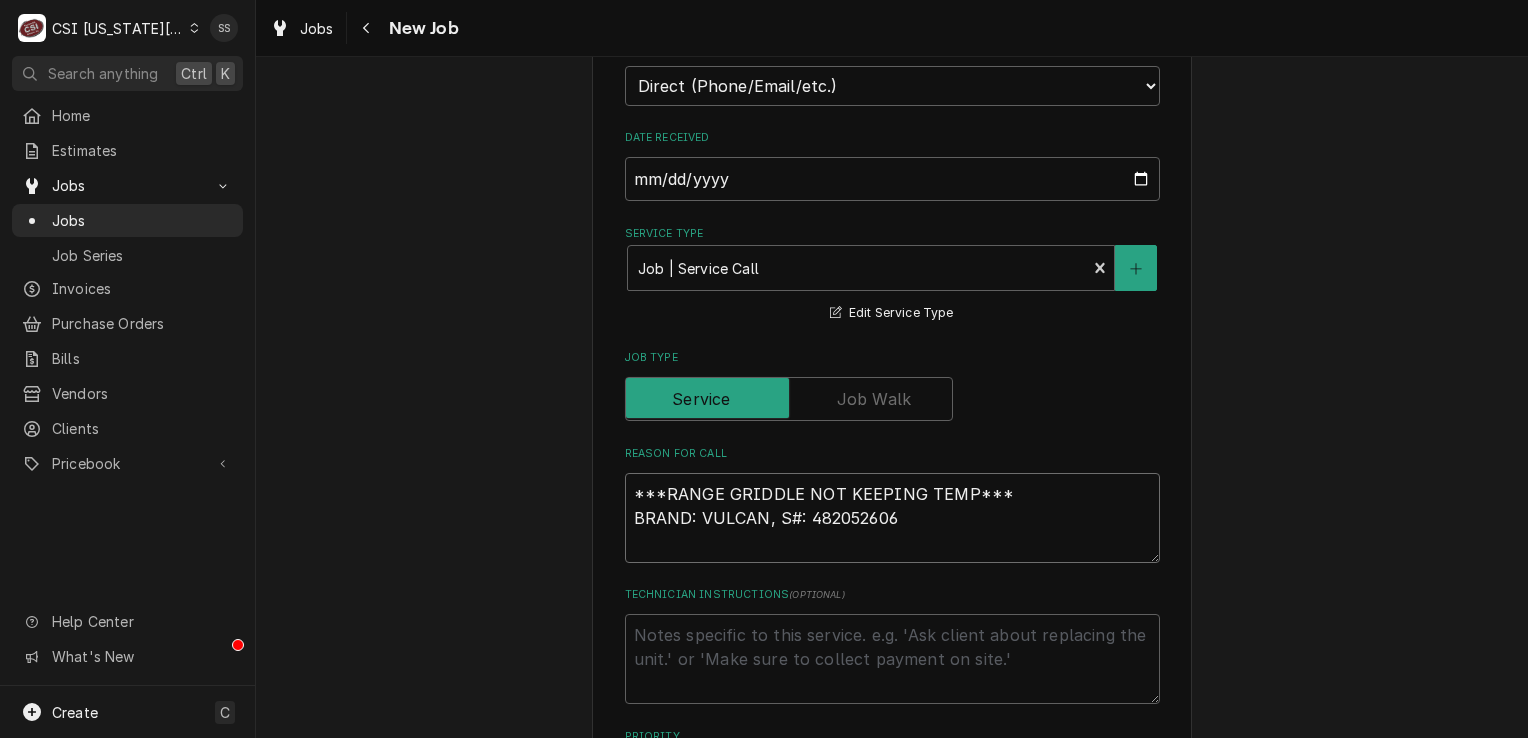 type on "x" 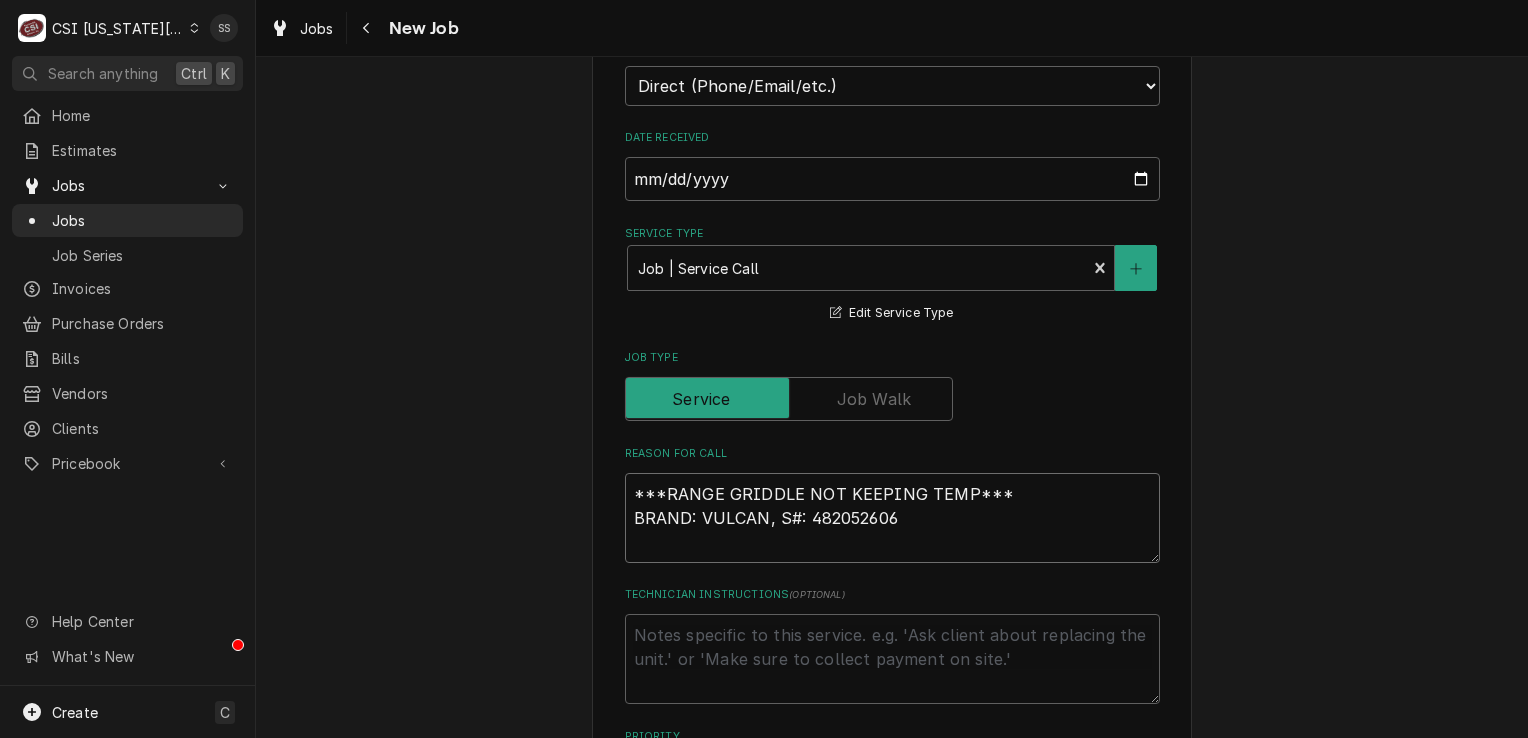 type on "***RANGE GRIDDLE NOT KEEPING TEMP***
BRAND: VULCAN, S#: 482052606
H" 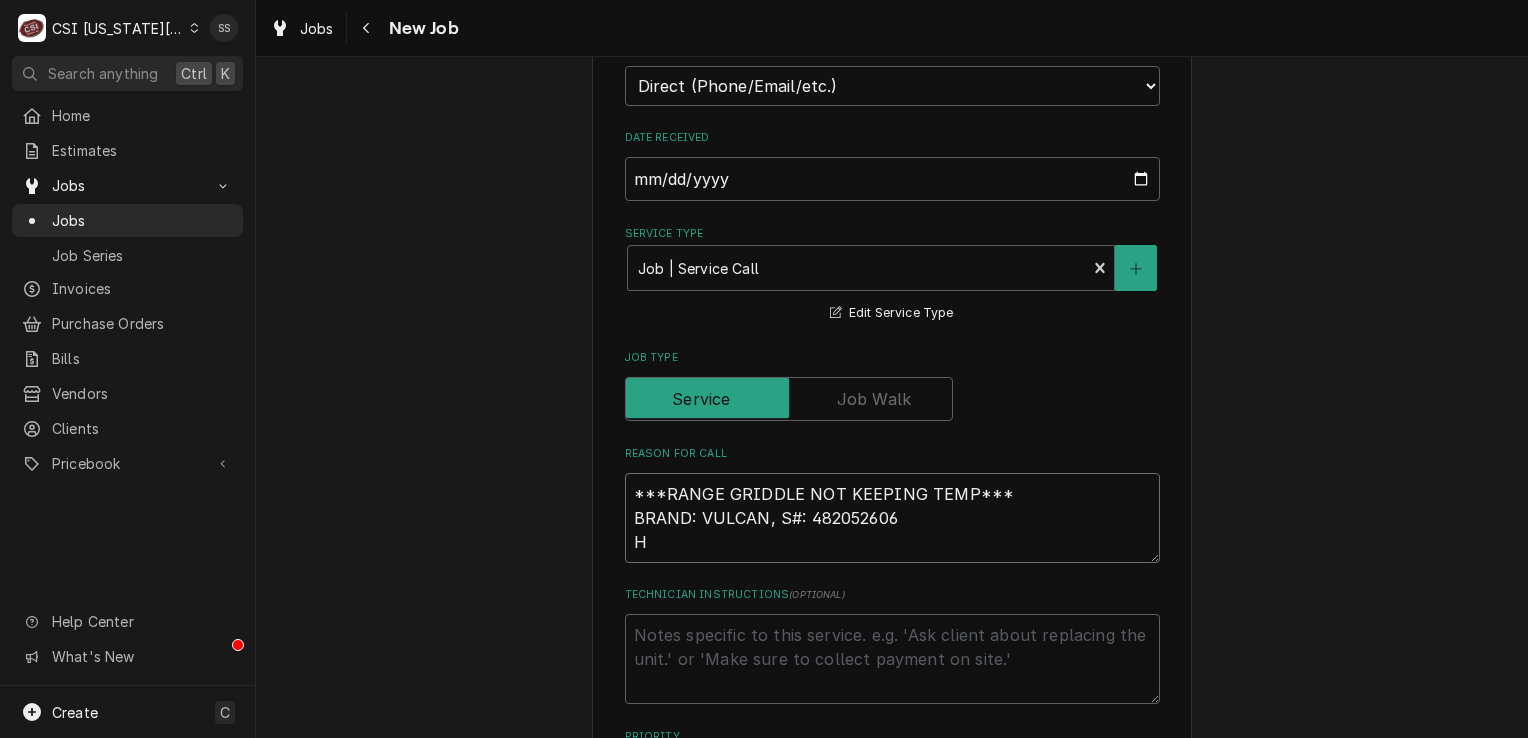 type on "x" 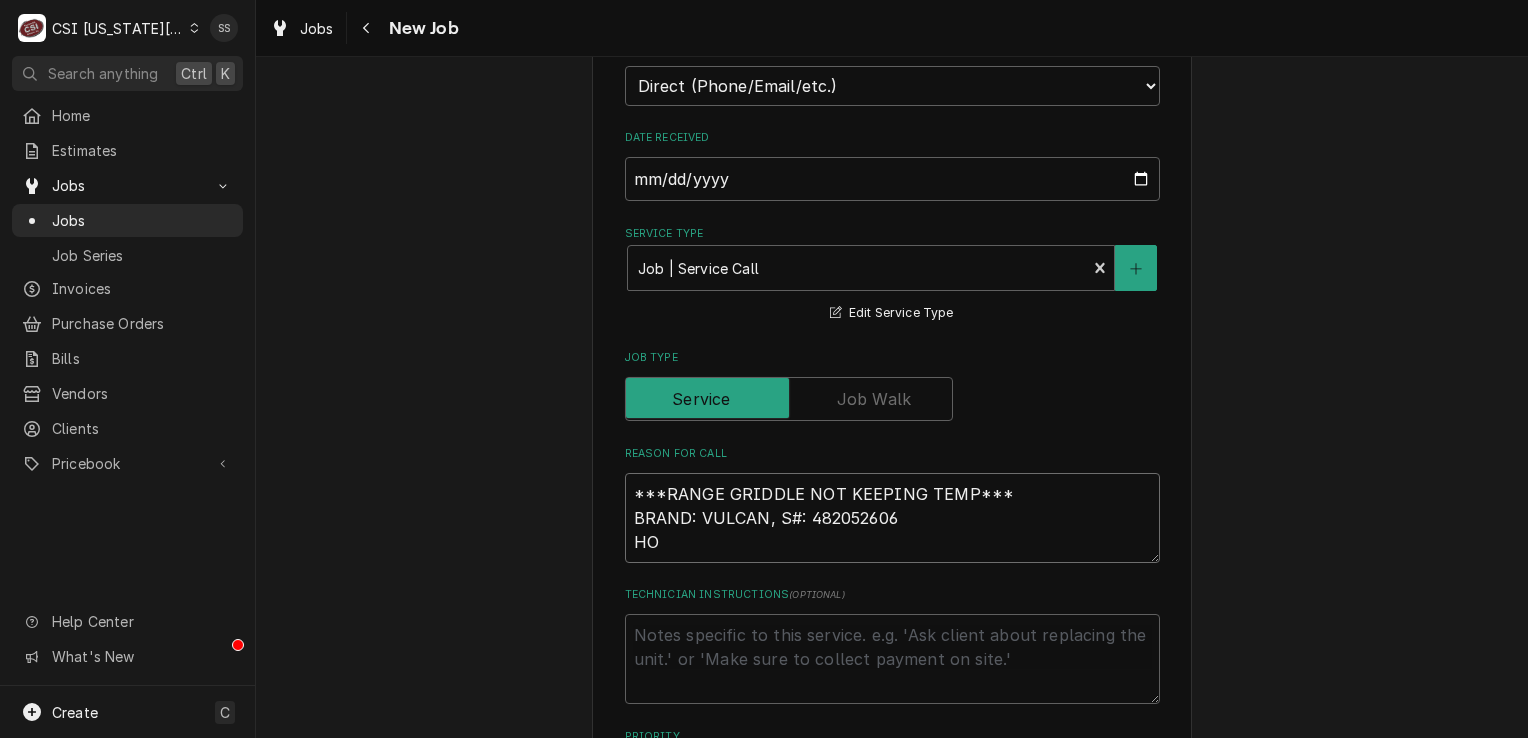 type on "x" 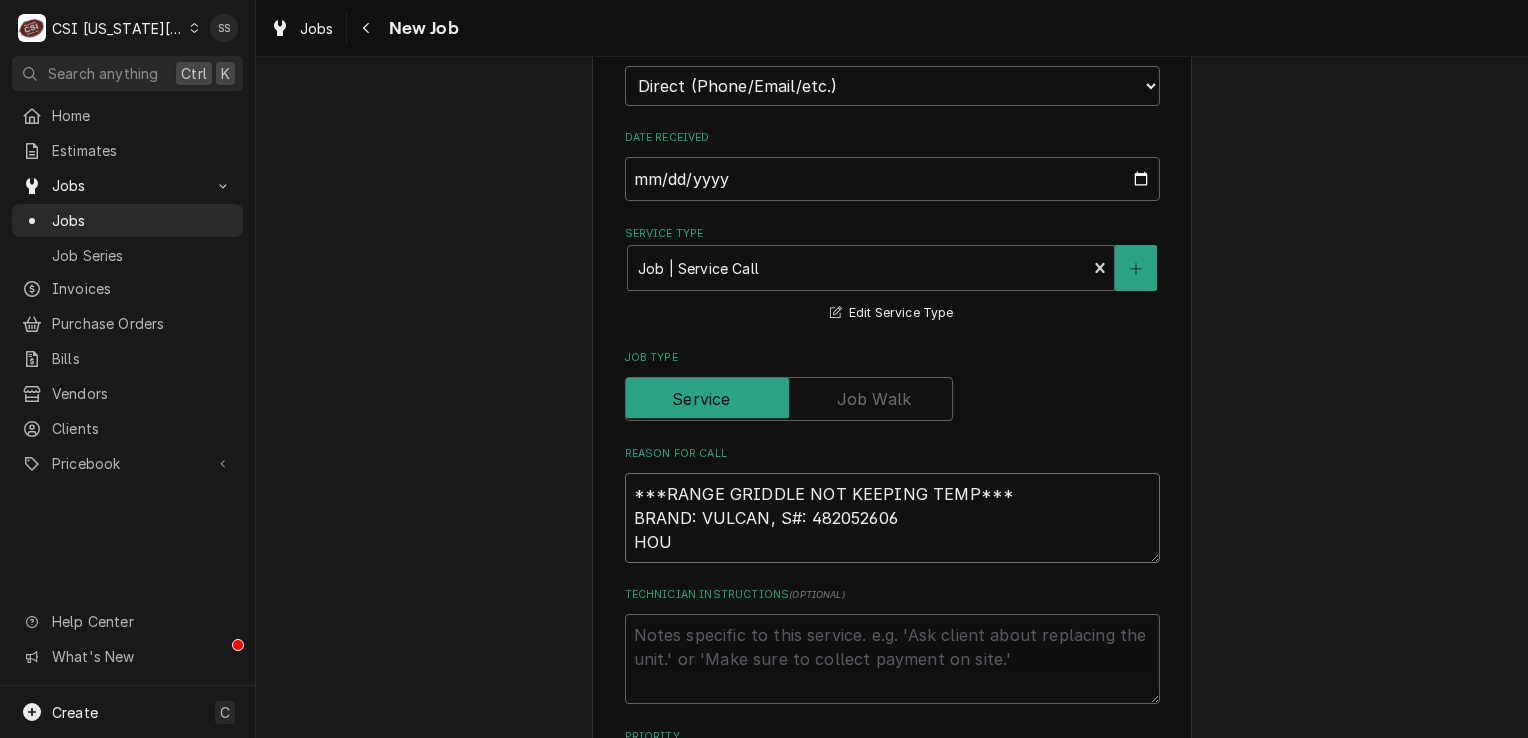 type on "x" 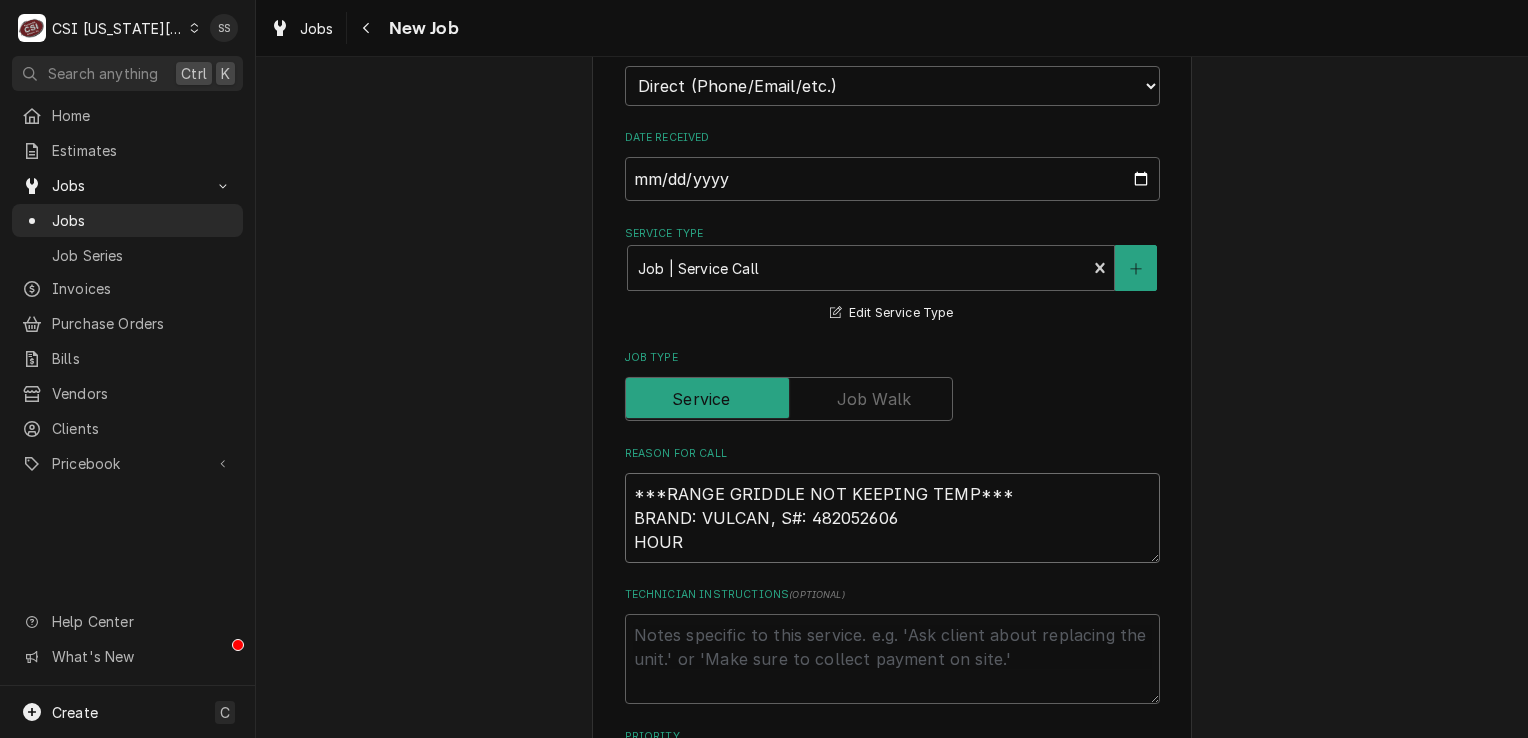 type on "x" 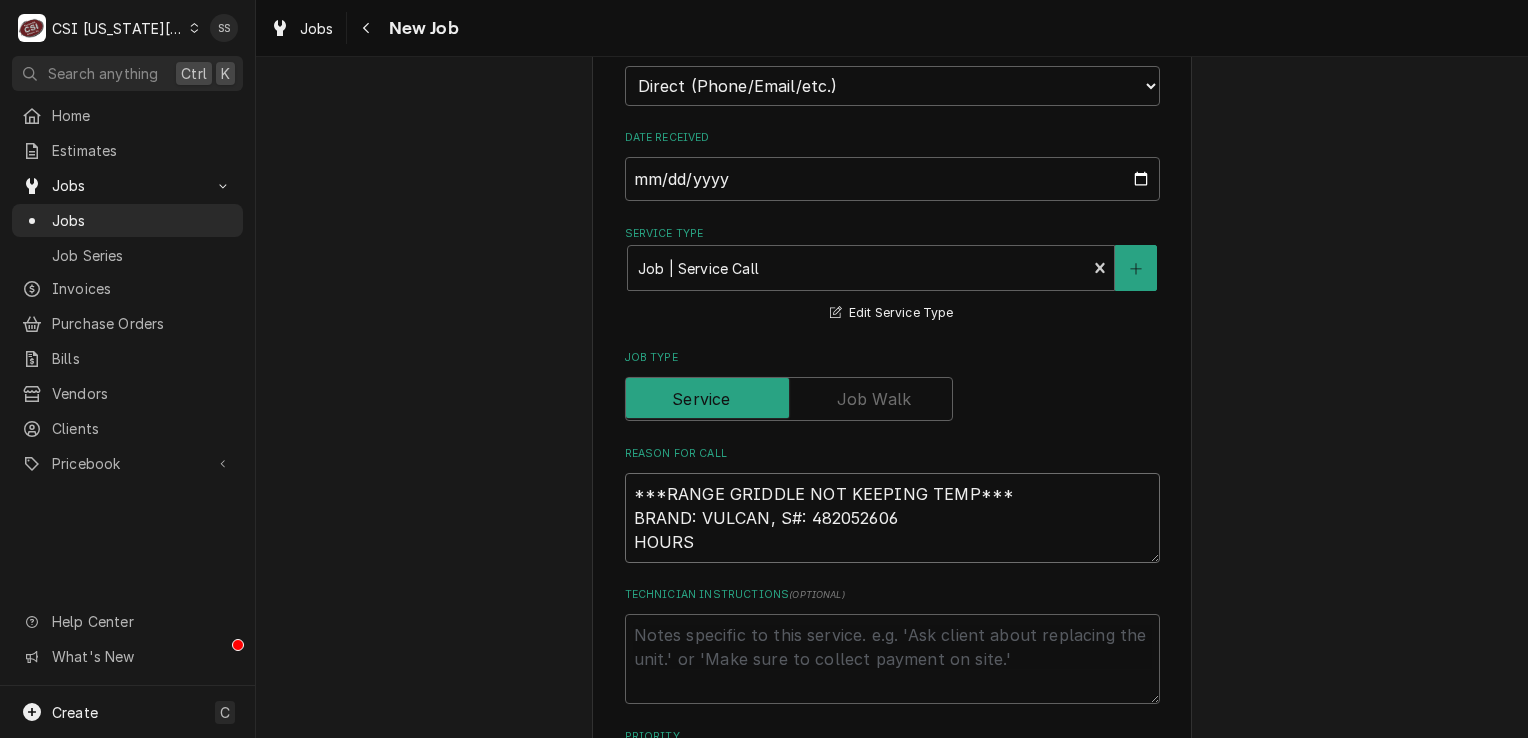 type on "x" 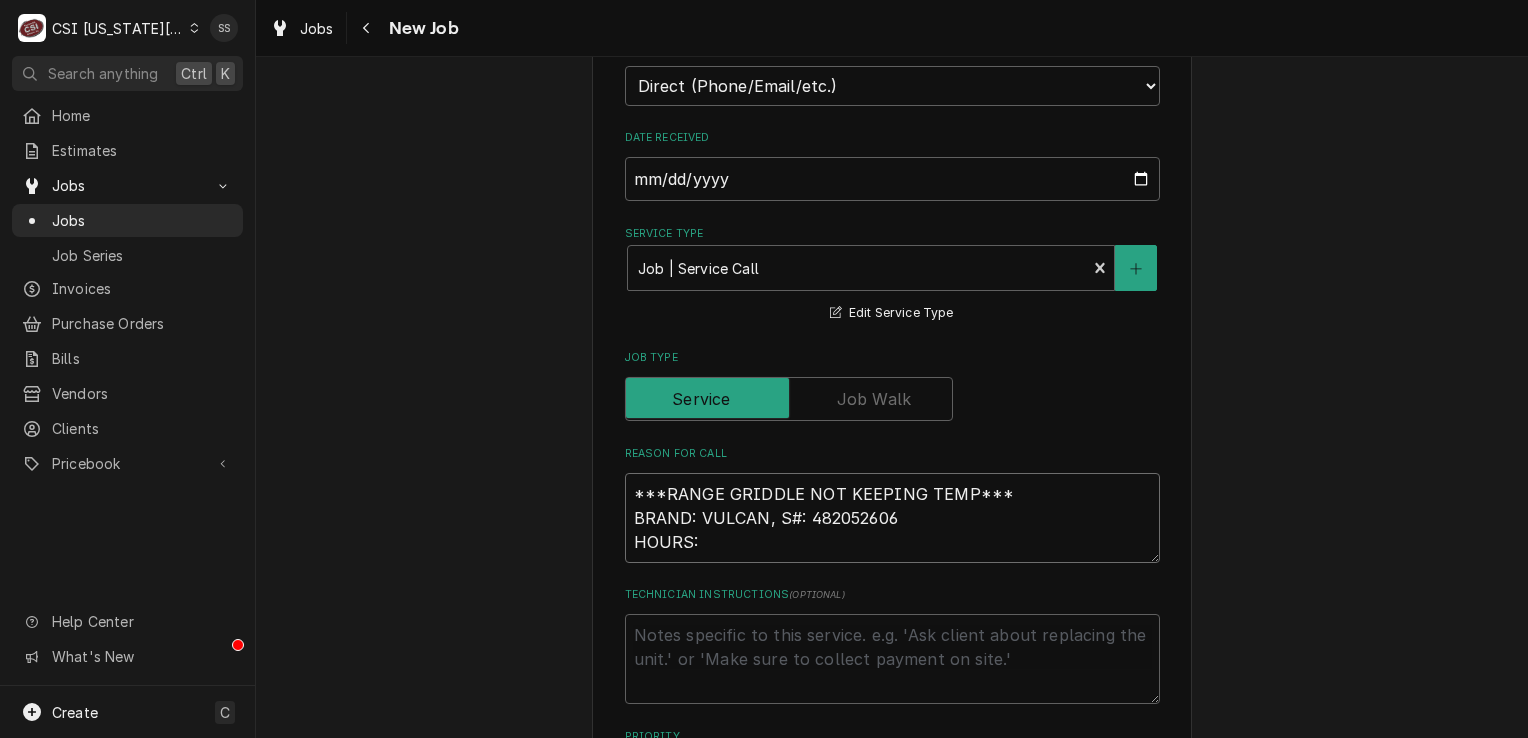 type on "x" 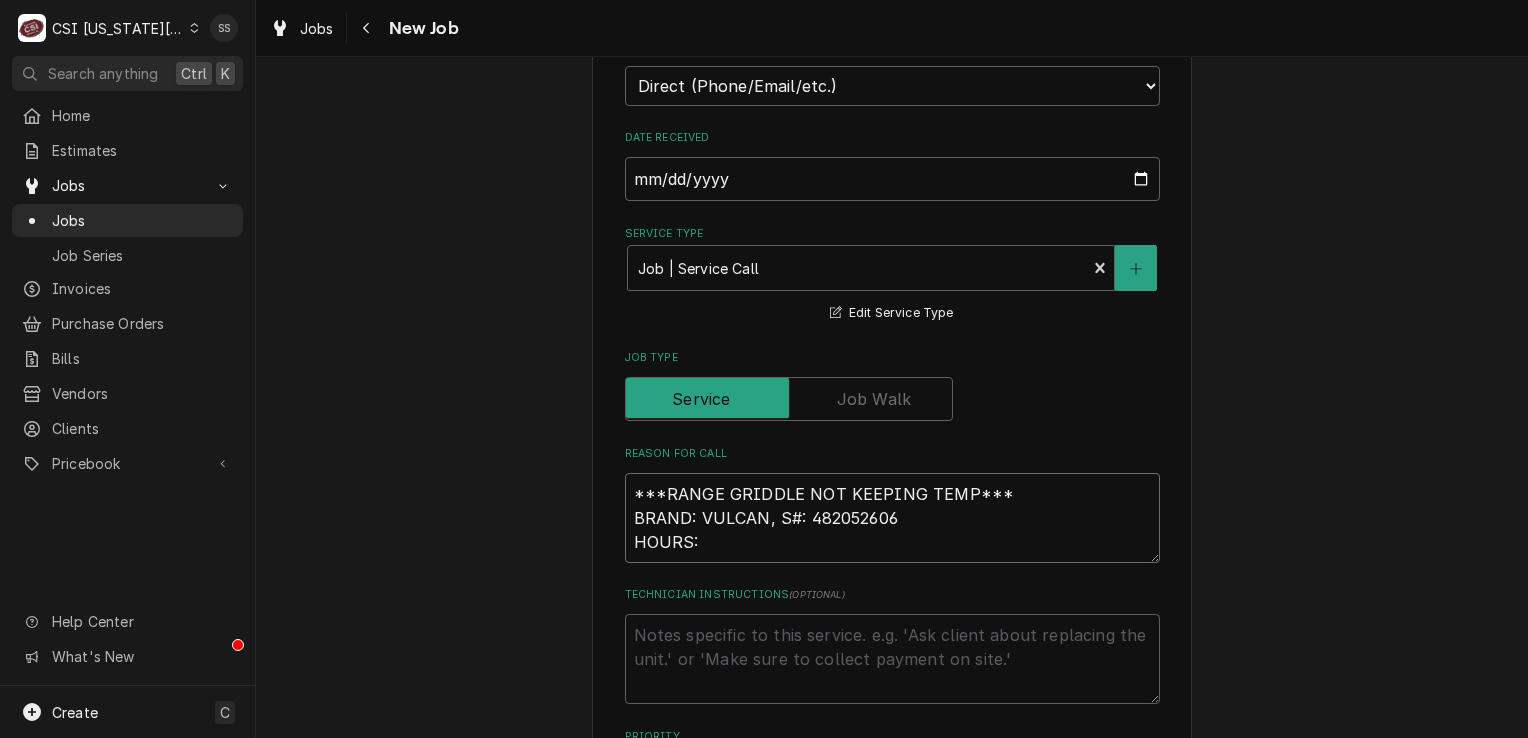 type on "x" 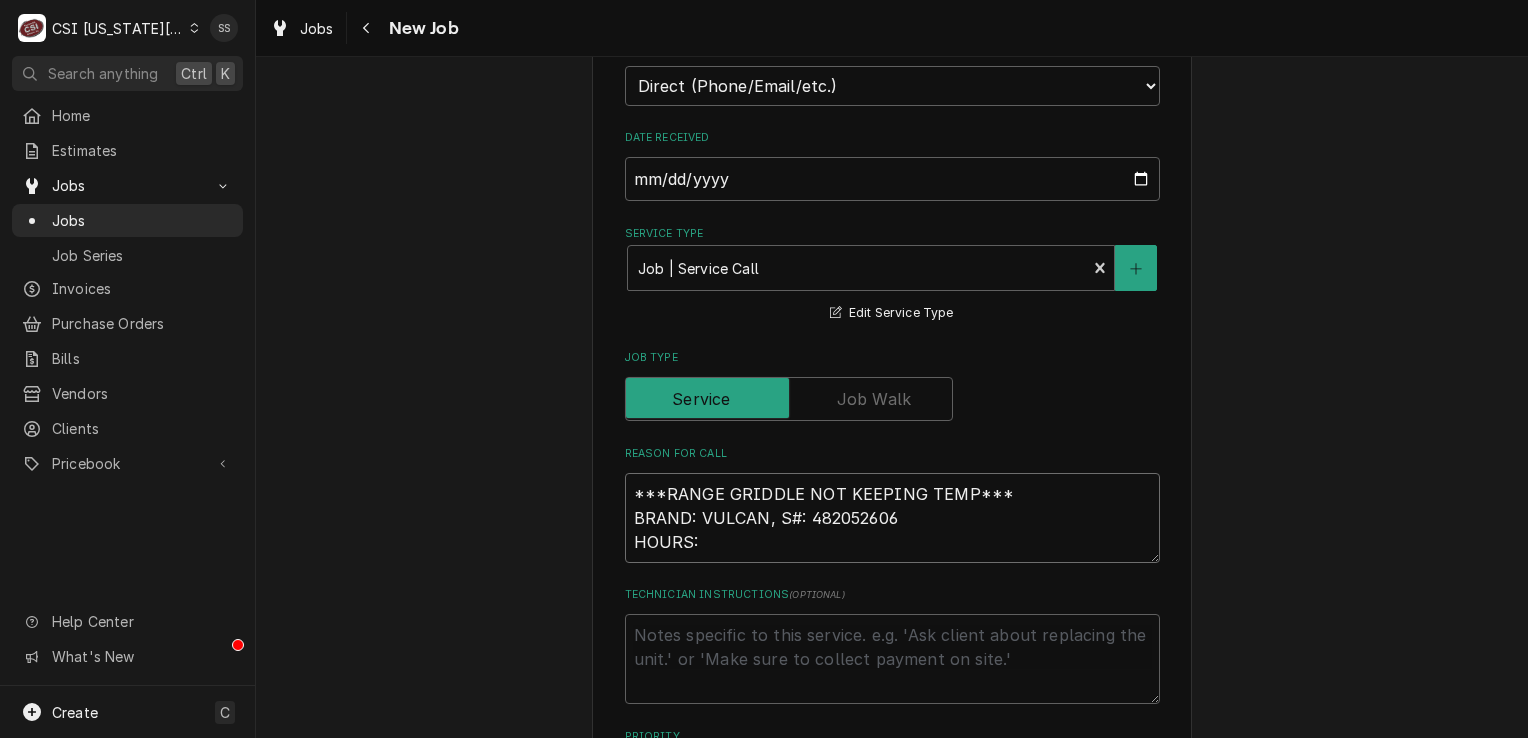type on "***RANGE GRIDDLE NOT KEEPING TEMP***
BRAND: VULCAN, S#: 482052606
HOURS: 7" 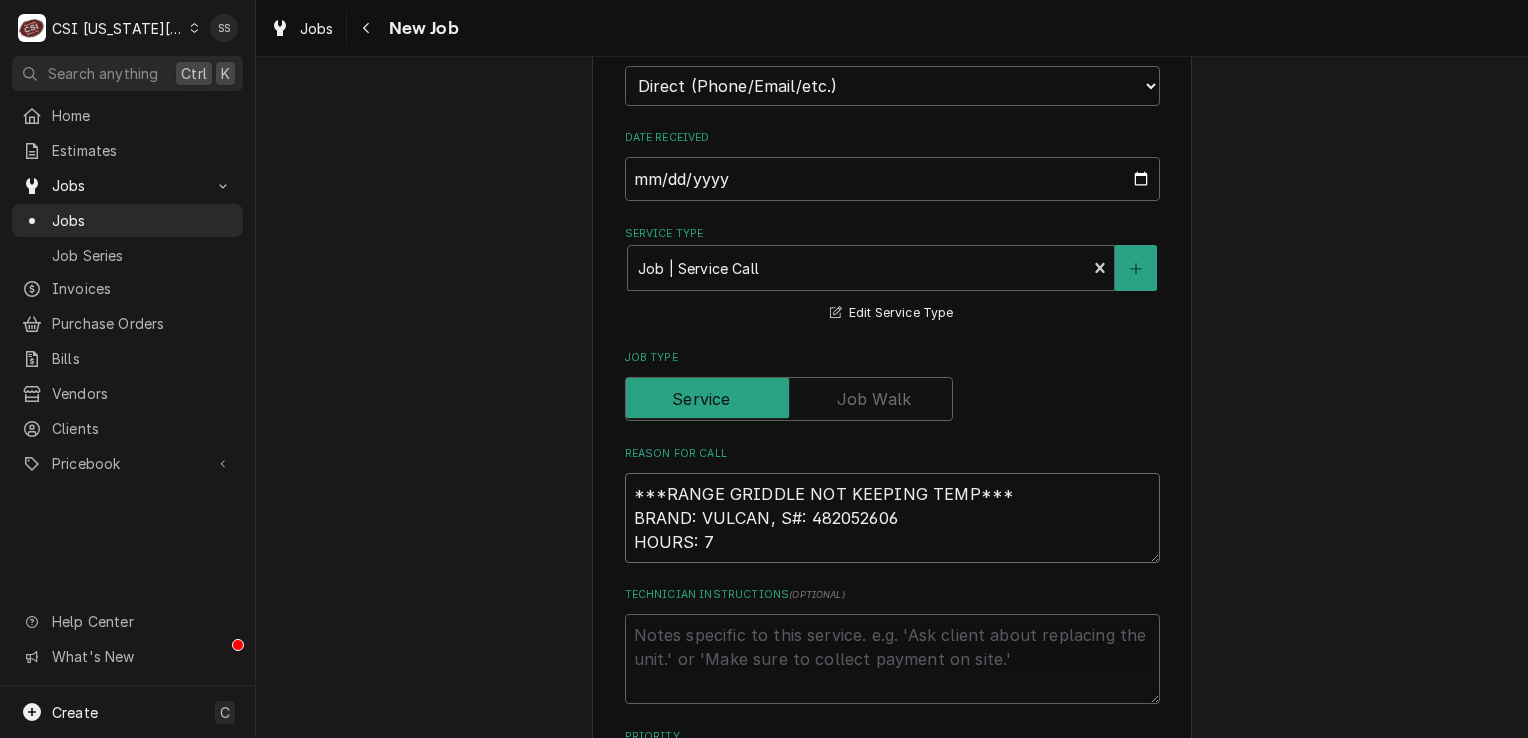 type on "x" 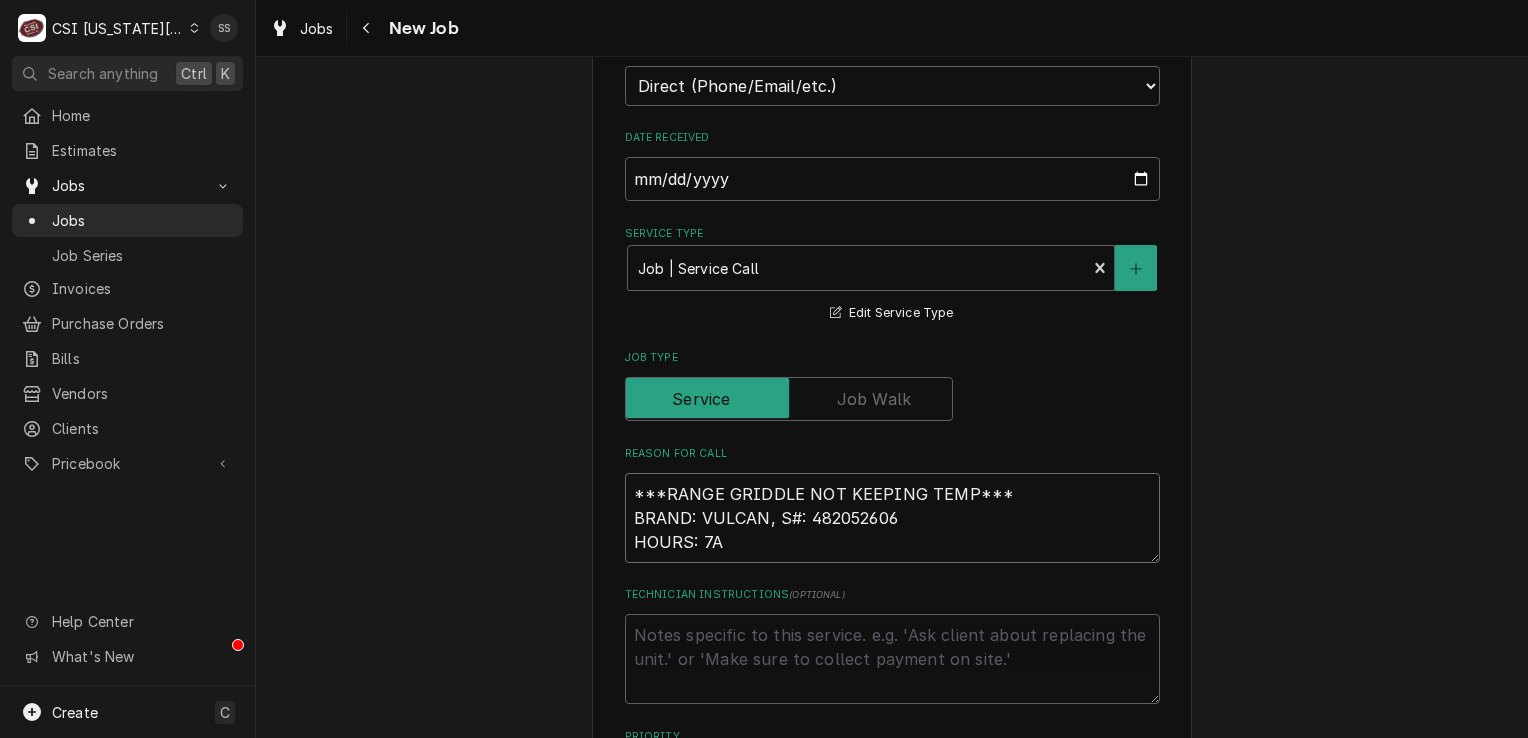 type on "x" 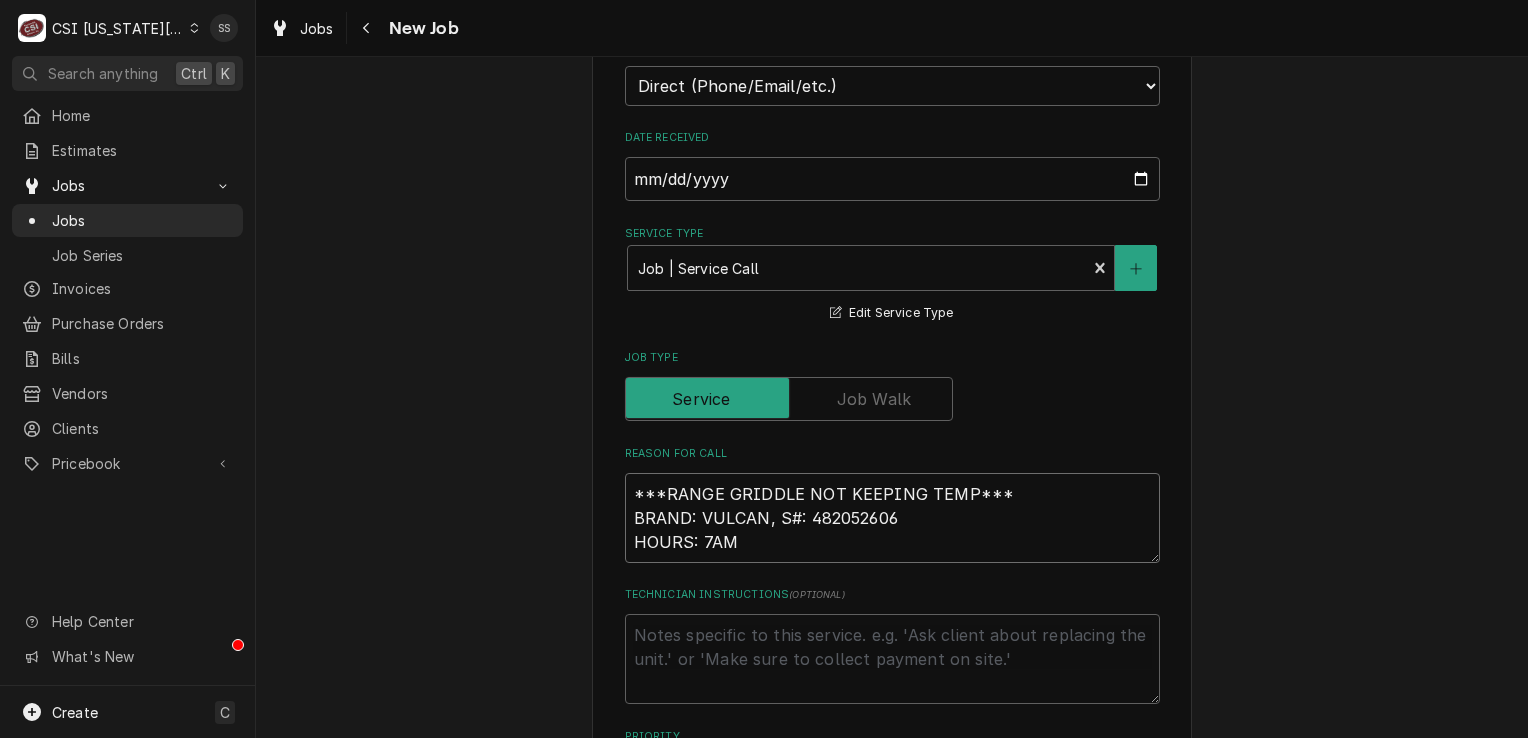 type on "x" 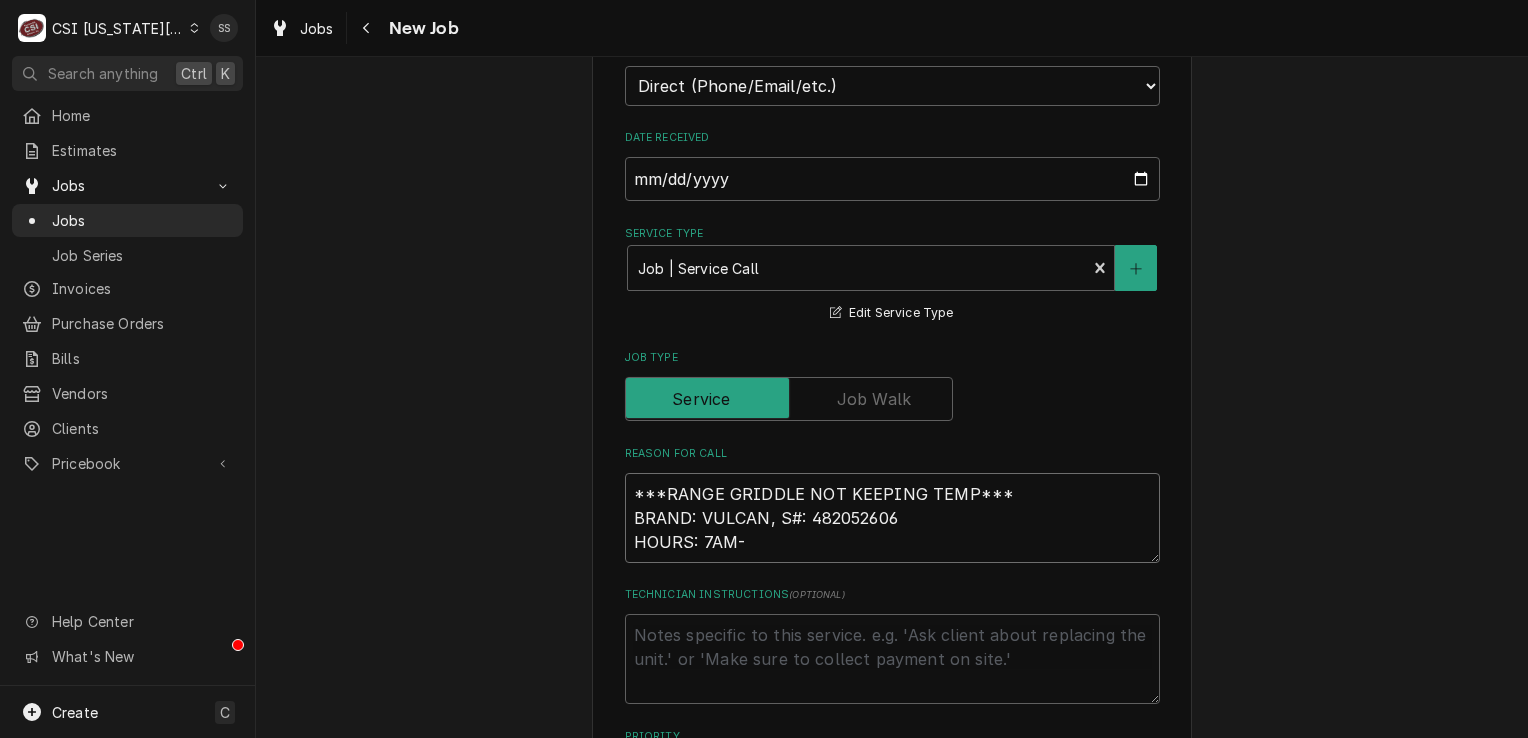 type on "x" 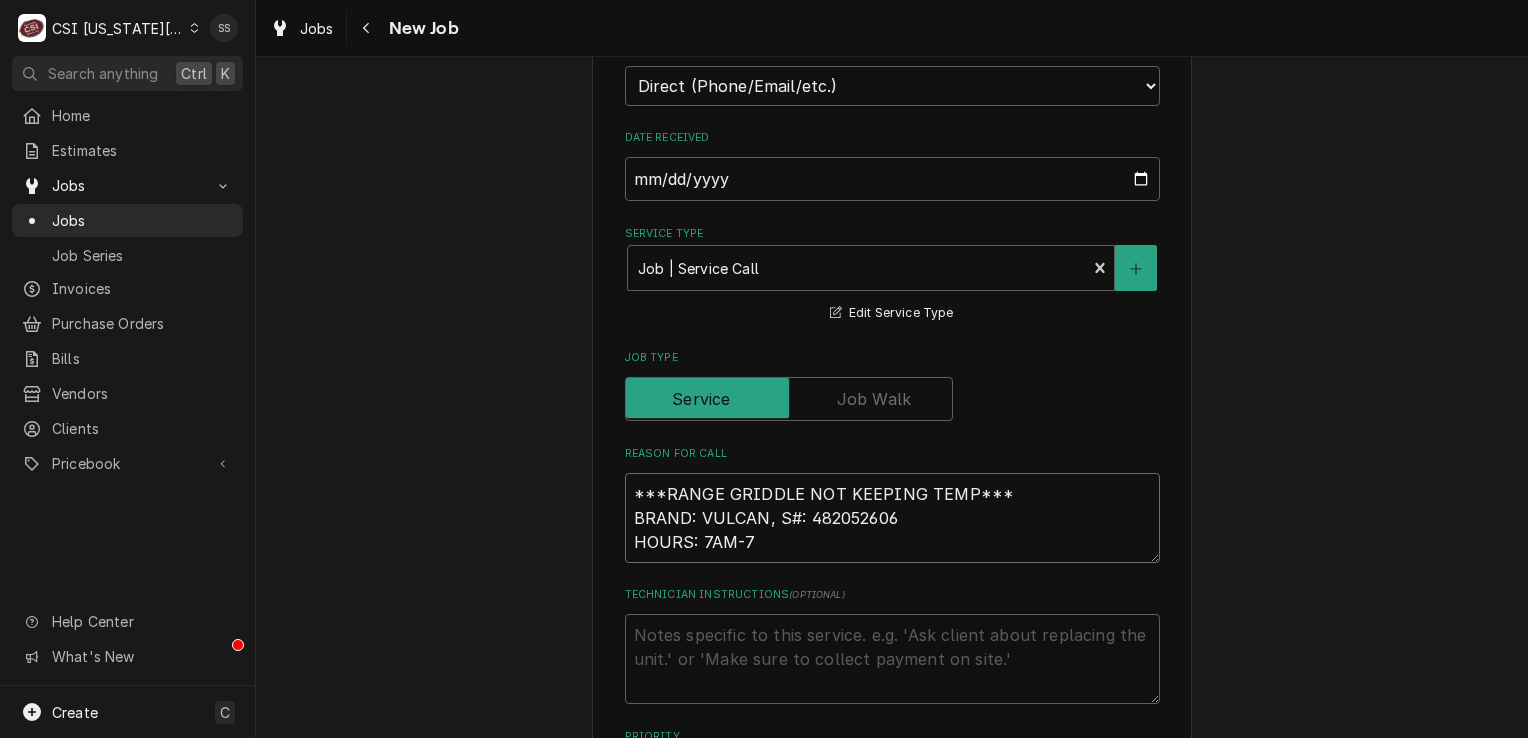 type on "x" 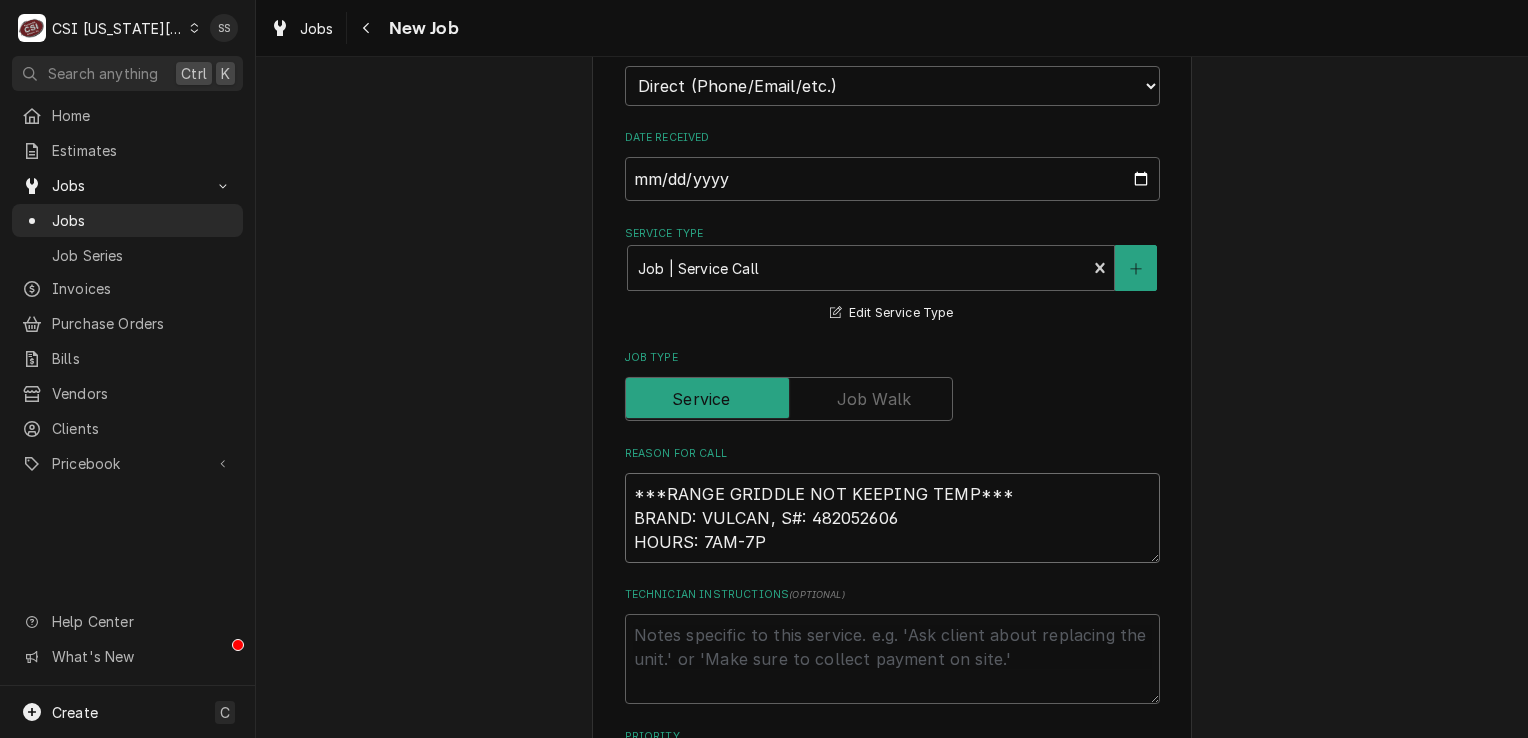 type on "x" 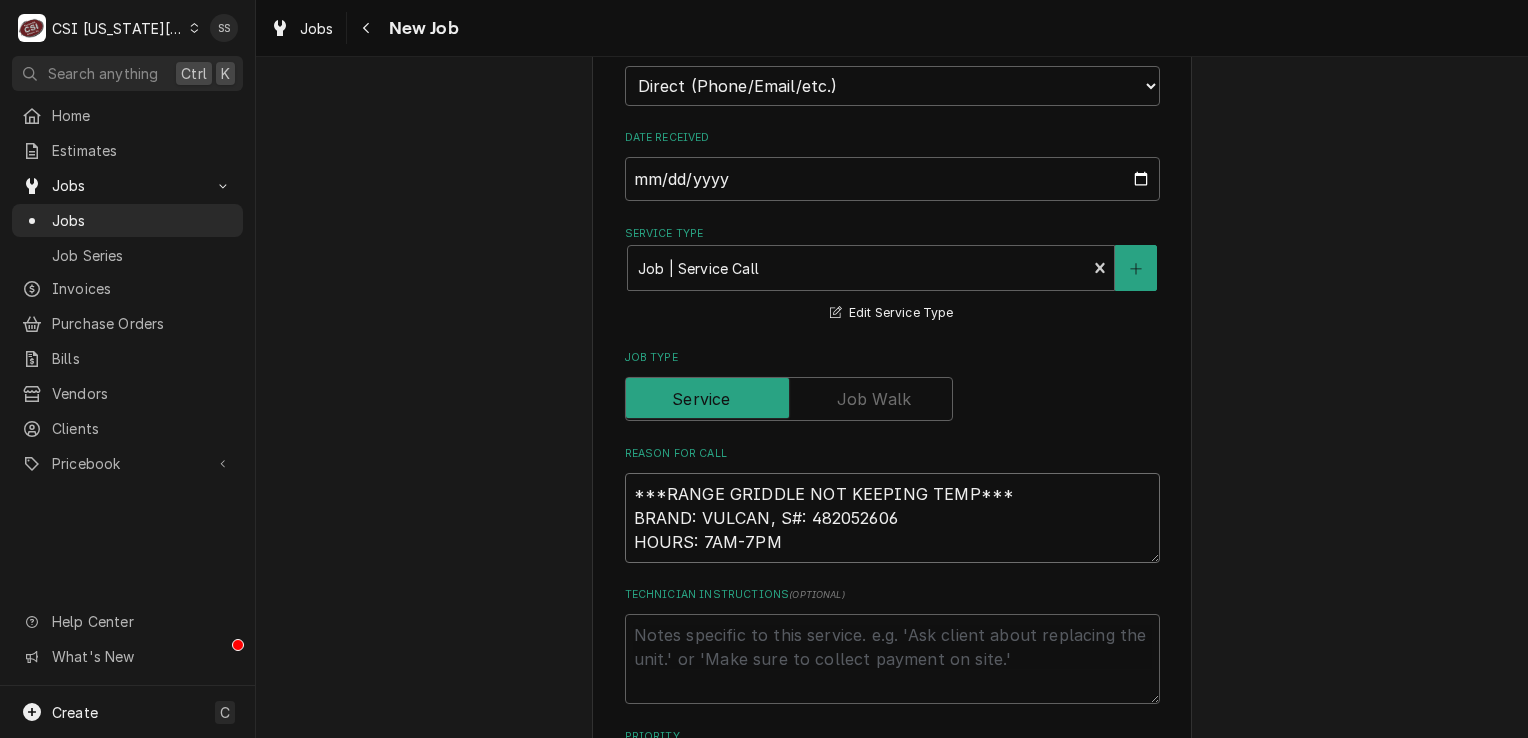 type on "x" 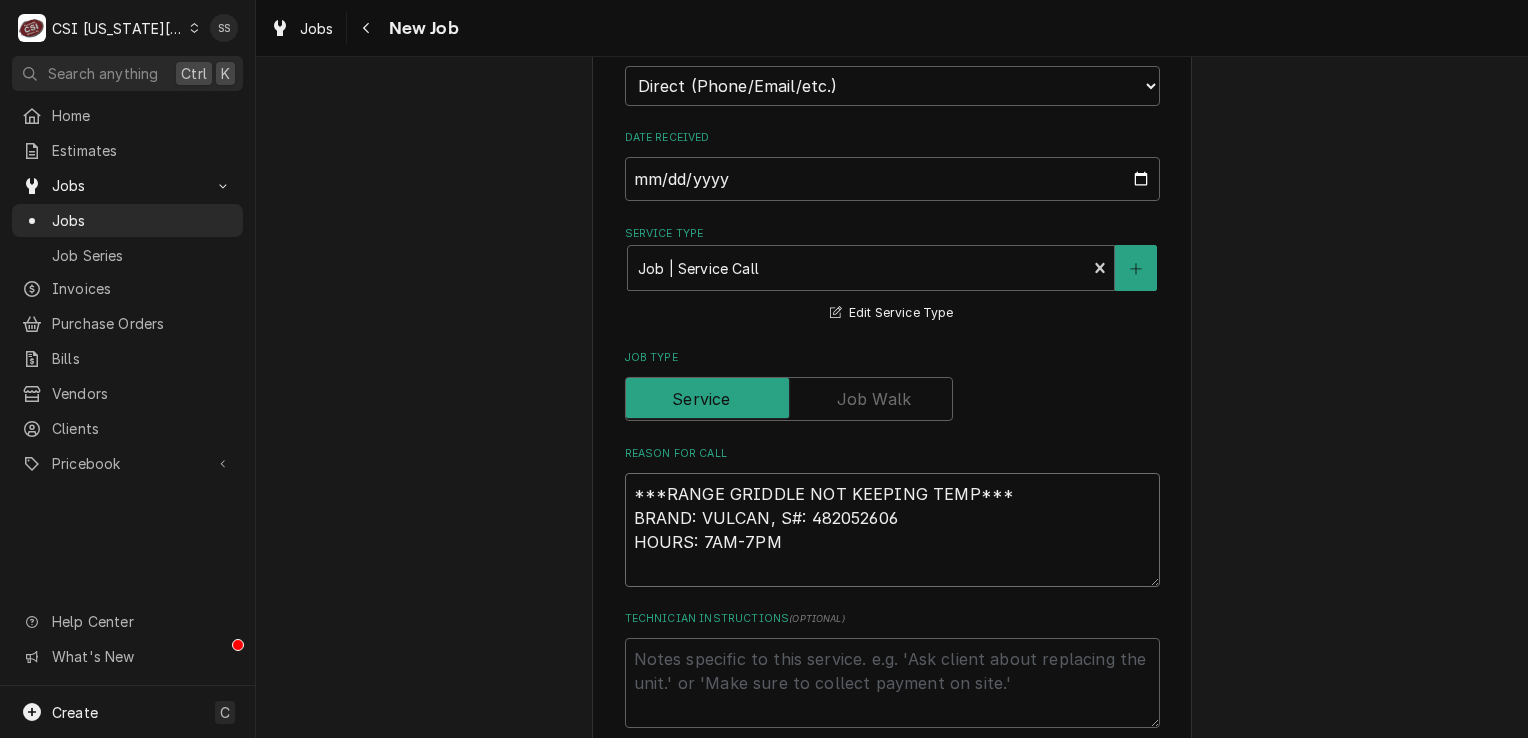 type on "x" 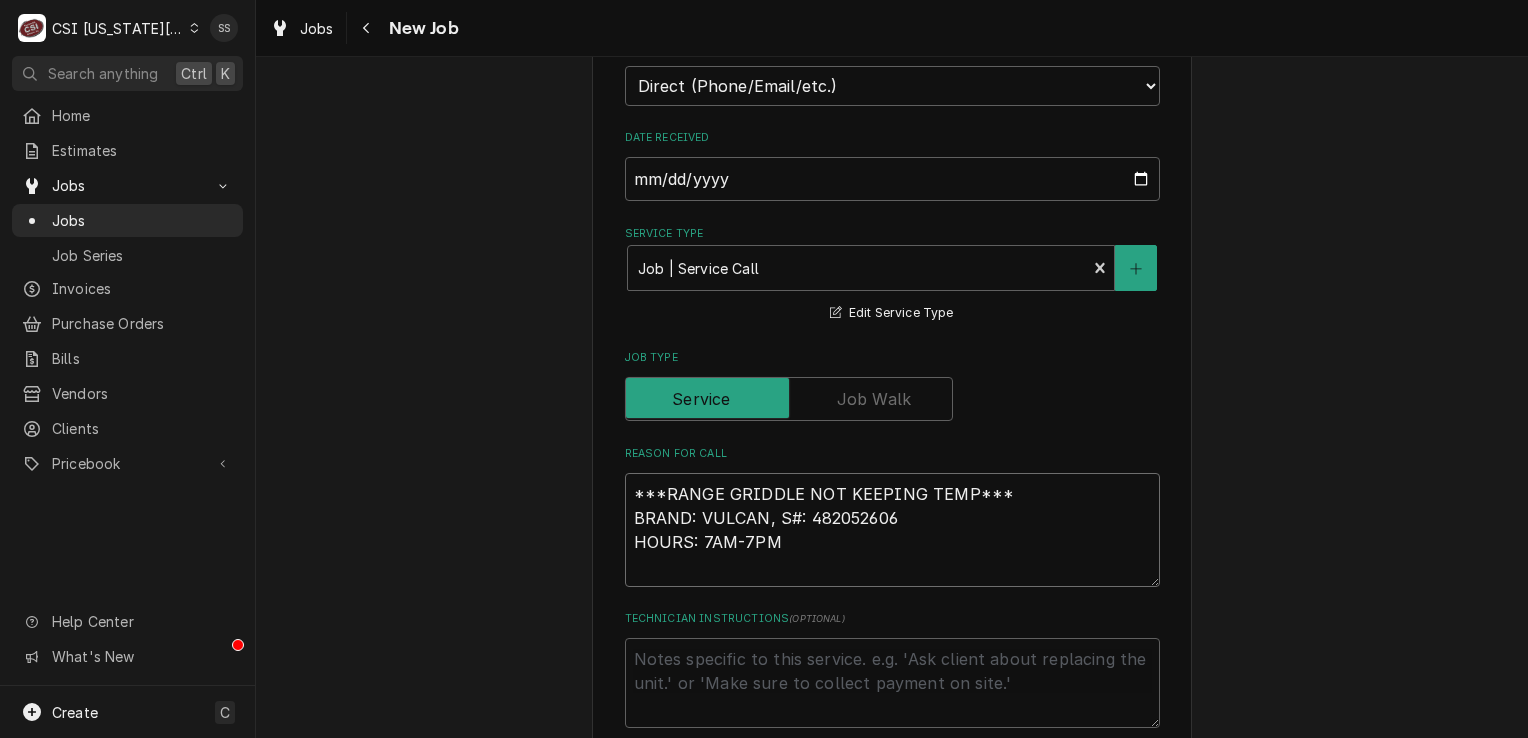 type on "***RANGE GRIDDLE NOT KEEPING TEMP***
BRAND: VULCAN, S#: 482052606
HOURS: 7AM-7PM
C" 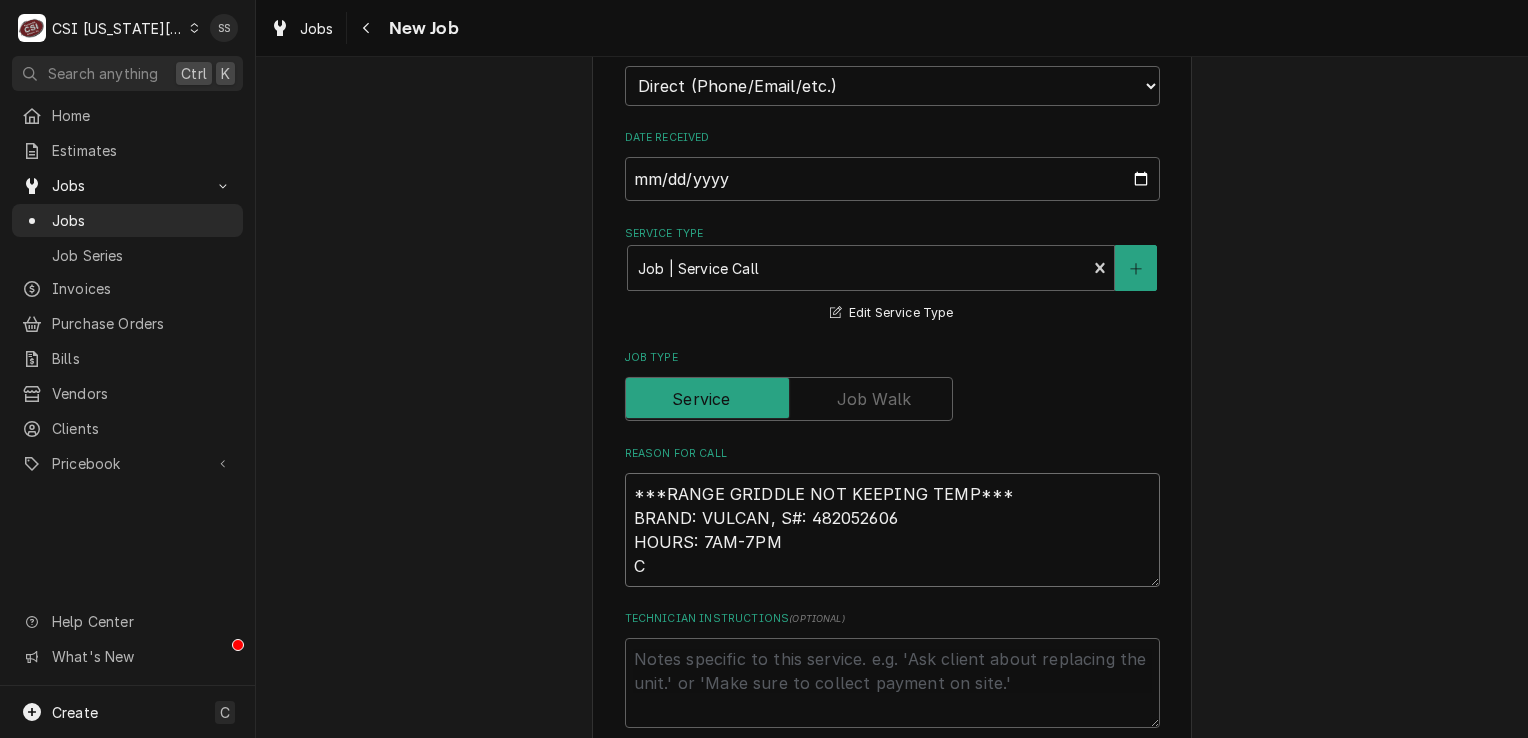 type on "x" 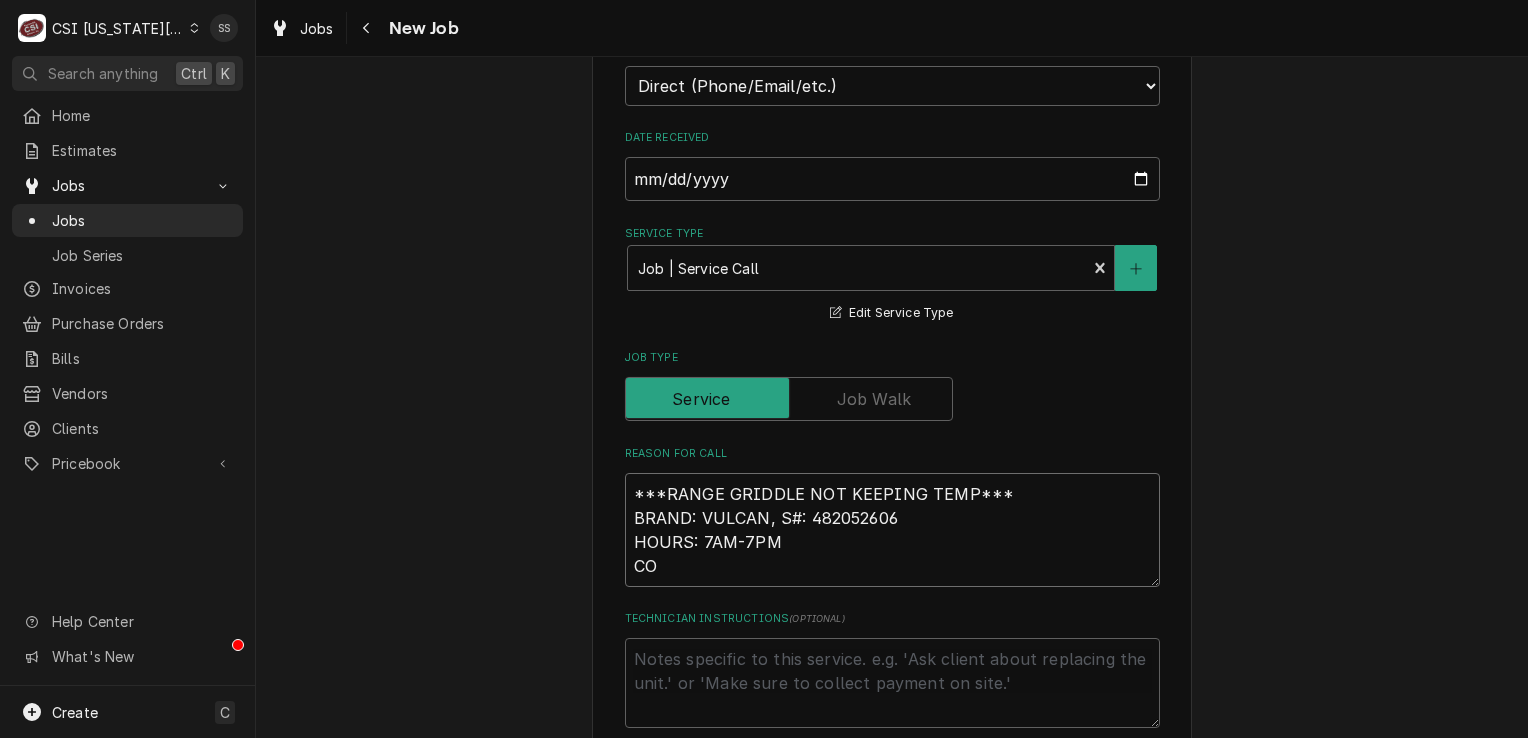 type on "x" 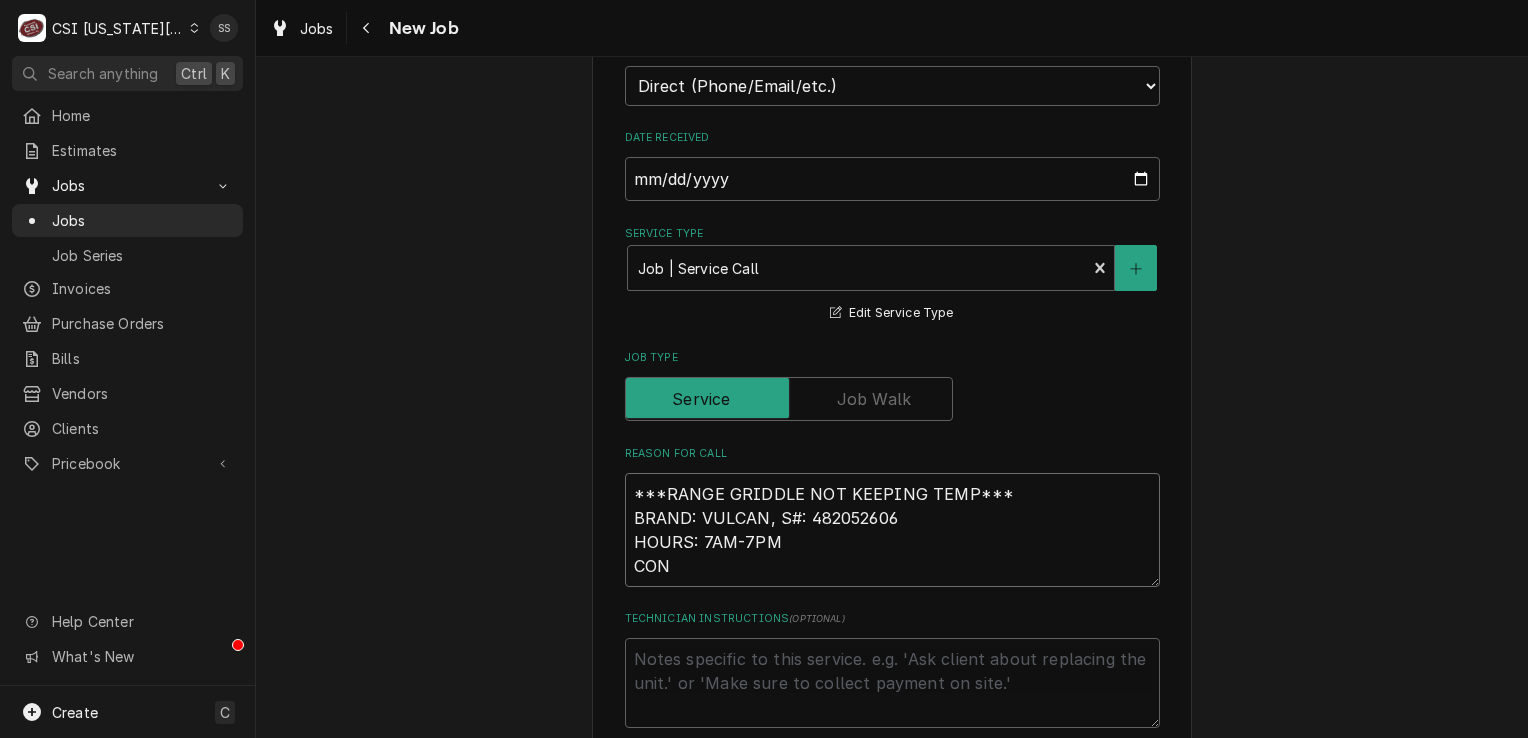 type on "x" 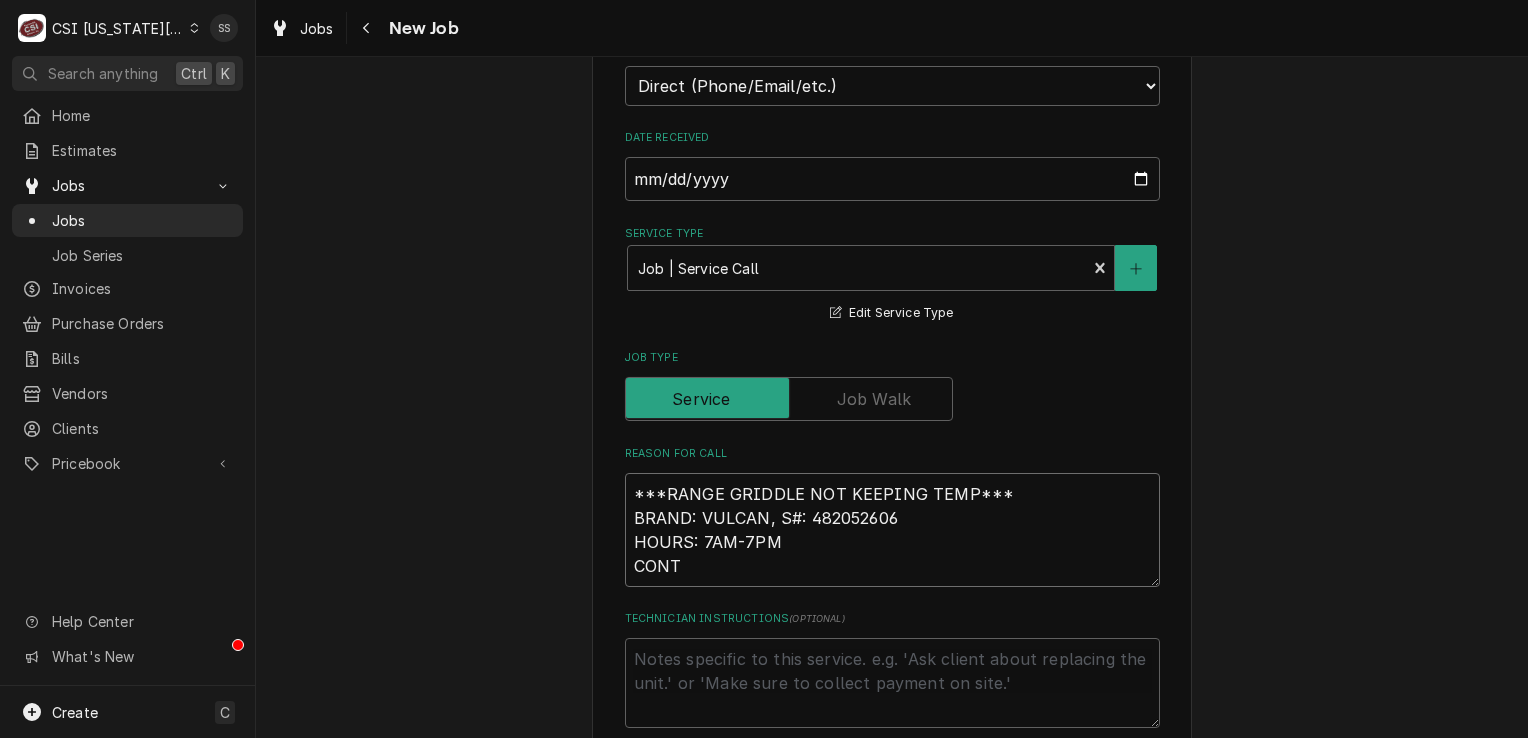 type on "x" 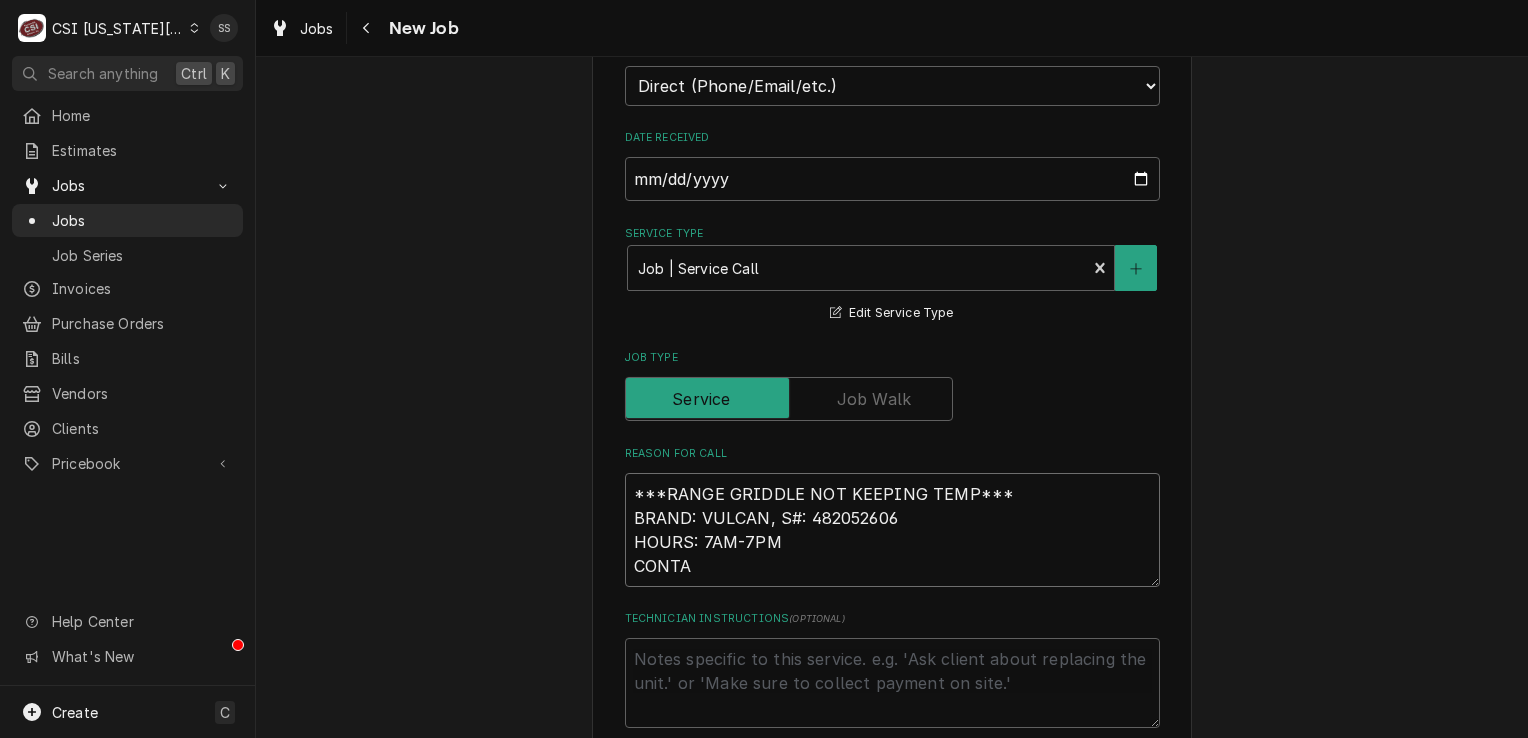 type on "x" 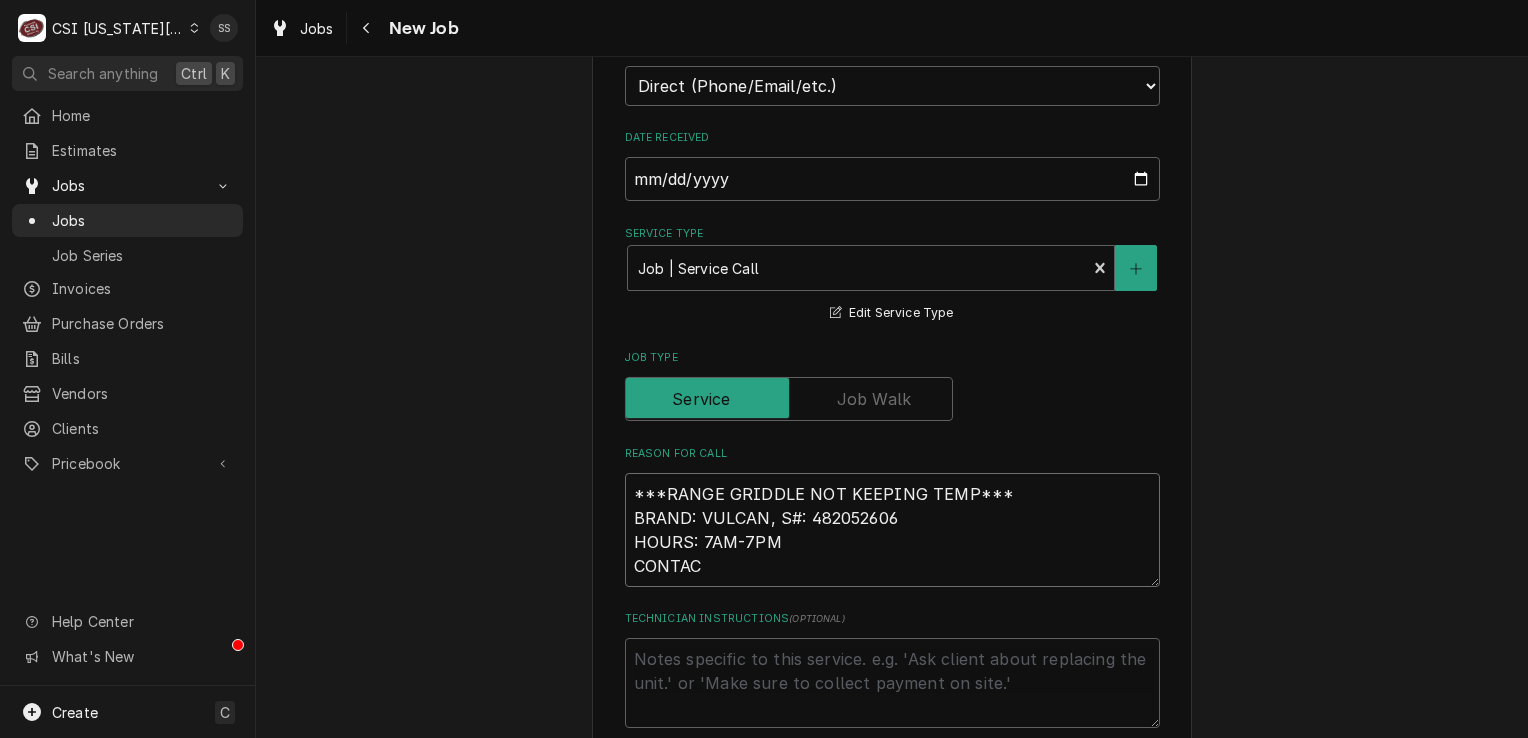 type on "x" 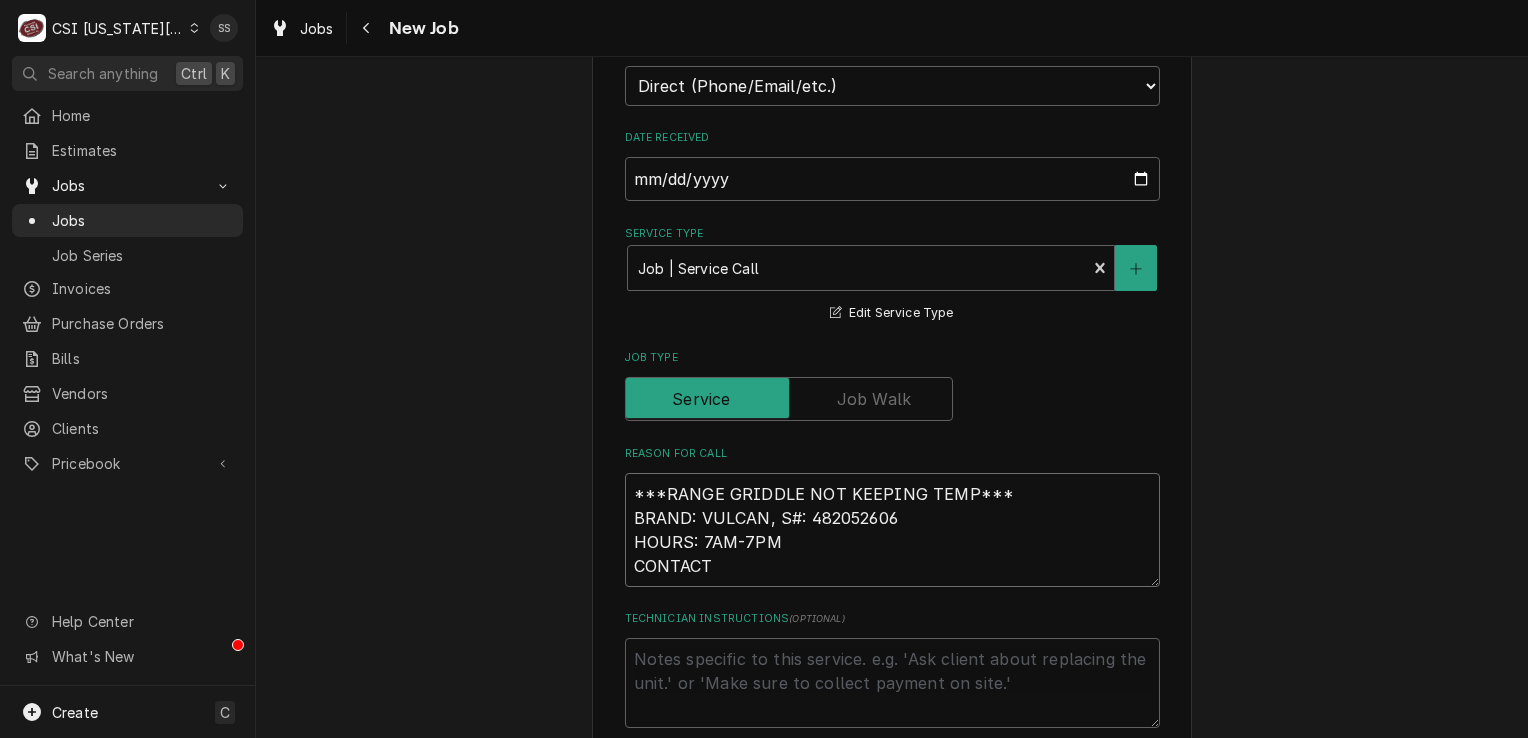 type on "x" 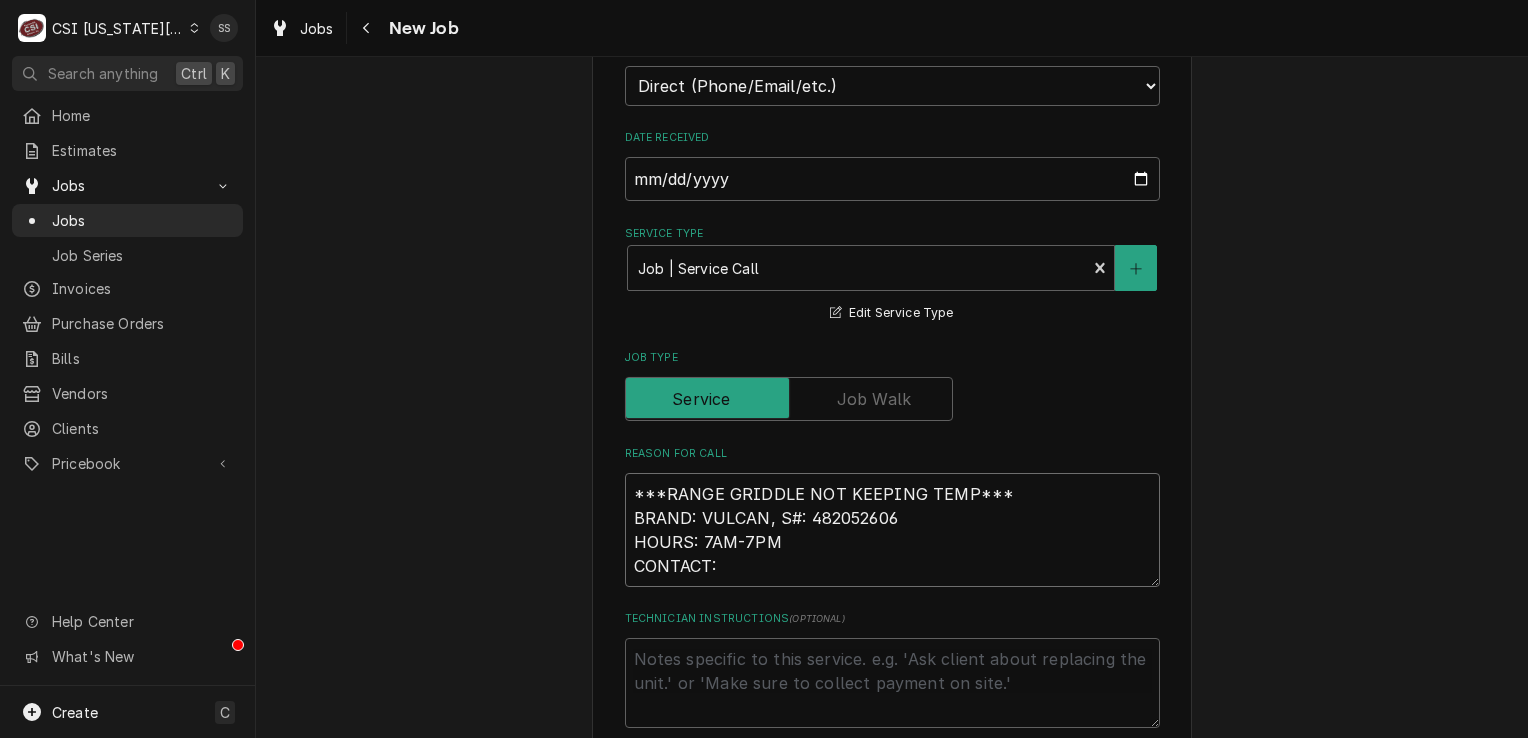 type on "x" 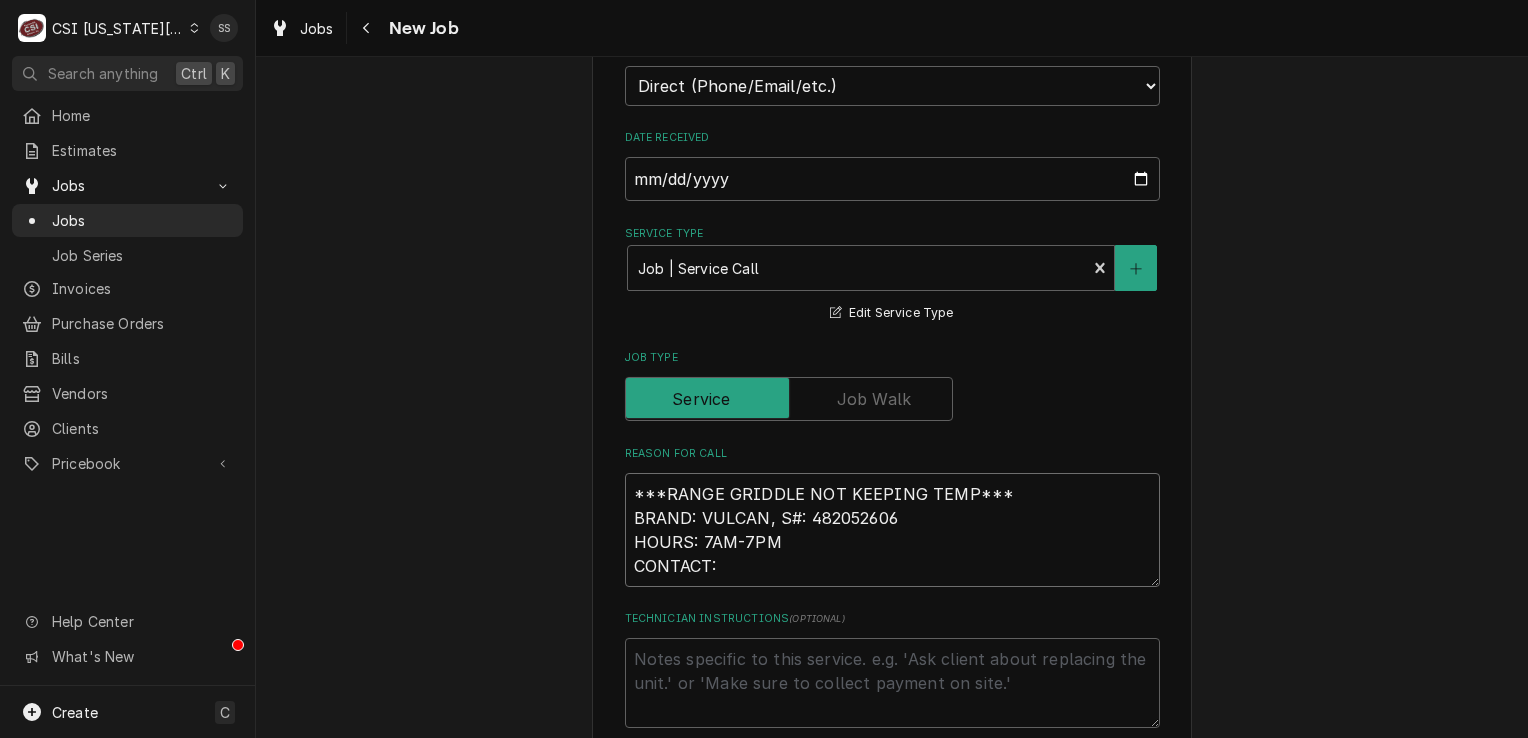 type on "x" 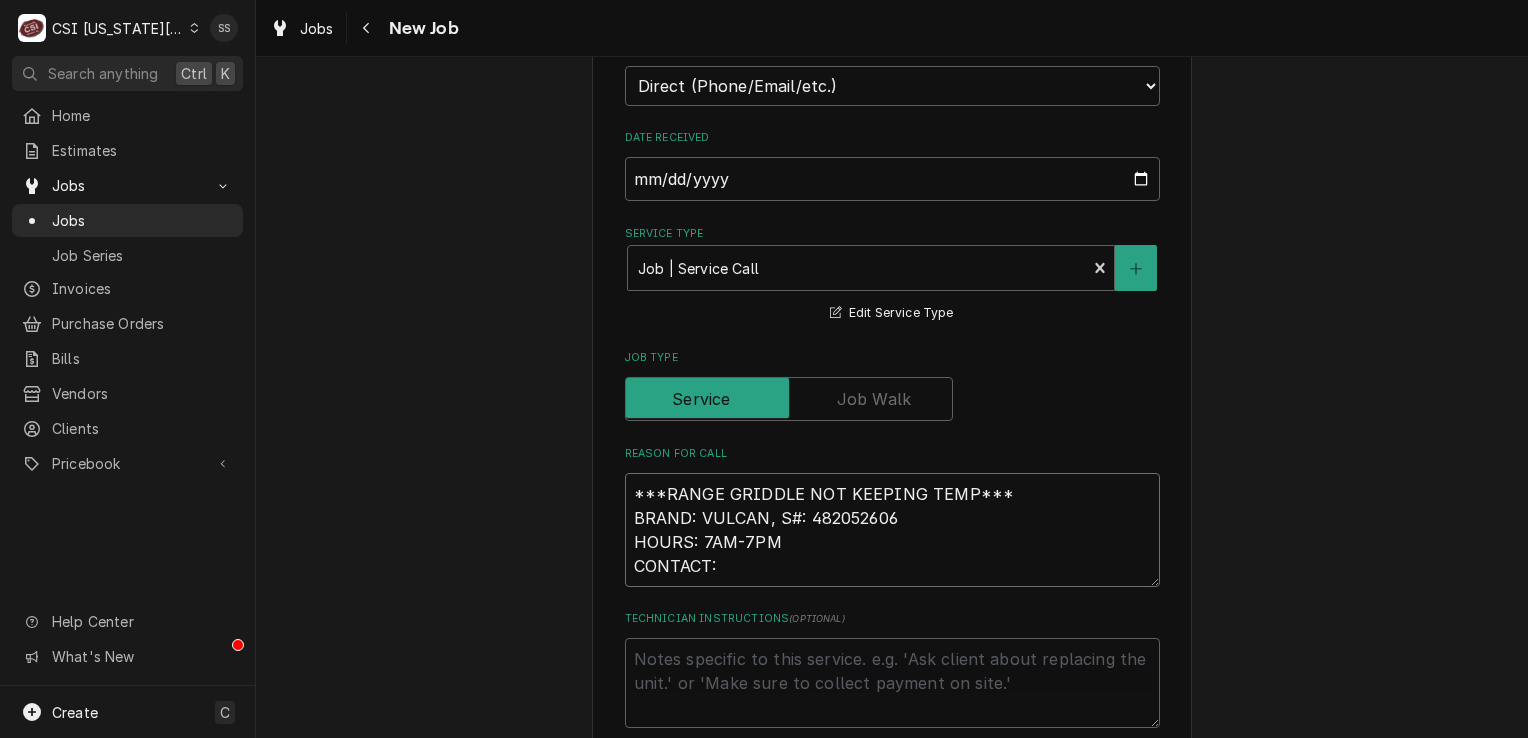 type on "***RANGE GRIDDLE NOT KEEPING TEMP***
BRAND: VULCAN, S#: 482052606
HOURS: 7AM-7PM
CONTACT: J" 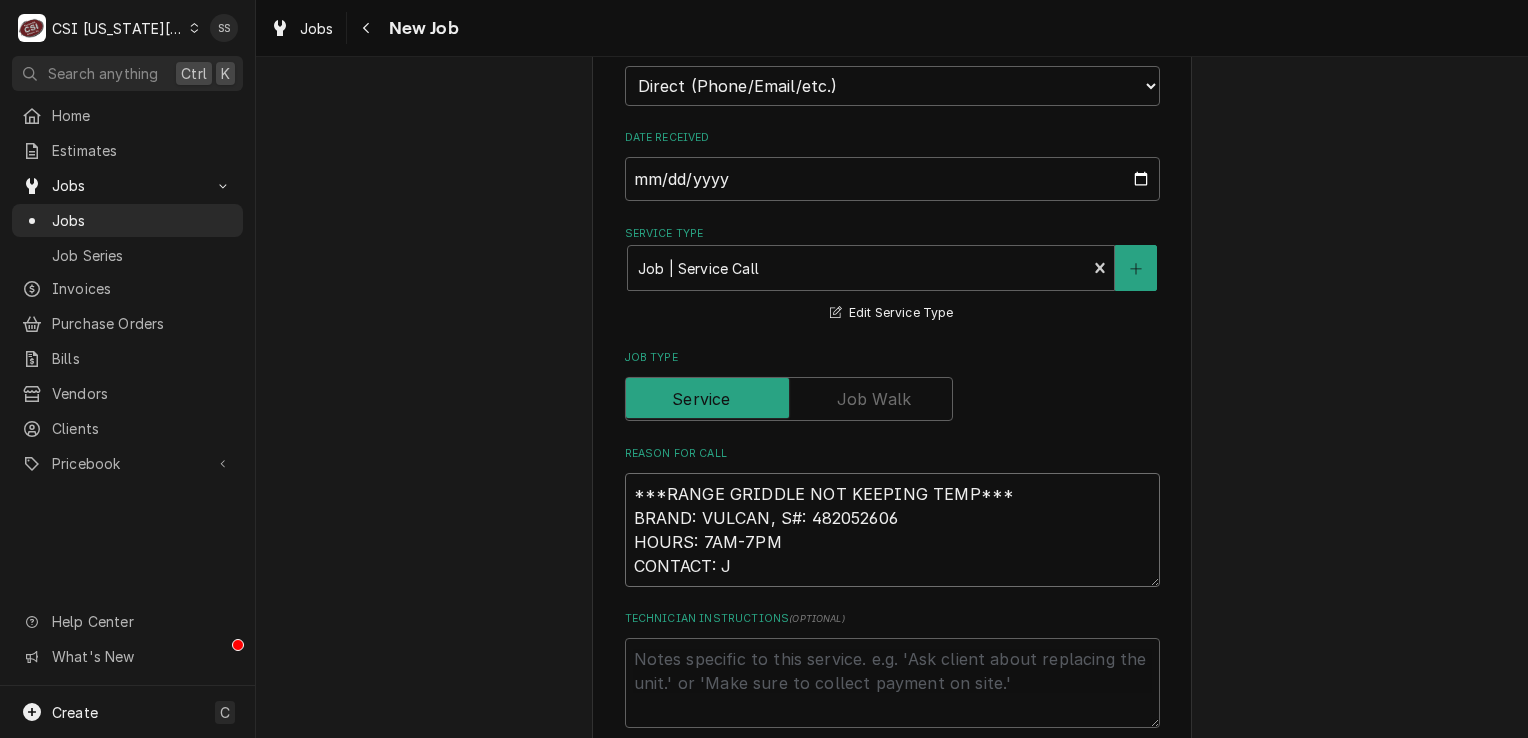 type on "x" 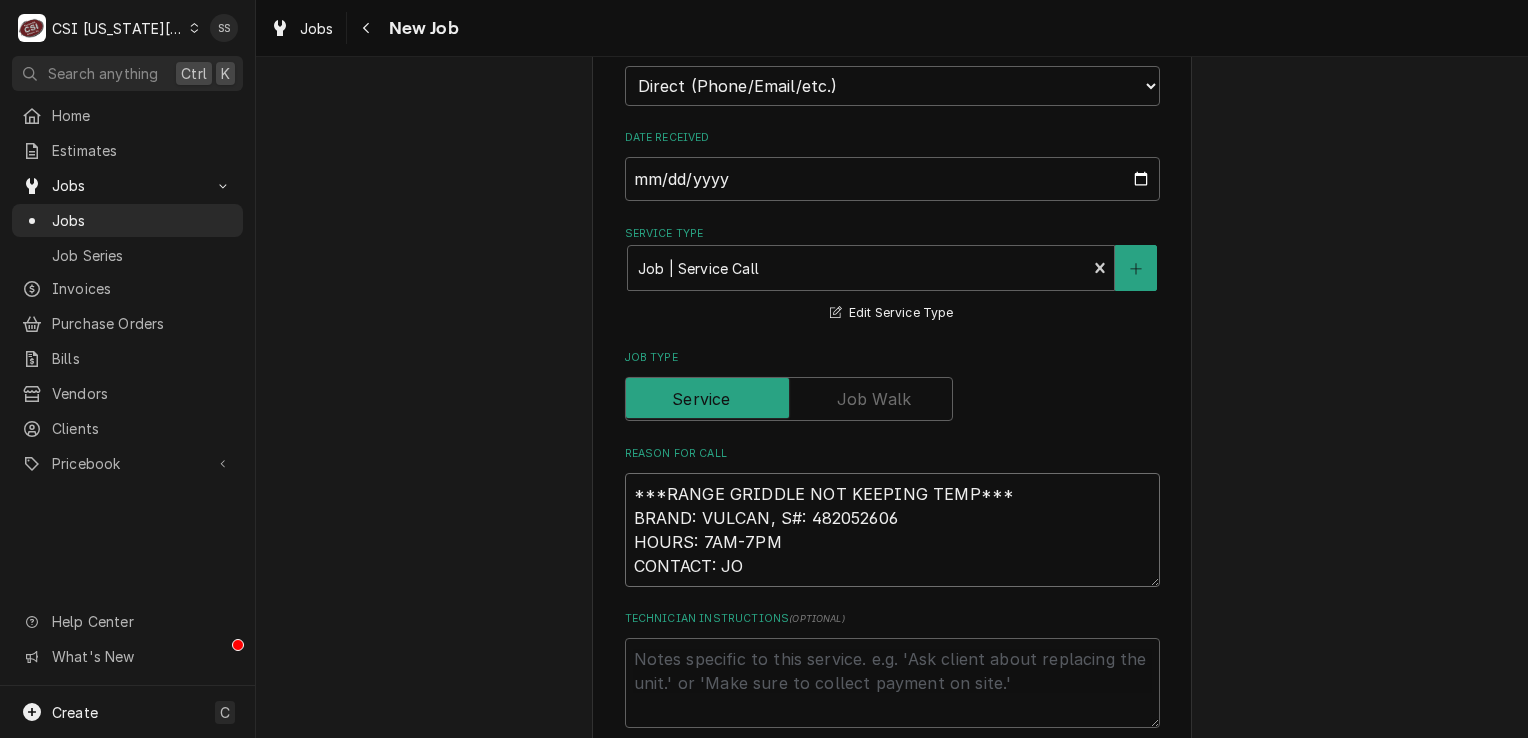 type 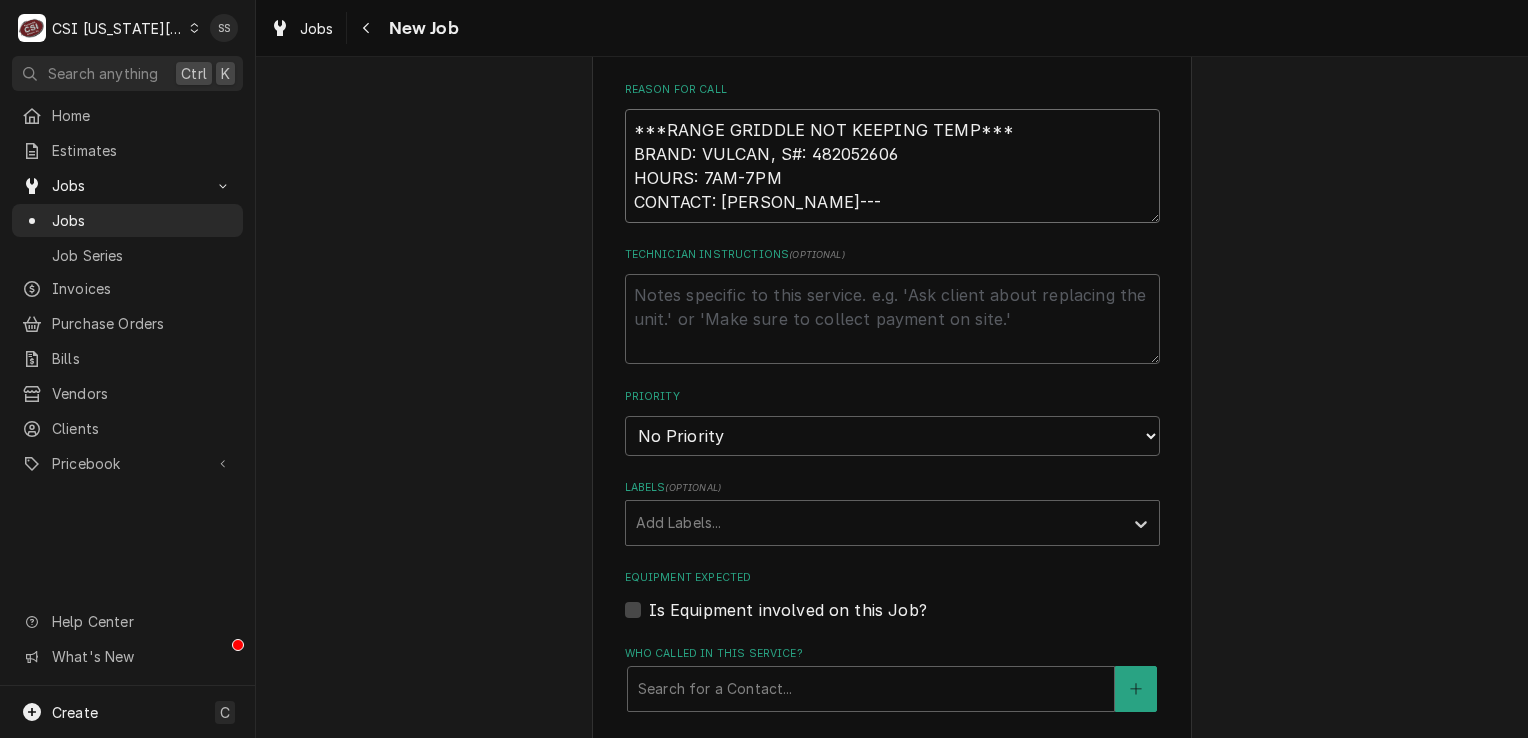 scroll, scrollTop: 764, scrollLeft: 0, axis: vertical 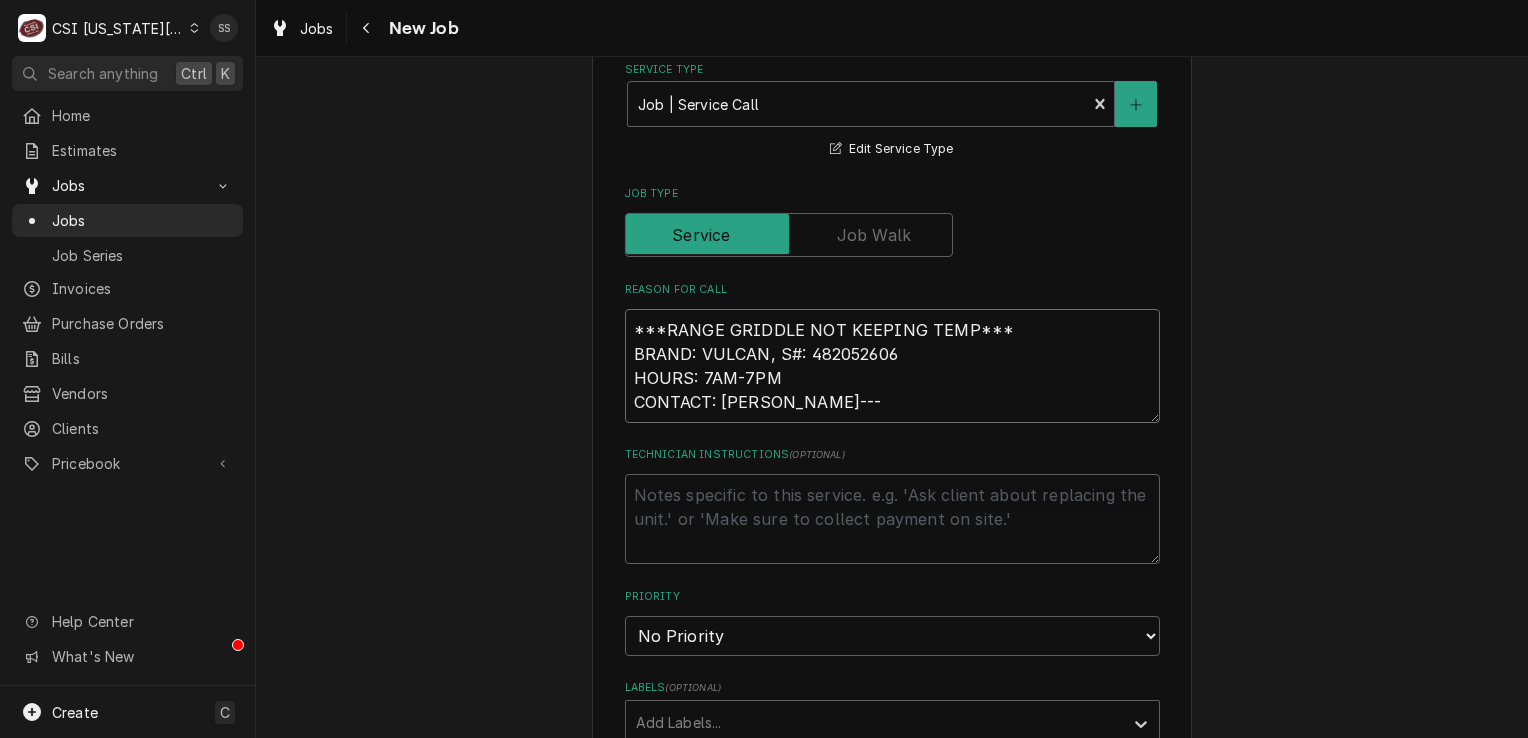 click on "***RANGE GRIDDLE NOT KEEPING TEMP***
BRAND: VULCAN, S#: 482052606
HOURS: 7AM-7PM
CONTACT: JOSEPH---" at bounding box center (892, 366) 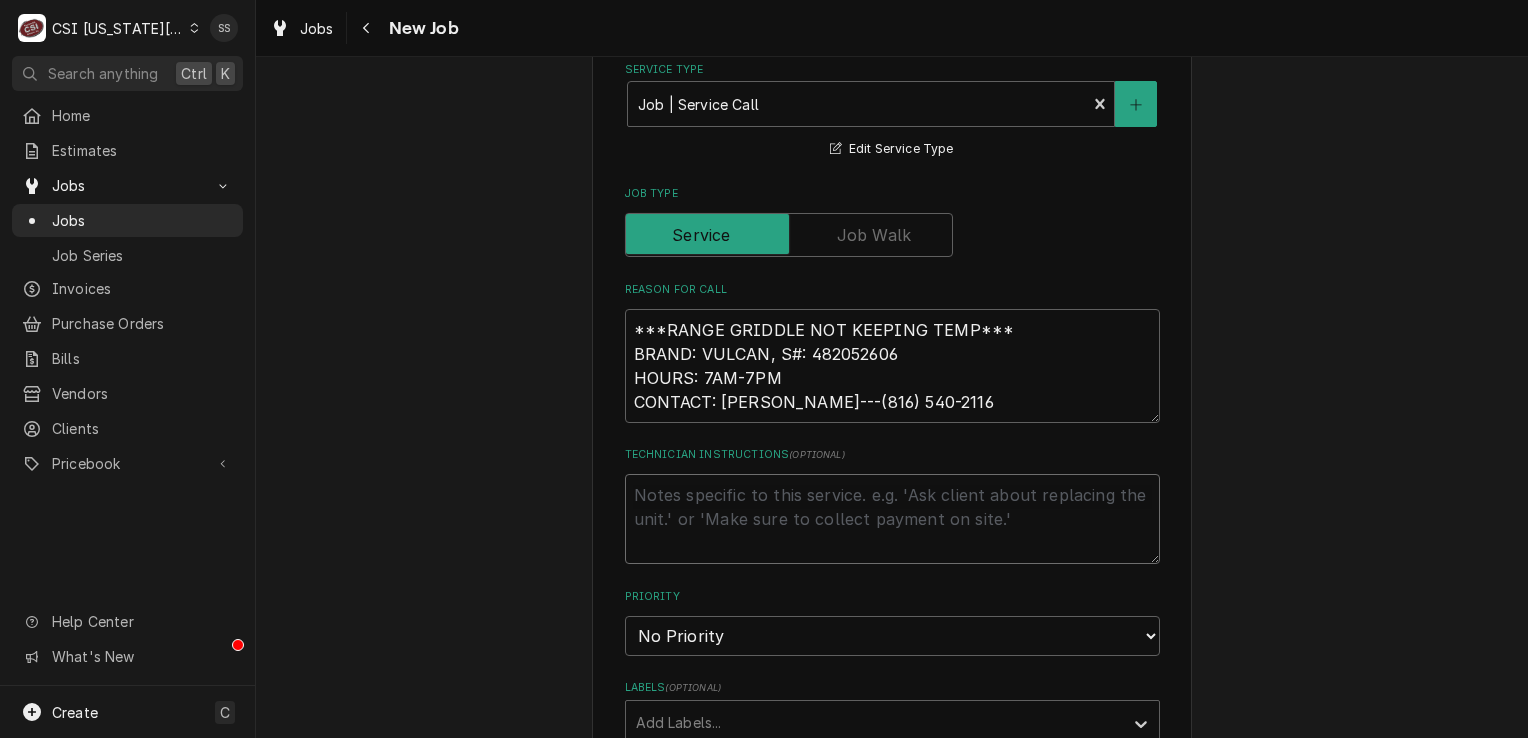click on "Technician Instructions  ( optional )" at bounding box center (892, 519) 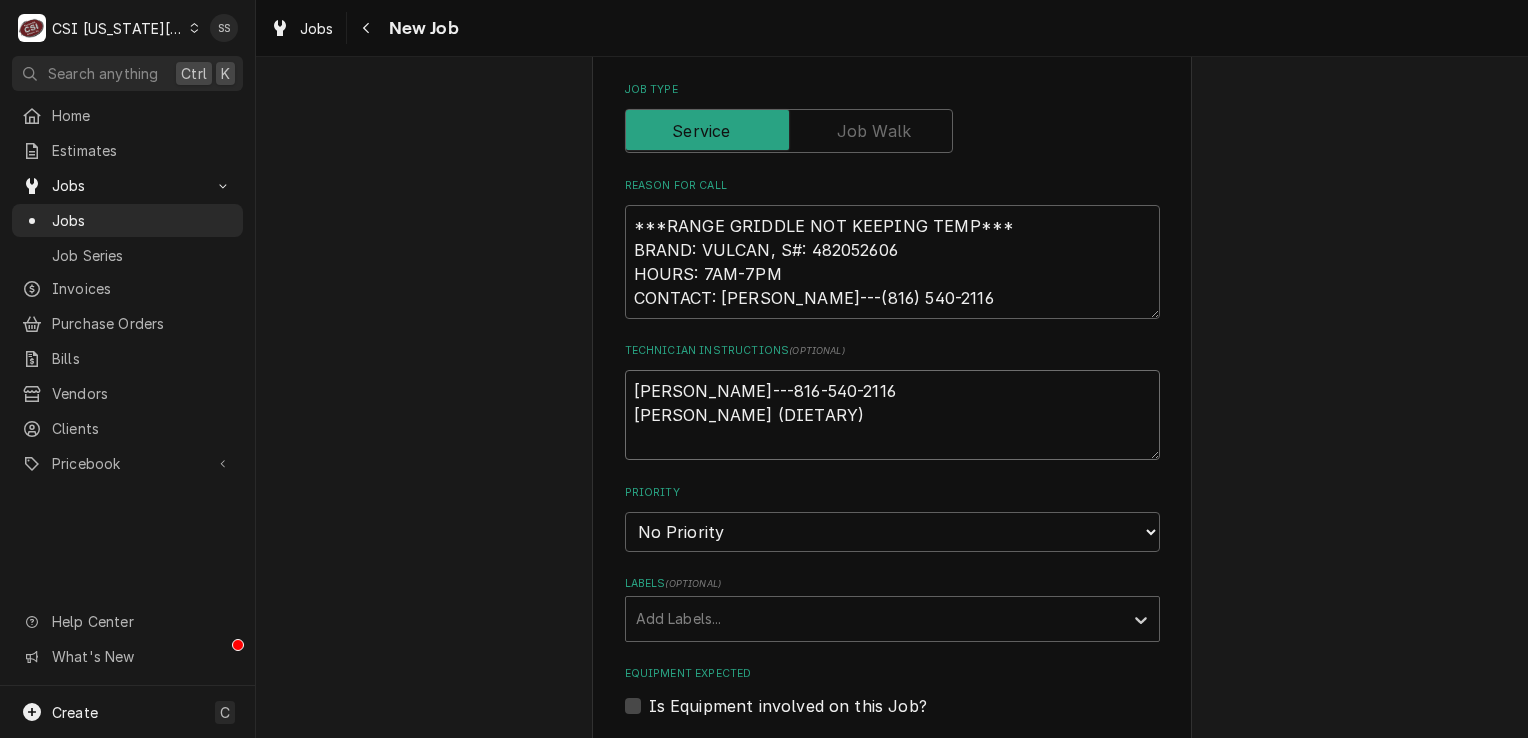 scroll, scrollTop: 964, scrollLeft: 0, axis: vertical 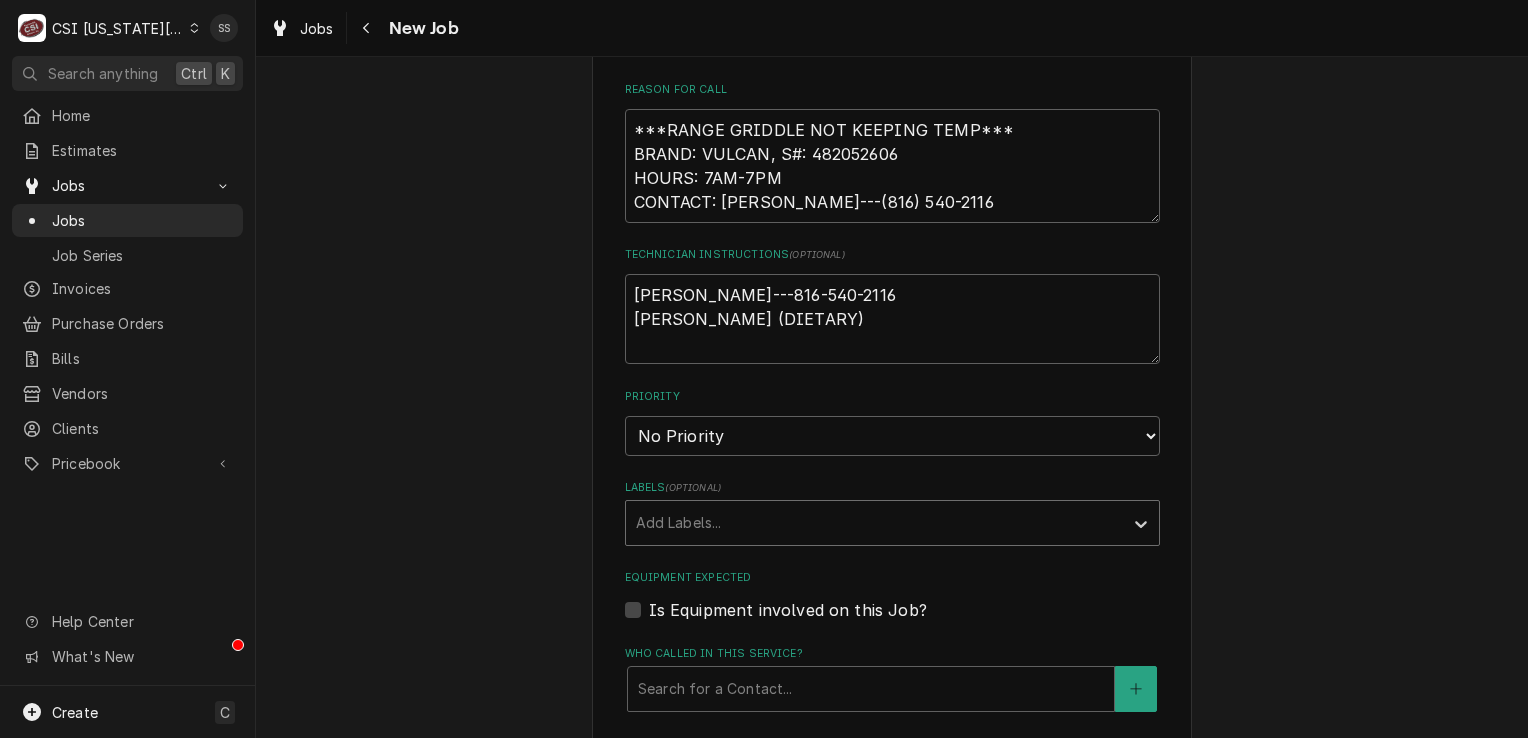 click at bounding box center (874, 523) 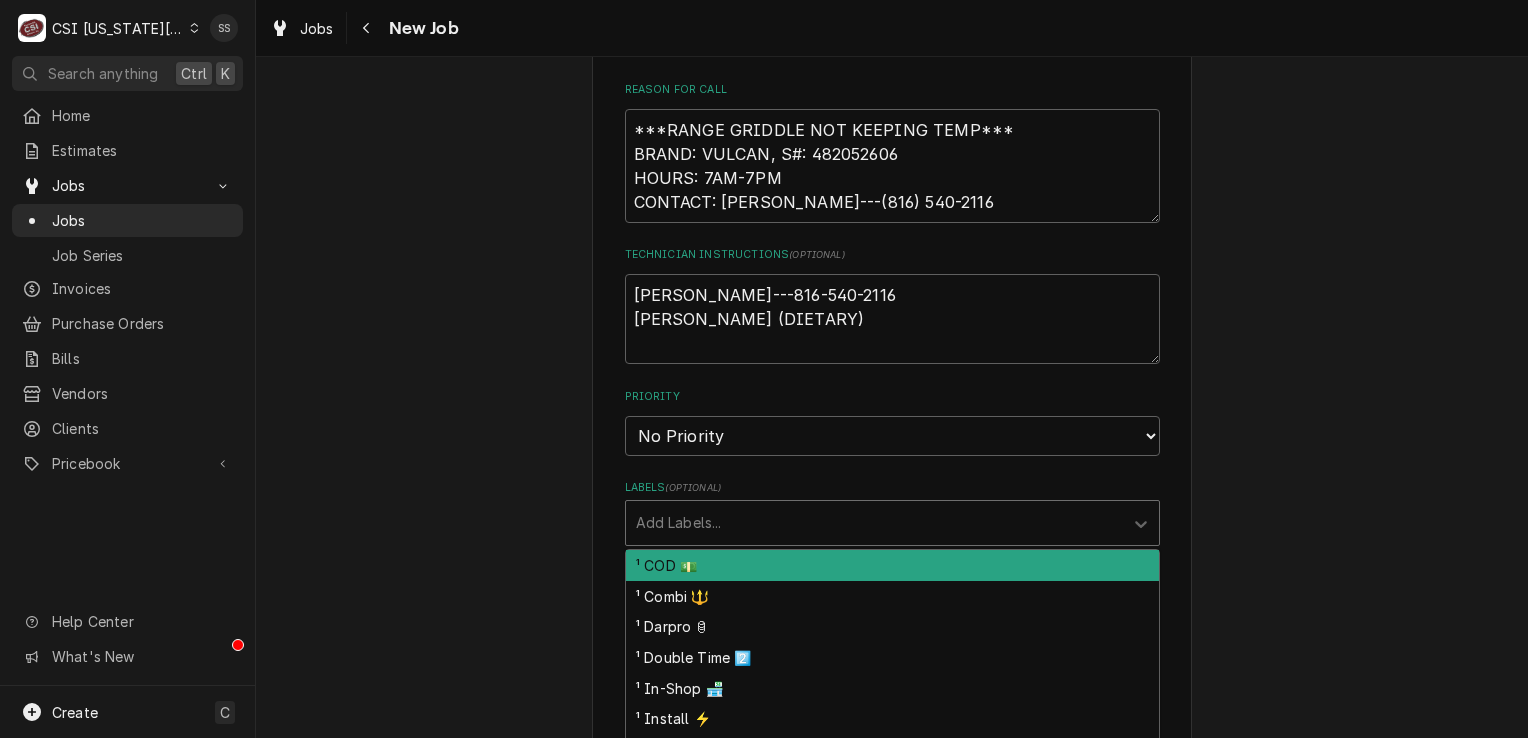 click on "¹ COD 💵" at bounding box center (892, 565) 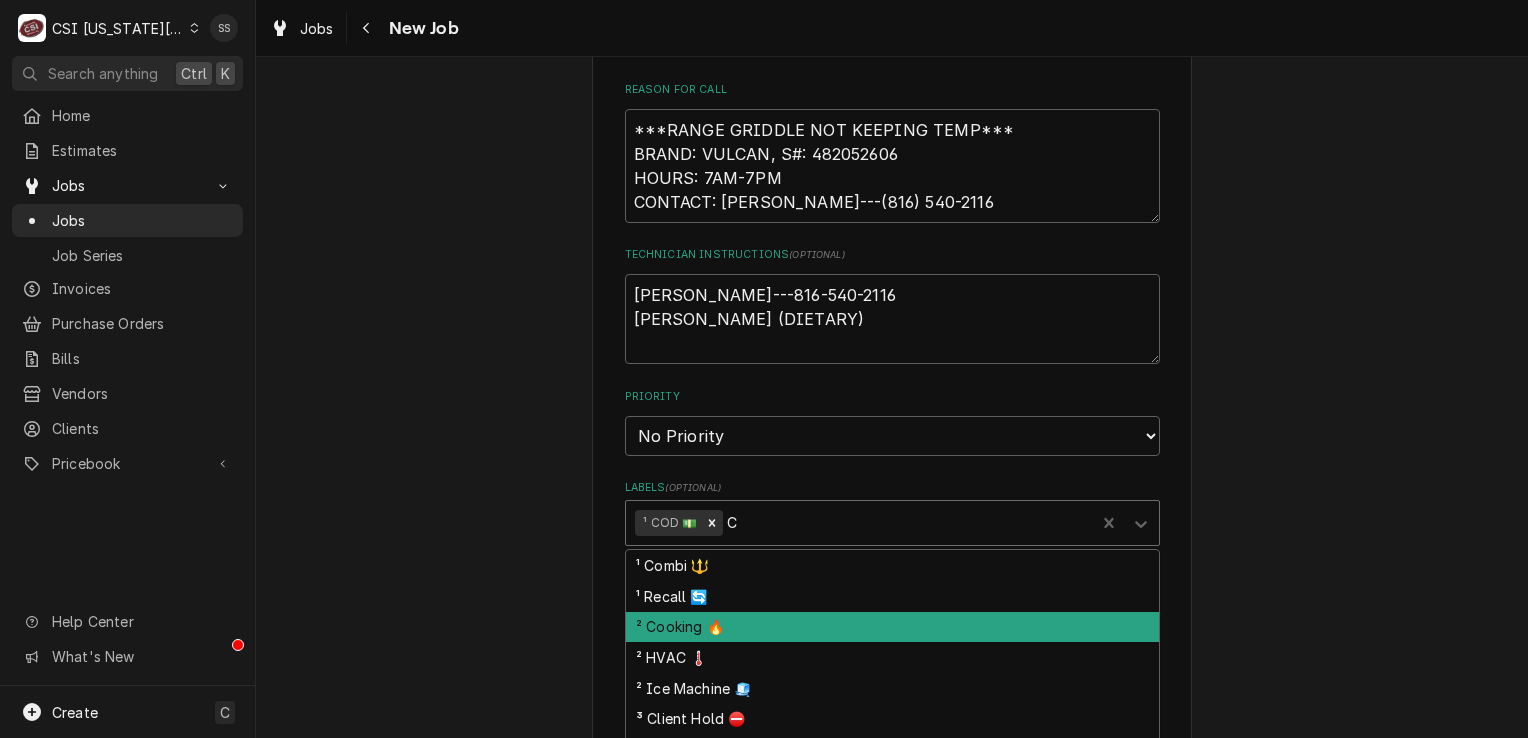 click on "² Cooking 🔥" at bounding box center [892, 627] 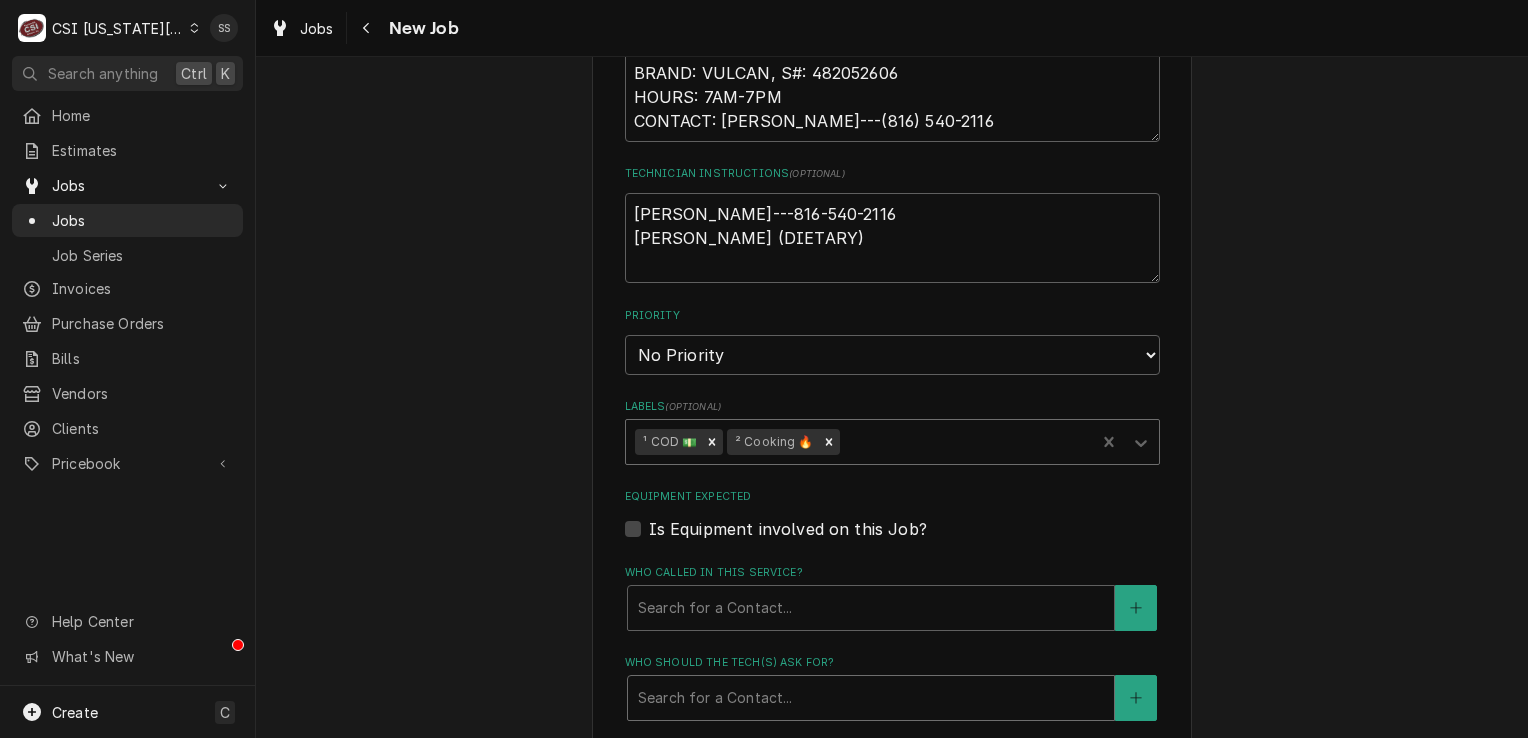 scroll, scrollTop: 1264, scrollLeft: 0, axis: vertical 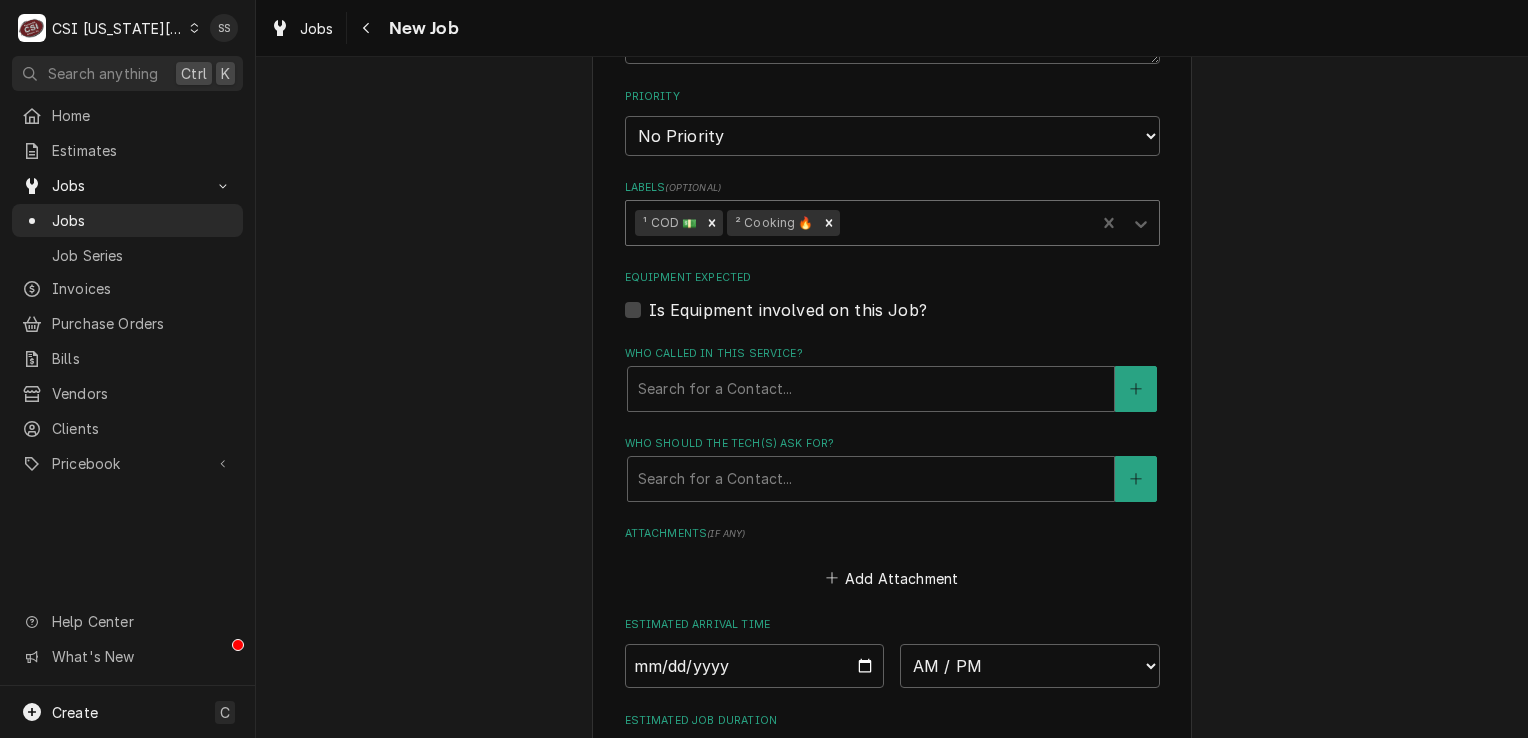 click on "Is Equipment involved on this Job?" at bounding box center [788, 310] 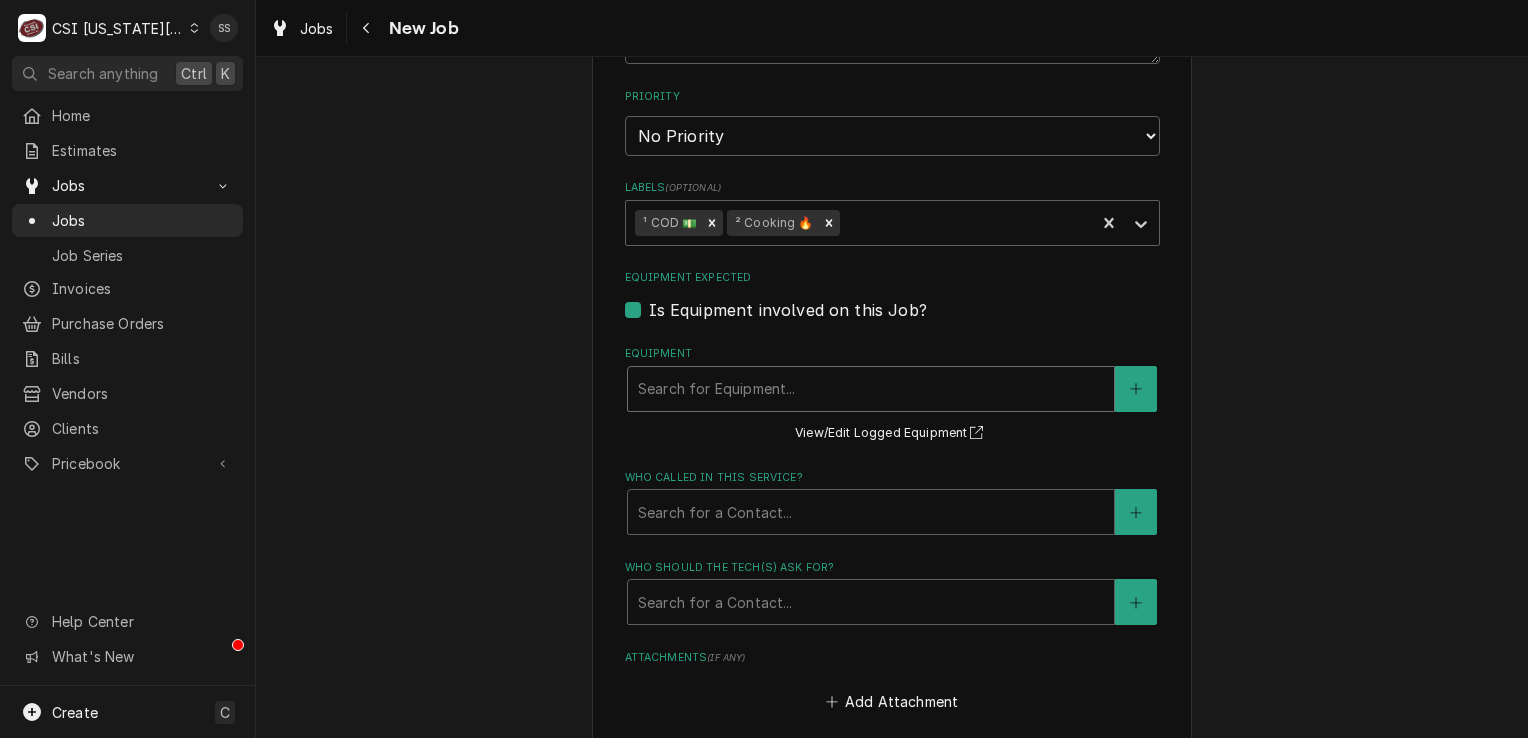 click at bounding box center [871, 389] 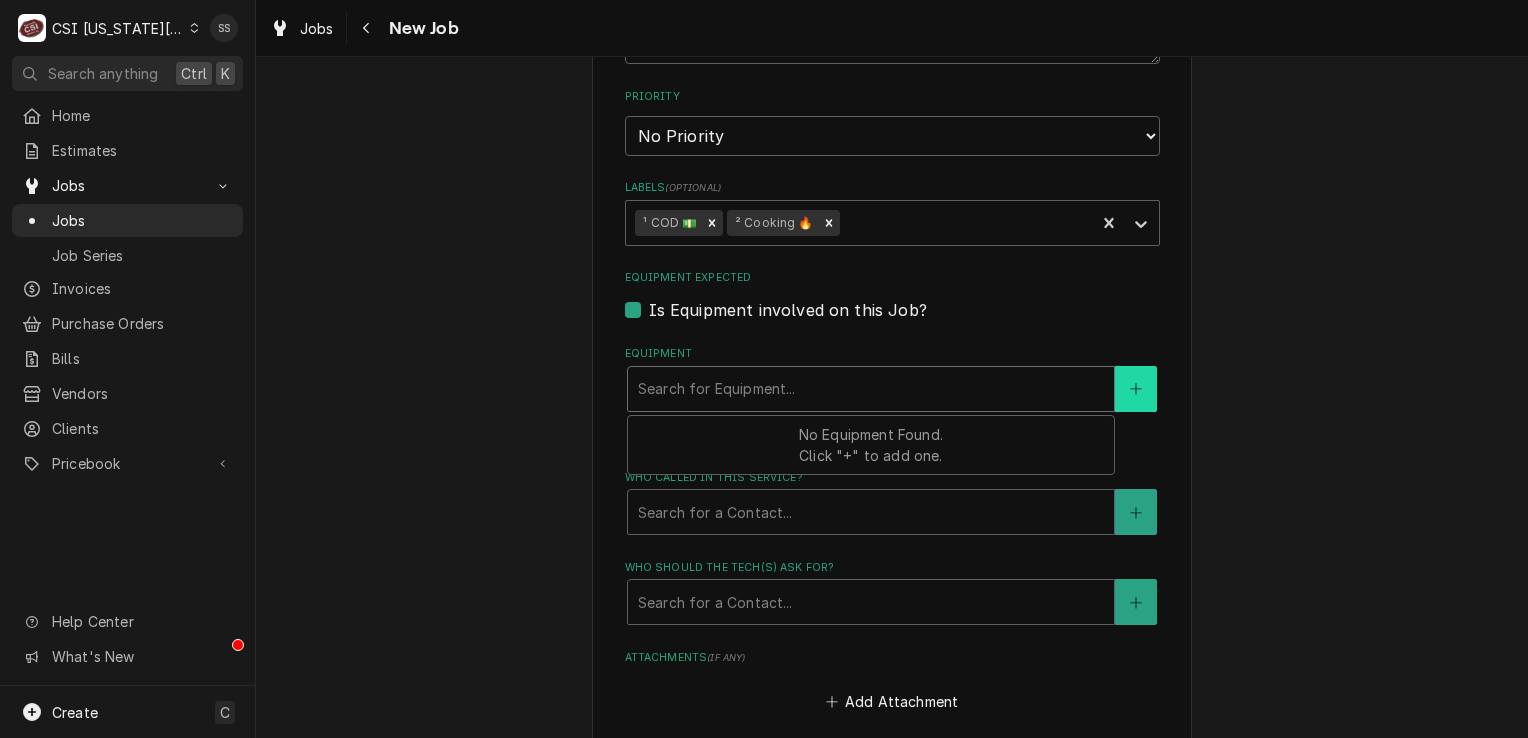 click at bounding box center [1136, 389] 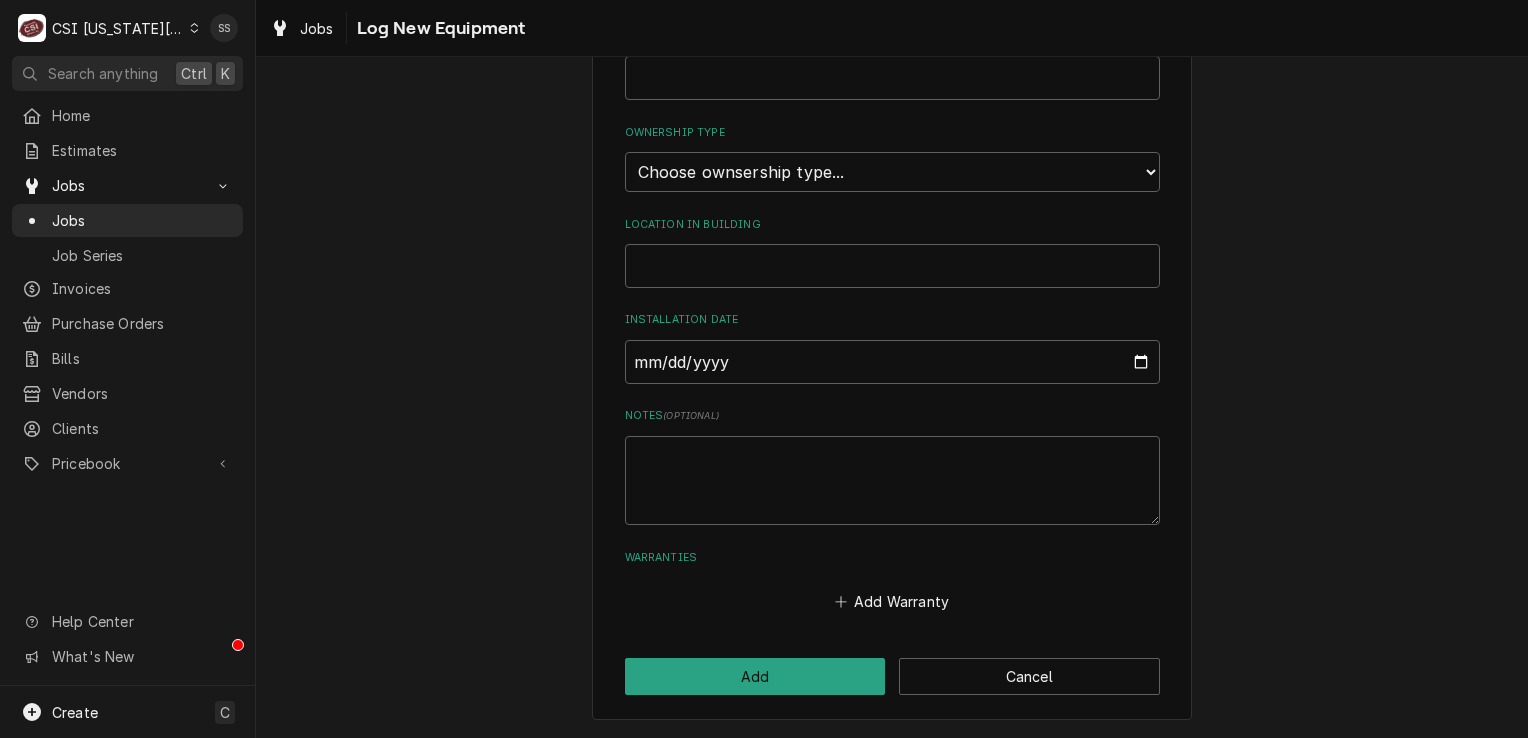 scroll, scrollTop: 0, scrollLeft: 0, axis: both 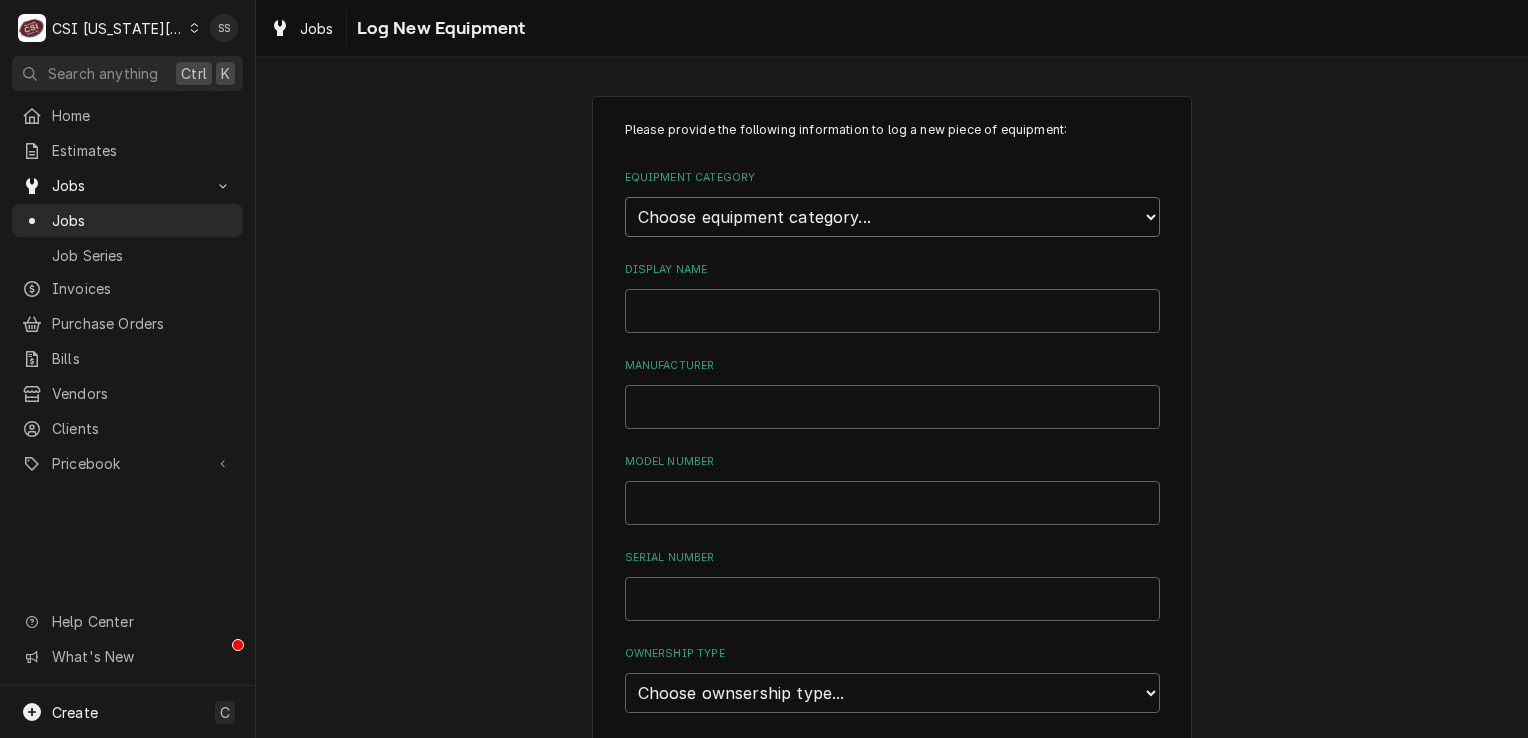 click on "Choose equipment category... Cooking Equipment Fryers Ice Machines Ovens and Ranges Dishwashing Equipment Holding and Warming Equipment Refrigeration Beverage Equipment Food Preparation Equipment Air Purifiers HVAC Other" at bounding box center [892, 217] 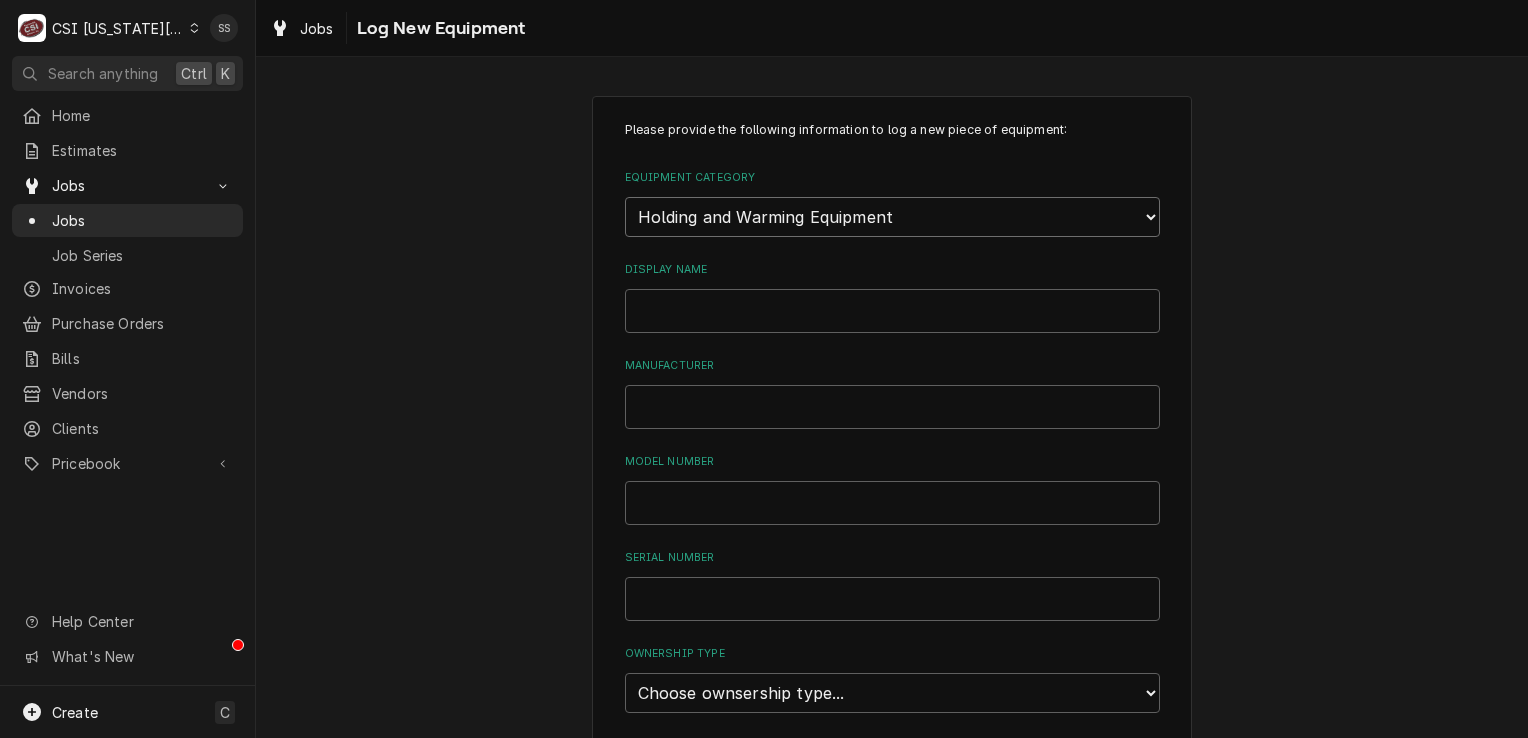 click on "Choose equipment category... Cooking Equipment Fryers Ice Machines Ovens and Ranges Dishwashing Equipment Holding and Warming Equipment Refrigeration Beverage Equipment Food Preparation Equipment Air Purifiers HVAC Other" at bounding box center [892, 217] 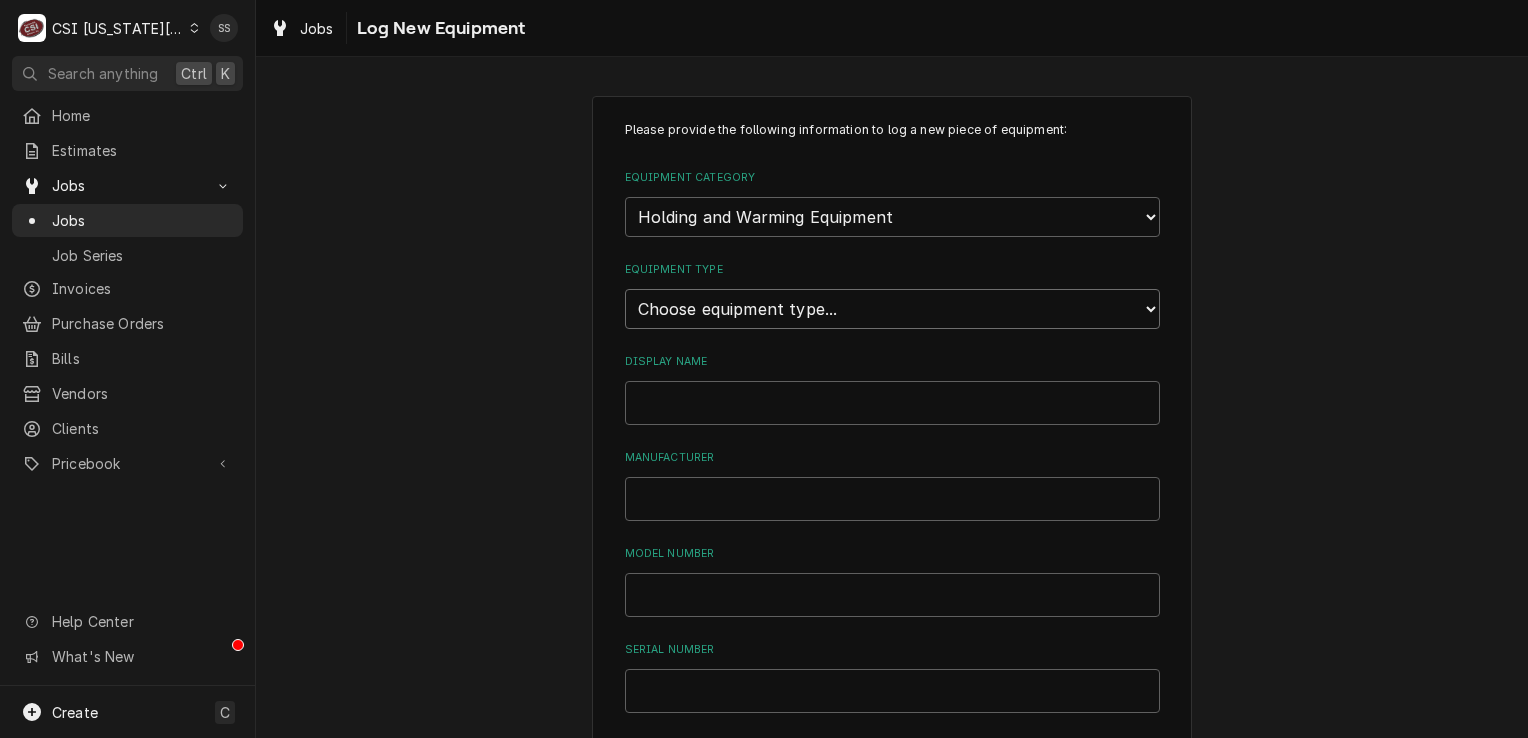 click on "Choose equipment type... Bun Warmer Dish and Tray Dispenser Display Cabinet Drawer Warmer Fried Food Holding Station Heat Lamp and Carving Station Heated Merchandiser and Display Cabinet Heated Shelf Hot and Cold Food Well Hot Dog Roller Hot Dog Steamer Overhead Food Warmer Proofing Cabinet Soup Warmer and Kettle Soup Well Warming Cabinet Steam Table Steam Well" at bounding box center (892, 309) 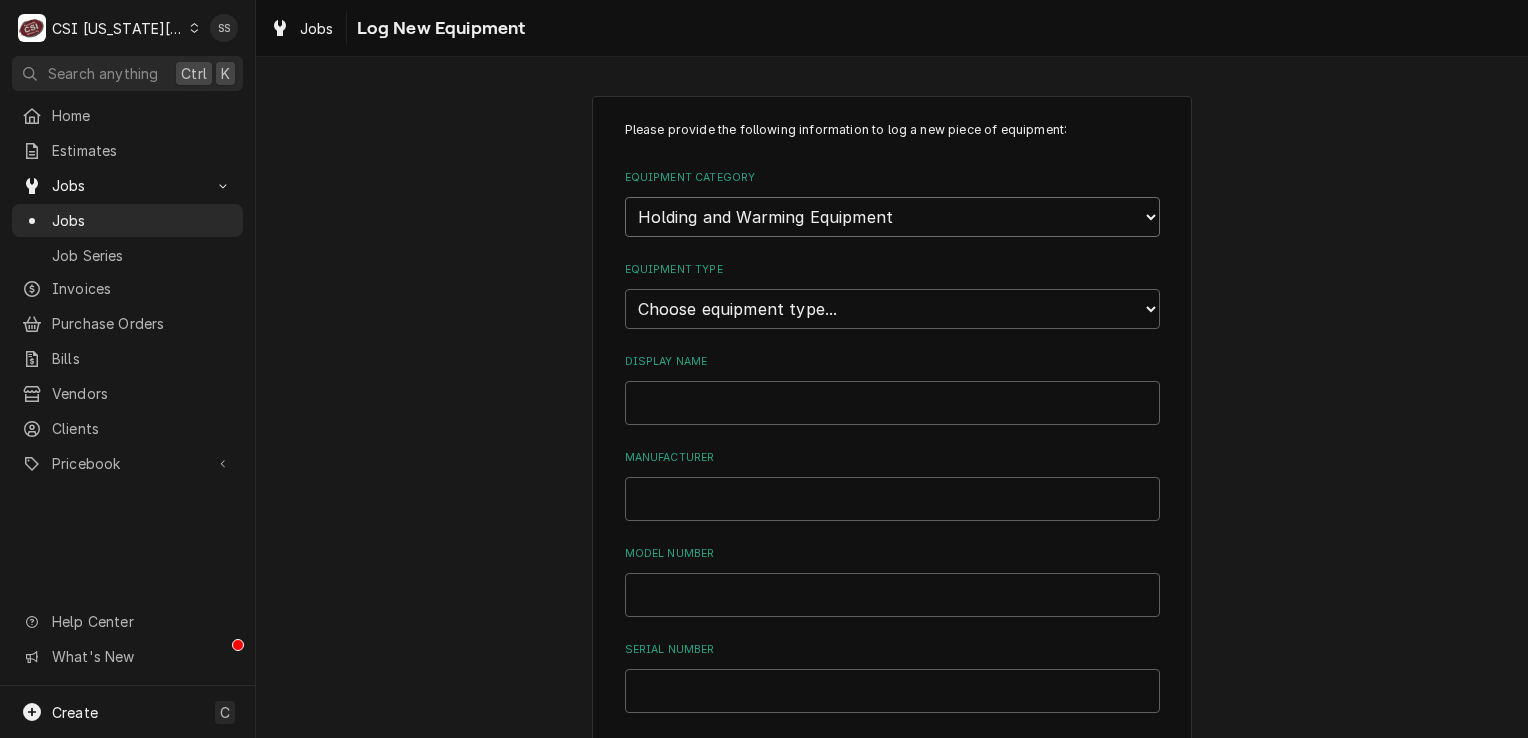 click on "Choose equipment category... Cooking Equipment Fryers Ice Machines Ovens and Ranges Dishwashing Equipment Holding and Warming Equipment Refrigeration Beverage Equipment Food Preparation Equipment Air Purifiers HVAC Other" at bounding box center [892, 217] 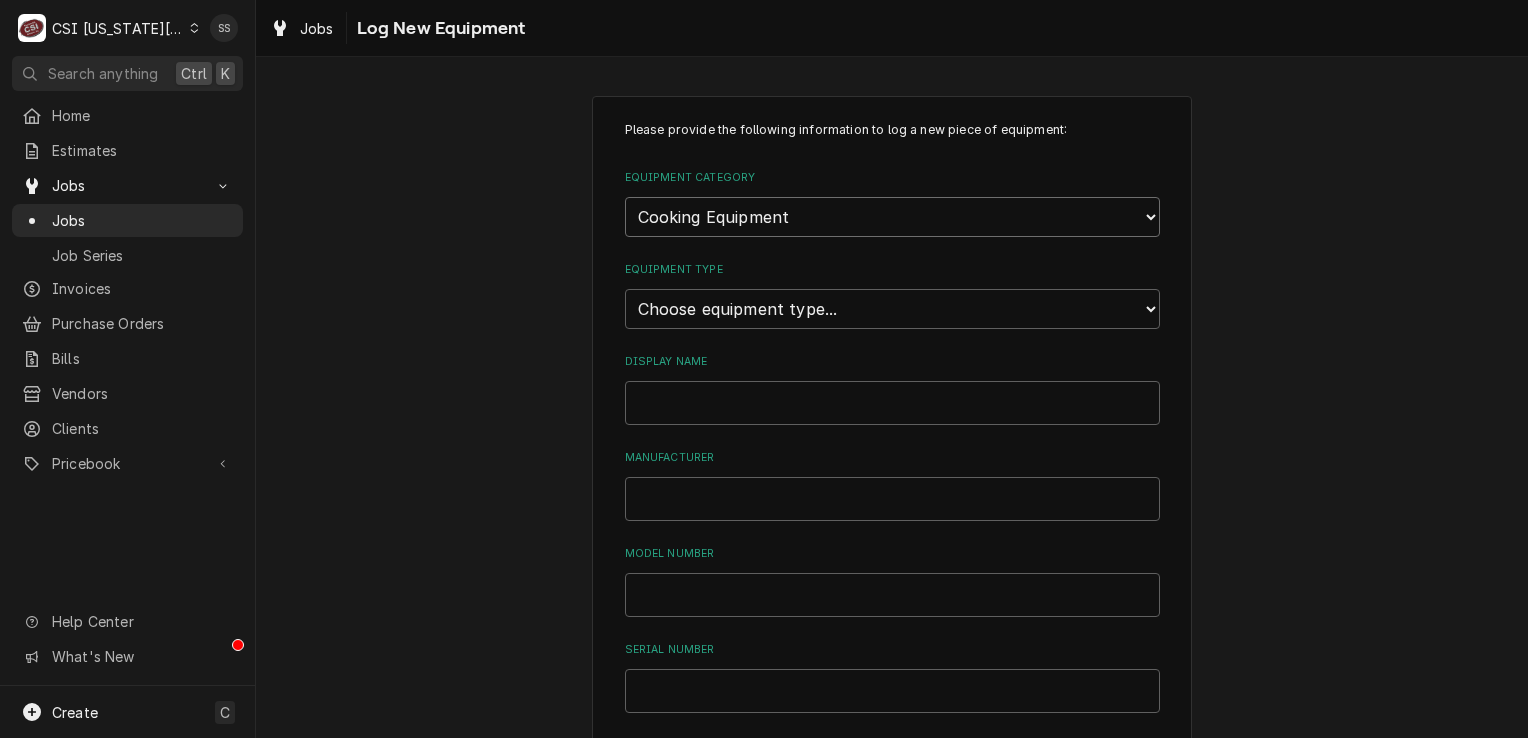 click on "Choose equipment category... Cooking Equipment Fryers Ice Machines Ovens and Ranges Dishwashing Equipment Holding and Warming Equipment Refrigeration Beverage Equipment Food Preparation Equipment Air Purifiers HVAC Other" at bounding box center [892, 217] 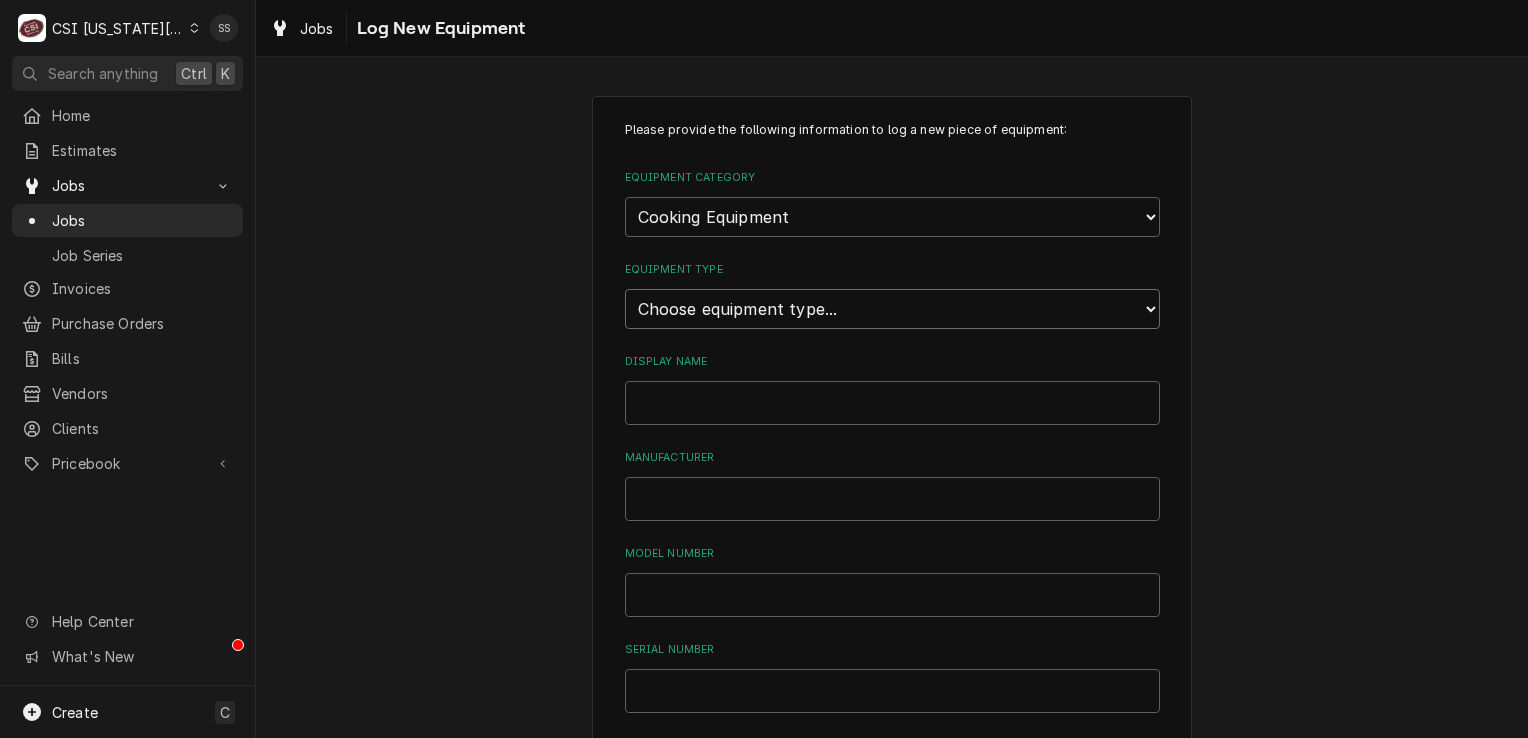 click on "Choose equipment type... Broiler Charbroiler Commercial Microwave Commercial Toaster Food Rethermalizer and Bain-Marie Heater Grill and Griddle Kettle, Skillet, and Pan Pasta Cooker Non-Commercial Microwave Rice Cooker Salamander and Cheesemelter Specialty Cooking Equipment Panini Press" at bounding box center (892, 309) 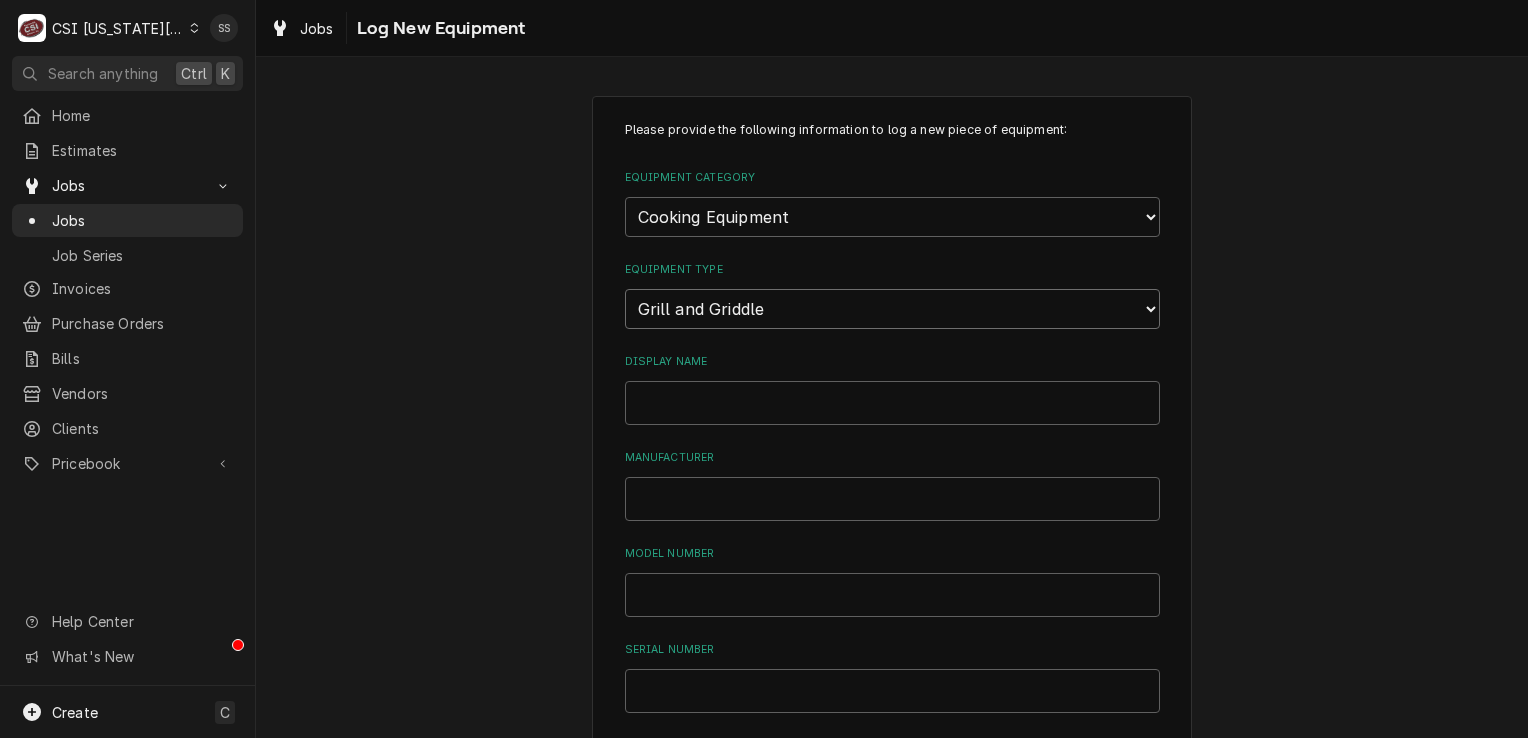 click on "Choose equipment type... Broiler Charbroiler Commercial Microwave Commercial Toaster Food Rethermalizer and Bain-Marie Heater Grill and Griddle Kettle, Skillet, and Pan Pasta Cooker Non-Commercial Microwave Rice Cooker Salamander and Cheesemelter Specialty Cooking Equipment Panini Press" at bounding box center (892, 309) 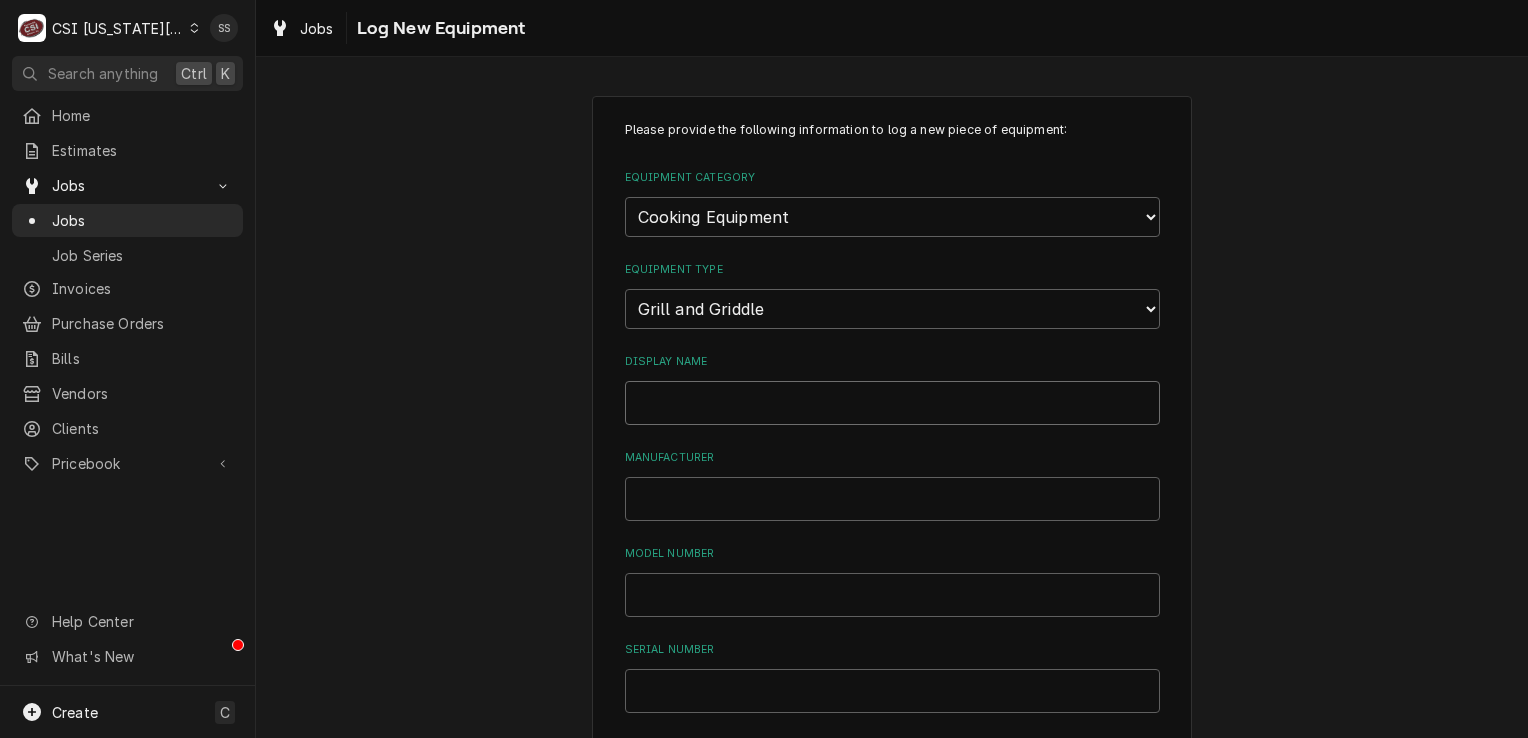 click on "Display Name" at bounding box center [892, 403] 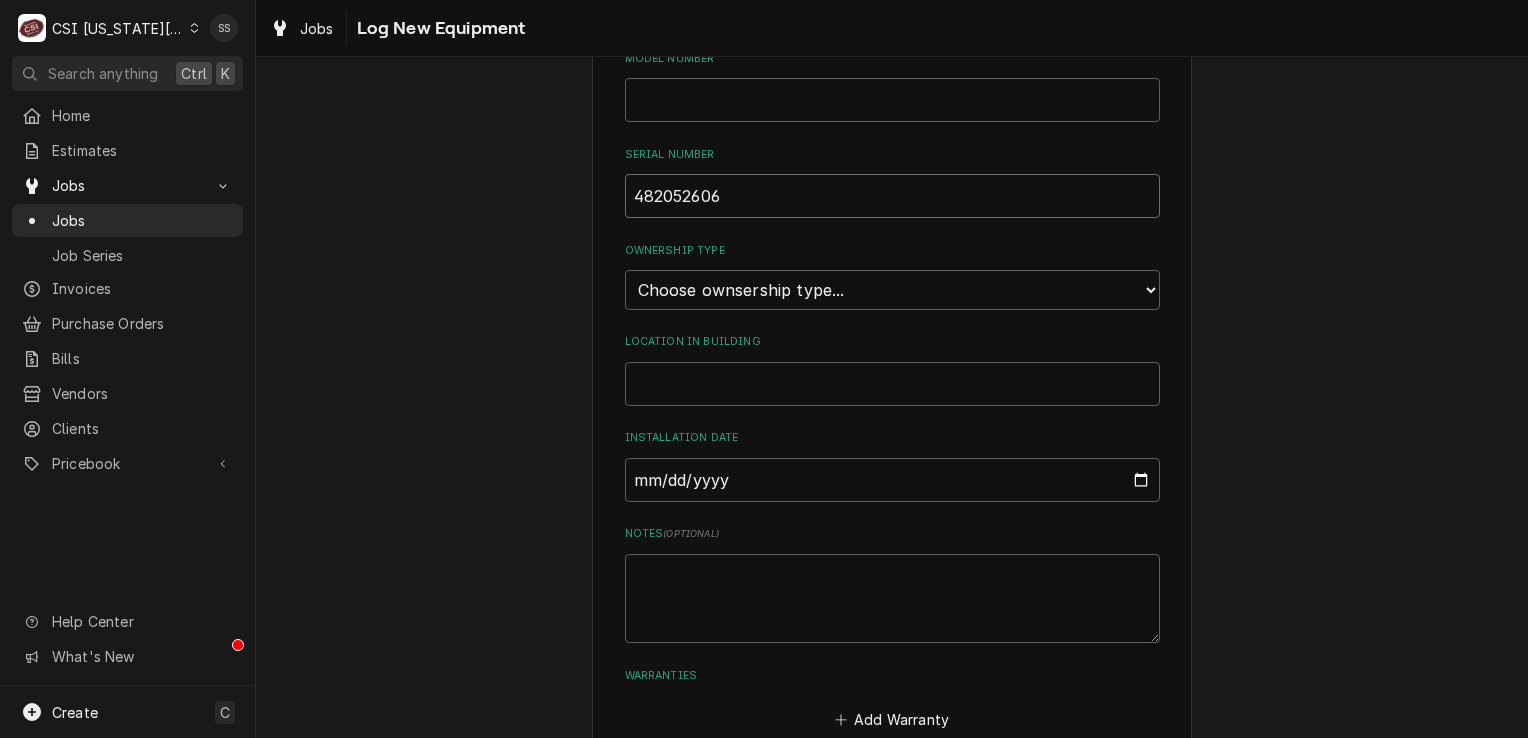 scroll, scrollTop: 500, scrollLeft: 0, axis: vertical 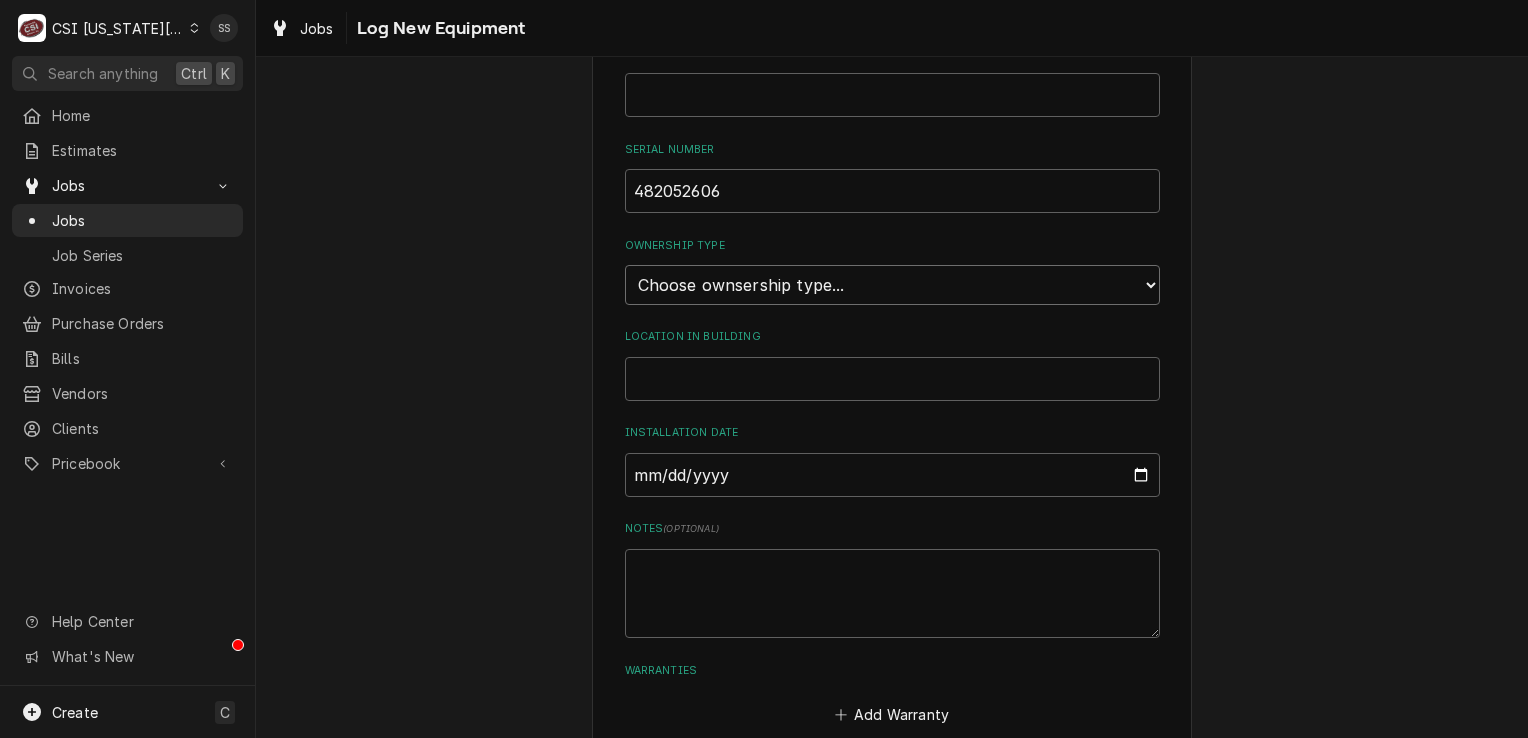 click on "Choose ownsership type... Unknown Owned Leased Rented" at bounding box center (892, 285) 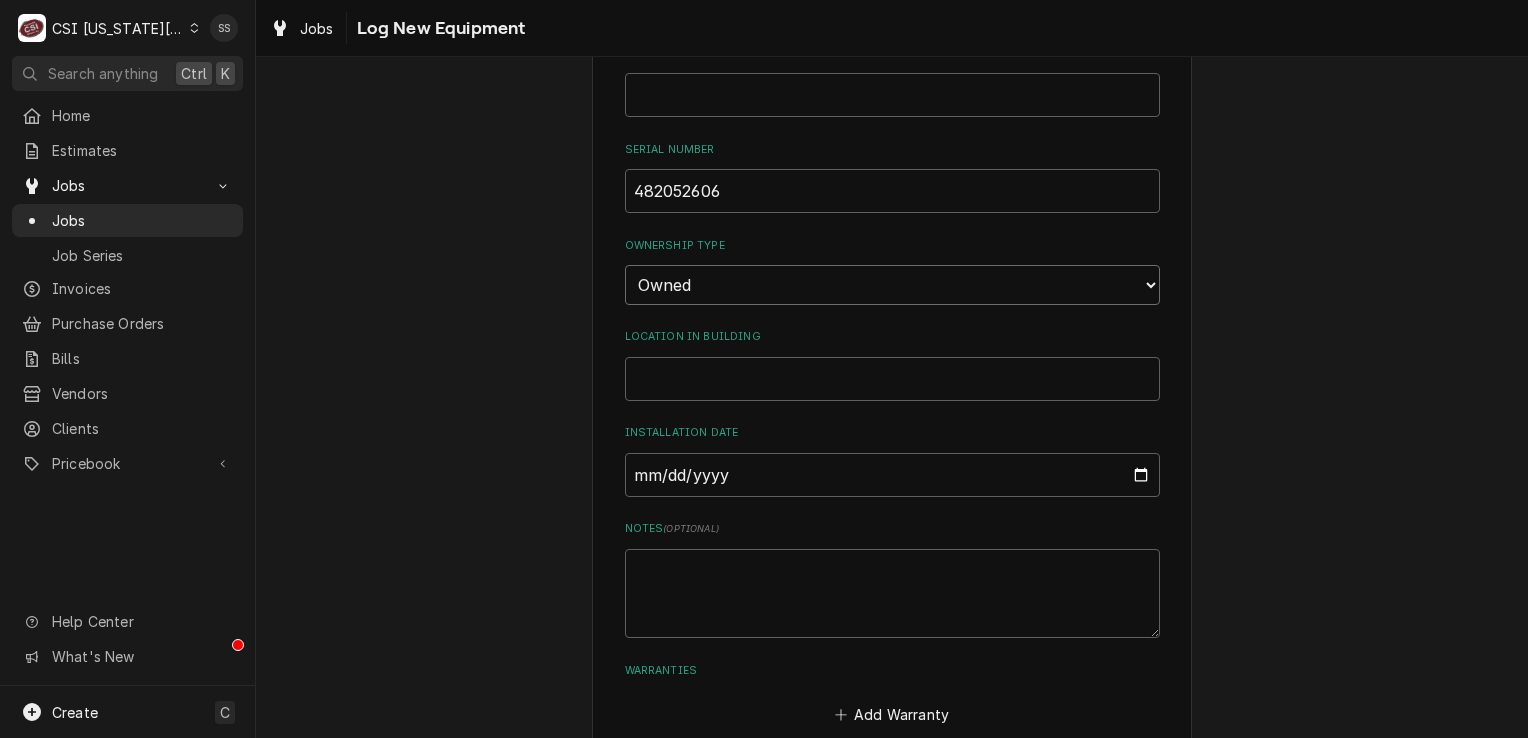 click on "Choose ownsership type... Unknown Owned Leased Rented" at bounding box center [892, 285] 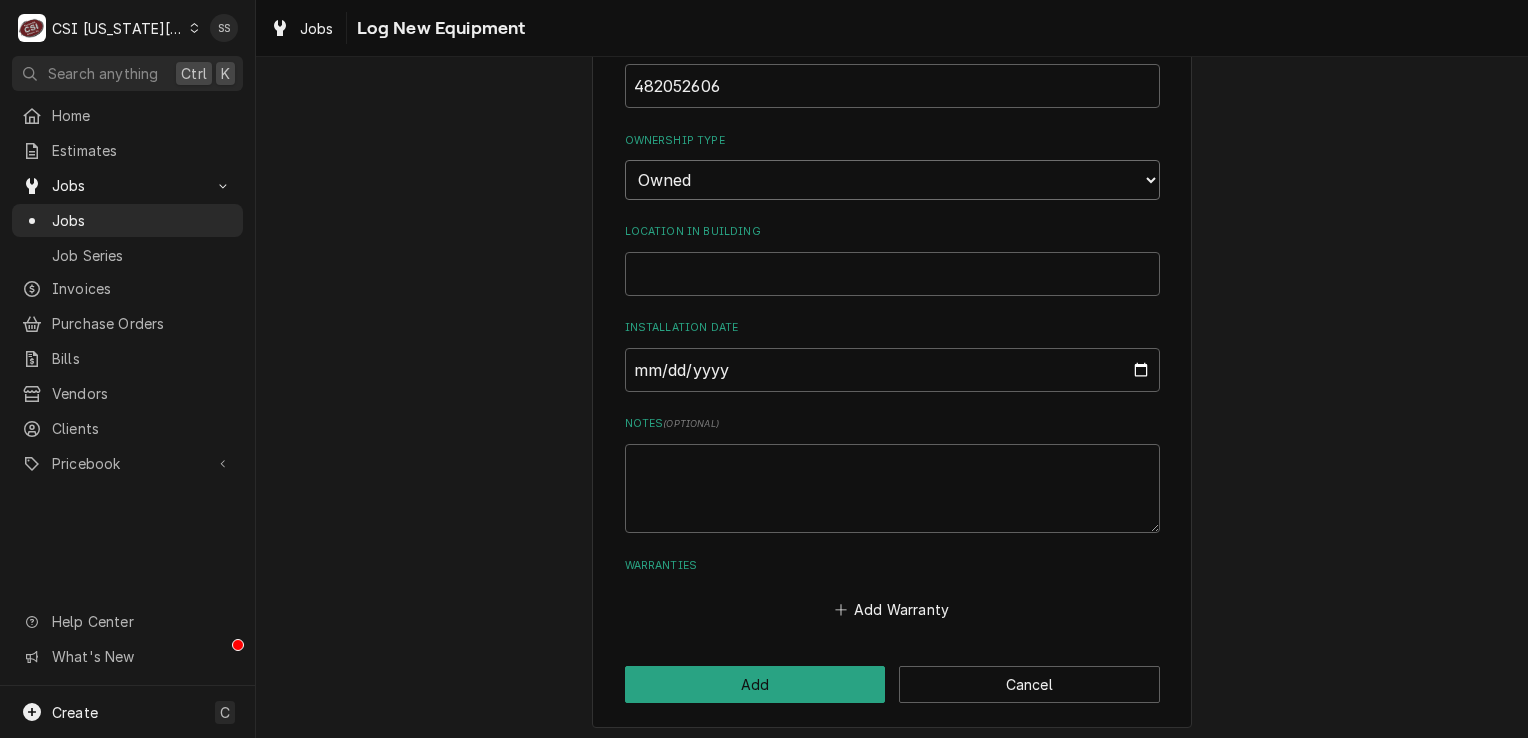 scroll, scrollTop: 606, scrollLeft: 0, axis: vertical 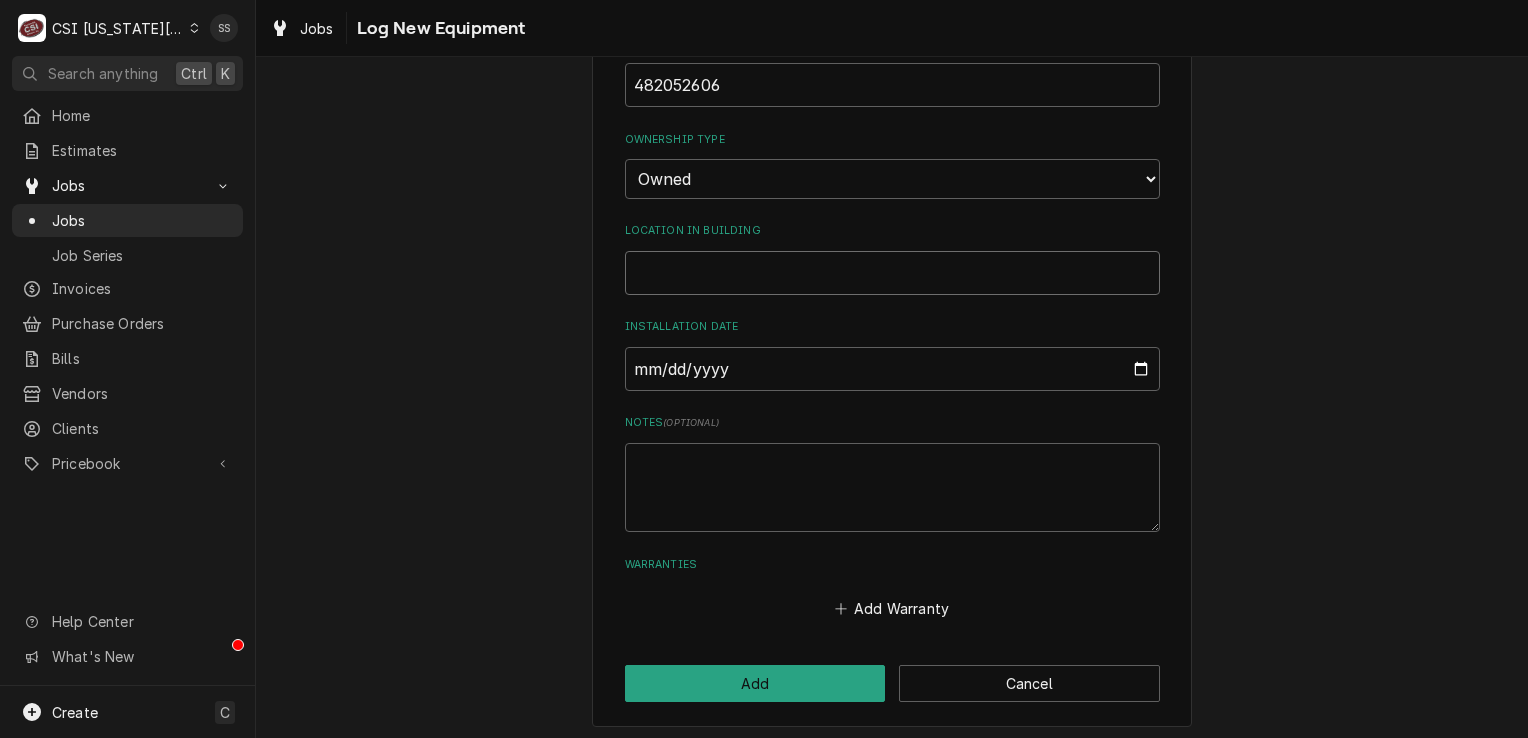 click on "Location in Building" at bounding box center [892, 273] 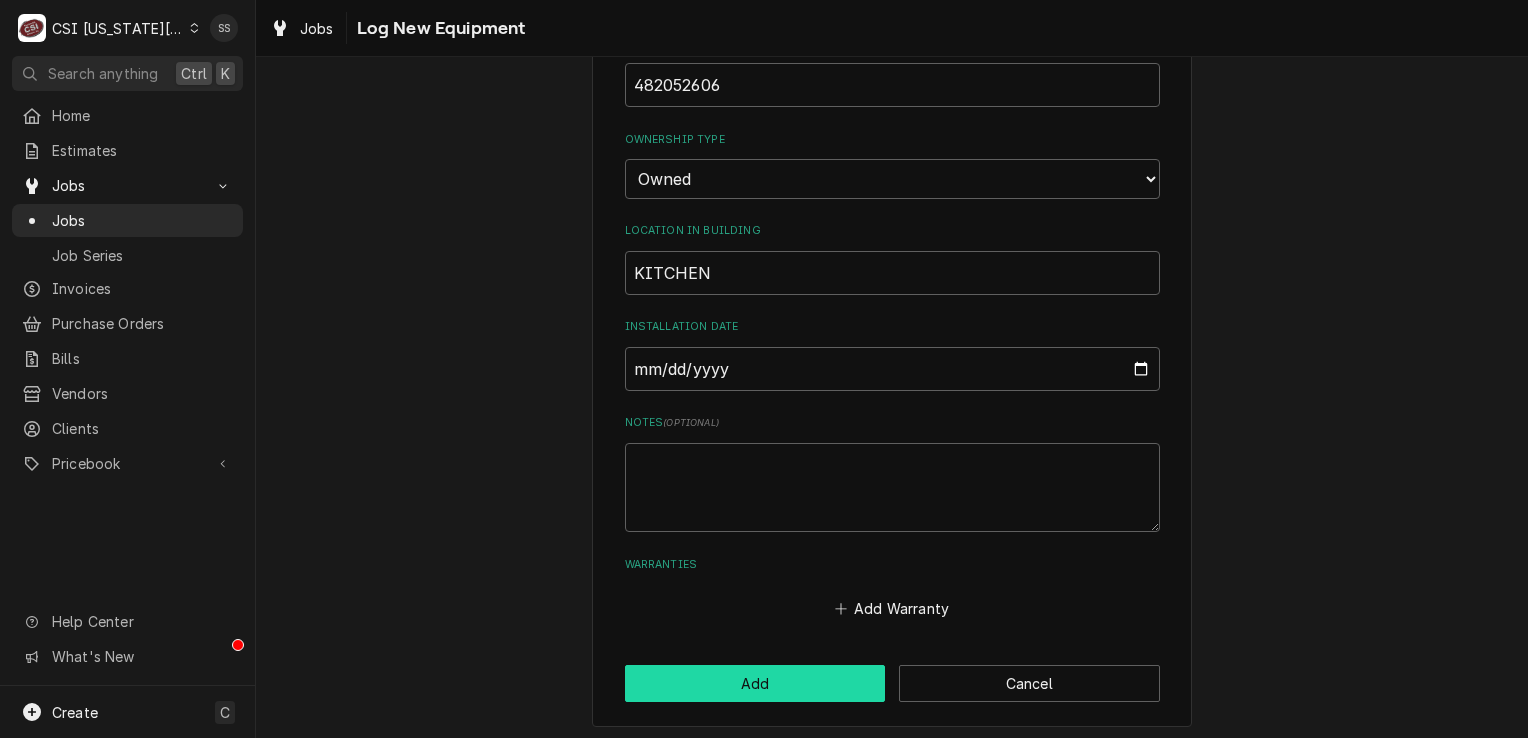 click on "Add" at bounding box center [755, 683] 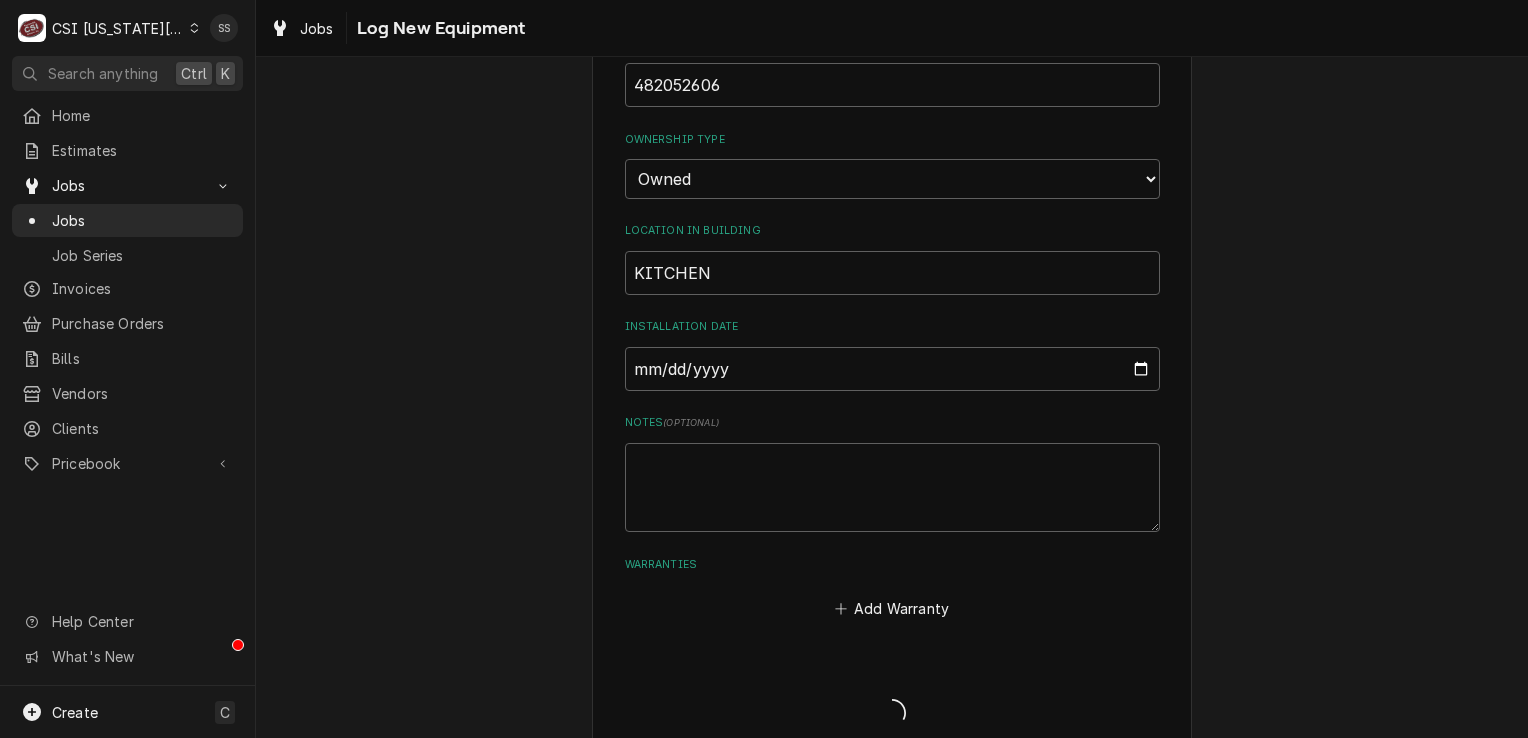 scroll, scrollTop: 1264, scrollLeft: 0, axis: vertical 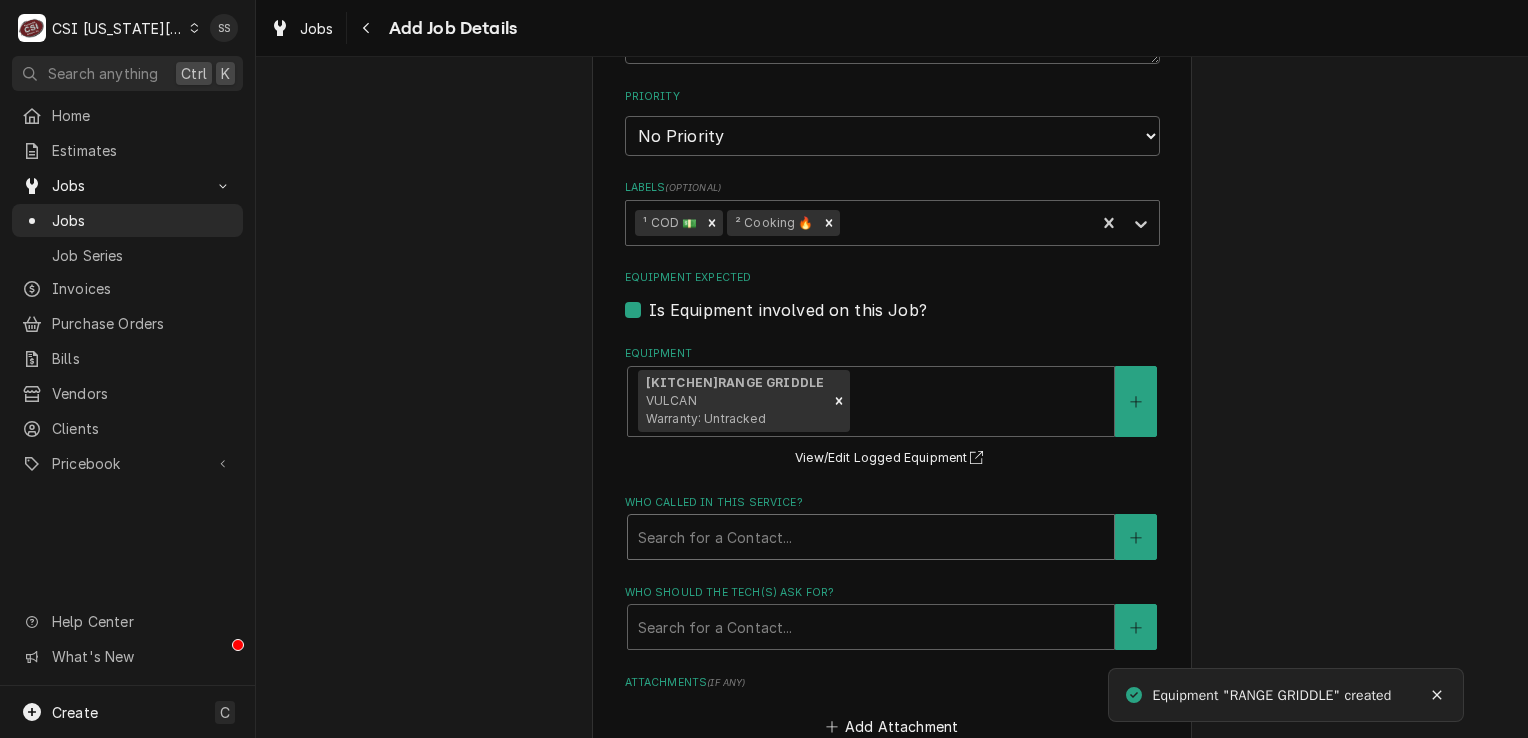 click at bounding box center (871, 537) 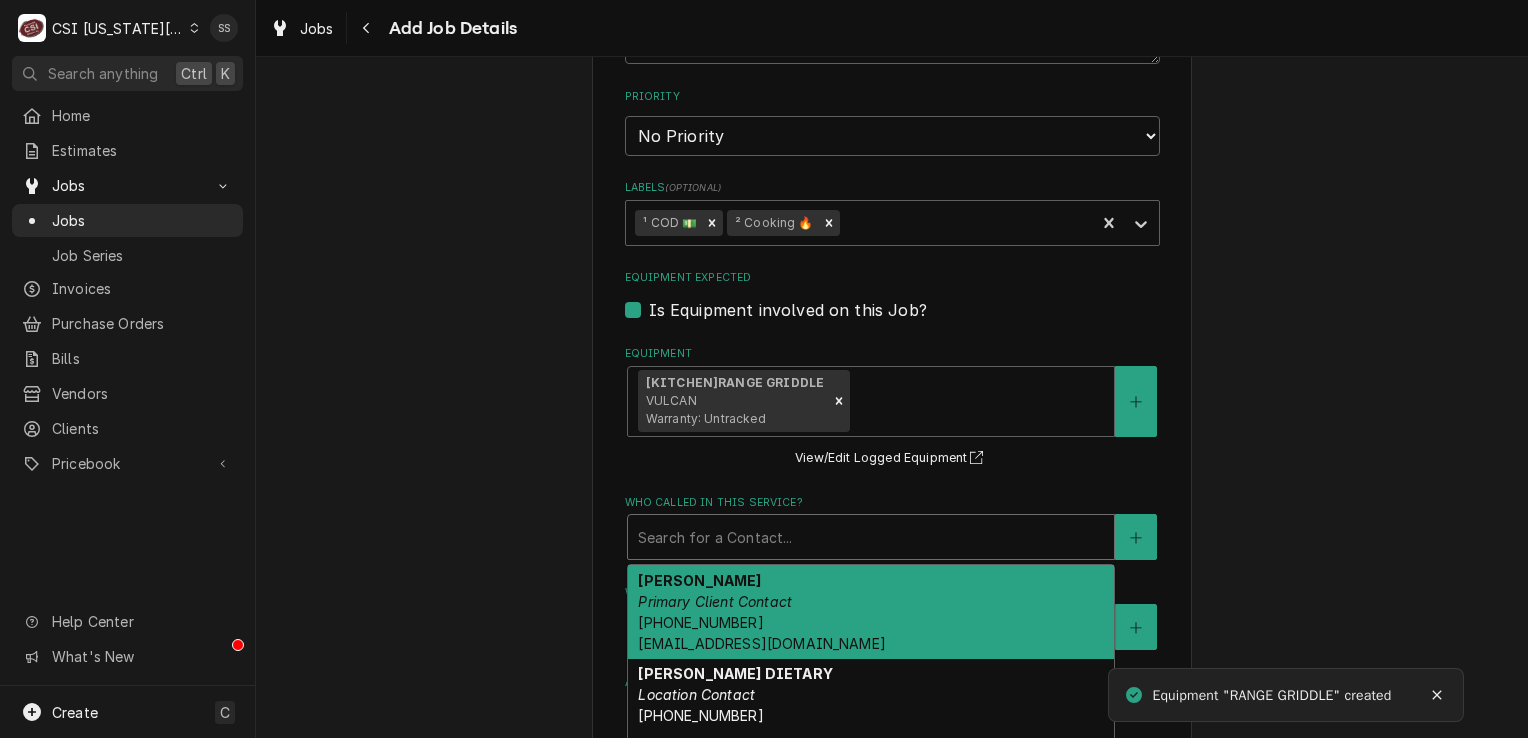 scroll, scrollTop: 1364, scrollLeft: 0, axis: vertical 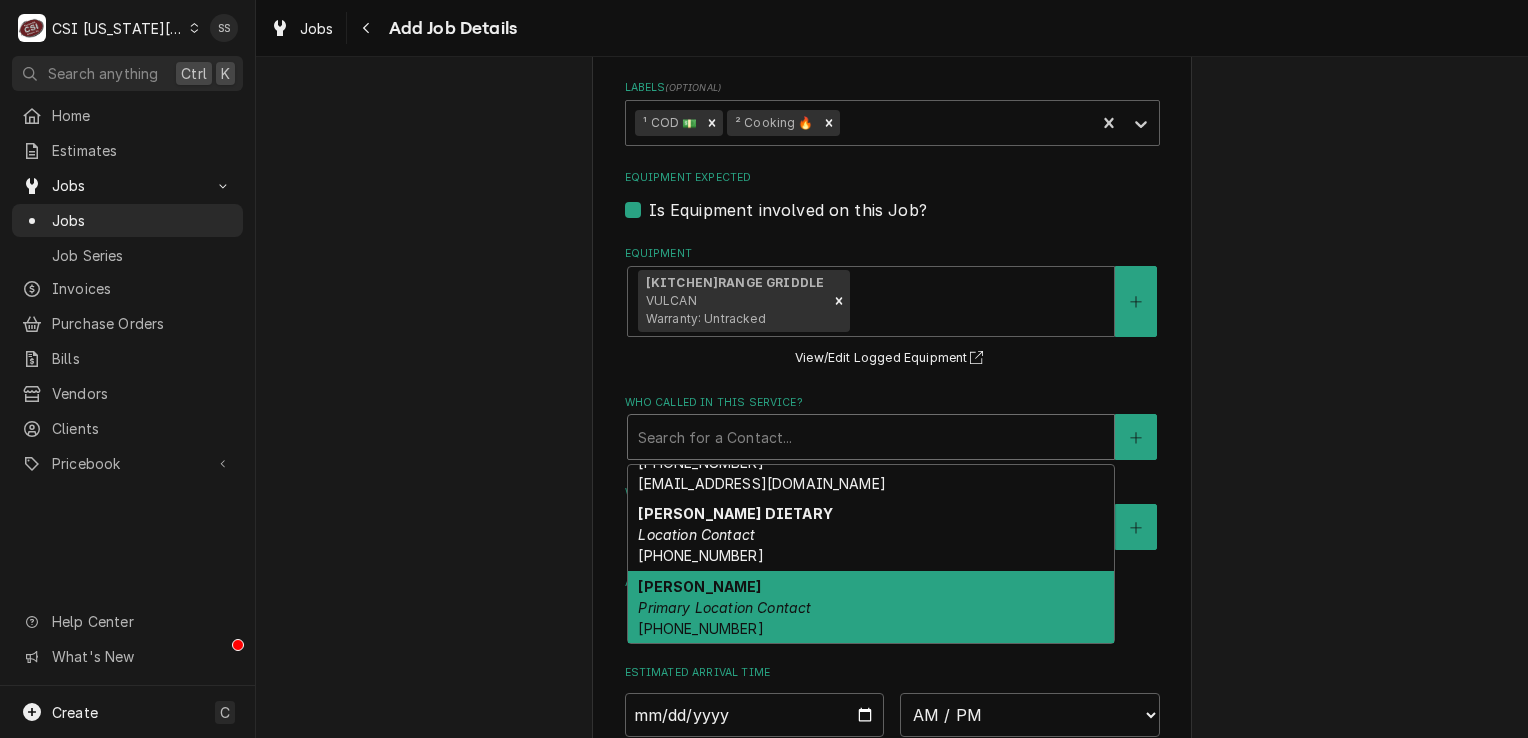 click on "Primary Location Contact" at bounding box center (724, 607) 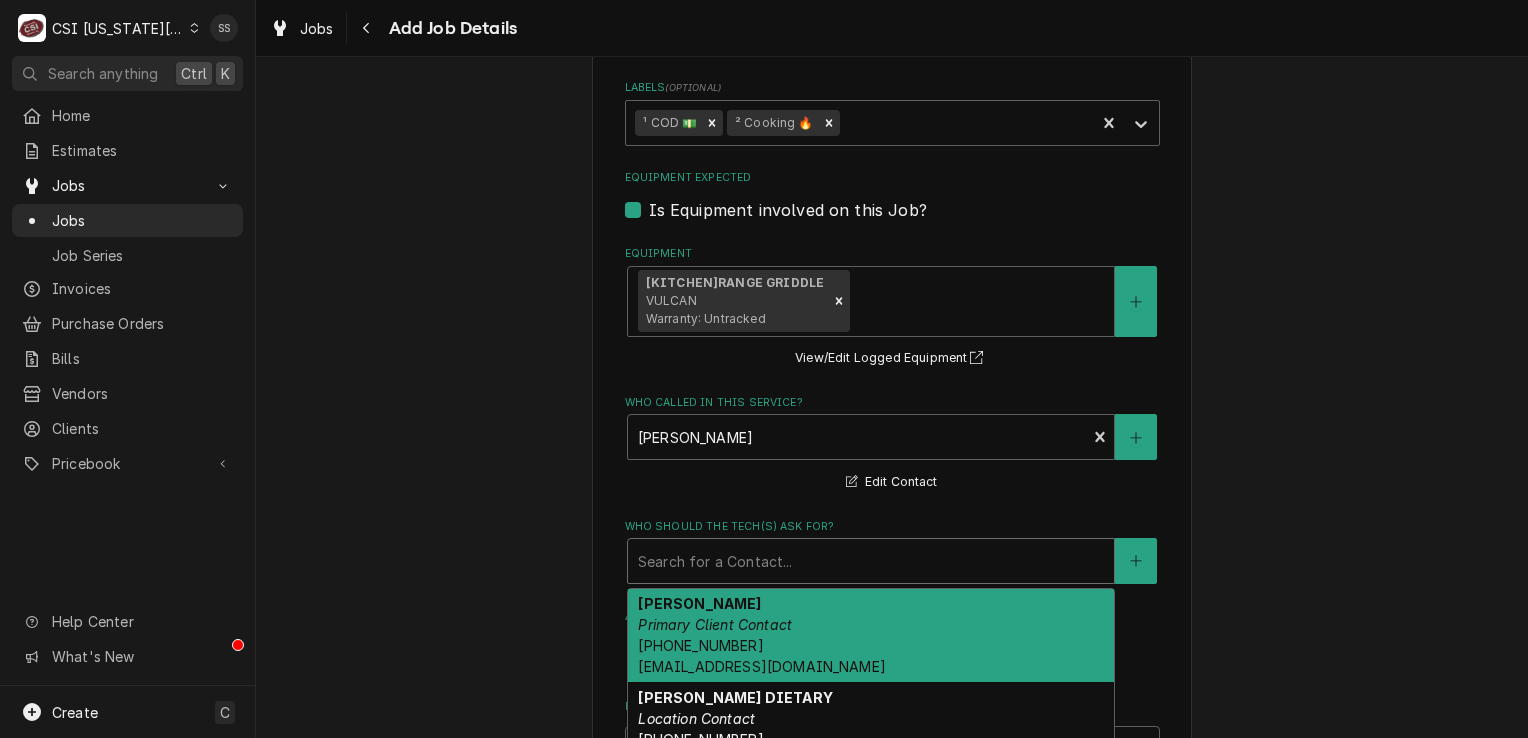 click at bounding box center [871, 561] 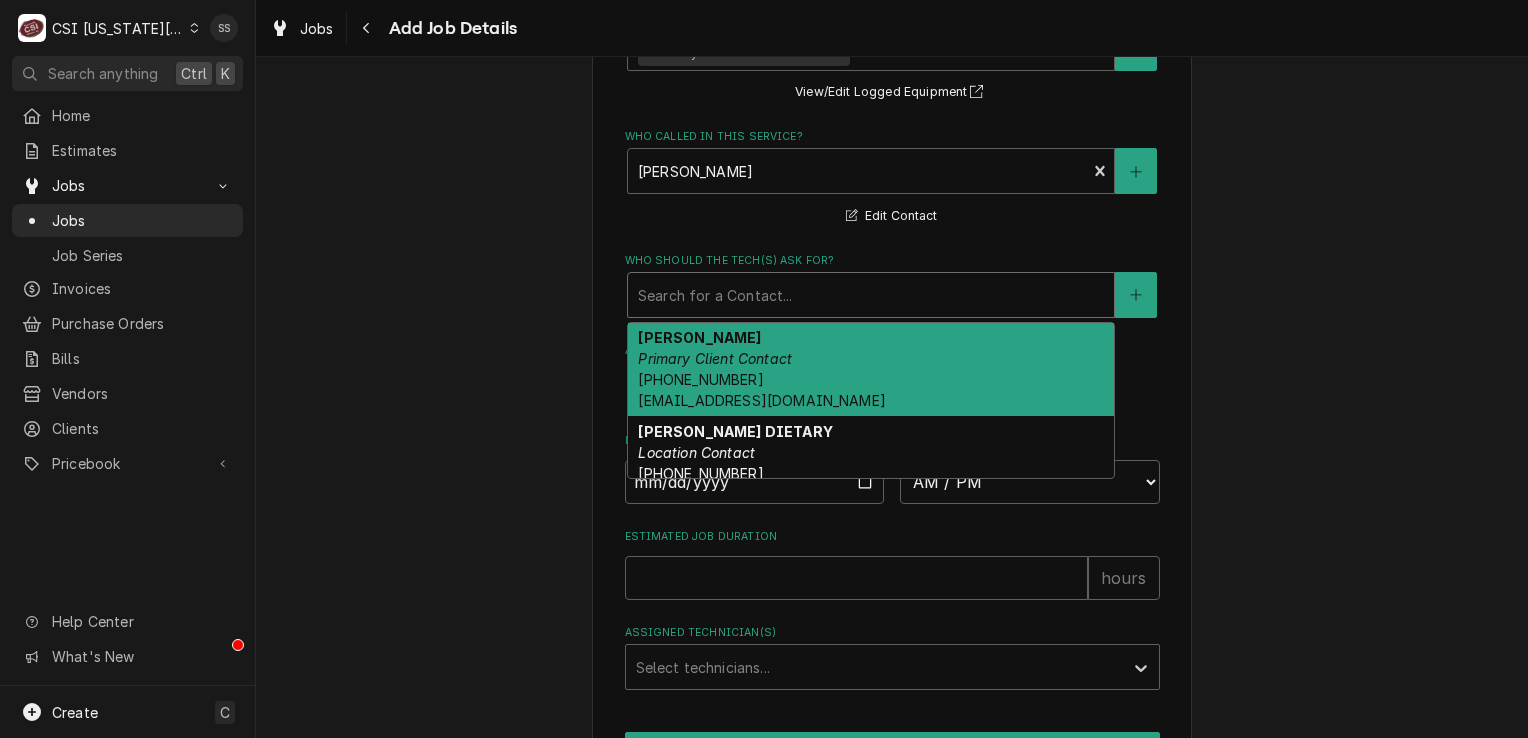 scroll, scrollTop: 1664, scrollLeft: 0, axis: vertical 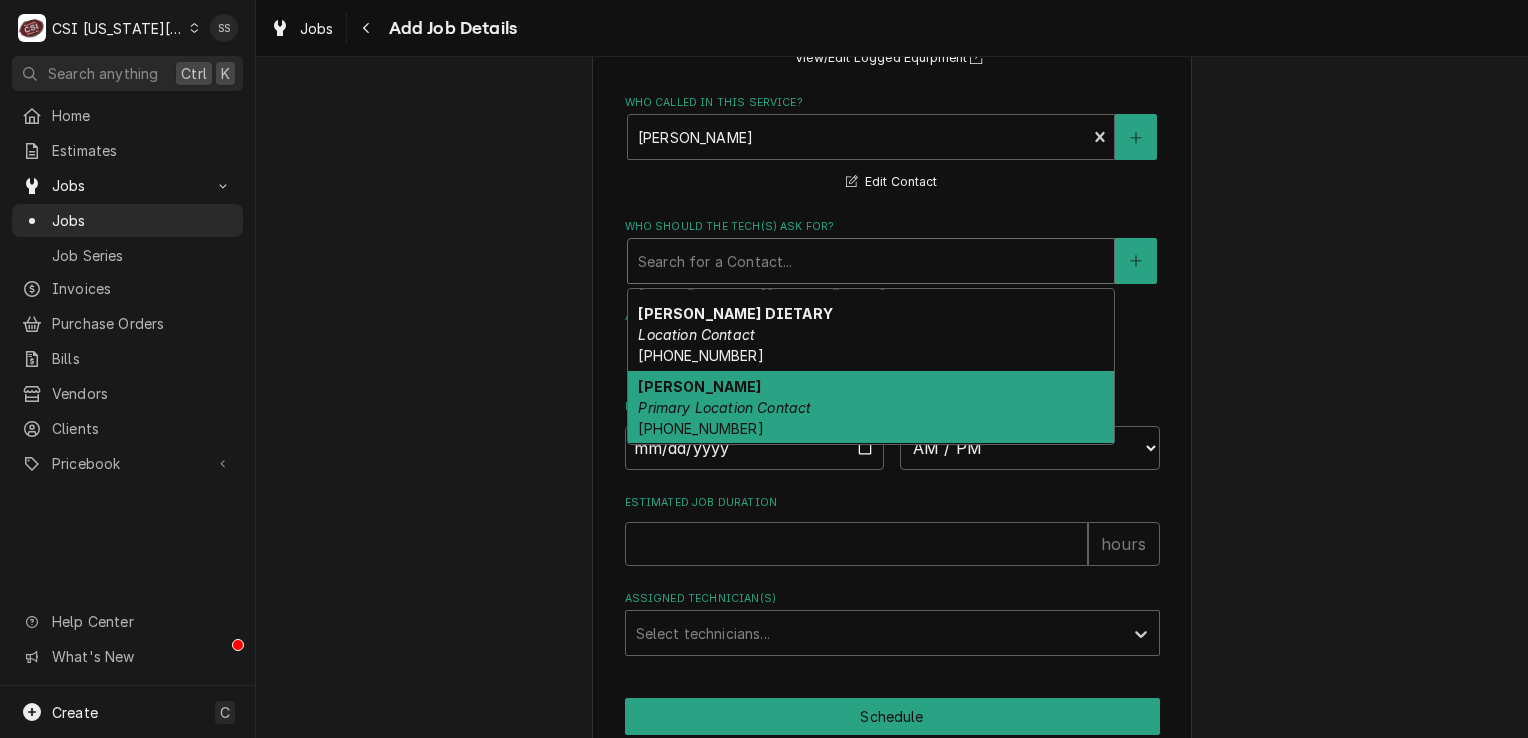 click on "JOSEPH CAMBRE Primary Location Contact (816) 540-2116" at bounding box center [871, 407] 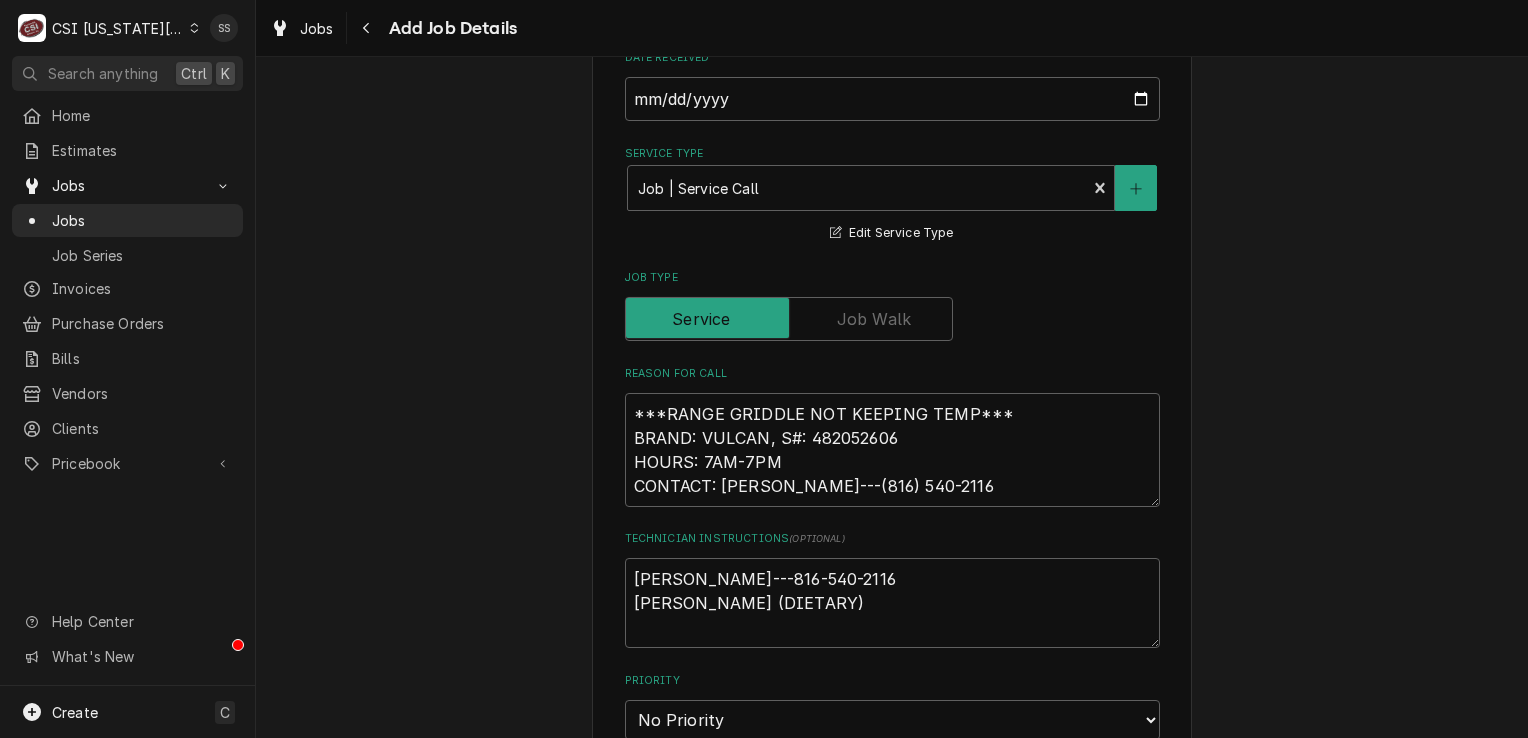 scroll, scrollTop: 580, scrollLeft: 0, axis: vertical 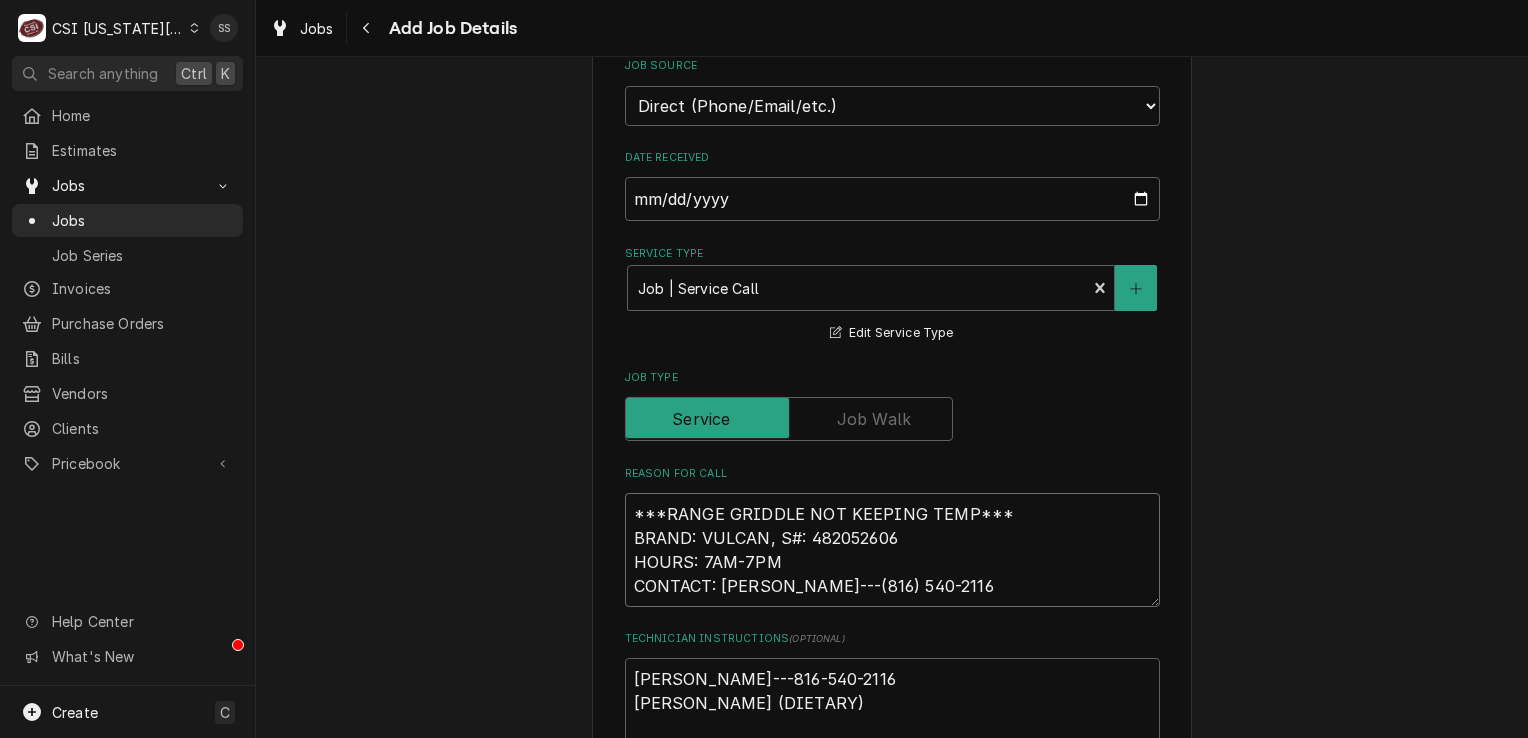 click on "***RANGE GRIDDLE NOT KEEPING TEMP***
BRAND: VULCAN, S#: 482052606
HOURS: 7AM-7PM
CONTACT: JOSEPH---(816) 540-2116" at bounding box center [892, 550] 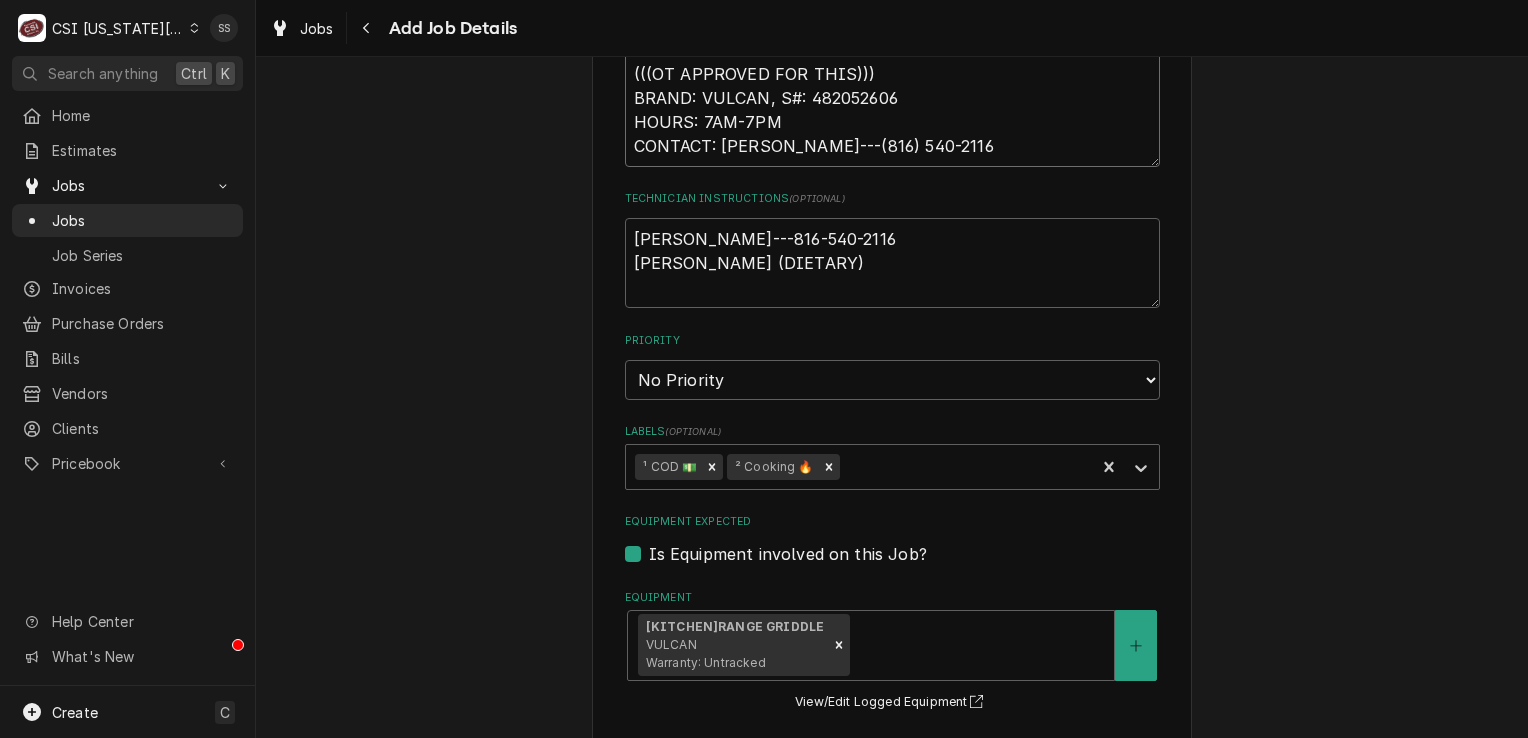 scroll, scrollTop: 1180, scrollLeft: 0, axis: vertical 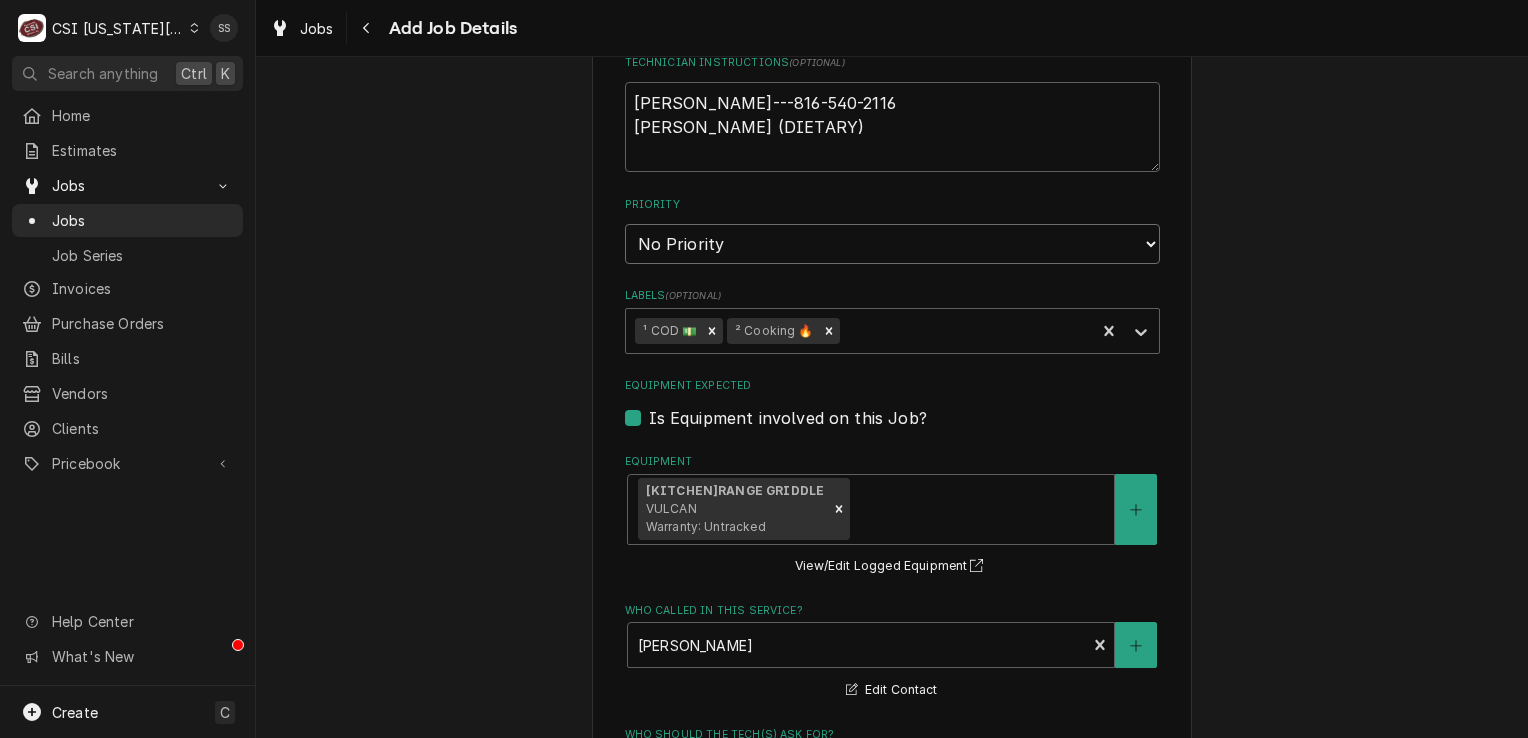 click on "No Priority Urgent High Medium Low" at bounding box center [892, 244] 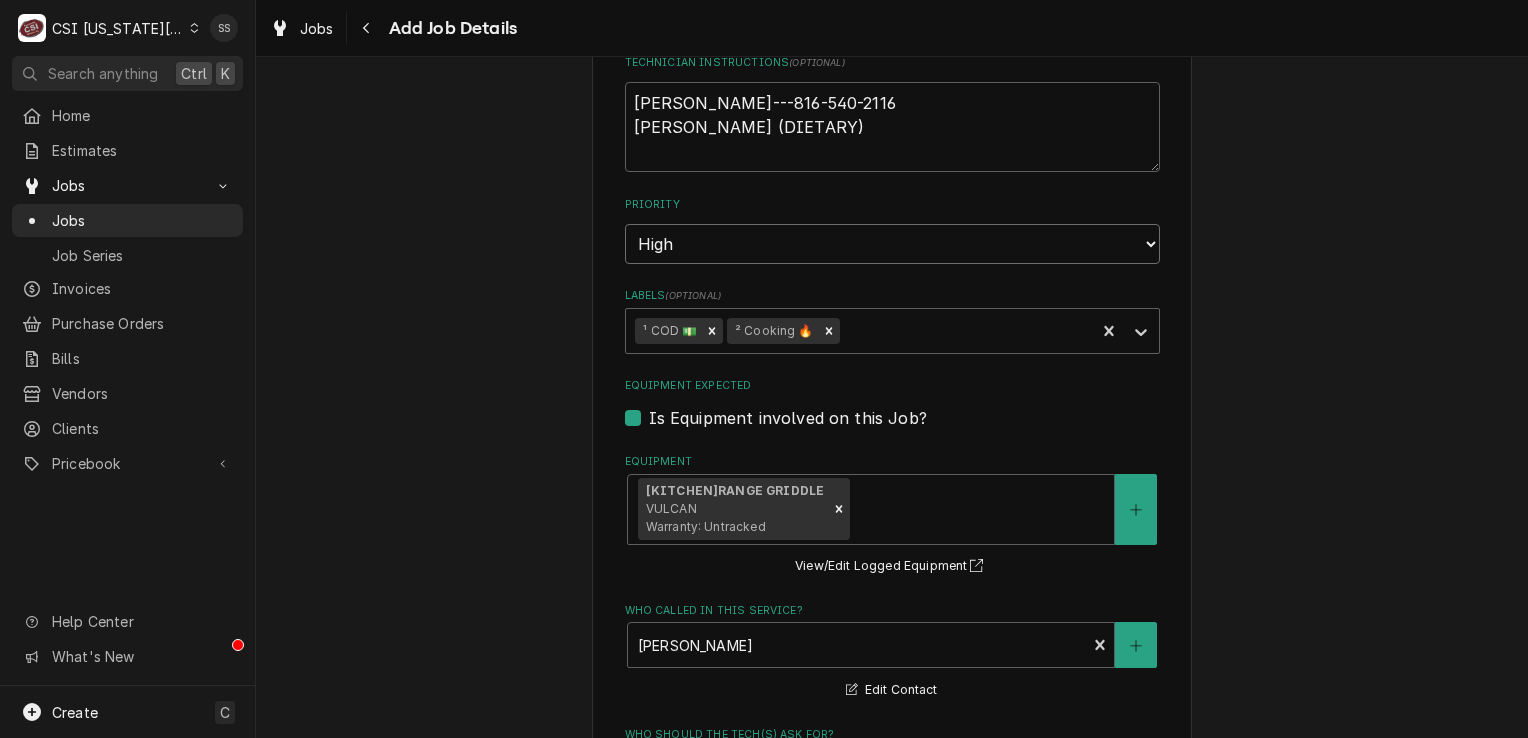 click on "No Priority Urgent High Medium Low" at bounding box center [892, 244] 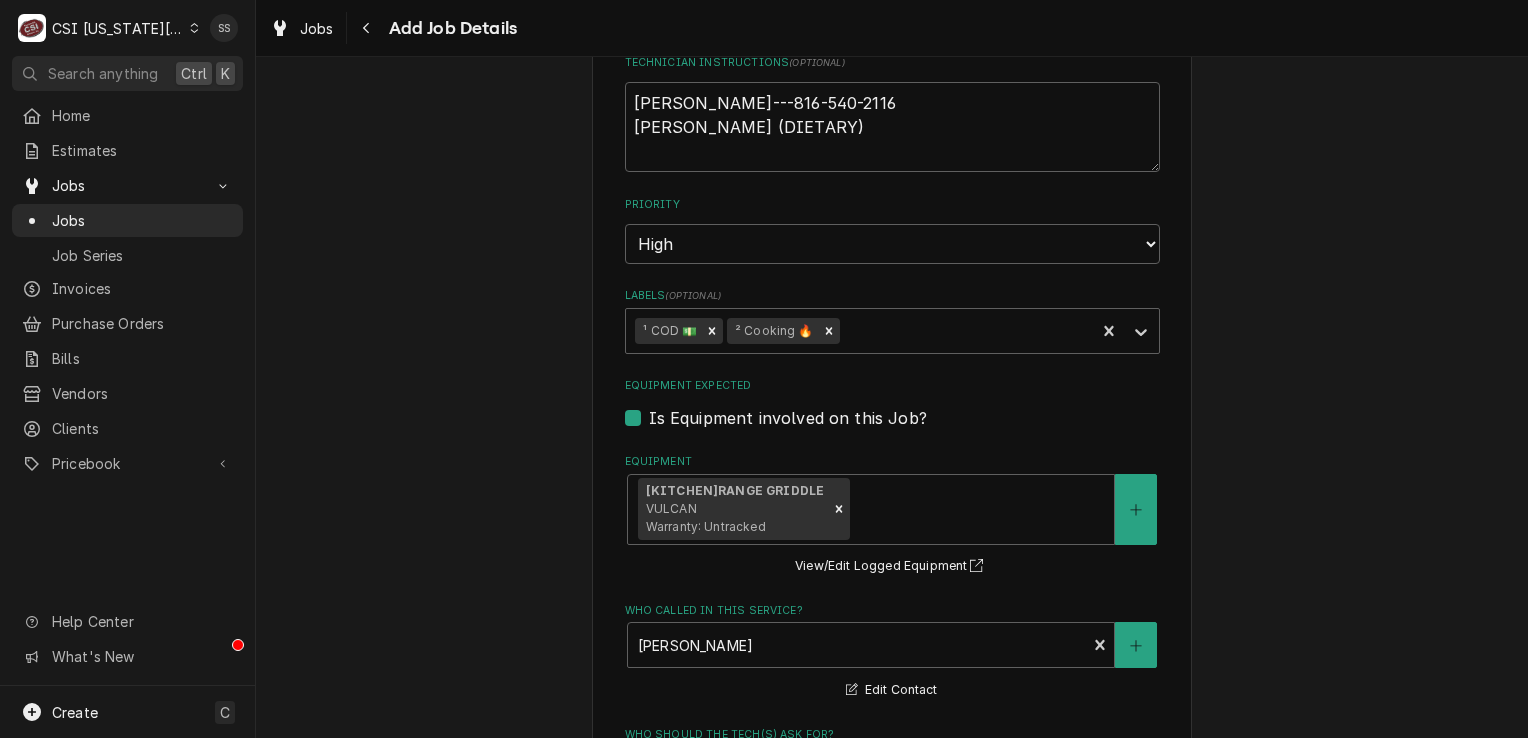click on "Please provide the following information to create a job: Client Details Client NHS MANAGEMENT ² COD 💵 Edit Client Client Notes CC#: 4715-7598-0451-4064 EXP: 01/26 CCV# 872
BRIAN KEY
BILLING: 931 FAIR FAX PARK TUSCALOOSA, AL 35406 Service Location PLEASANTVILLE HEALTH & REHAB / 1600 Broadway St, Pleasant Hill, MO 64080 Edit Service Location Job Details Job Source Direct (Phone/Email/etc.) Service Channel Corrigo Ecotrak Other Date Received 2025-07-29 Service Type Job | Service Call ¹ Service Type 🛠️ Edit Service Type Job Type Reason For Call ***RANGE GRIDDLE NOT KEEPING TEMP***
(((OT APPROVED FOR THIS)))
BRAND: VULCAN, S#: 482052606
HOURS: 7AM-7PM
CONTACT: JOSEPH---(816) 540-2116 Technician Instructions  ( optional ) JOSEPH---816-540-2116
JANELLA (DIETARY) Priority No Priority Urgent High Medium Low Labels  ( optional ) ¹ COD 💵 ² Cooking 🔥 Equipment Expected Is Equipment involved on this Job? Equipment [KITCHEN]  RANGE GRIDDLE VULCAN  Warranty: Untracked View/Edit Logged Equipment     ( )" at bounding box center (892, 134) 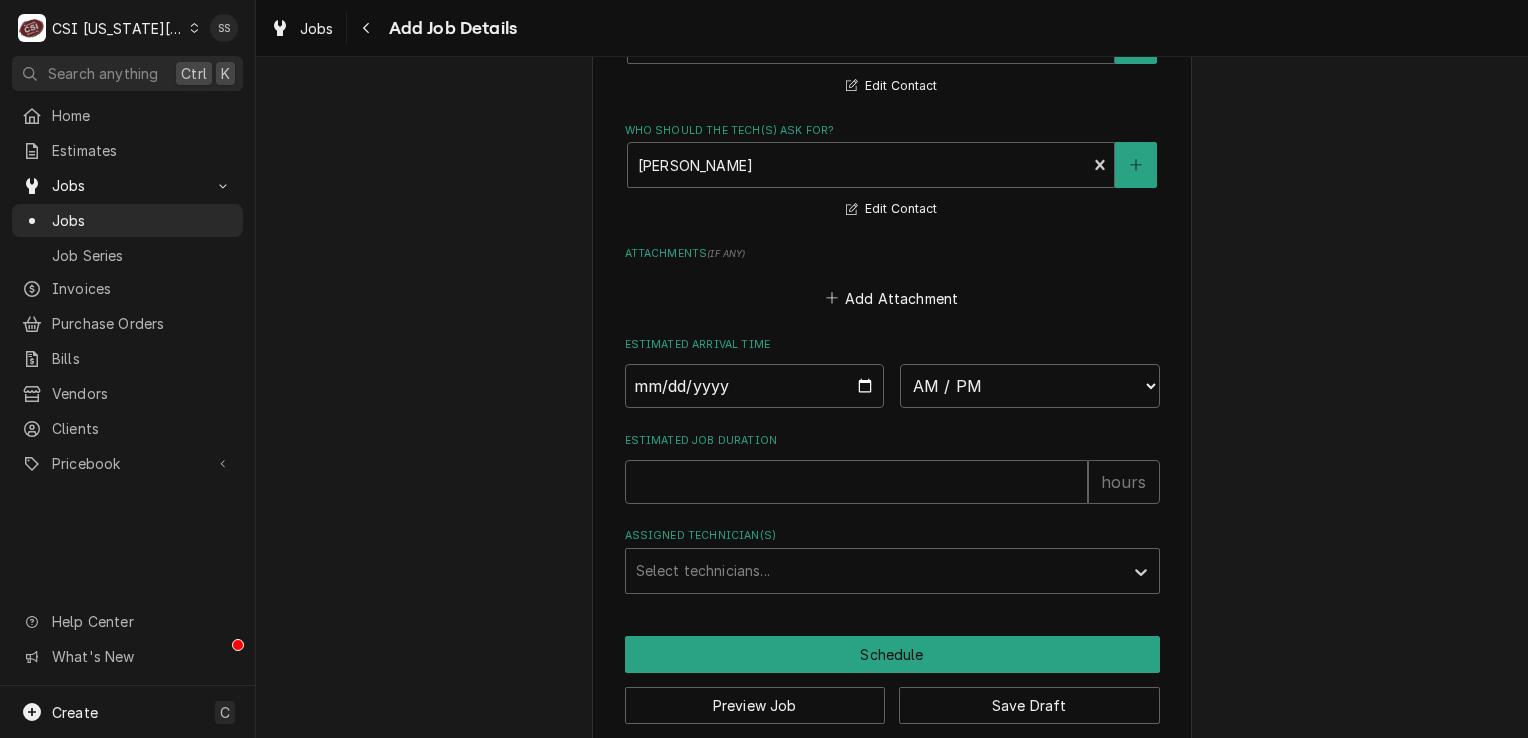 scroll, scrollTop: 1804, scrollLeft: 0, axis: vertical 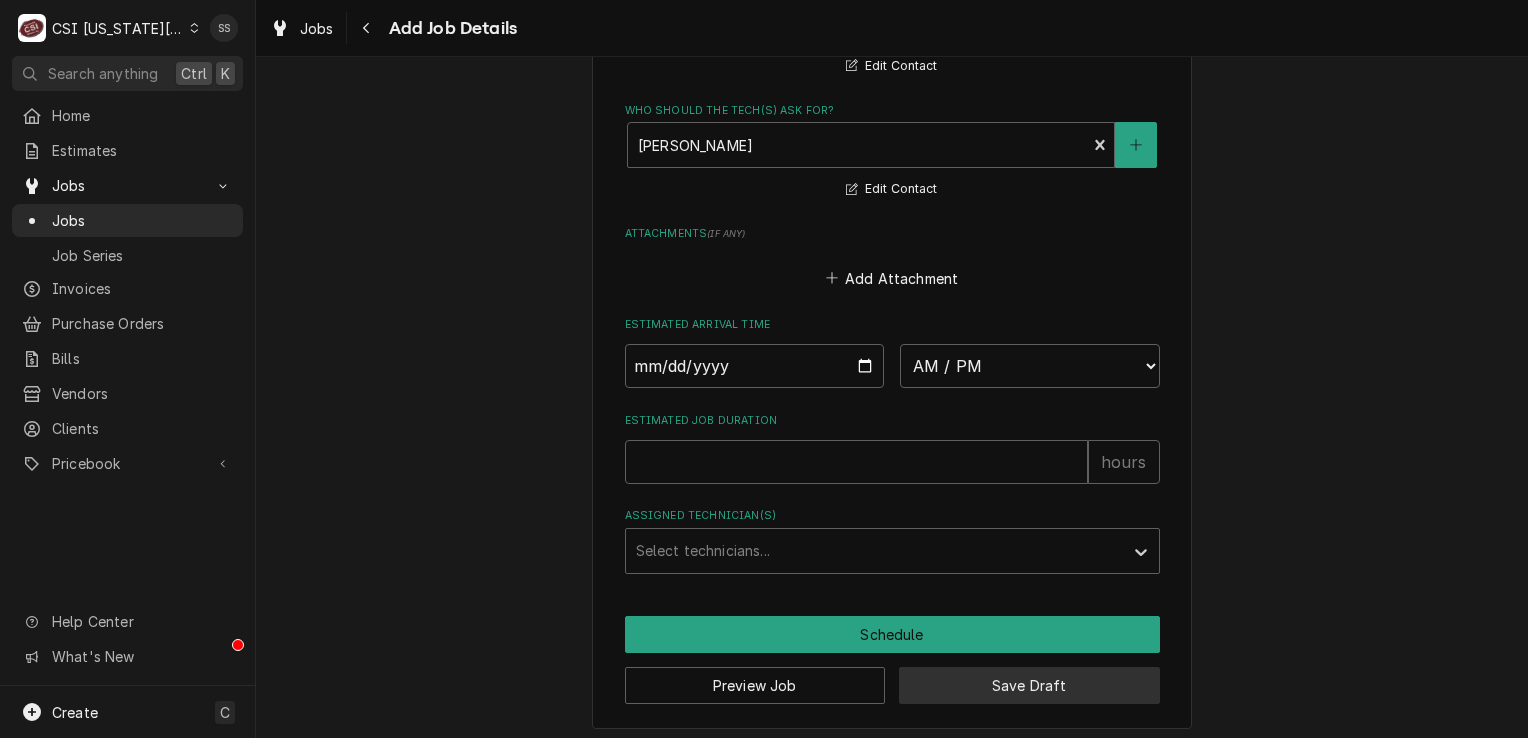 click on "Save Draft" at bounding box center [1029, 685] 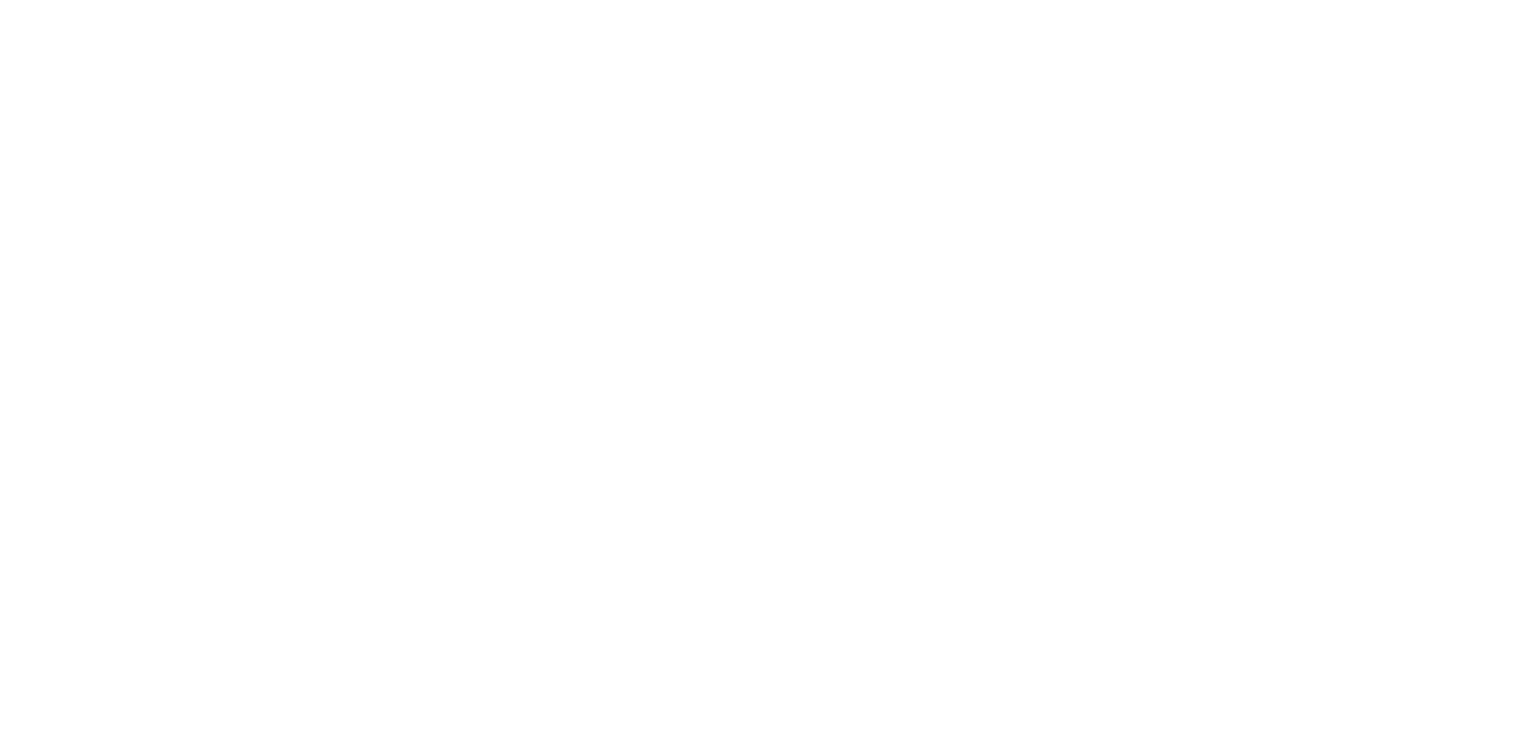 scroll, scrollTop: 0, scrollLeft: 0, axis: both 